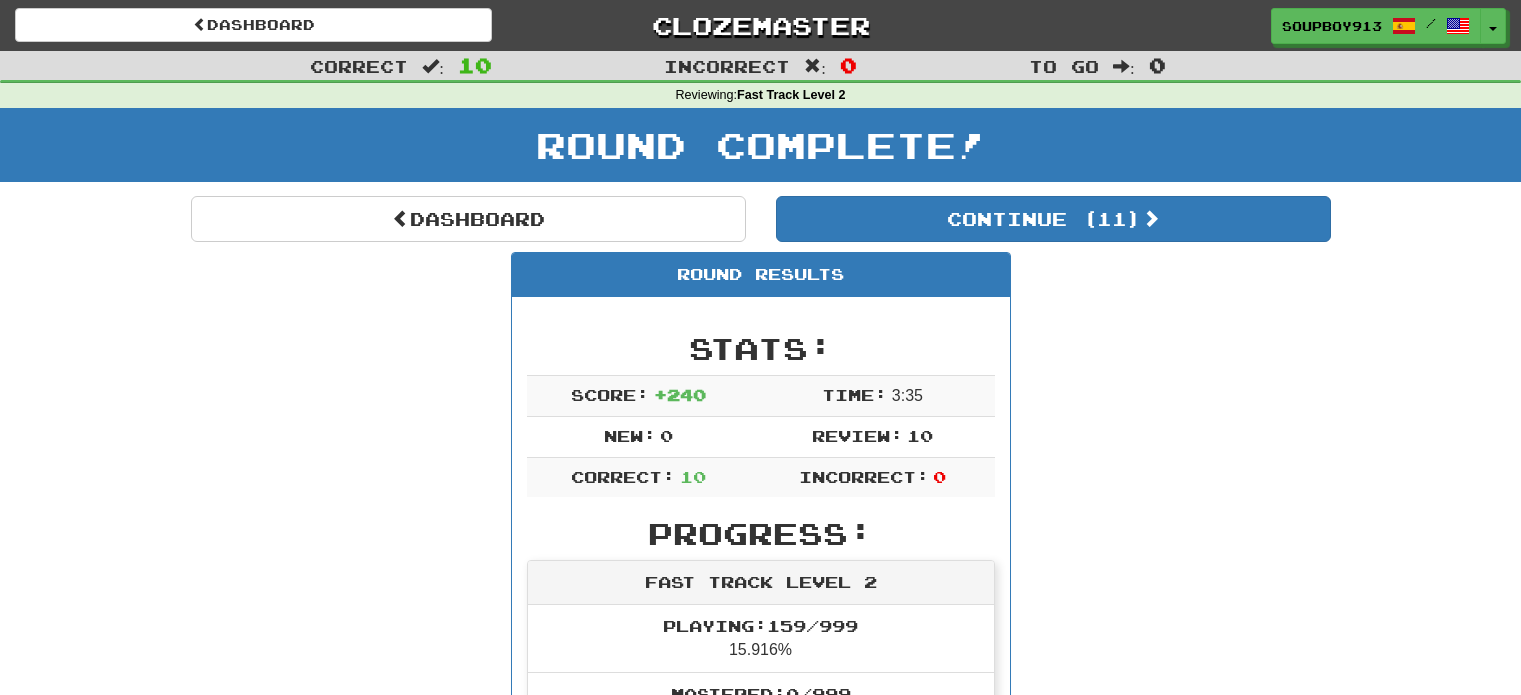 scroll, scrollTop: 0, scrollLeft: 0, axis: both 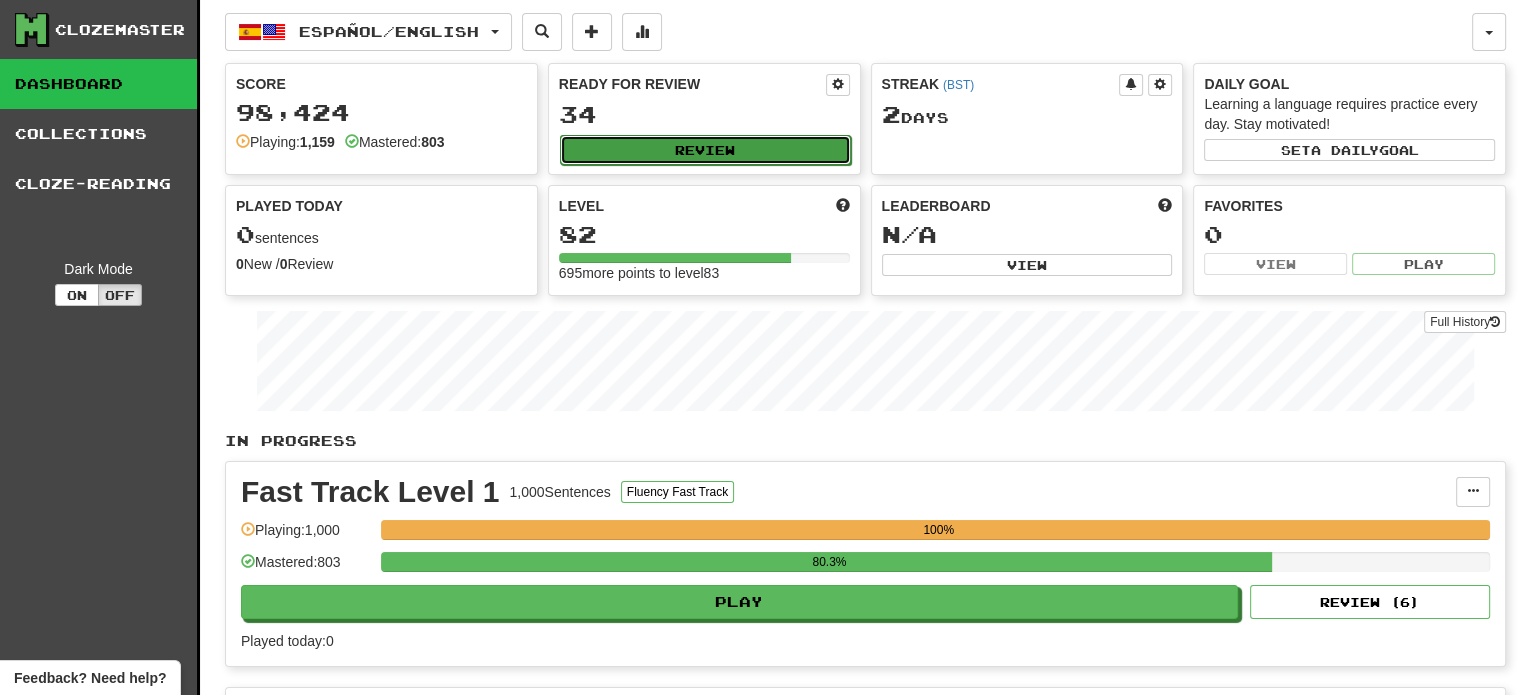 click on "Review" at bounding box center (705, 150) 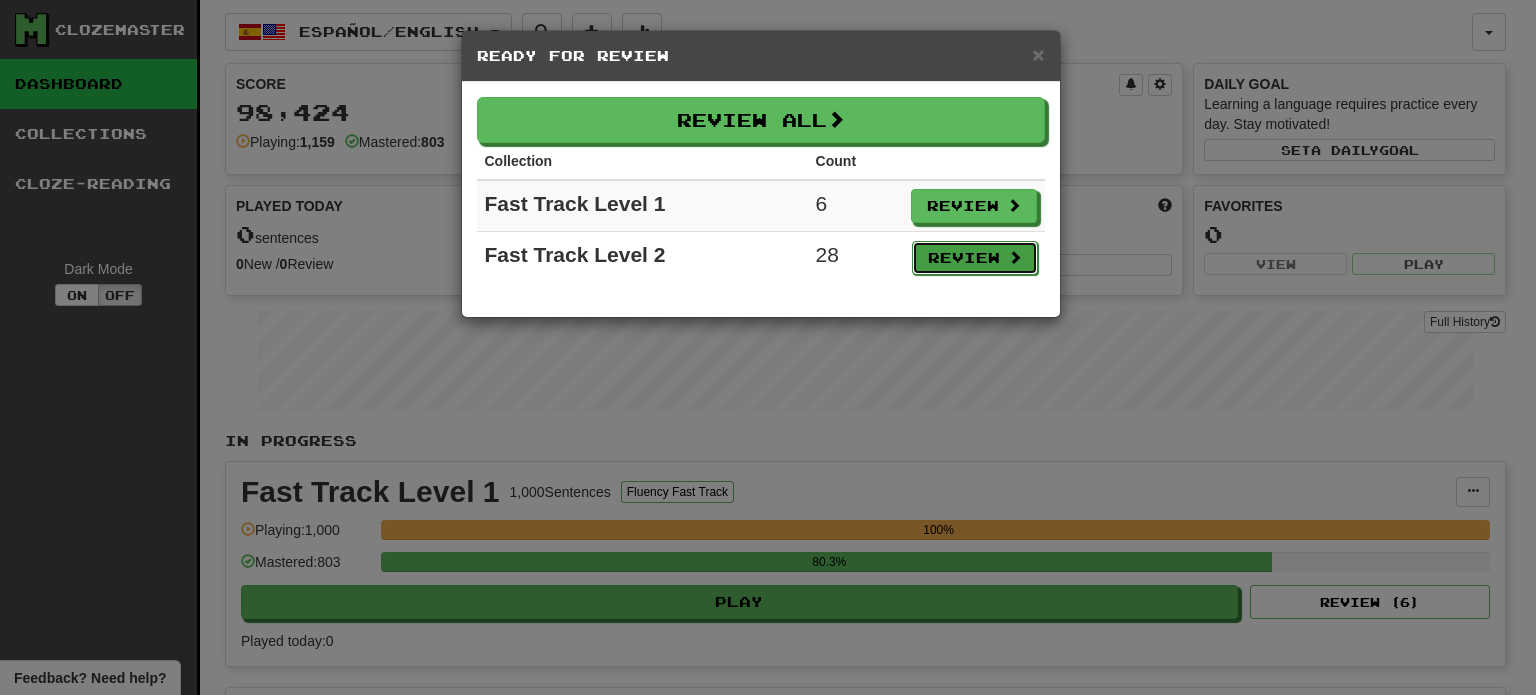 click on "Review" at bounding box center [975, 258] 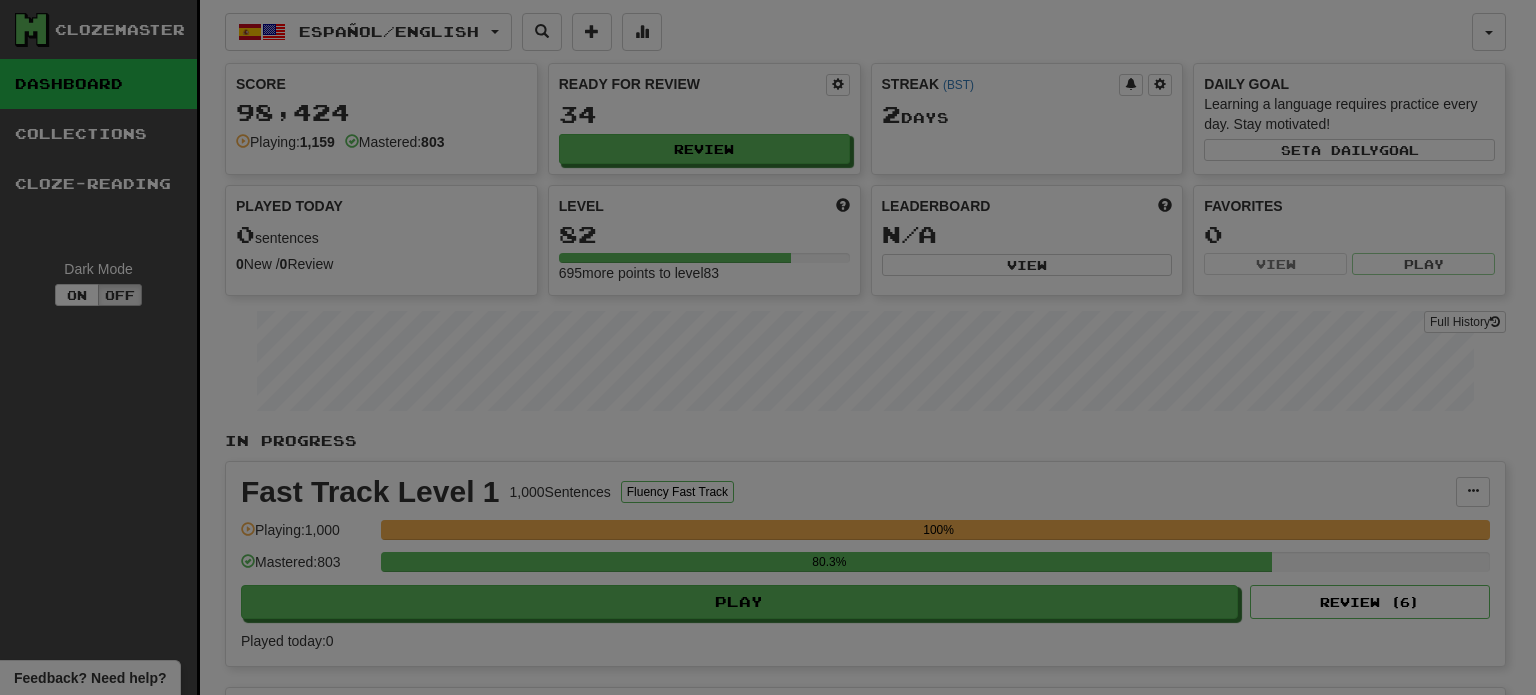 select on "**" 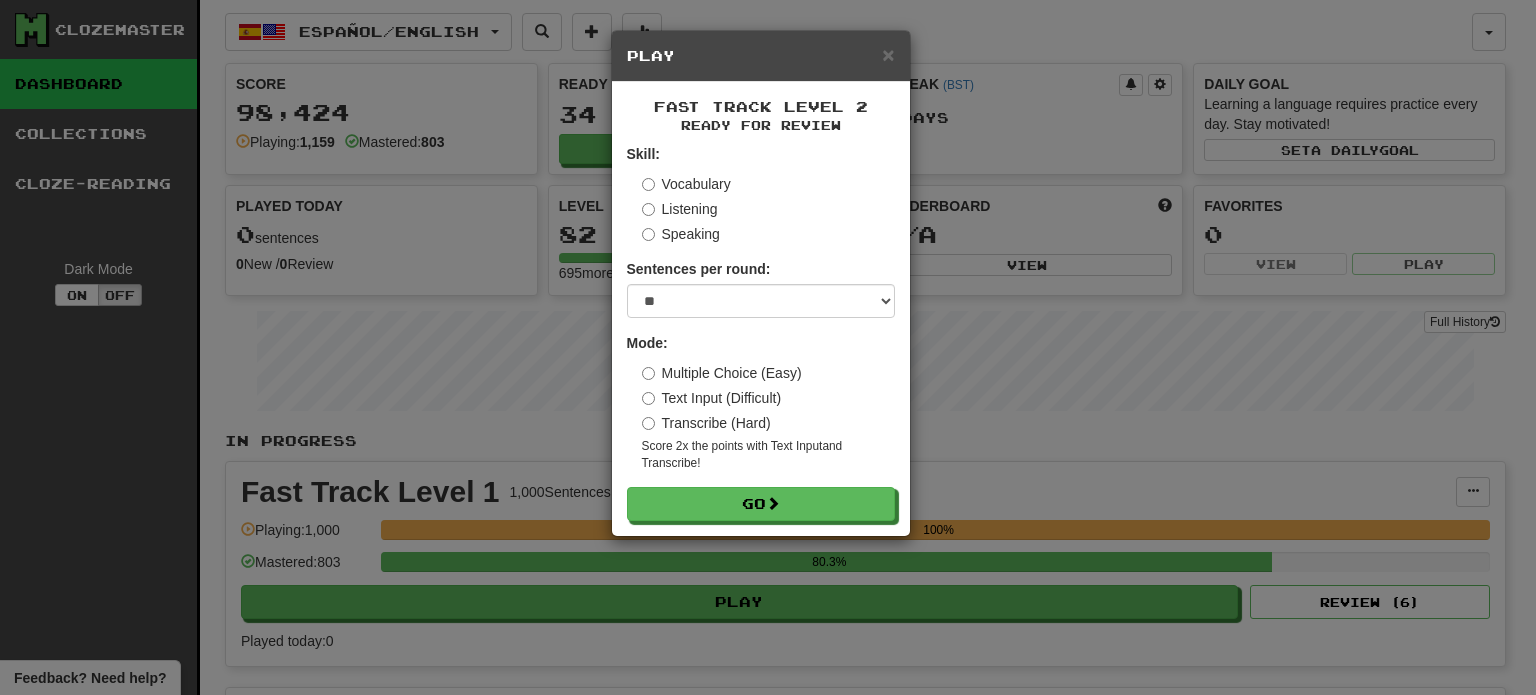 click on "Transcribe (Hard)" at bounding box center (706, 423) 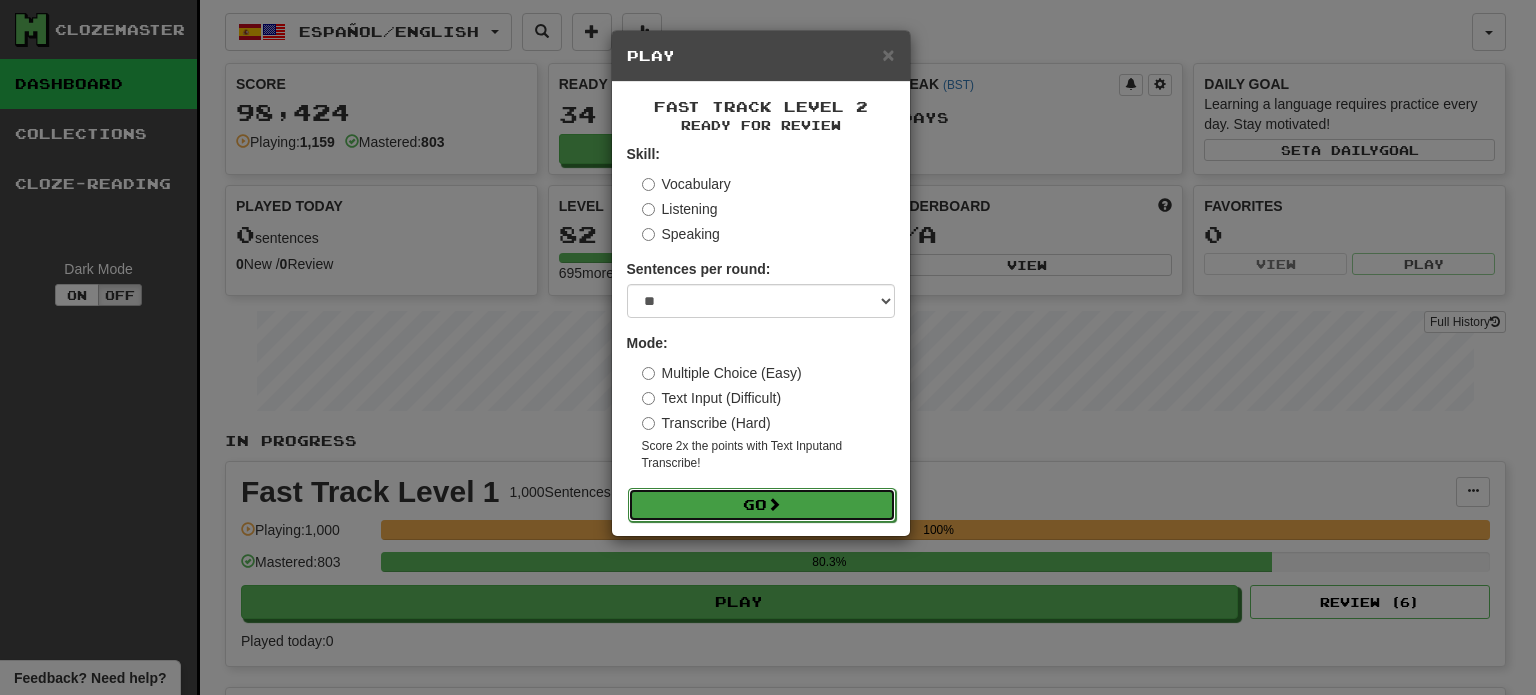 click on "Go" at bounding box center (762, 505) 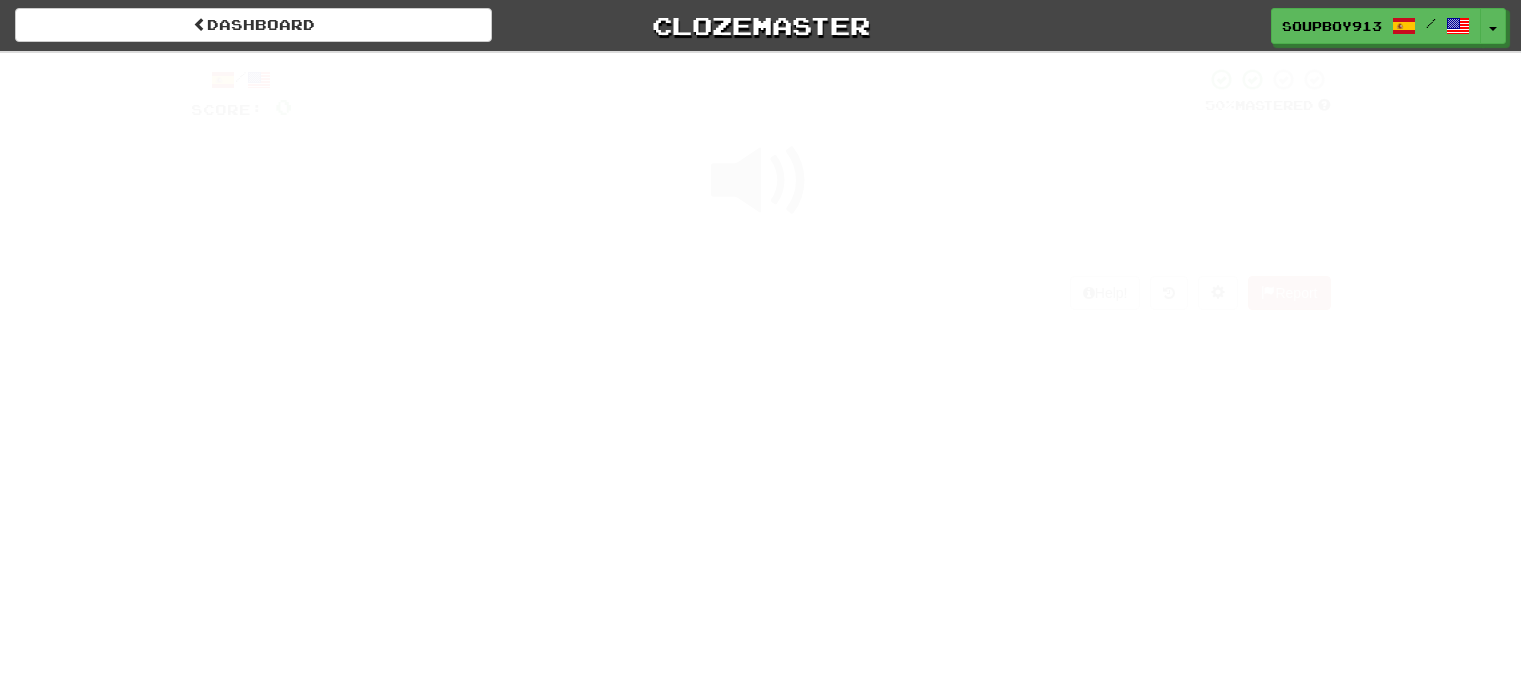 scroll, scrollTop: 0, scrollLeft: 0, axis: both 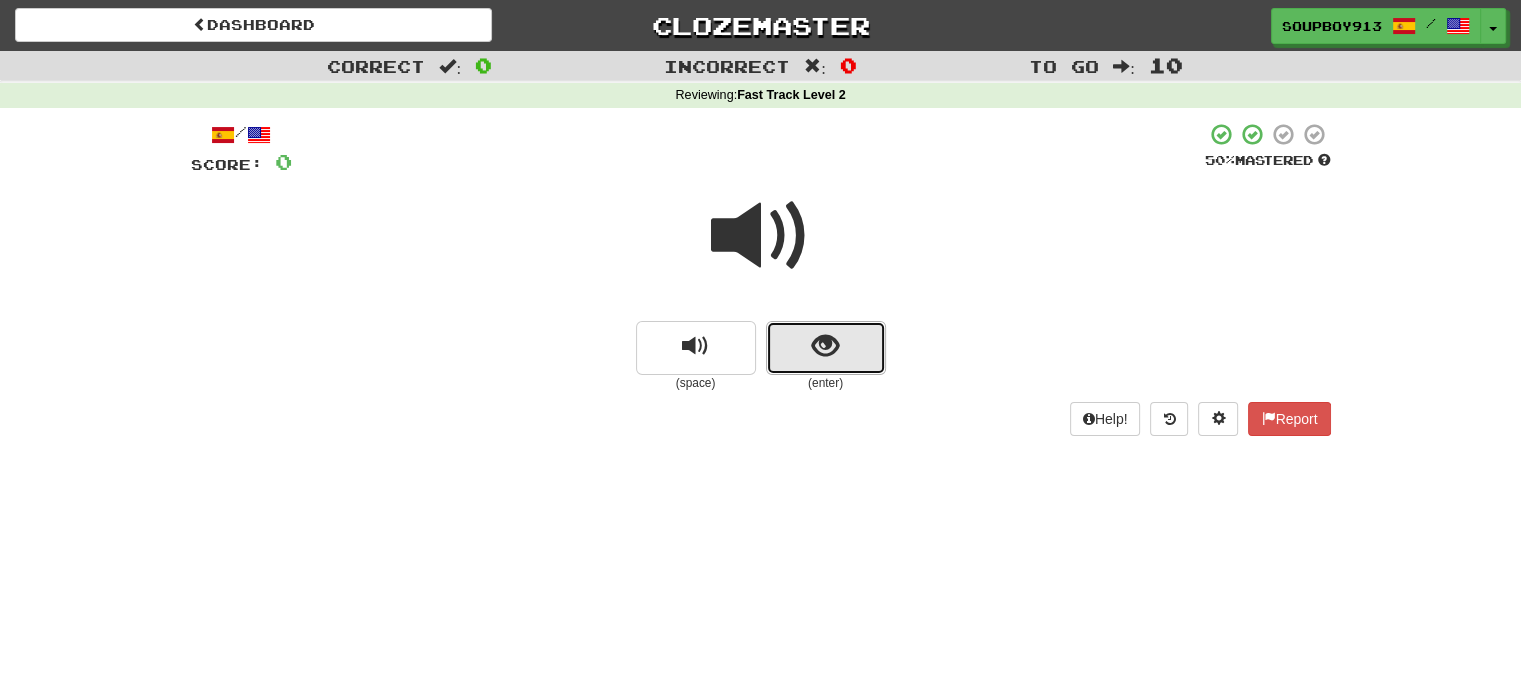 click at bounding box center (826, 348) 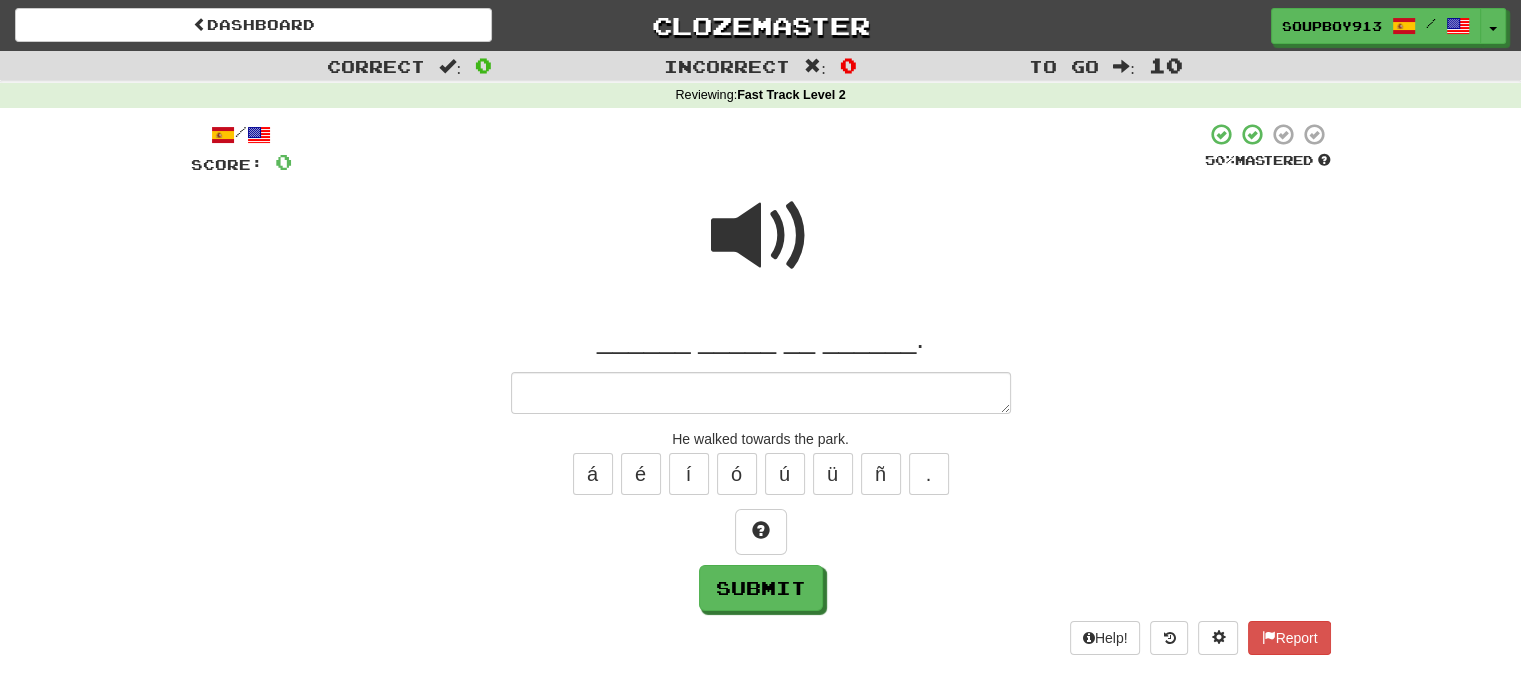 type on "*" 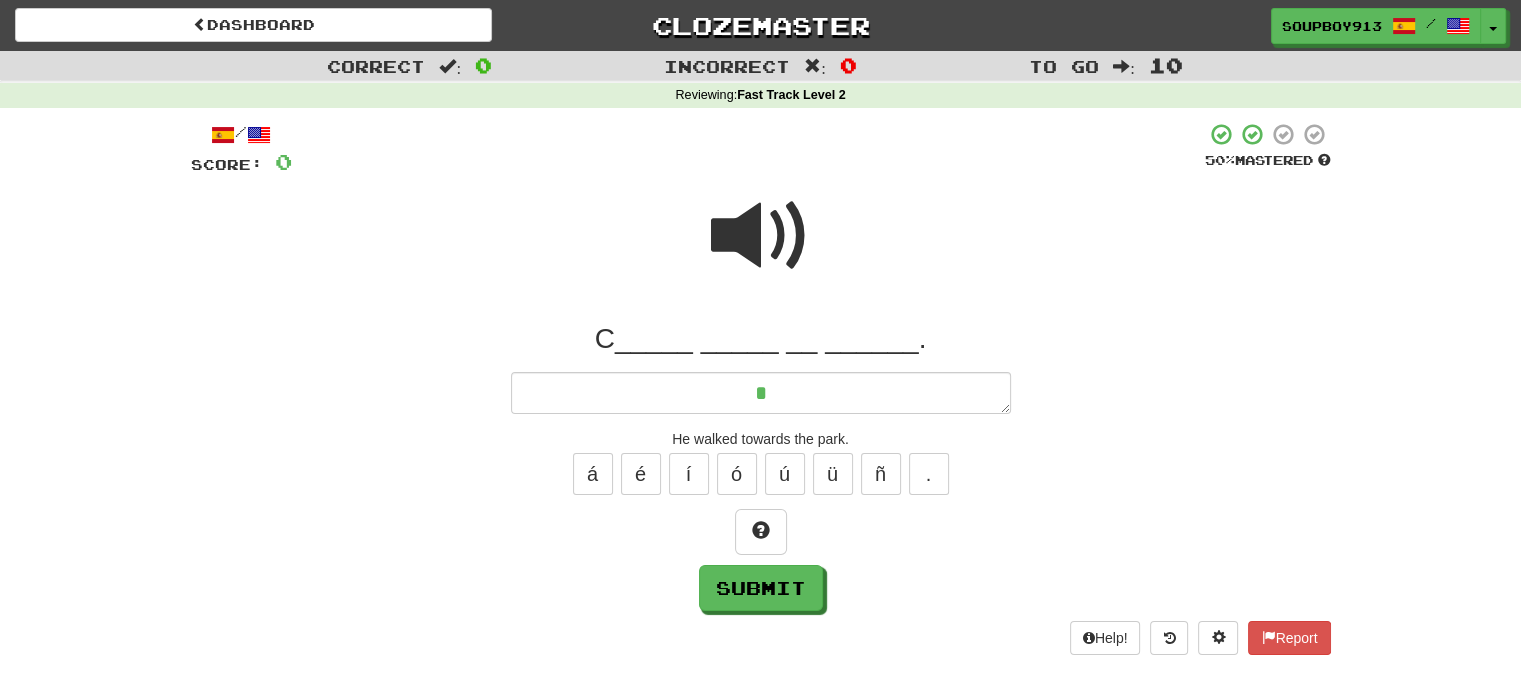 type on "*" 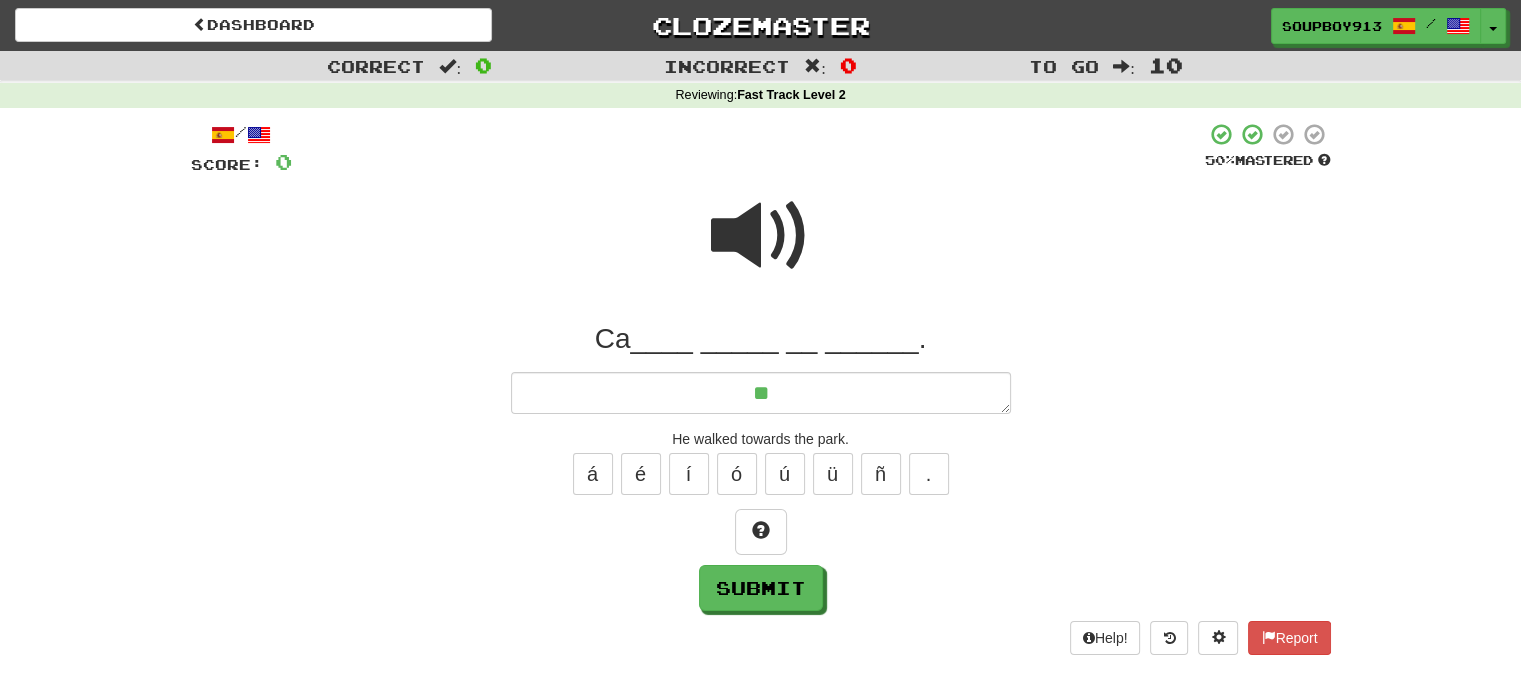 type on "***" 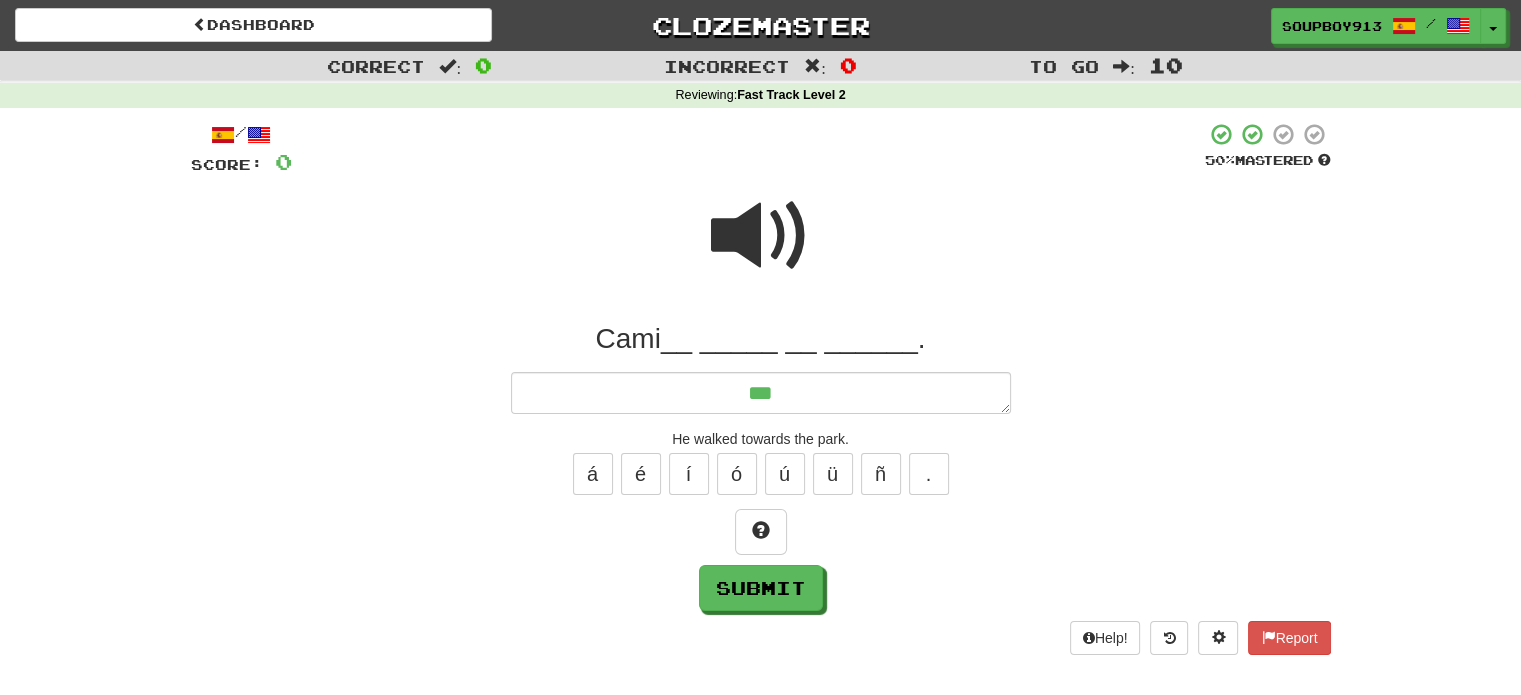 type on "*" 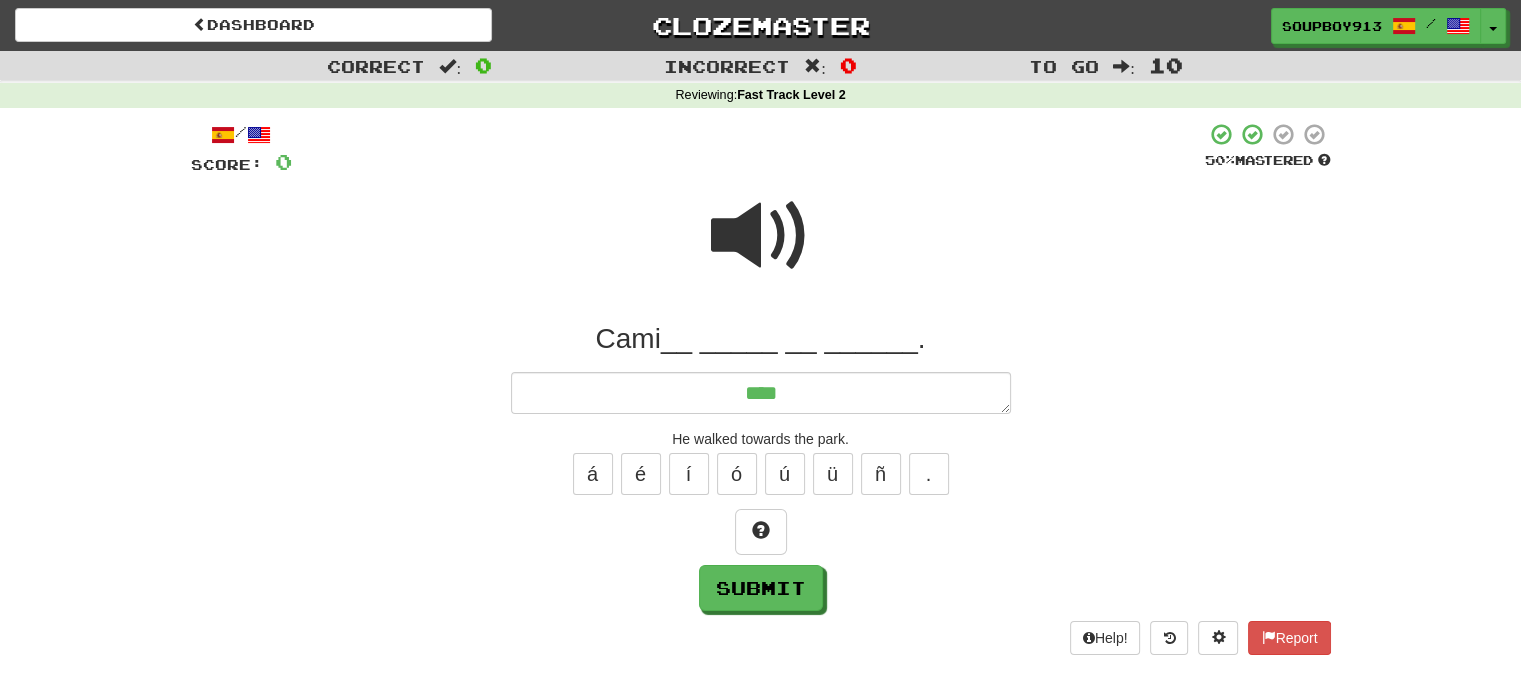 type on "*" 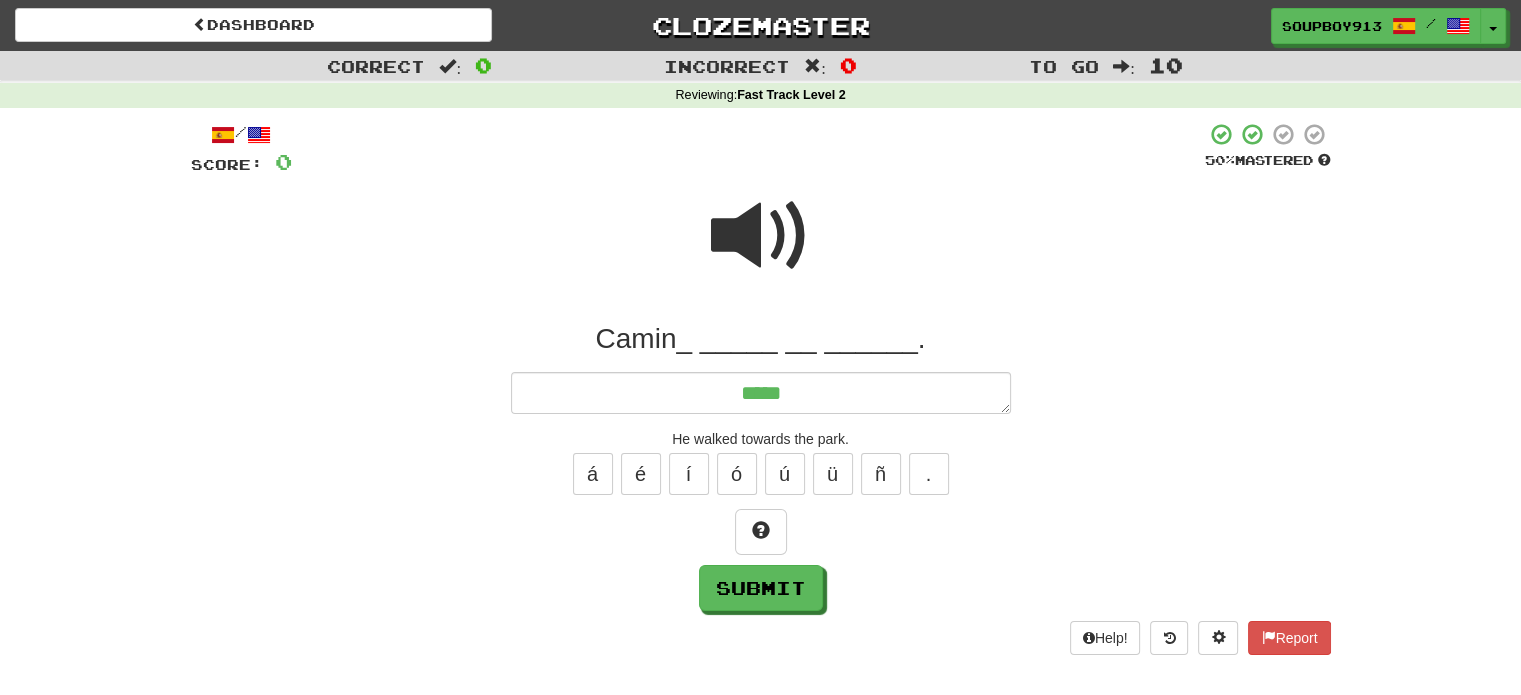 type on "*" 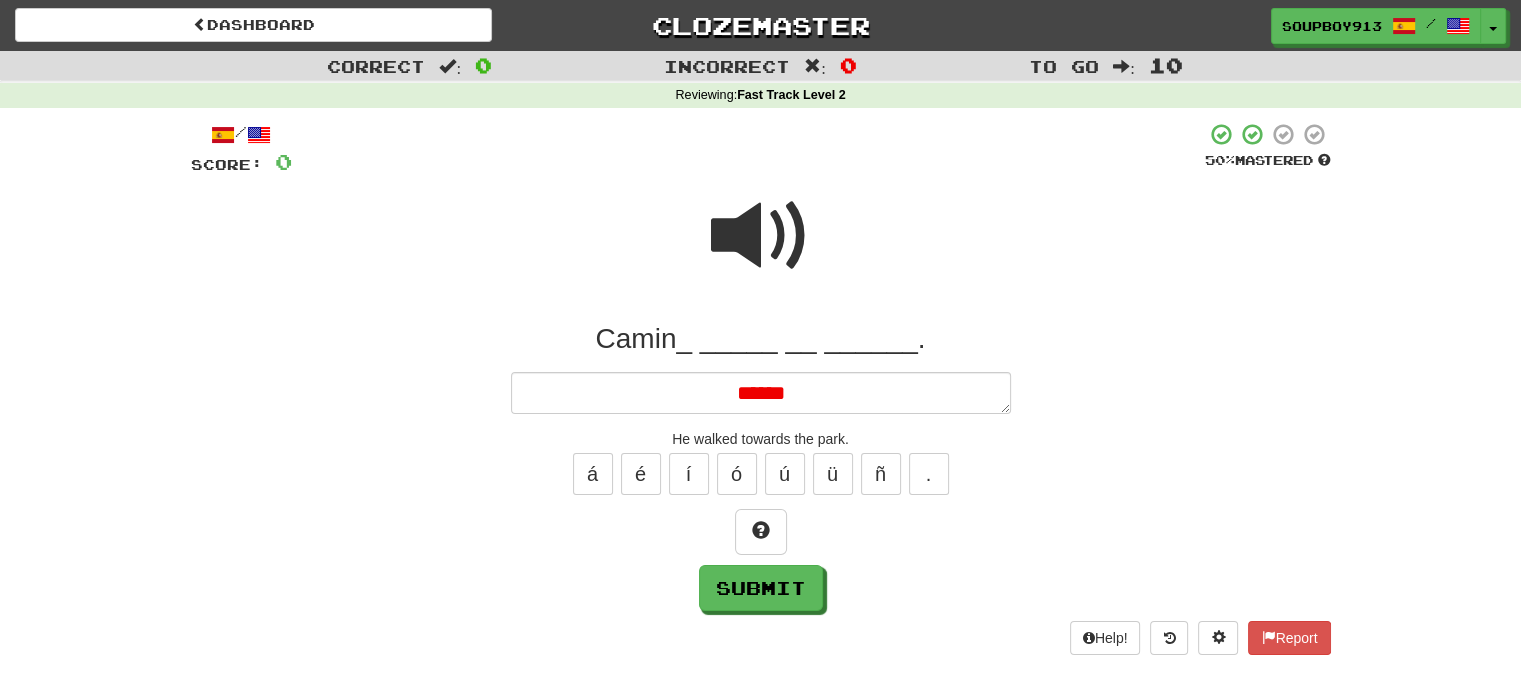 type on "*" 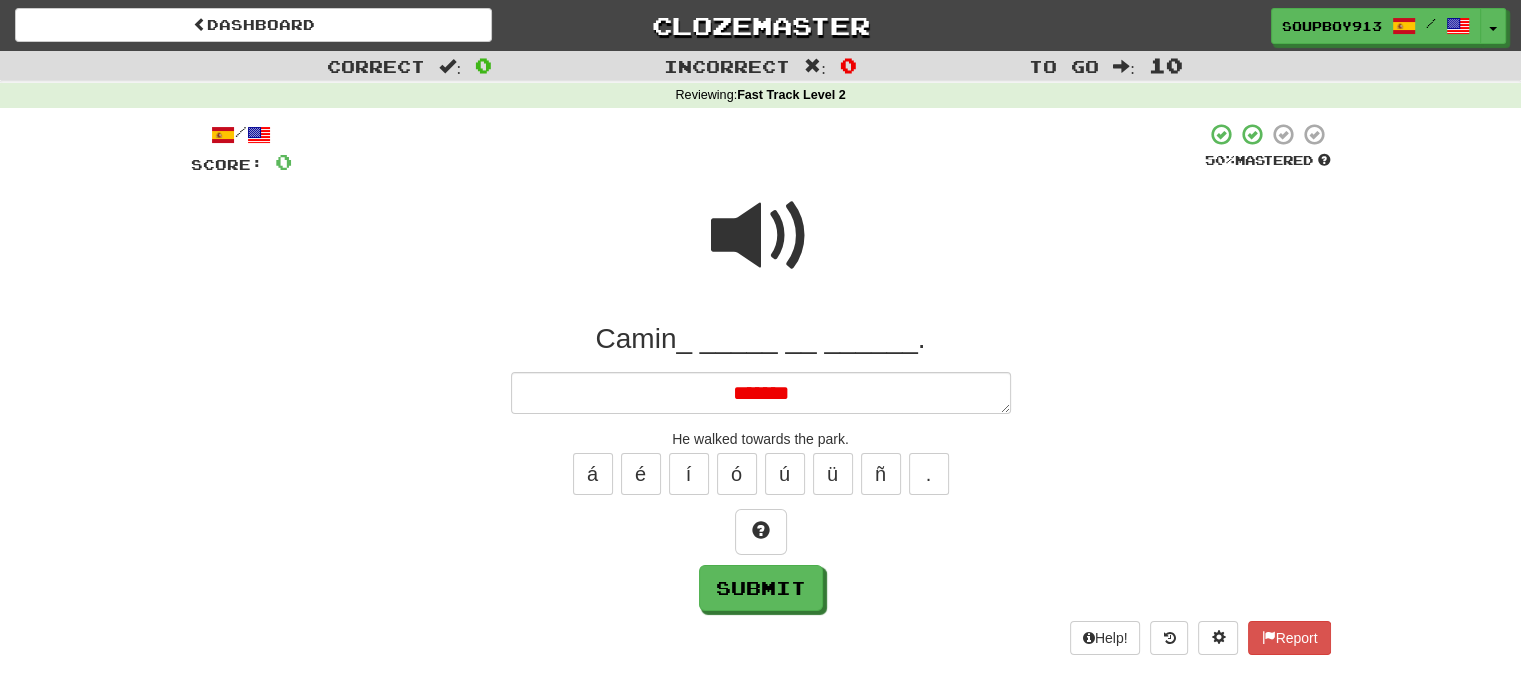 type on "*" 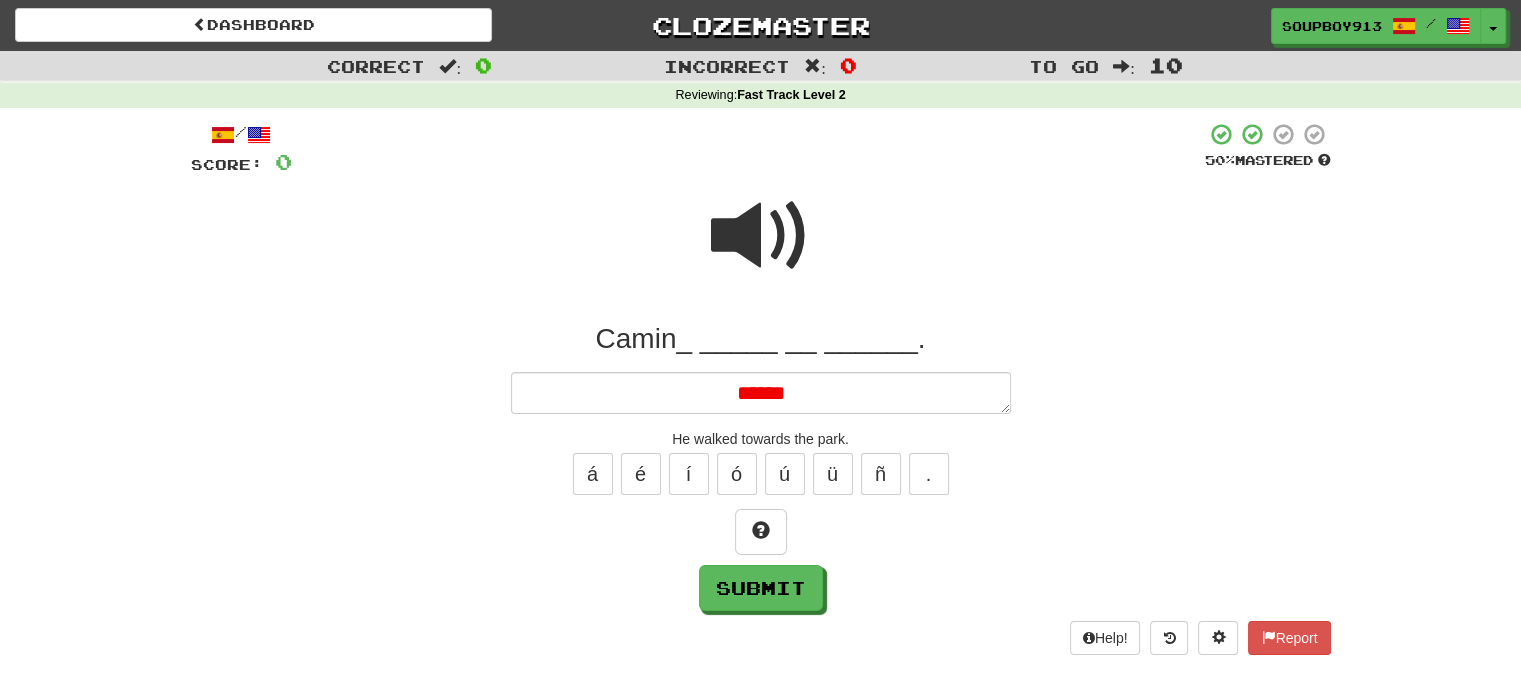 type on "*" 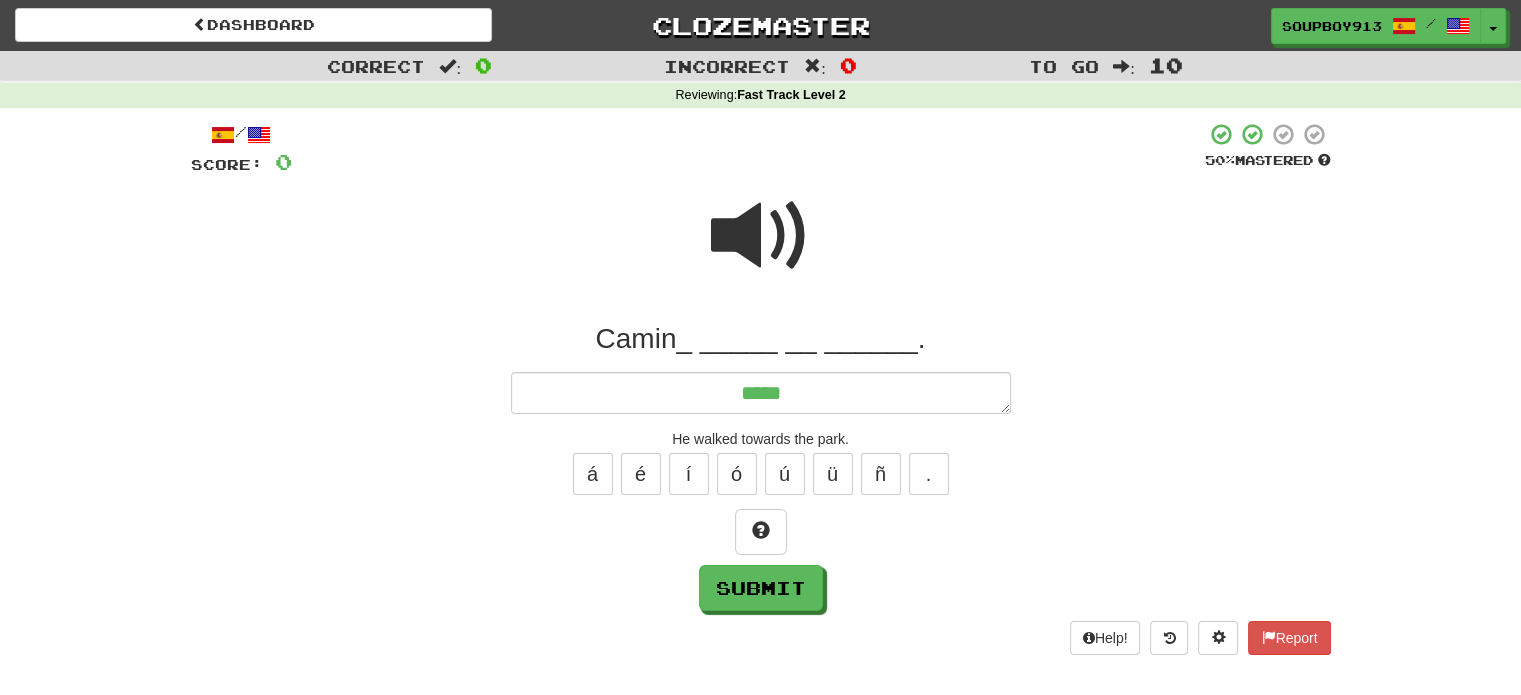 type on "*****" 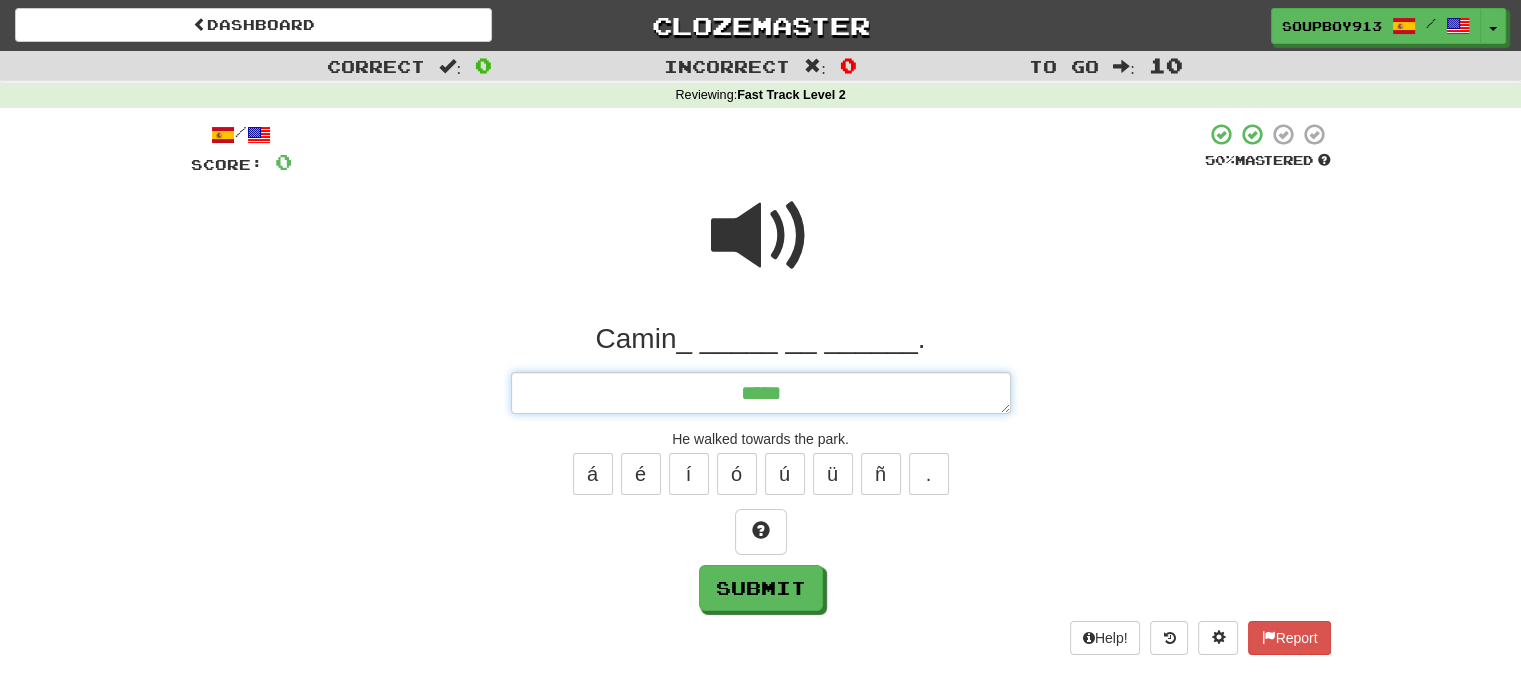 click on "*****" at bounding box center [761, 393] 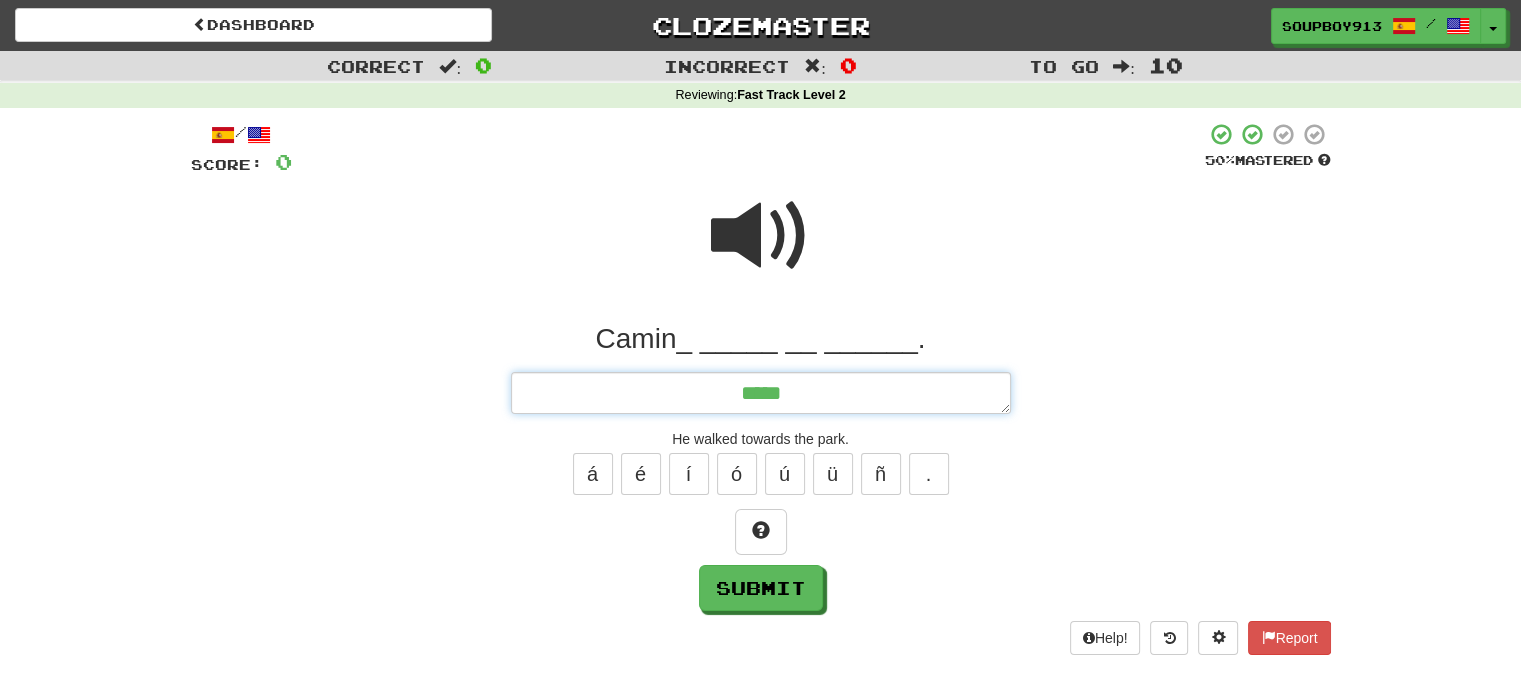type on "*" 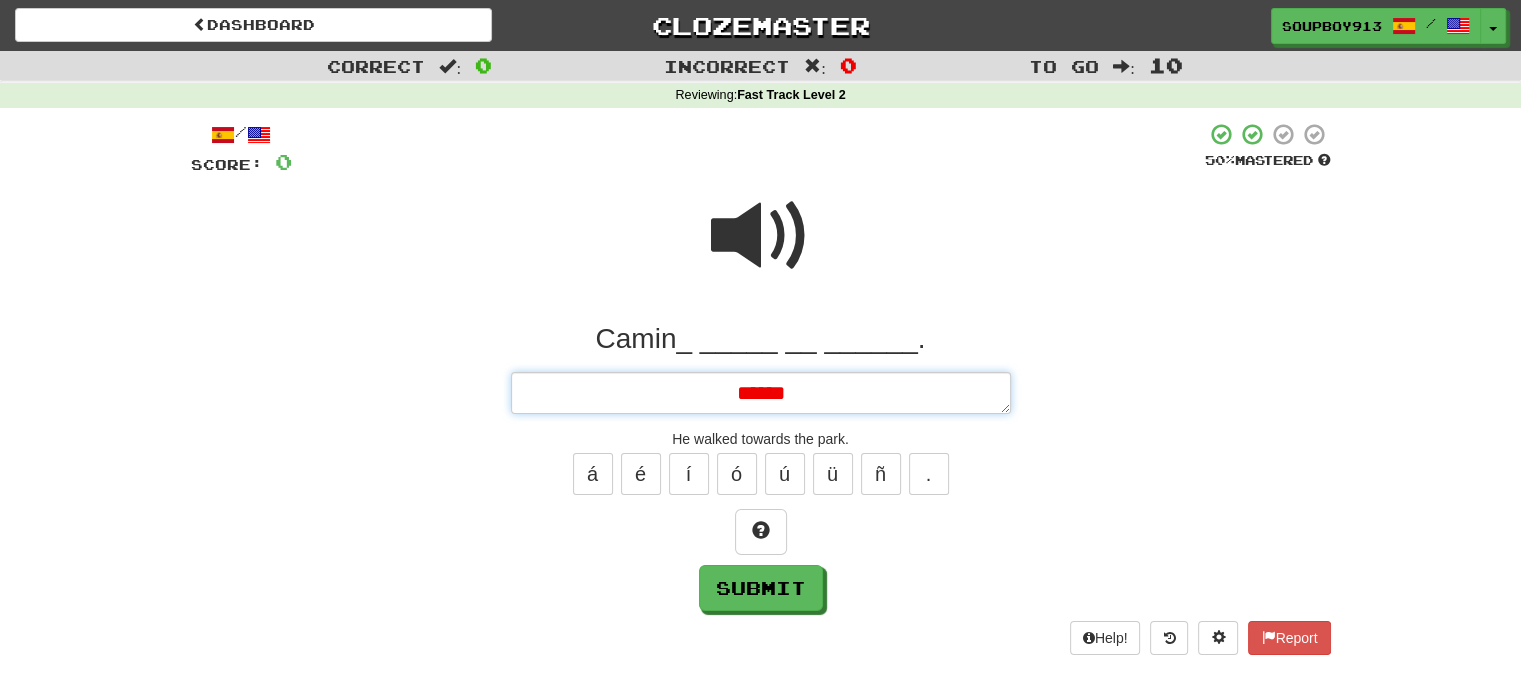 type on "*" 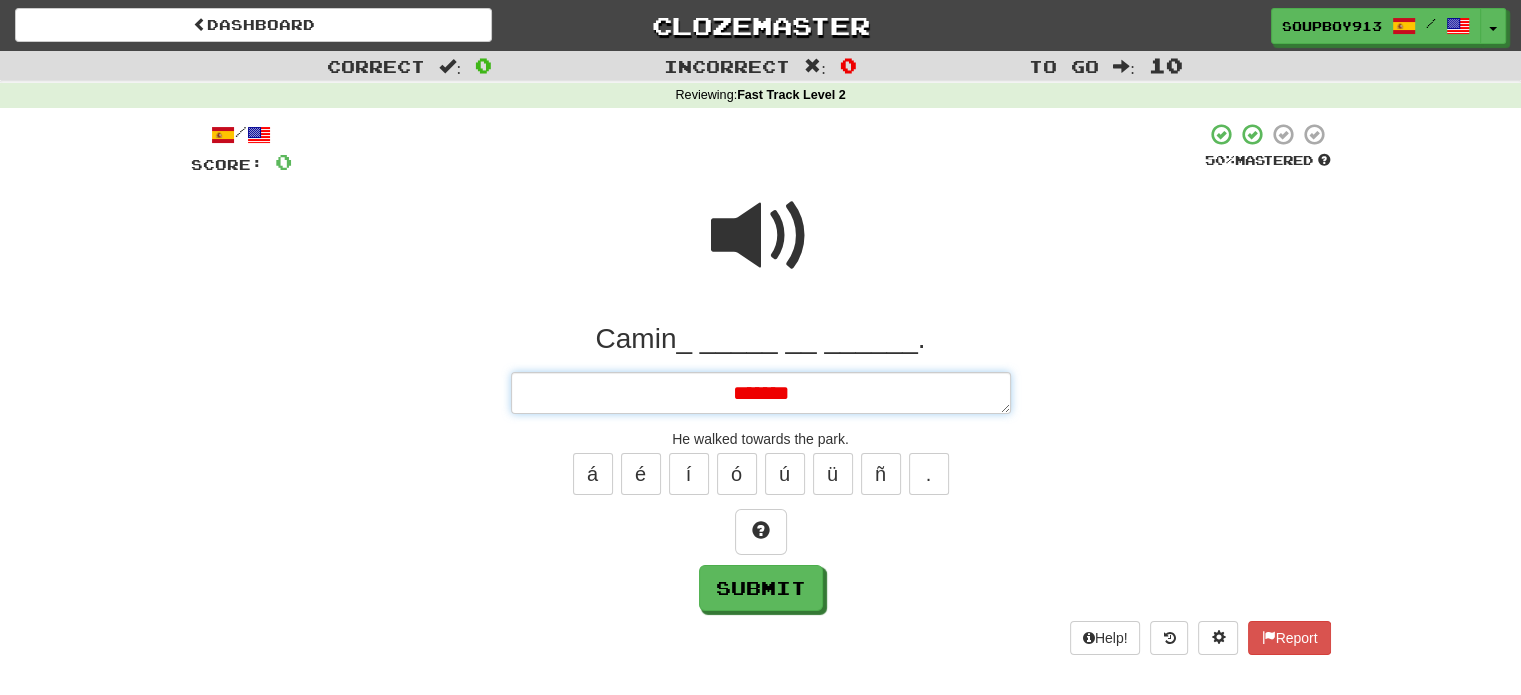 type on "*" 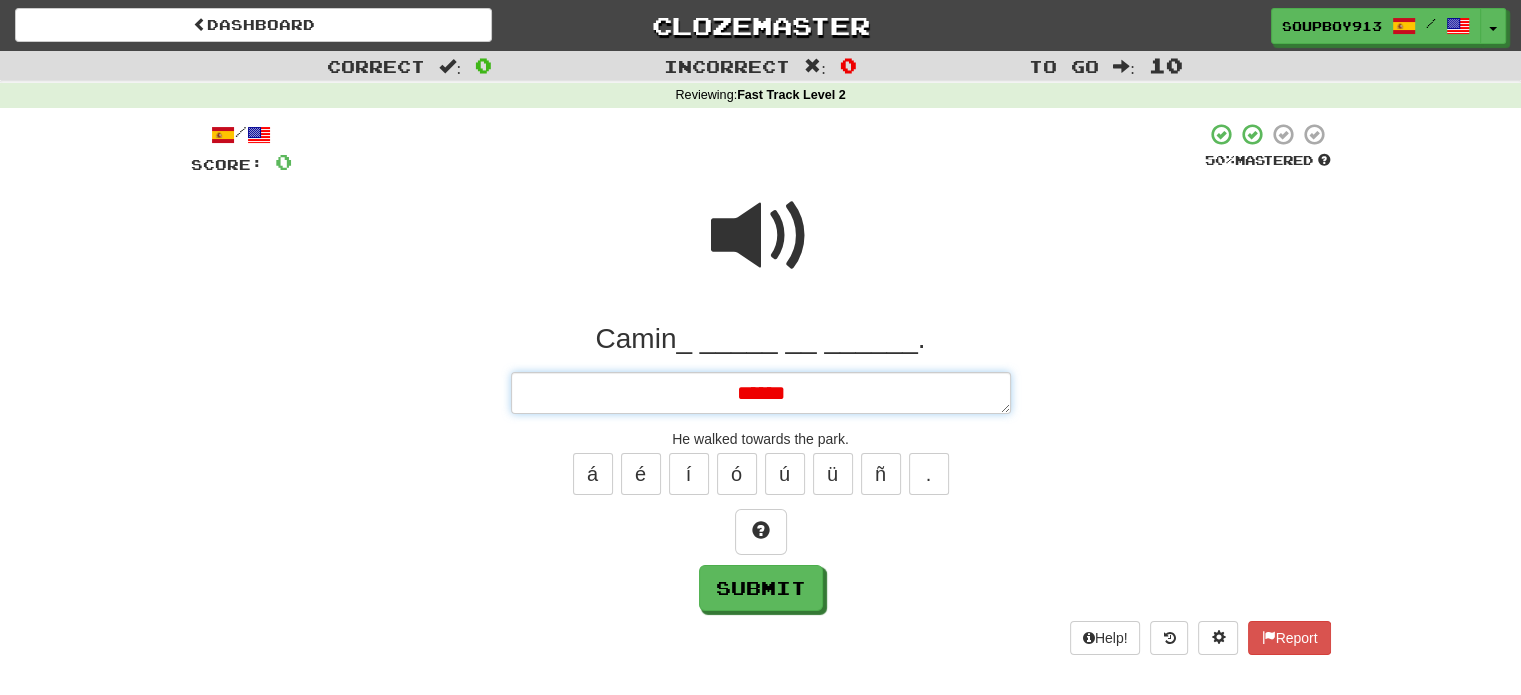 type on "*" 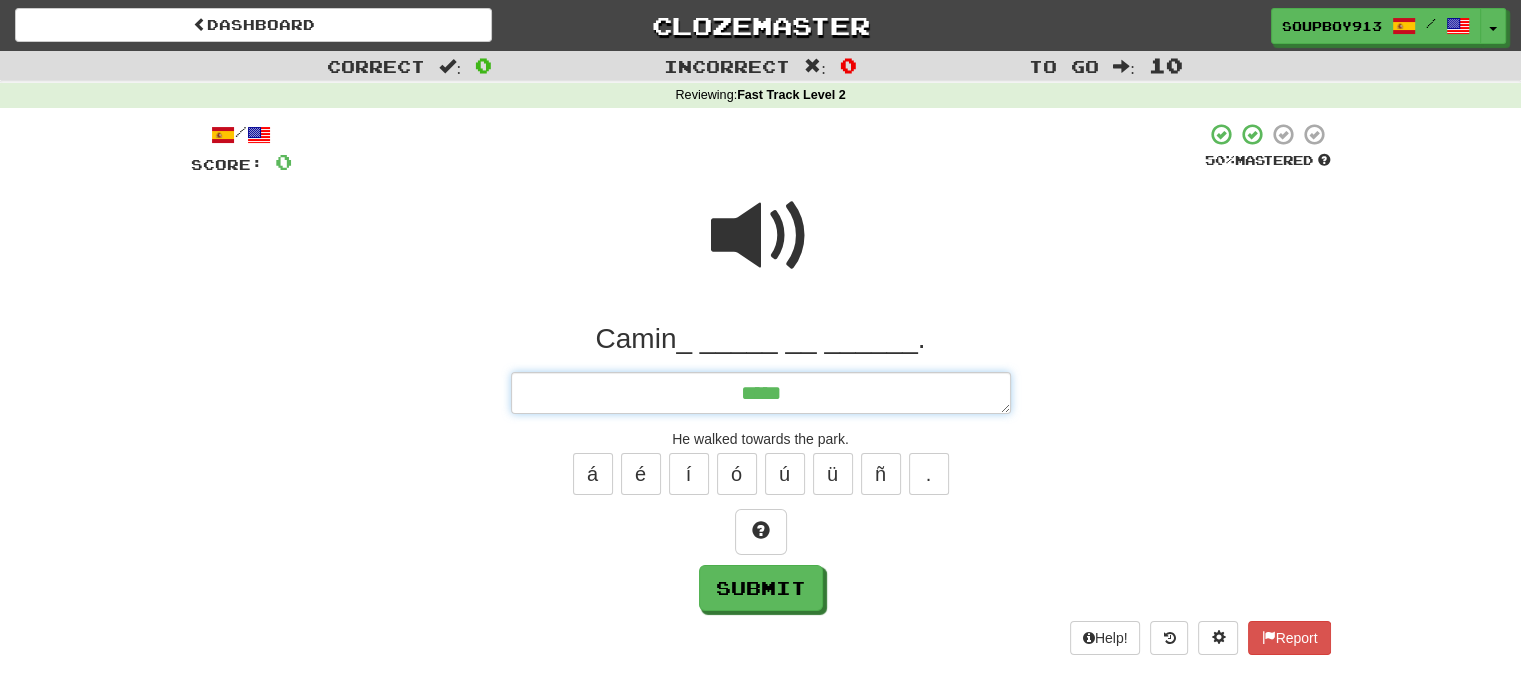 type on "*" 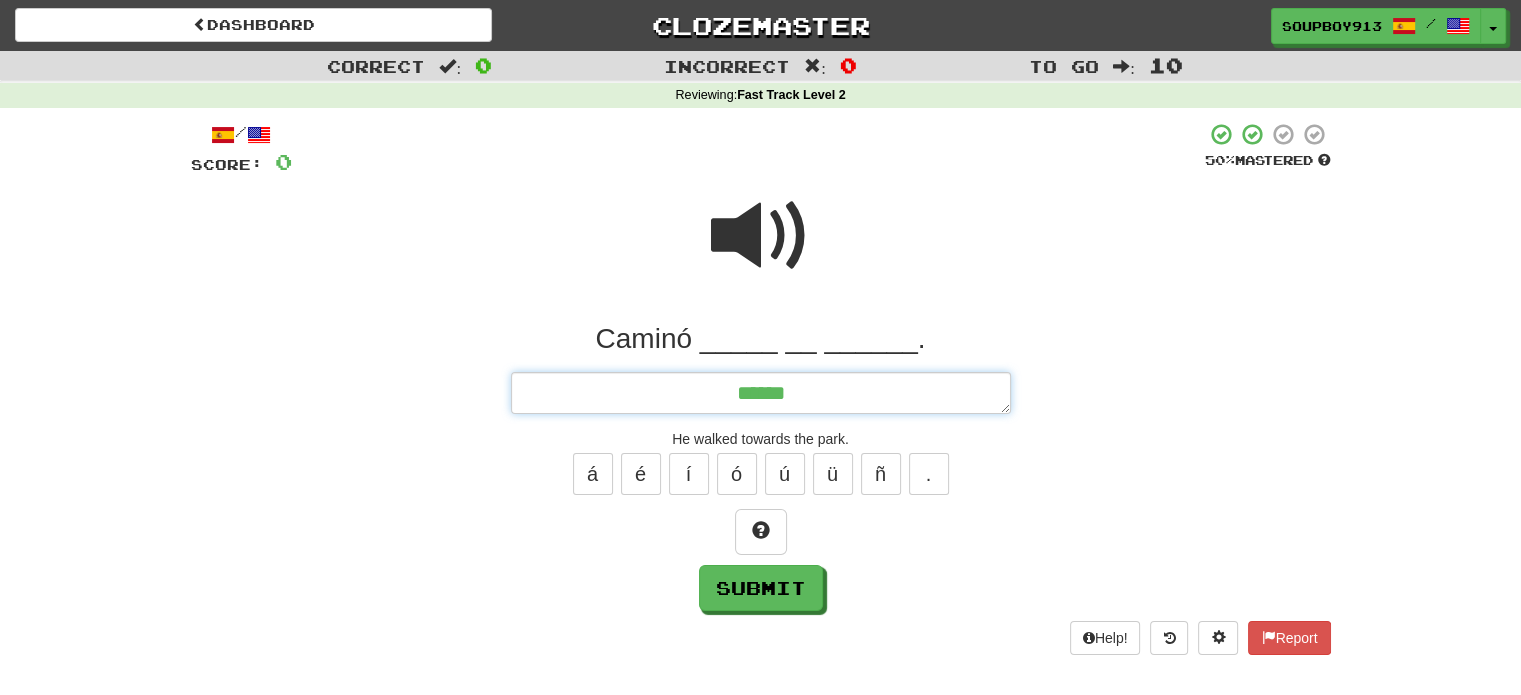 type on "*" 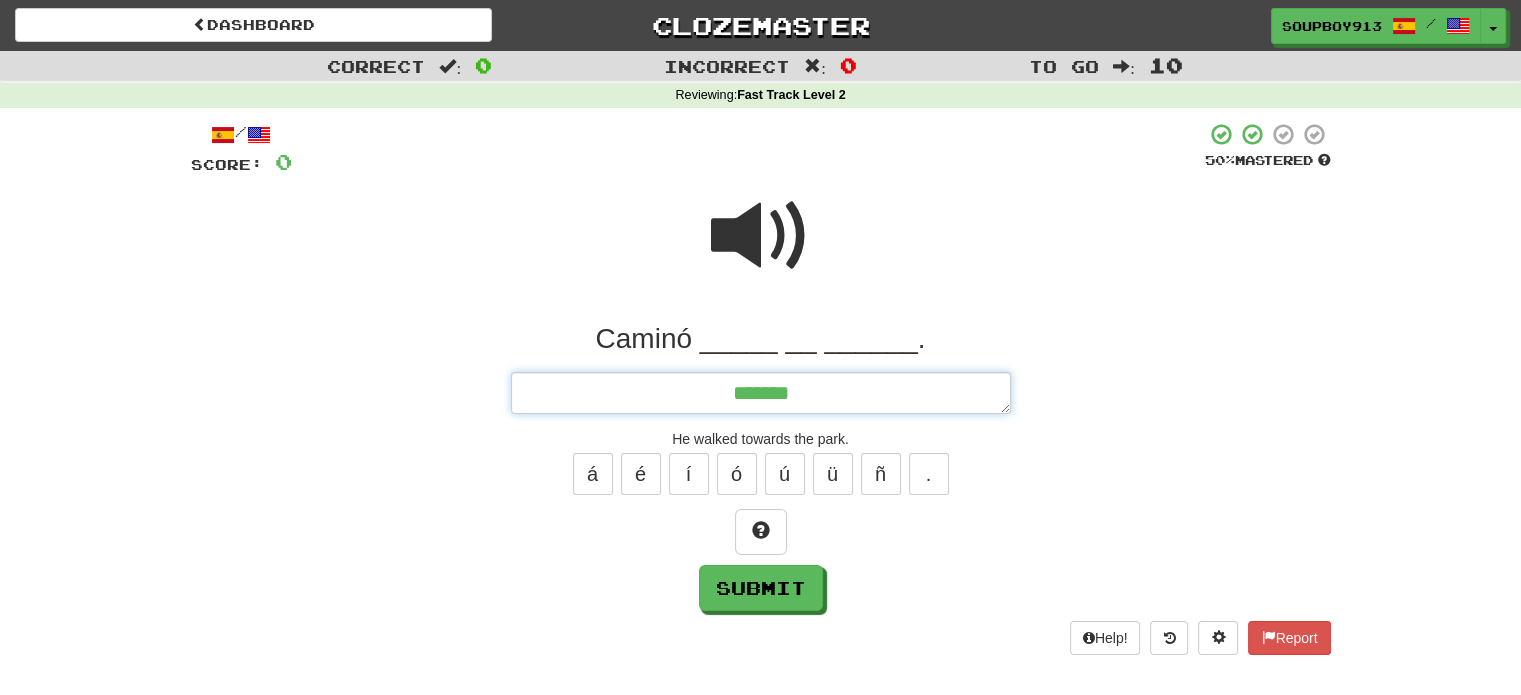 type on "*" 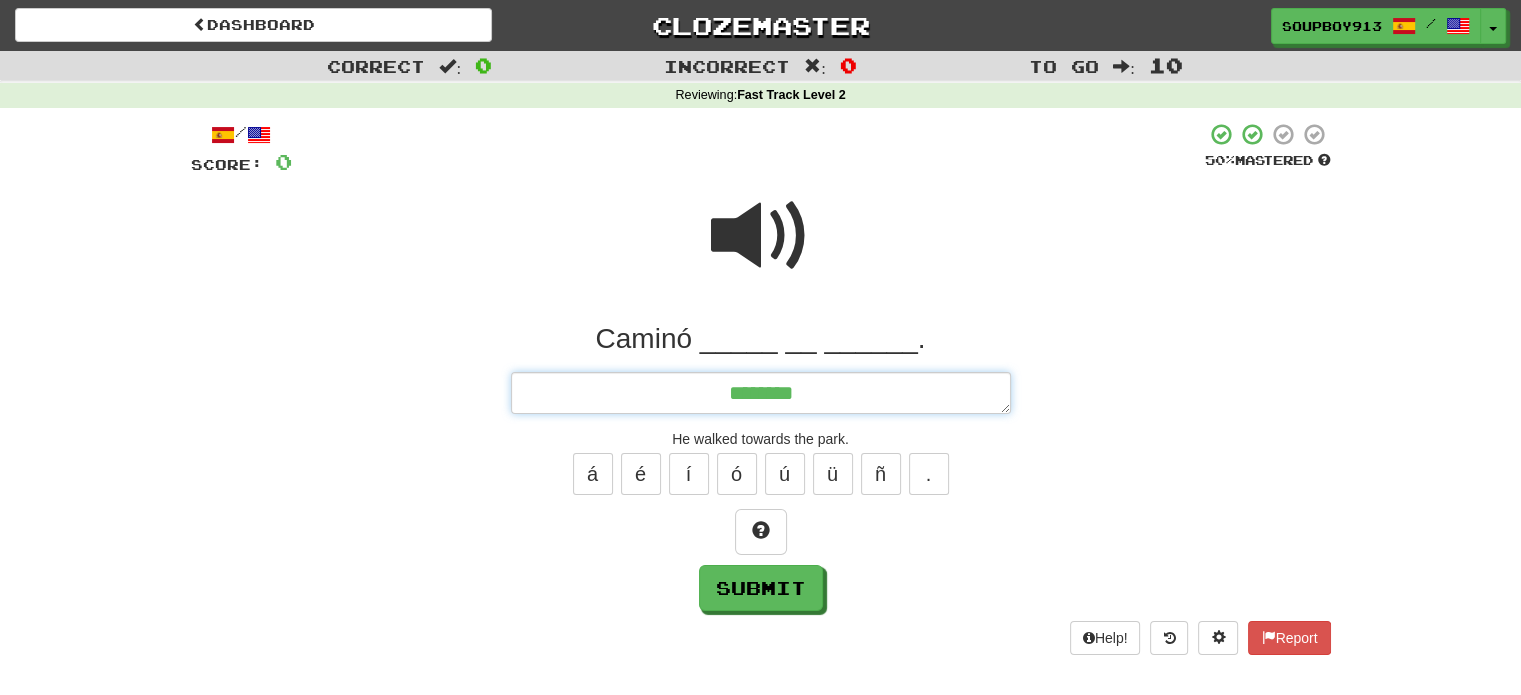 type on "*" 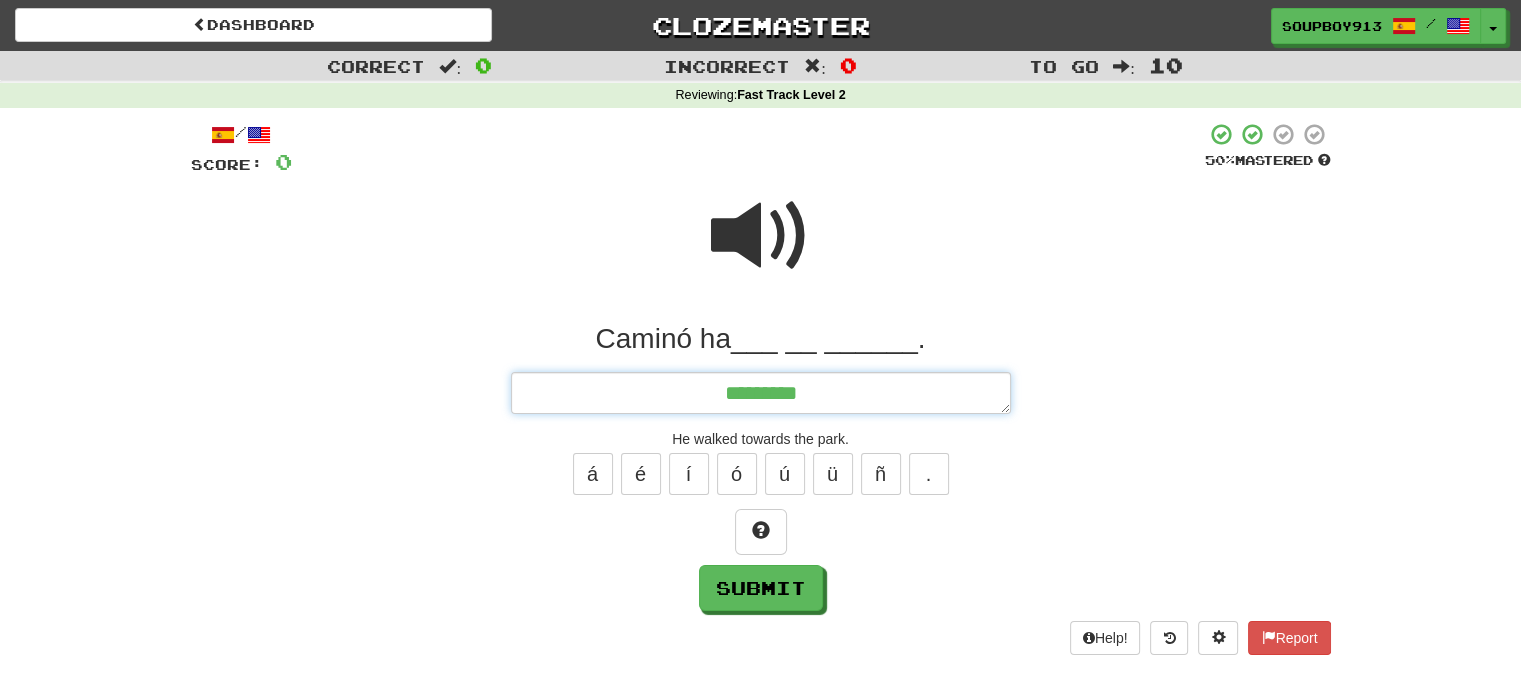 type on "*" 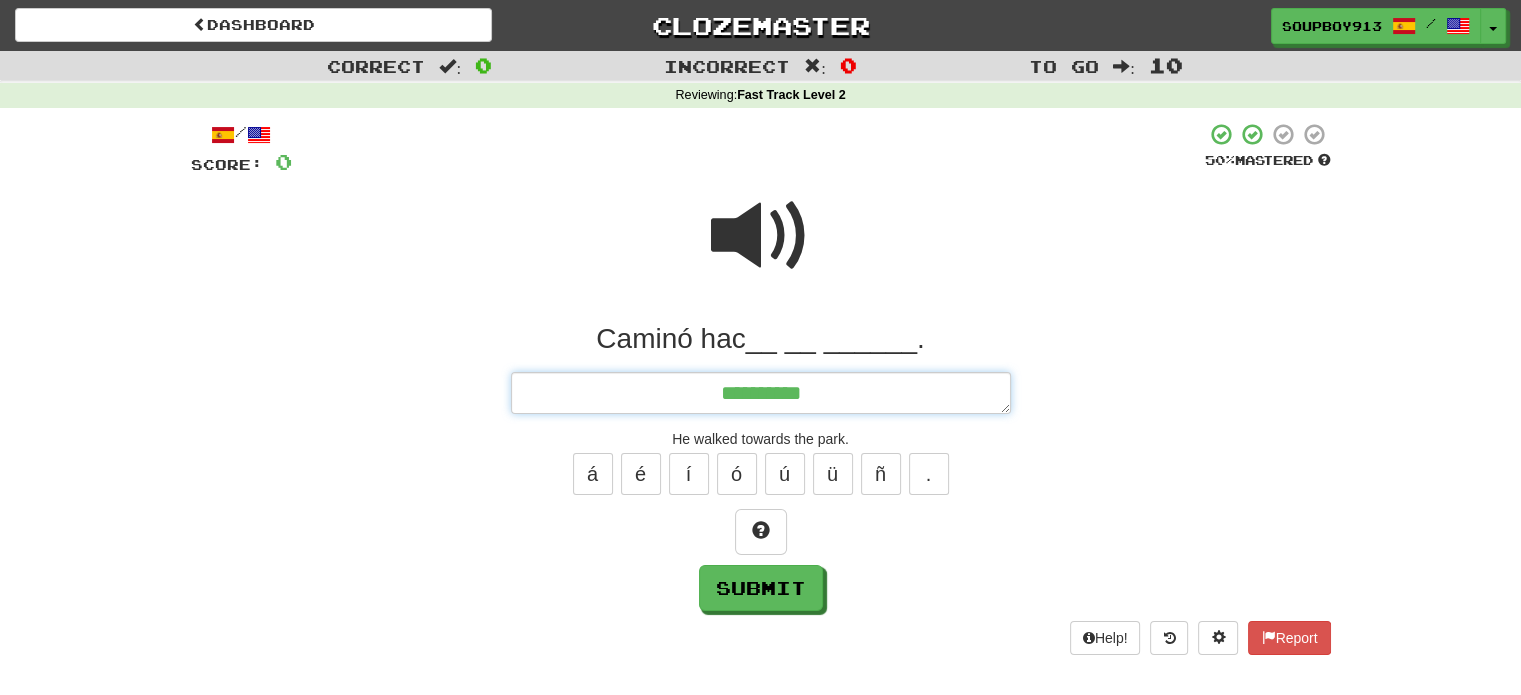 type on "*" 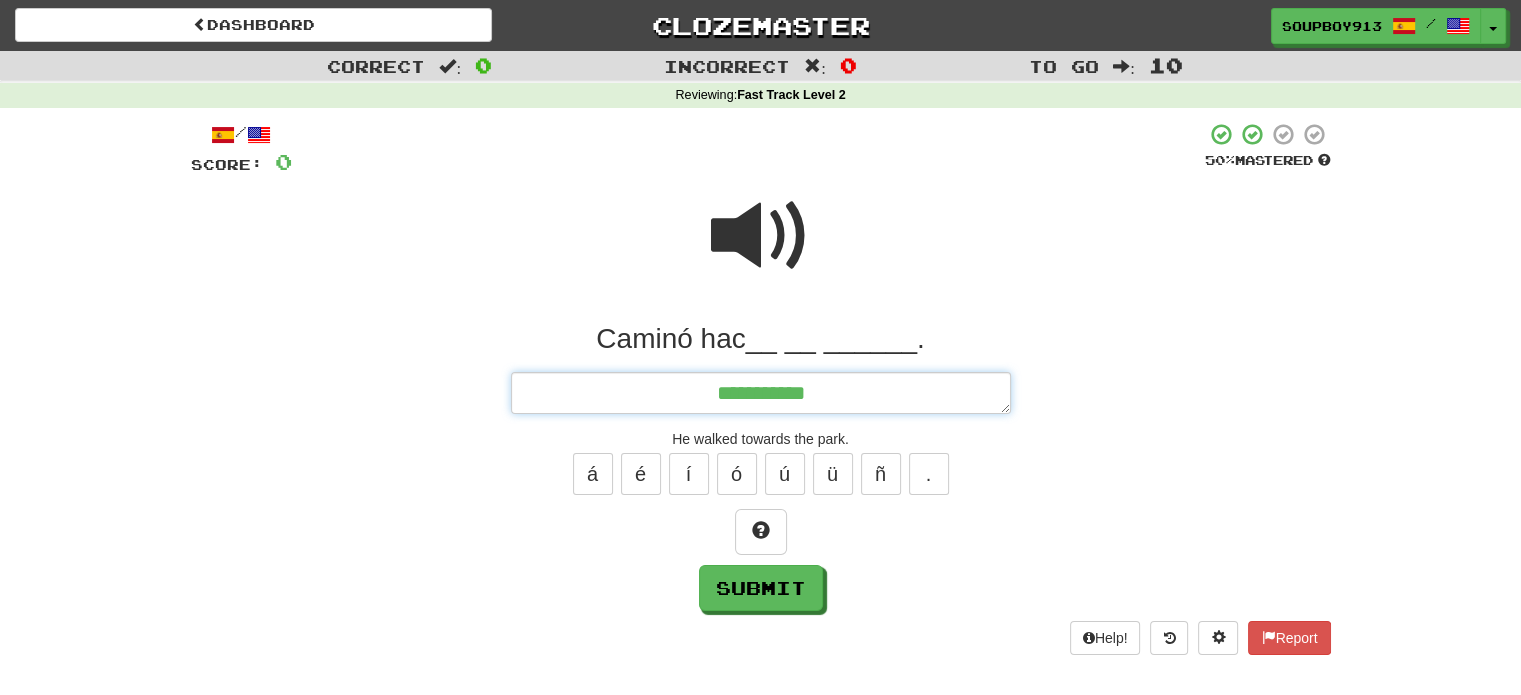 type on "*" 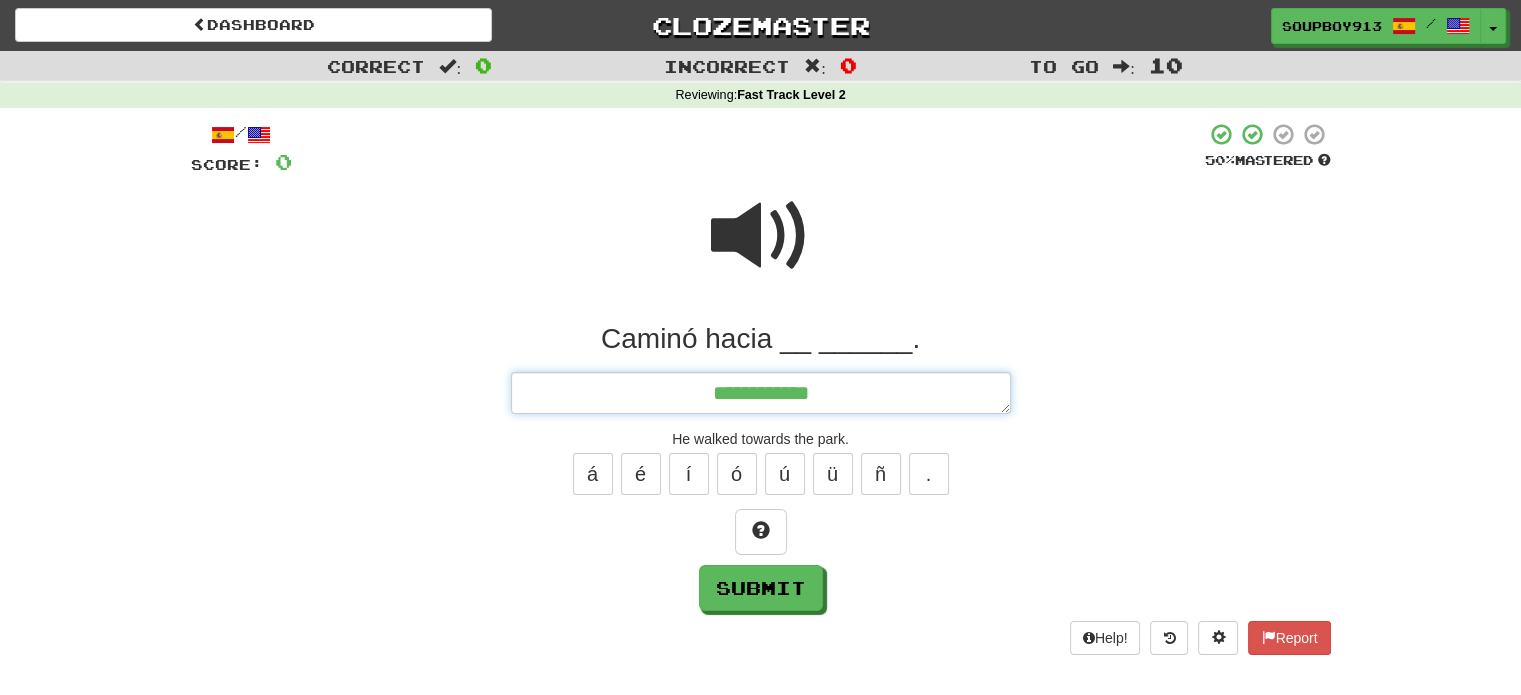 type on "*" 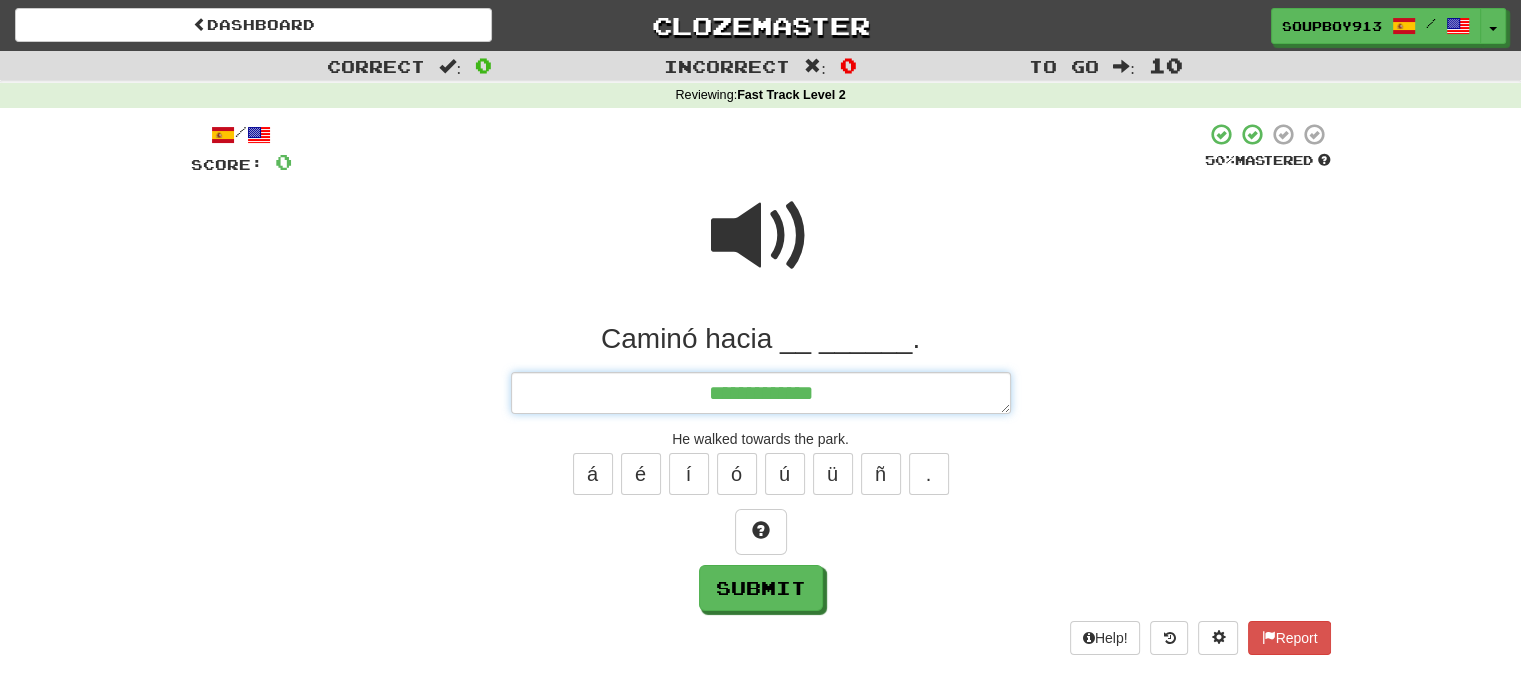 type on "*" 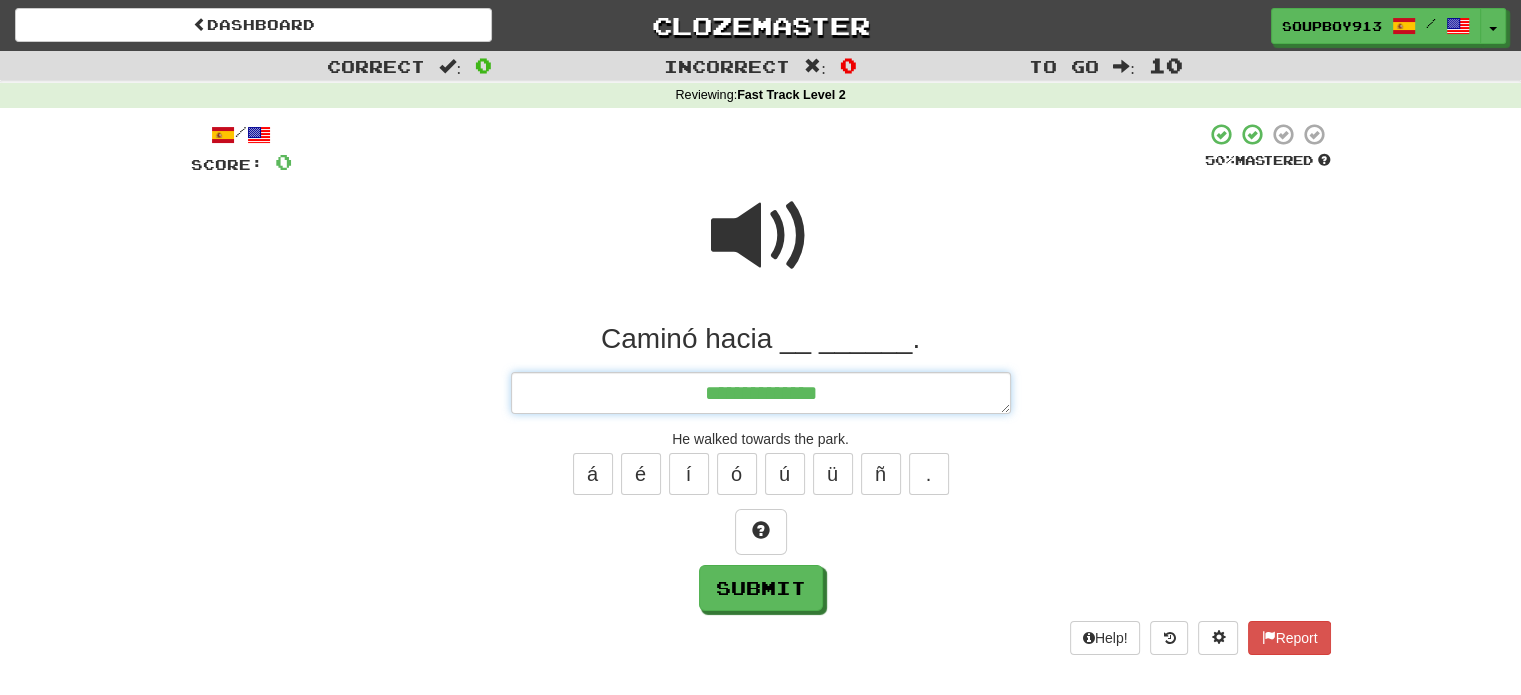 type on "*" 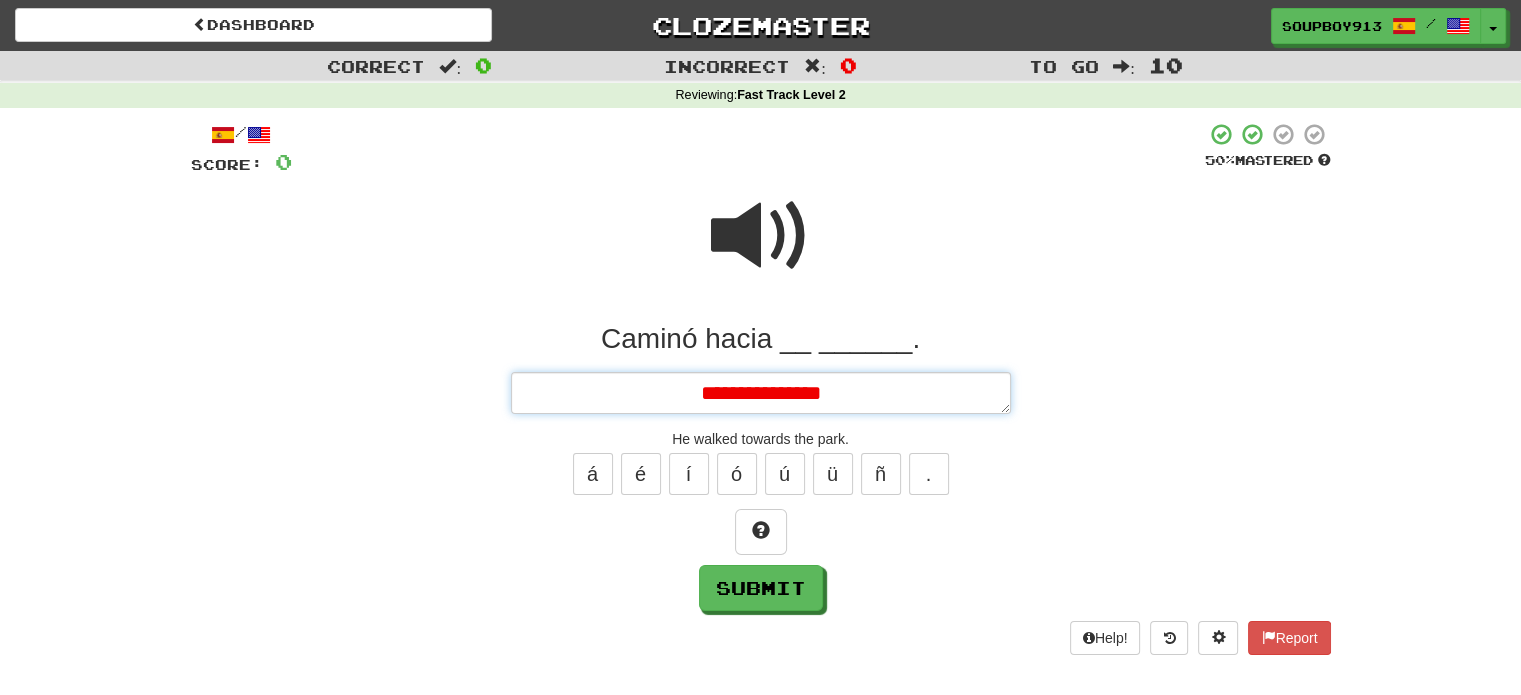 type on "*" 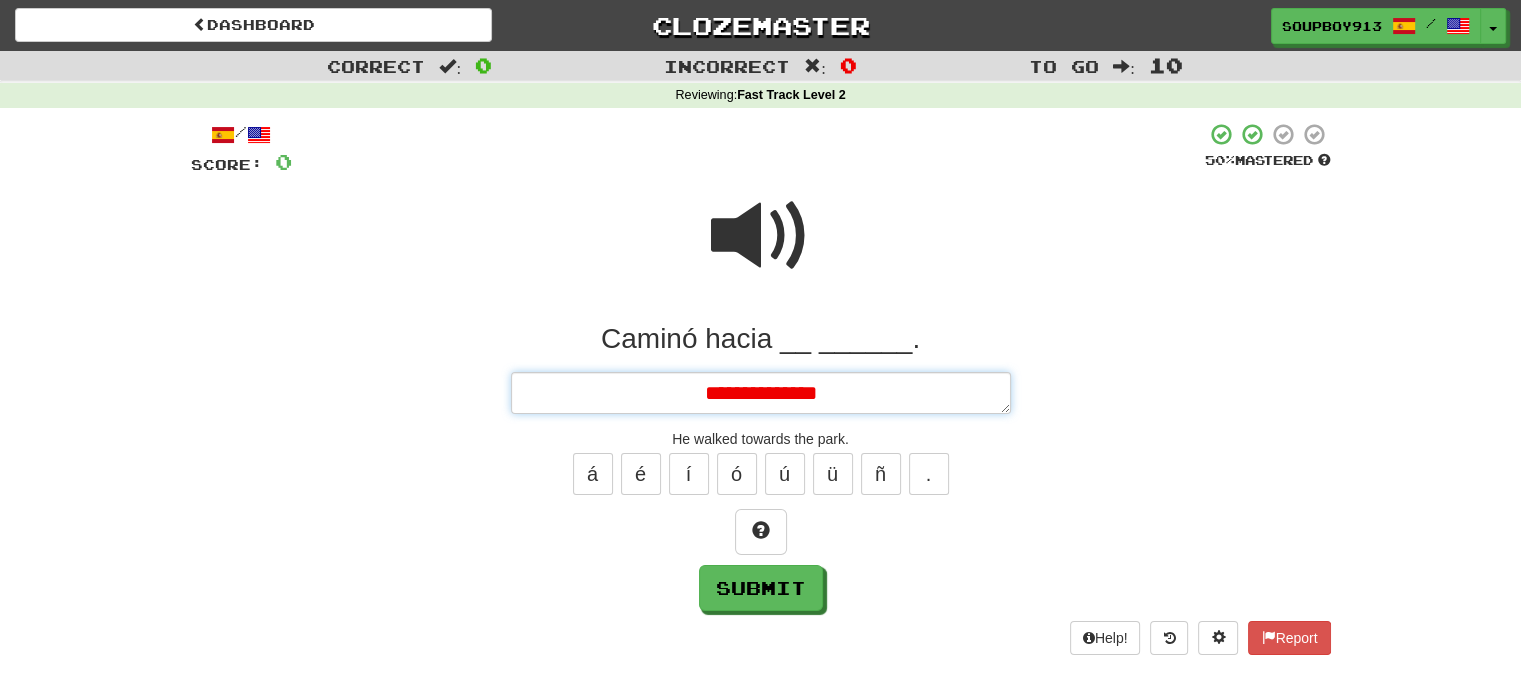 type on "*" 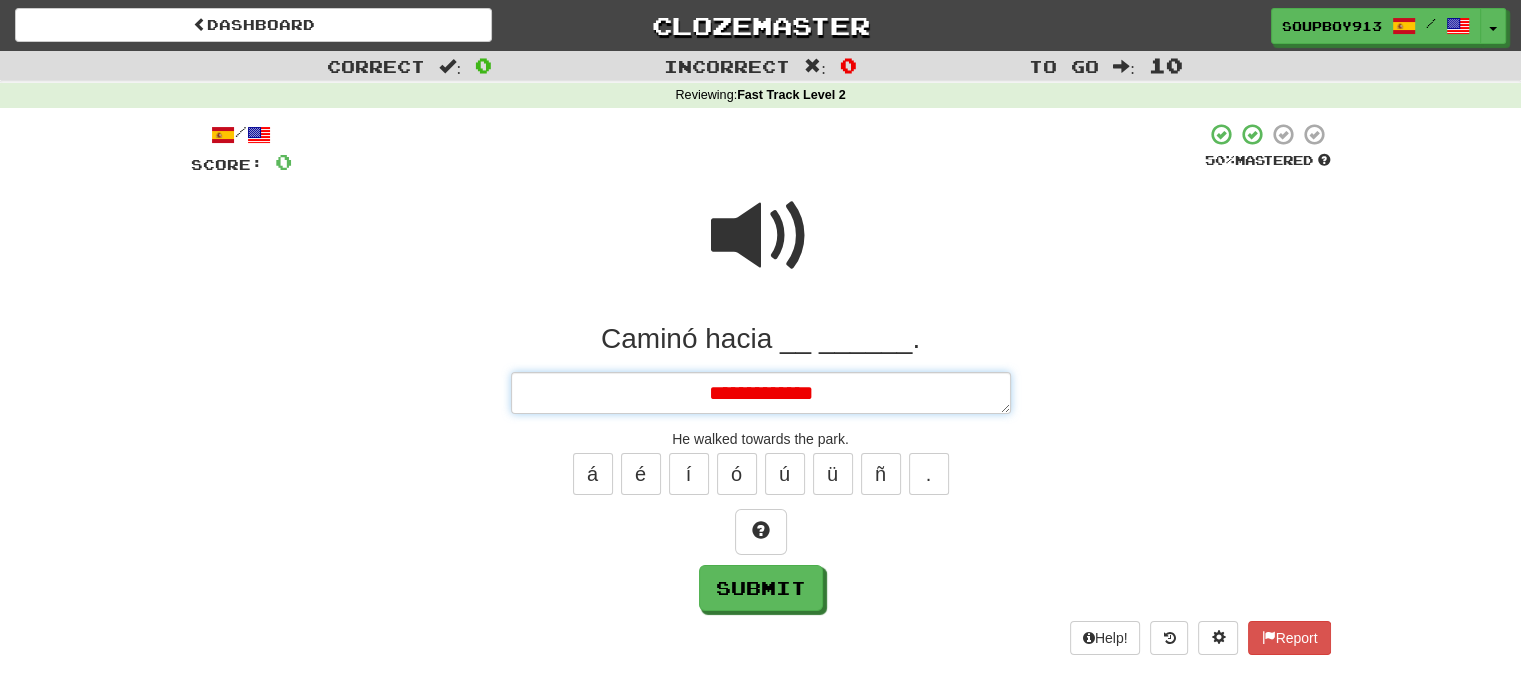 type on "*" 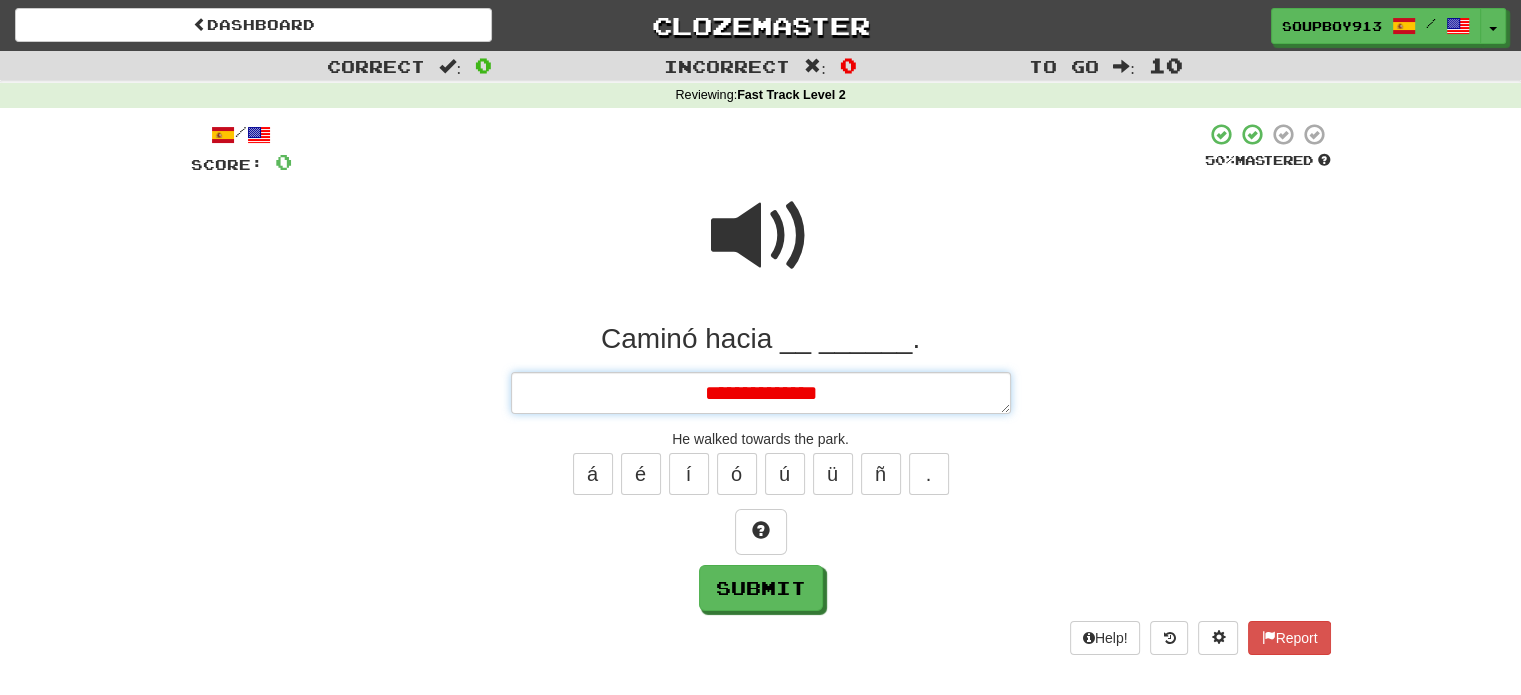 type on "*" 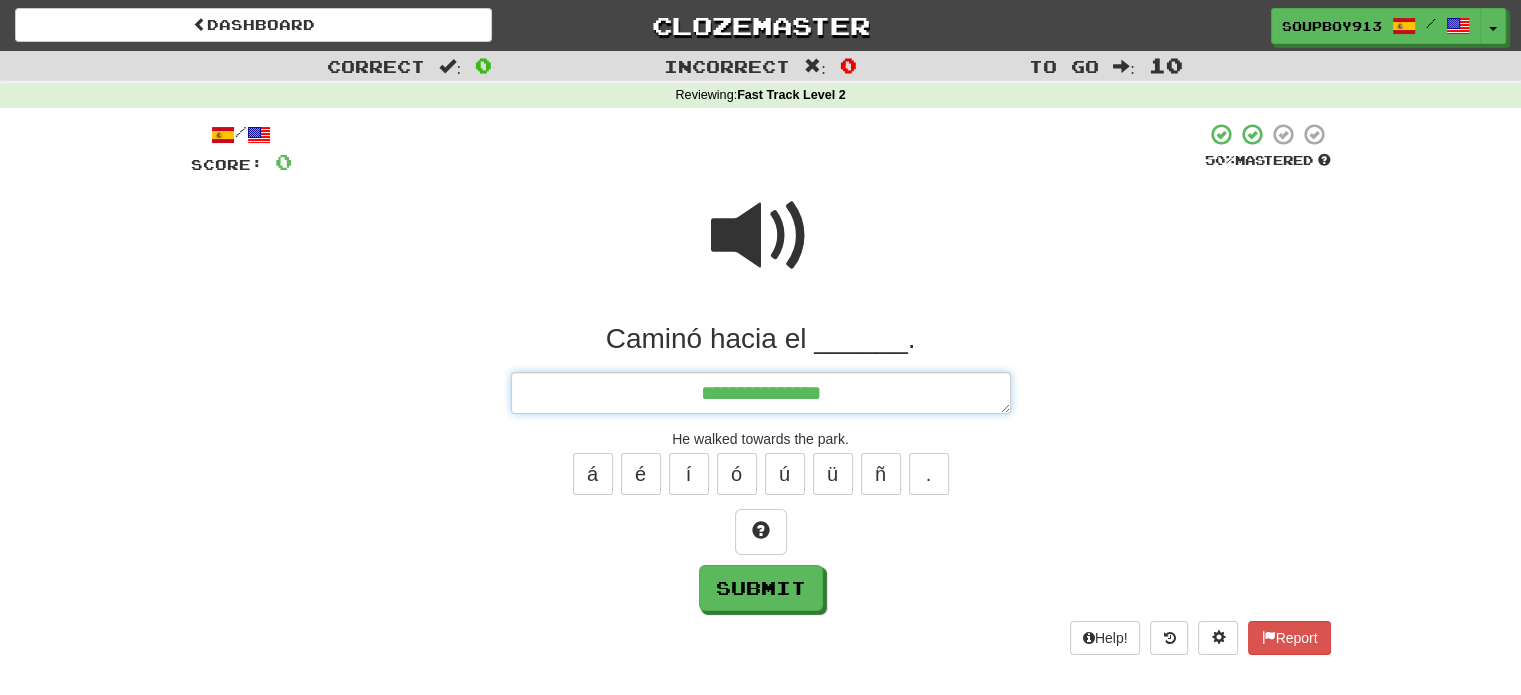 type on "*" 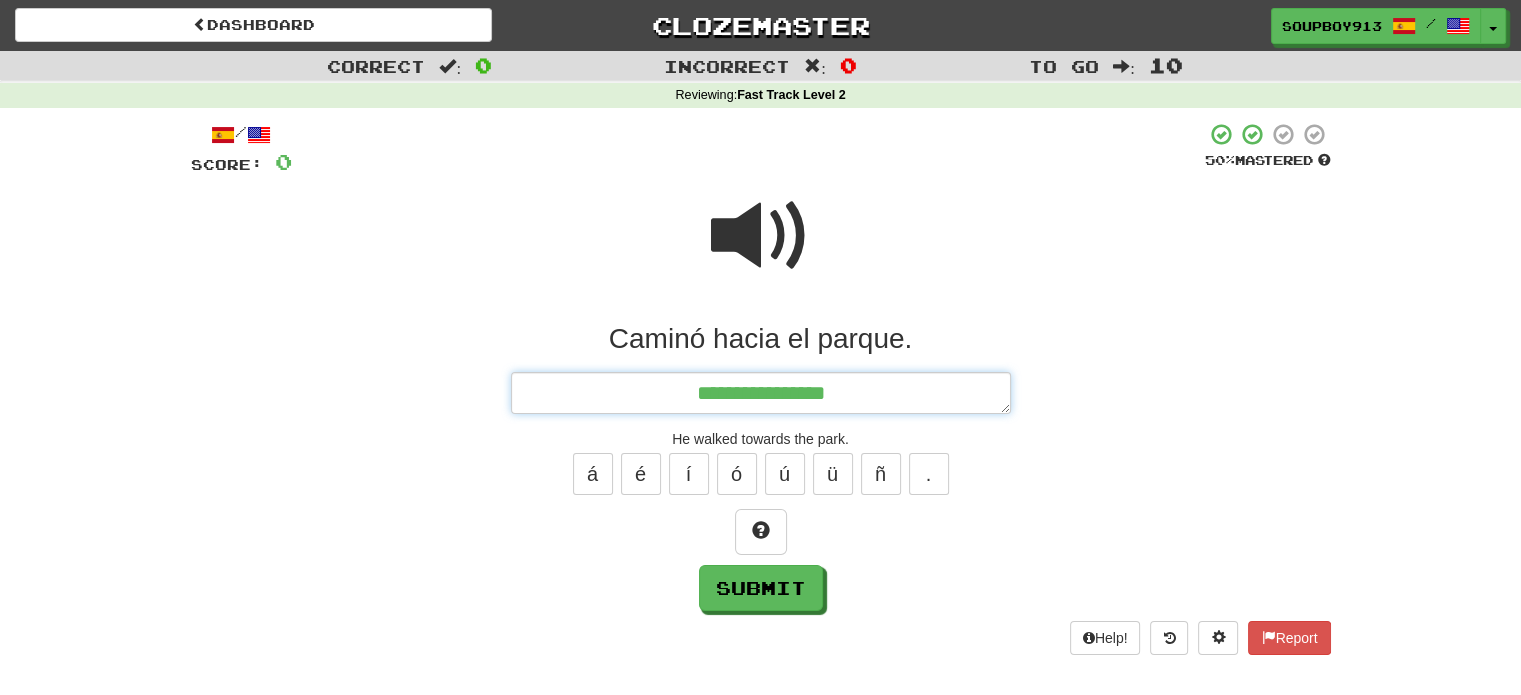 type on "*" 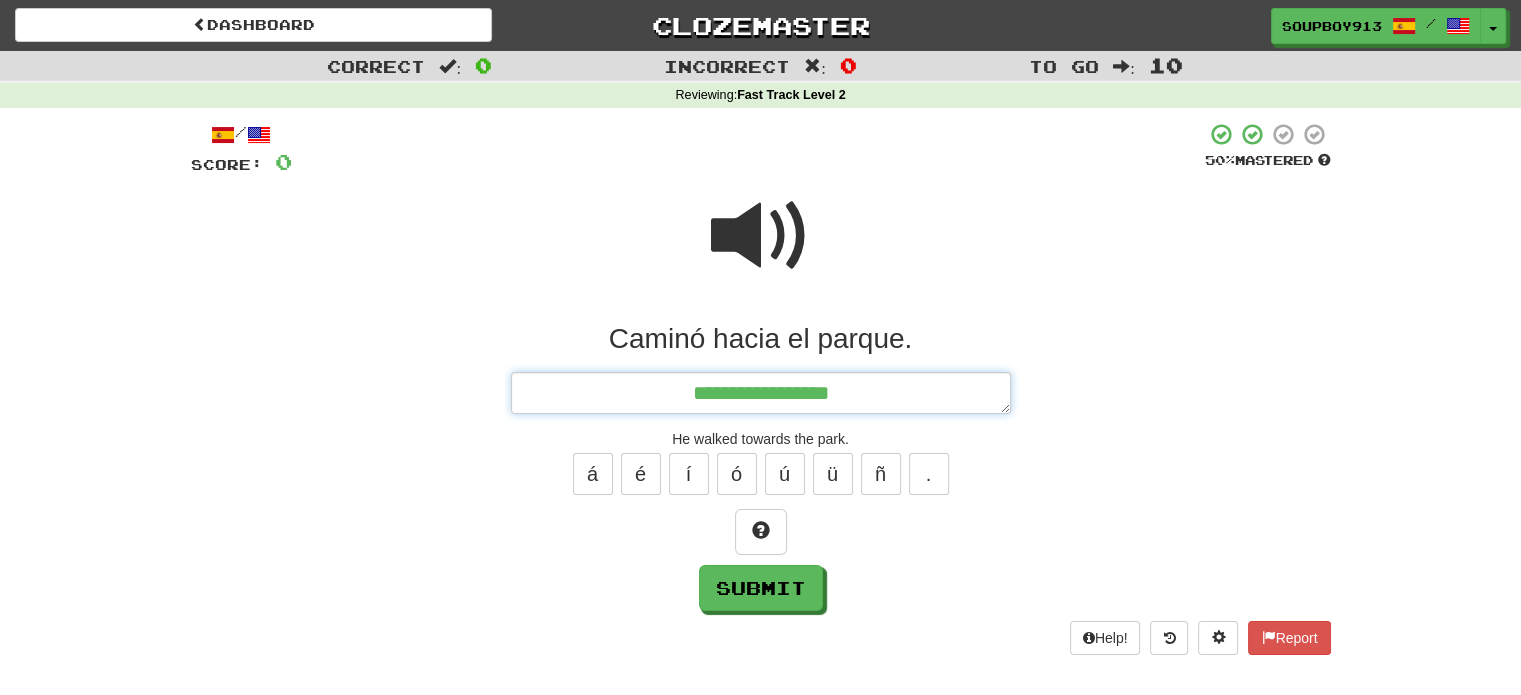type on "*" 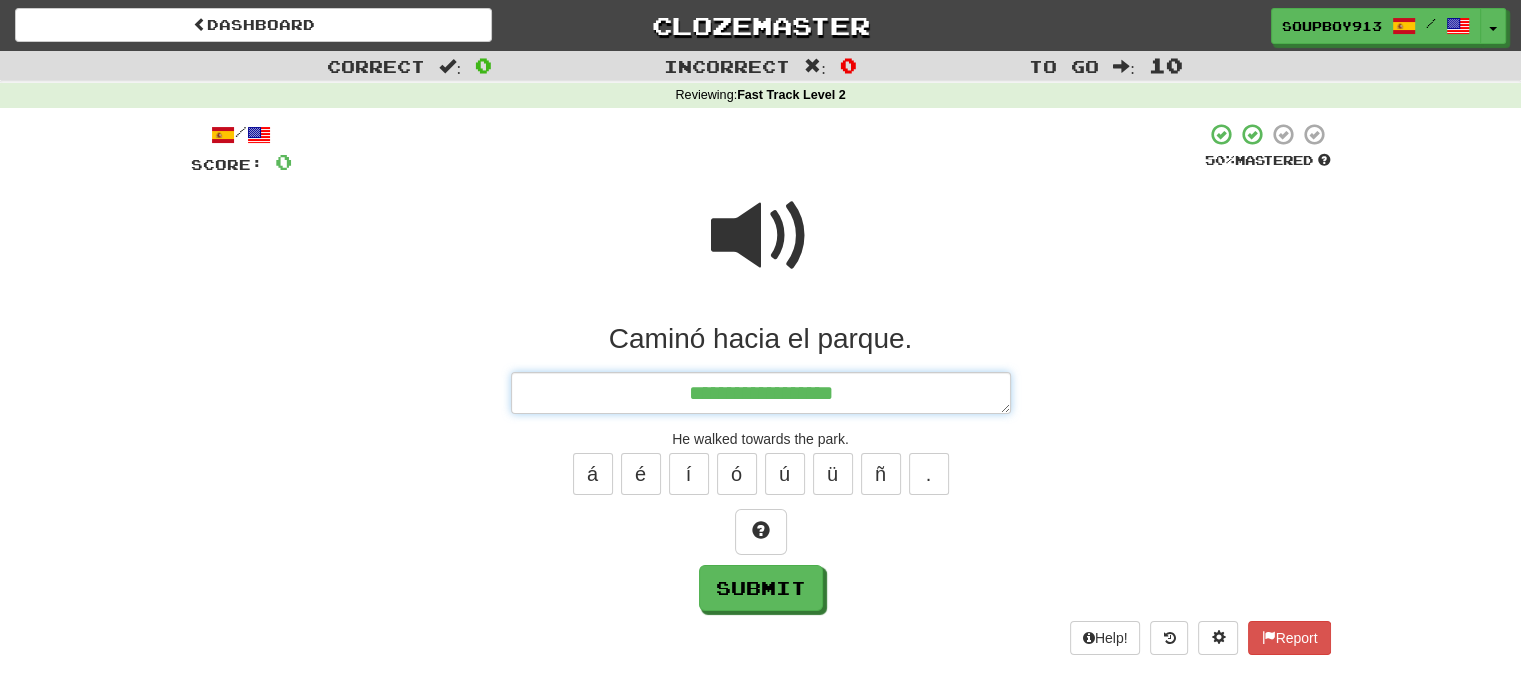 type on "*" 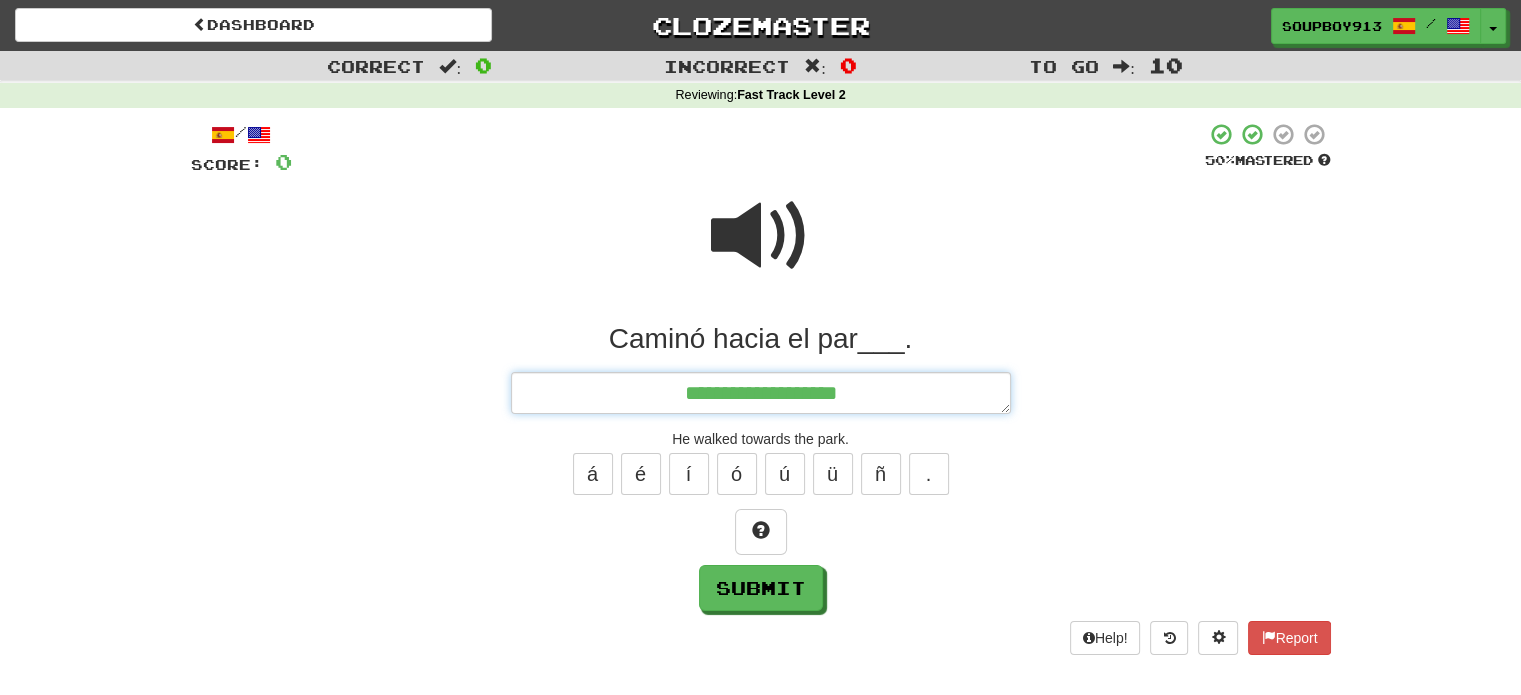 type on "*" 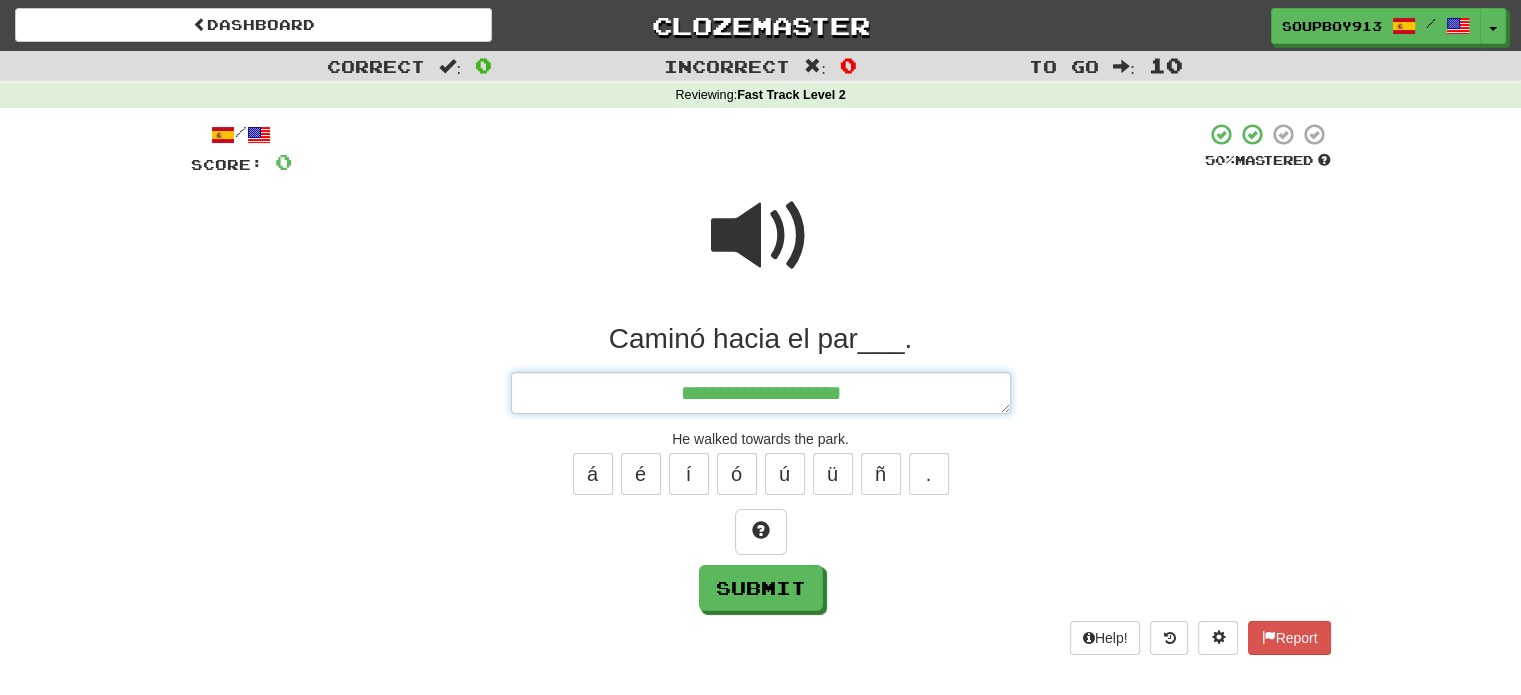 type on "*" 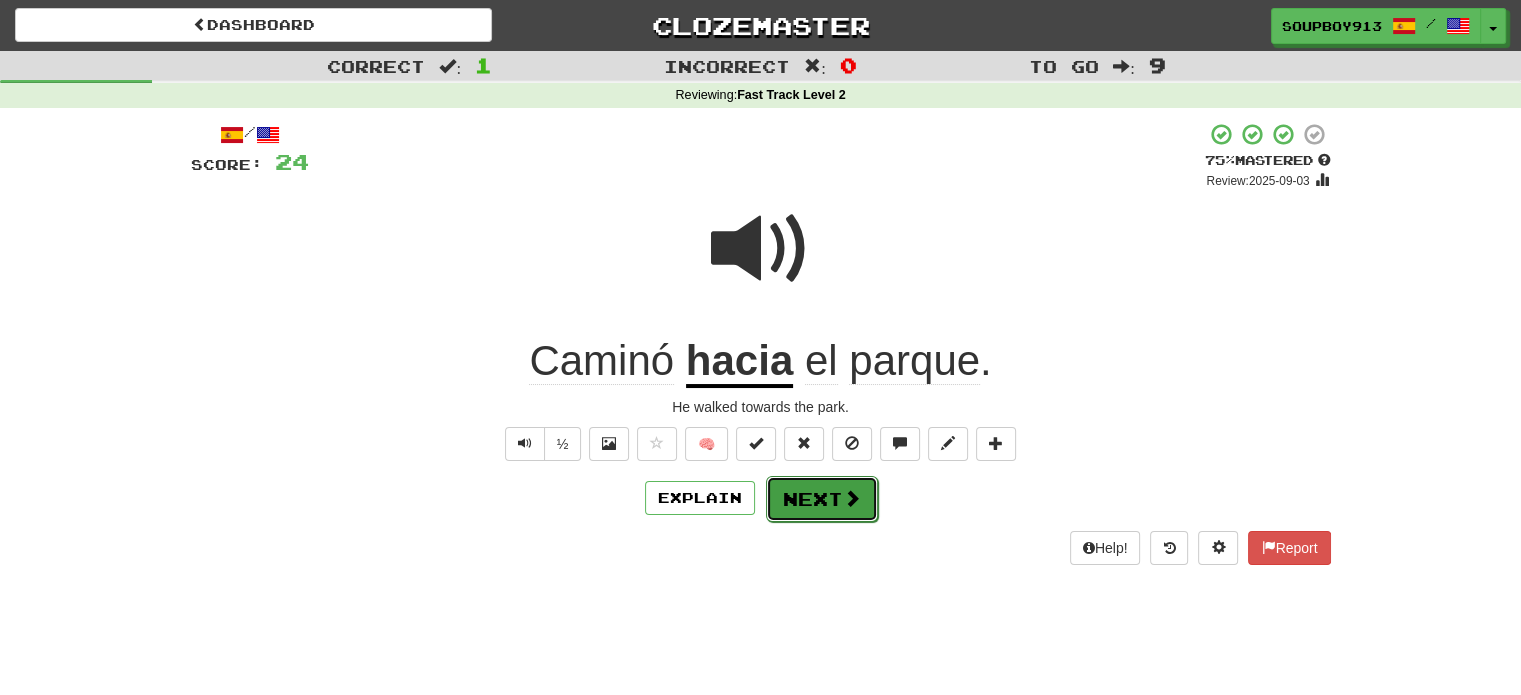 click on "Next" at bounding box center [822, 499] 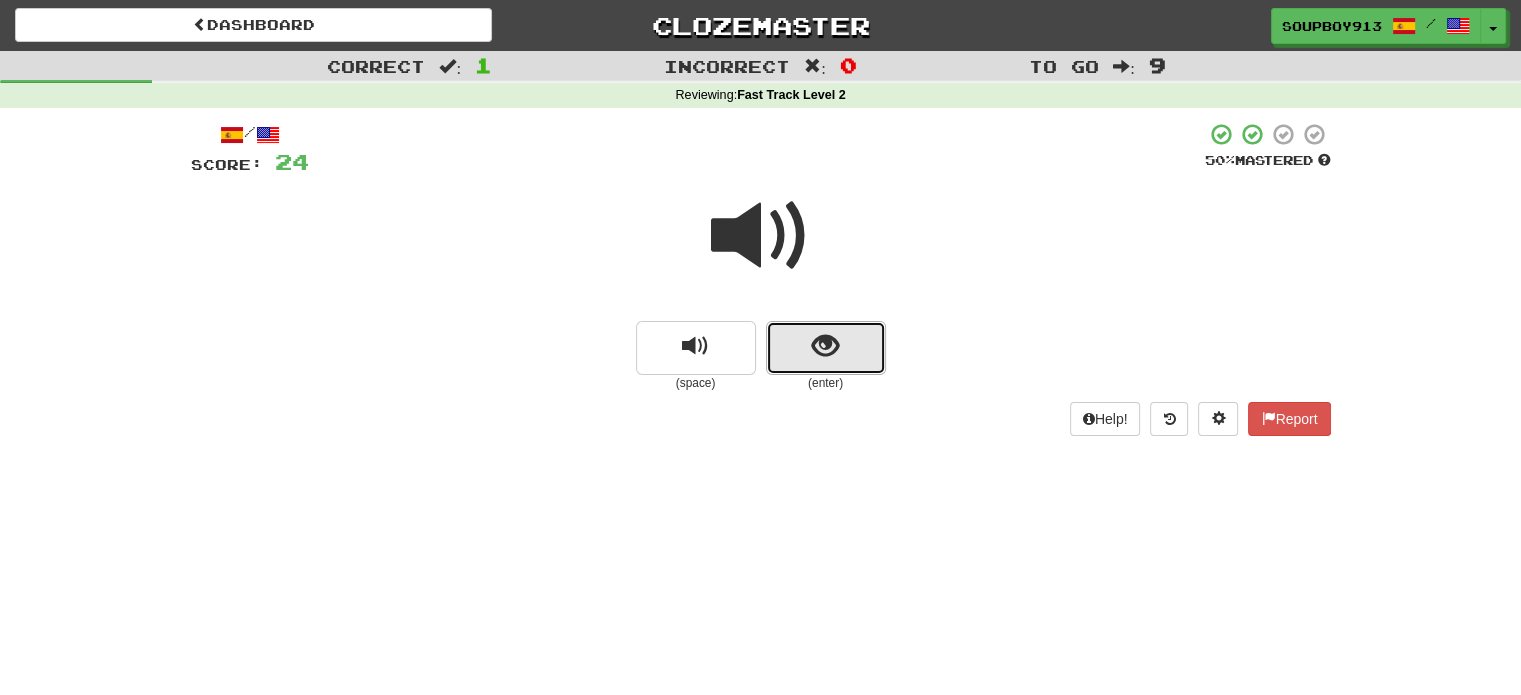 click at bounding box center (825, 346) 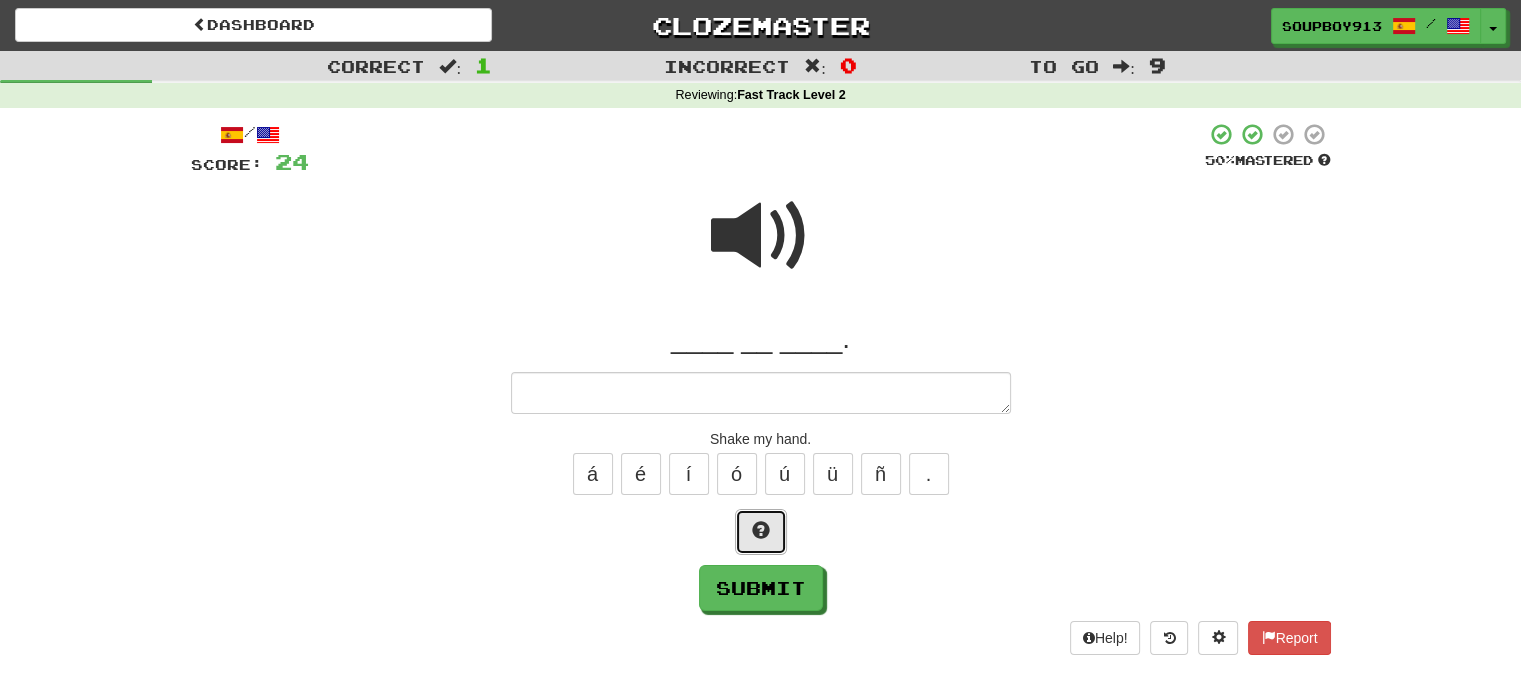 click at bounding box center [761, 530] 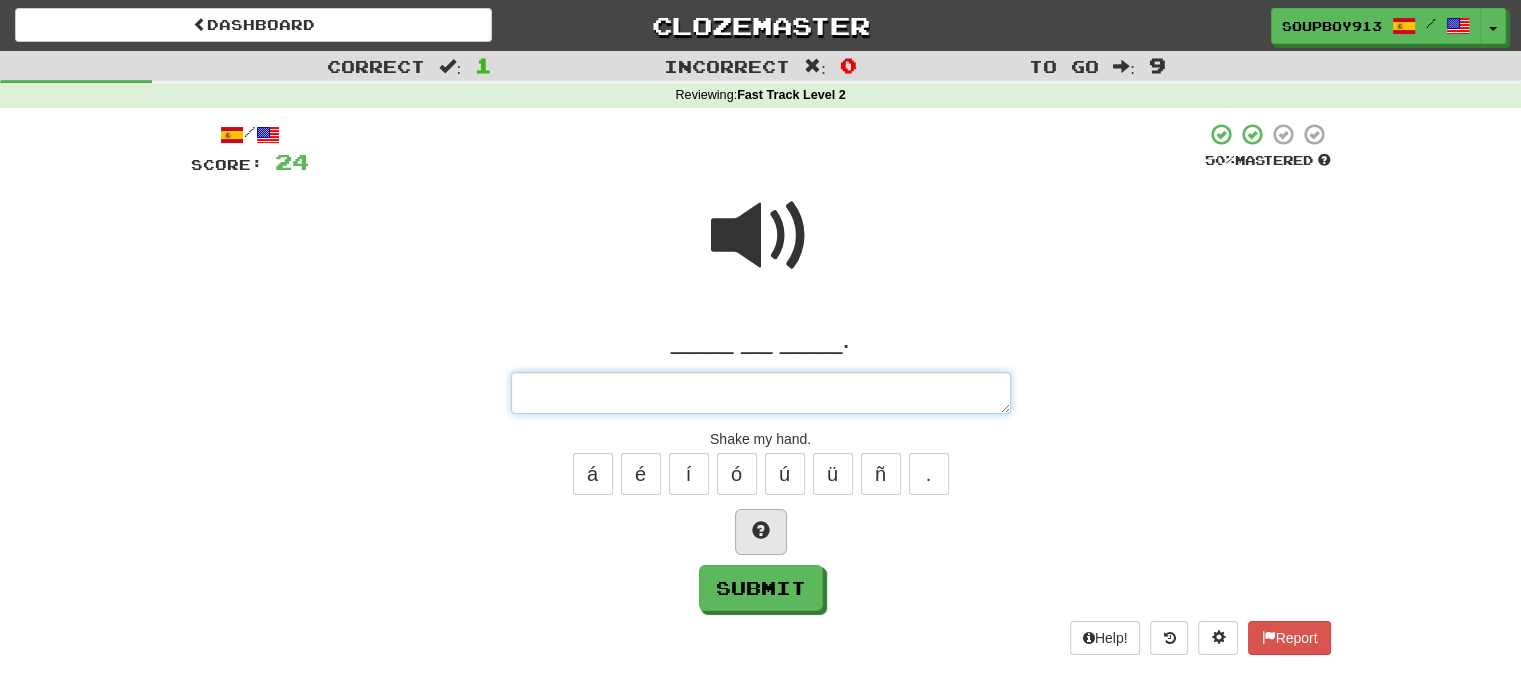 type on "*" 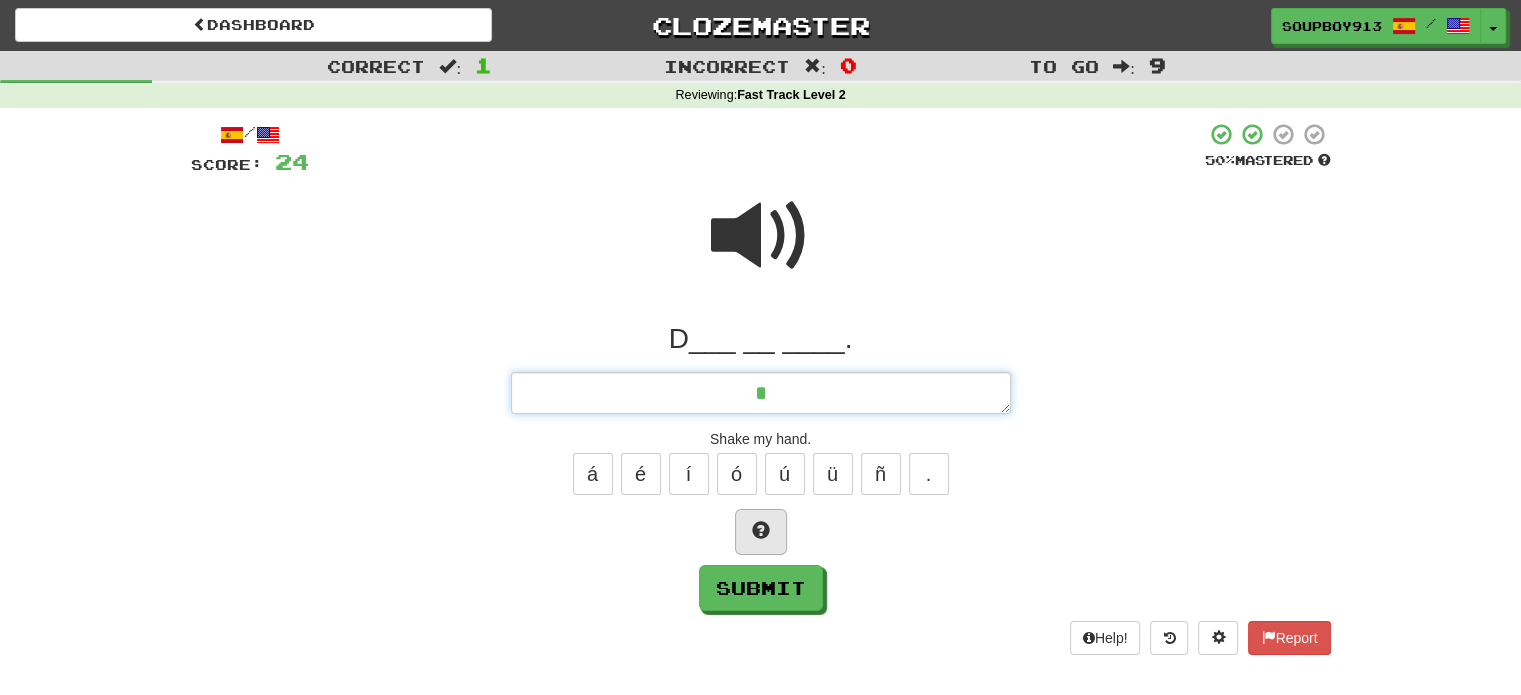 type on "*" 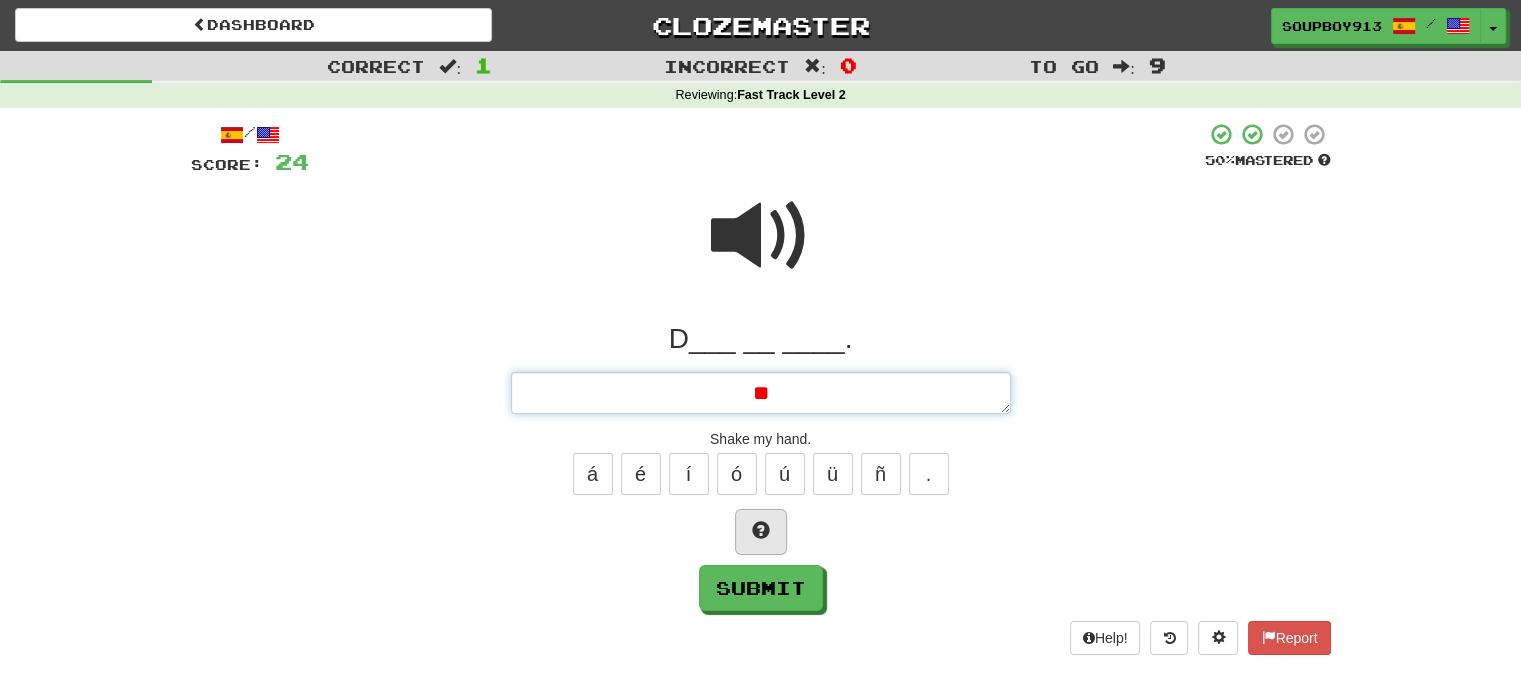 type on "*" 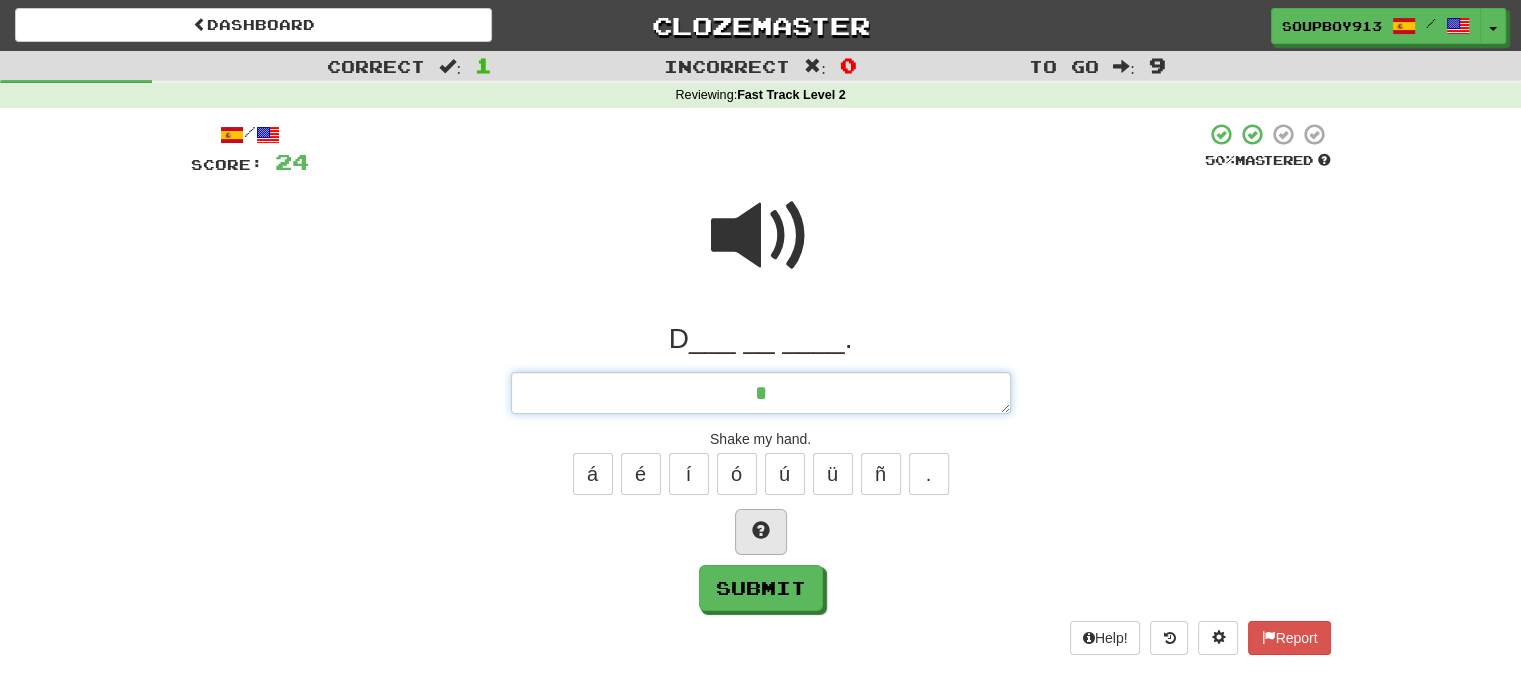 type on "*" 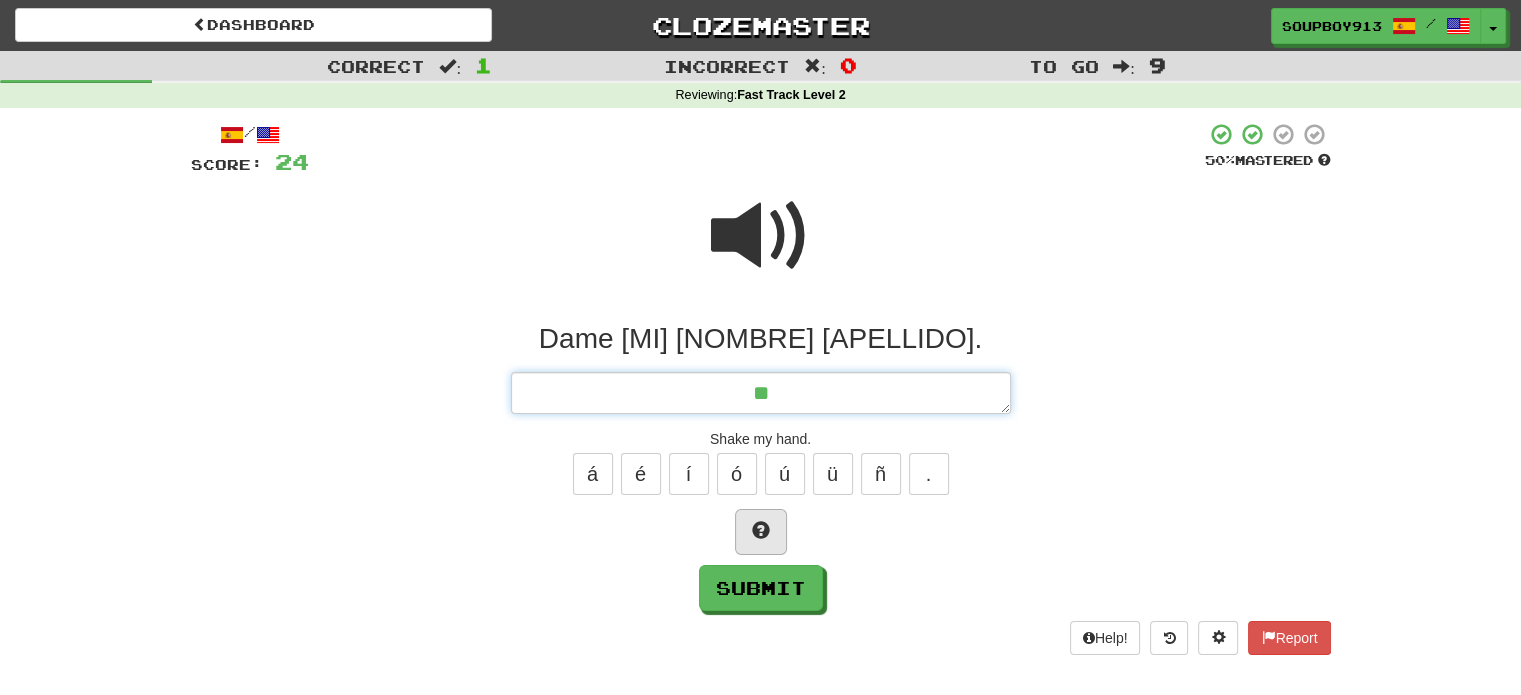 type on "*" 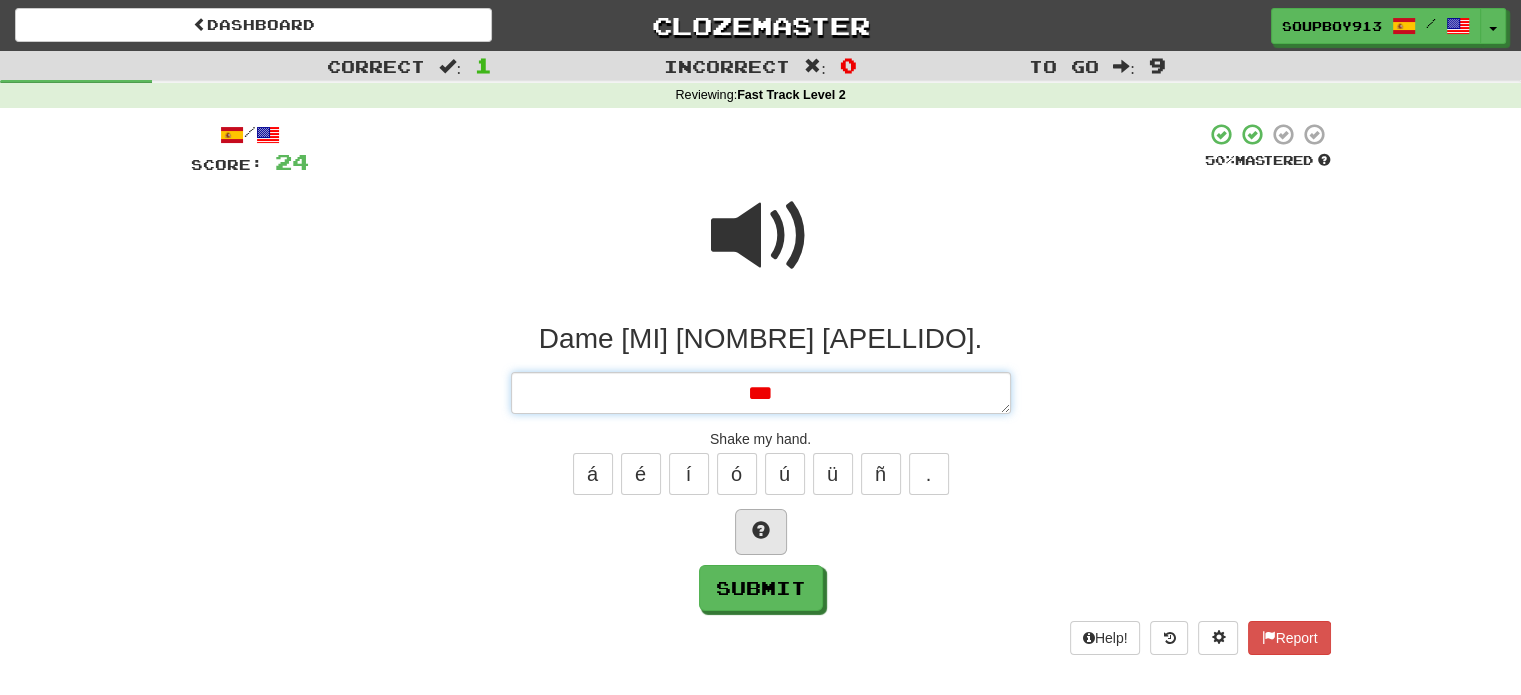 type on "*" 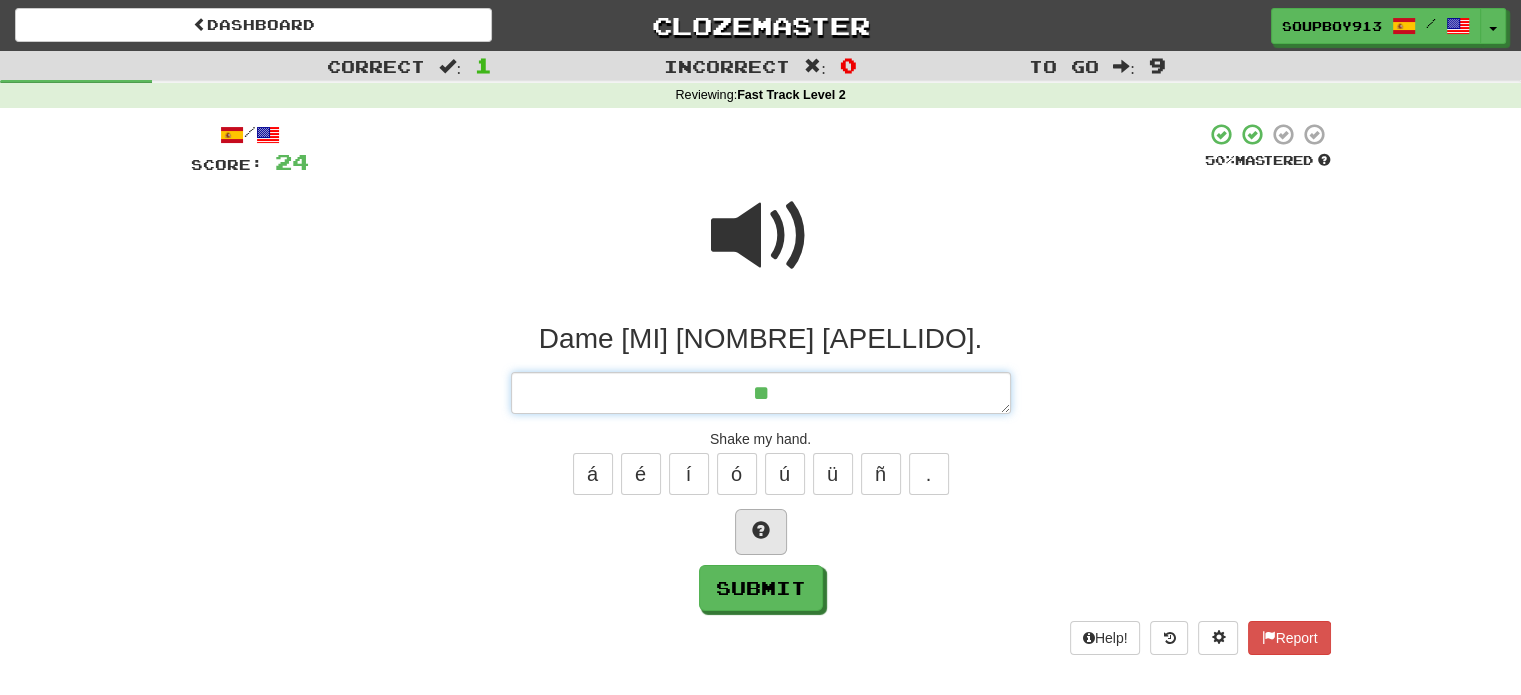 type on "*" 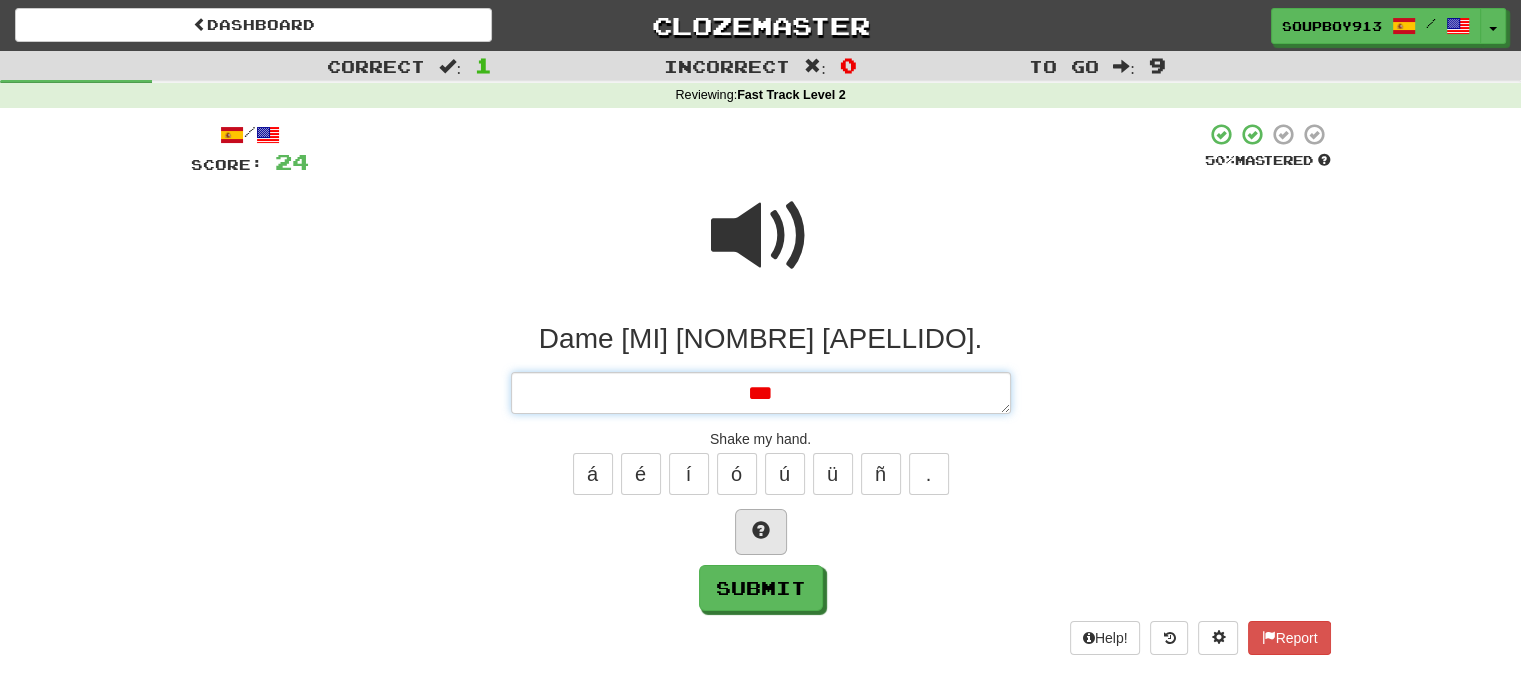 type on "*" 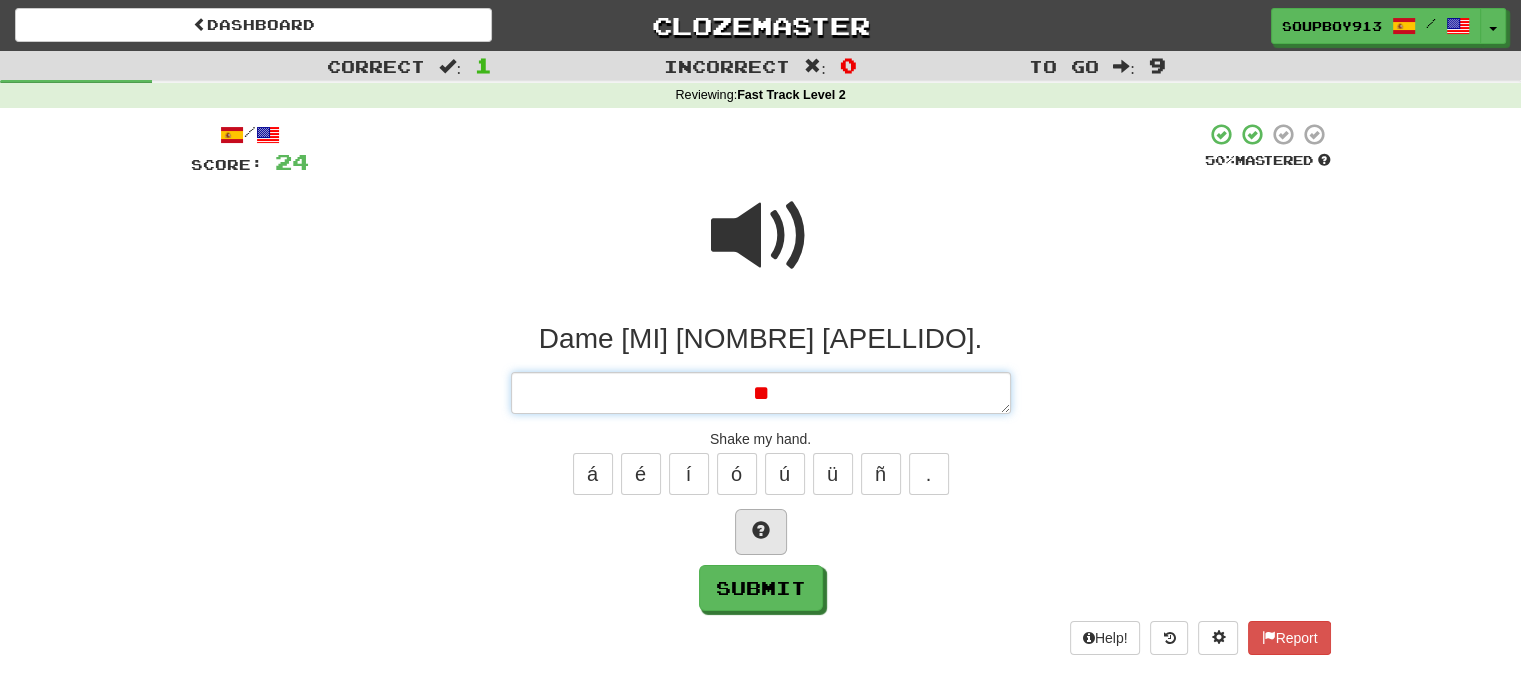 type on "*" 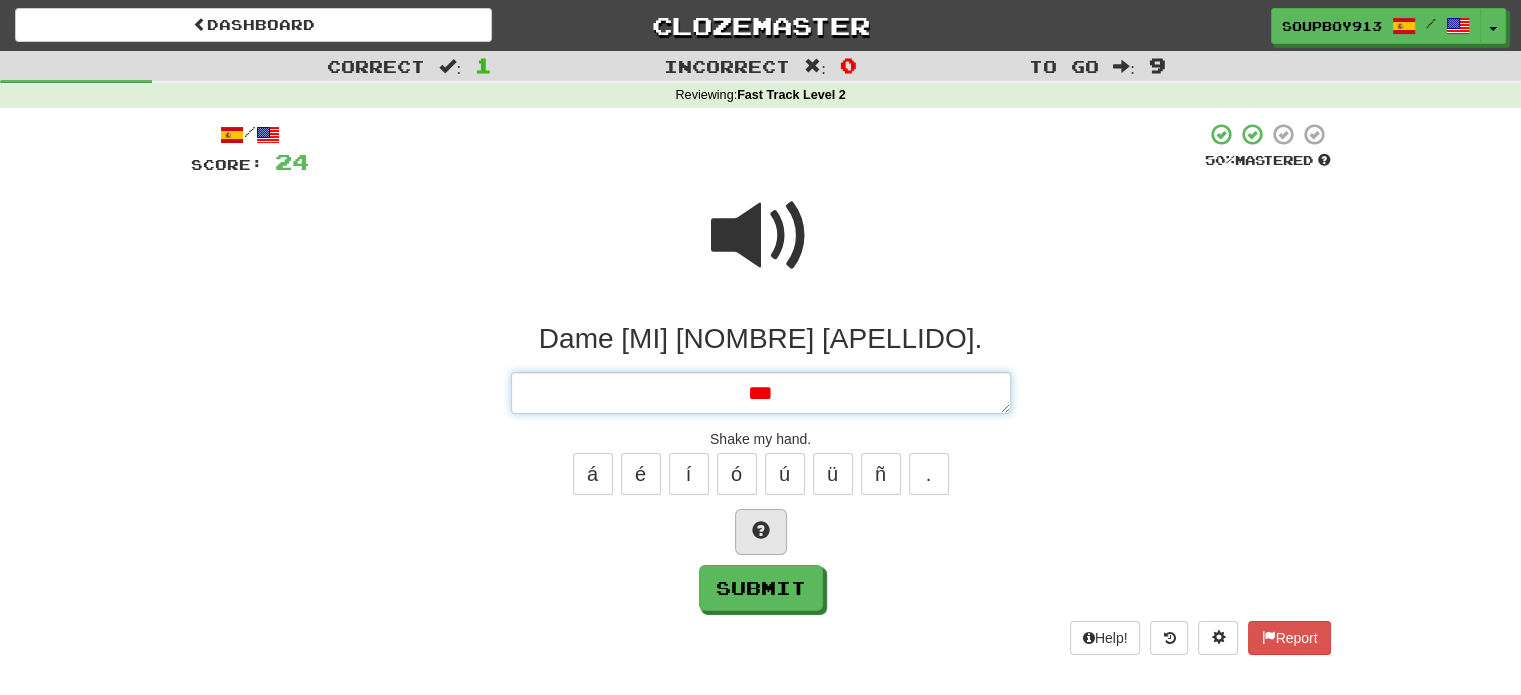 type on "*" 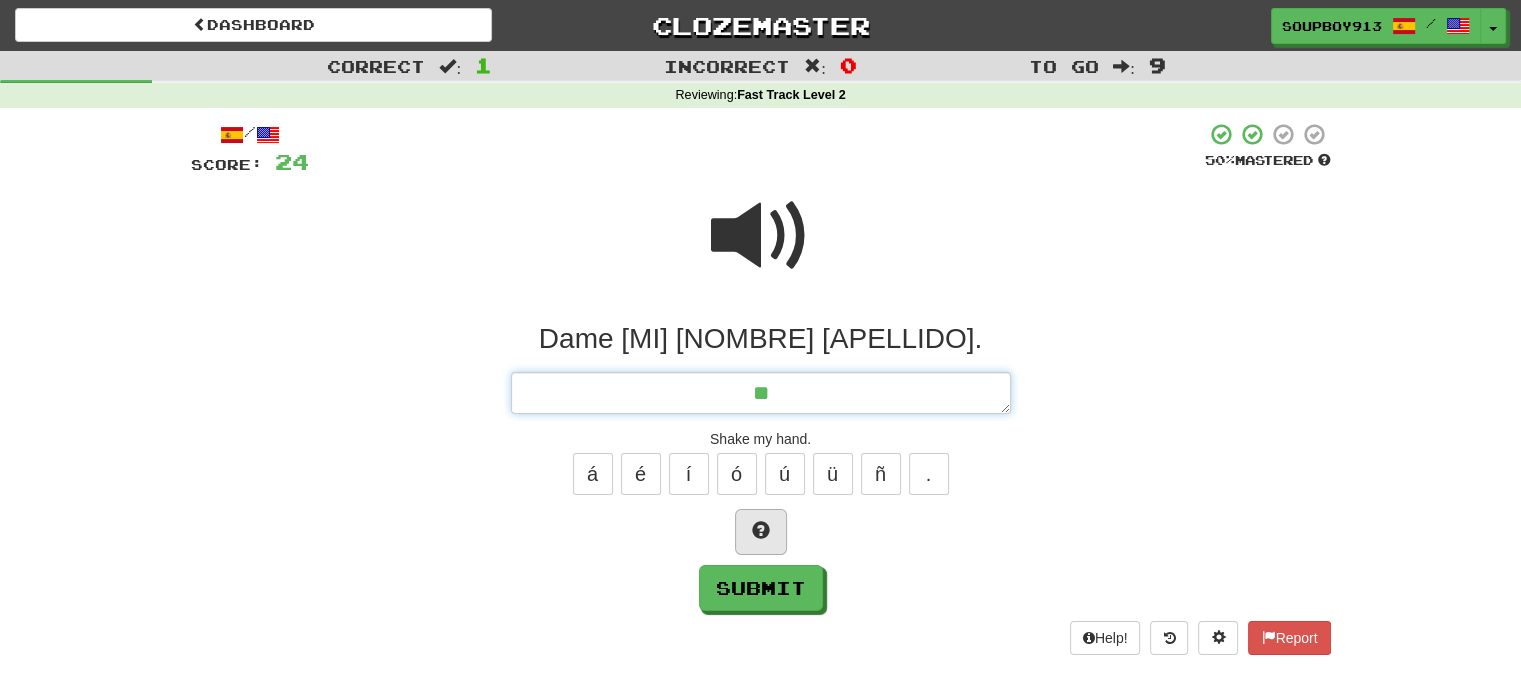 type on "**" 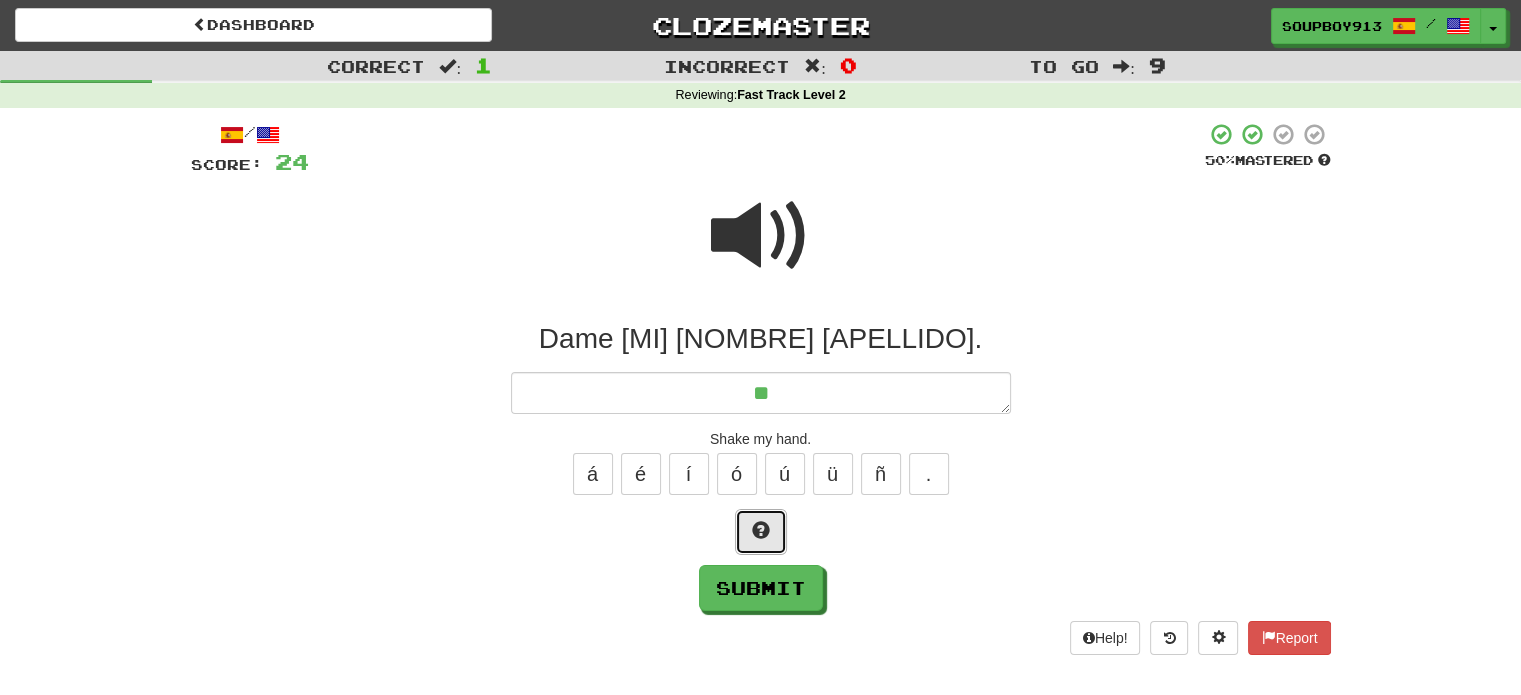 click at bounding box center [761, 530] 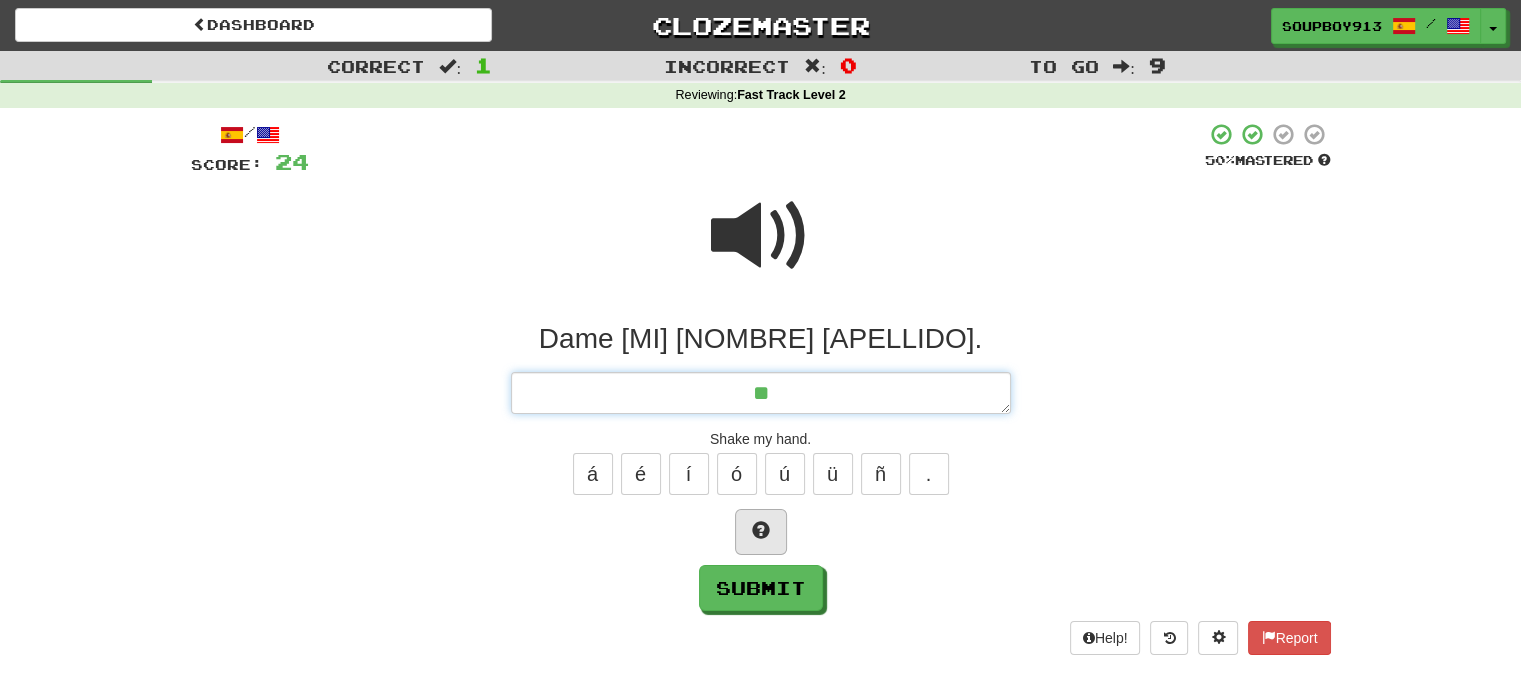 type on "*" 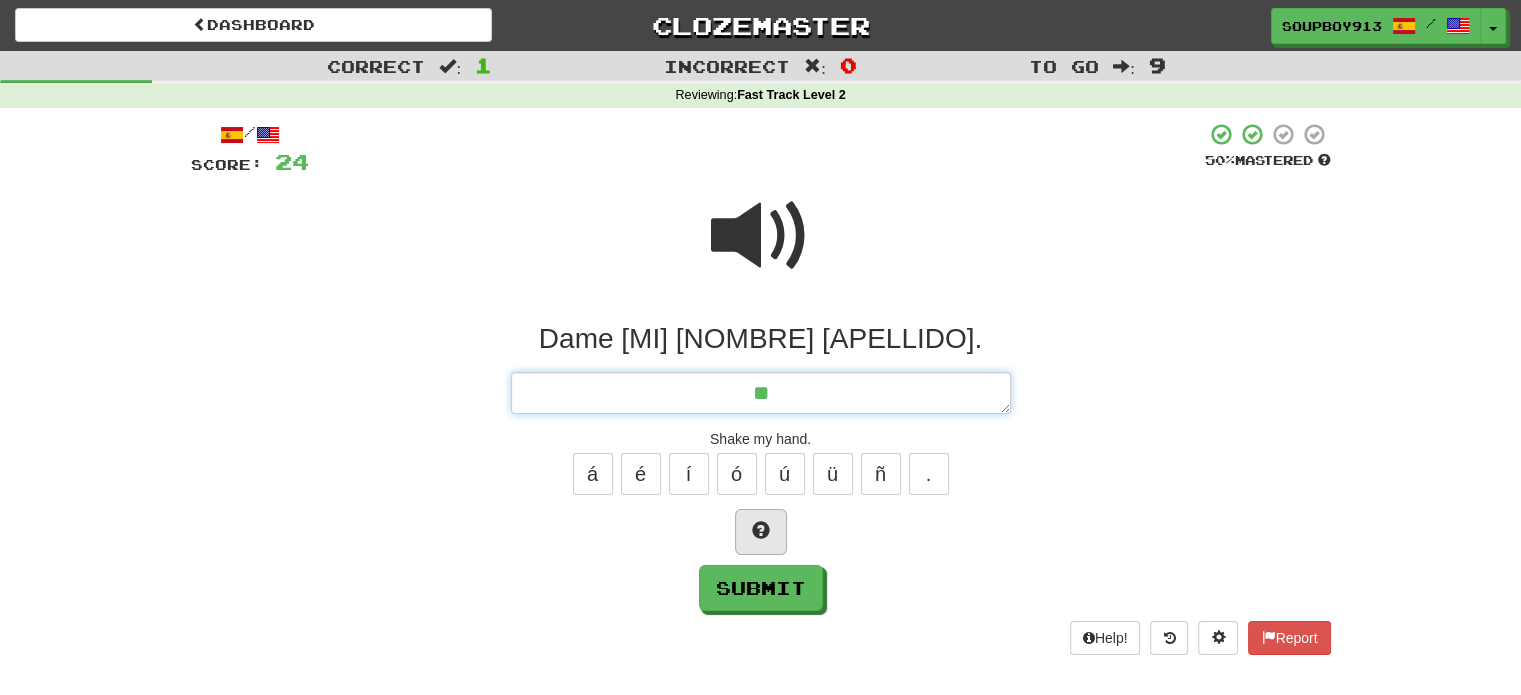 type on "***" 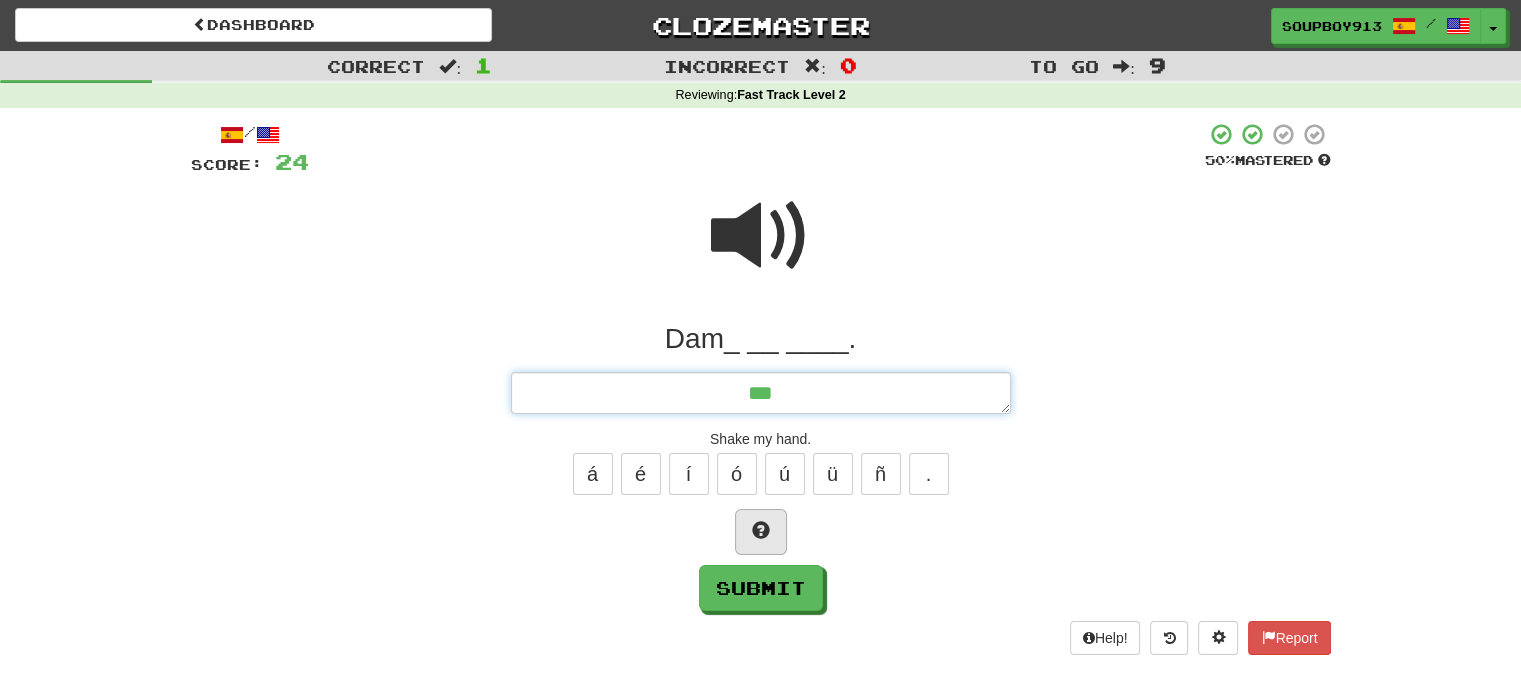 type on "*" 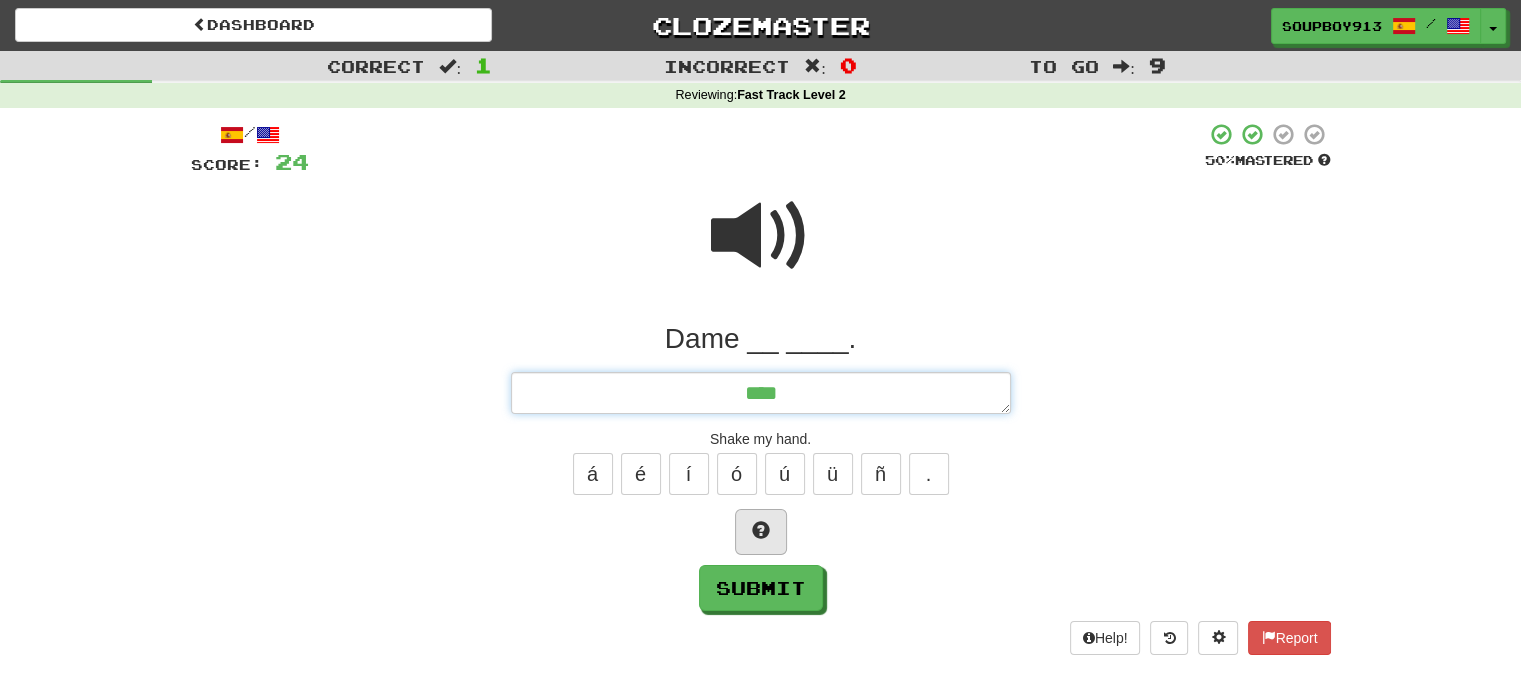 type on "*" 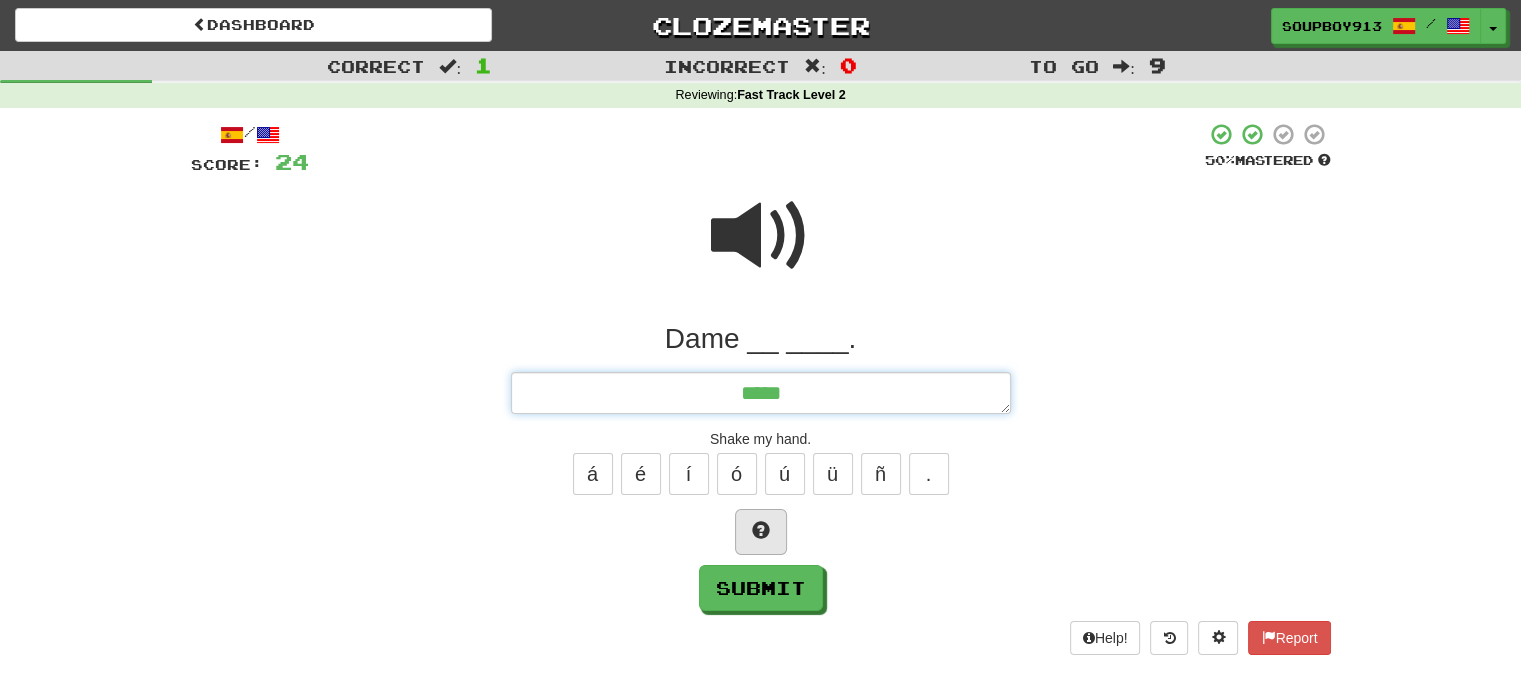 type on "*" 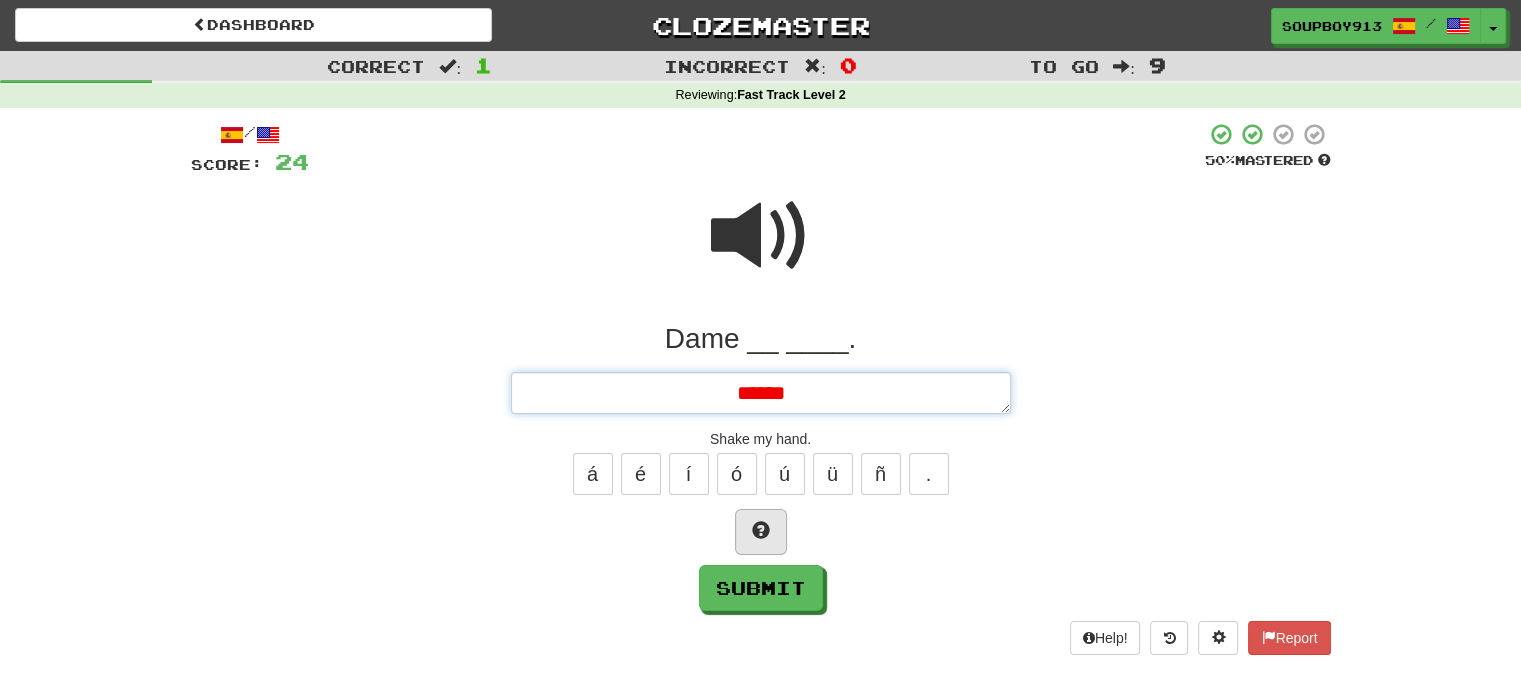 type on "*" 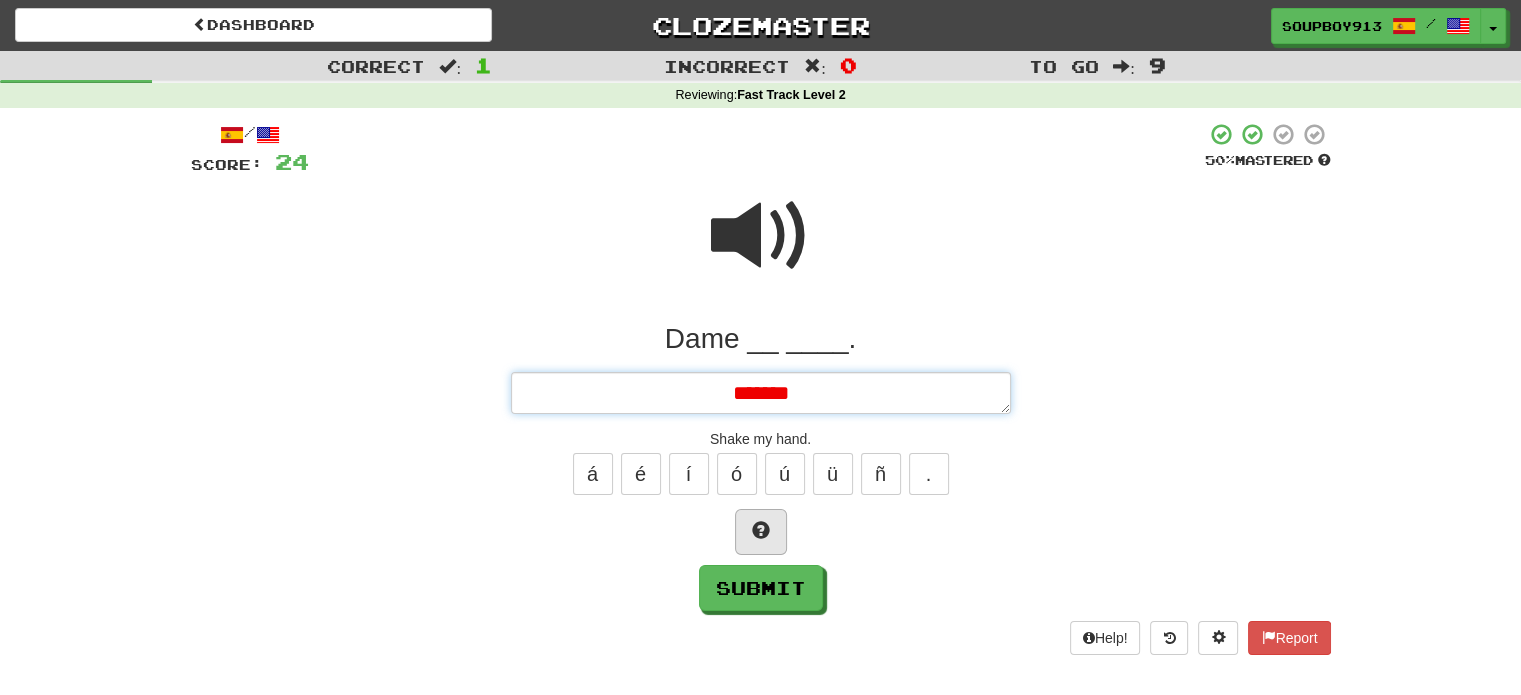 type on "*******" 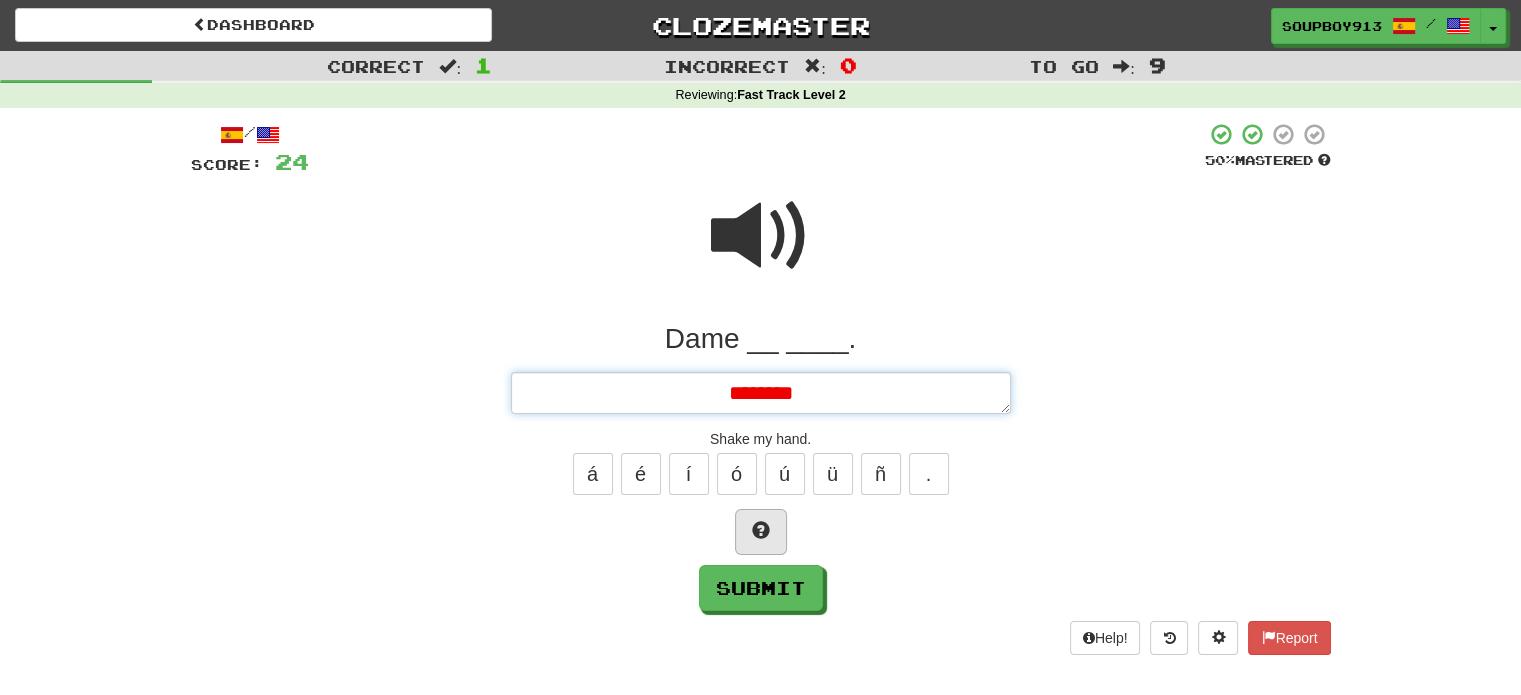 type on "*" 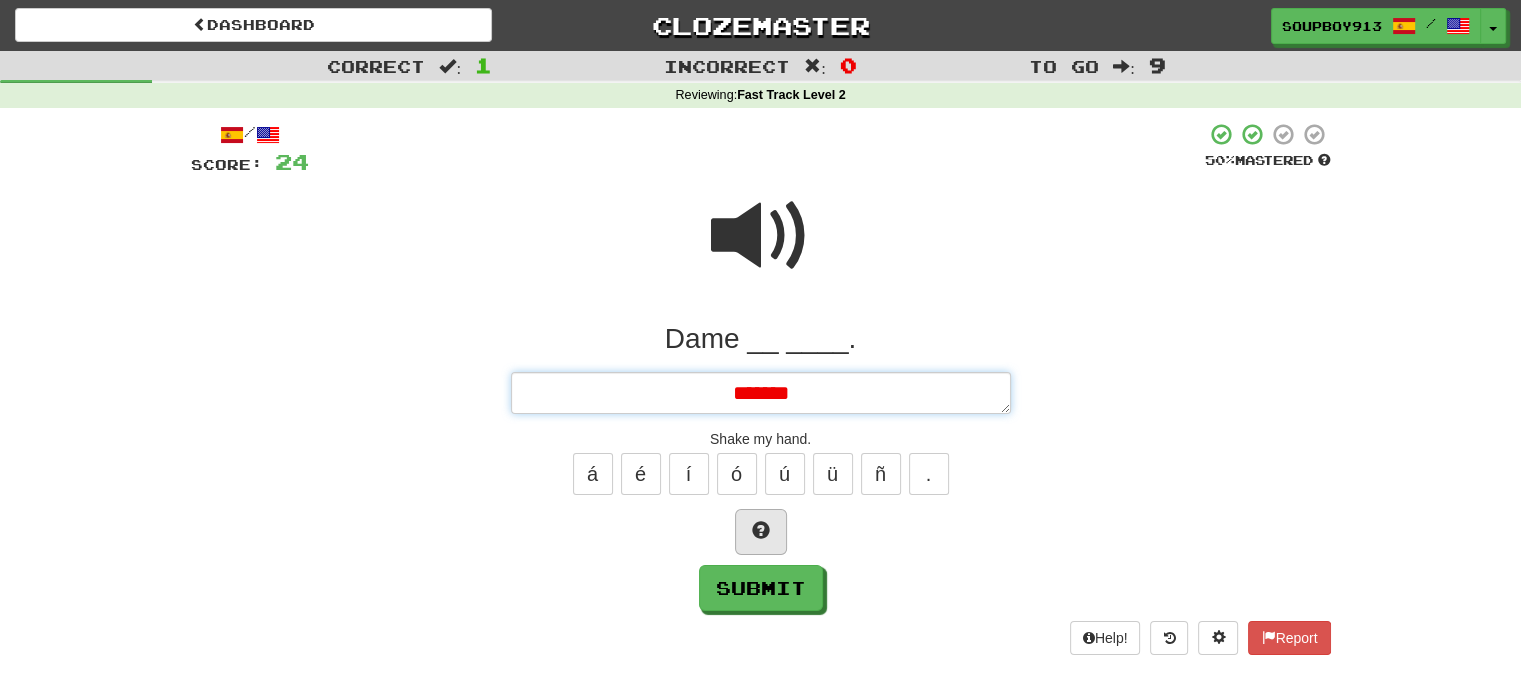type on "*" 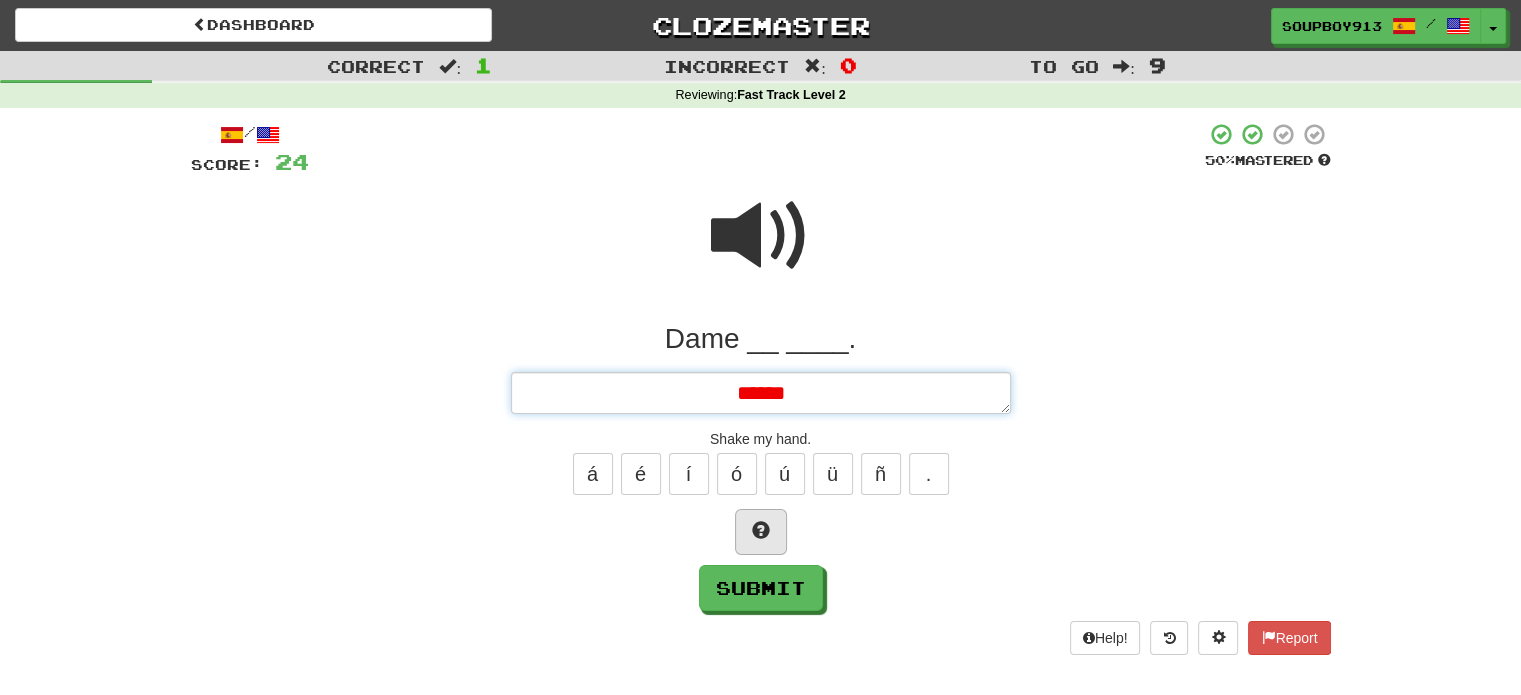 type on "*" 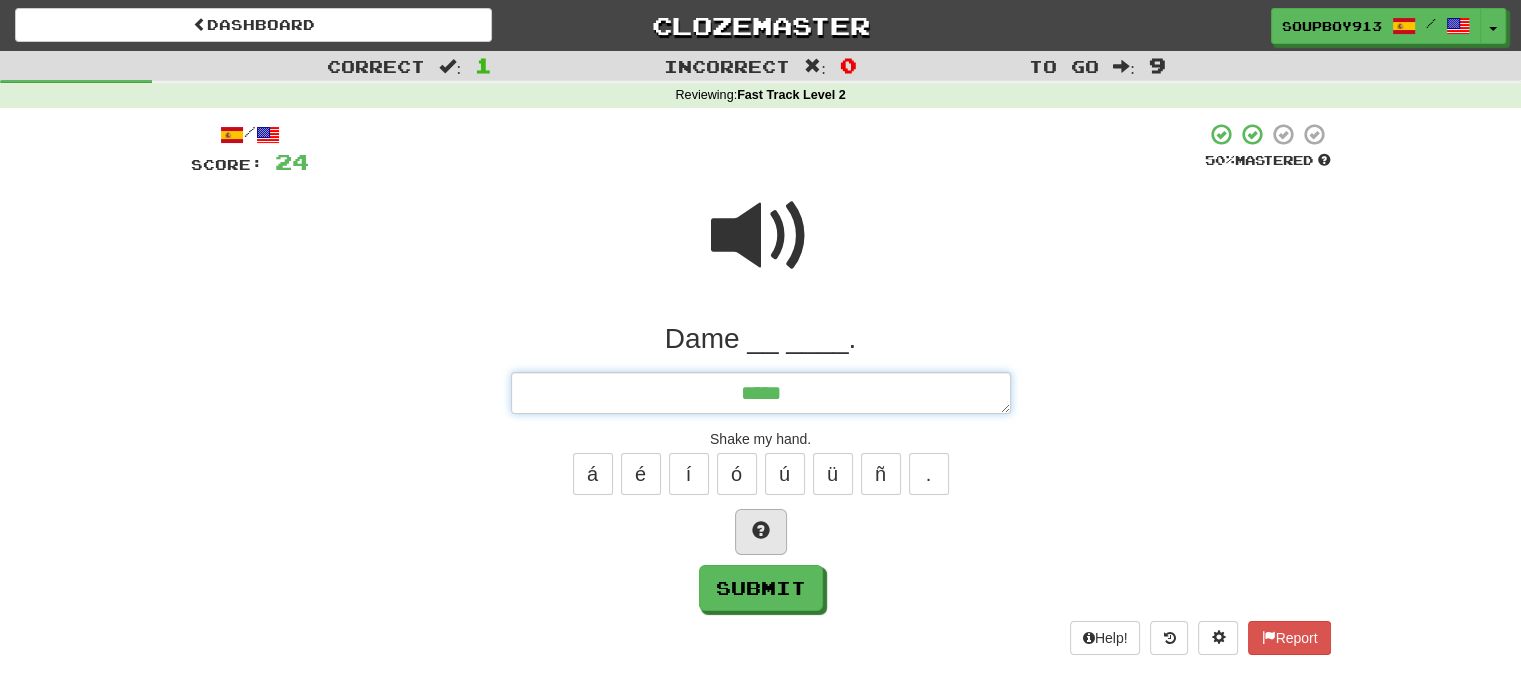type on "*" 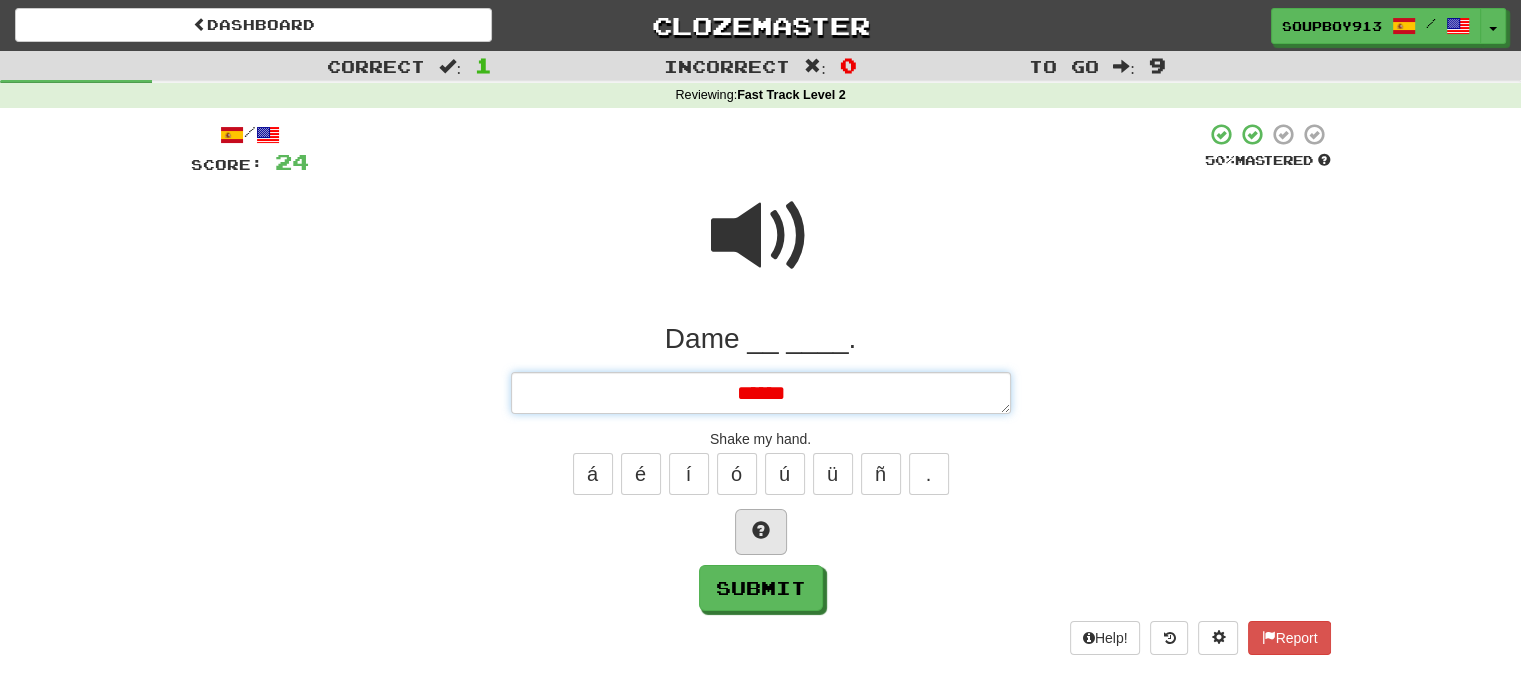 type on "*" 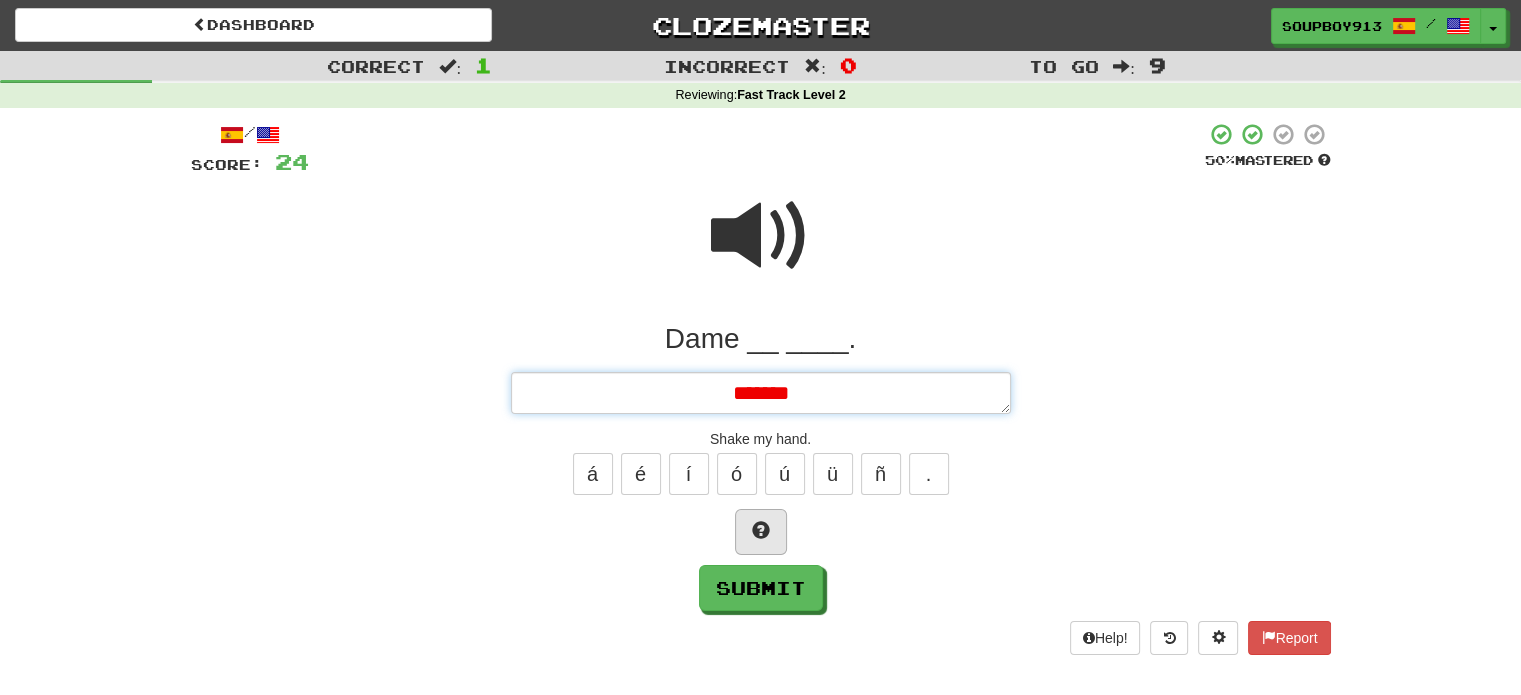 type on "*" 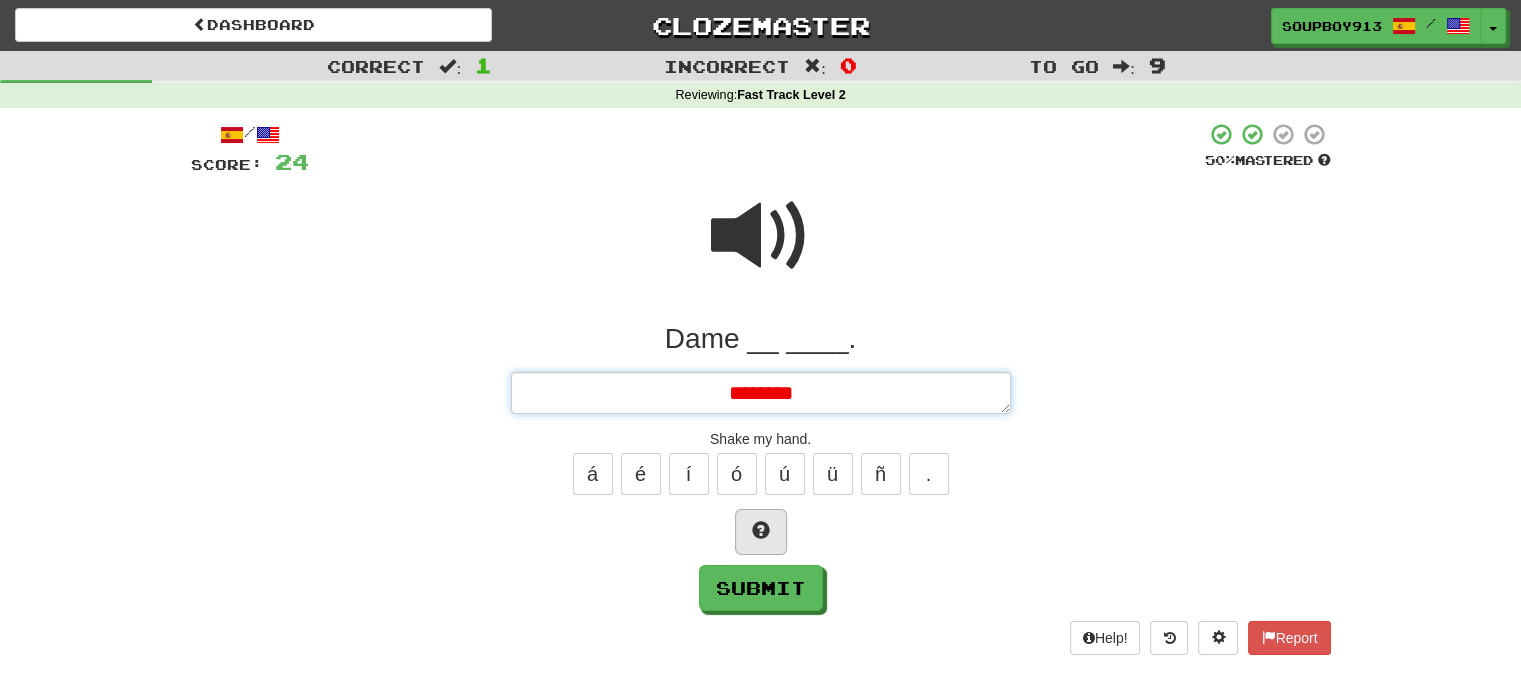 type on "*" 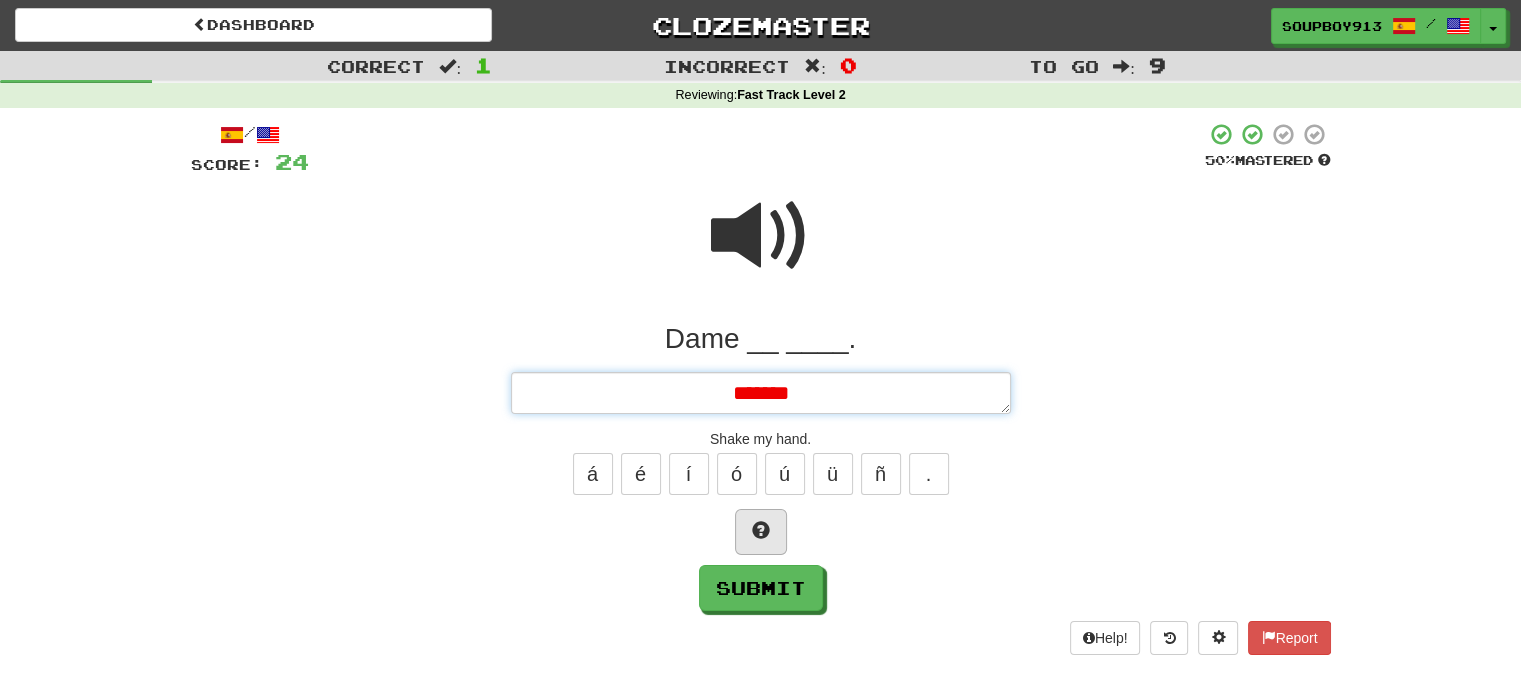 type on "*" 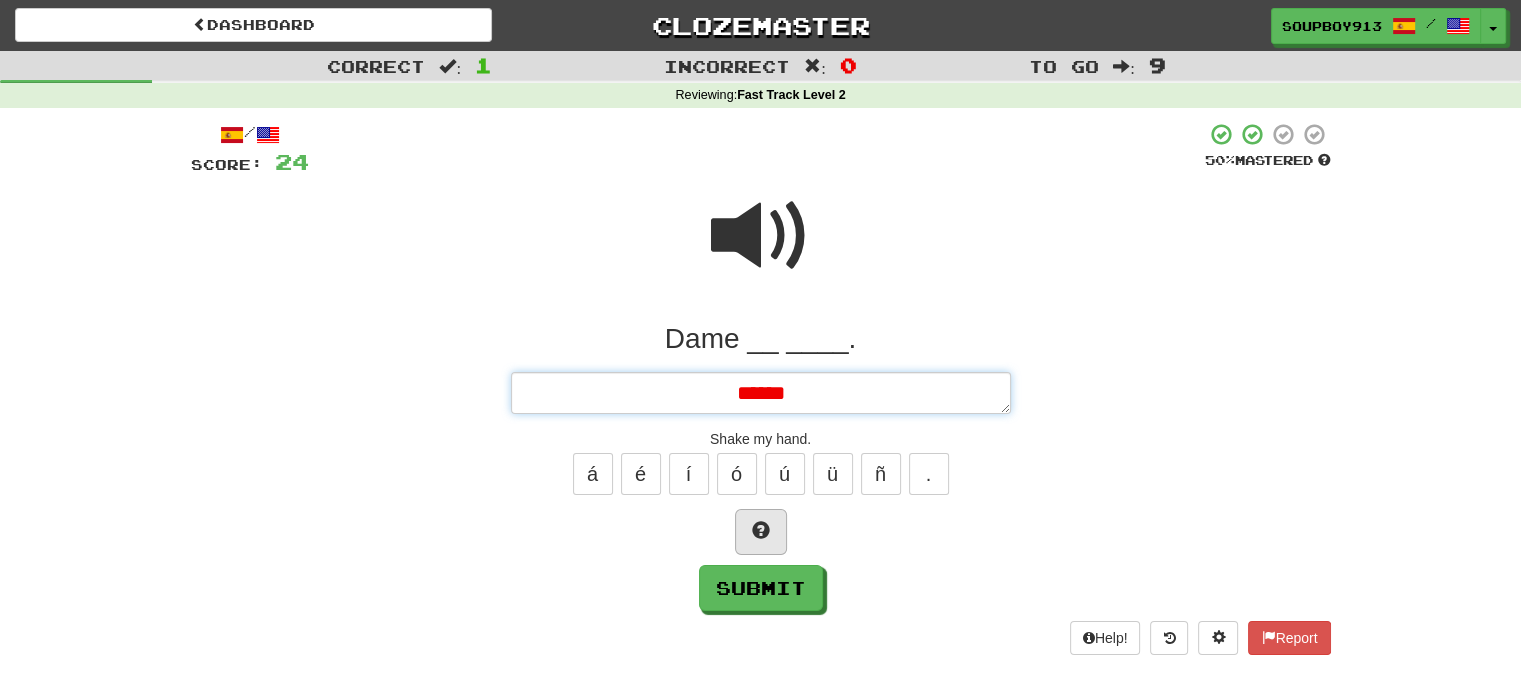 type on "*" 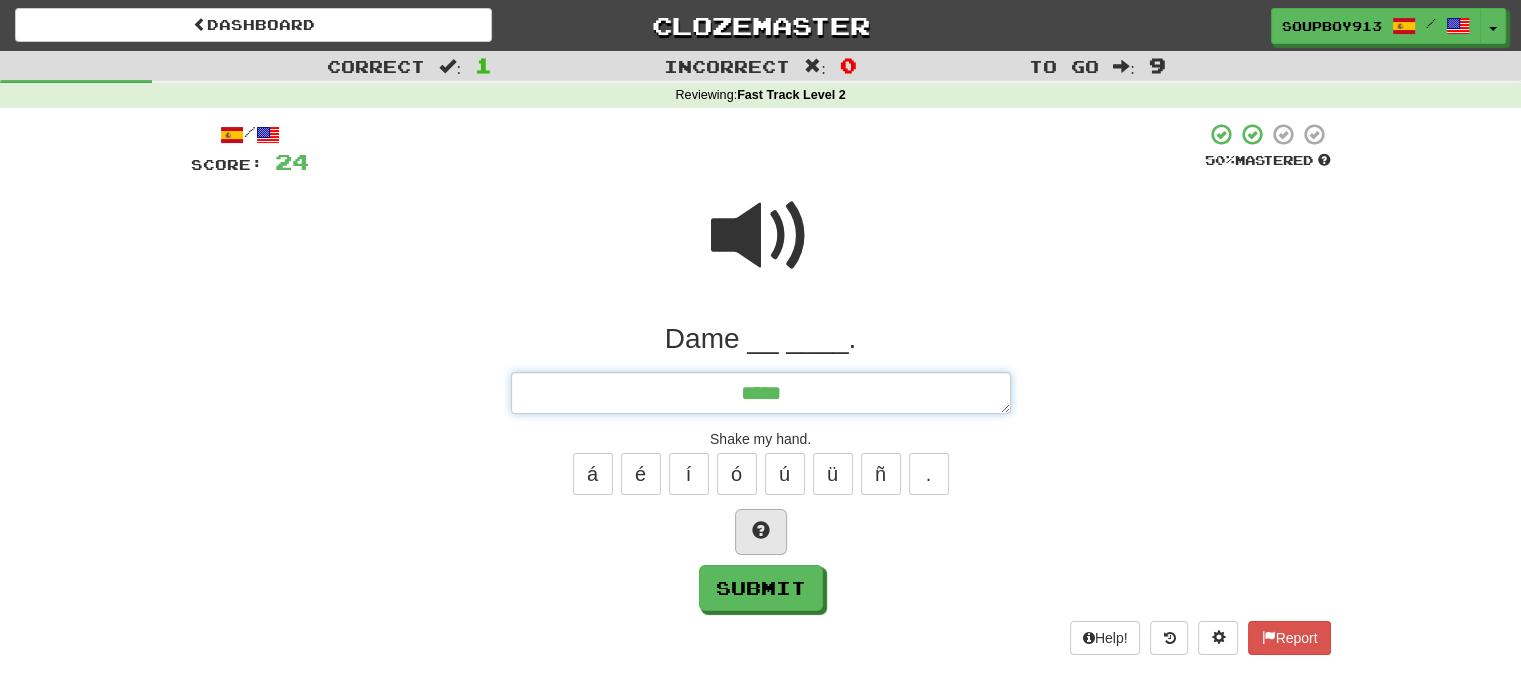 type on "*" 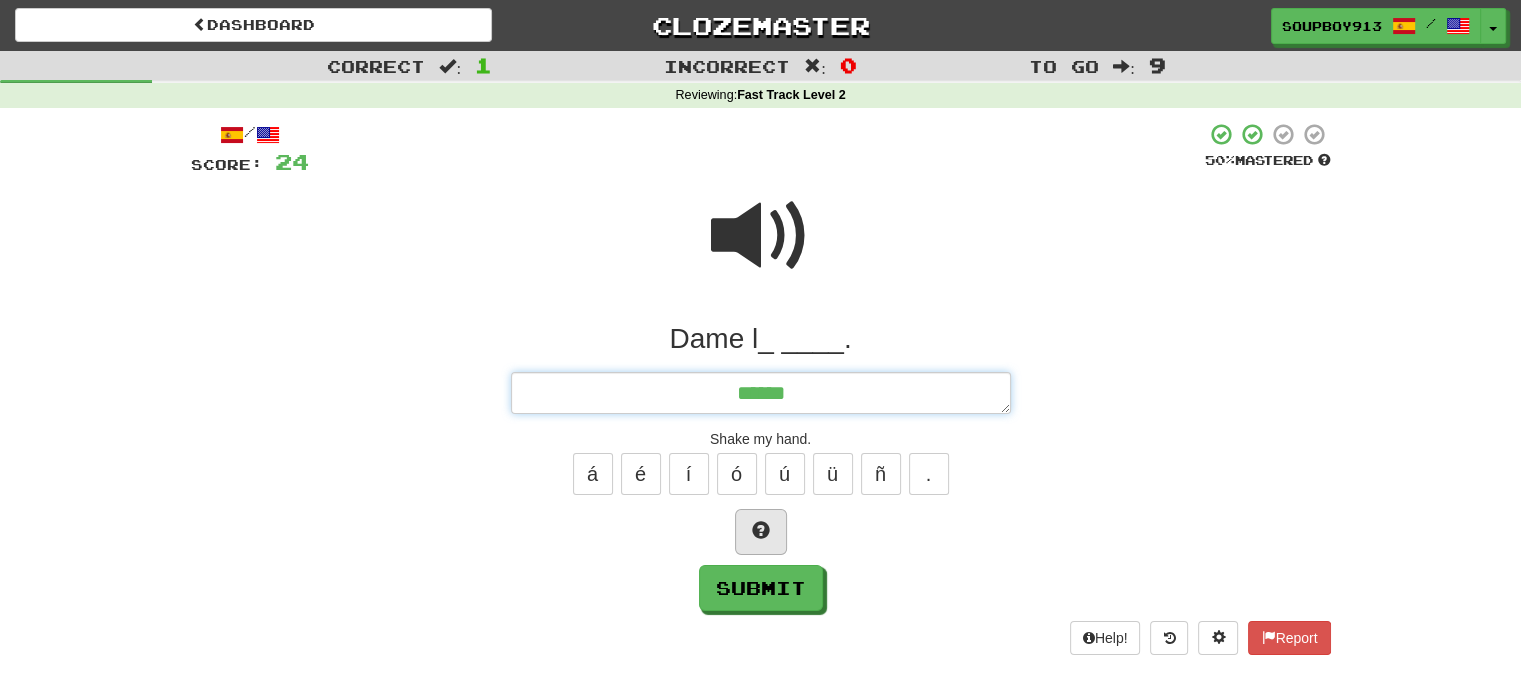 type on "*" 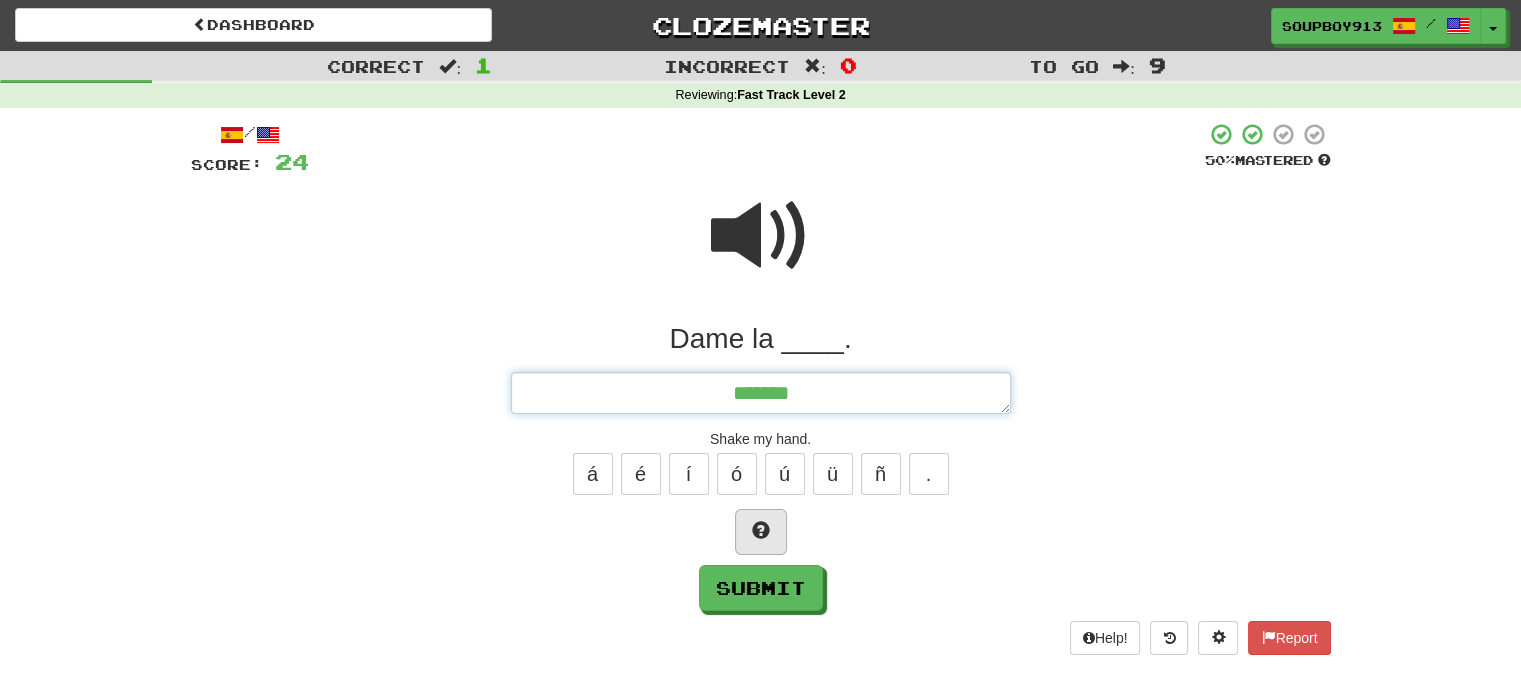 type on "*" 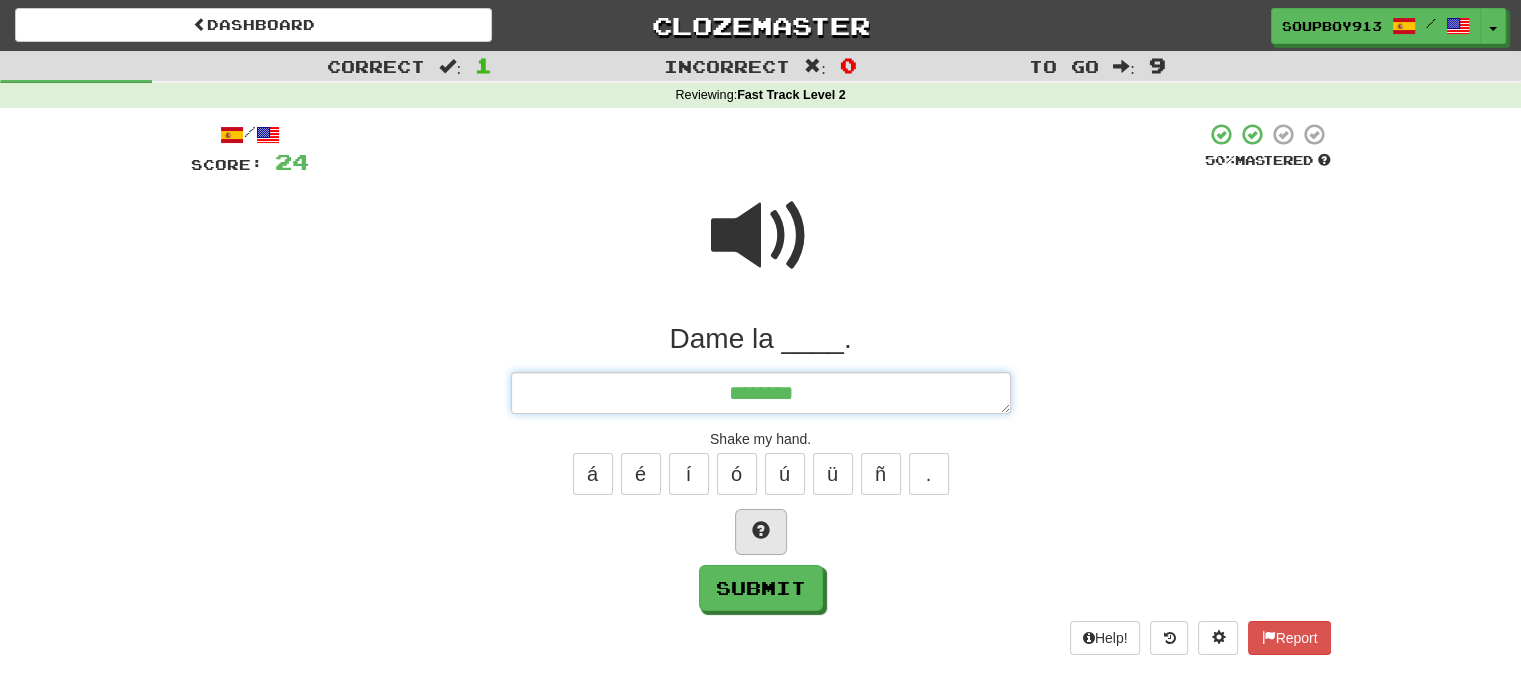 type on "*" 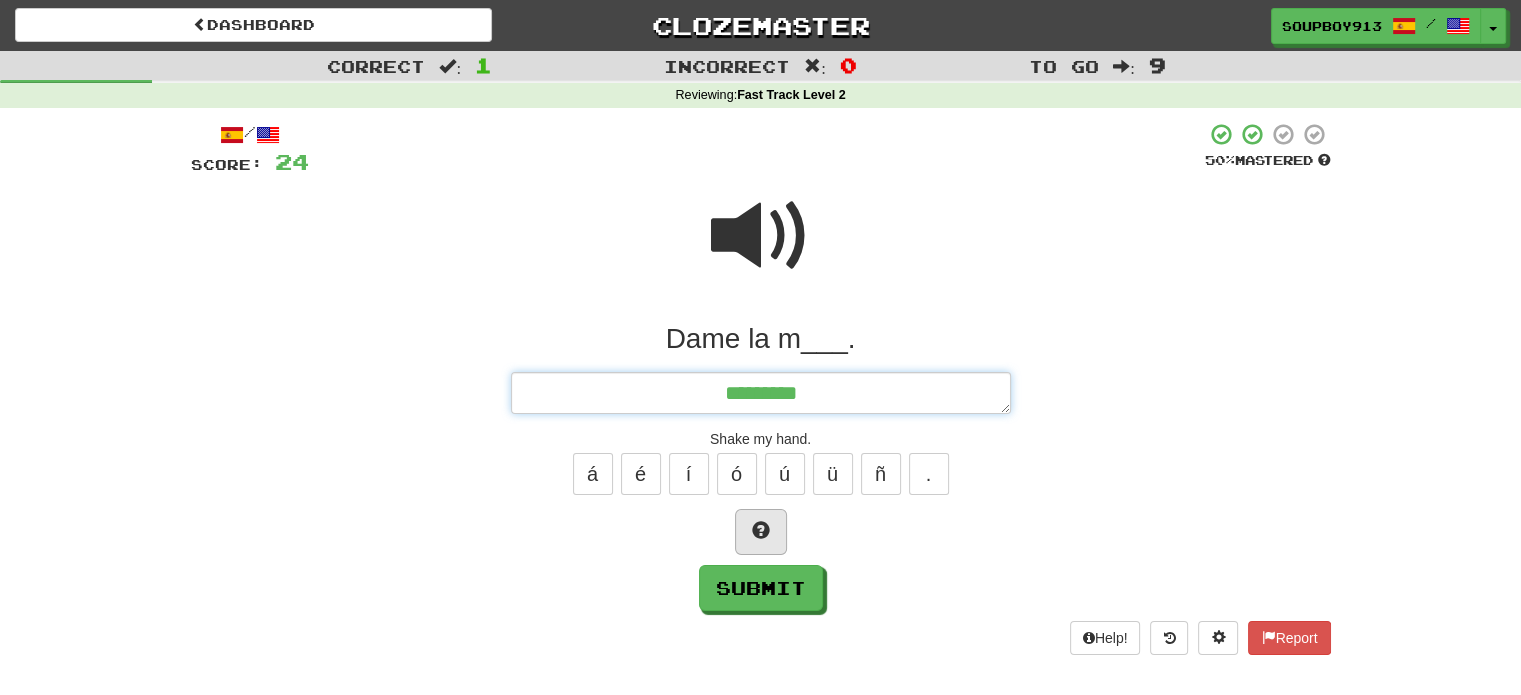 type on "*" 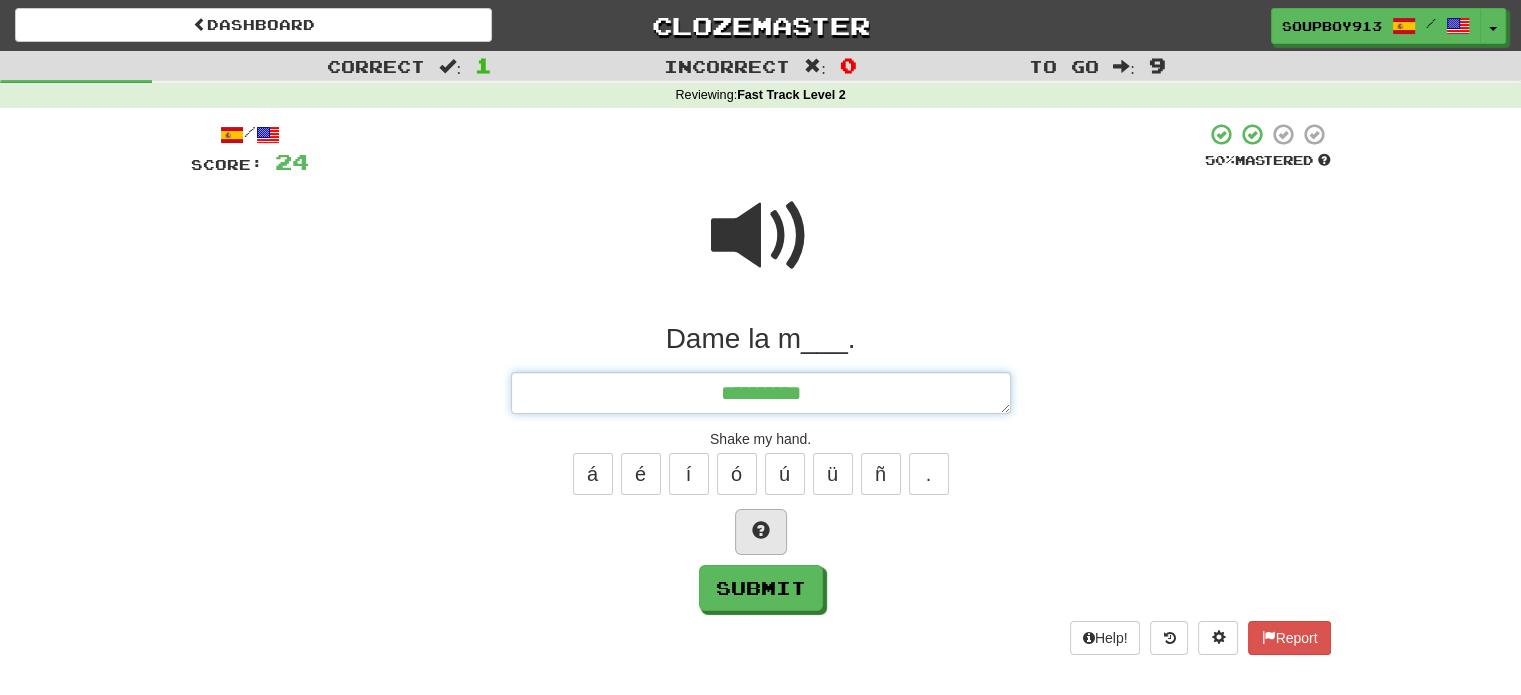 type on "*" 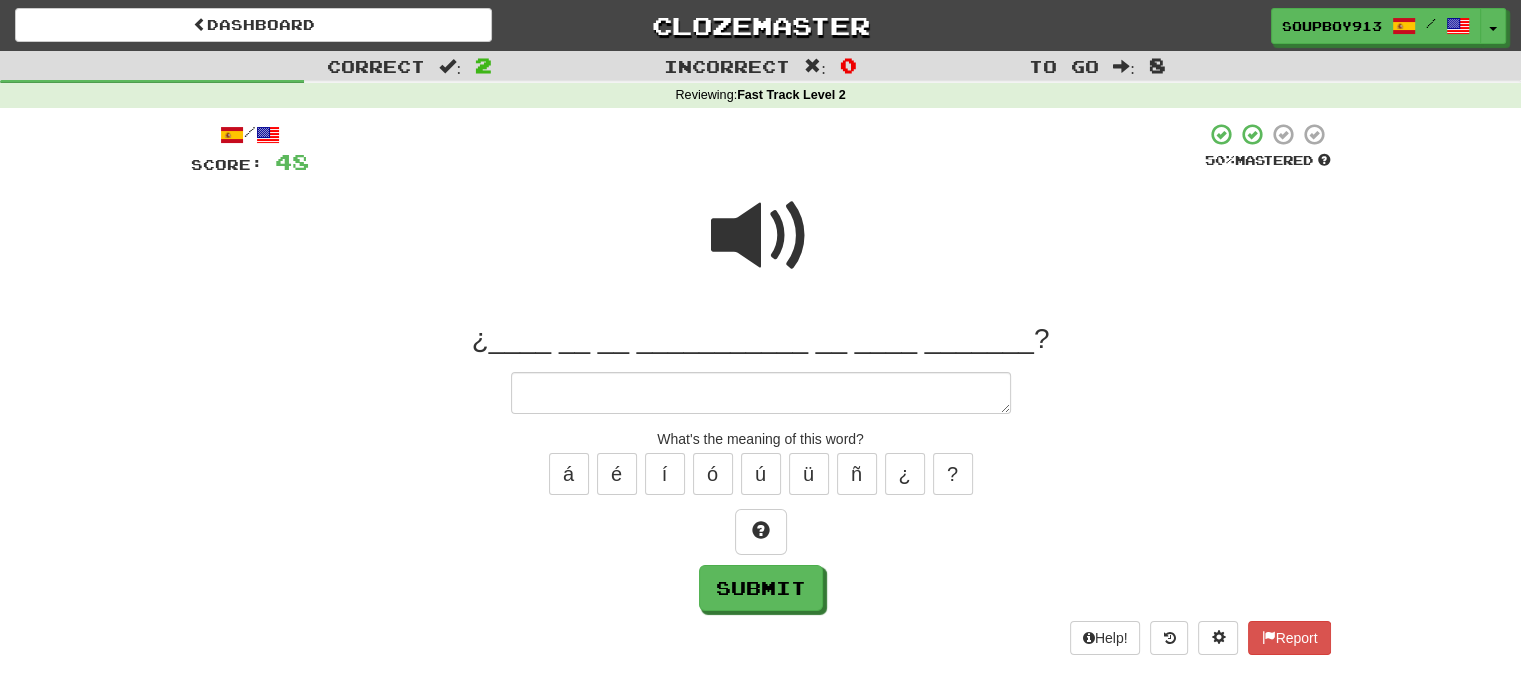 type on "*" 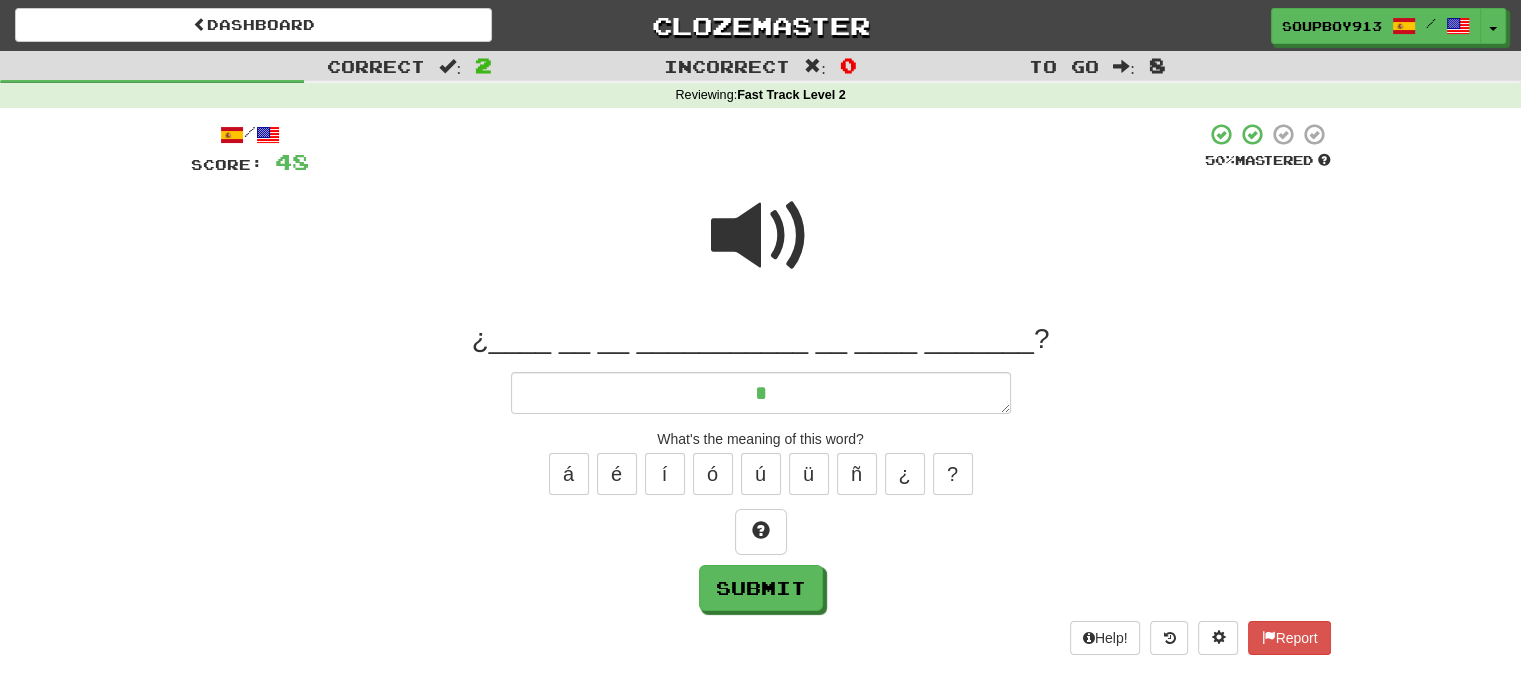 type on "*" 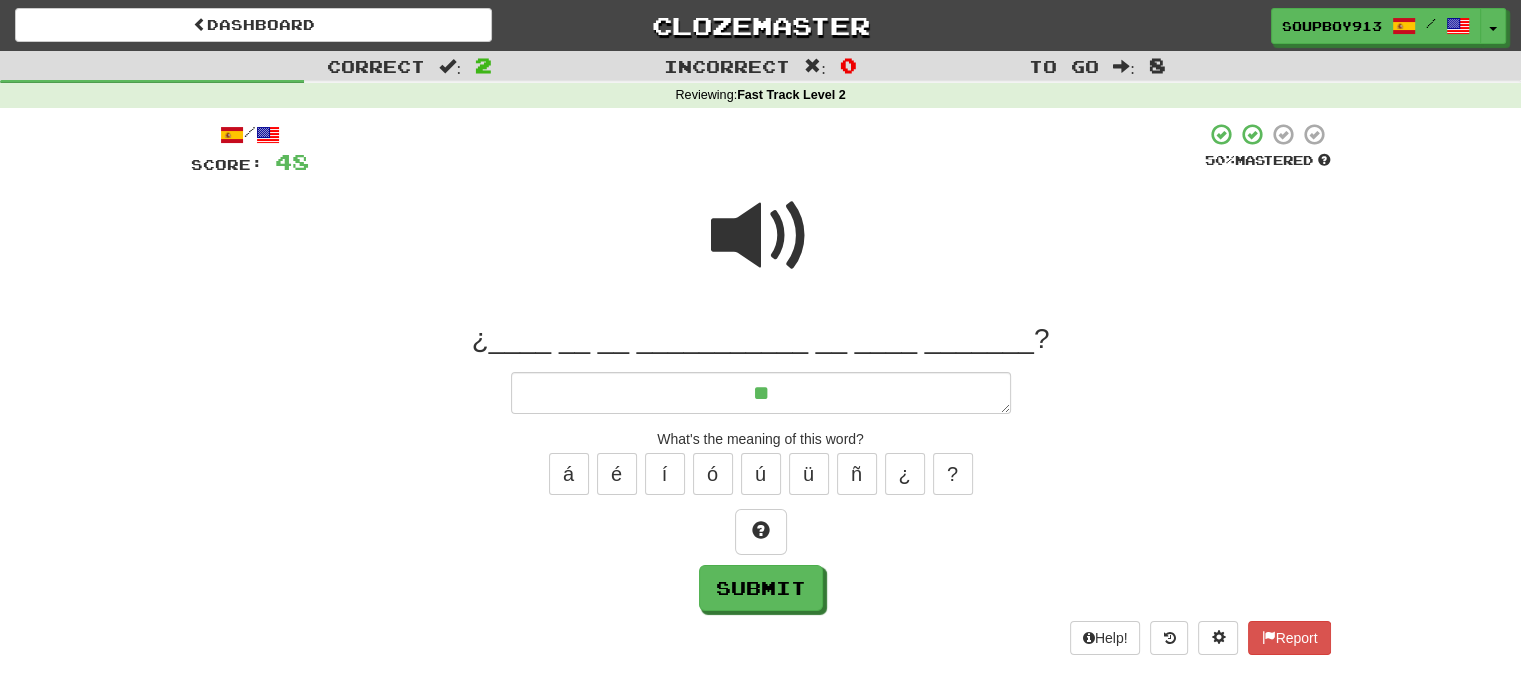 type on "*" 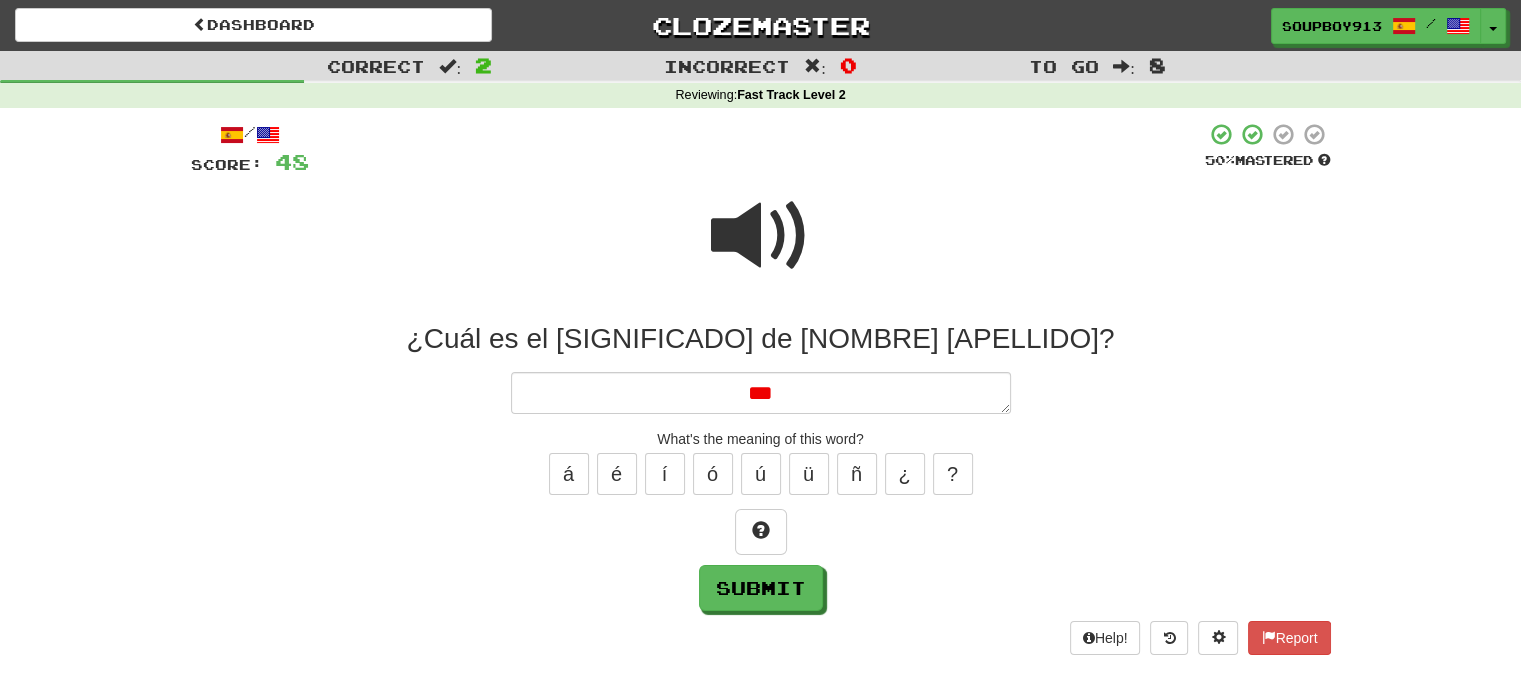 type on "*" 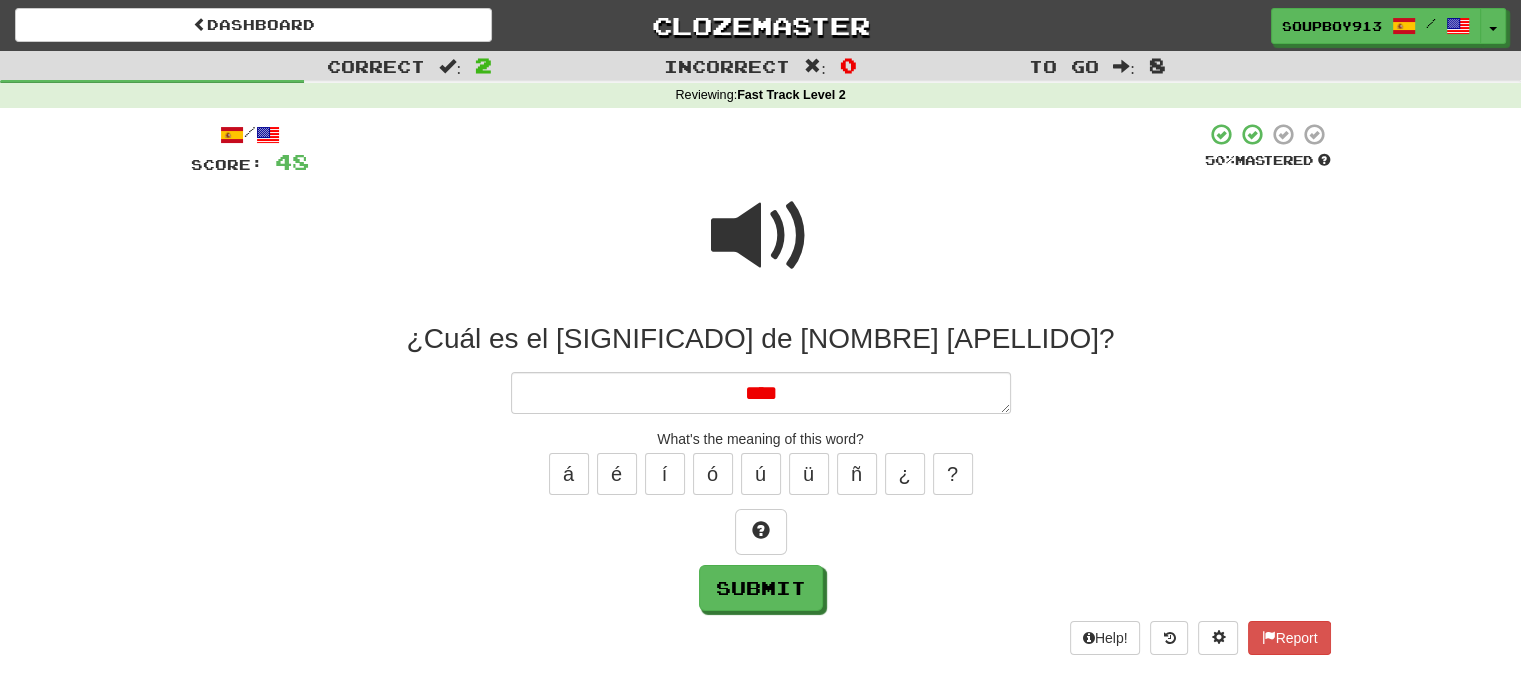 type on "*" 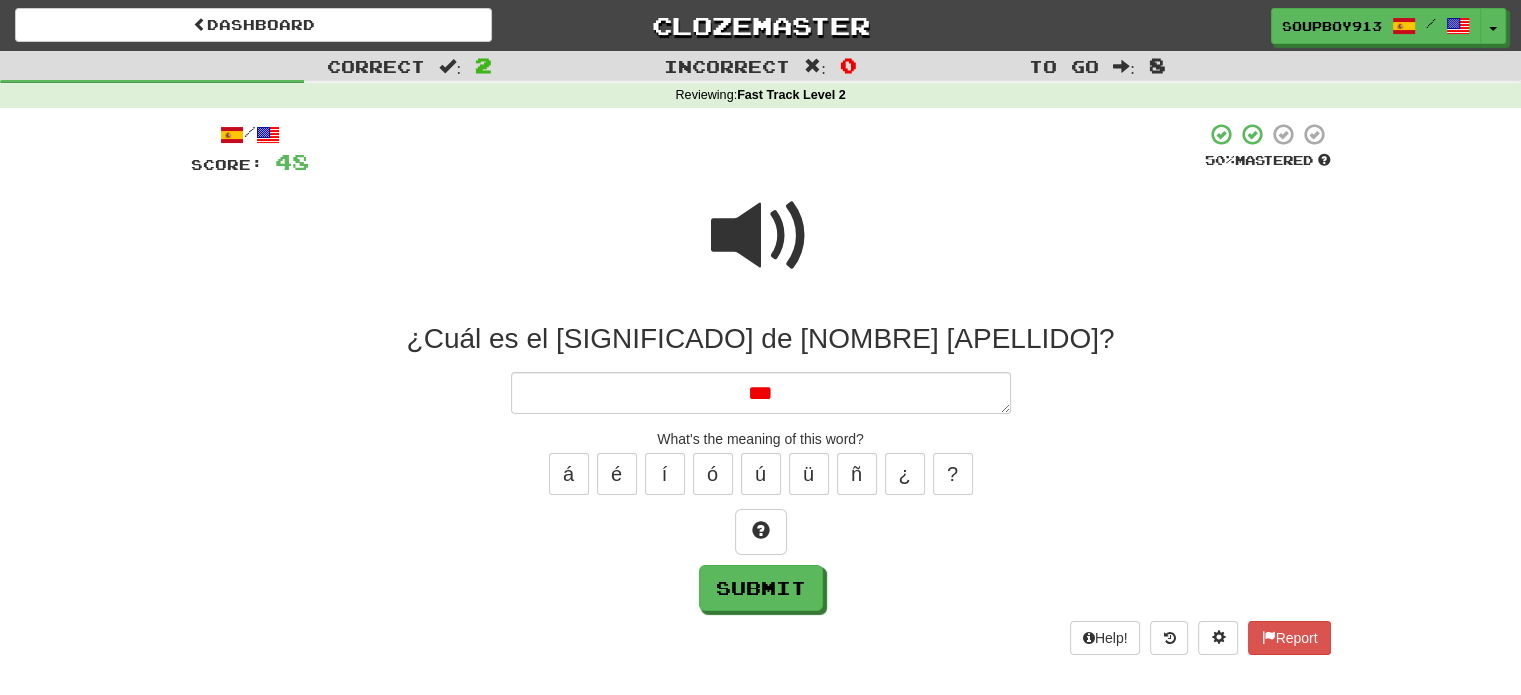 type on "*" 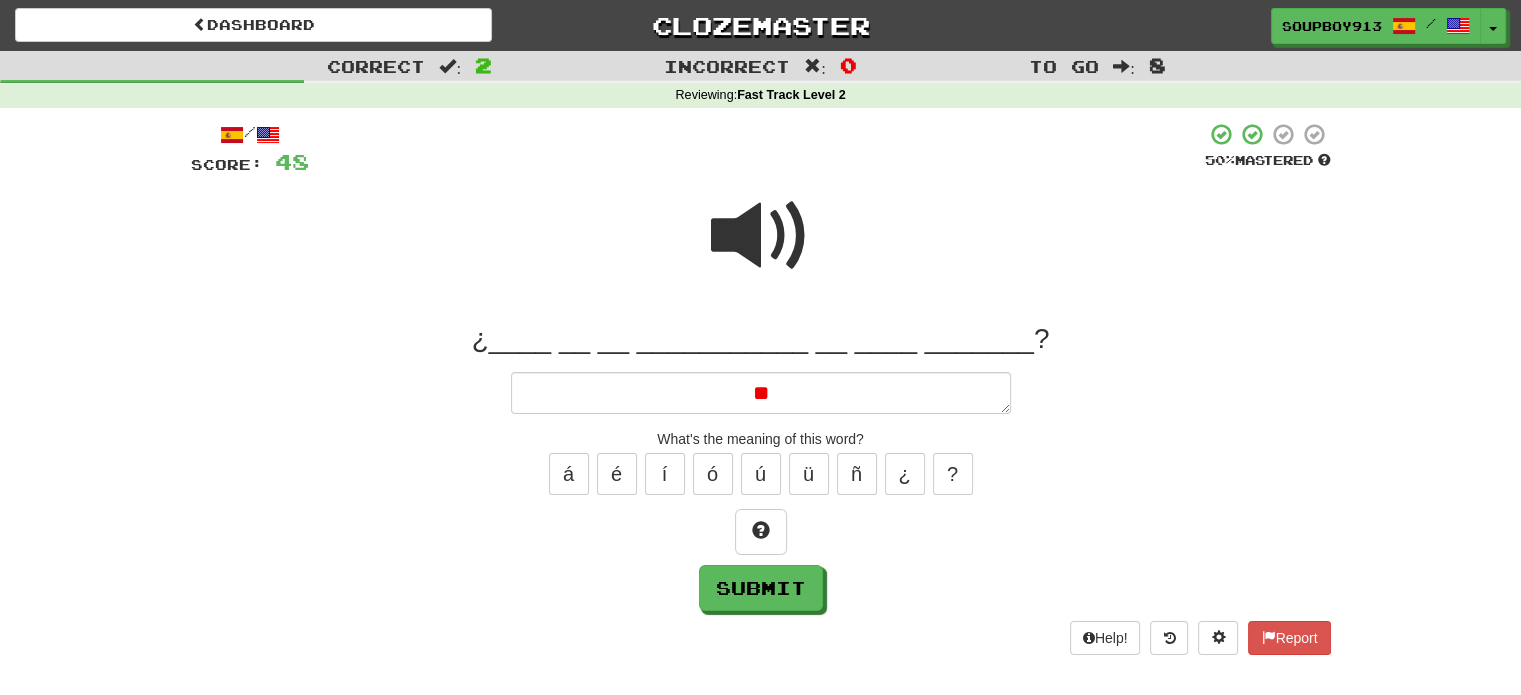 type on "*" 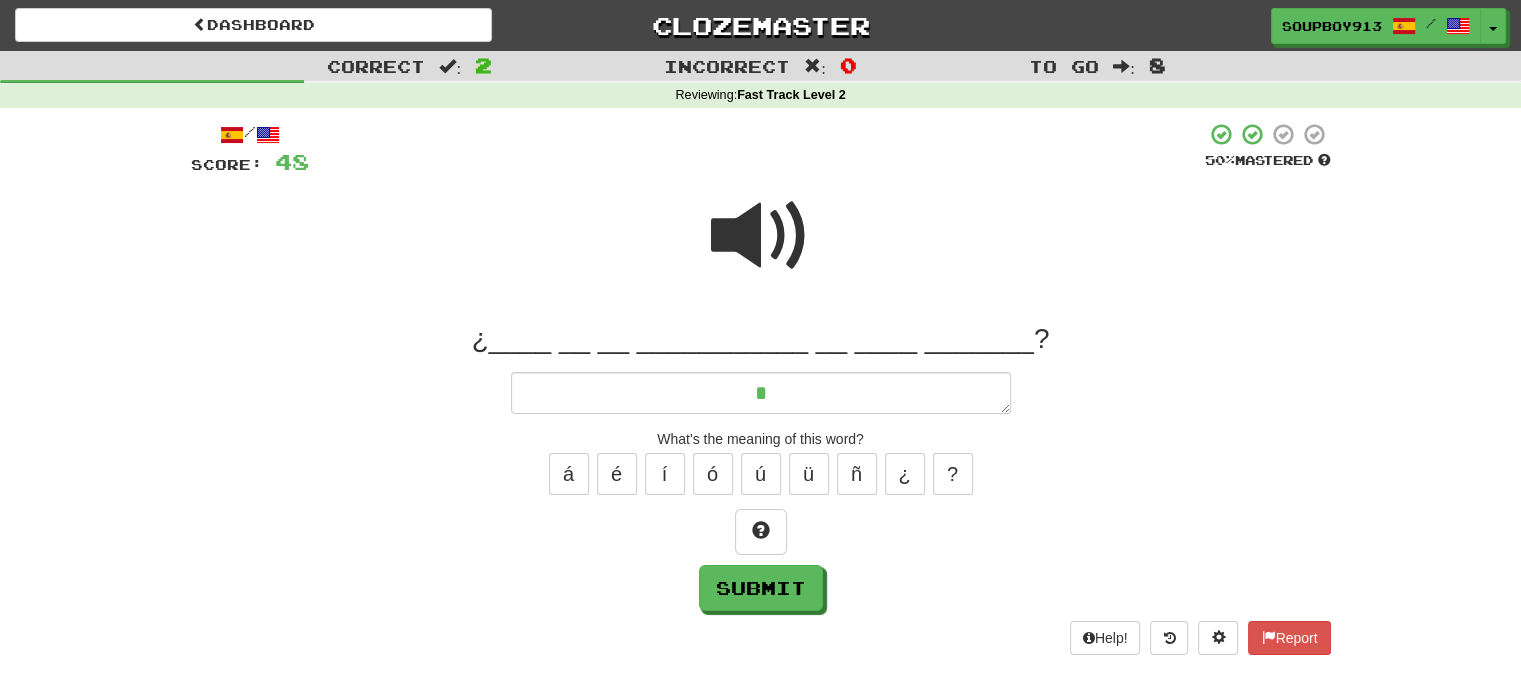 type on "*" 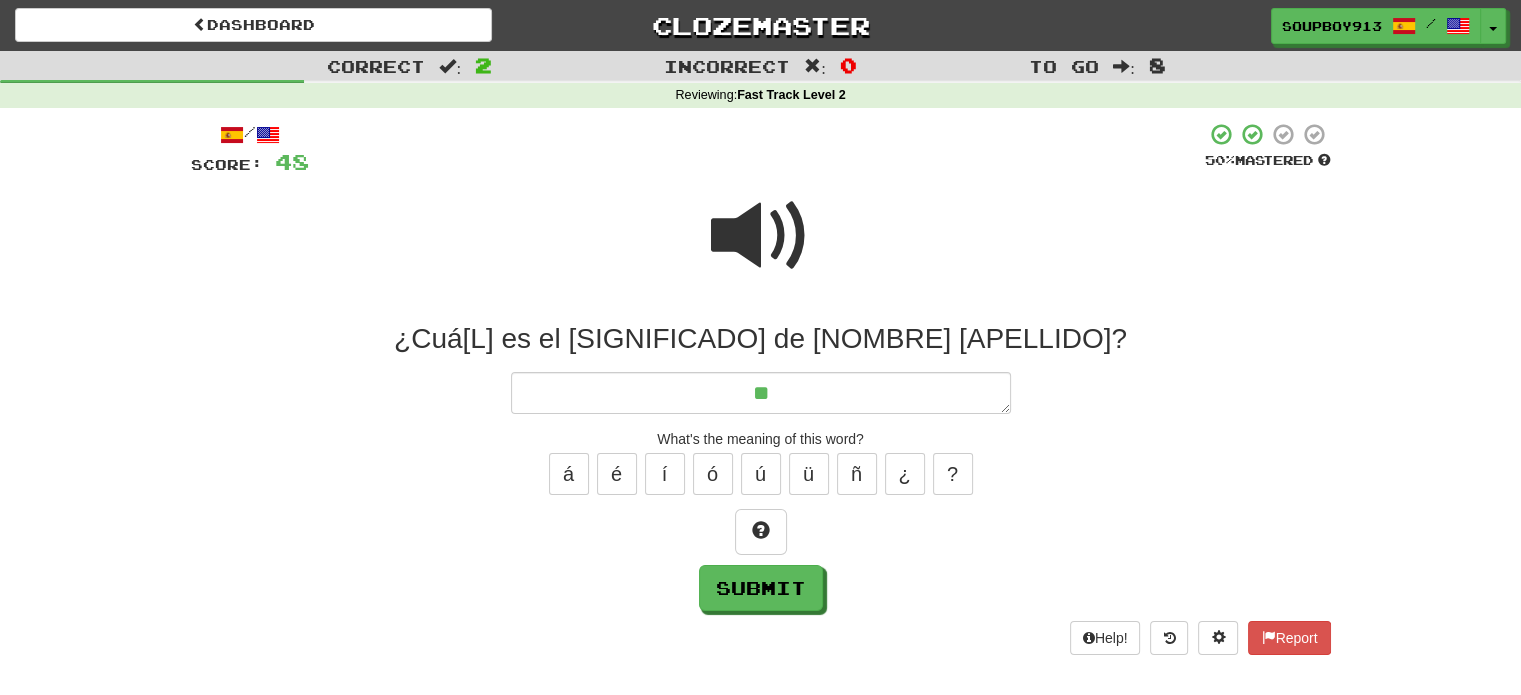 type on "*" 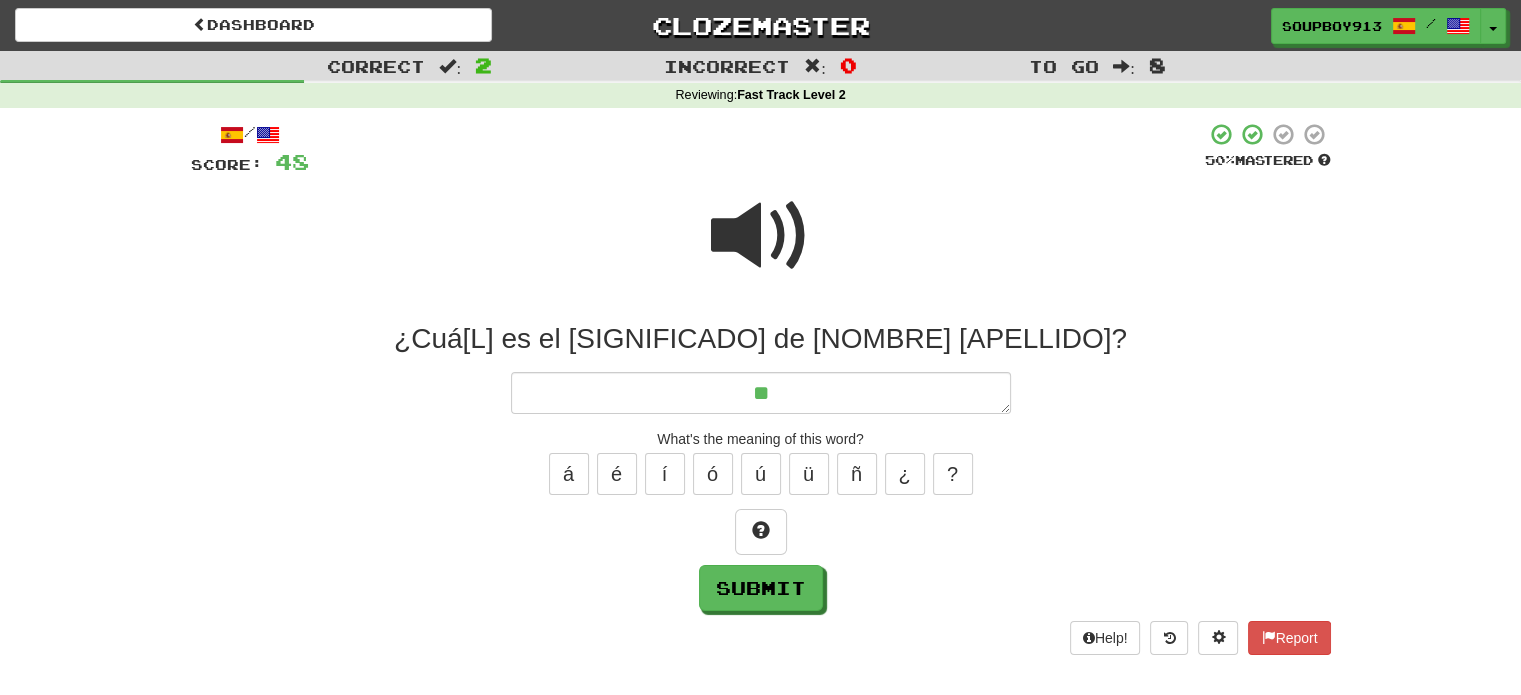 type on "***" 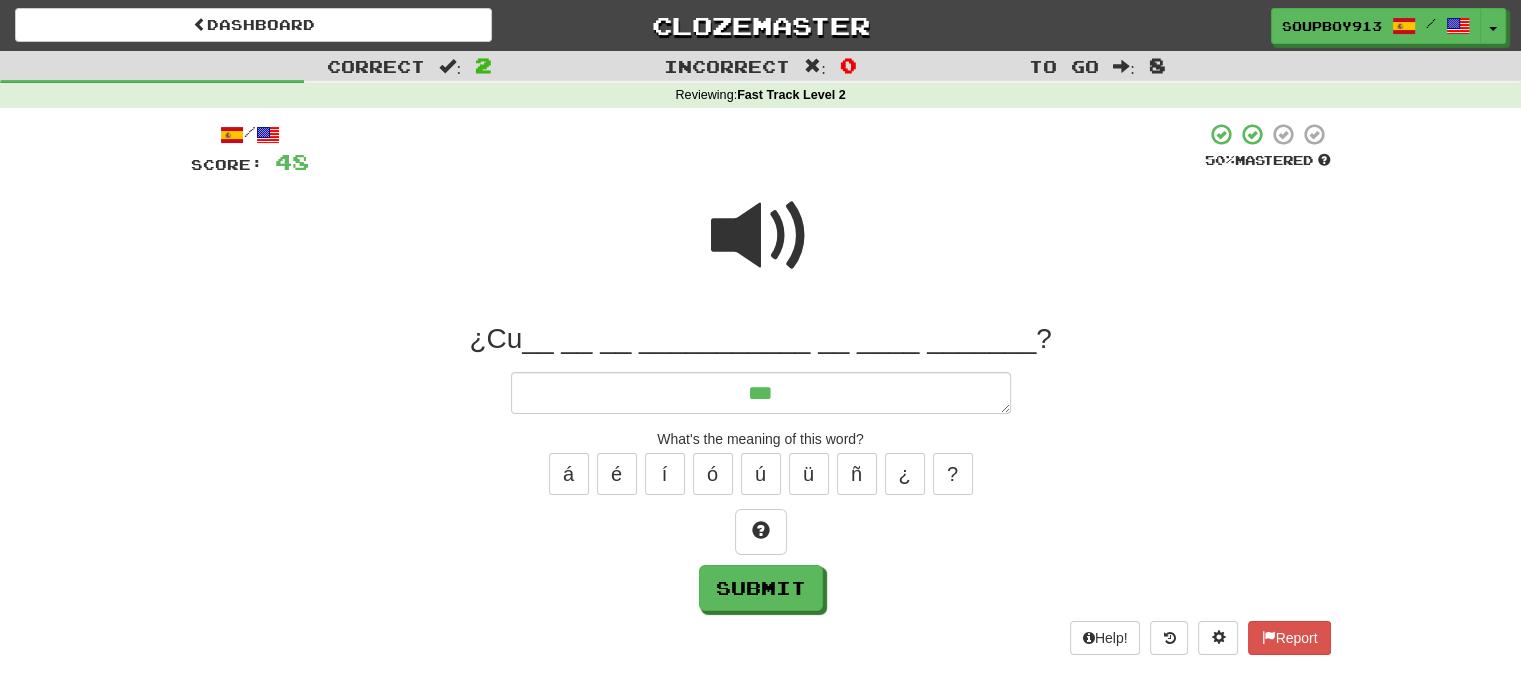 type on "*" 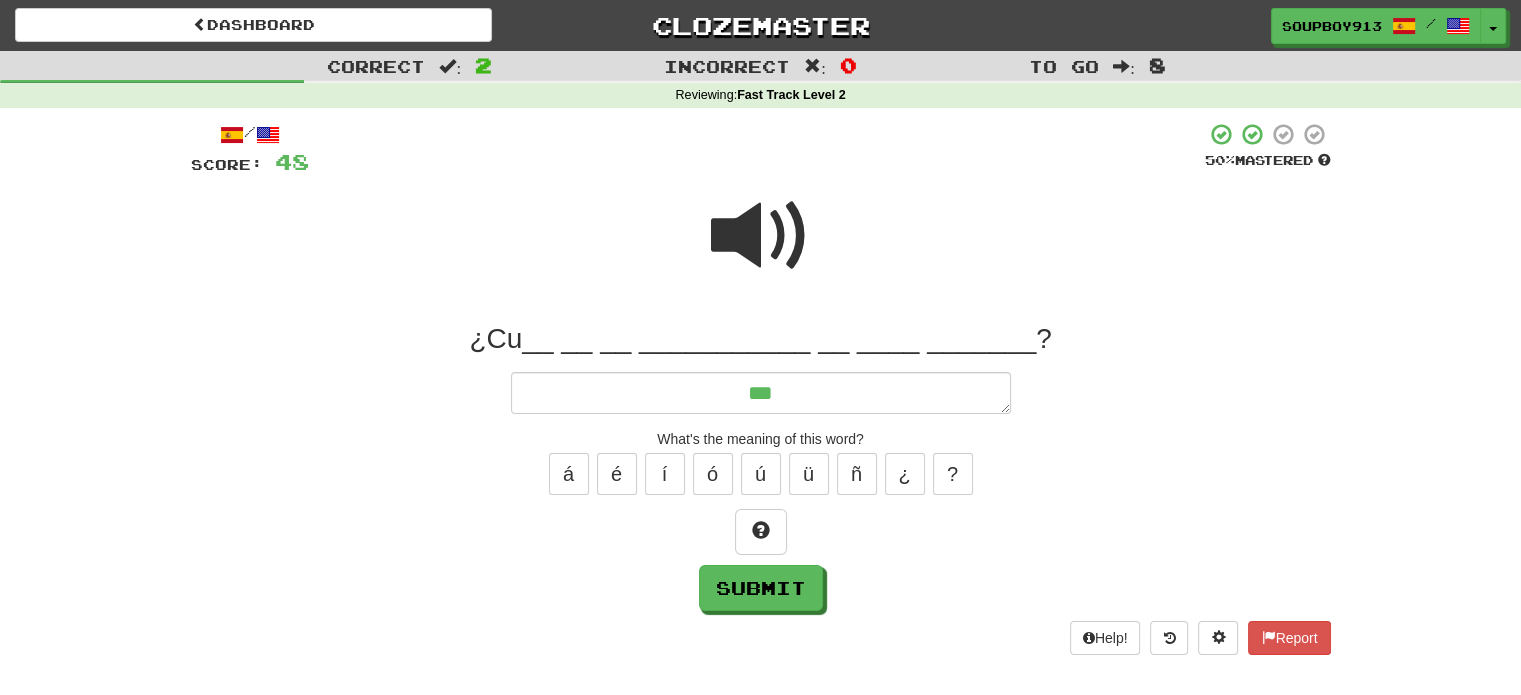 type on "****" 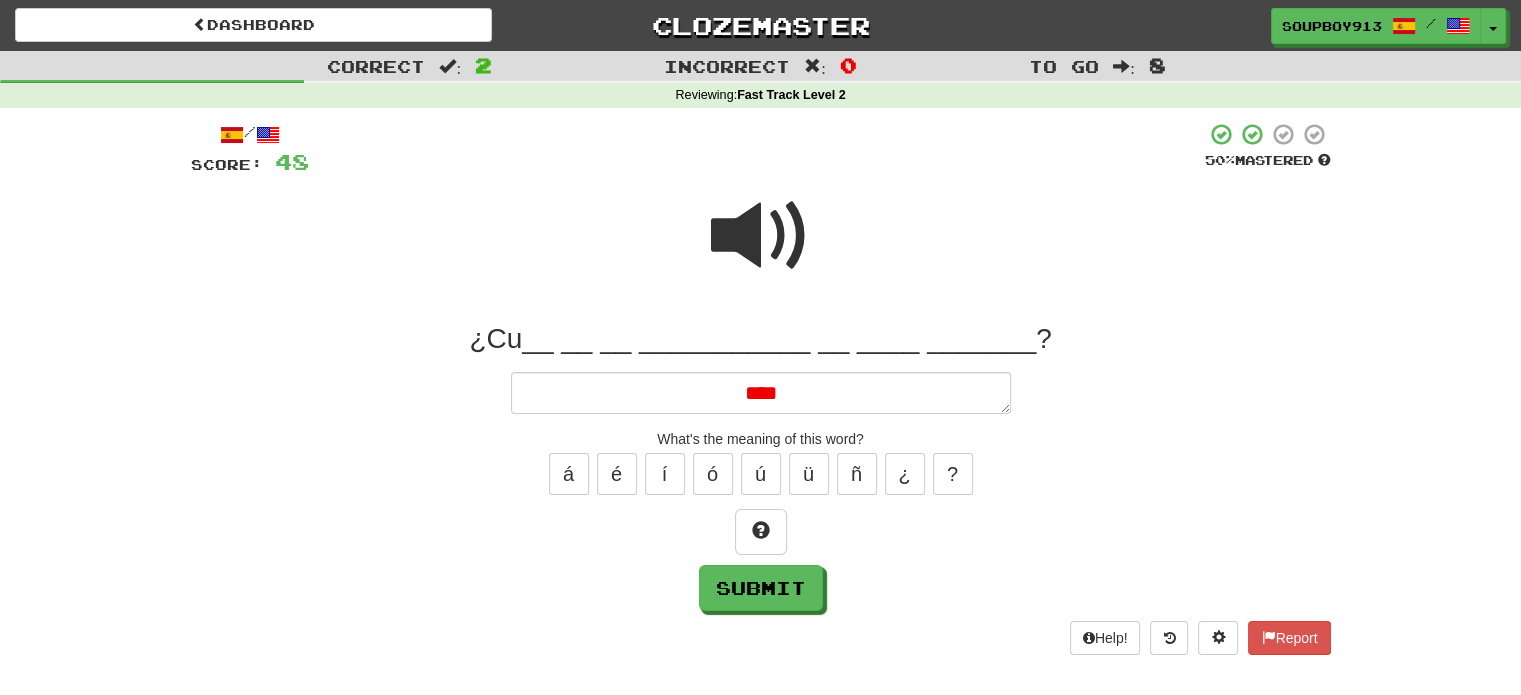 type on "*" 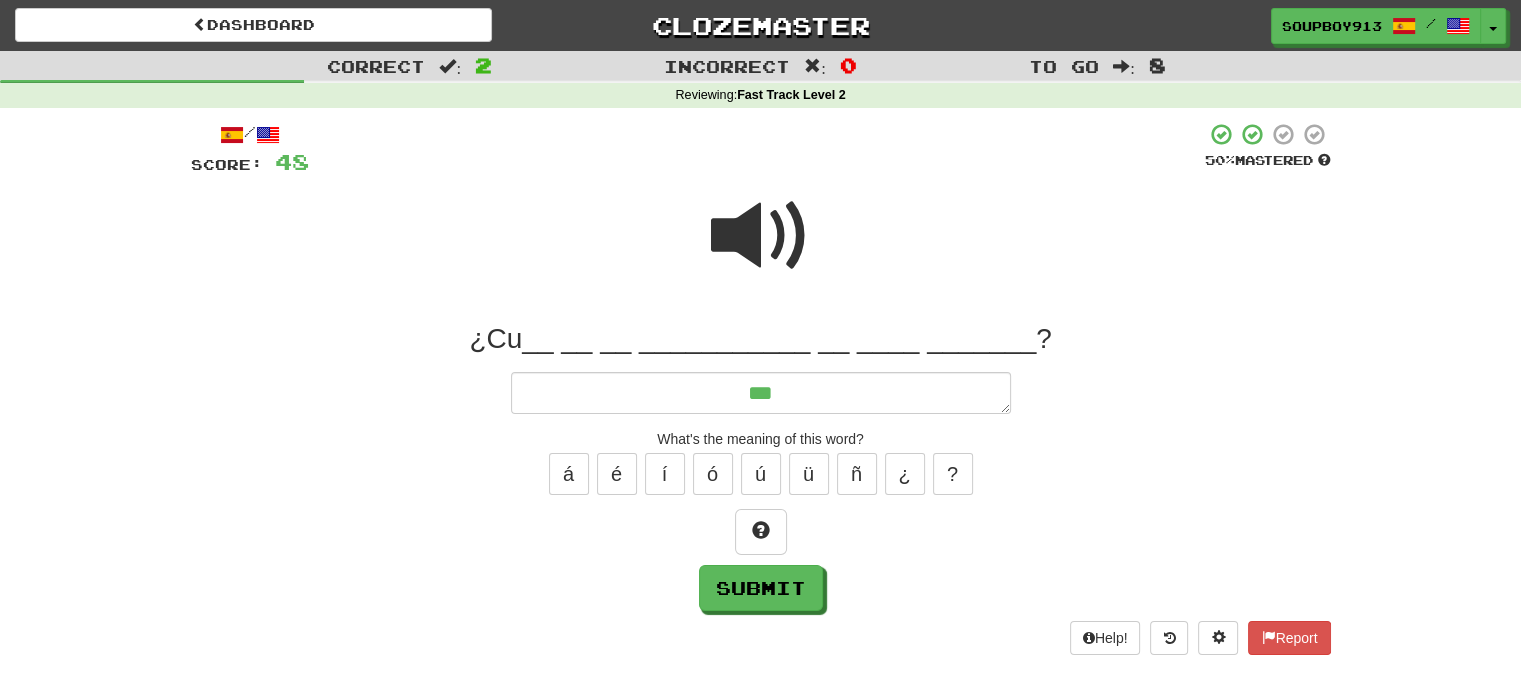type on "****" 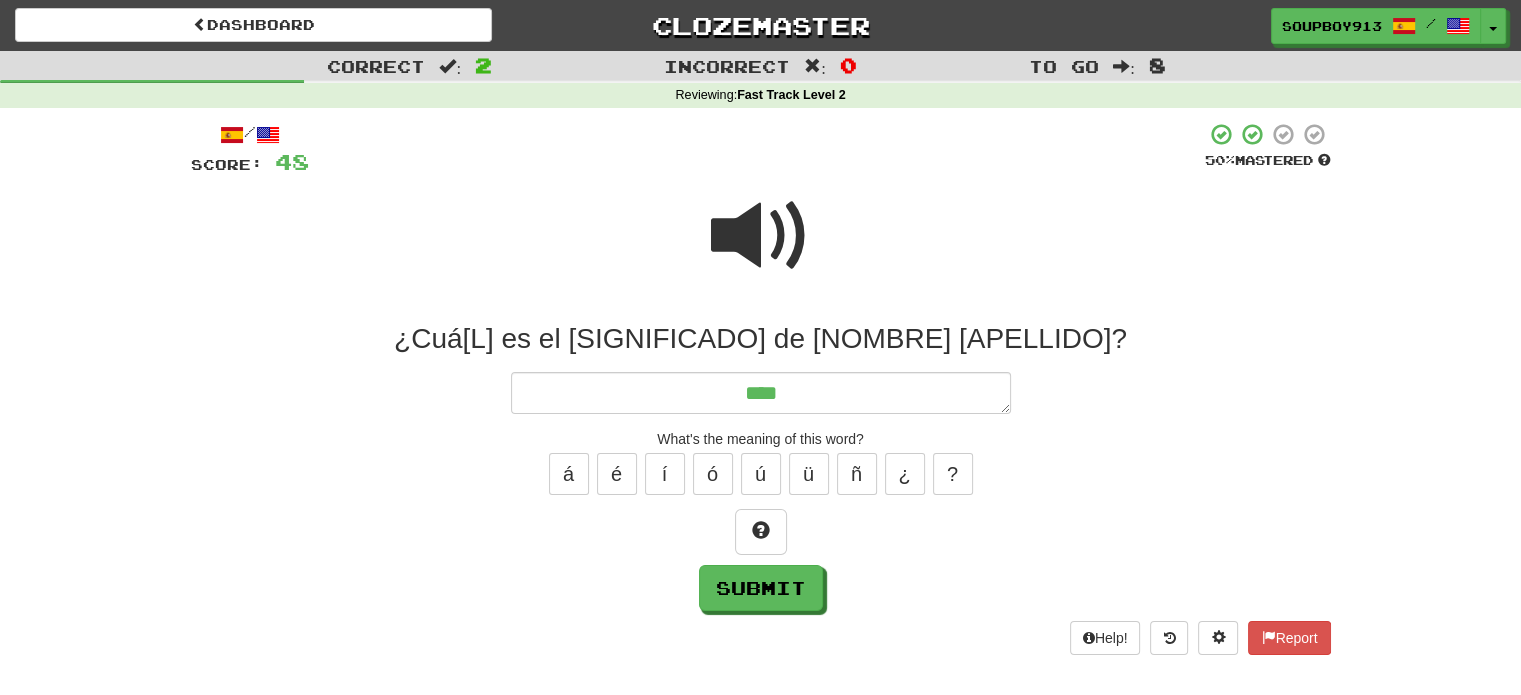 type on "*" 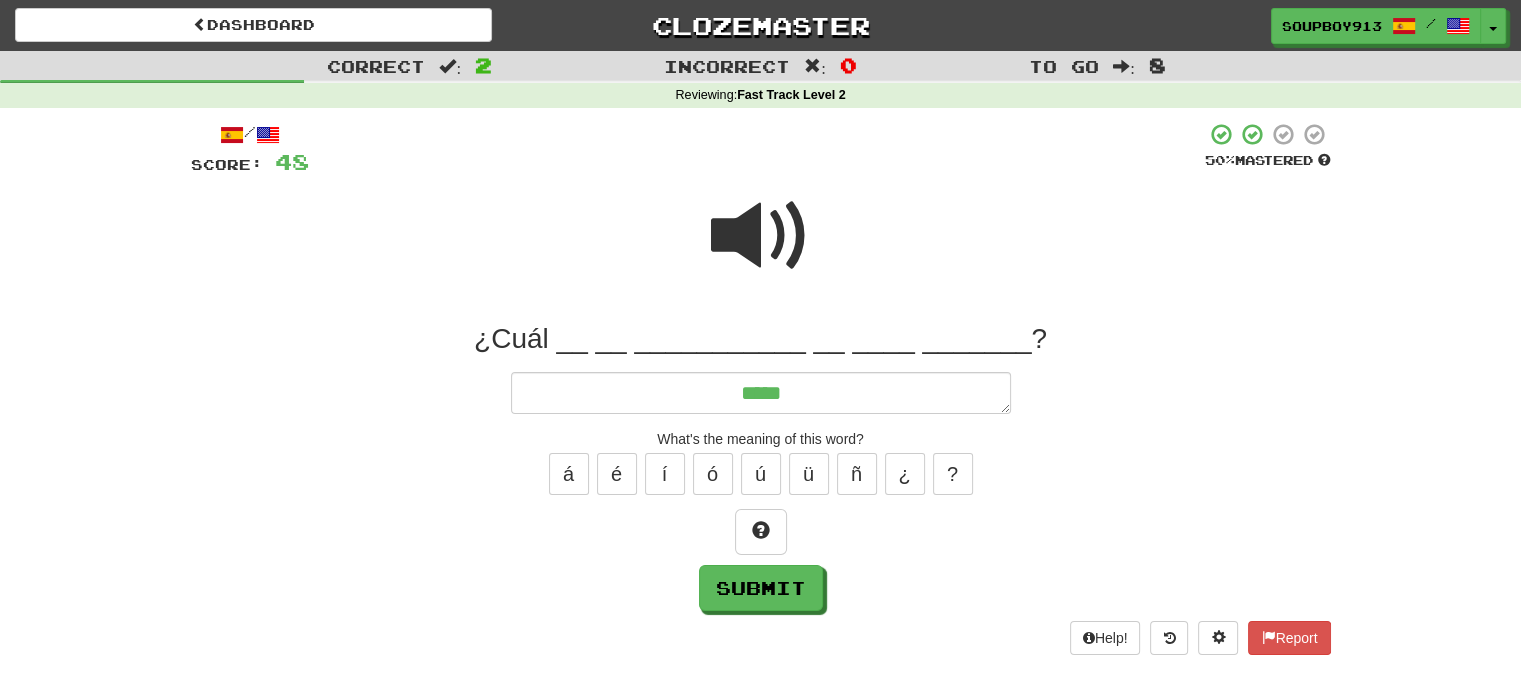 type on "*" 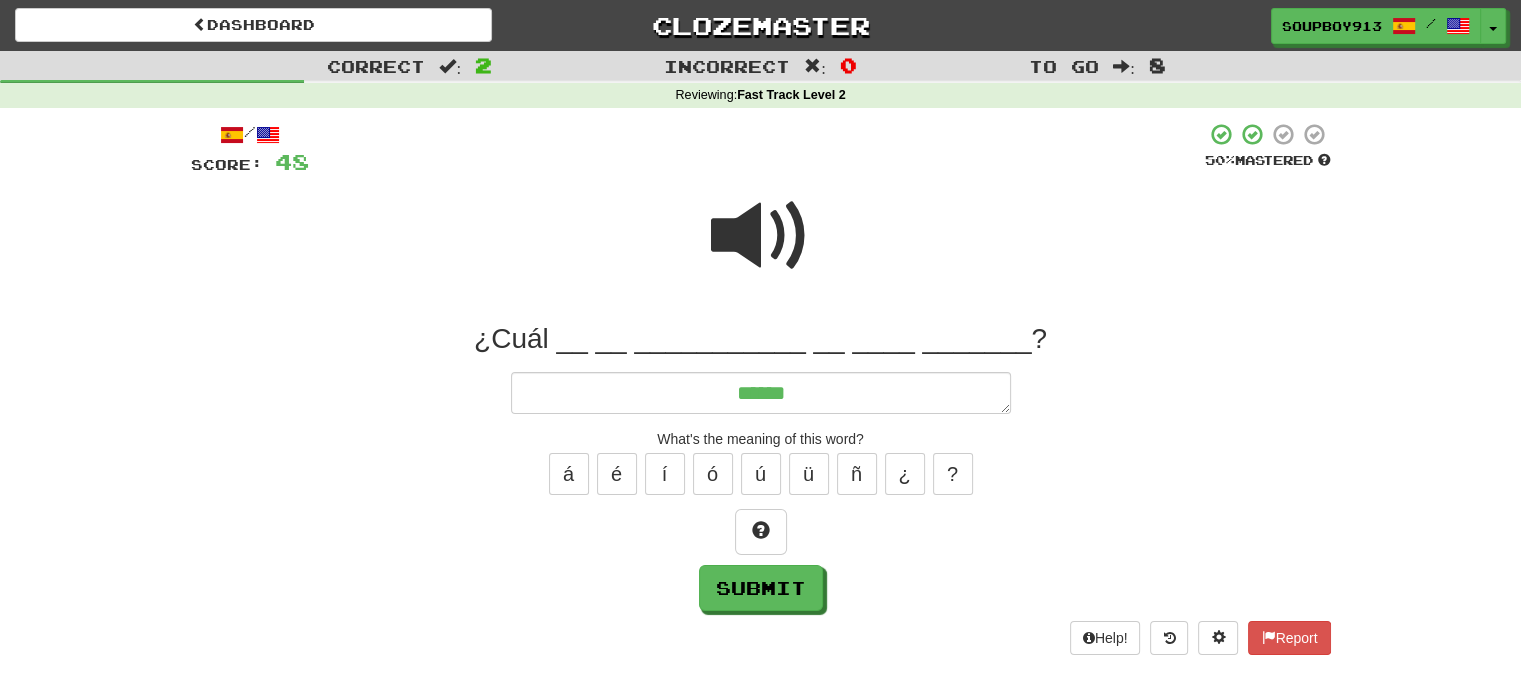 type on "*******" 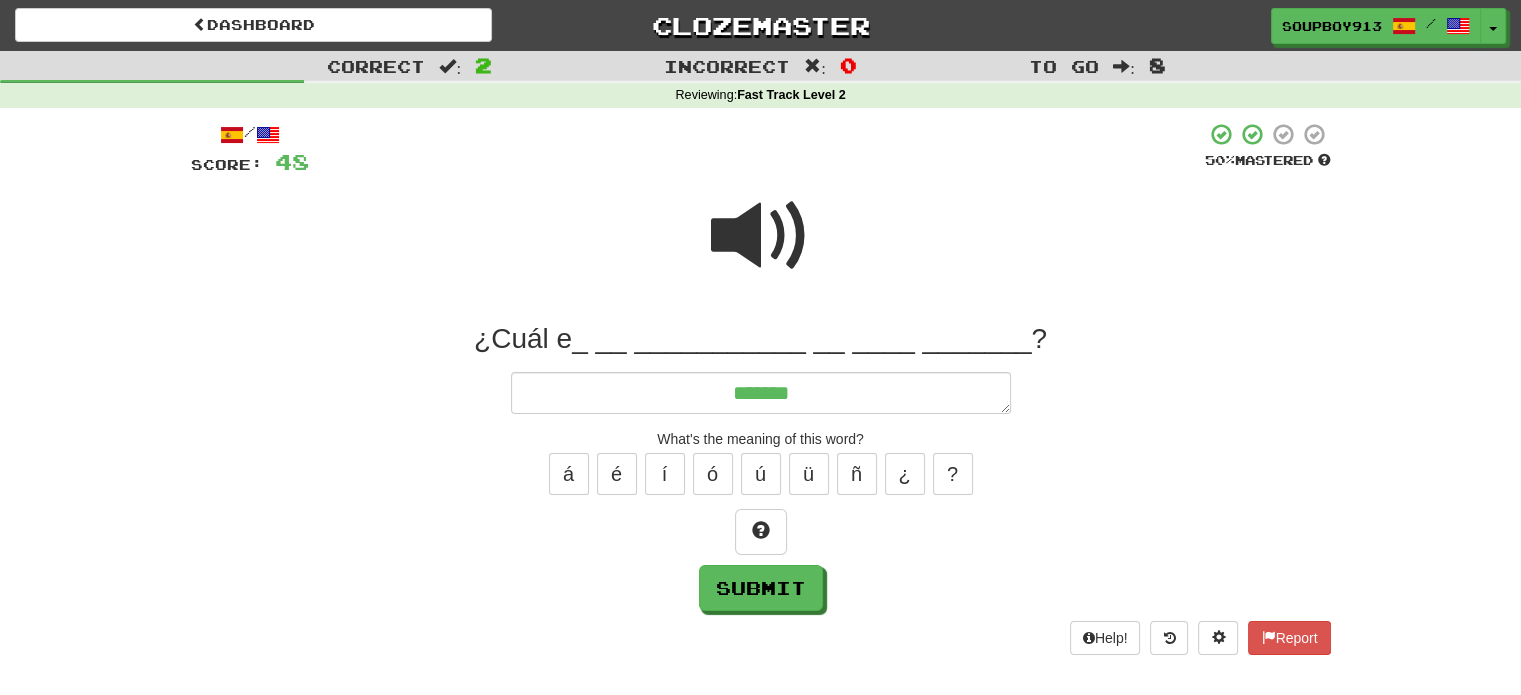 type on "*" 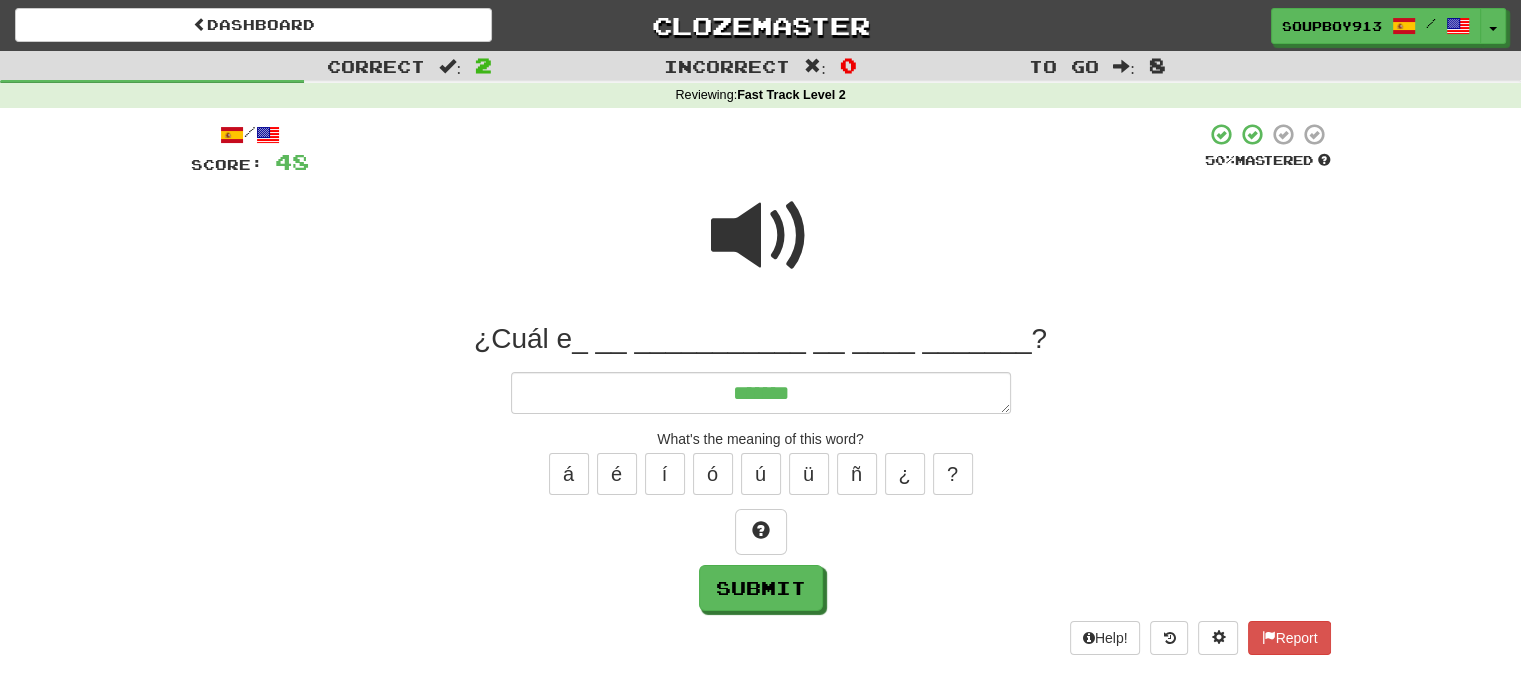 type on "********" 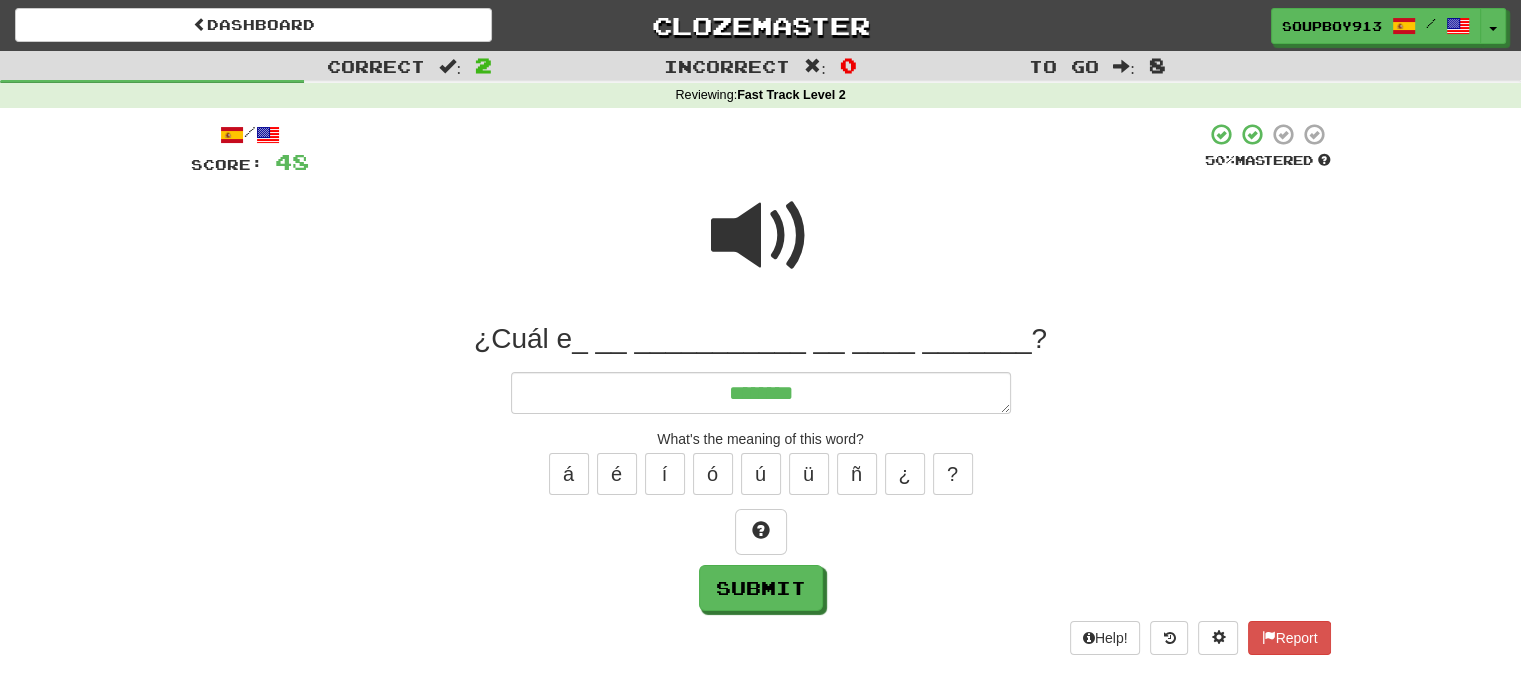 type on "*" 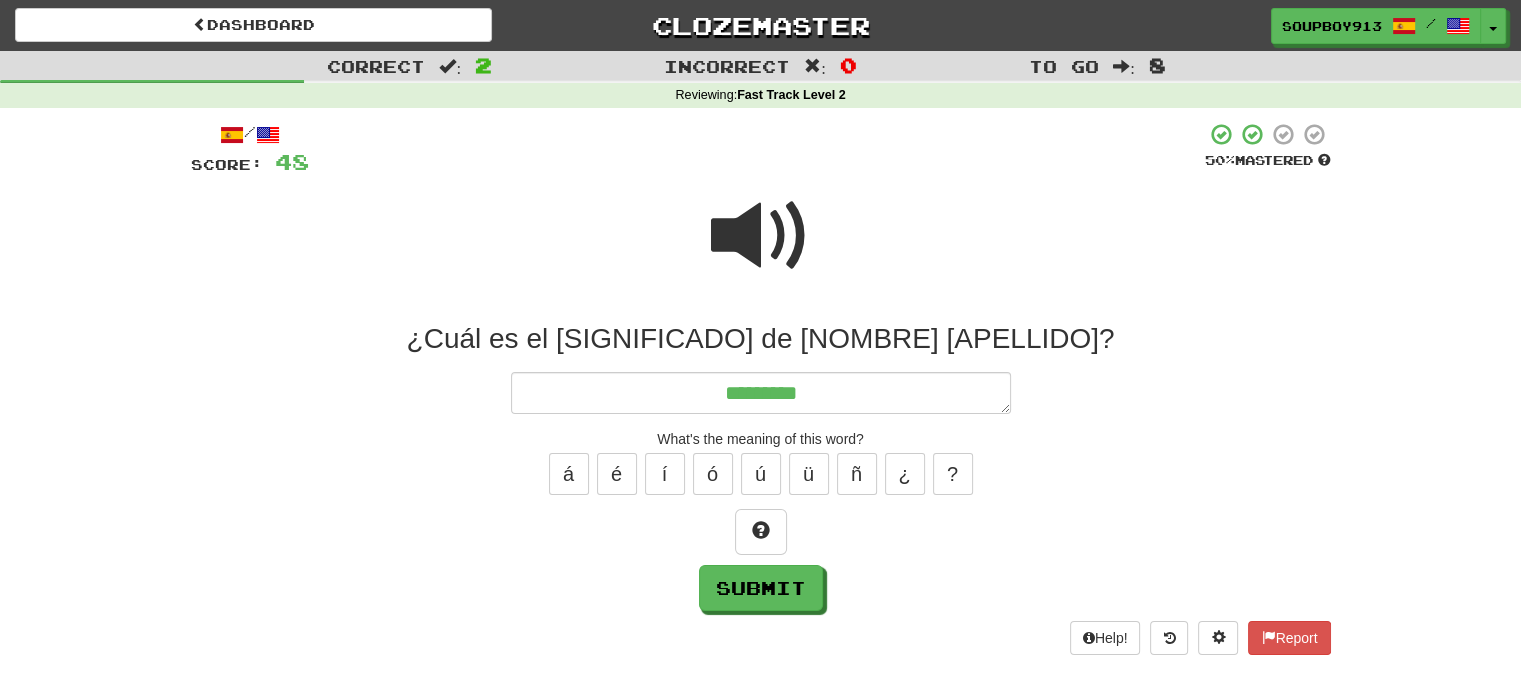 type on "*" 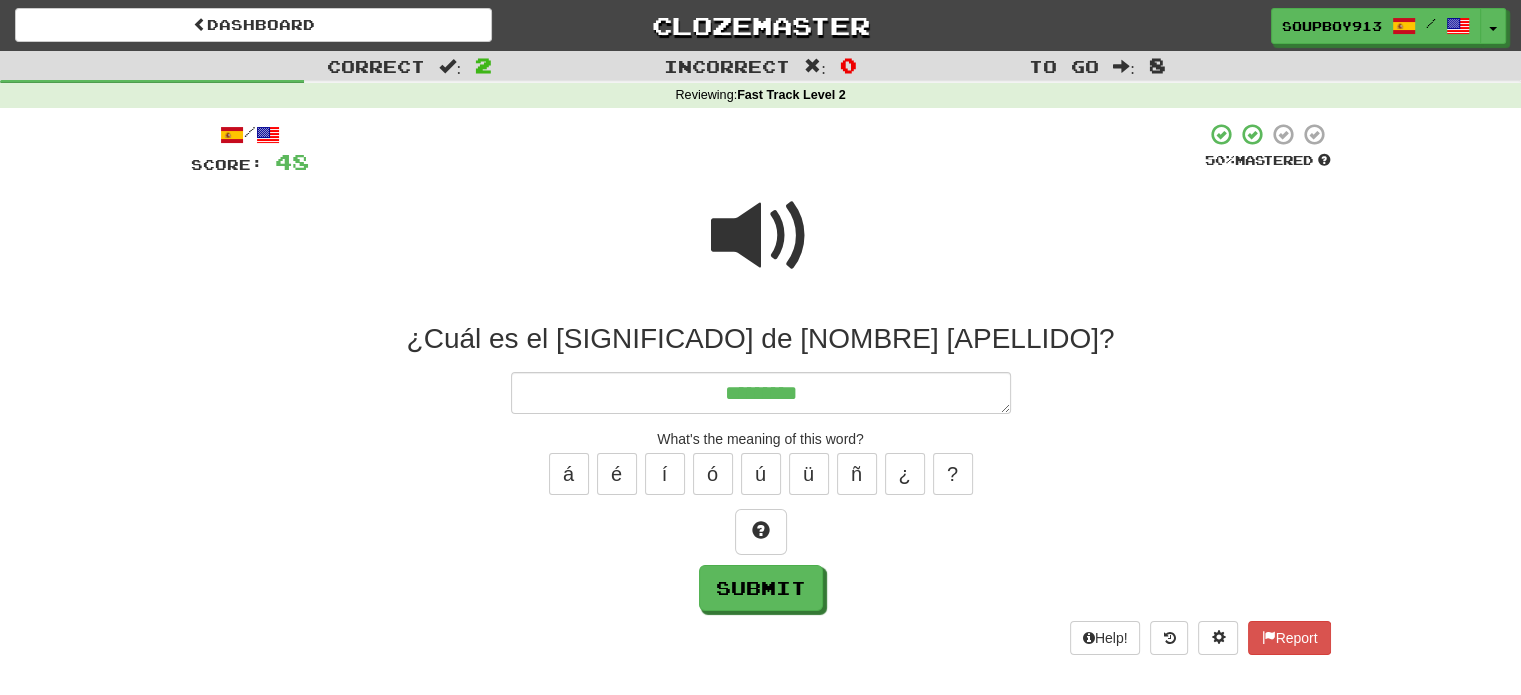 type on "**********" 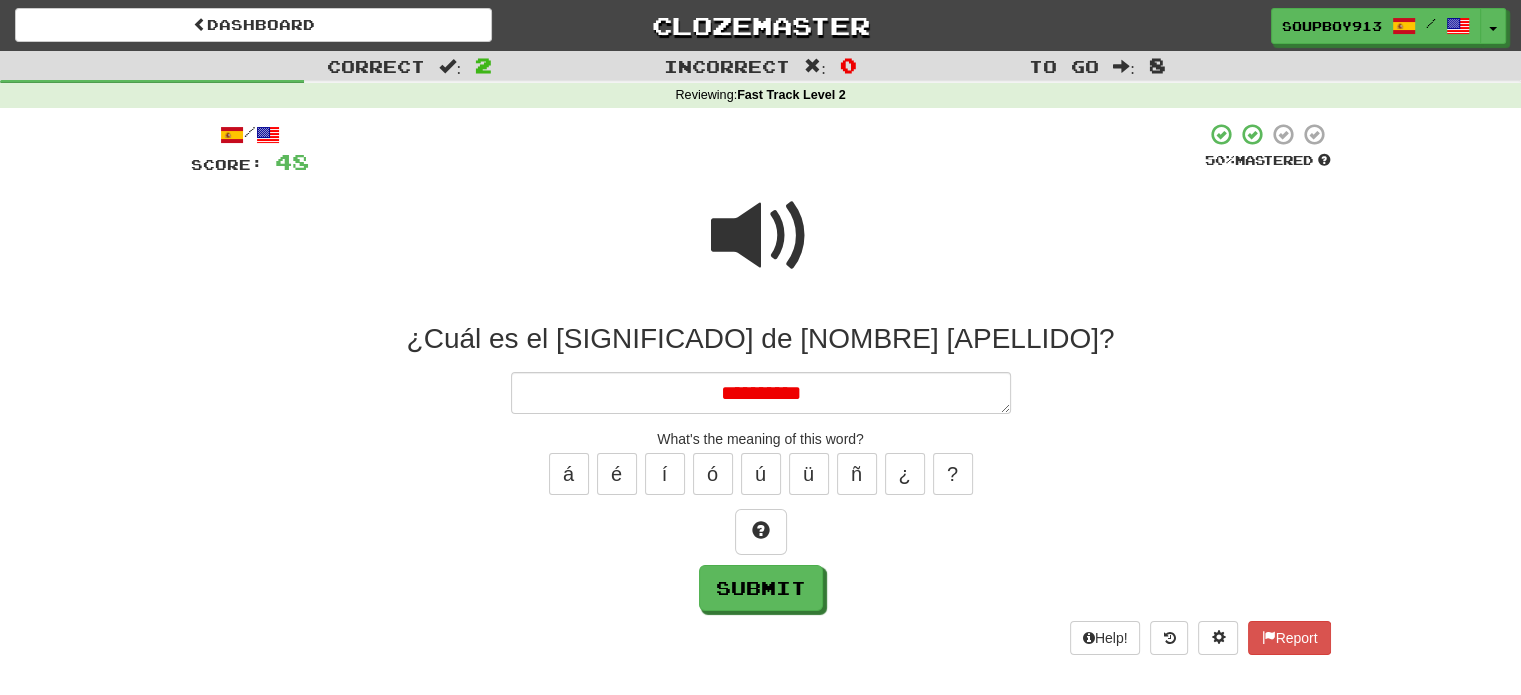 type on "*" 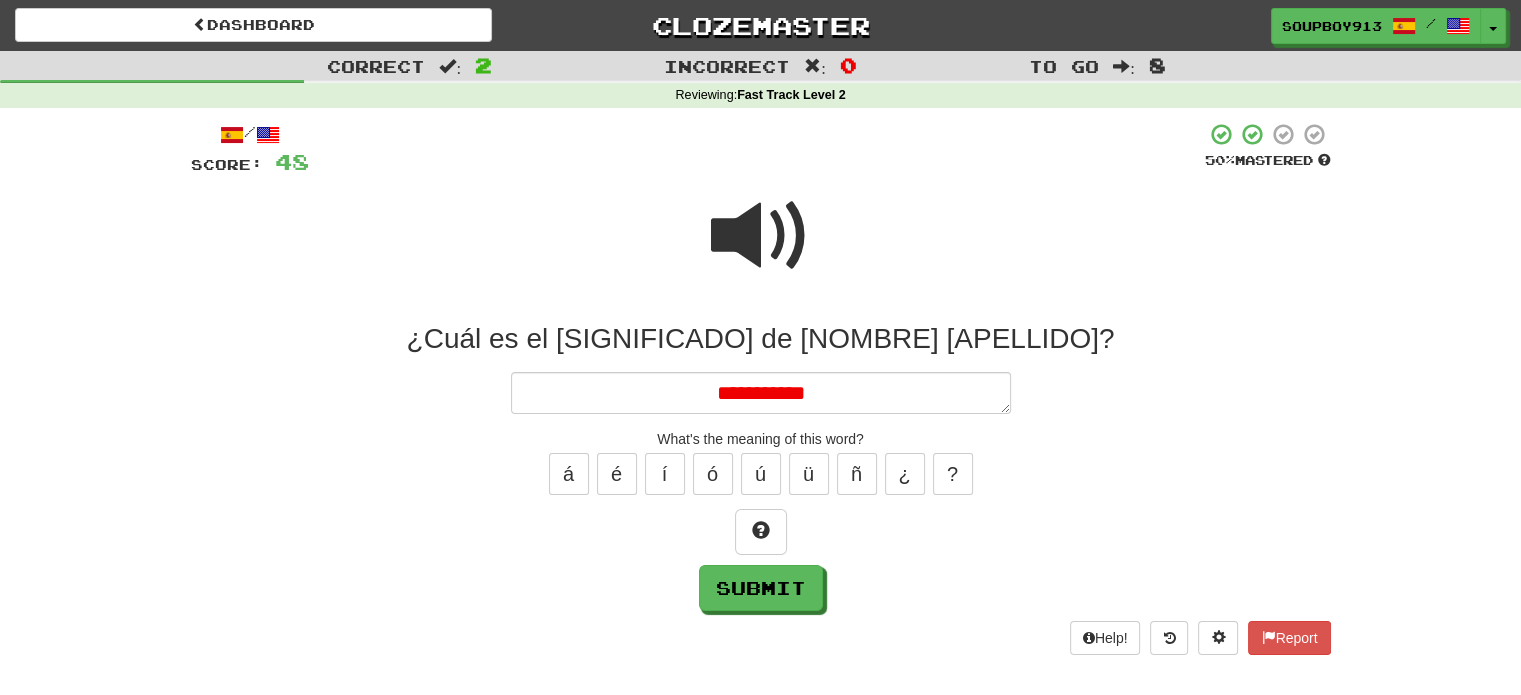 type on "*" 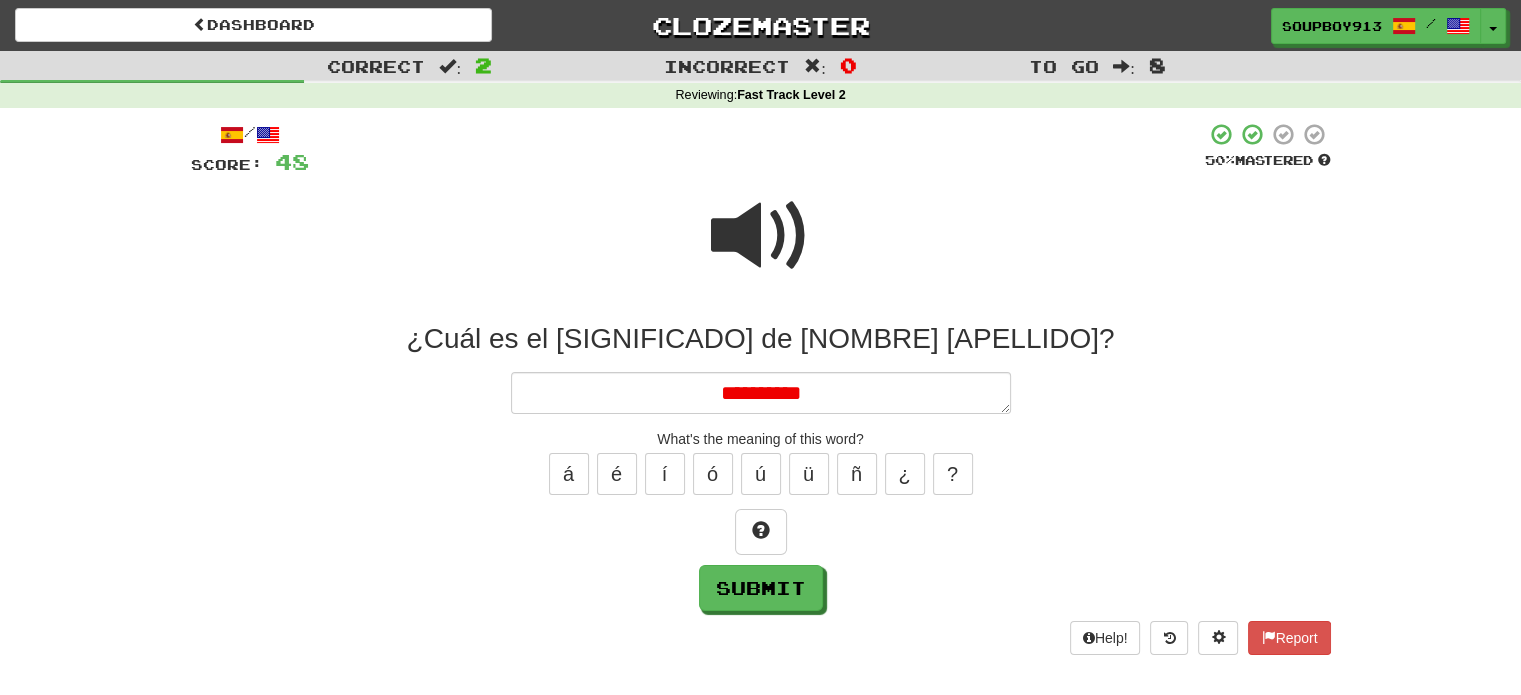 type on "*" 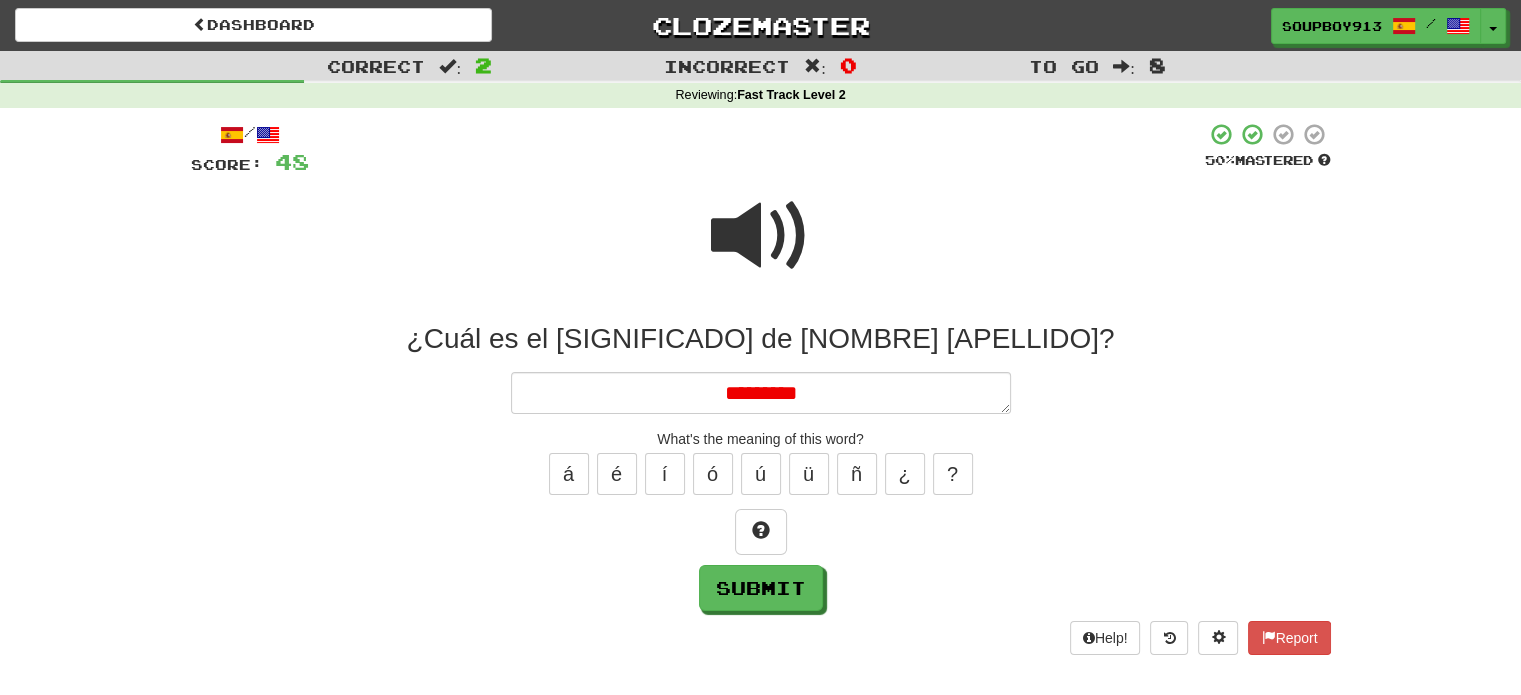 type on "*" 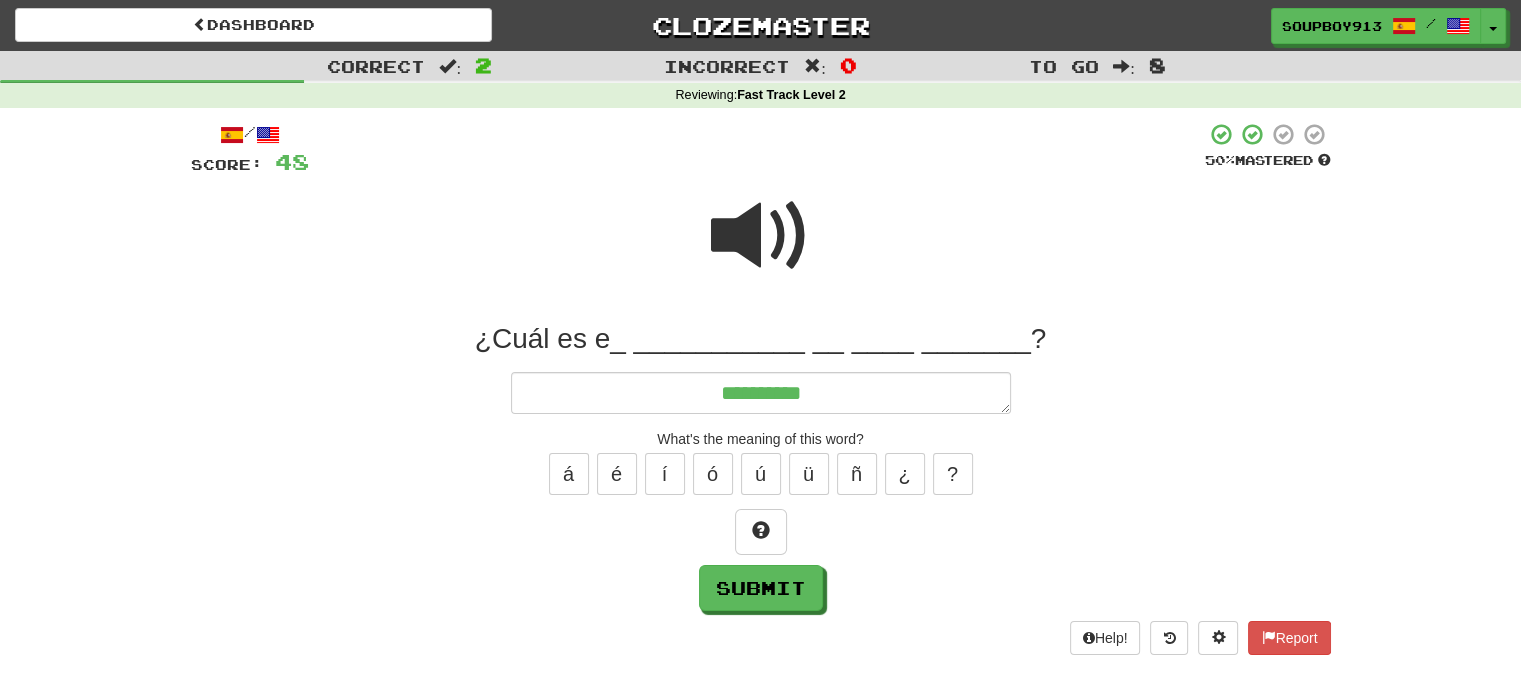 type on "*" 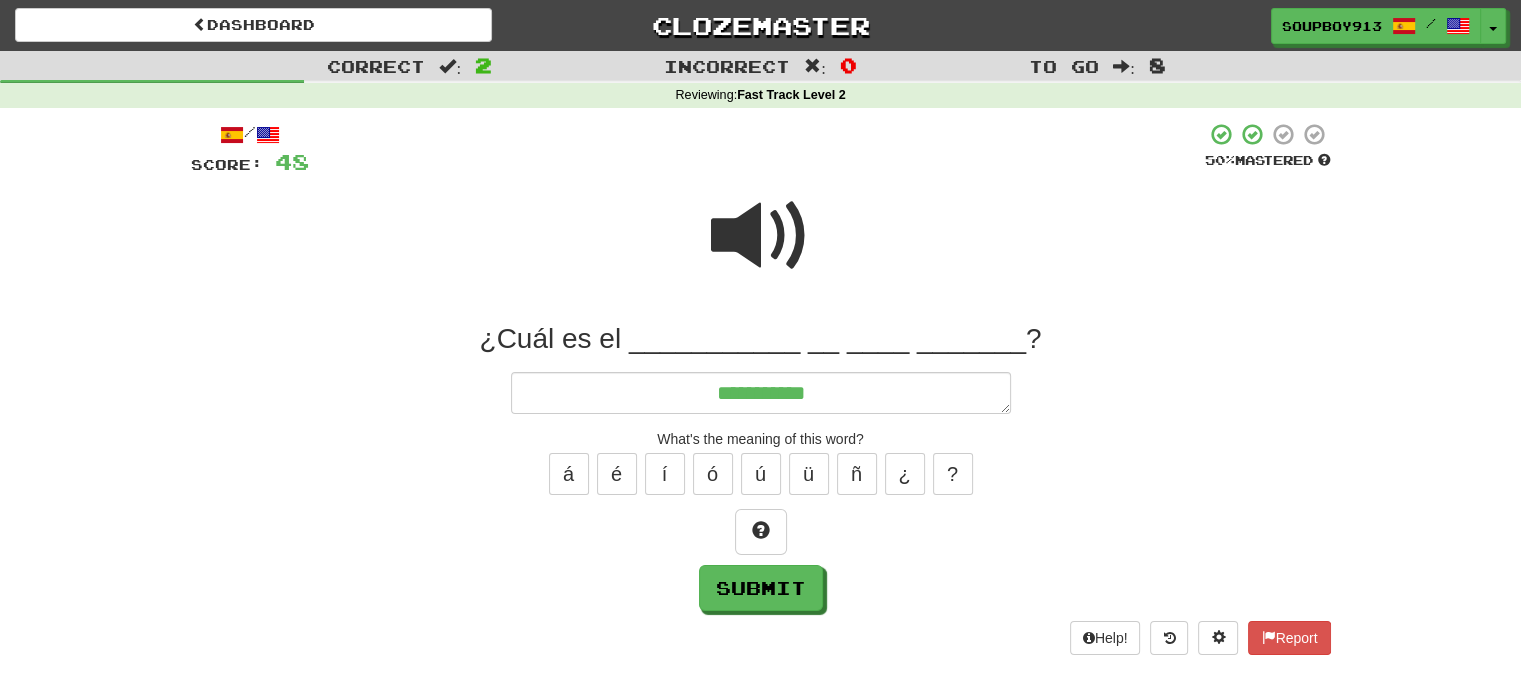type on "*" 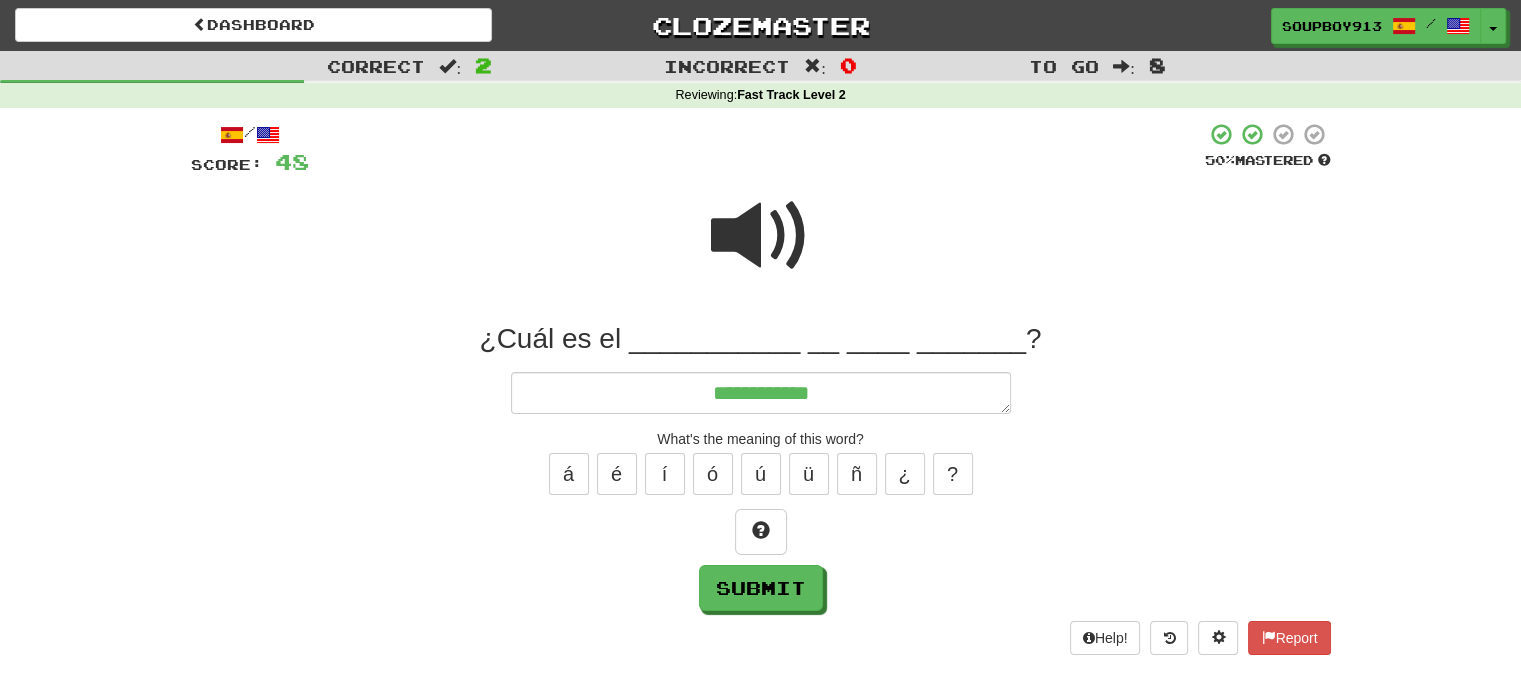 type on "*" 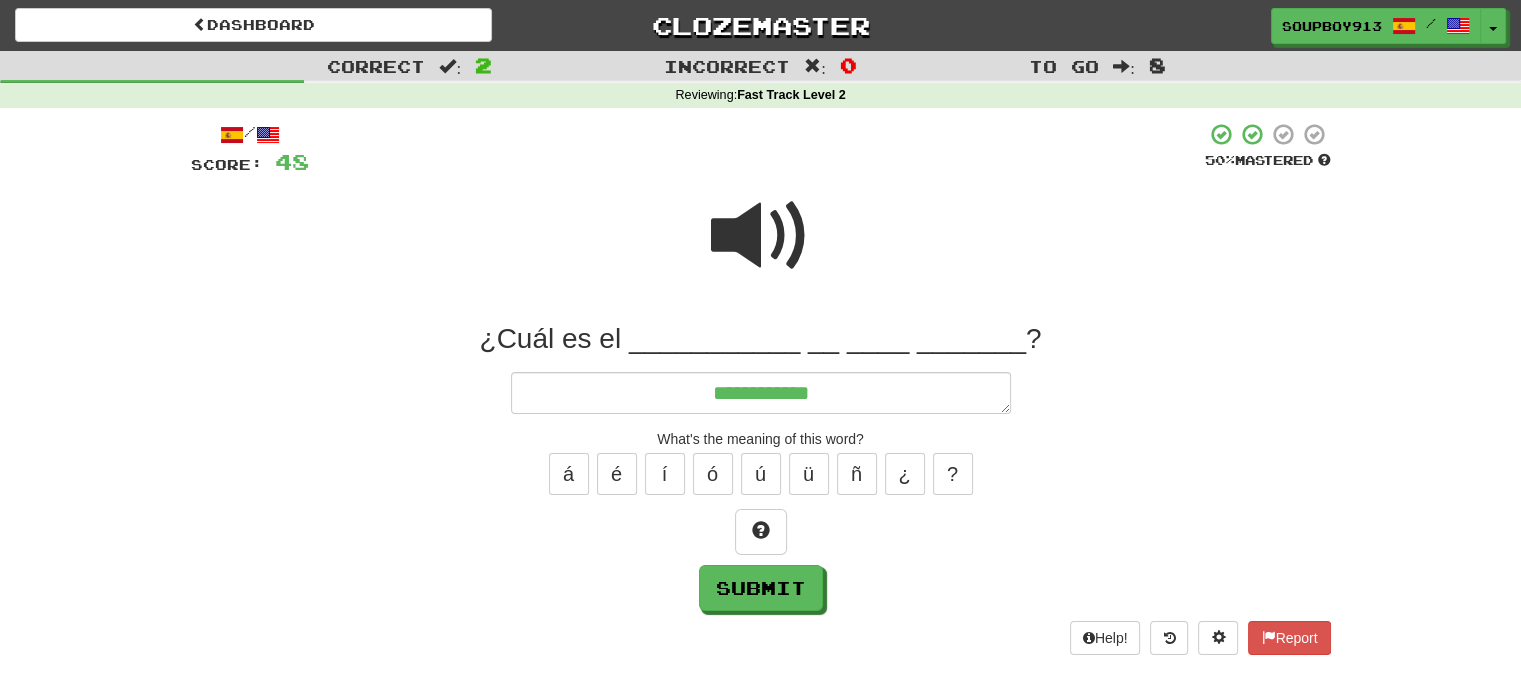 type on "**********" 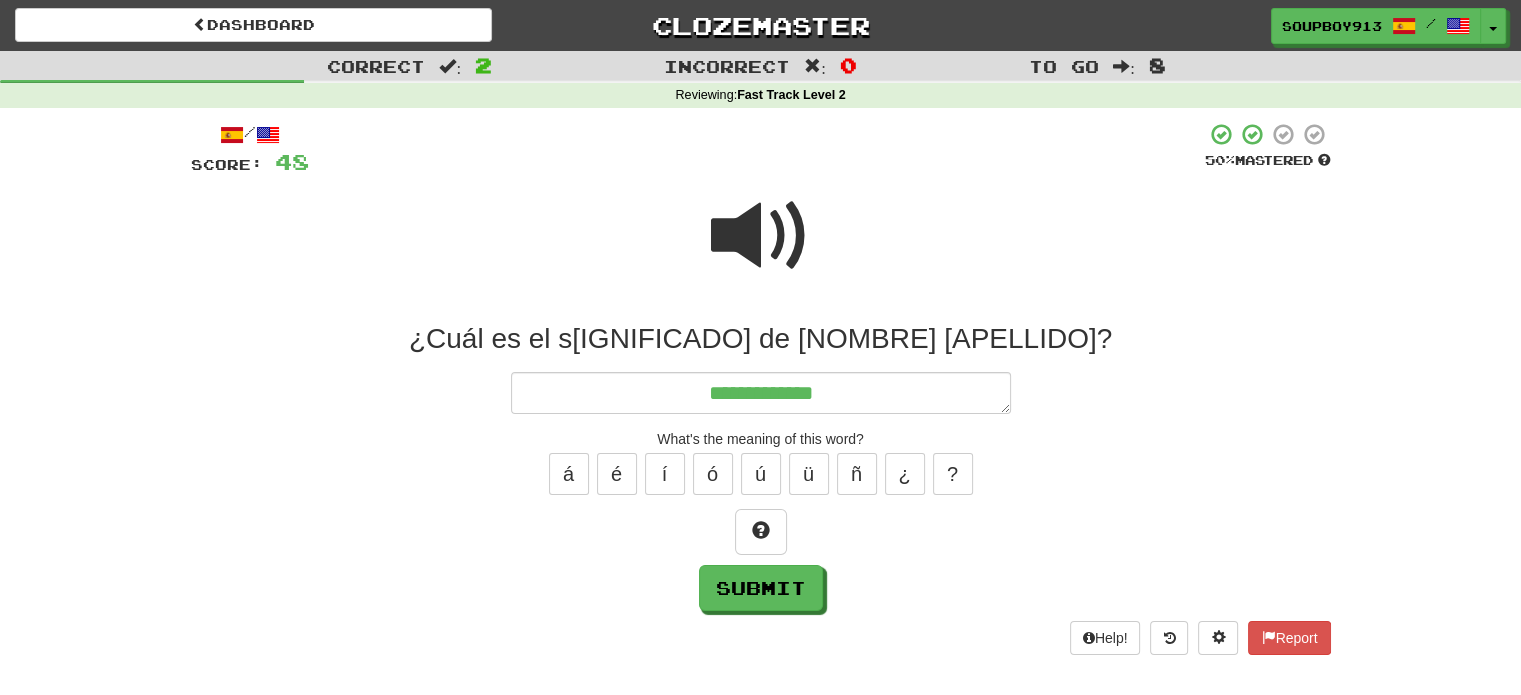type on "*" 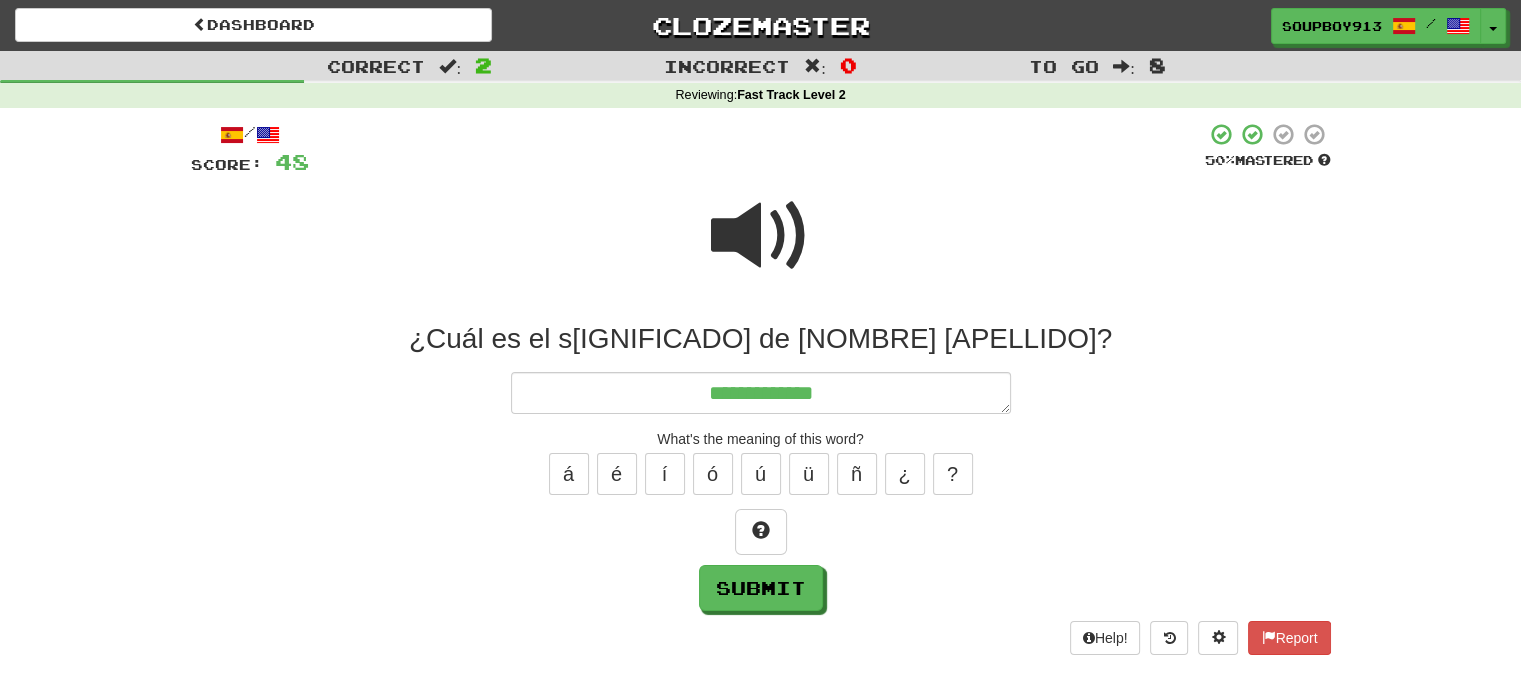 type on "**********" 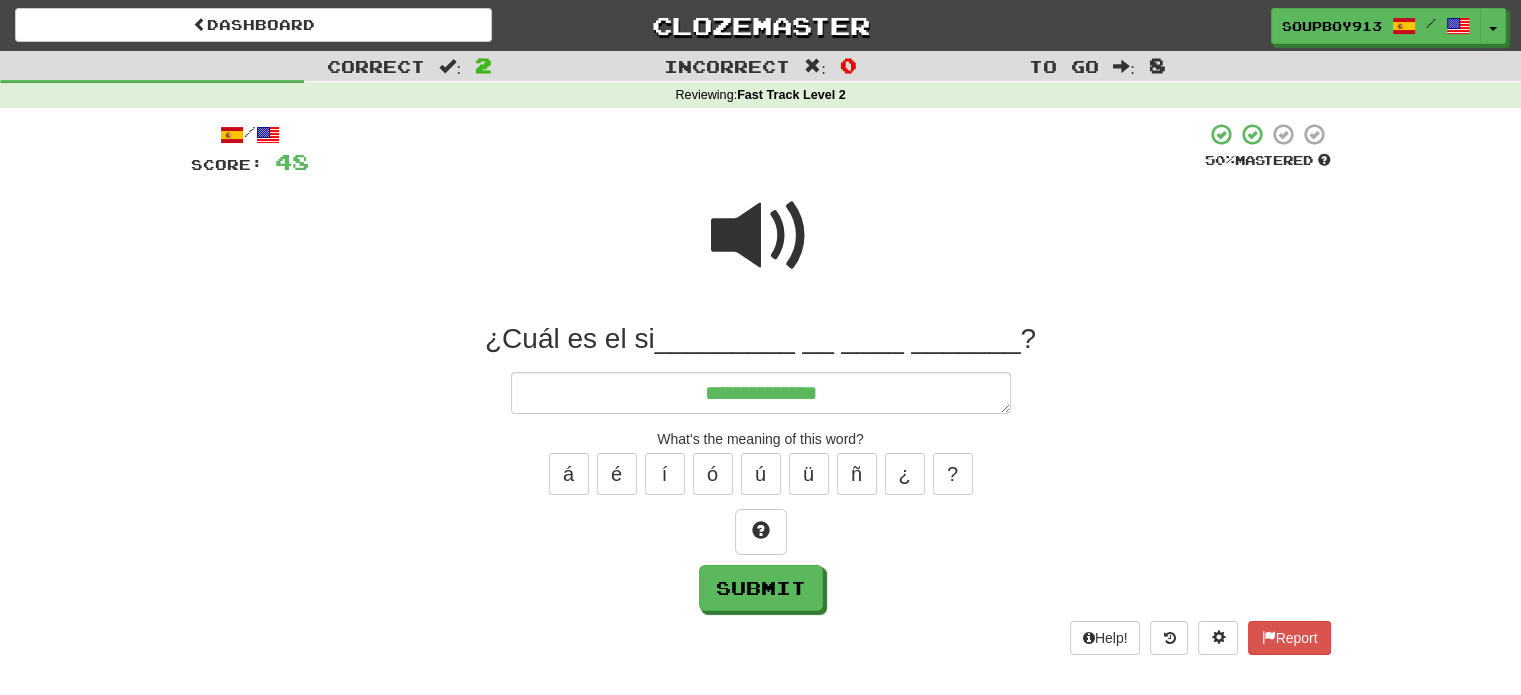 type on "*" 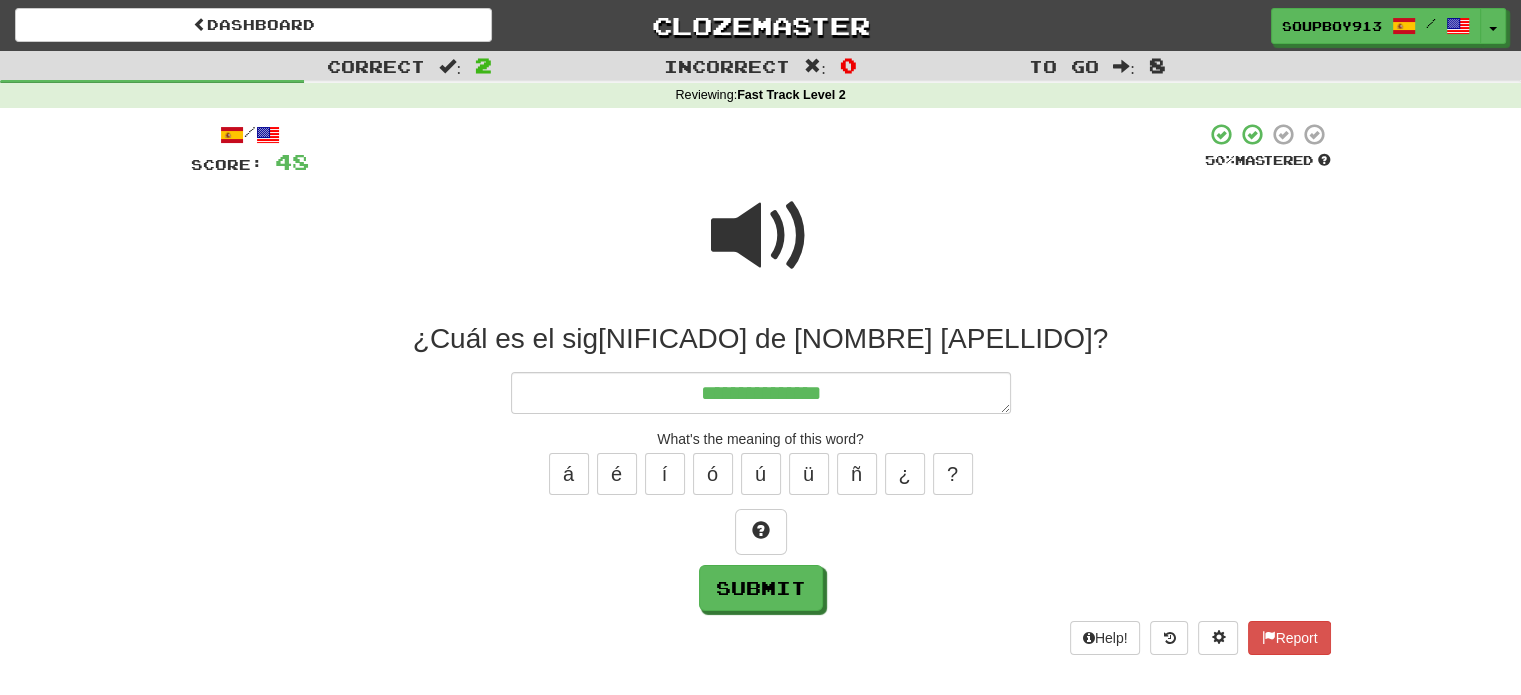 type on "*" 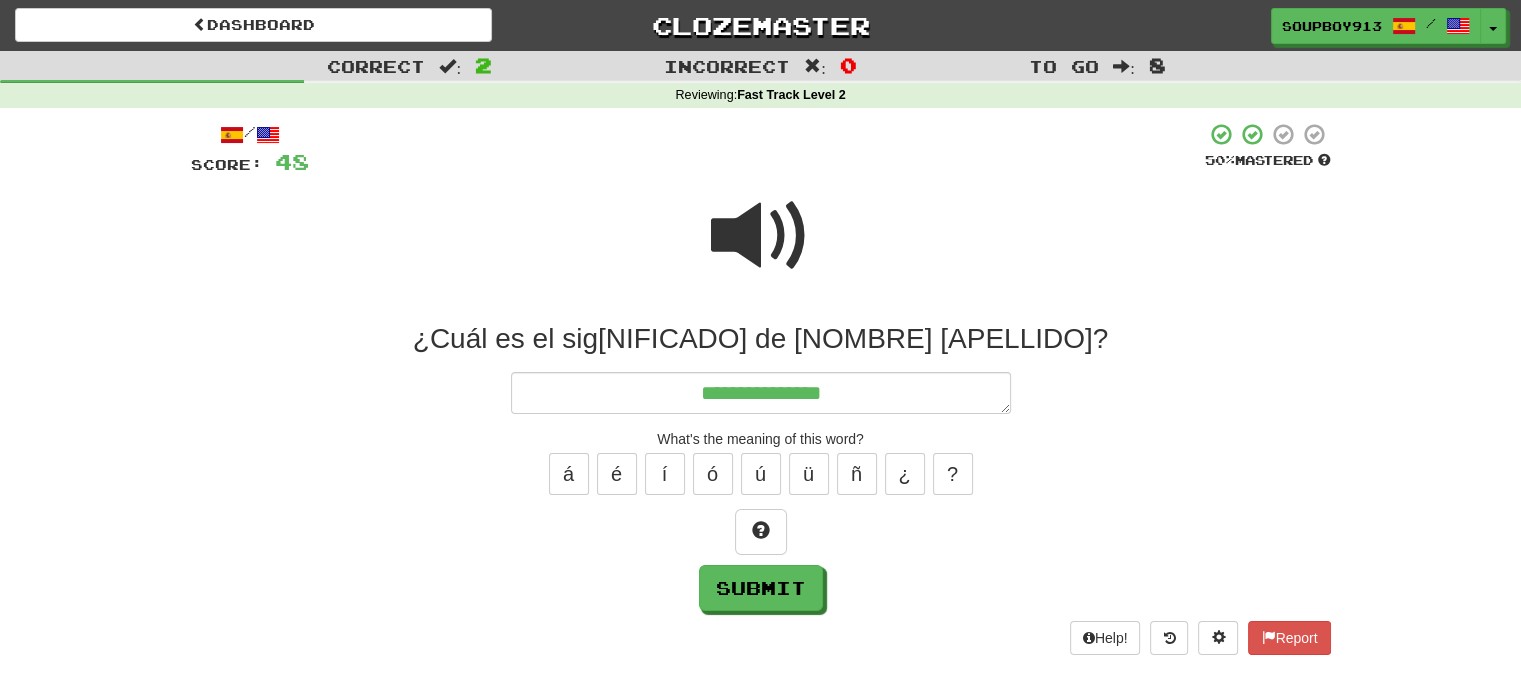 type on "**********" 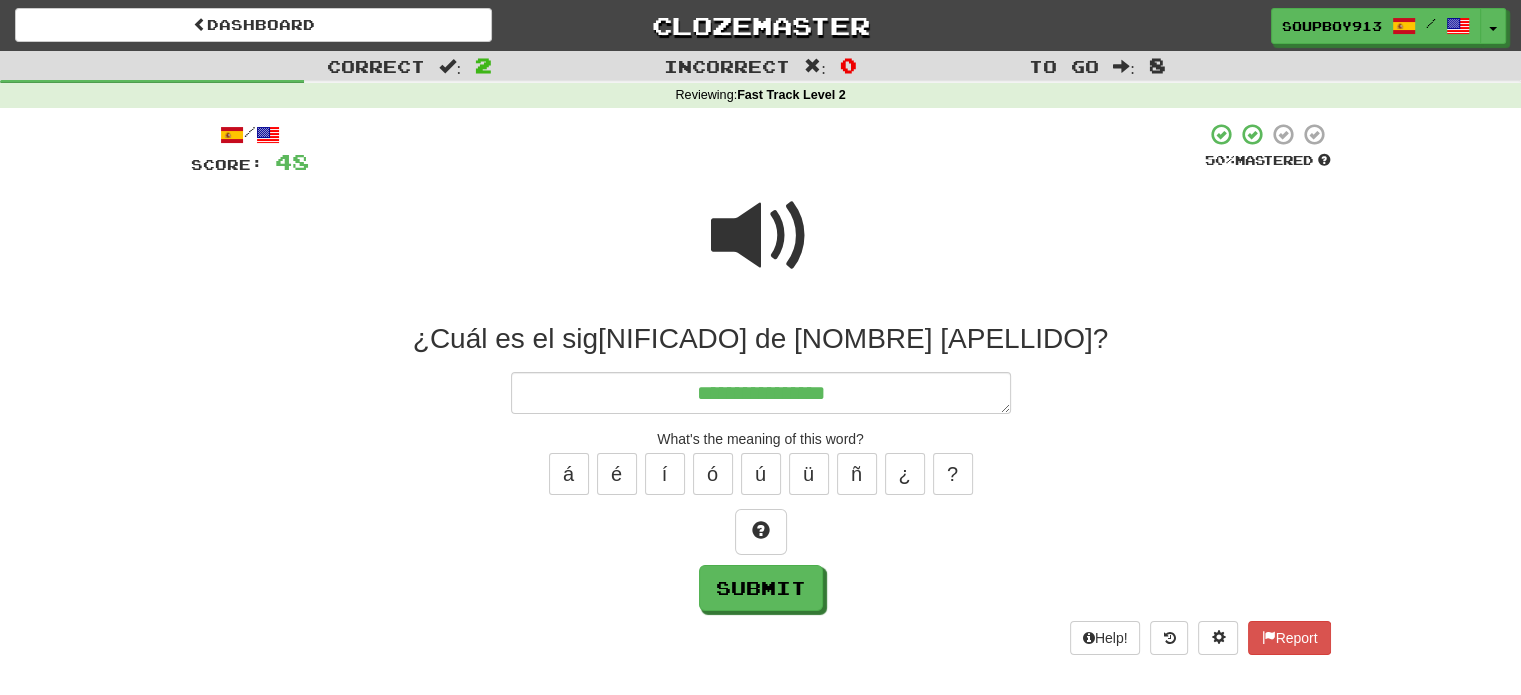 type on "*" 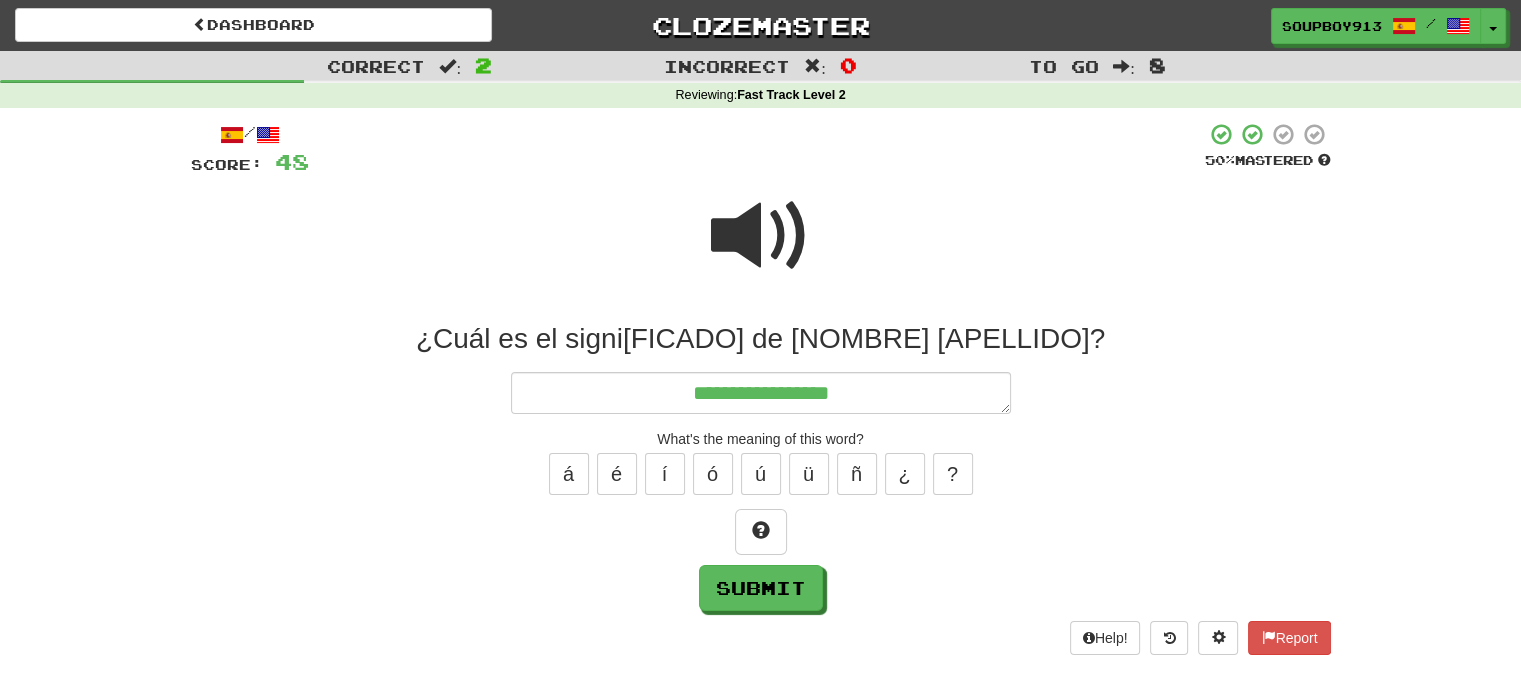 type on "*" 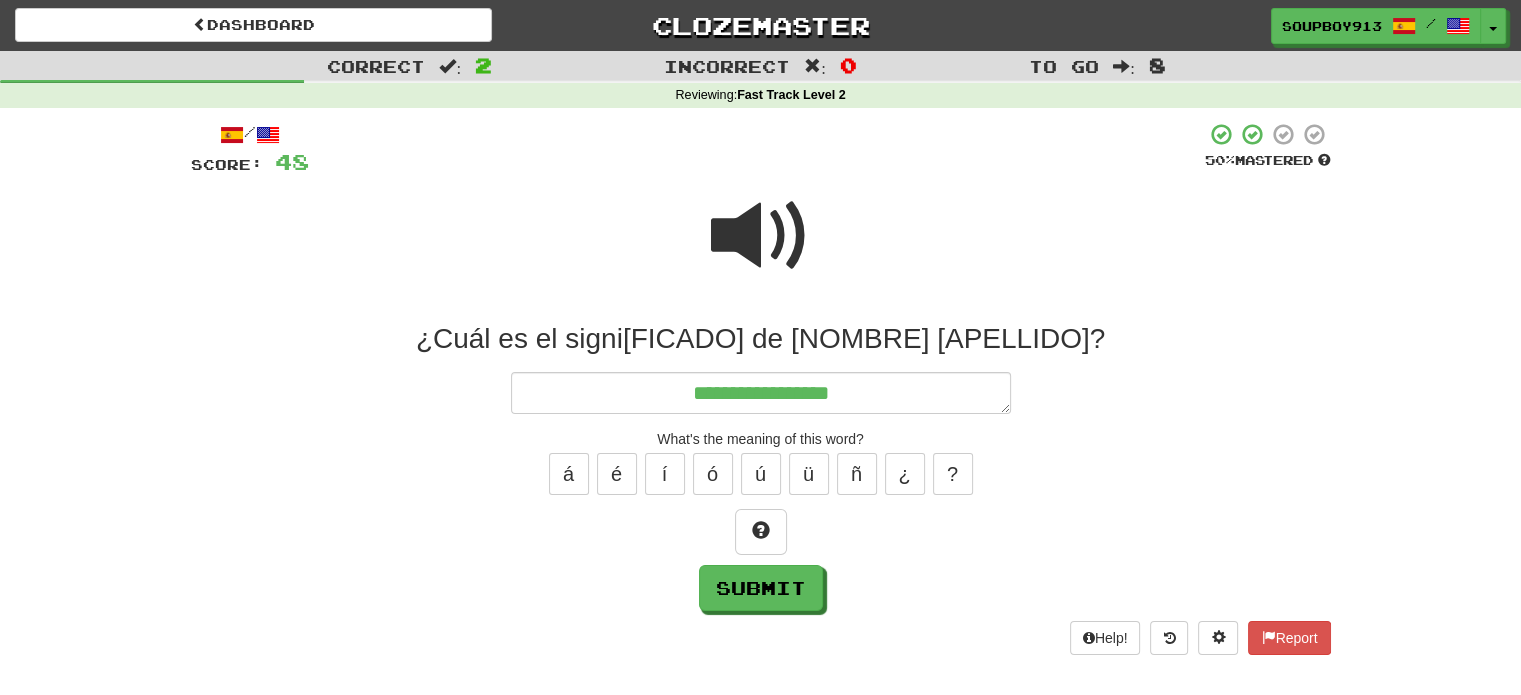 type on "**********" 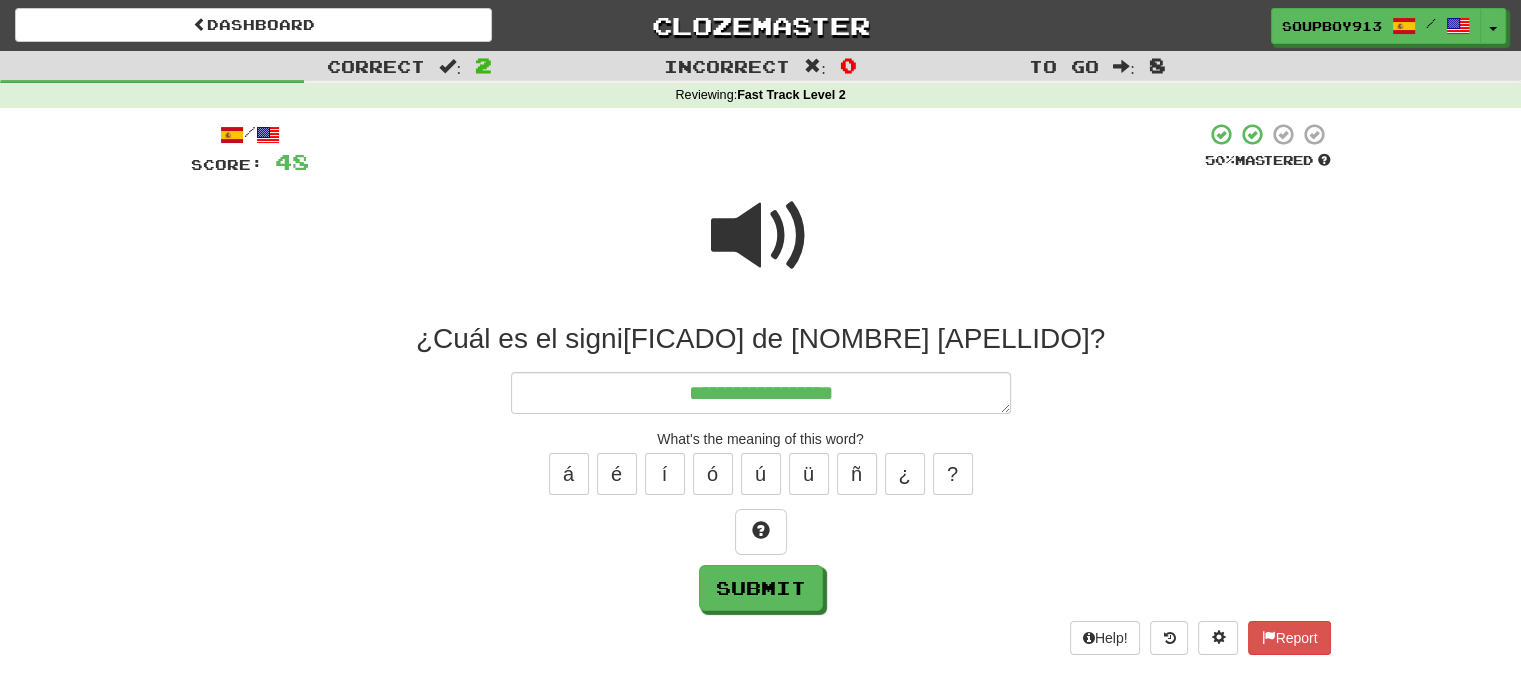 type on "*" 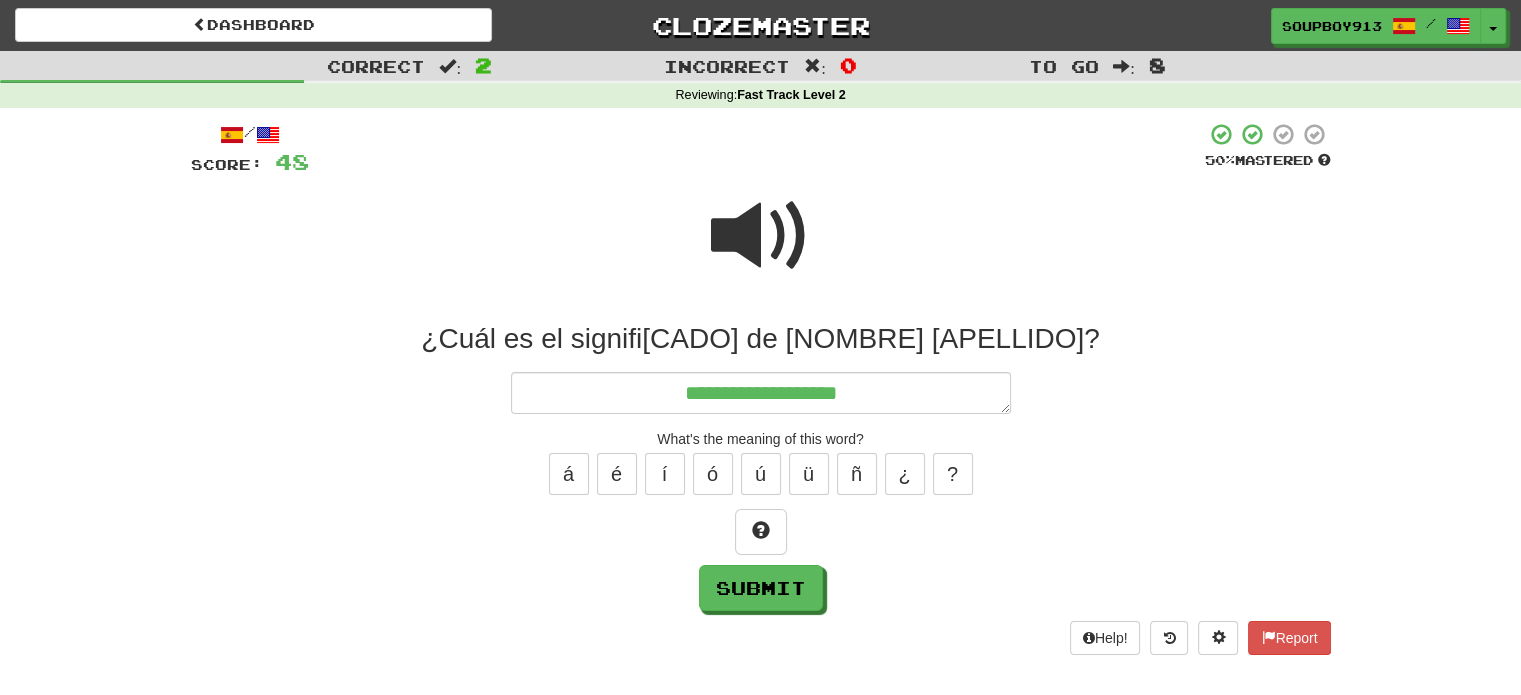 type on "*" 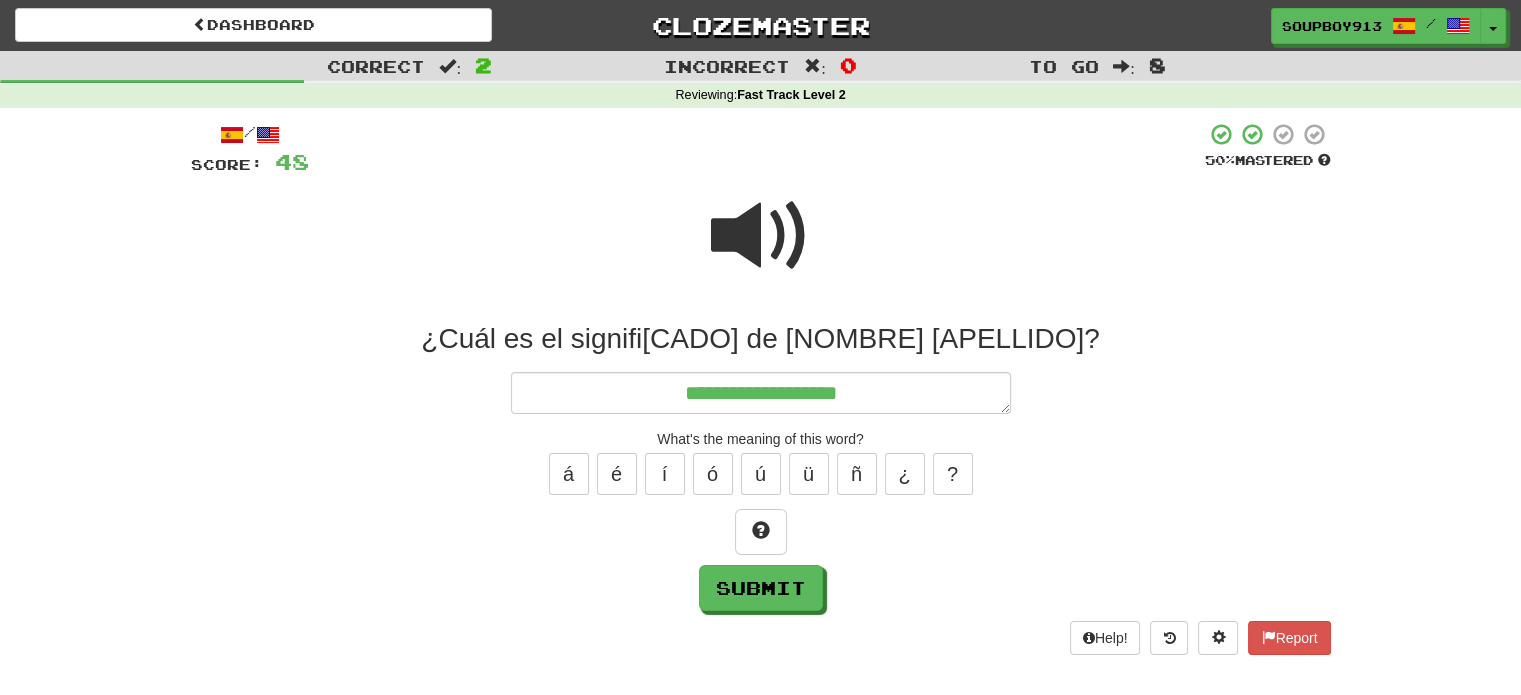 type on "**********" 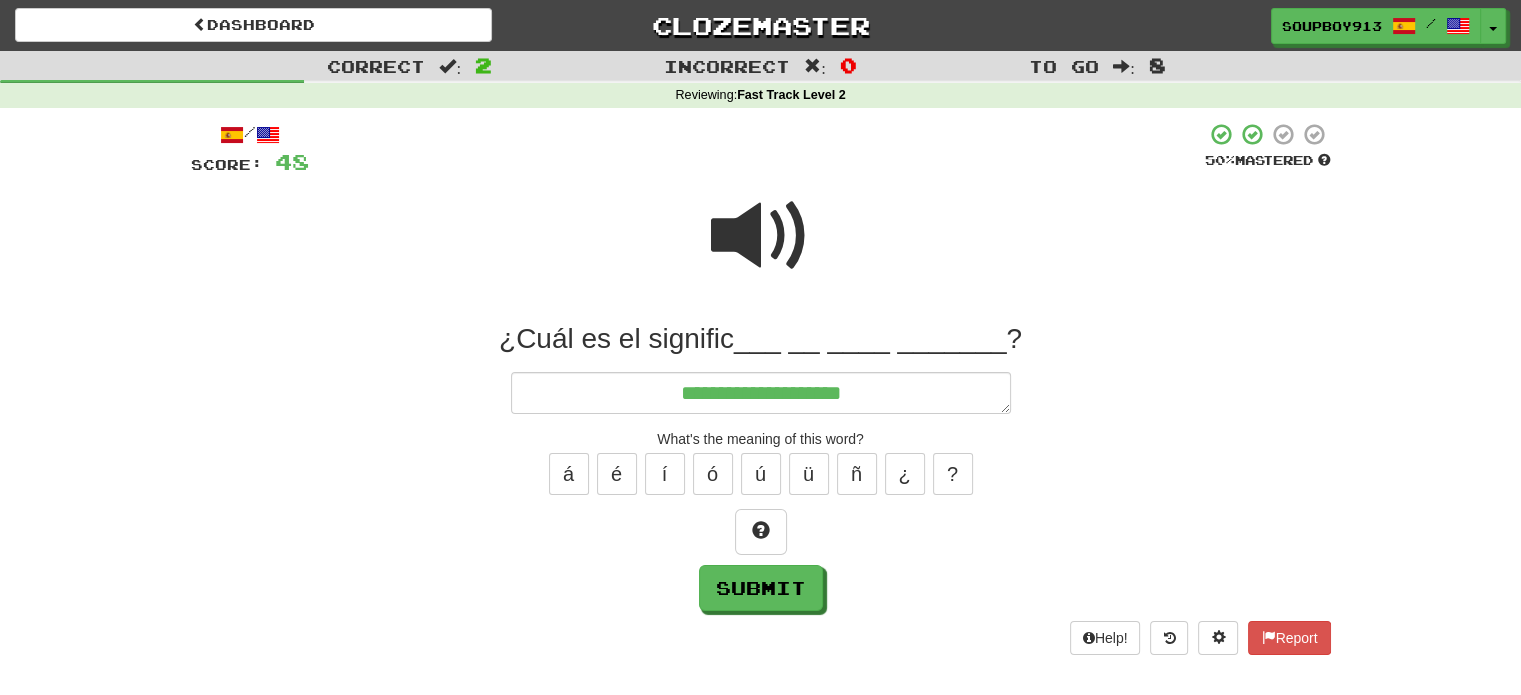 type on "*" 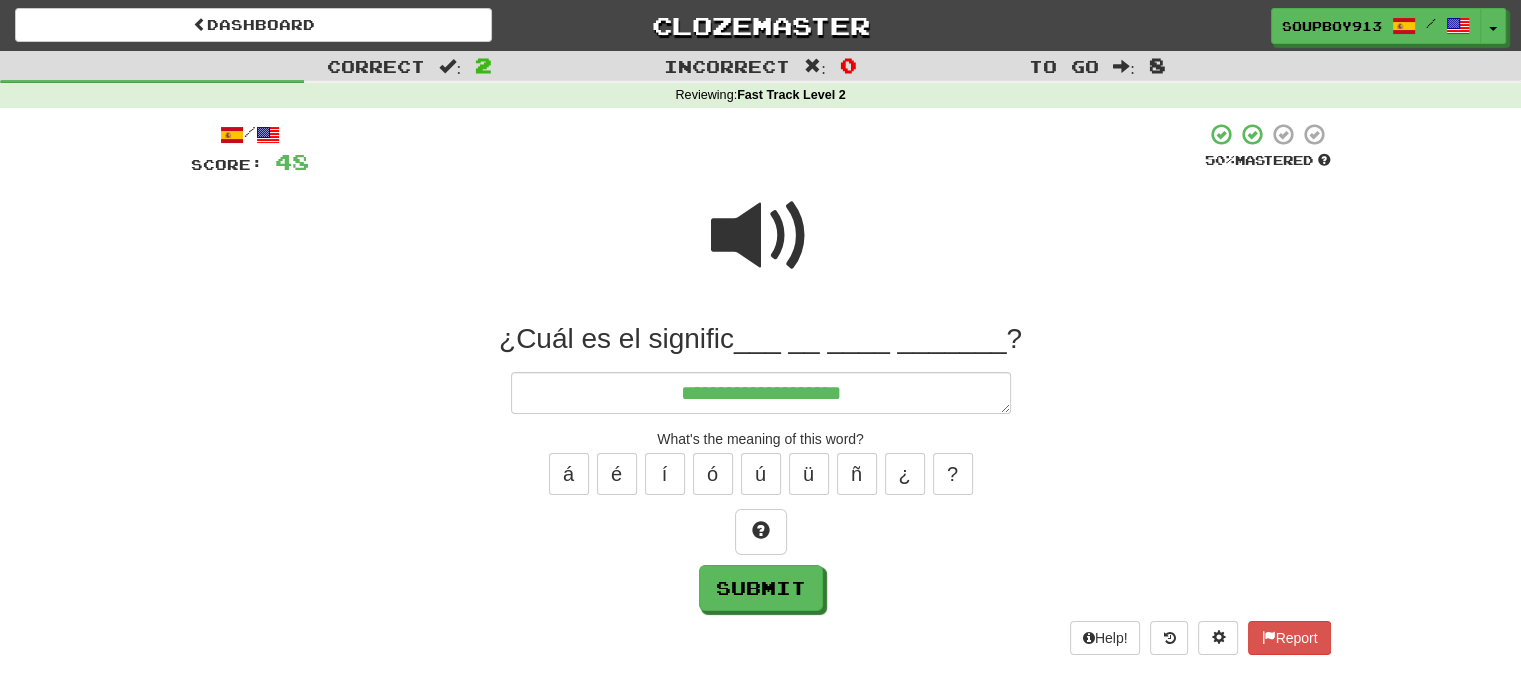 type on "**********" 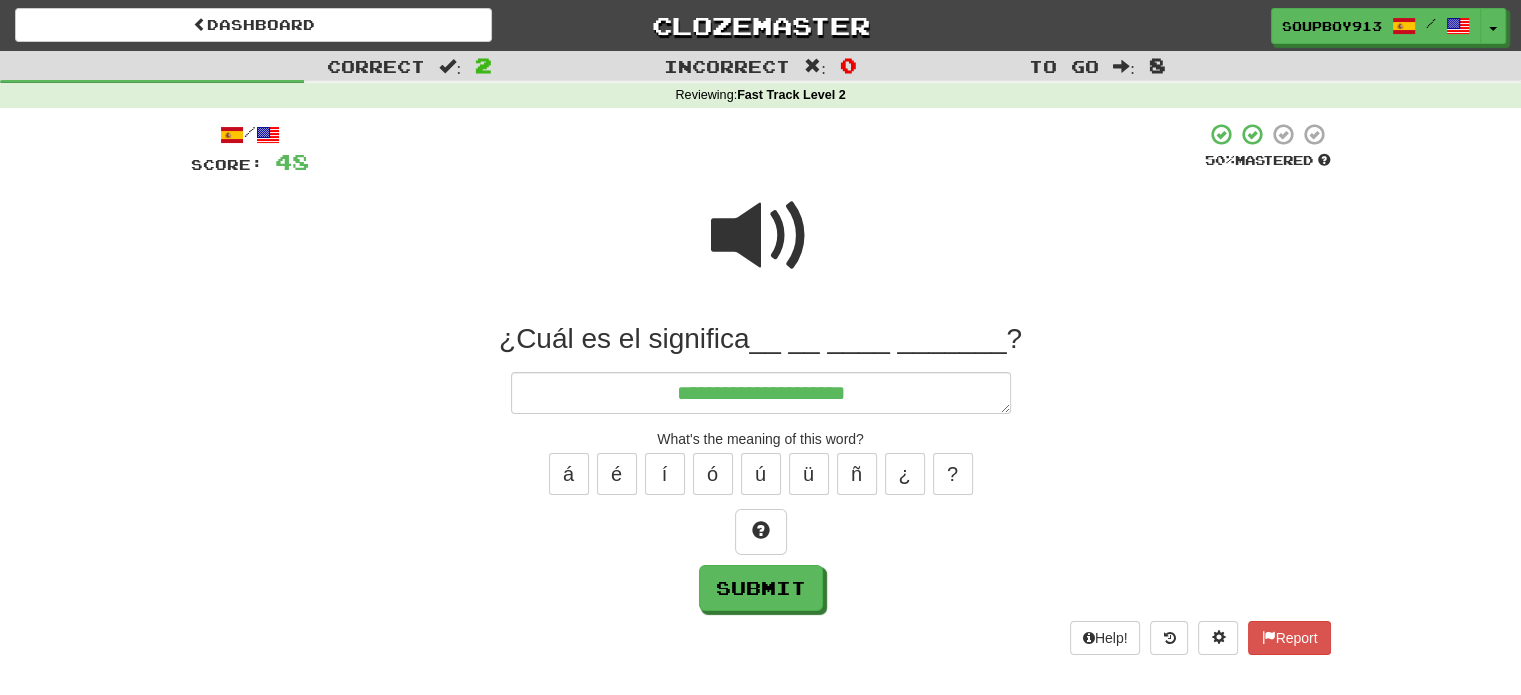 type on "*" 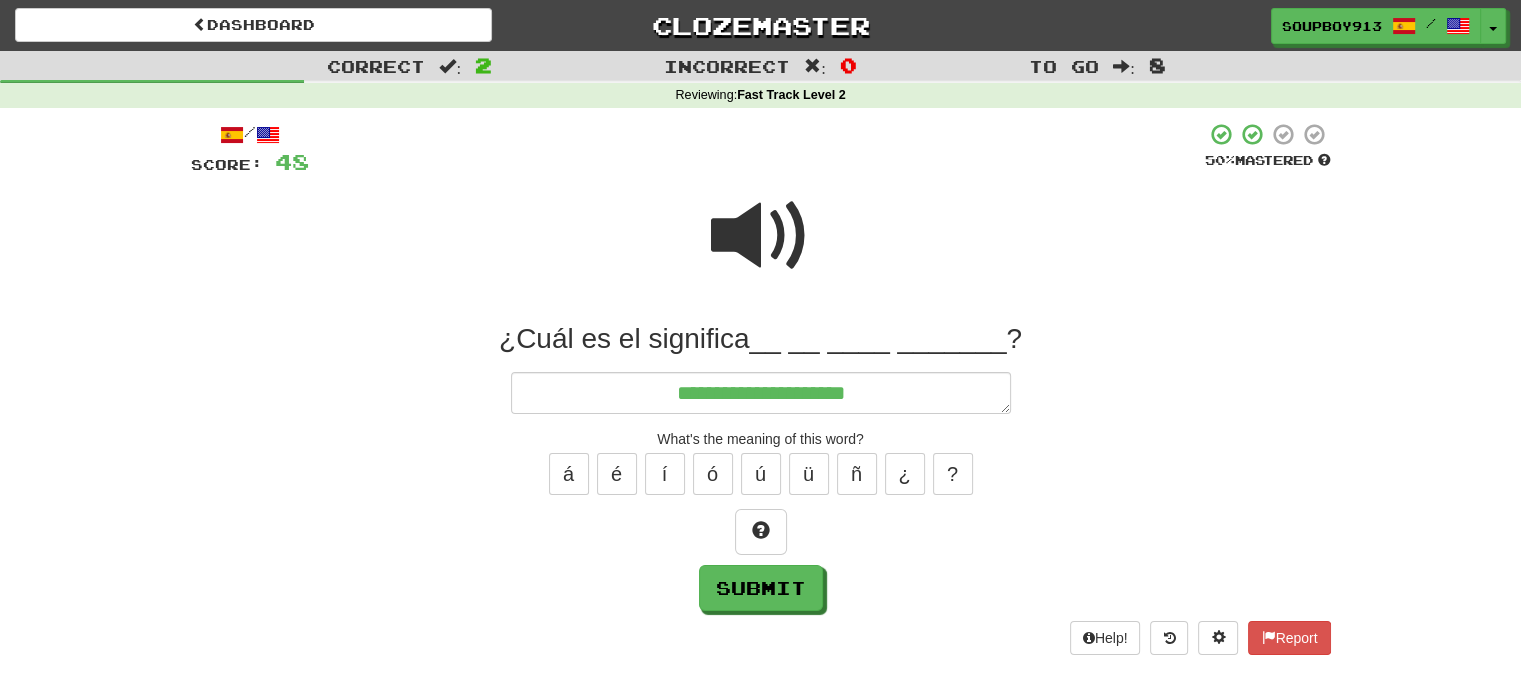 type on "**********" 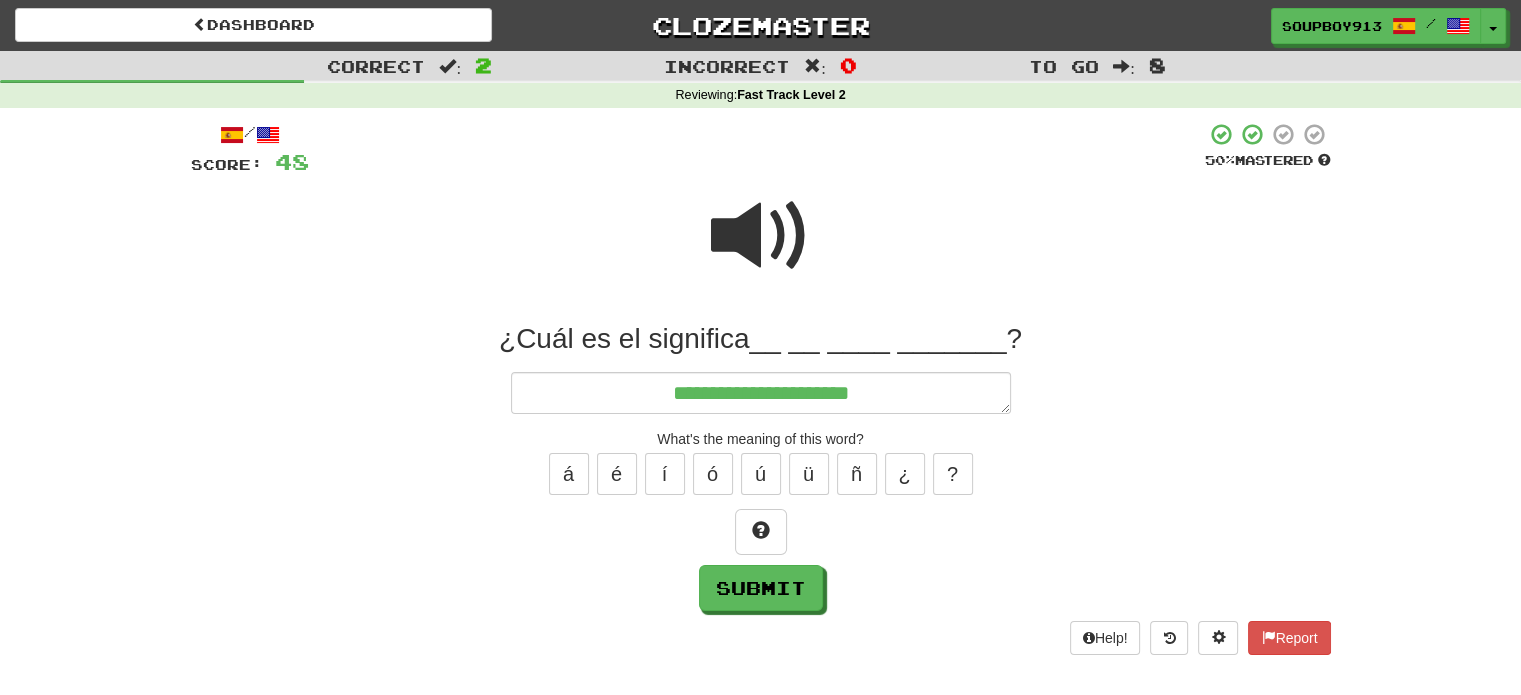 type on "*" 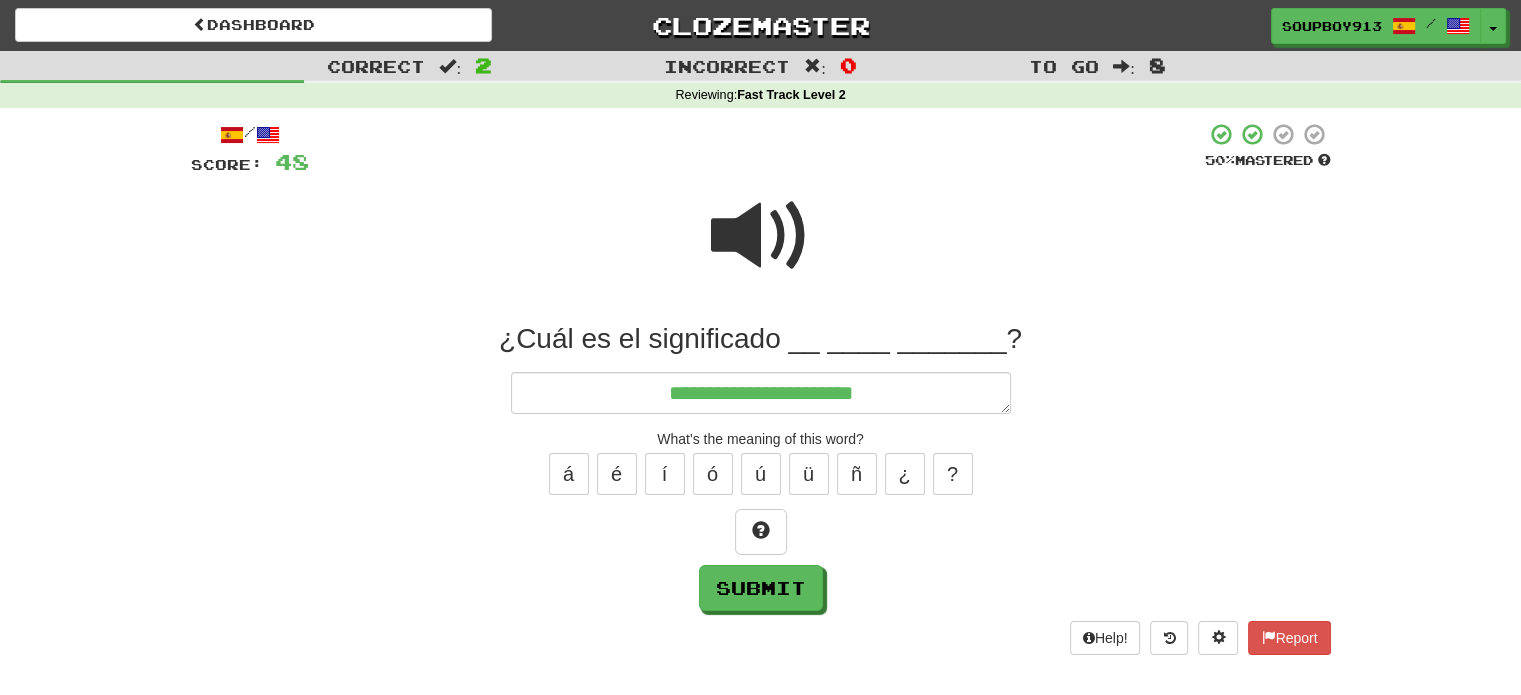 type on "*" 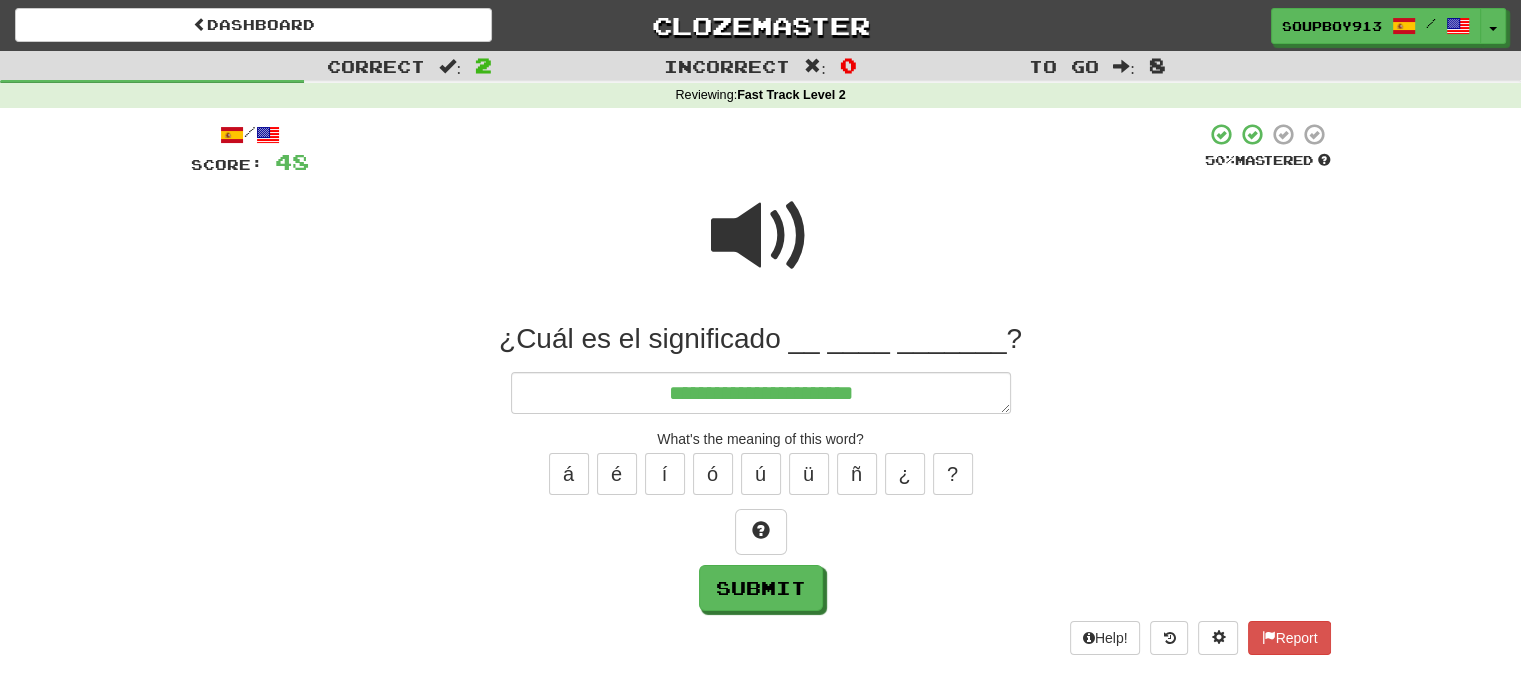 type on "**********" 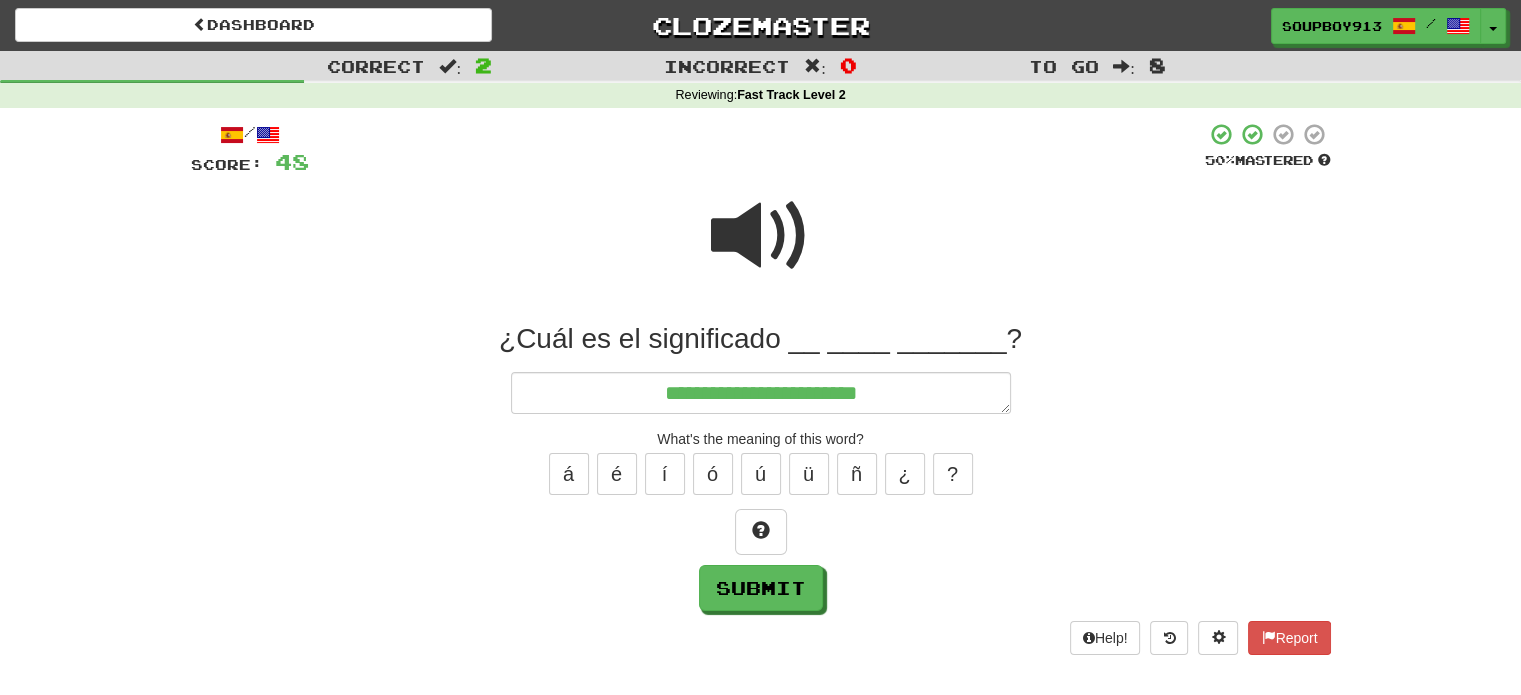 type on "*" 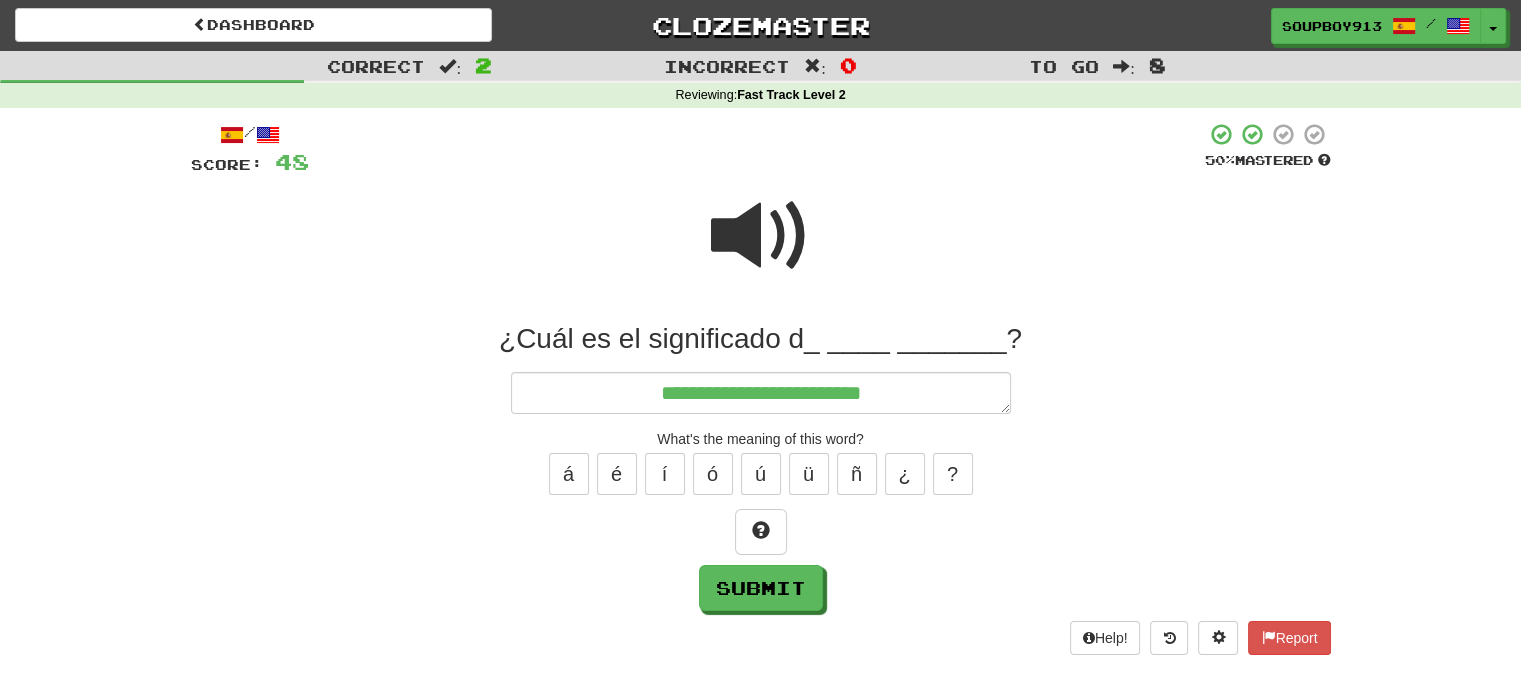 type on "*" 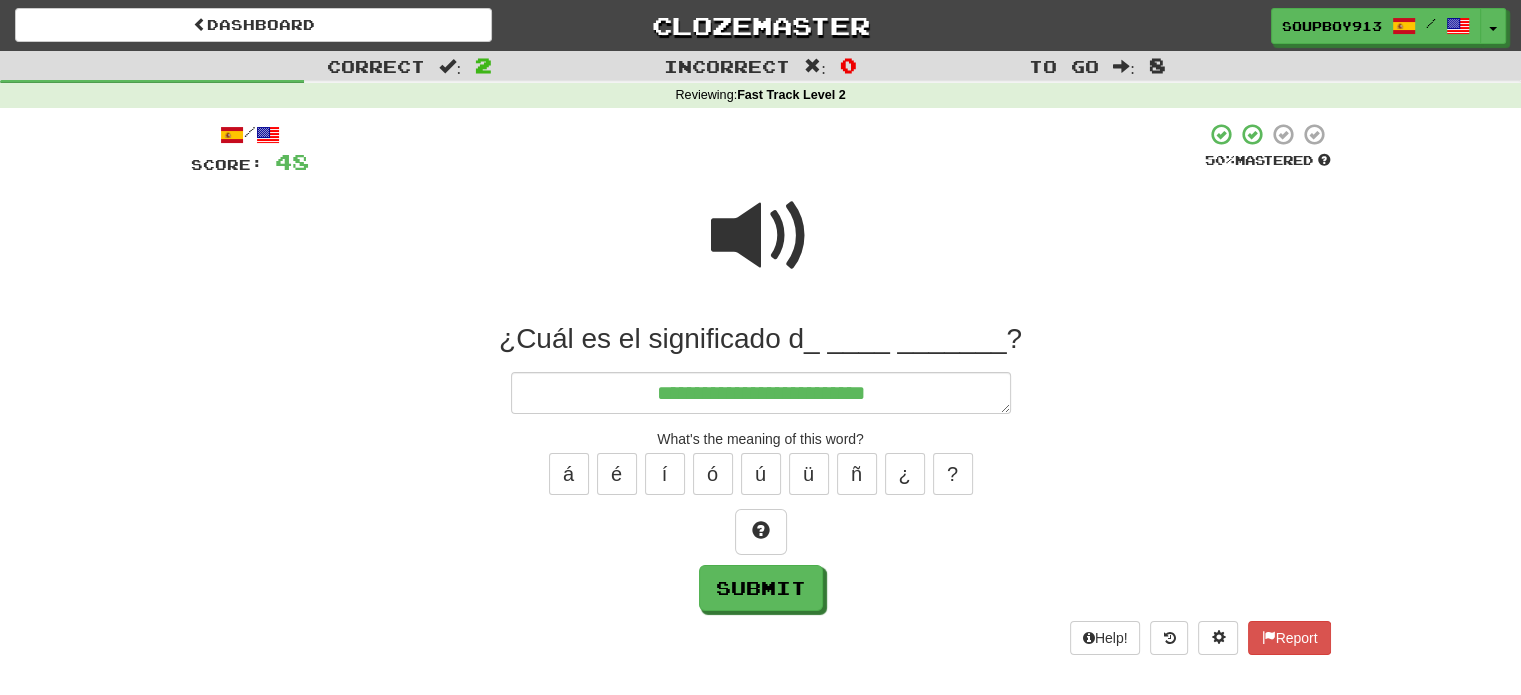 type on "*" 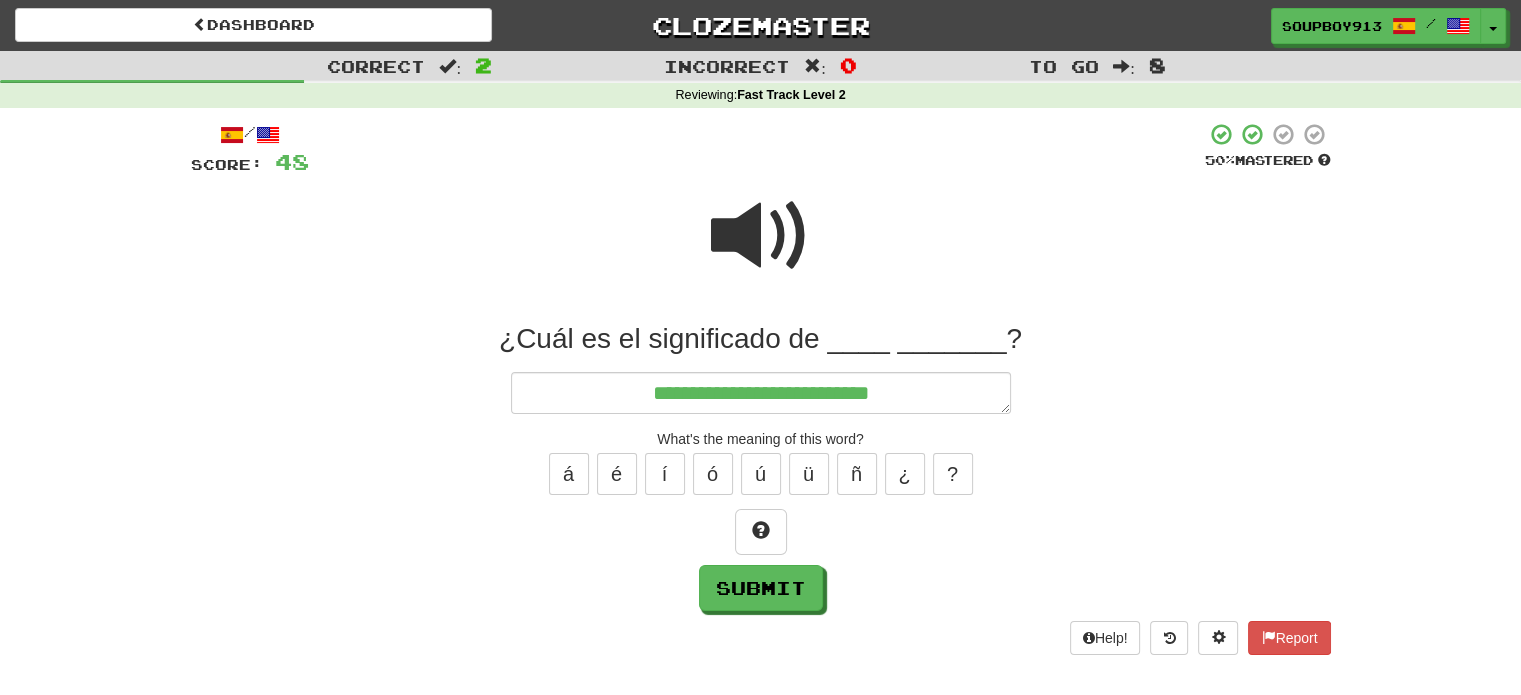 type on "*" 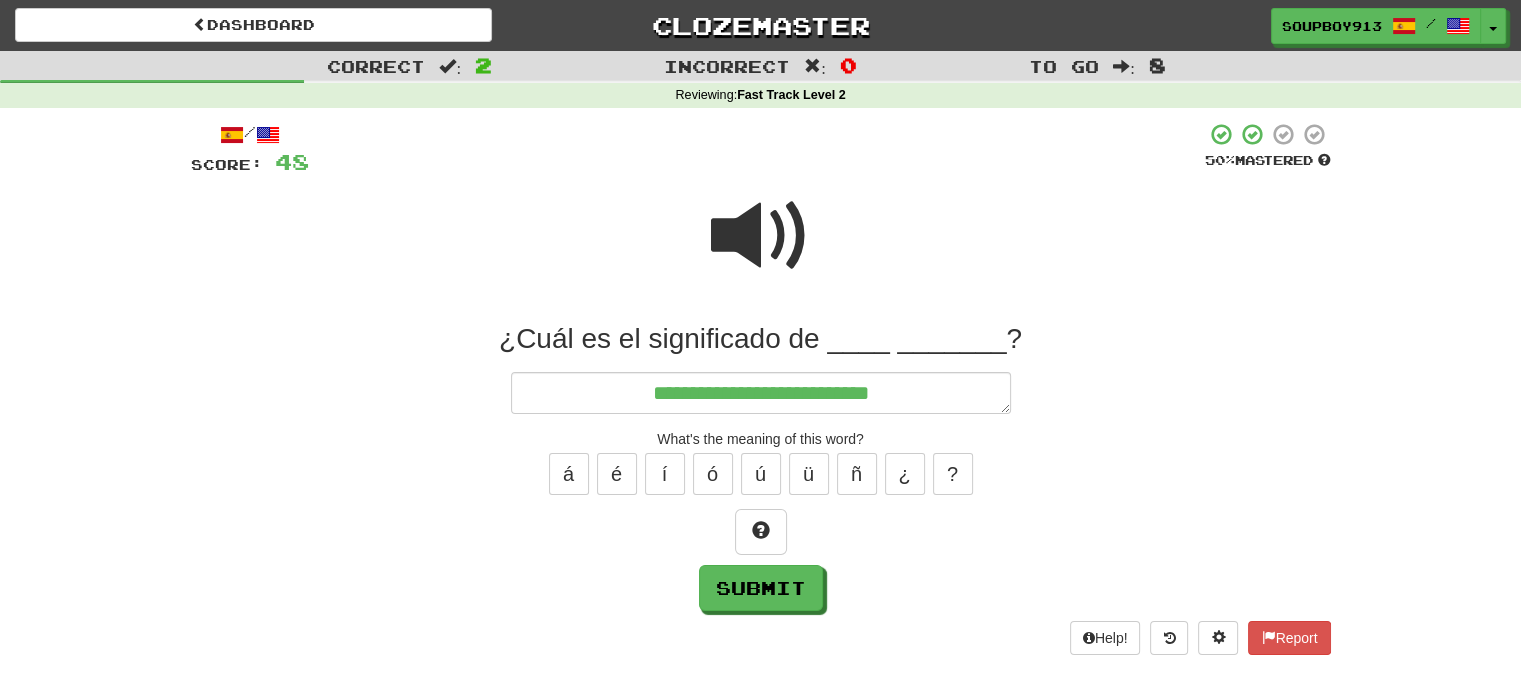 type on "**********" 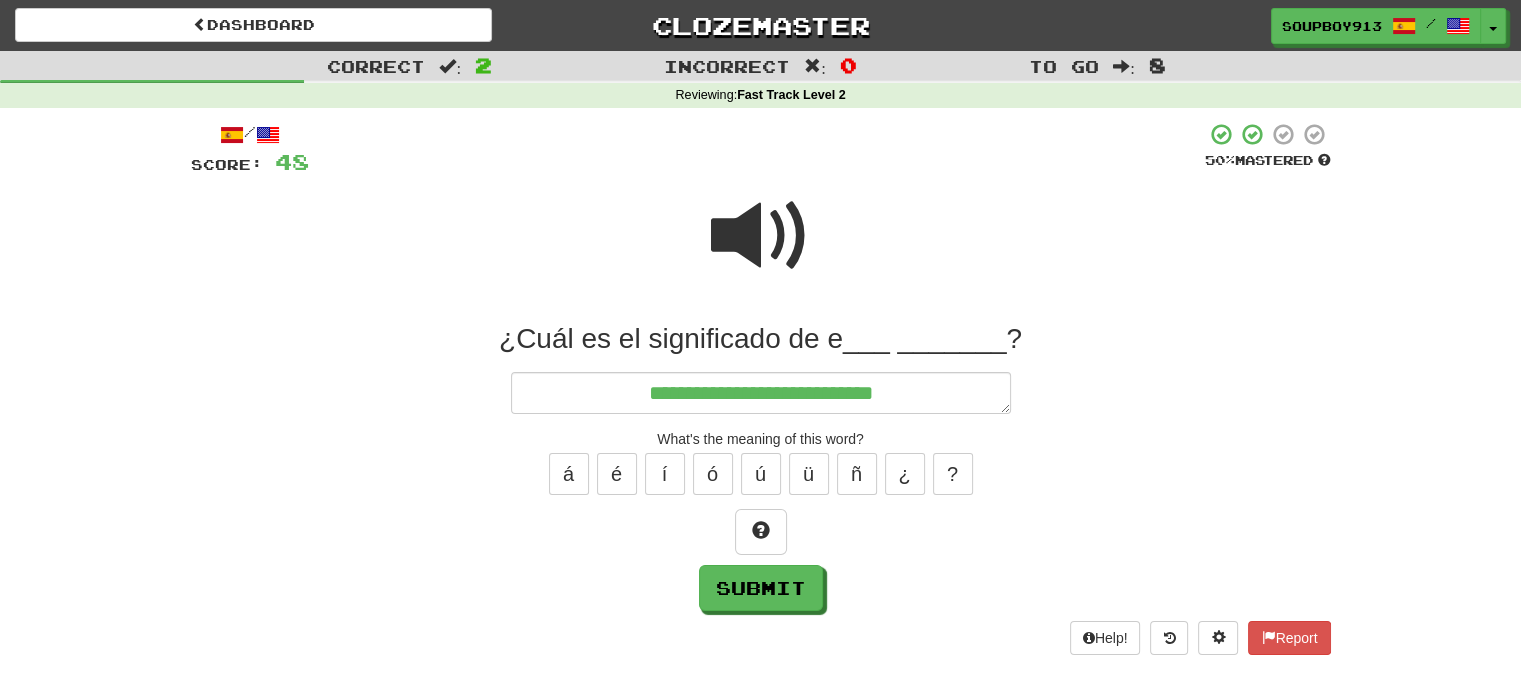 type 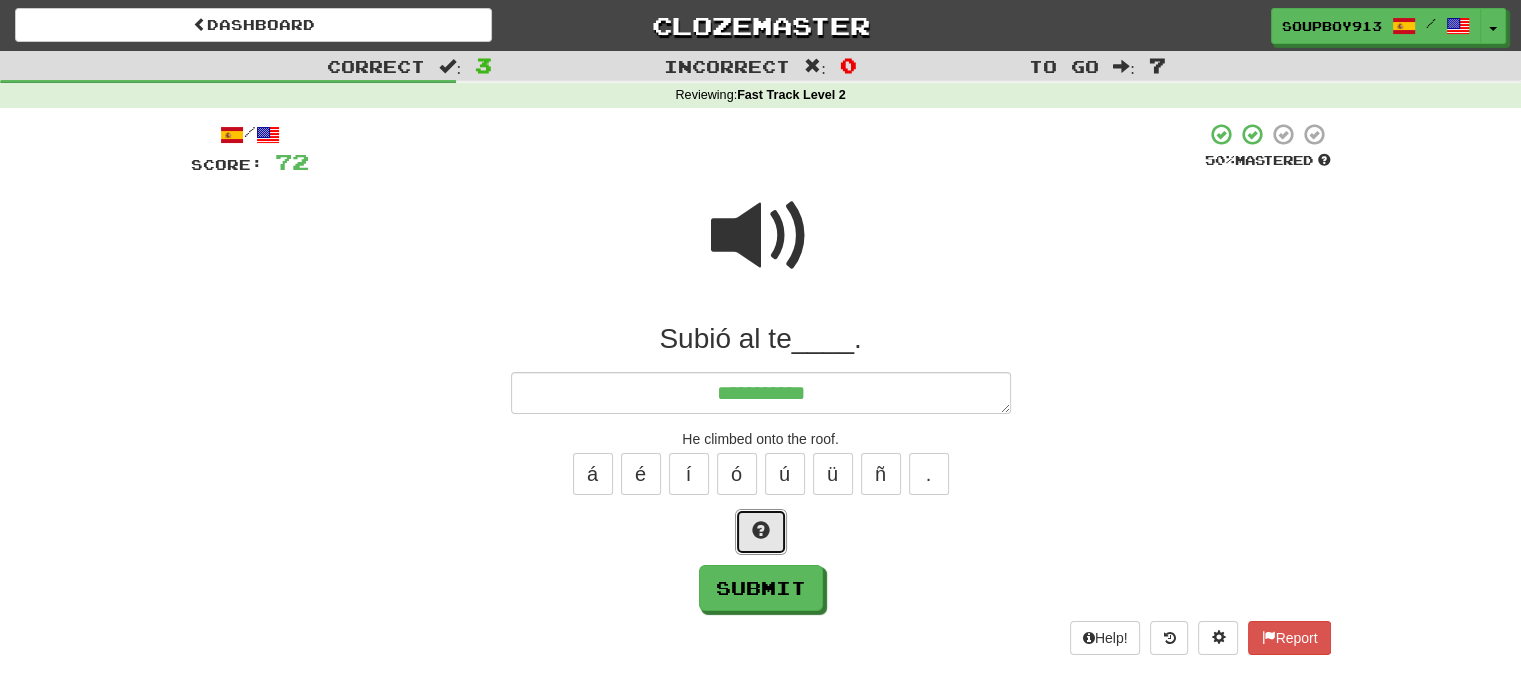click at bounding box center (761, 530) 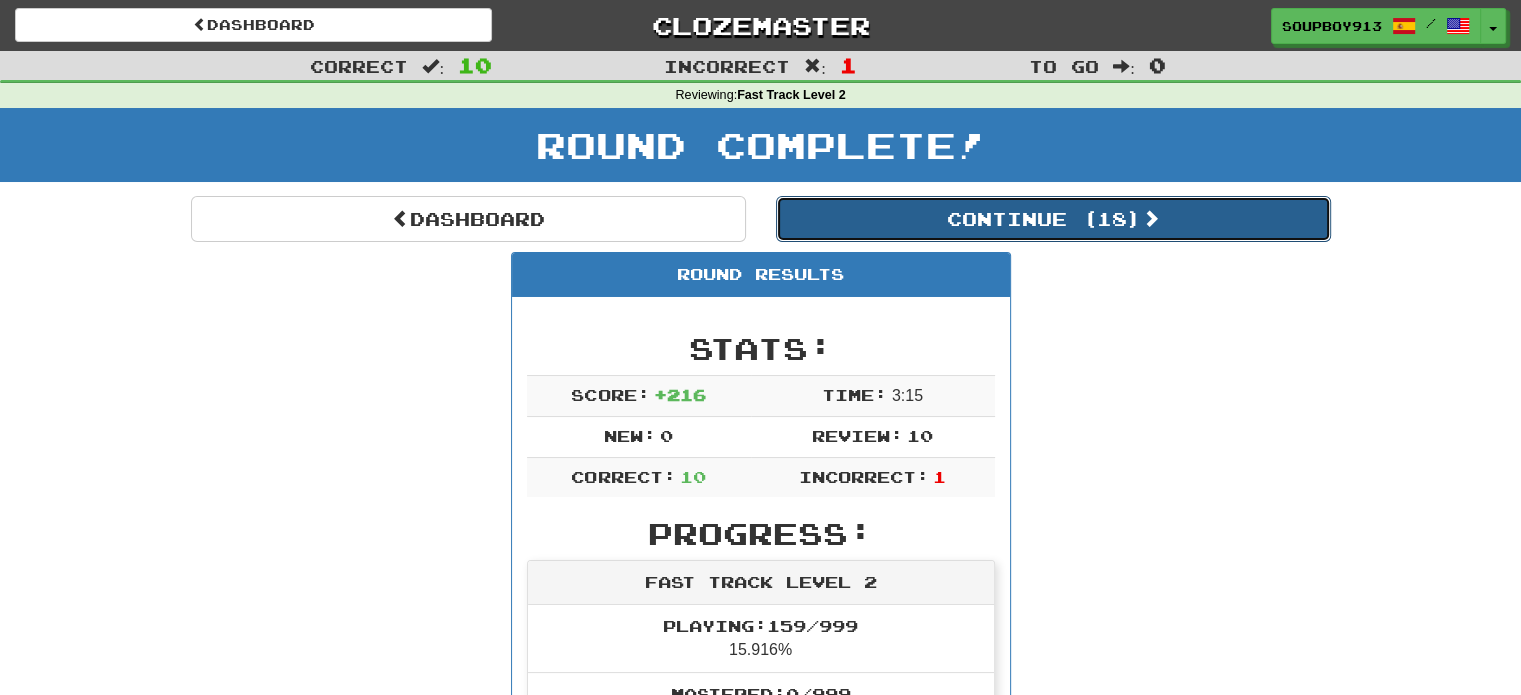 click on "Continue ( 18 )" at bounding box center (1053, 219) 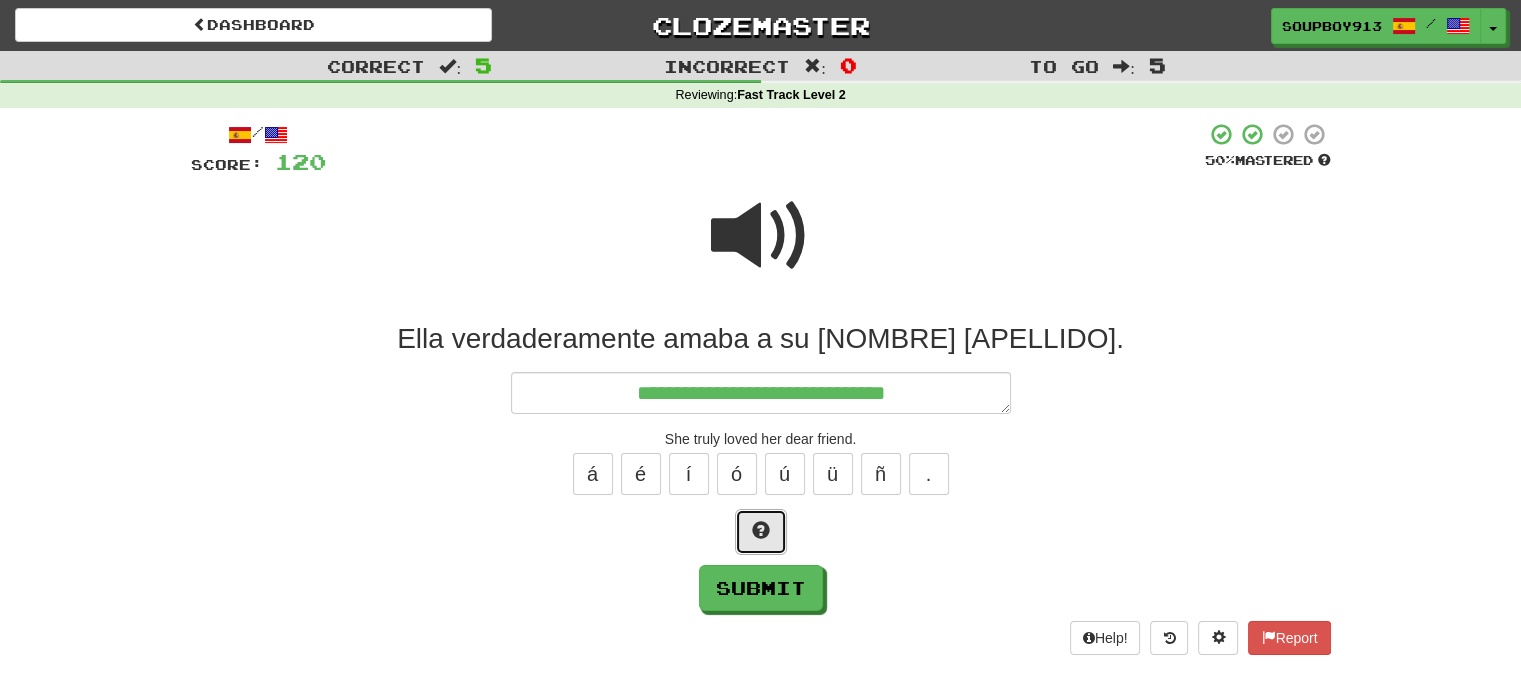 click at bounding box center (761, 532) 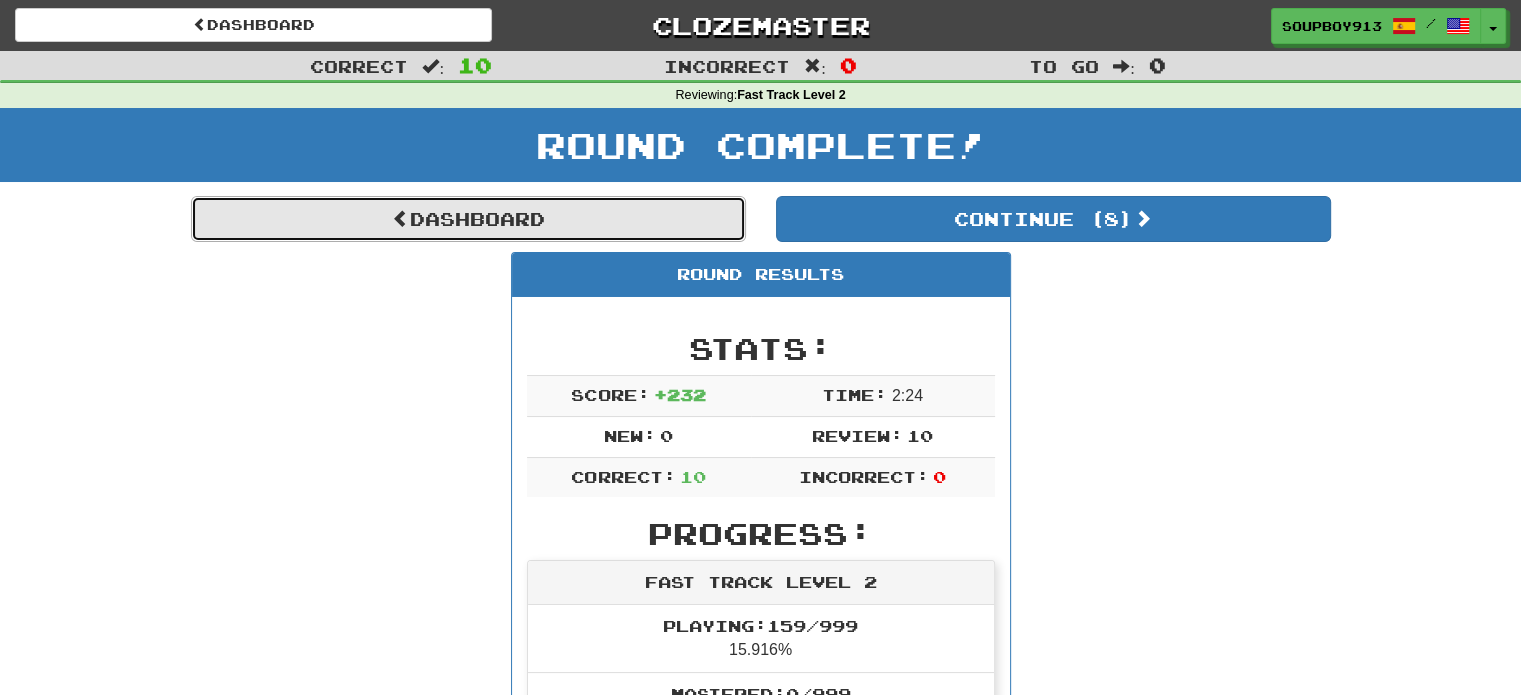 click on "Dashboard" at bounding box center (468, 219) 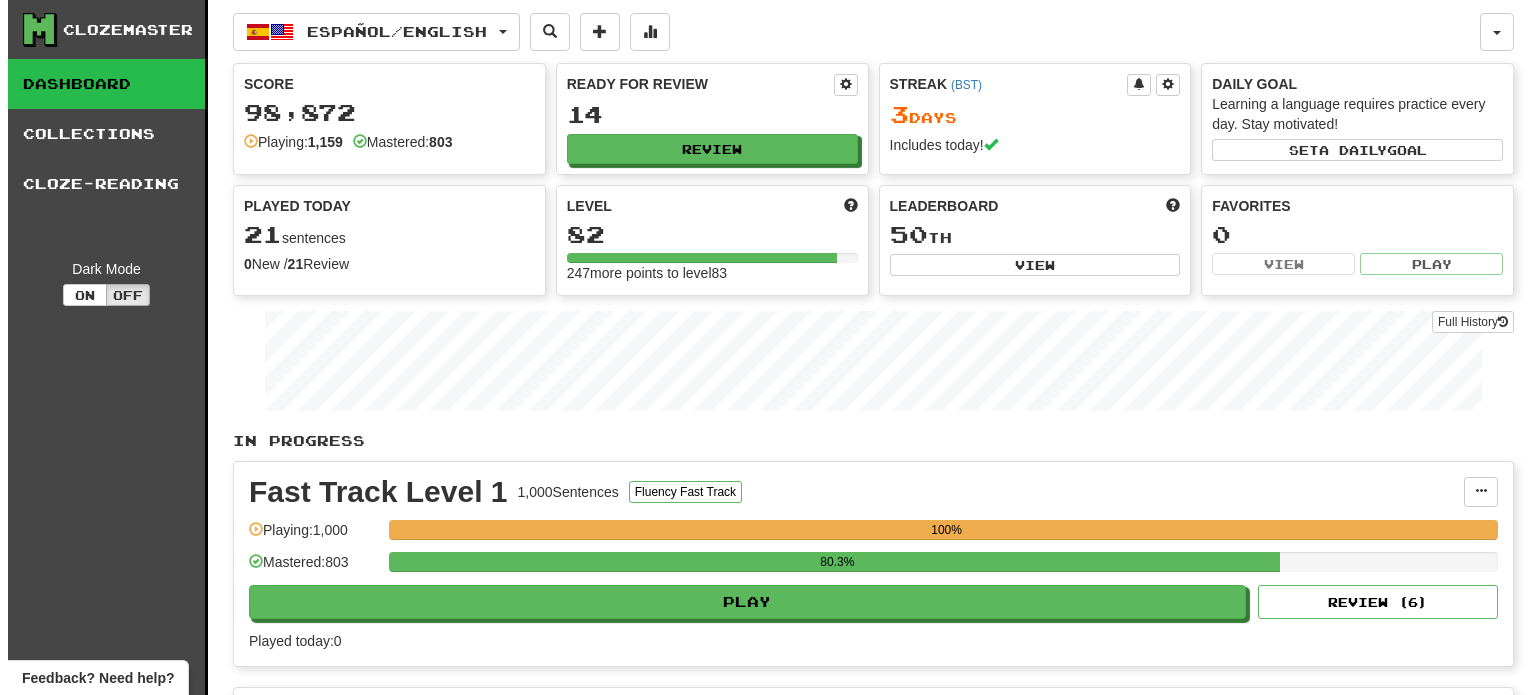 scroll, scrollTop: 0, scrollLeft: 0, axis: both 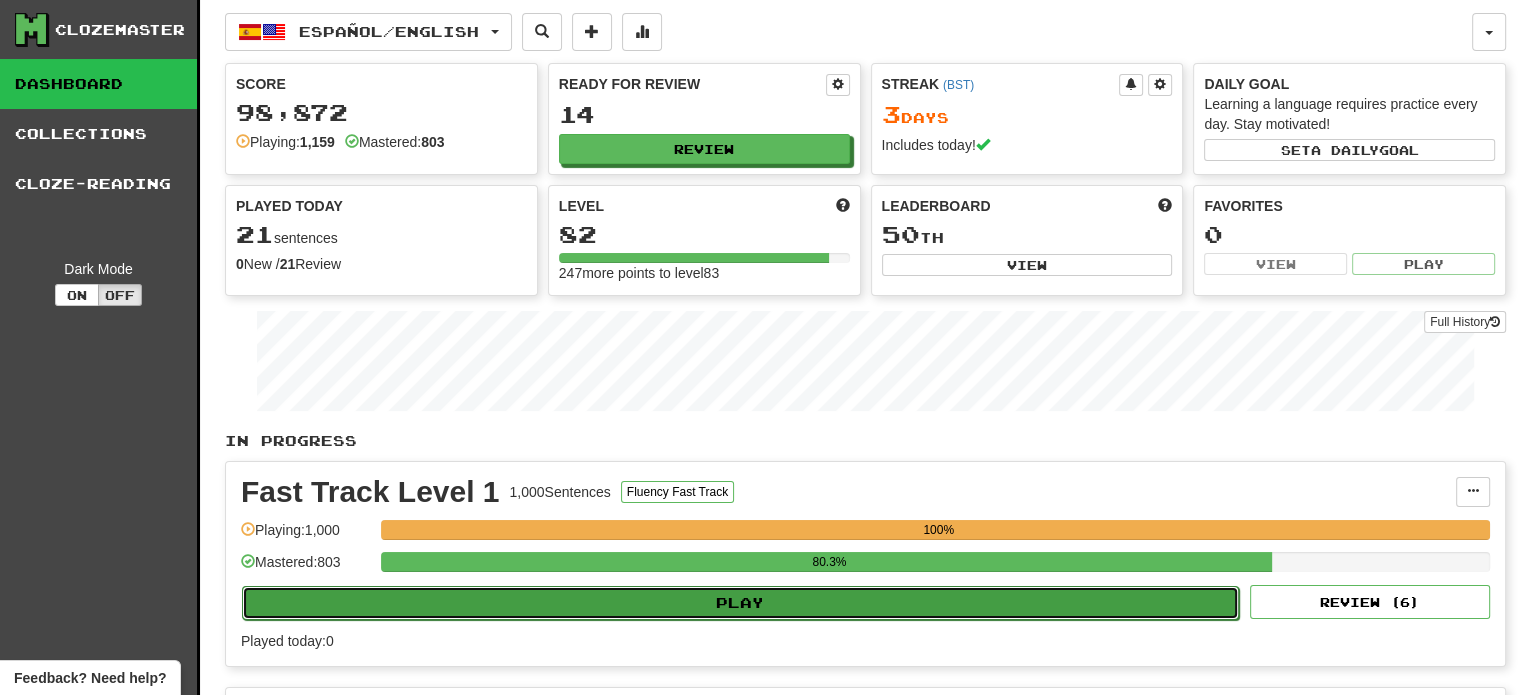 click on "Play" at bounding box center (740, 603) 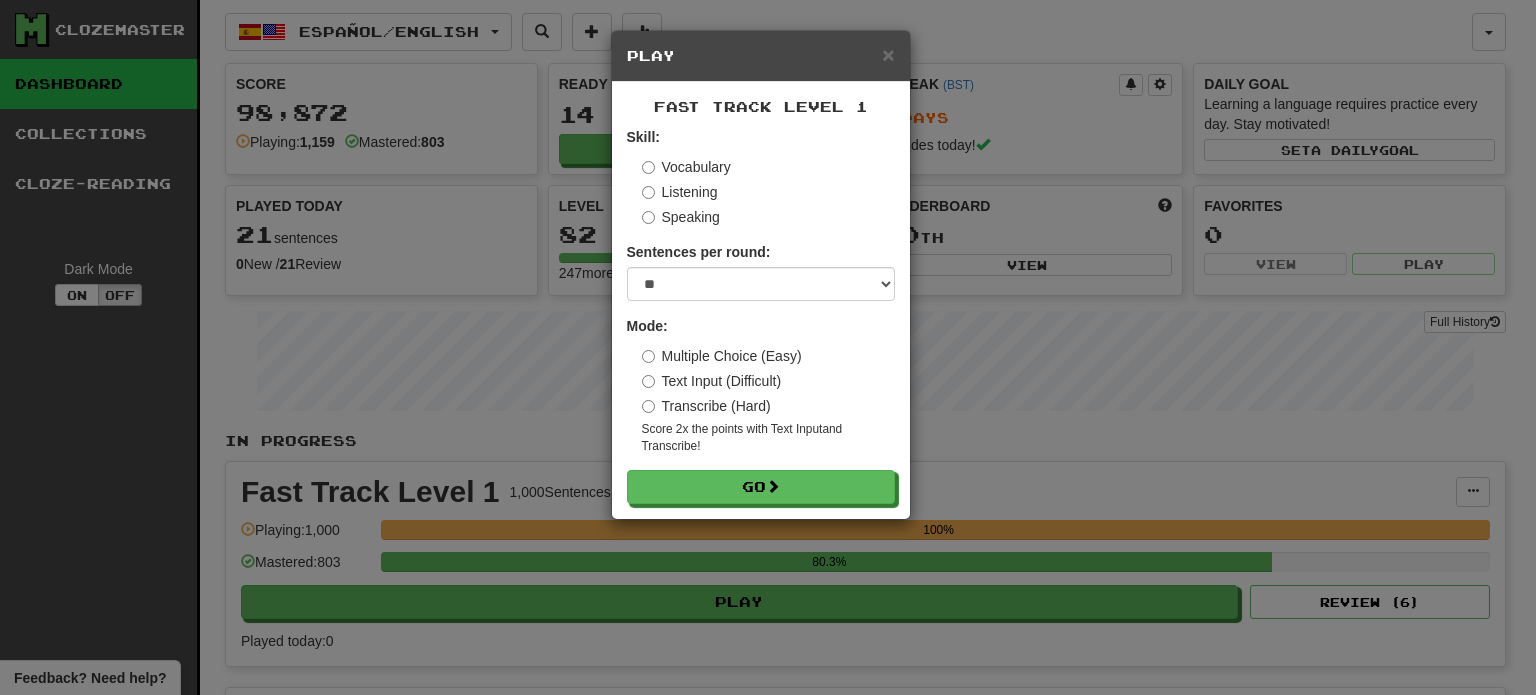 click on "Transcribe (Hard)" at bounding box center (706, 406) 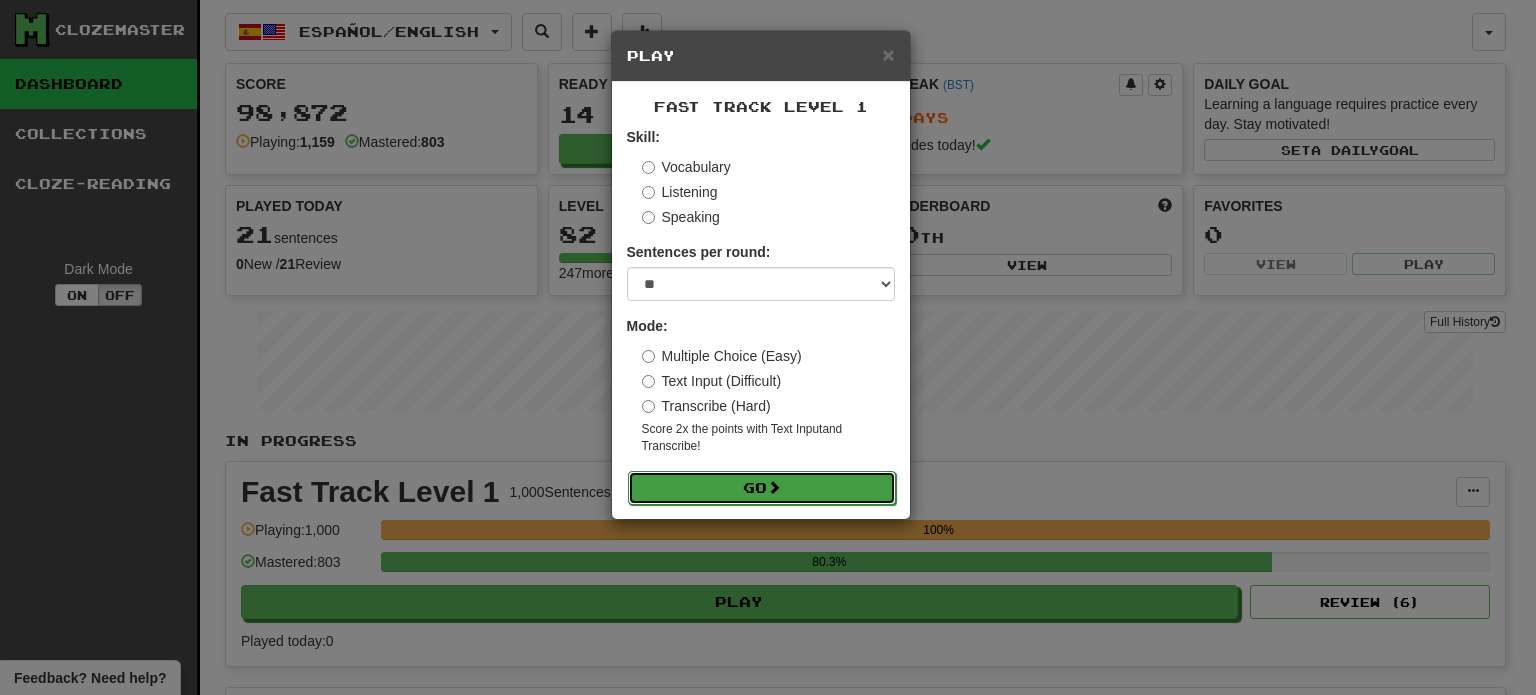 click on "Go" at bounding box center (762, 488) 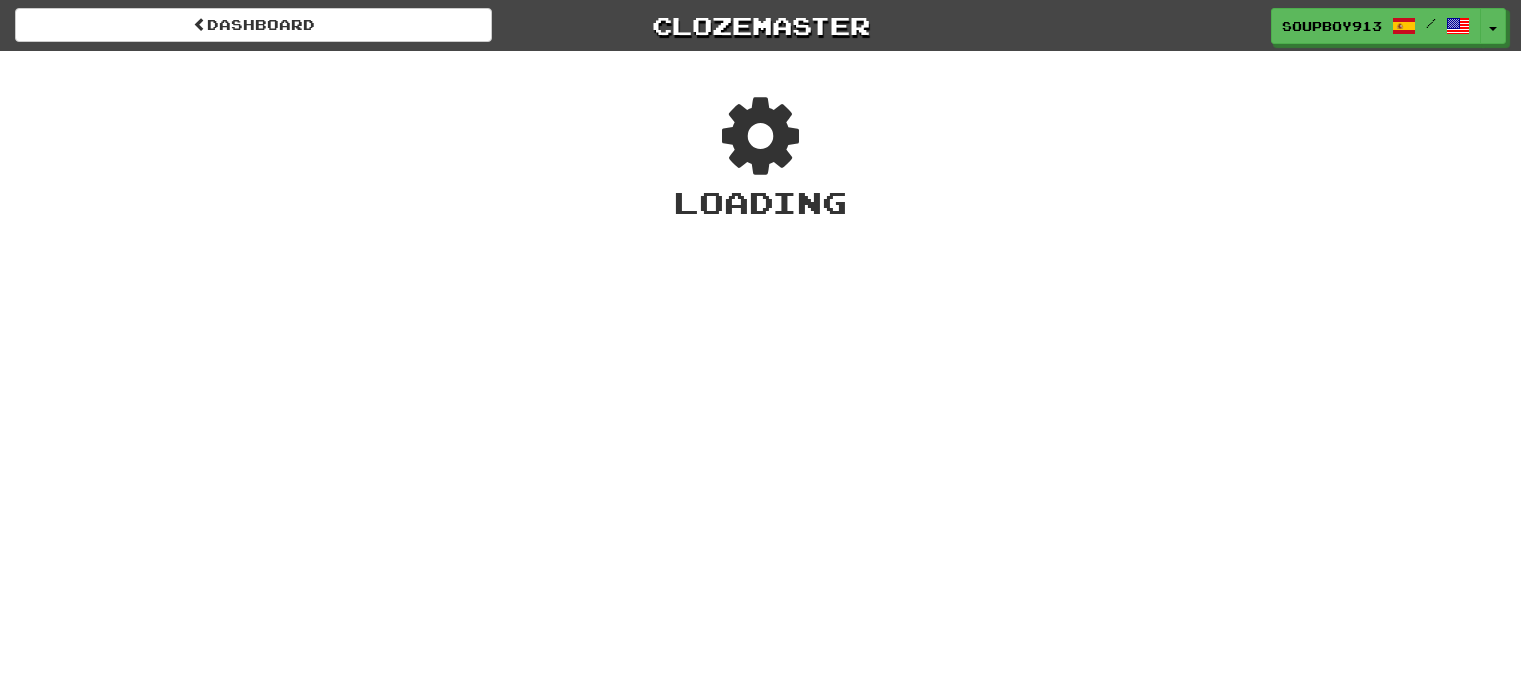 scroll, scrollTop: 0, scrollLeft: 0, axis: both 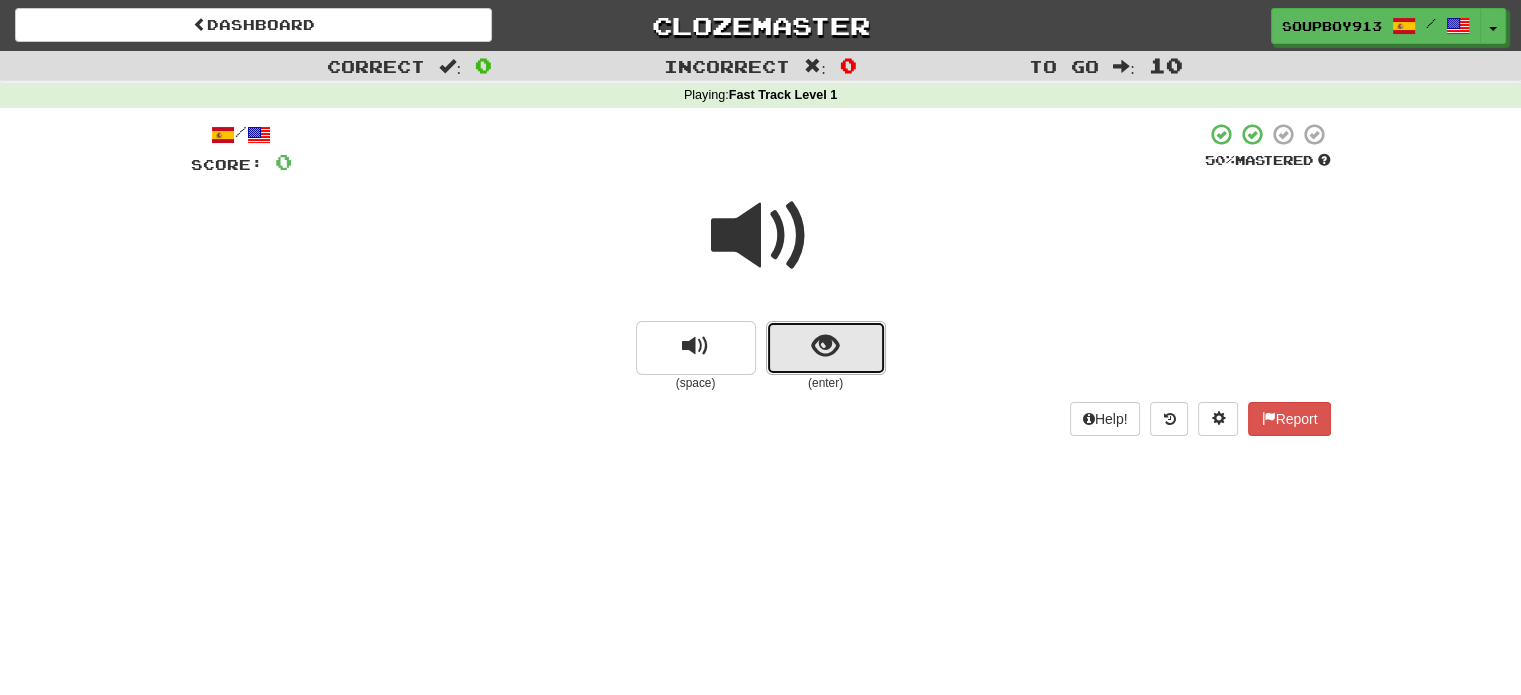 click at bounding box center [826, 348] 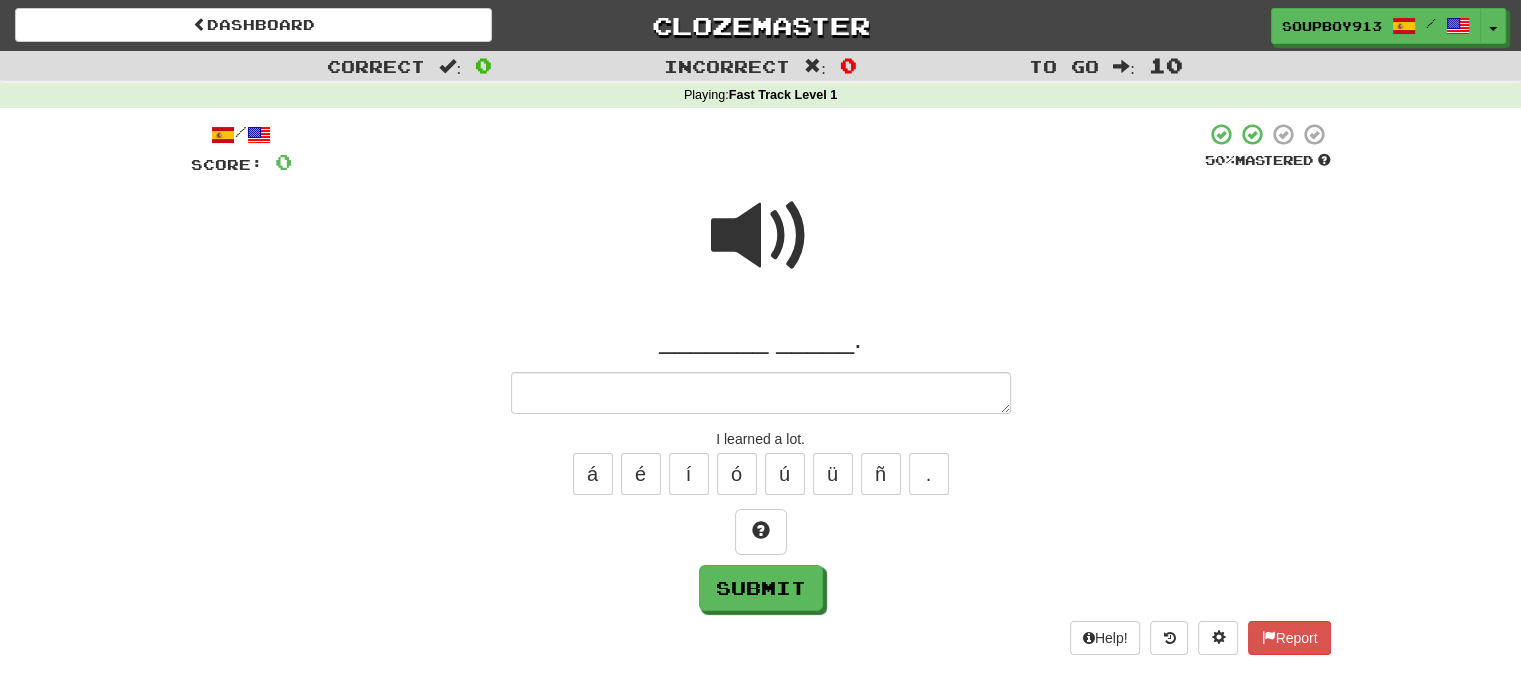 type on "*" 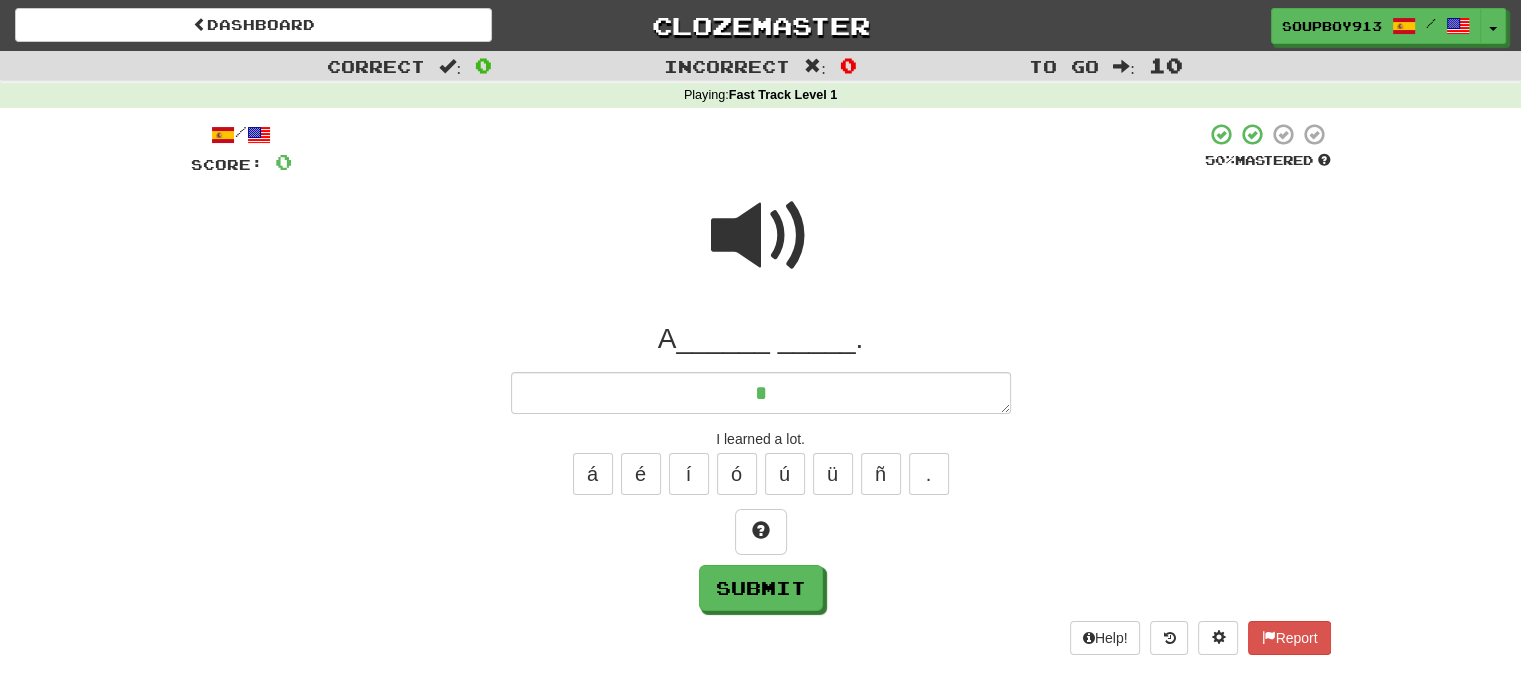 type on "*" 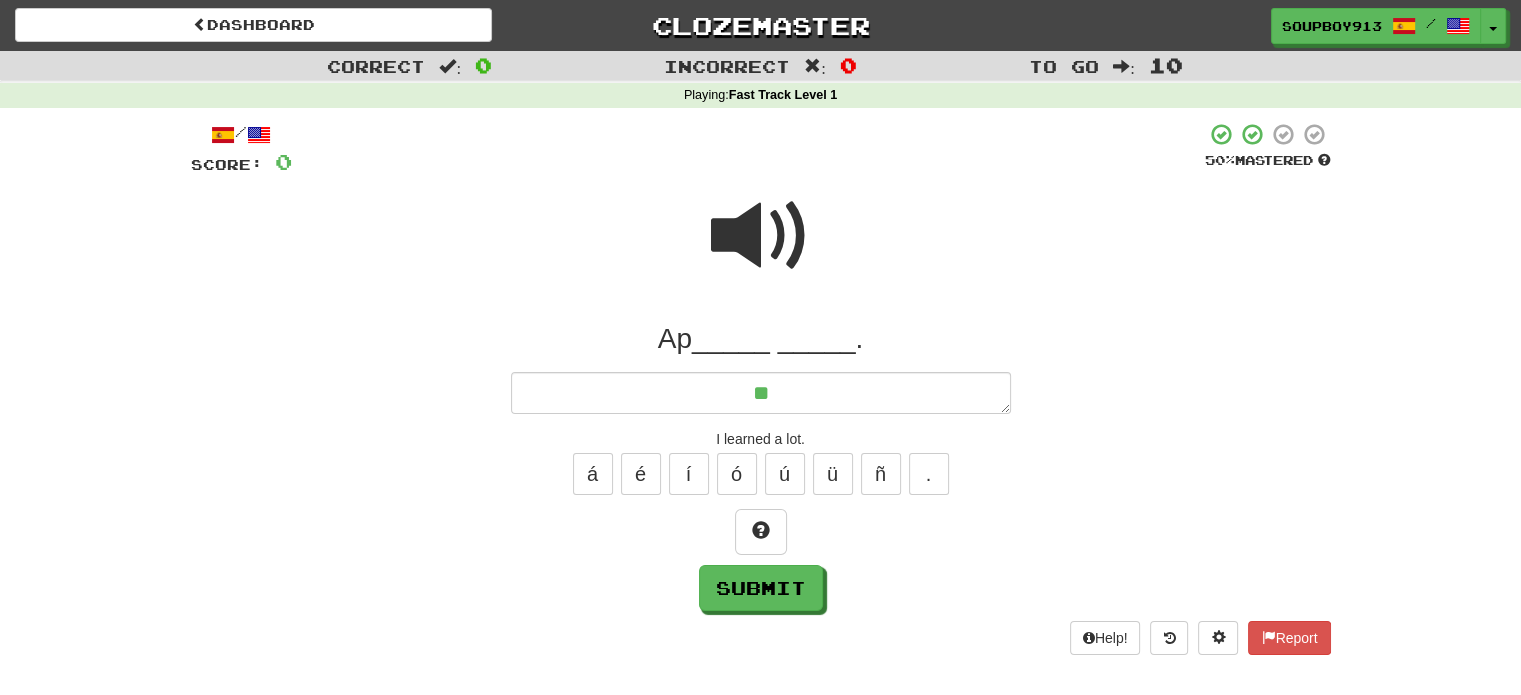 type on "*" 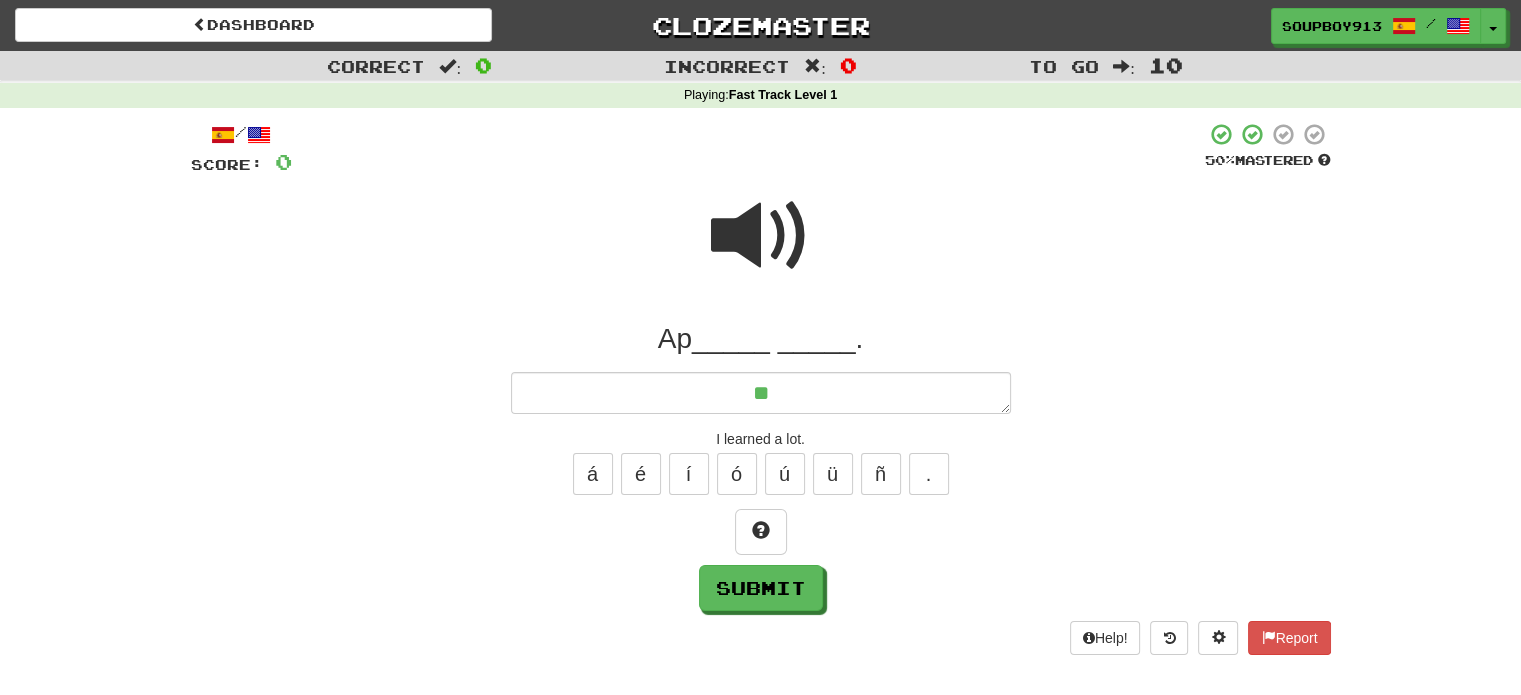 type on "***" 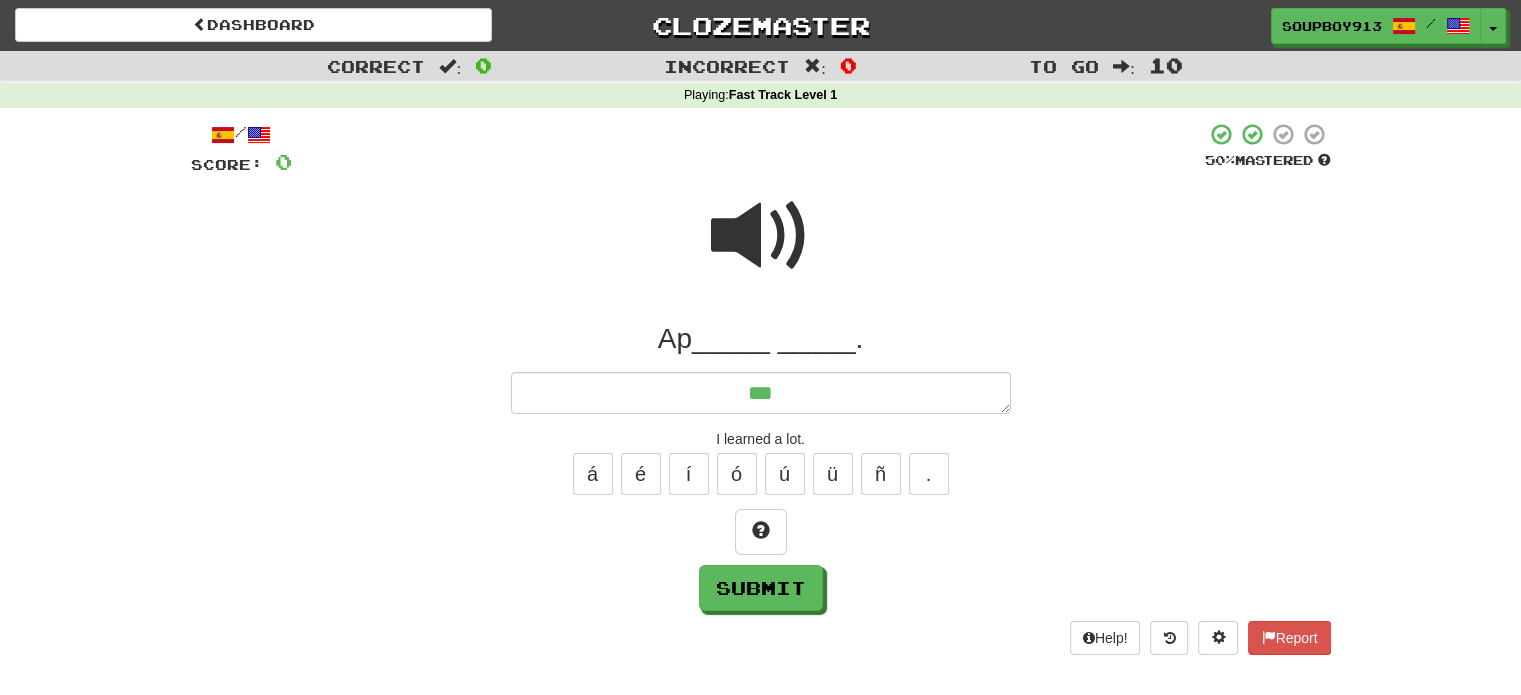 type on "*" 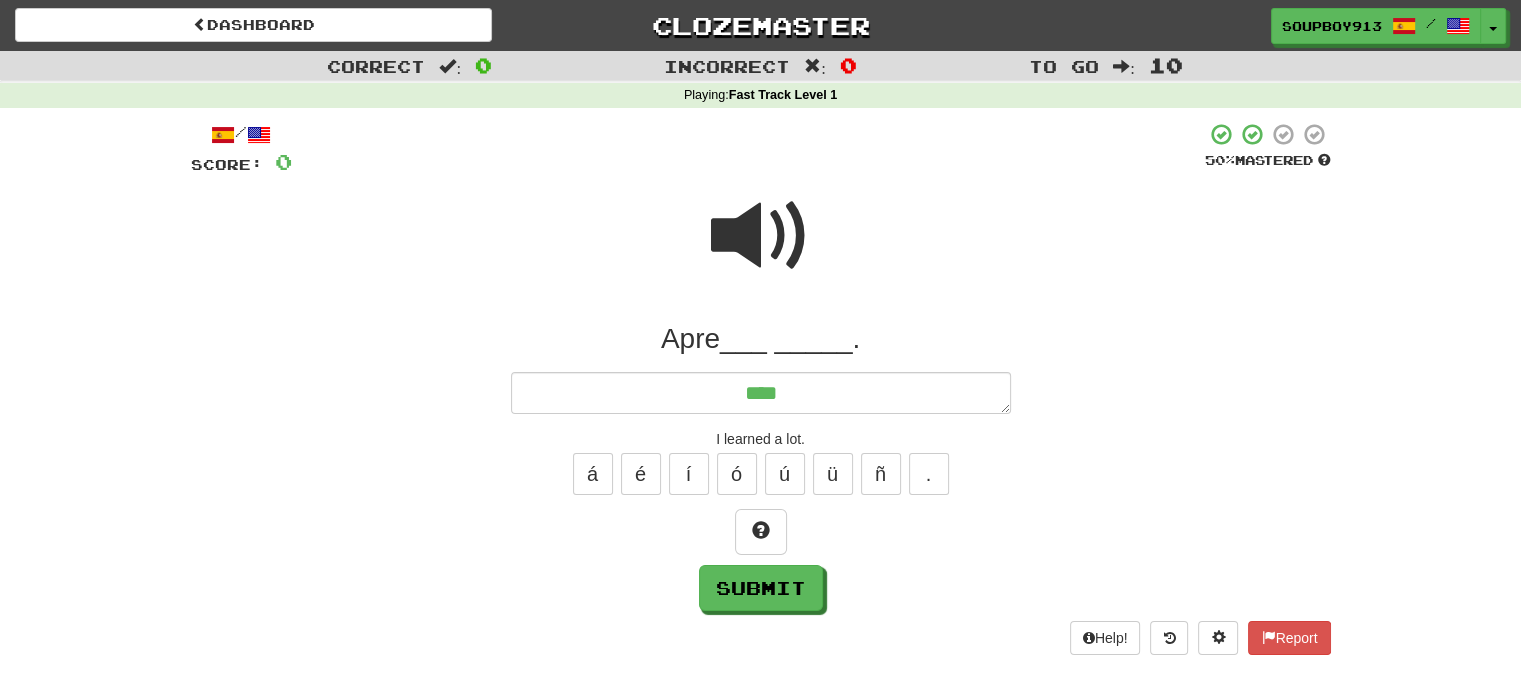type on "*****" 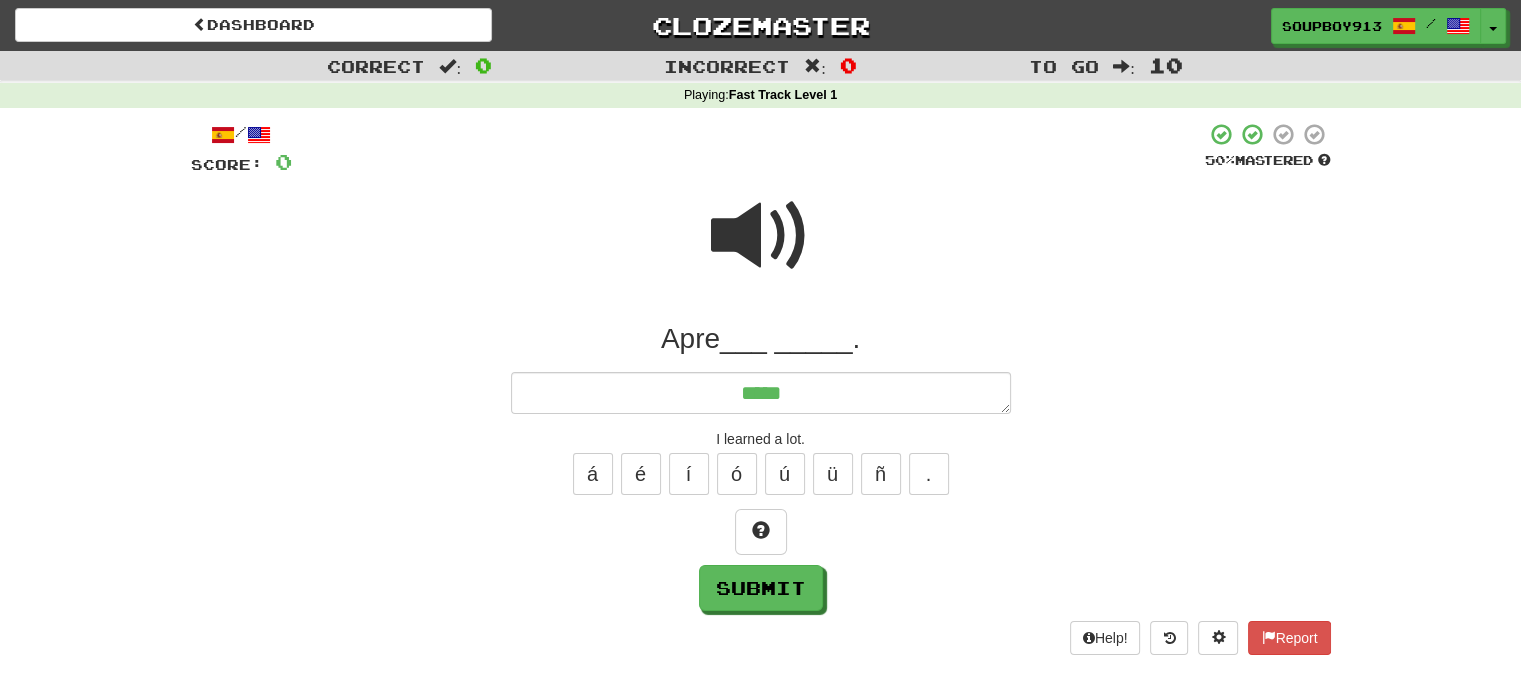 type on "*" 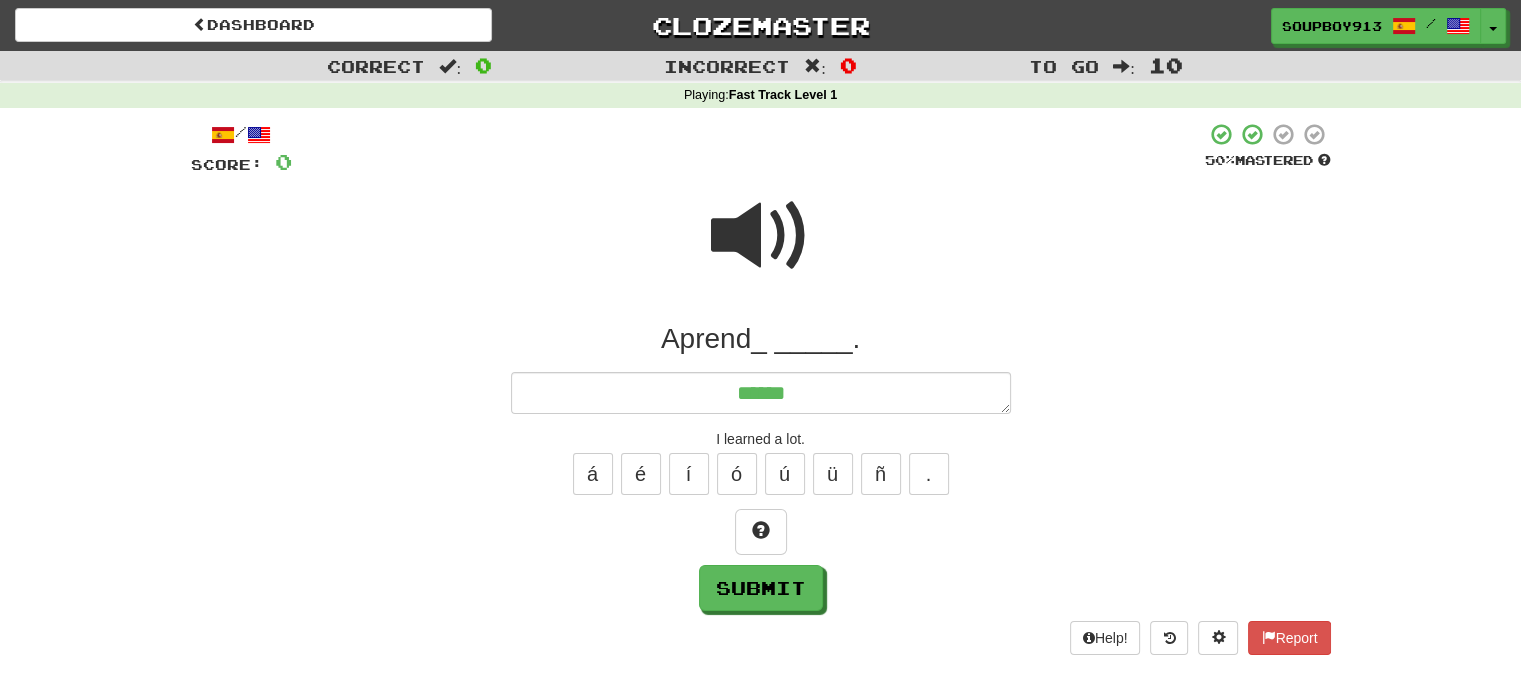type on "*" 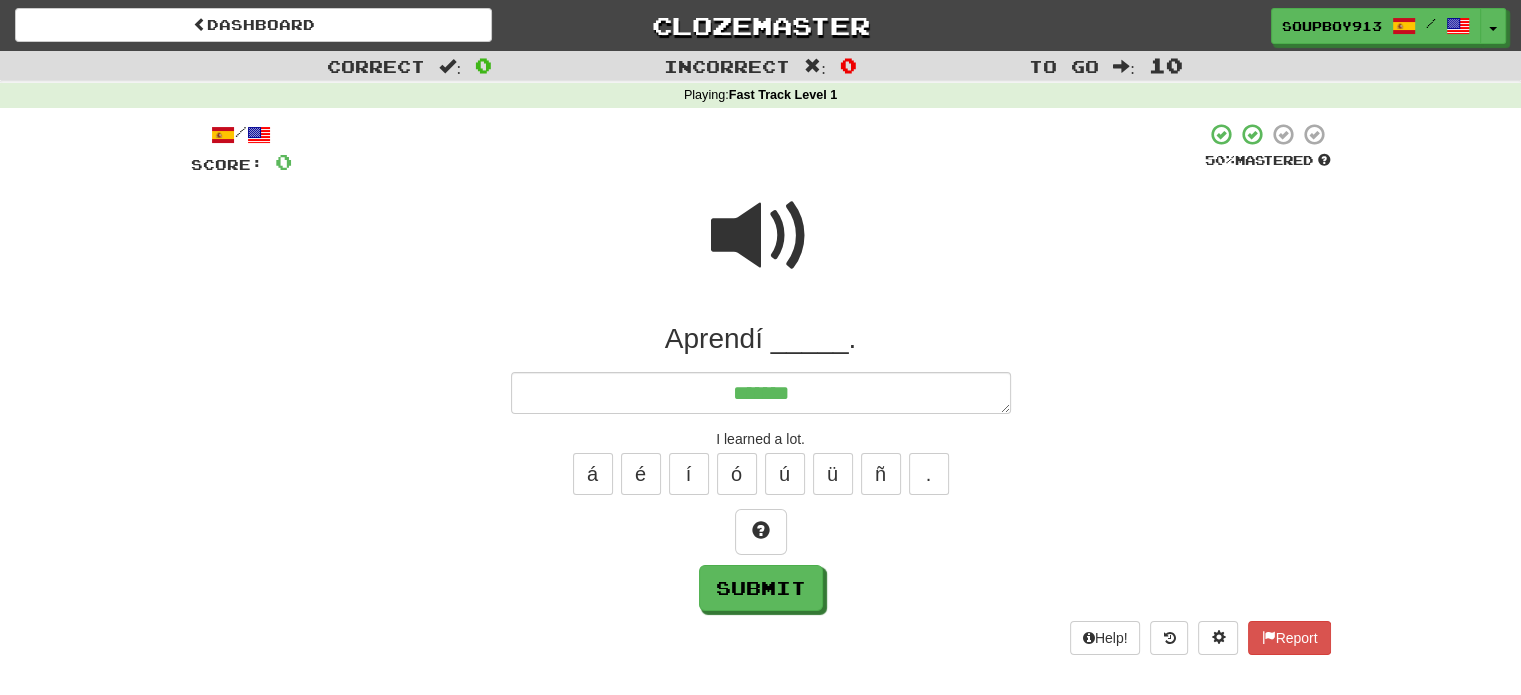 type on "*" 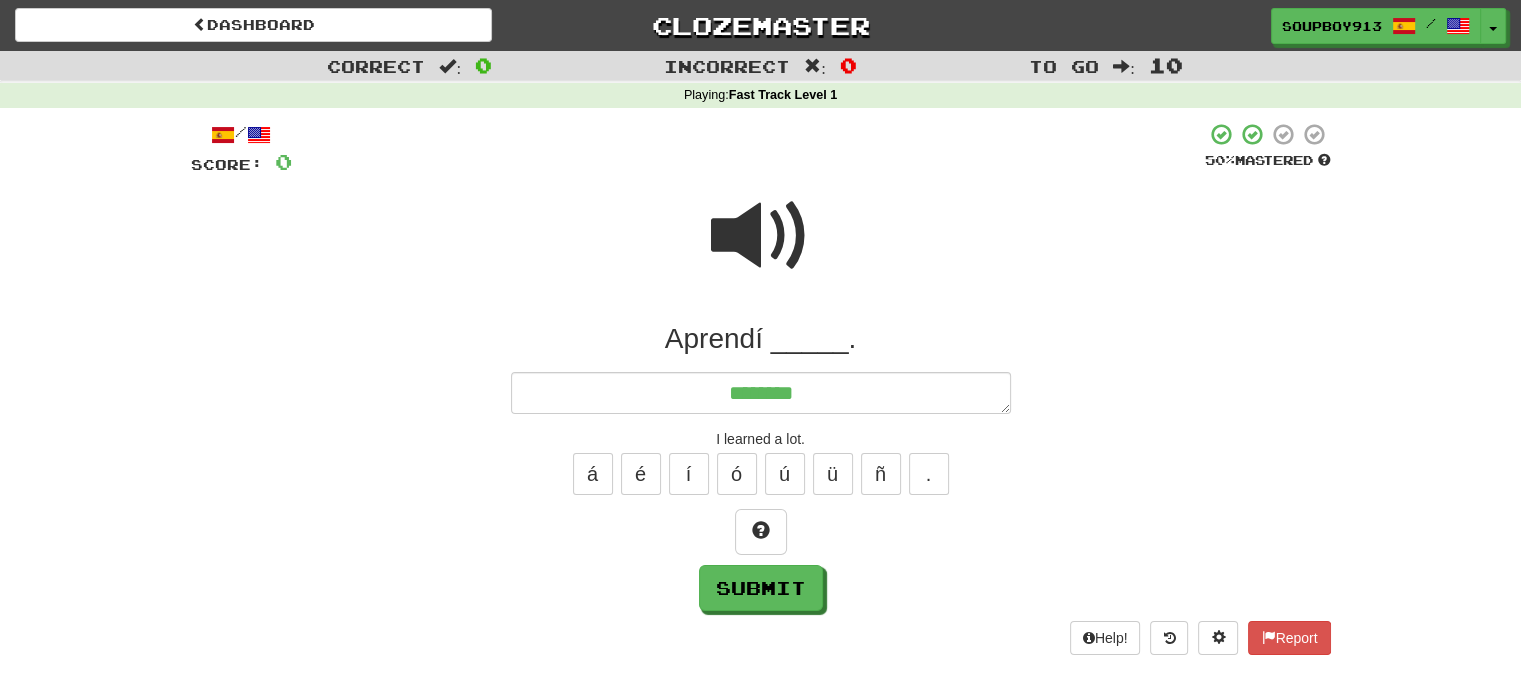 type on "*" 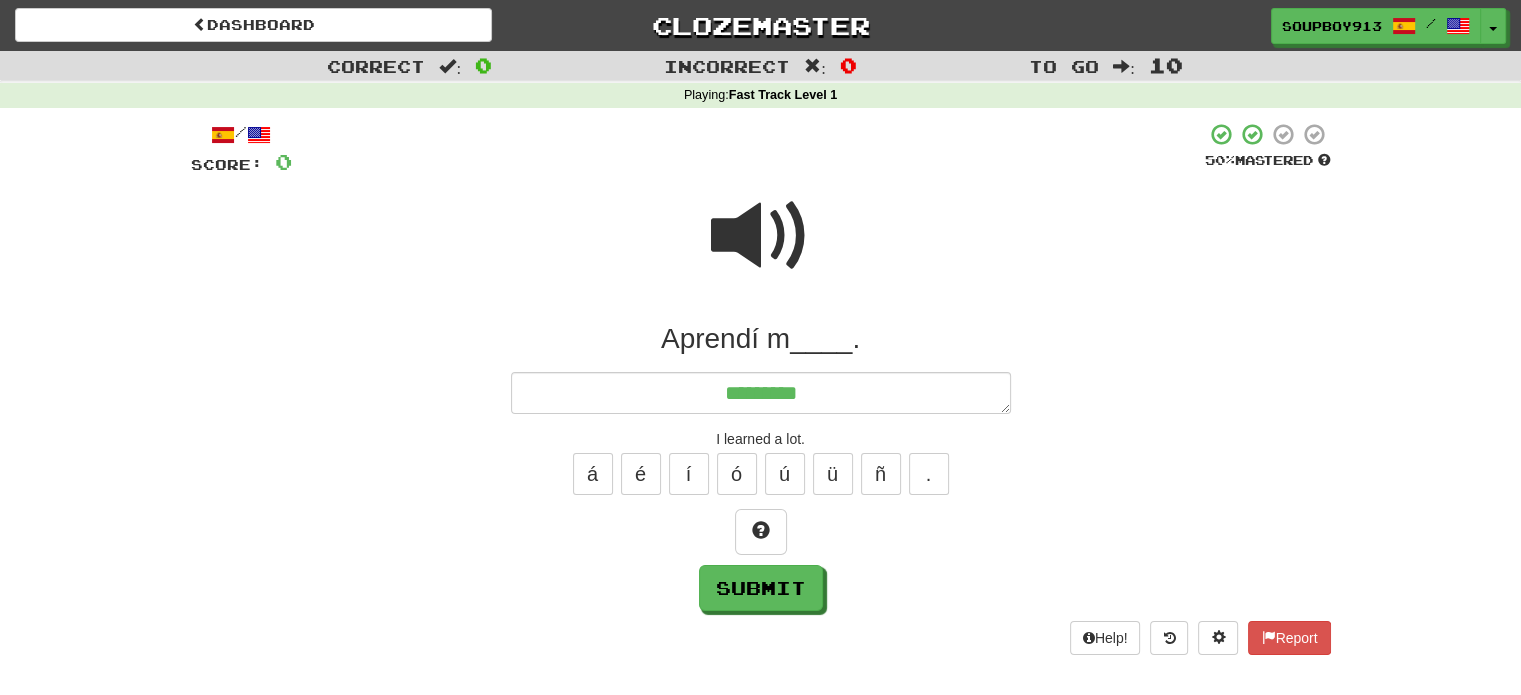 type on "*" 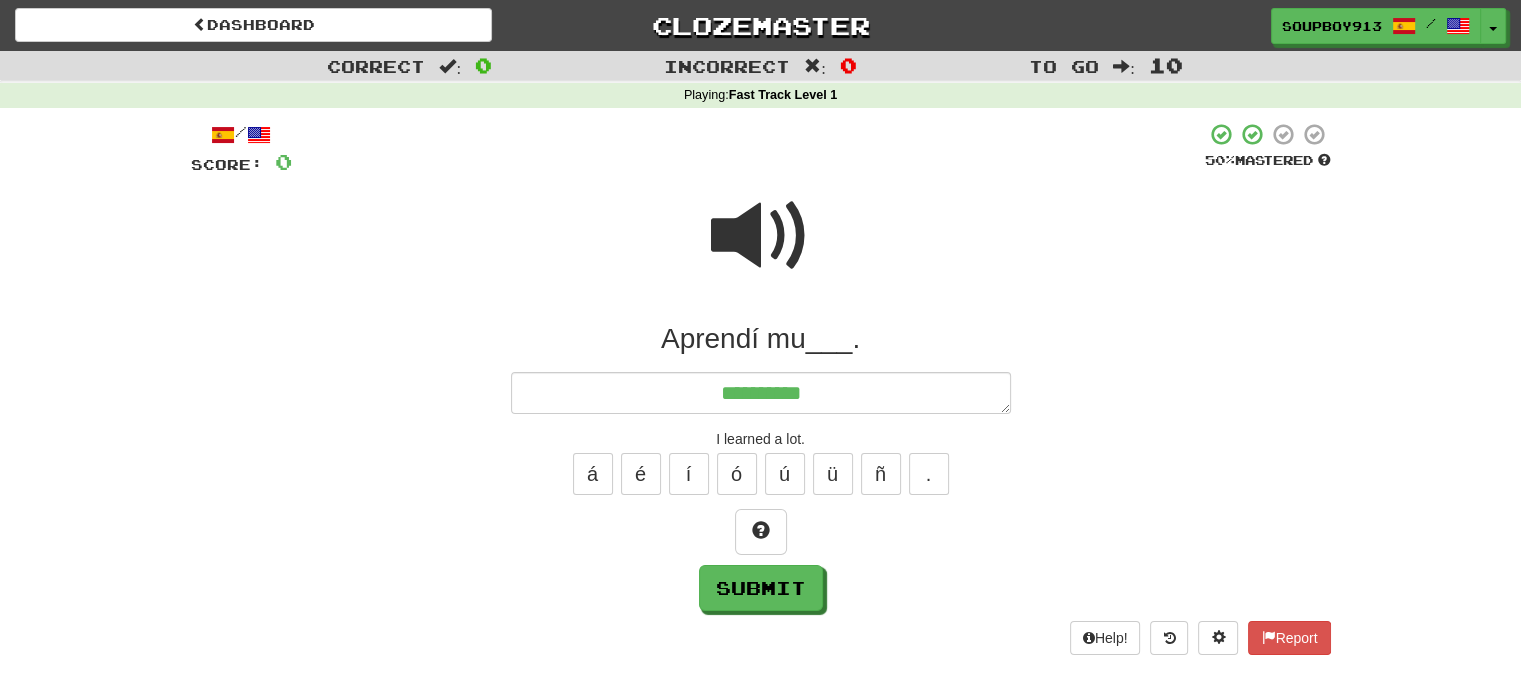 type on "**********" 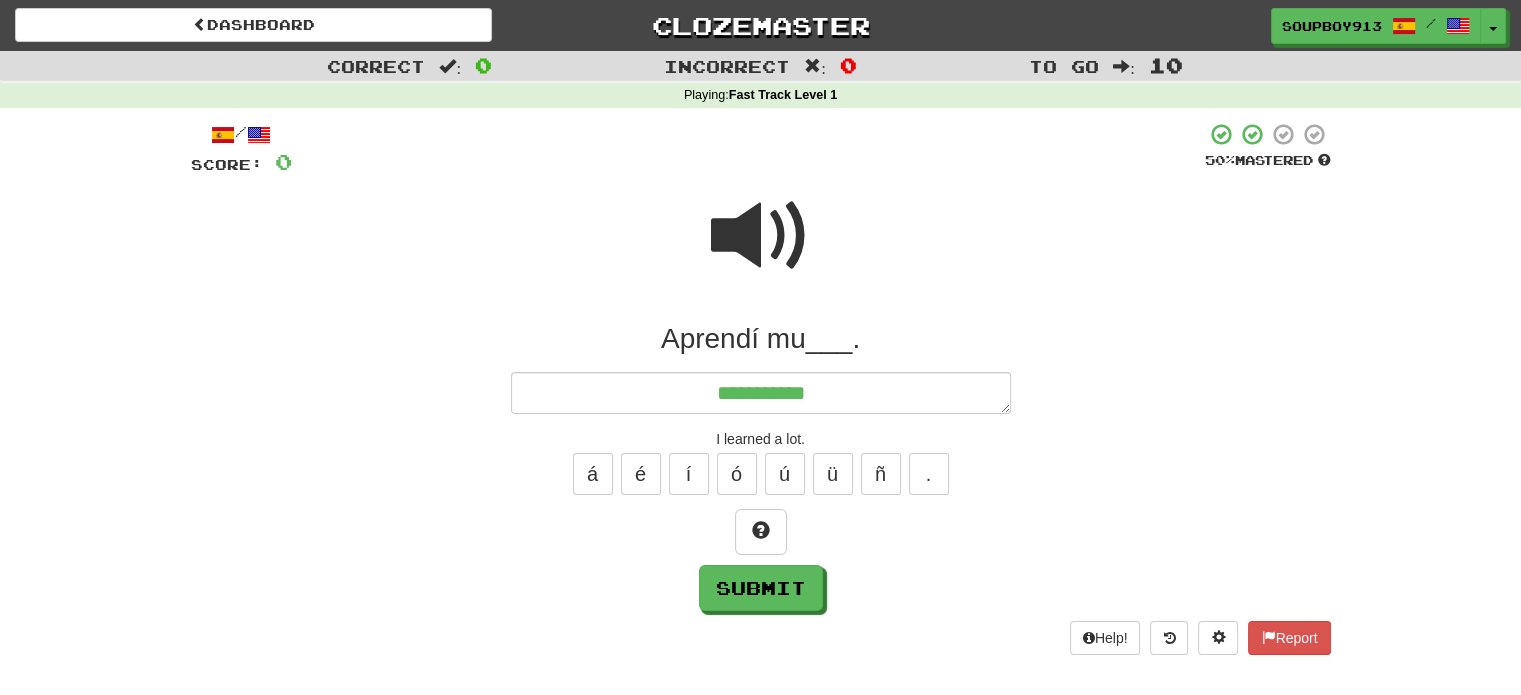 type on "*" 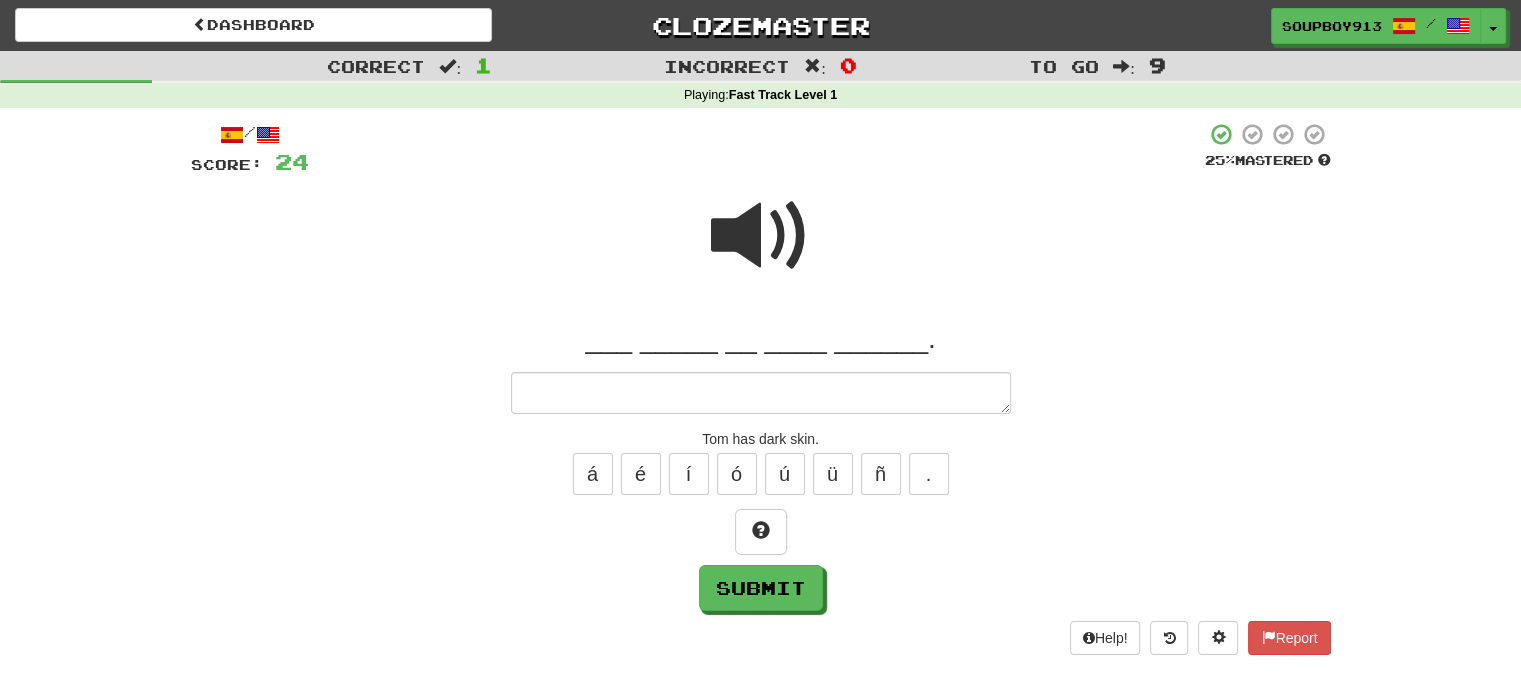 type on "*" 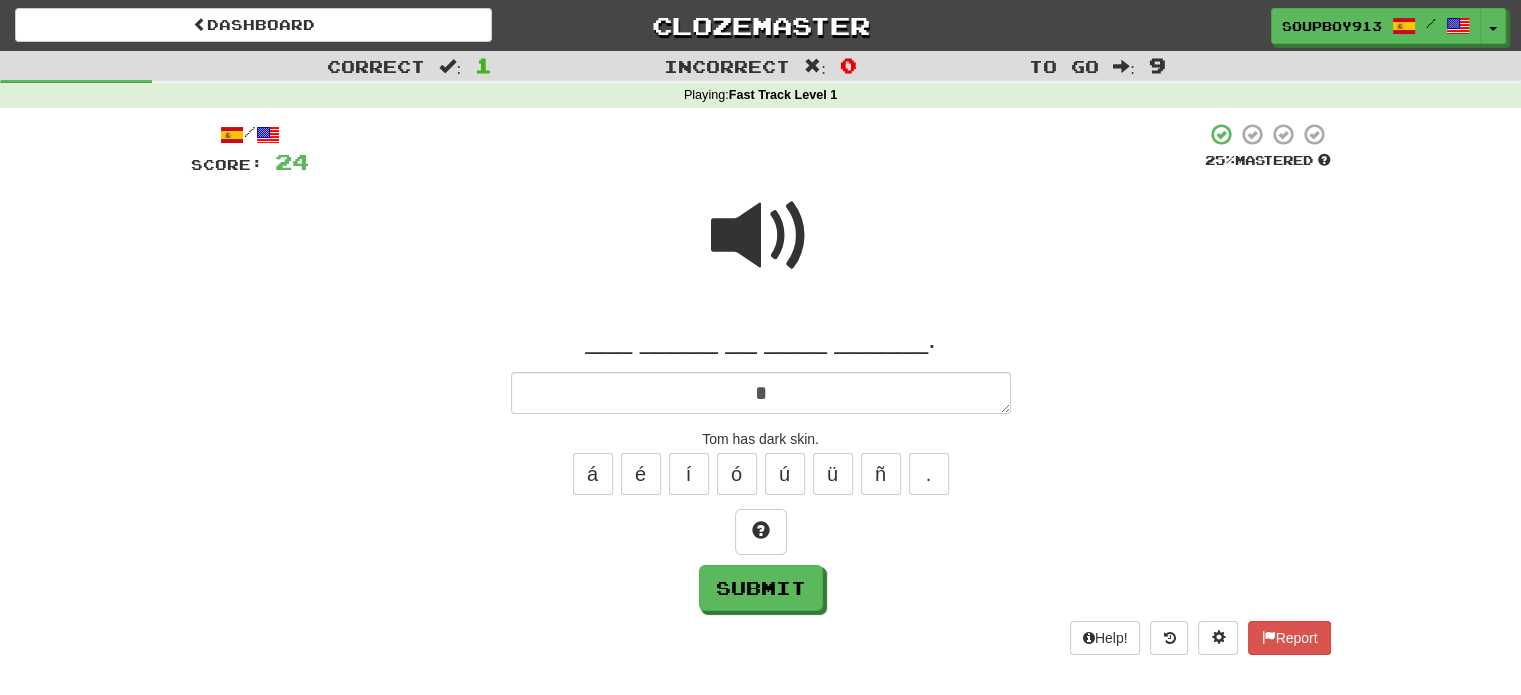 type on "*" 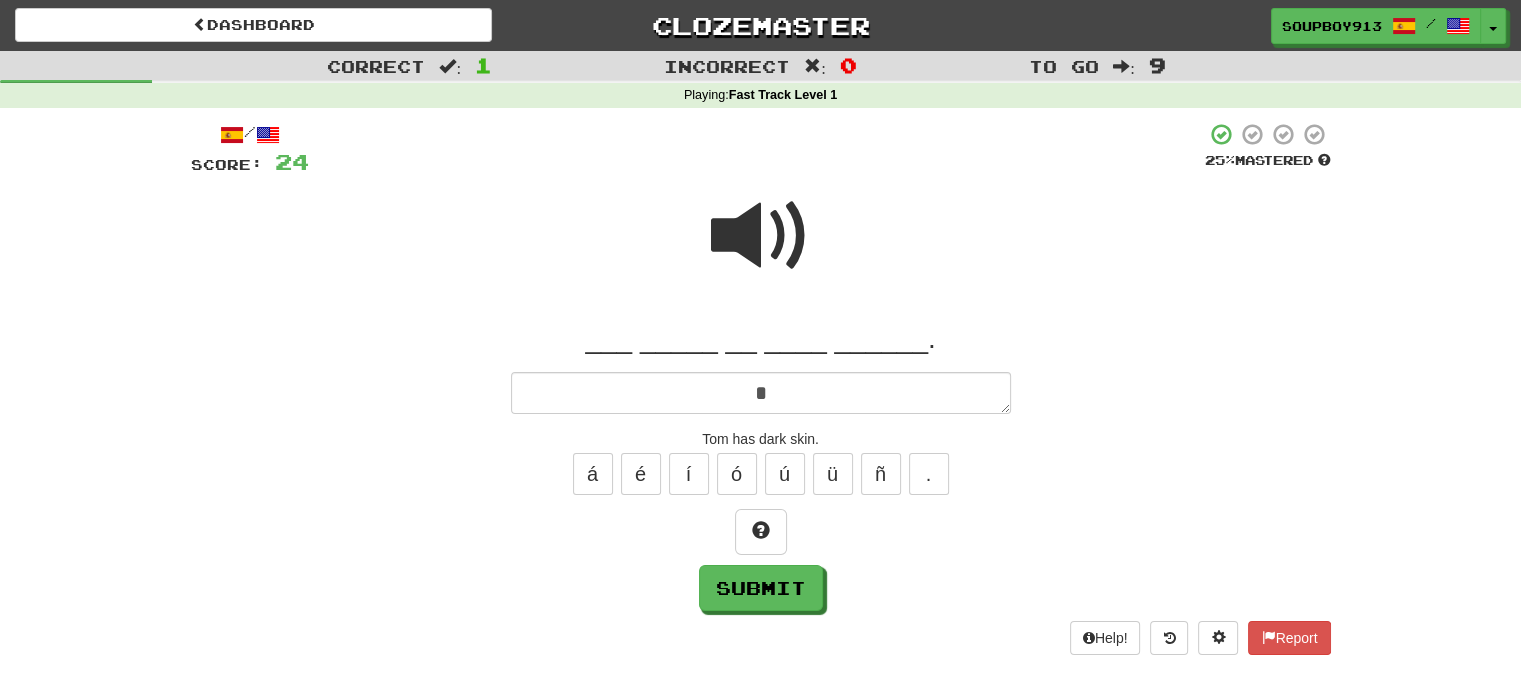 type on "**" 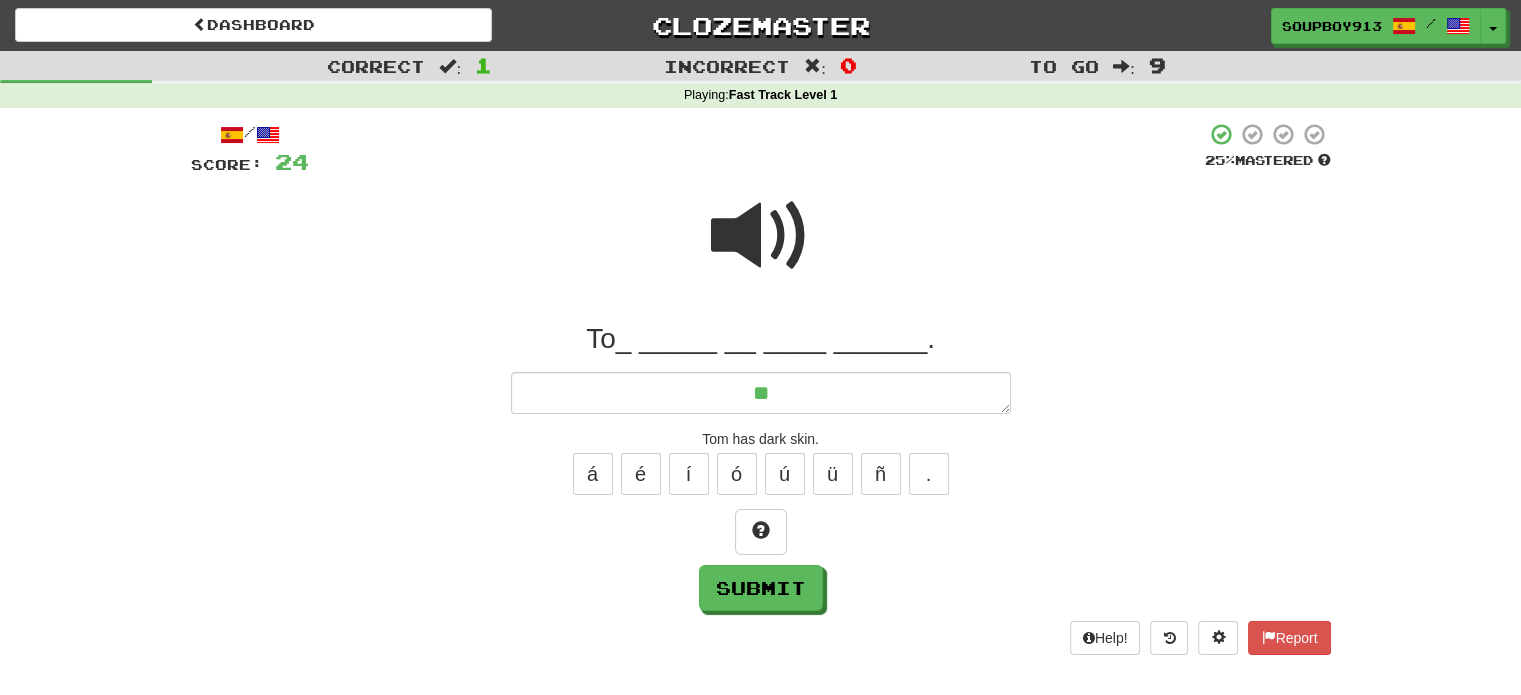 type on "*" 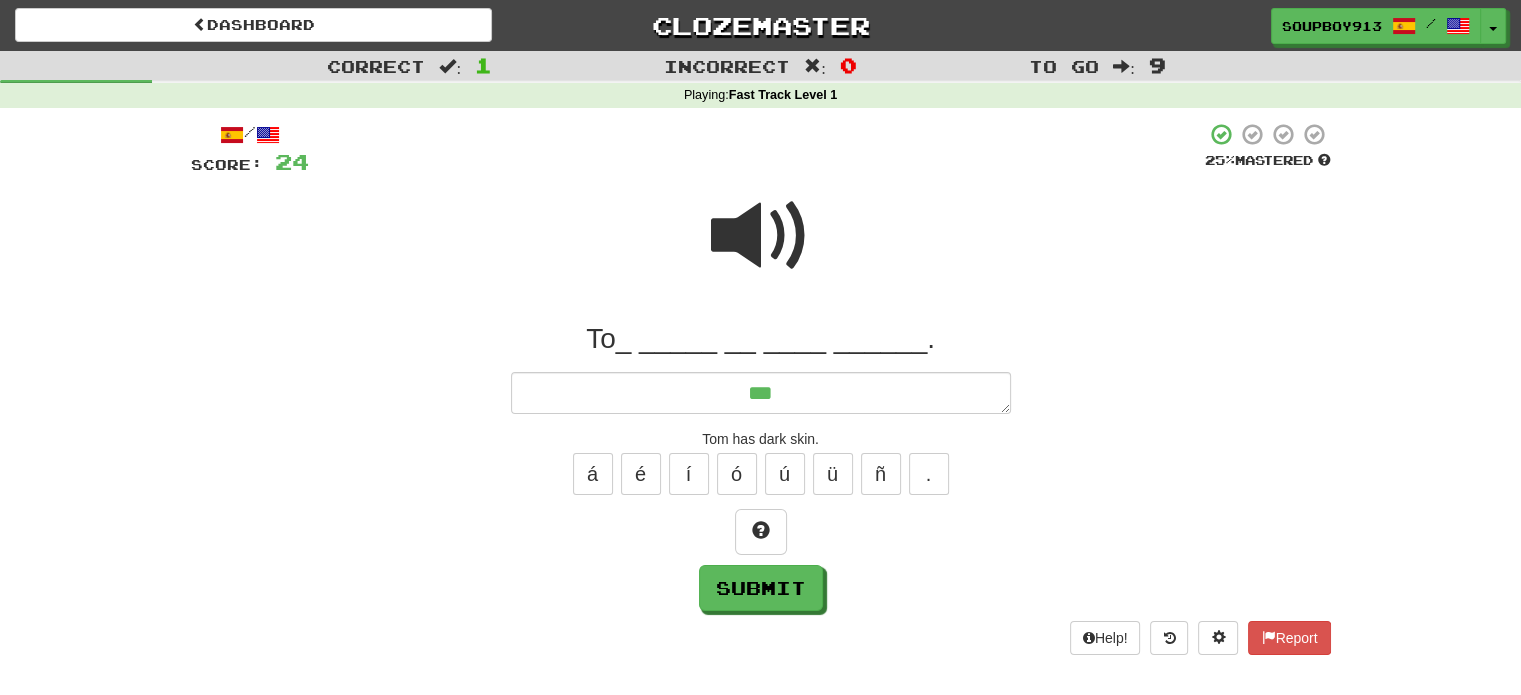 type on "*" 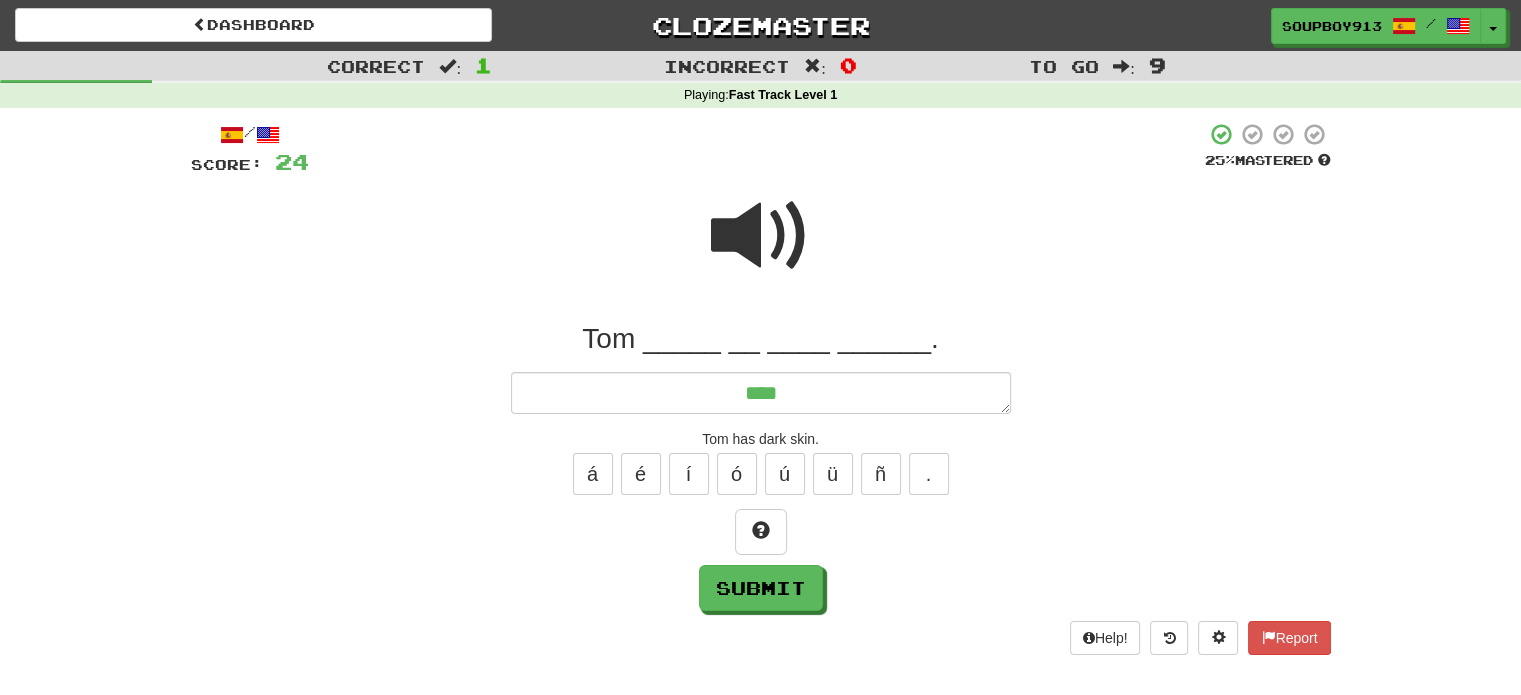 type on "*" 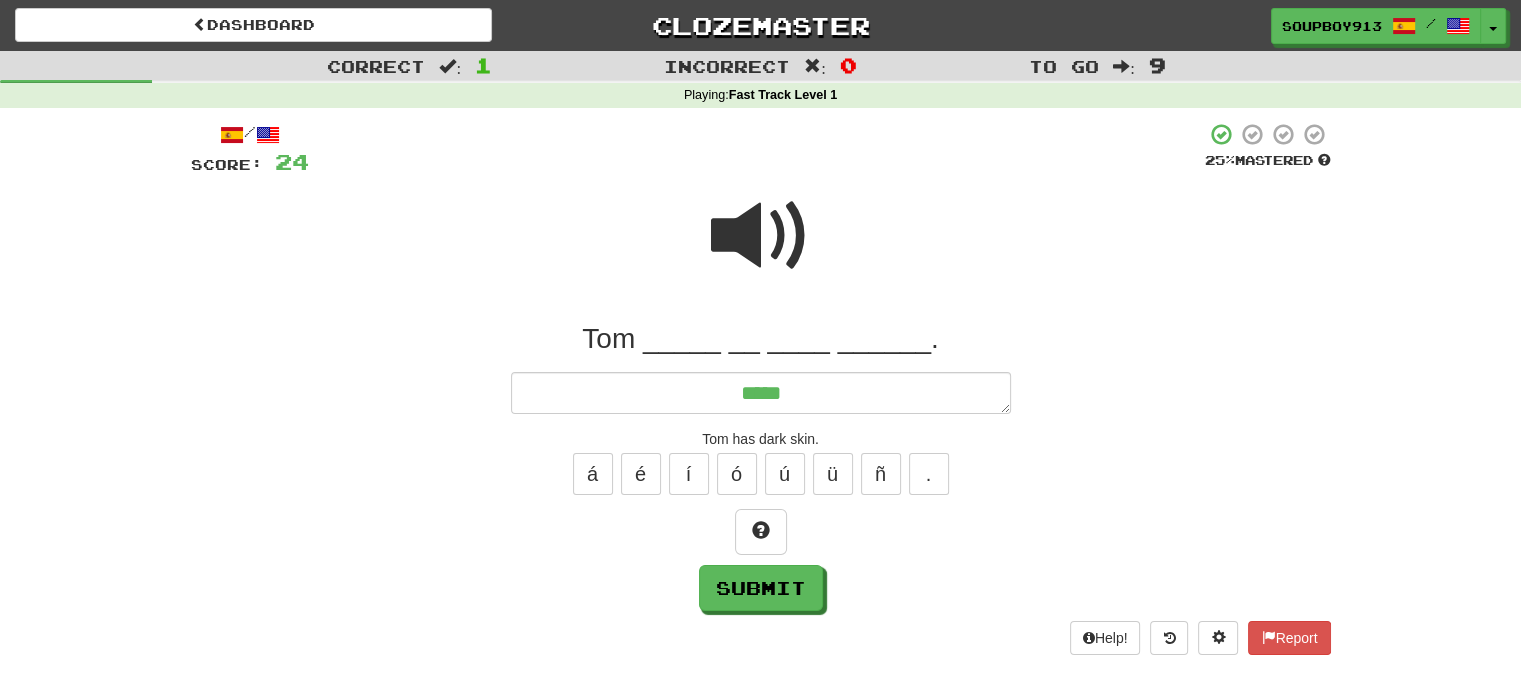 type on "******" 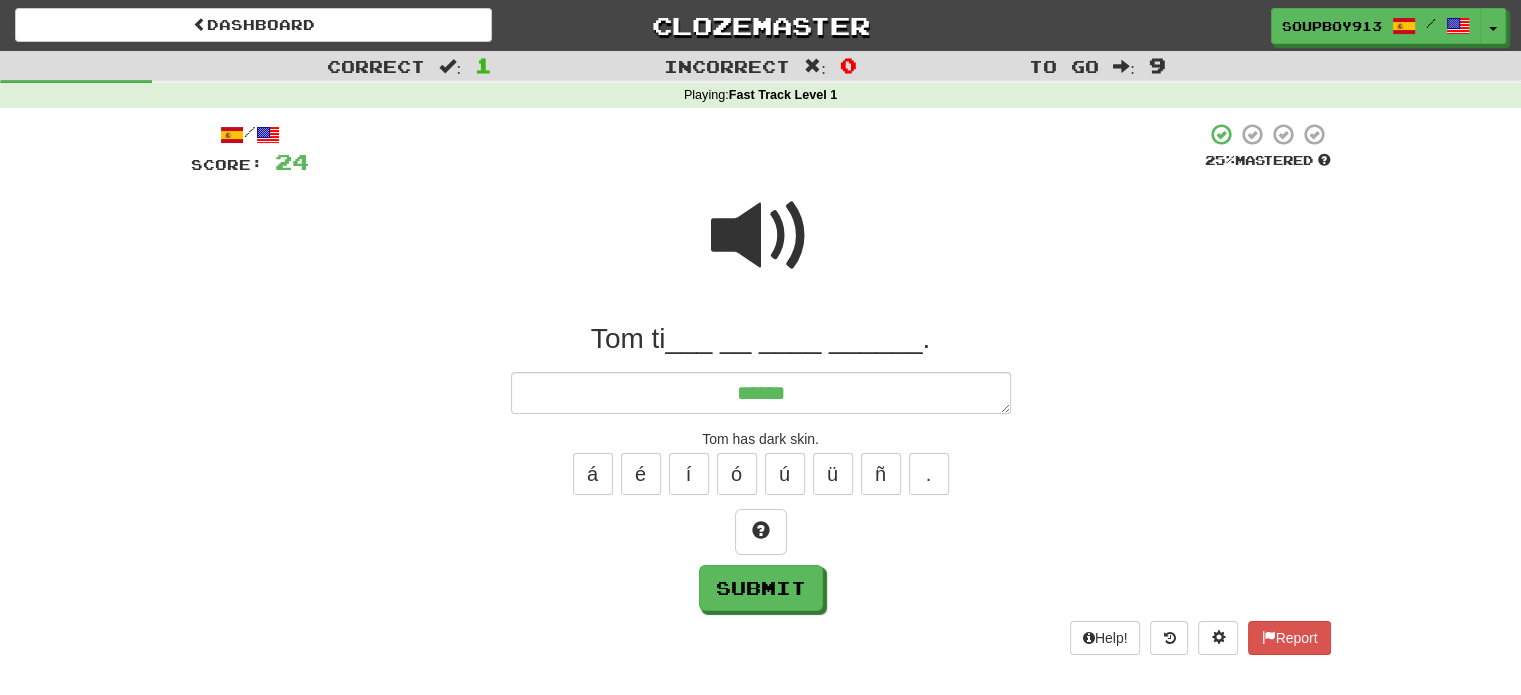 type on "*" 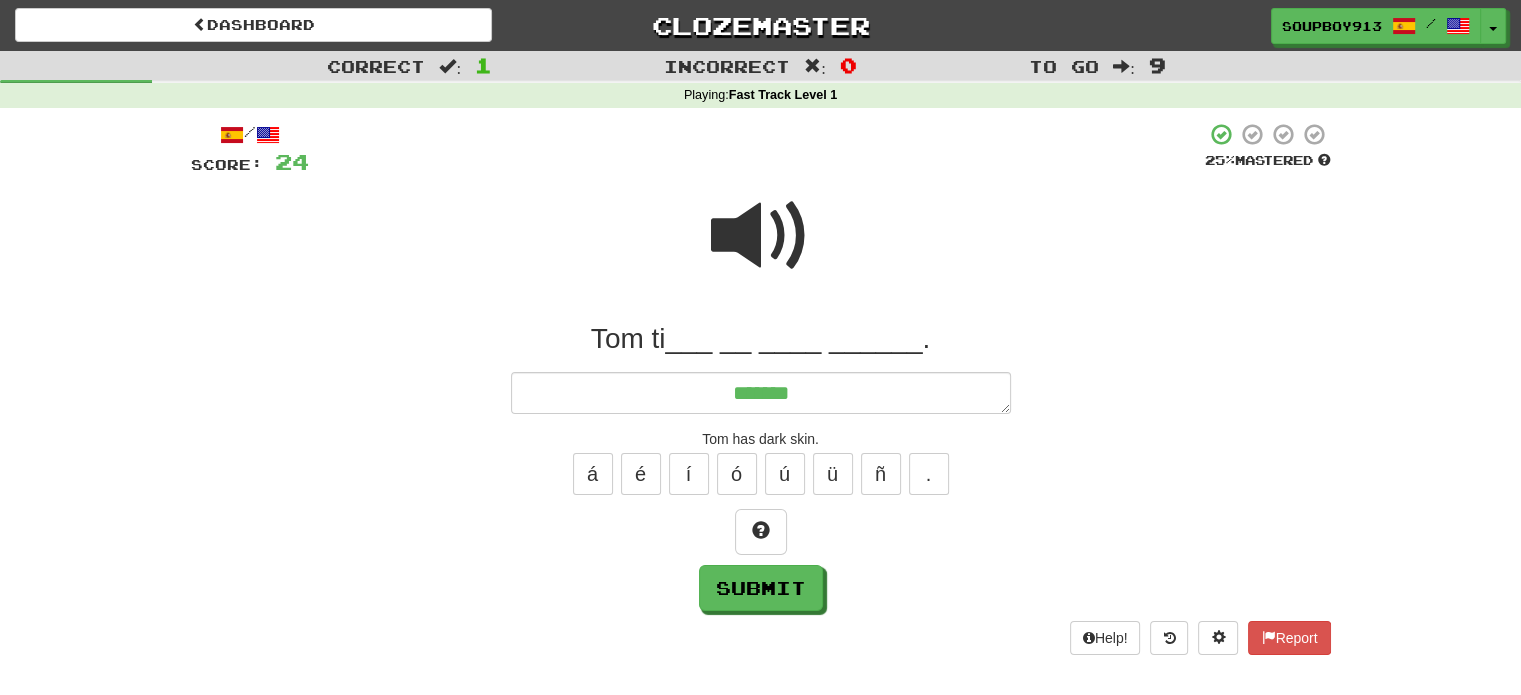 type on "*" 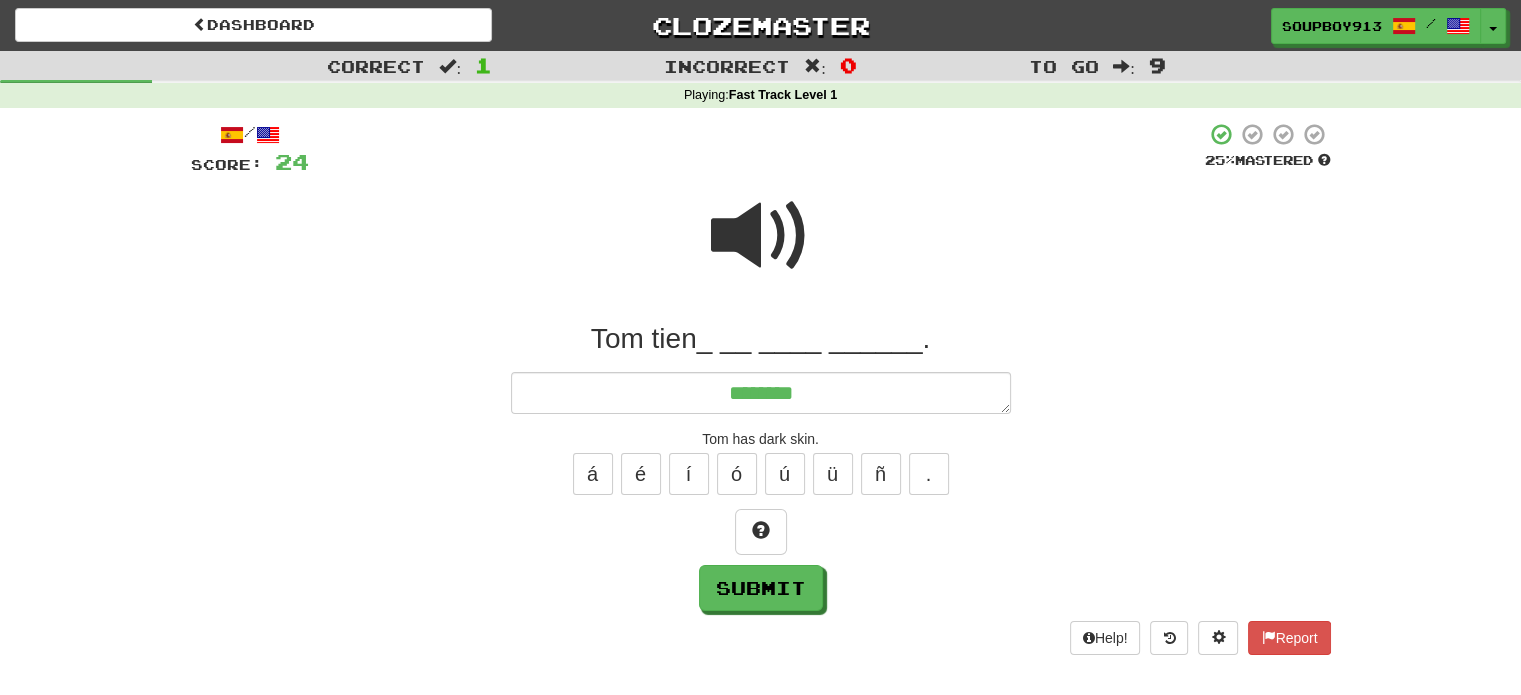 type on "*" 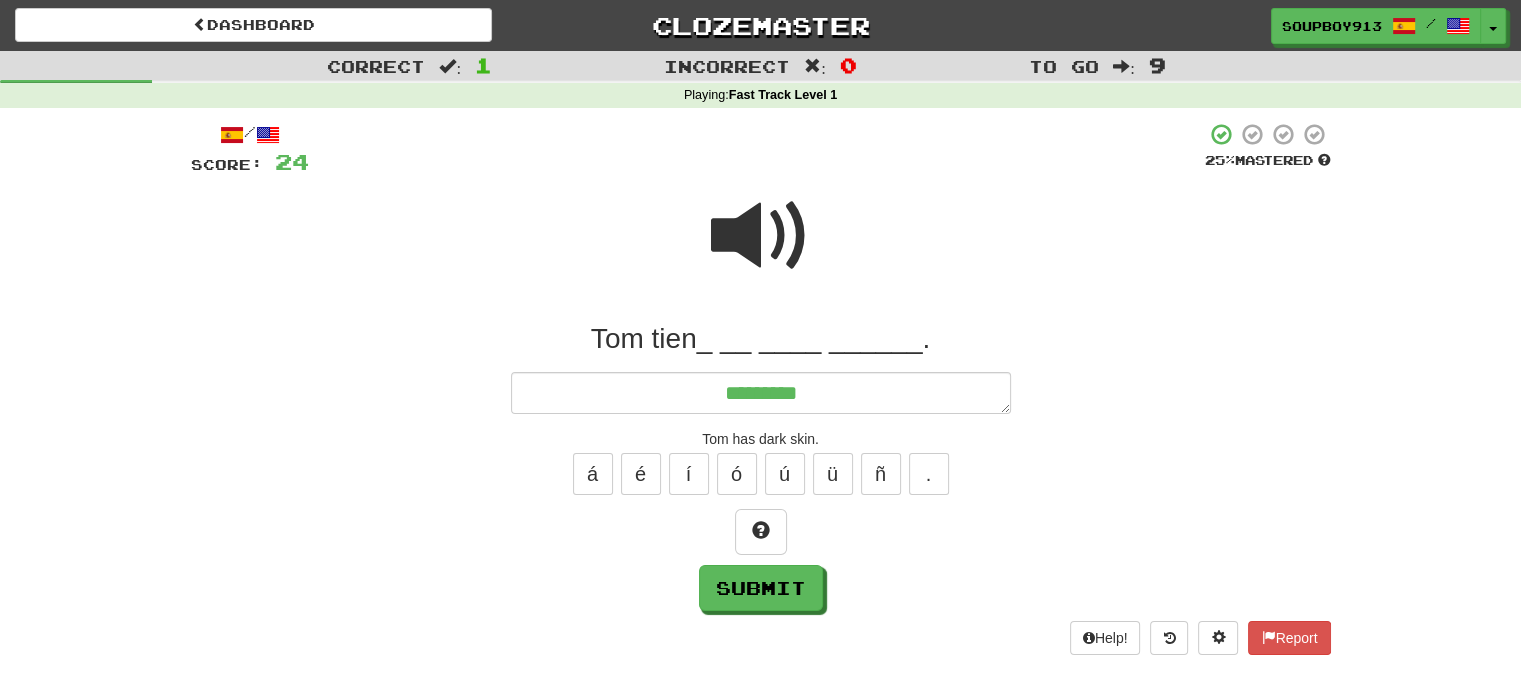 type on "*" 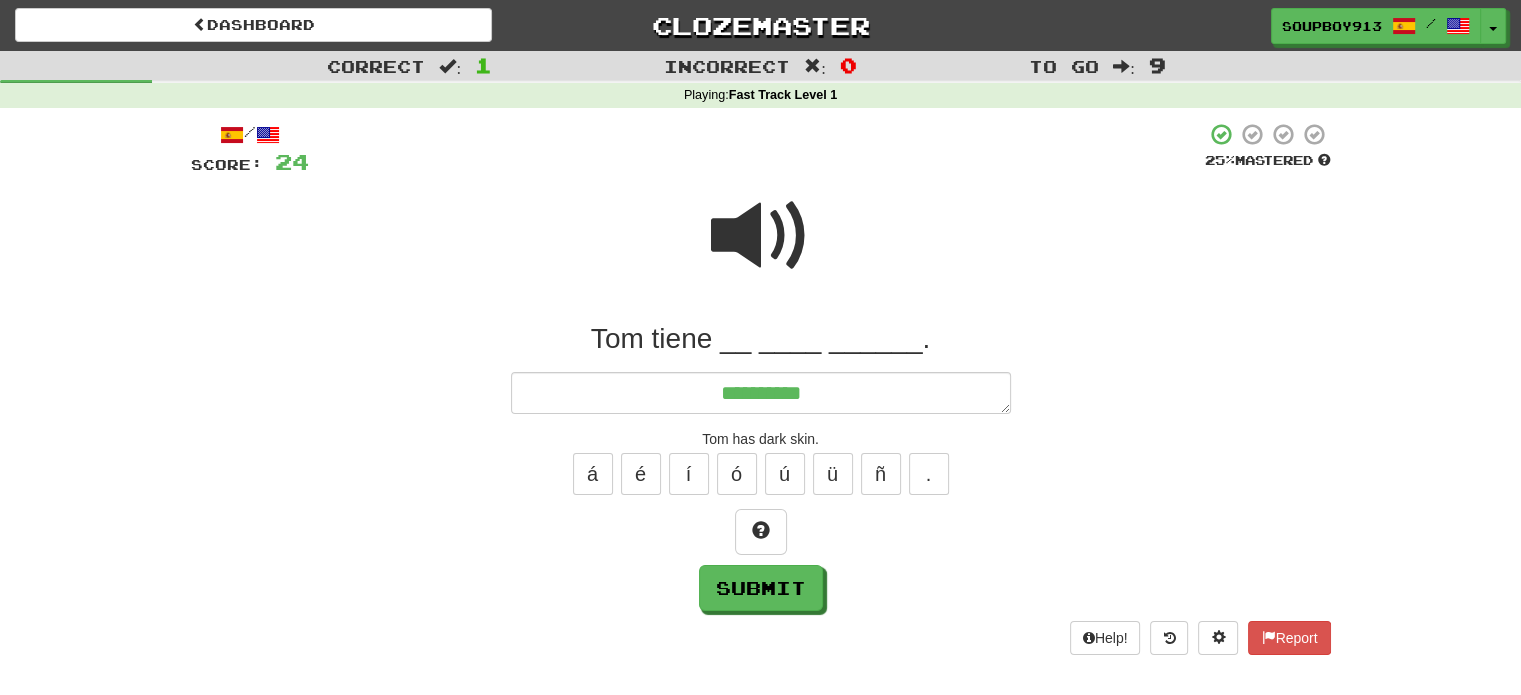 type on "*" 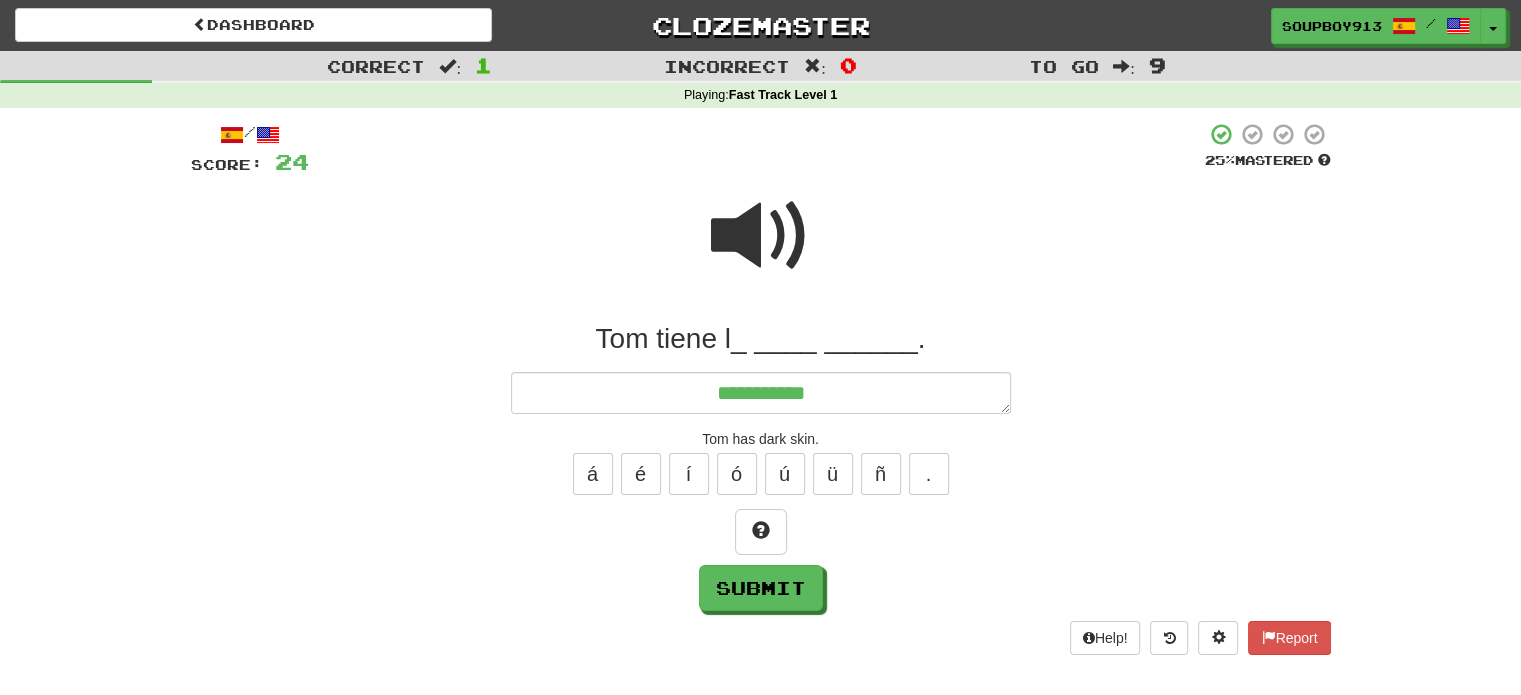 type on "*" 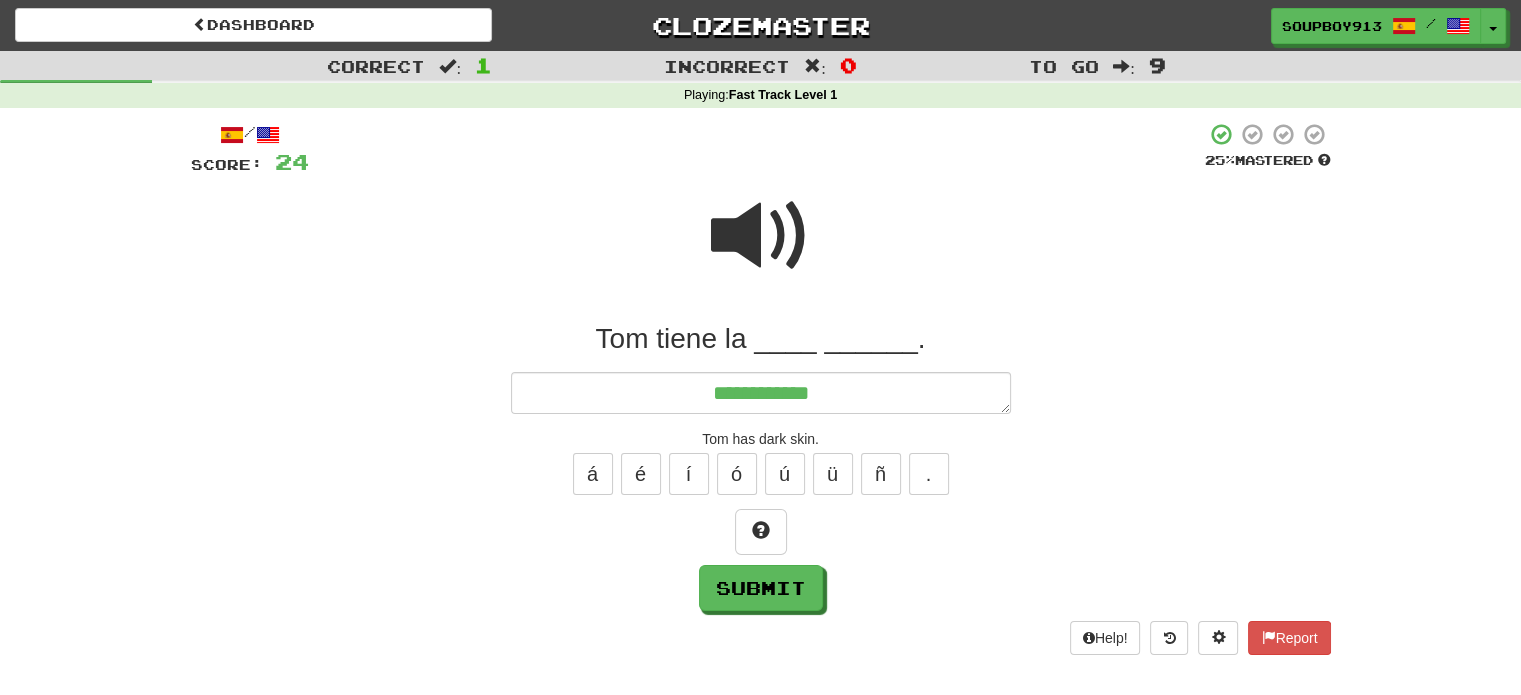 type on "*" 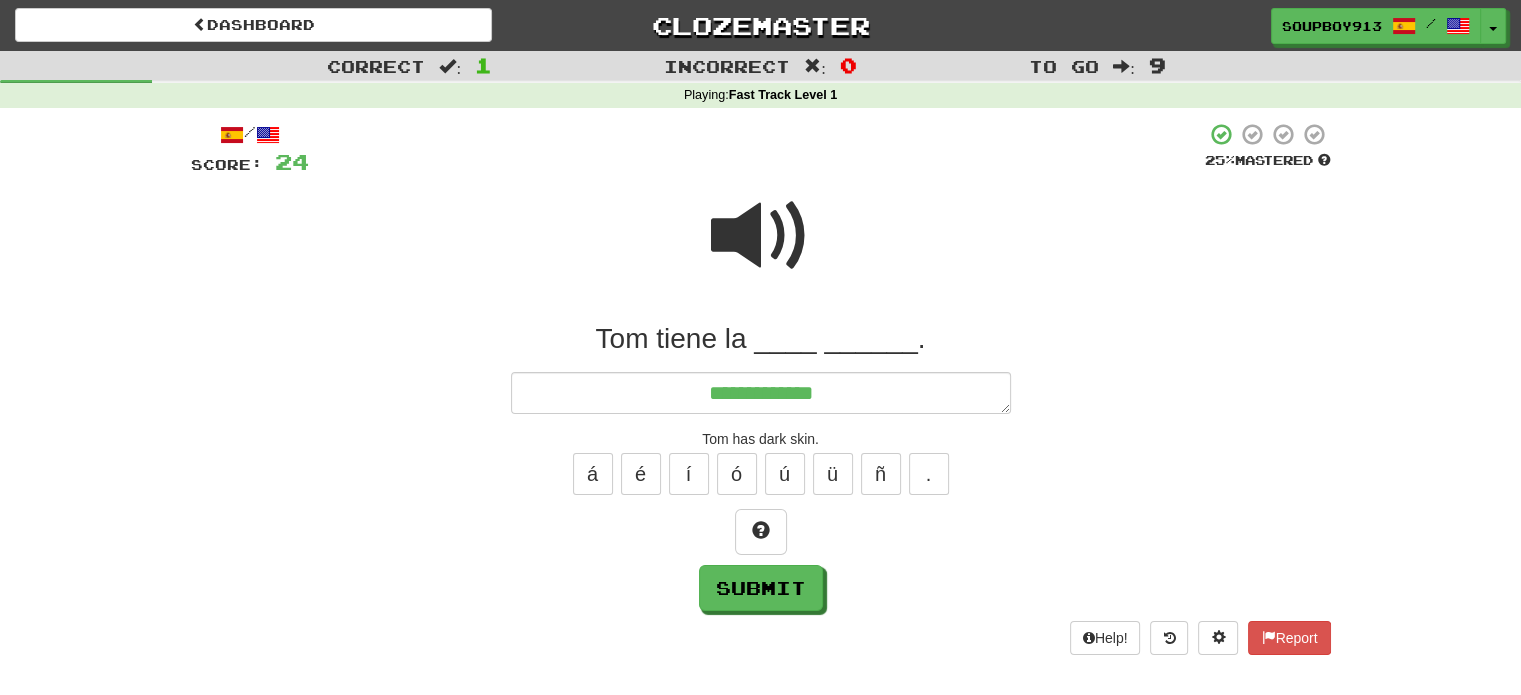 type on "*" 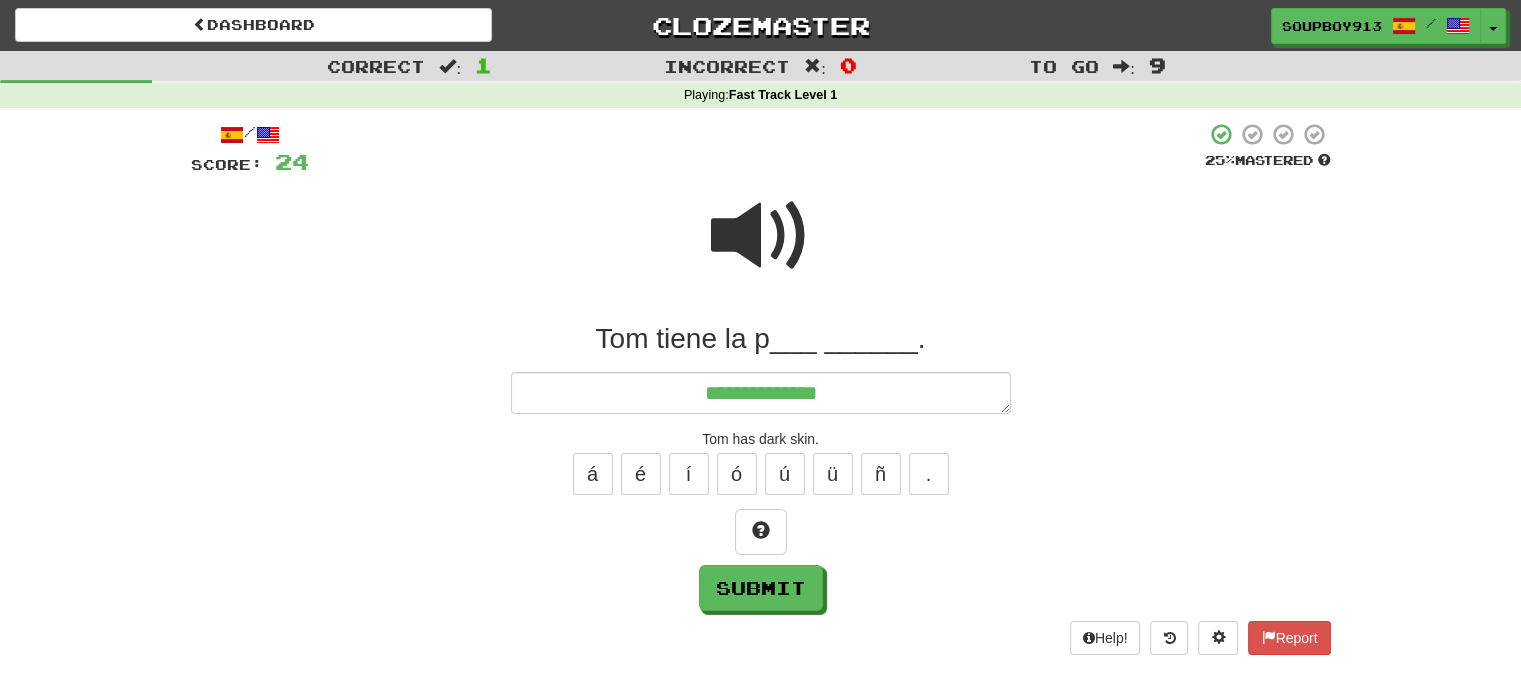 type on "*" 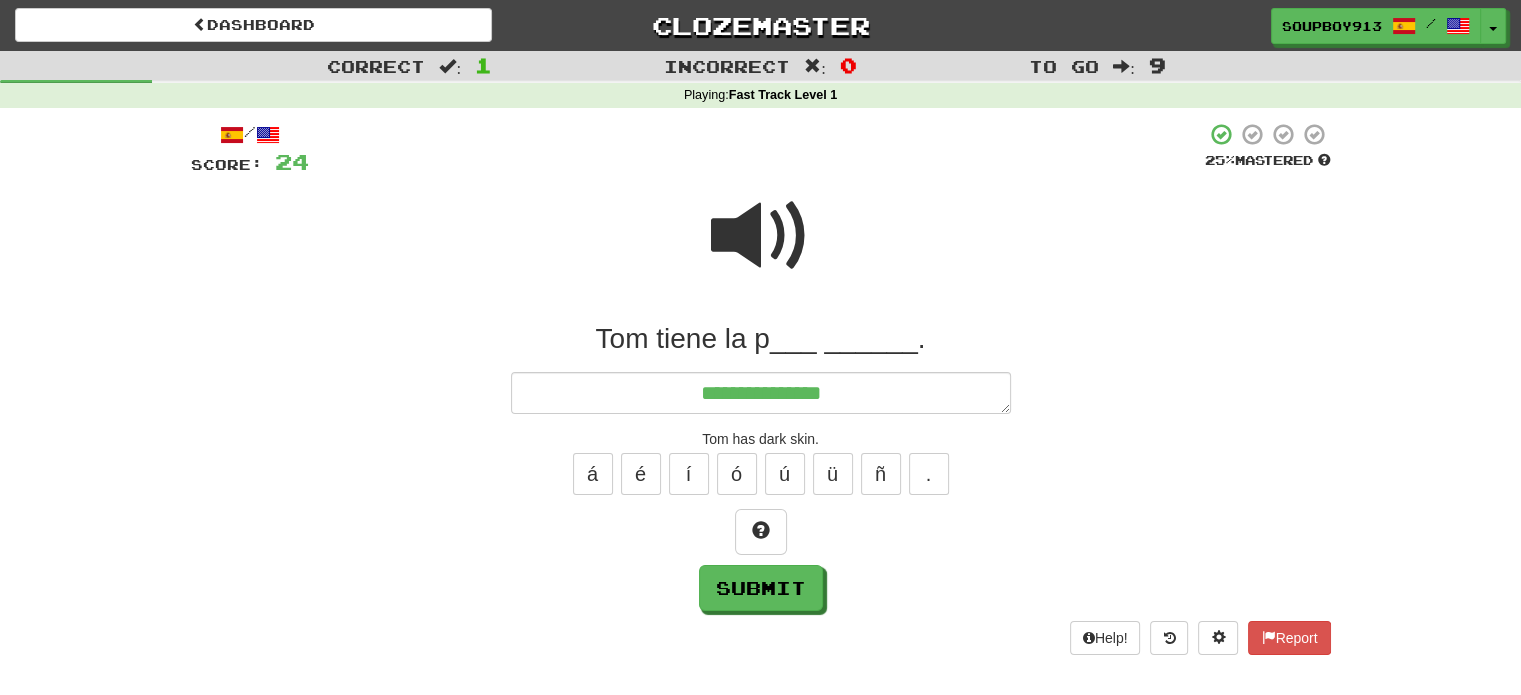 type on "*" 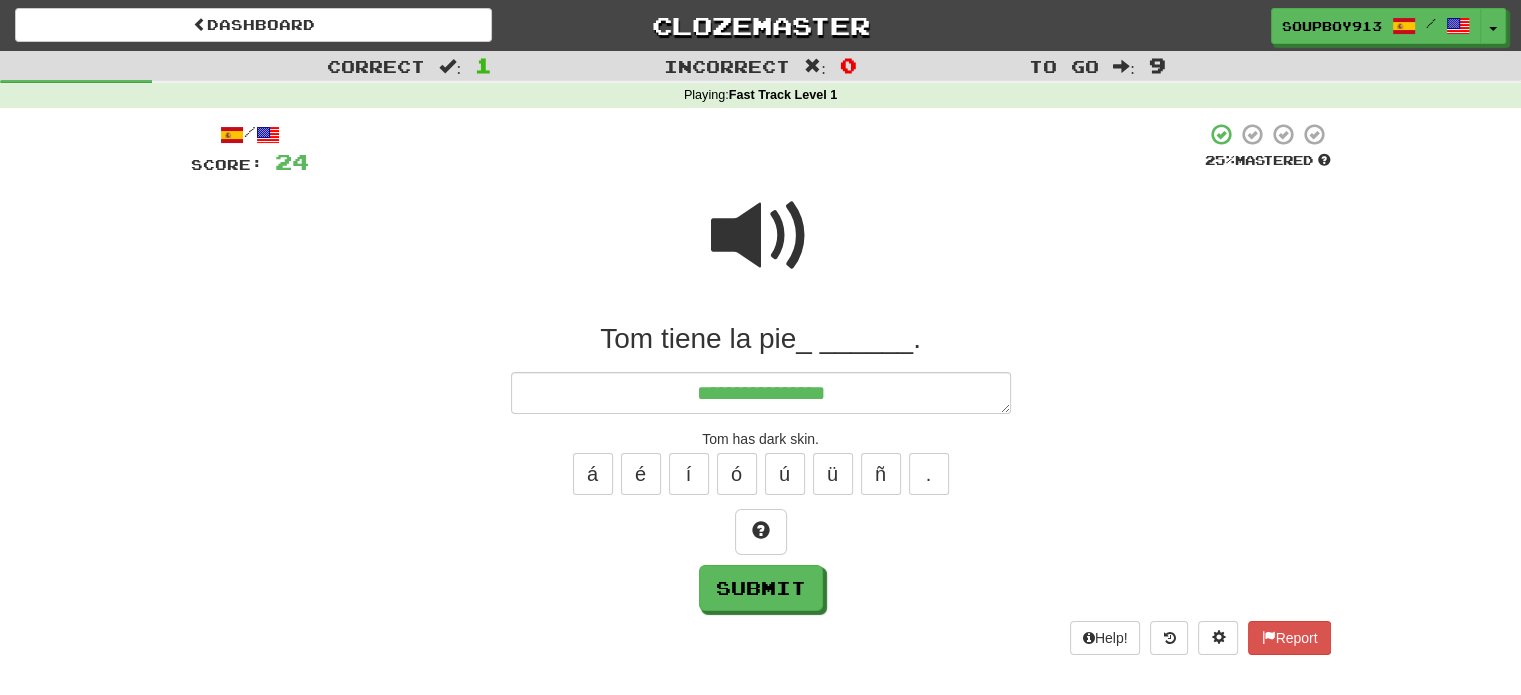 type on "*" 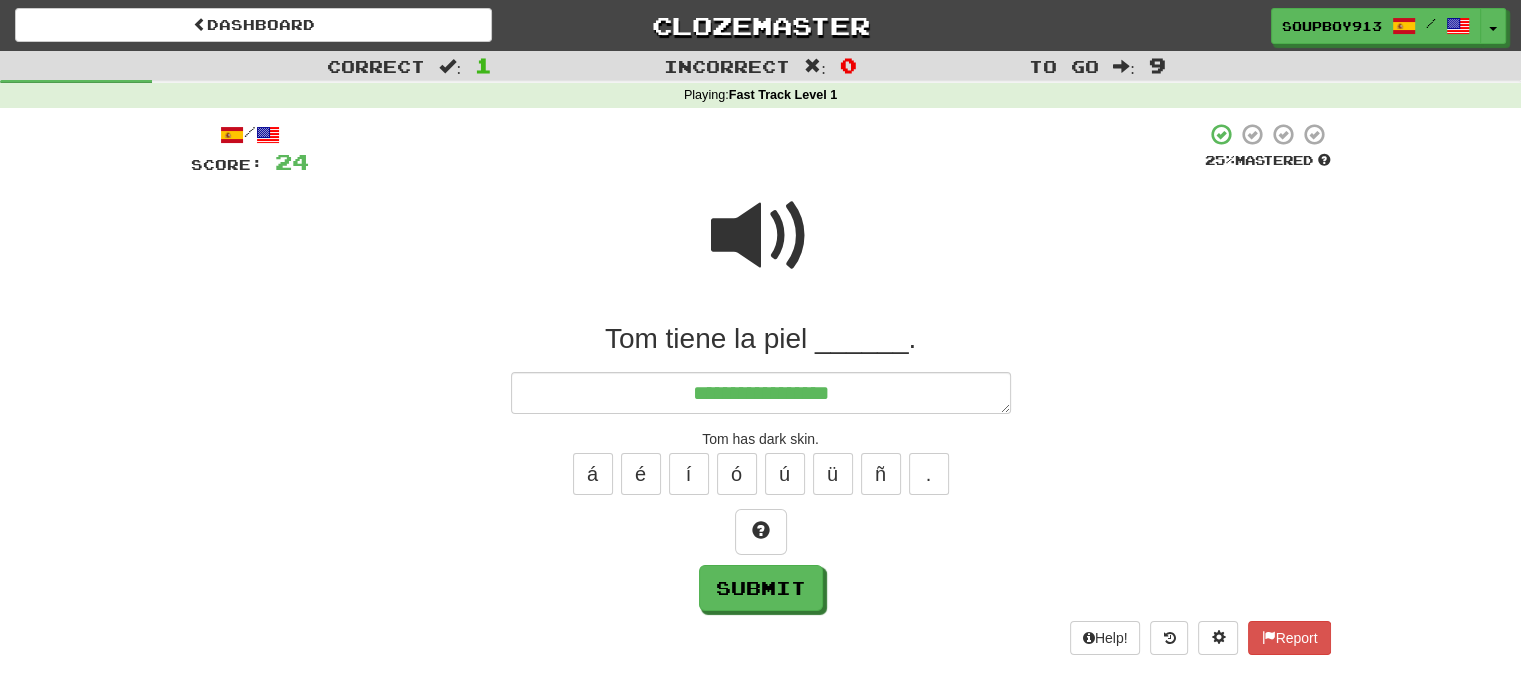 type on "*" 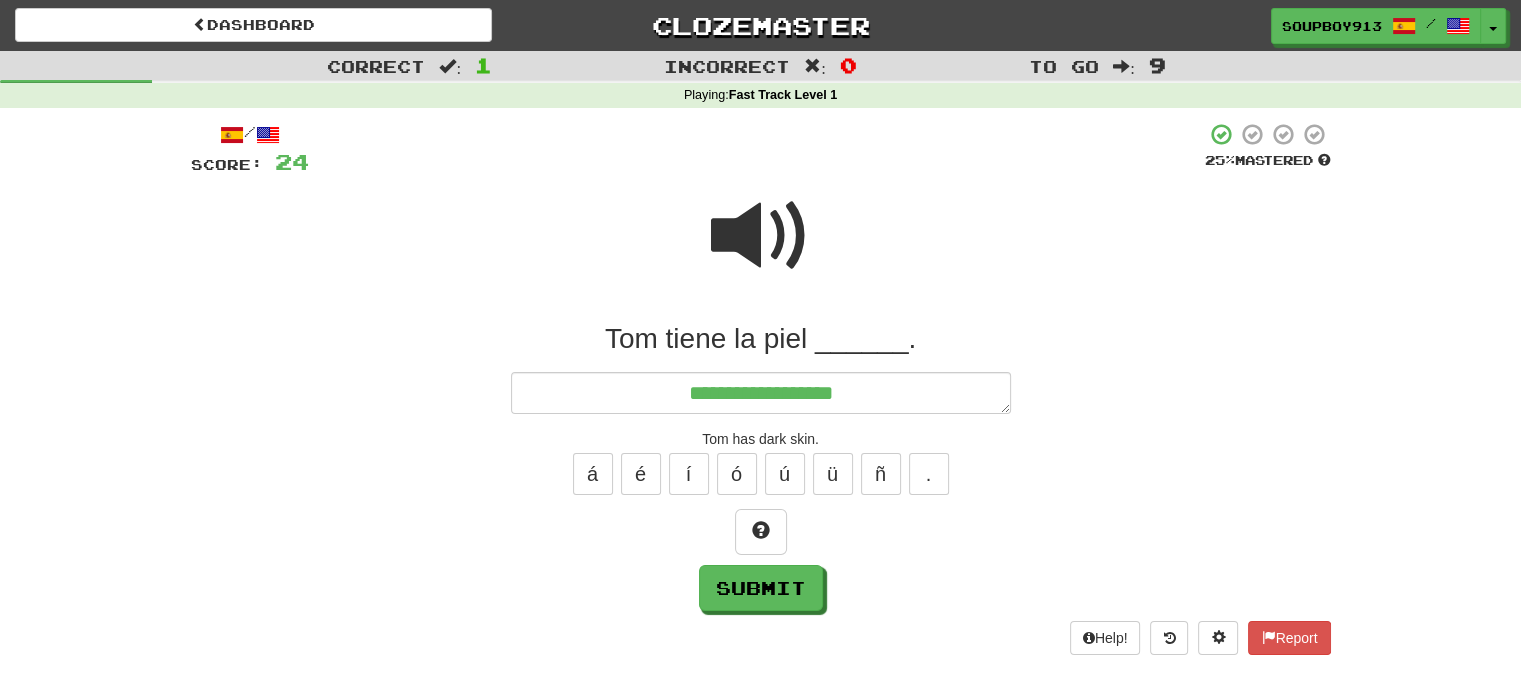 type on "*" 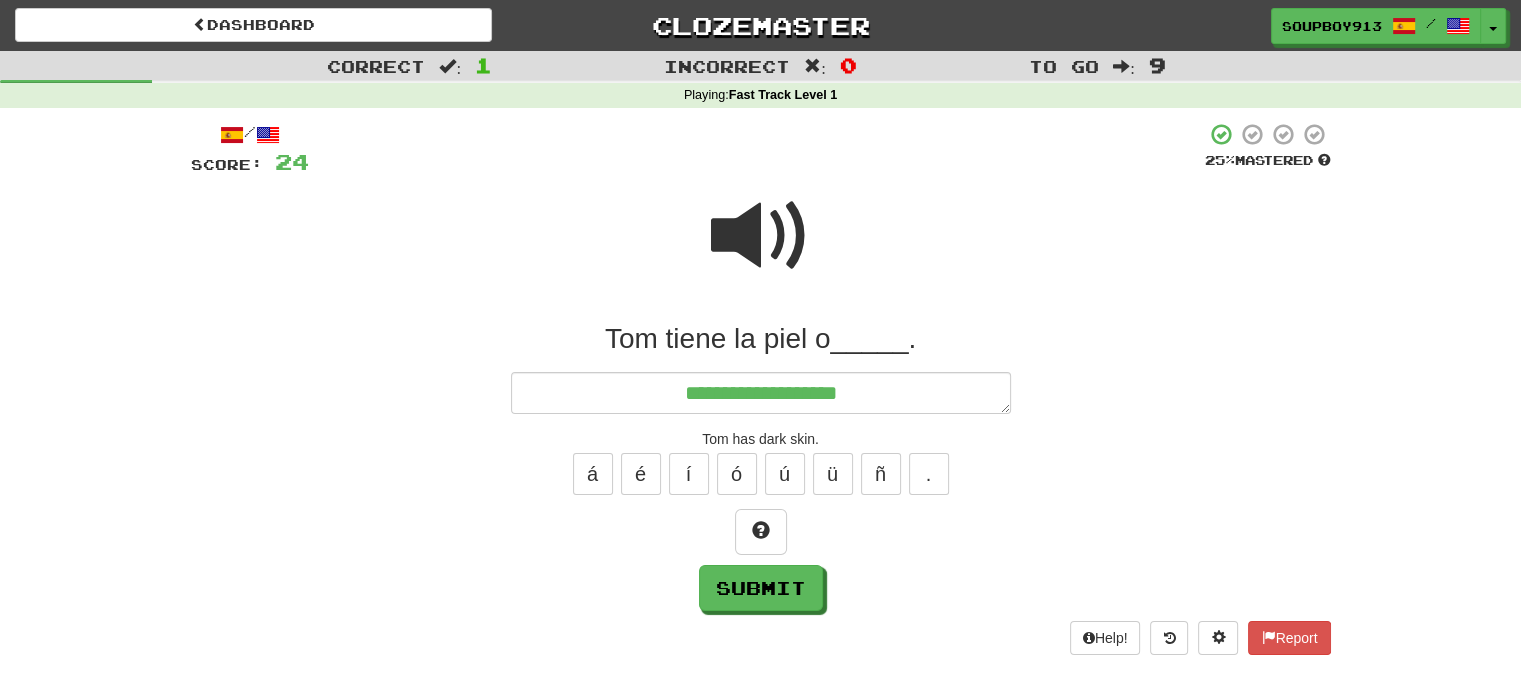 type on "*" 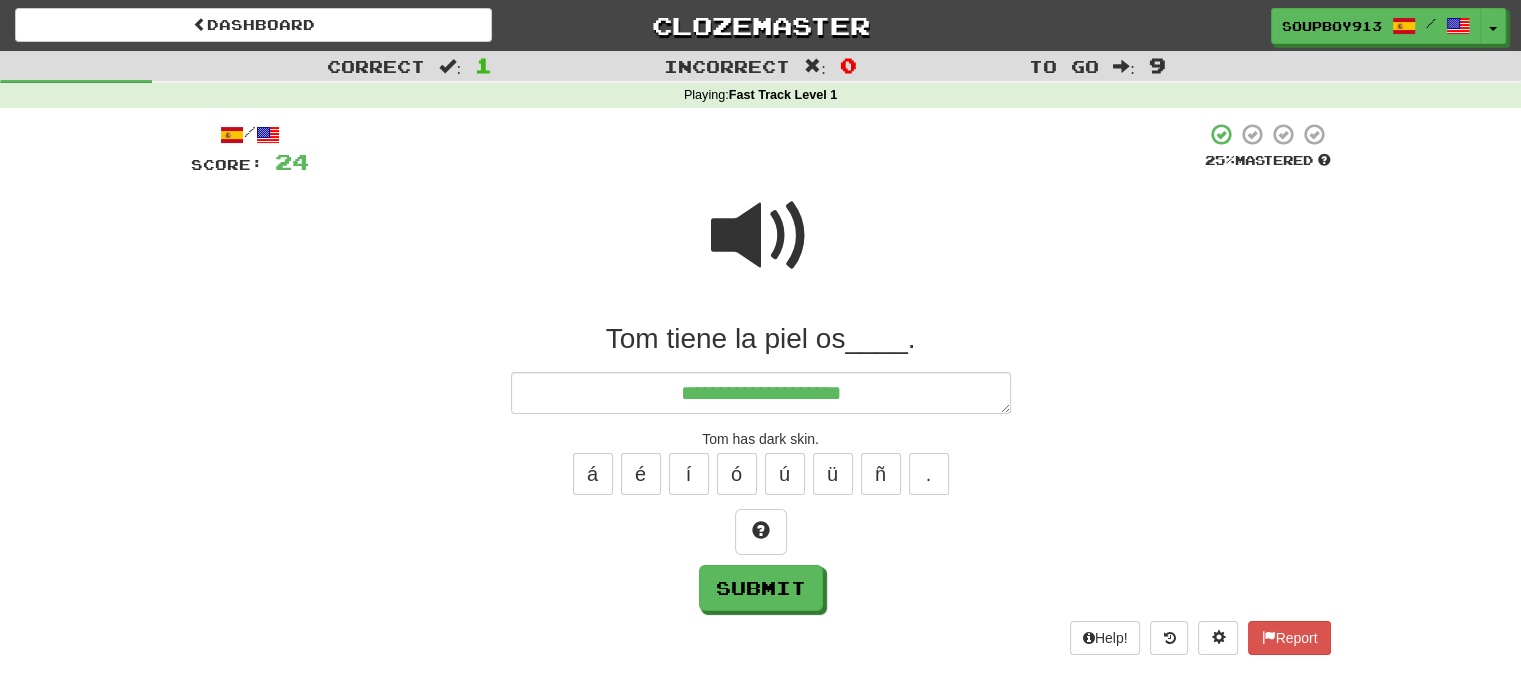 type on "*" 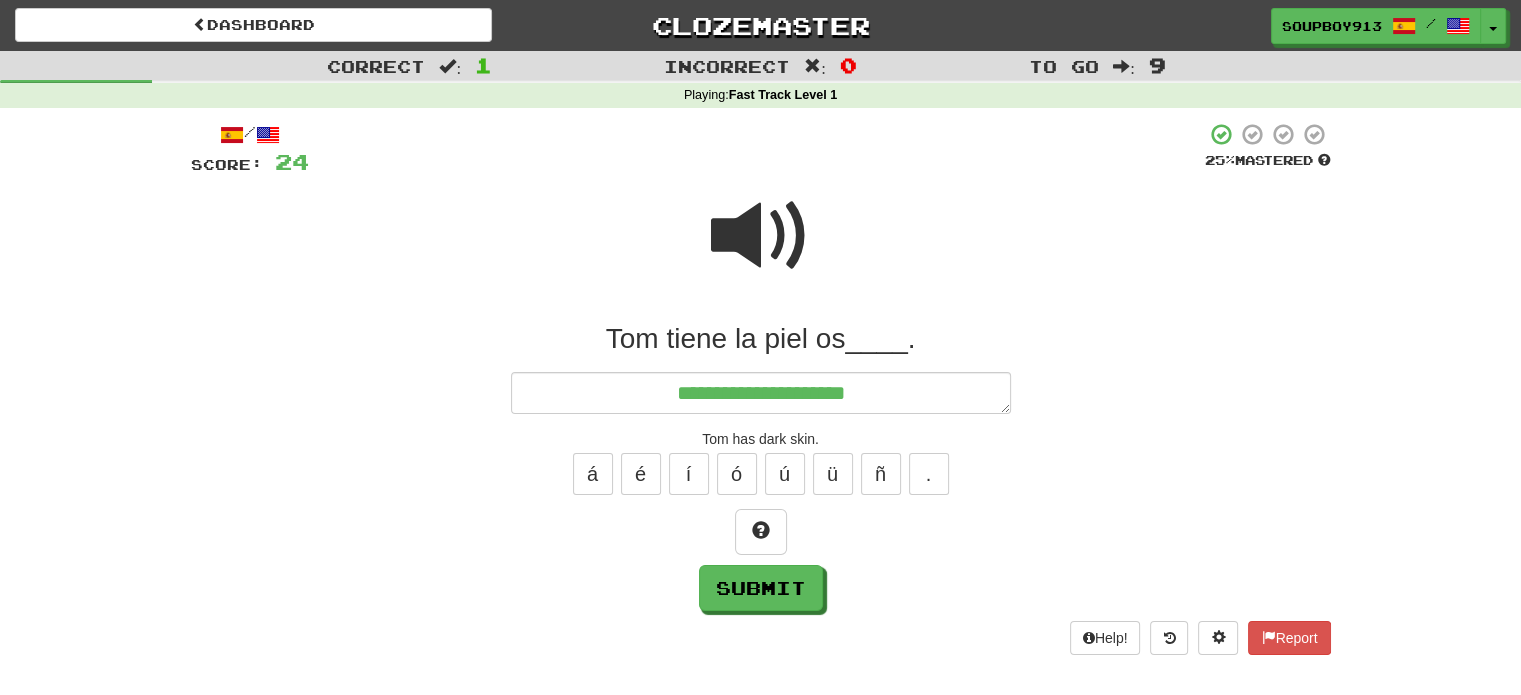 type on "*" 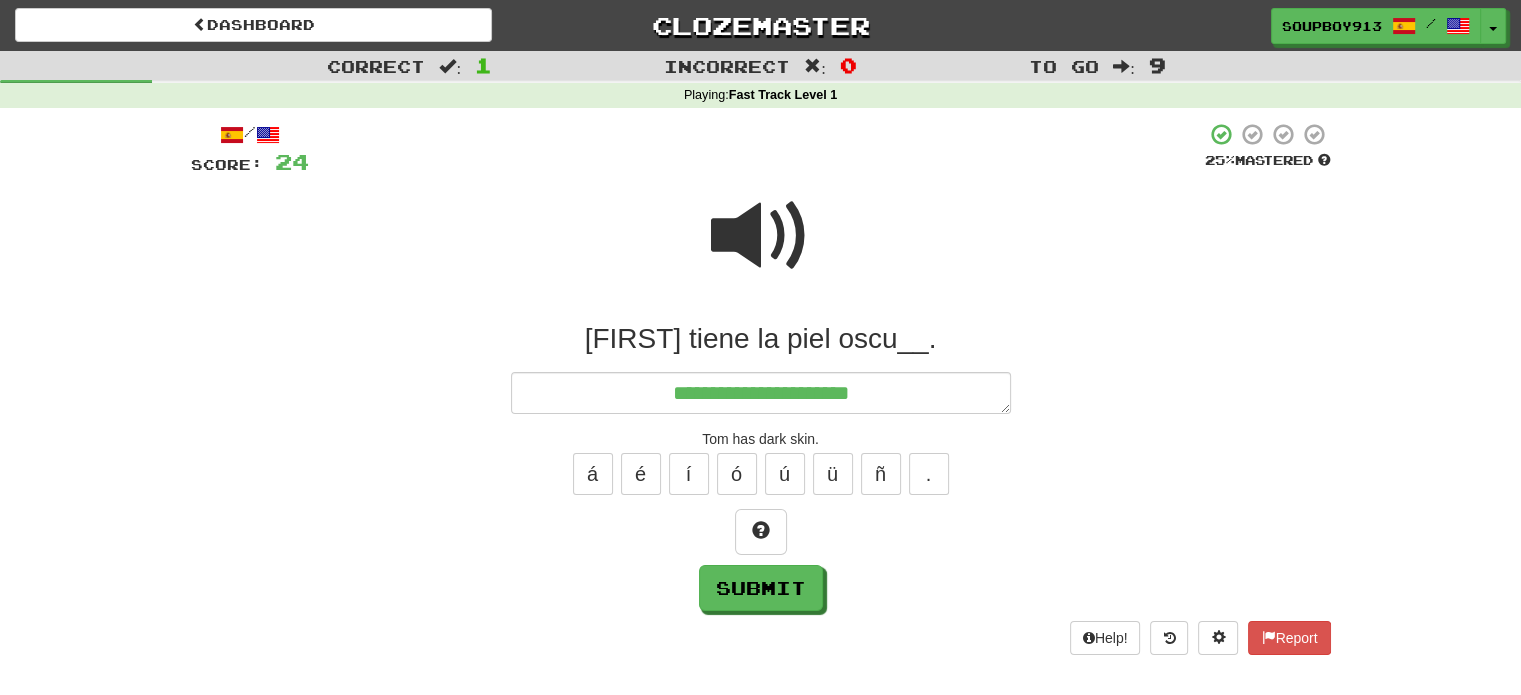 type on "*" 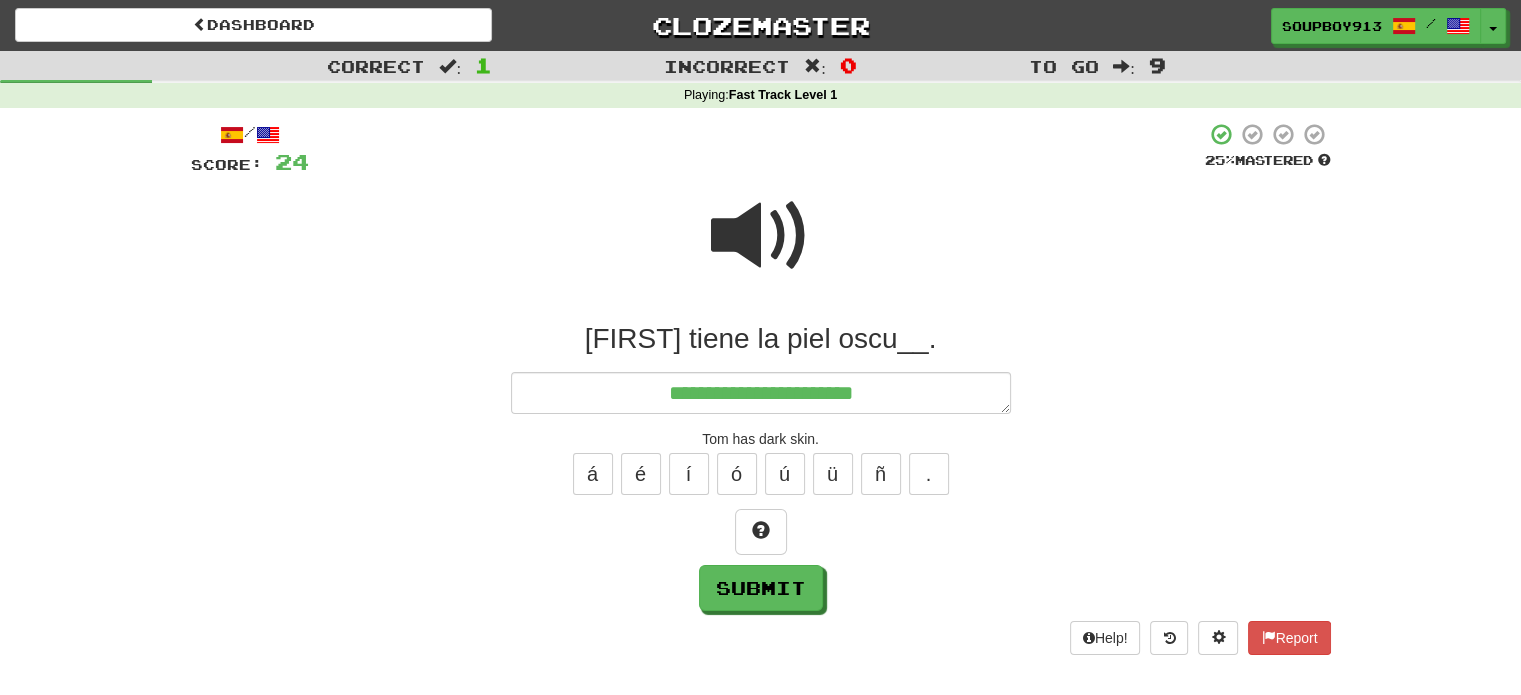 type on "*" 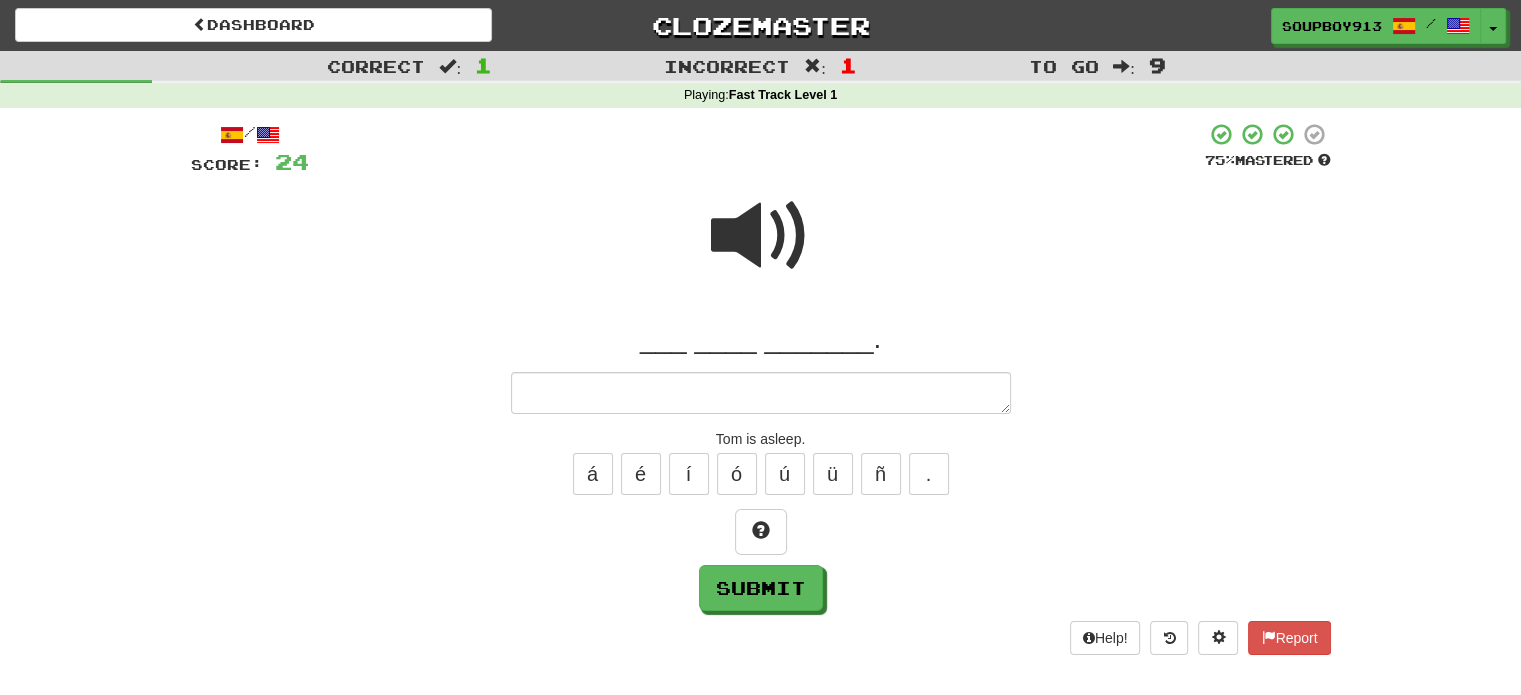 type on "*" 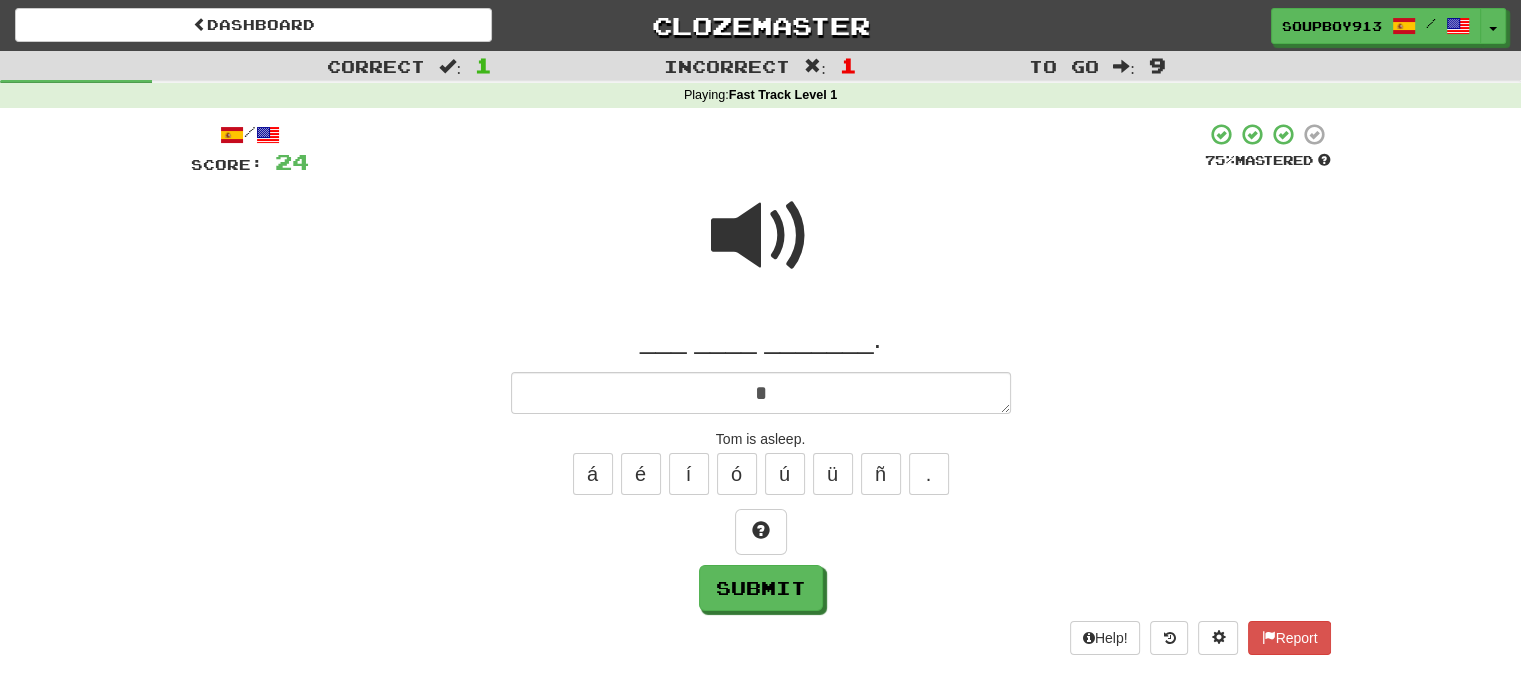 type on "*" 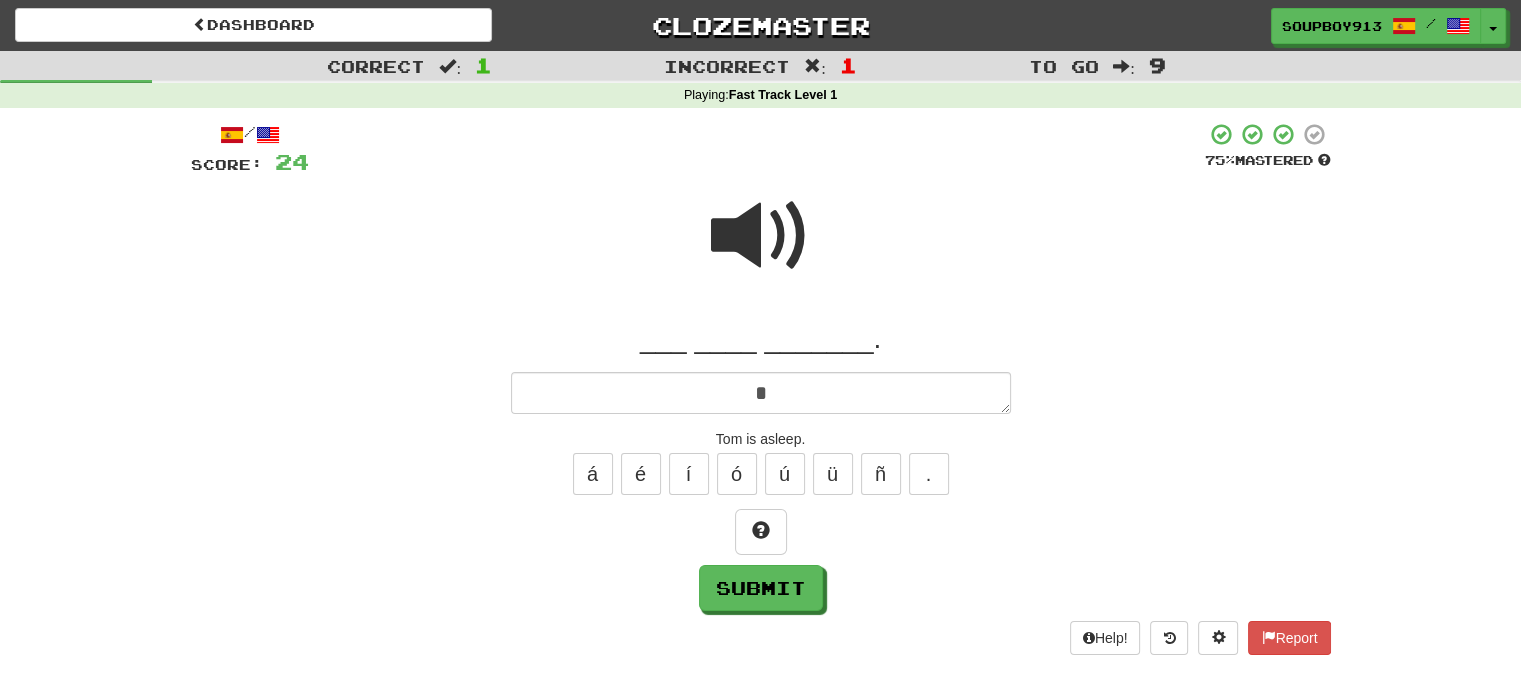 type on "**" 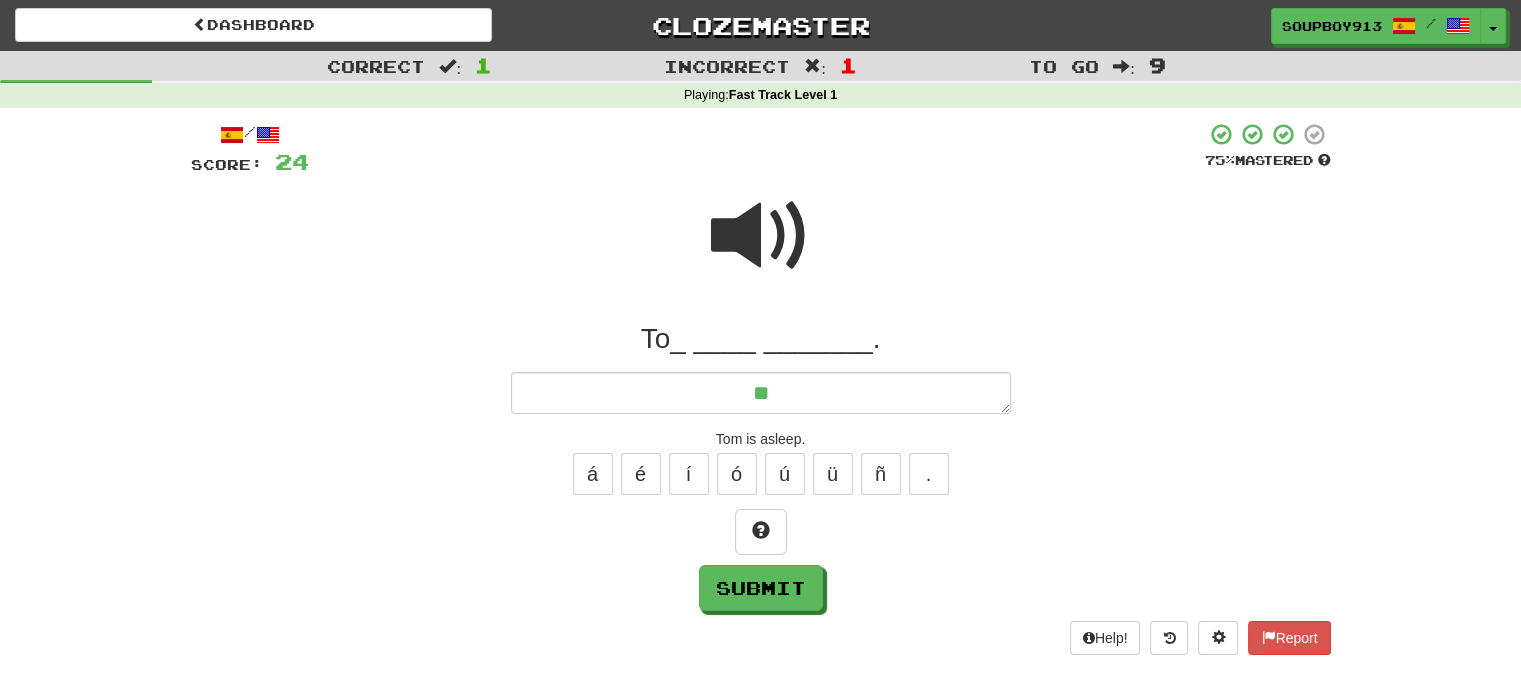 type on "*" 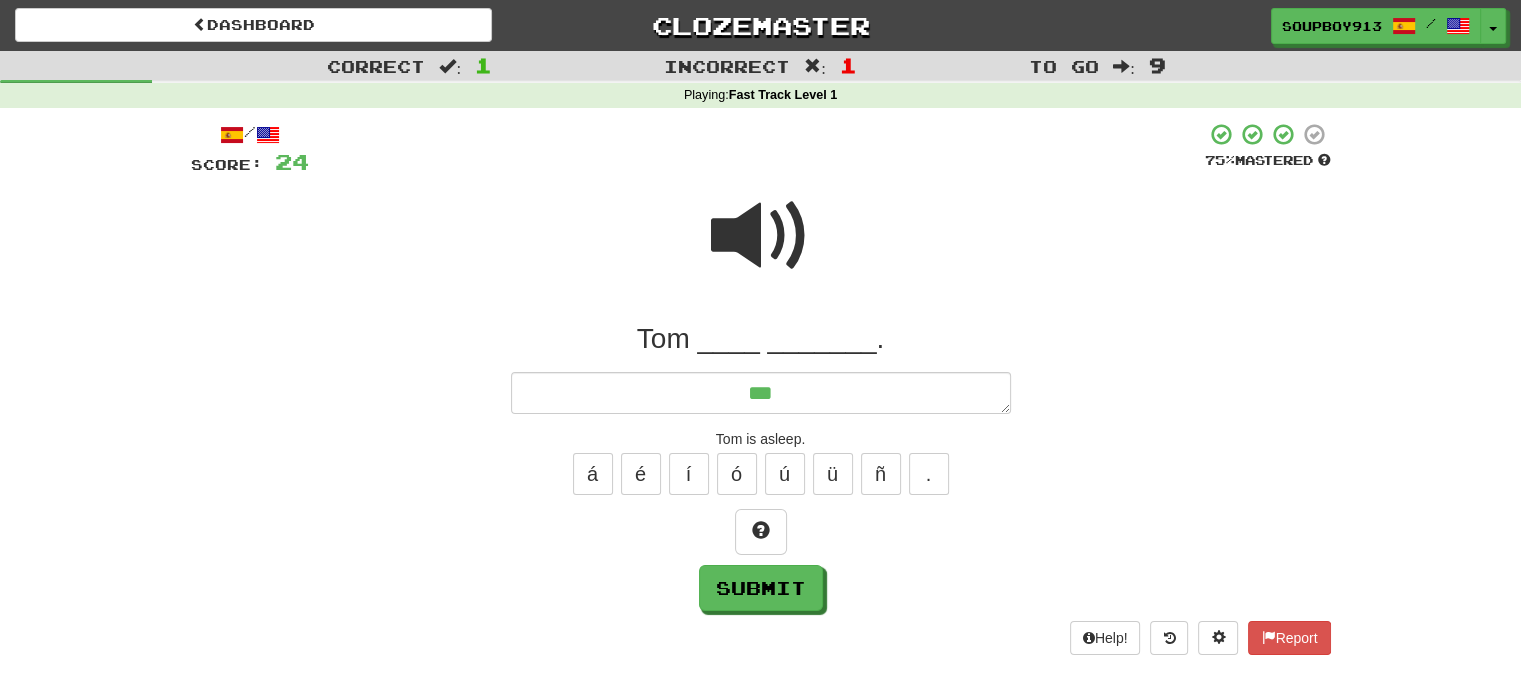 type on "*" 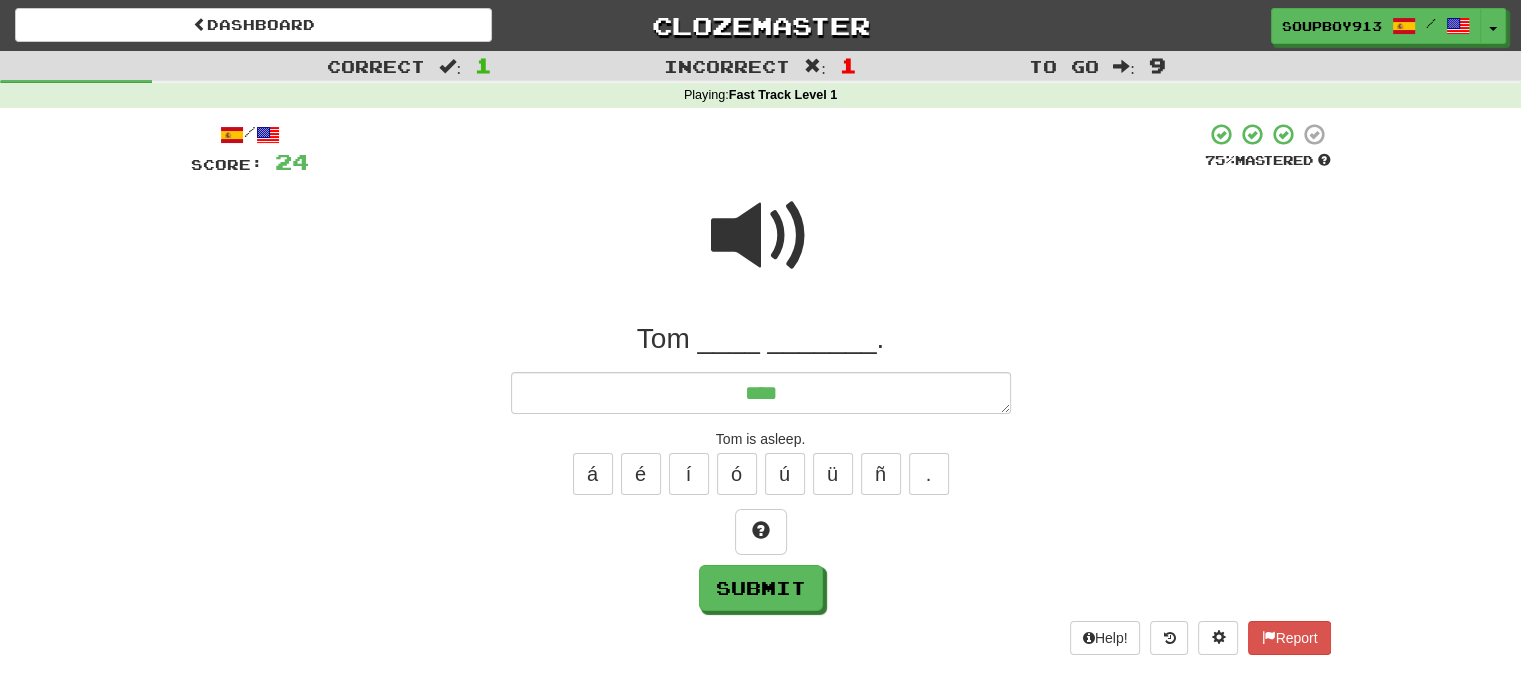 type on "*" 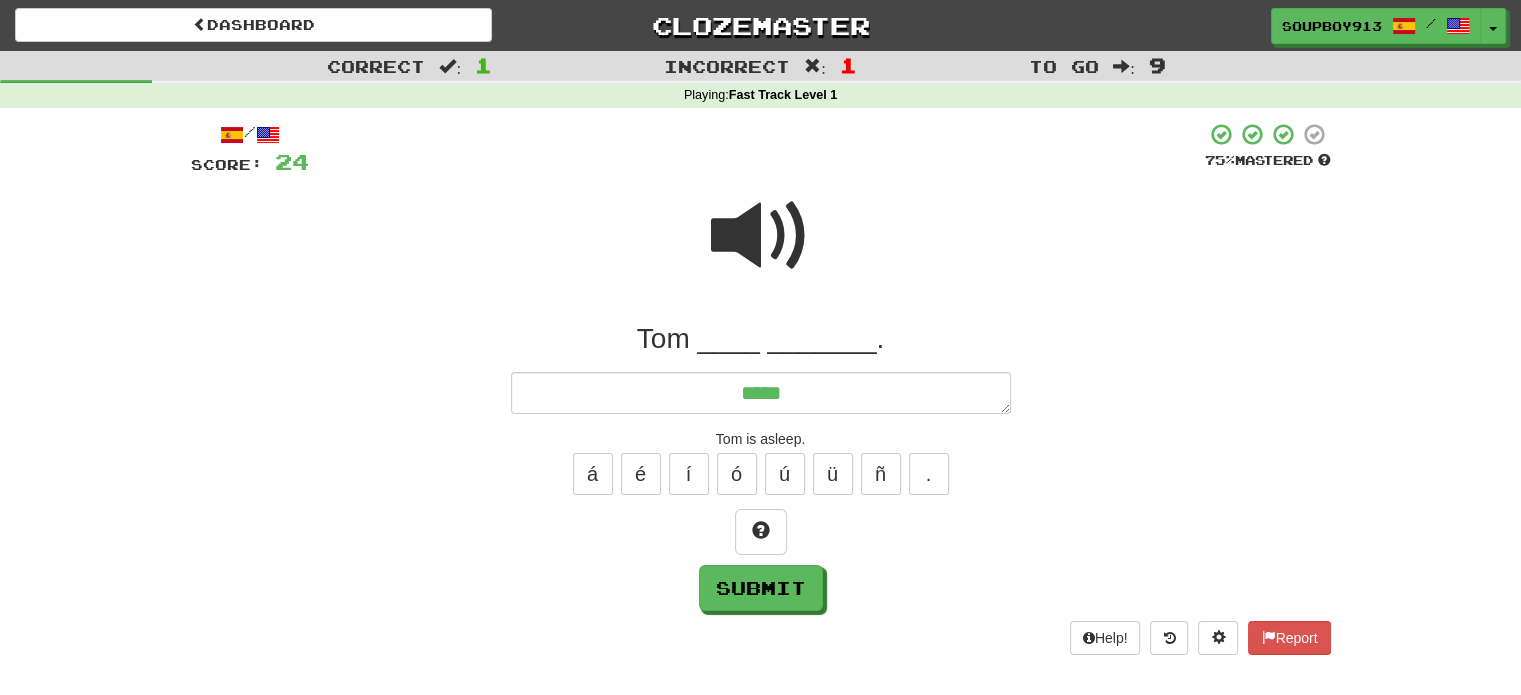 type on "*" 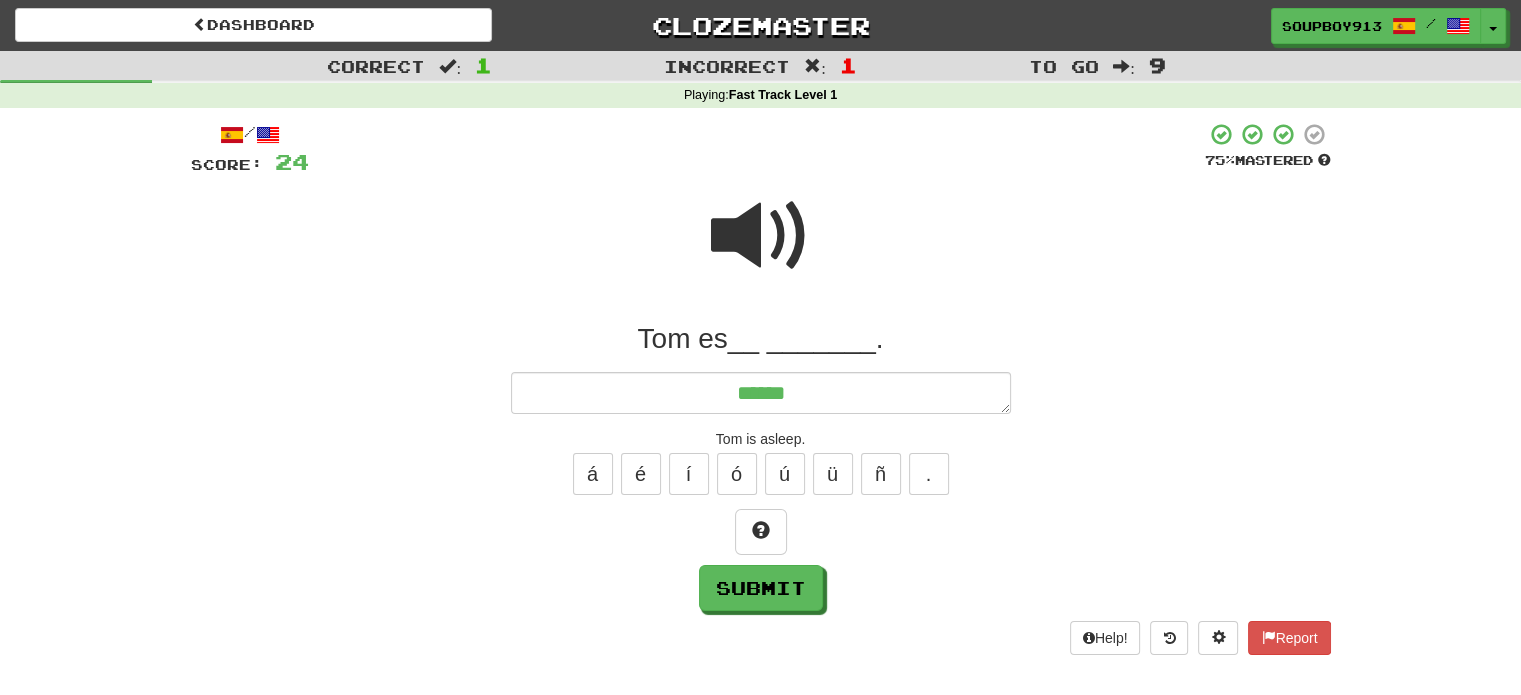 type on "*" 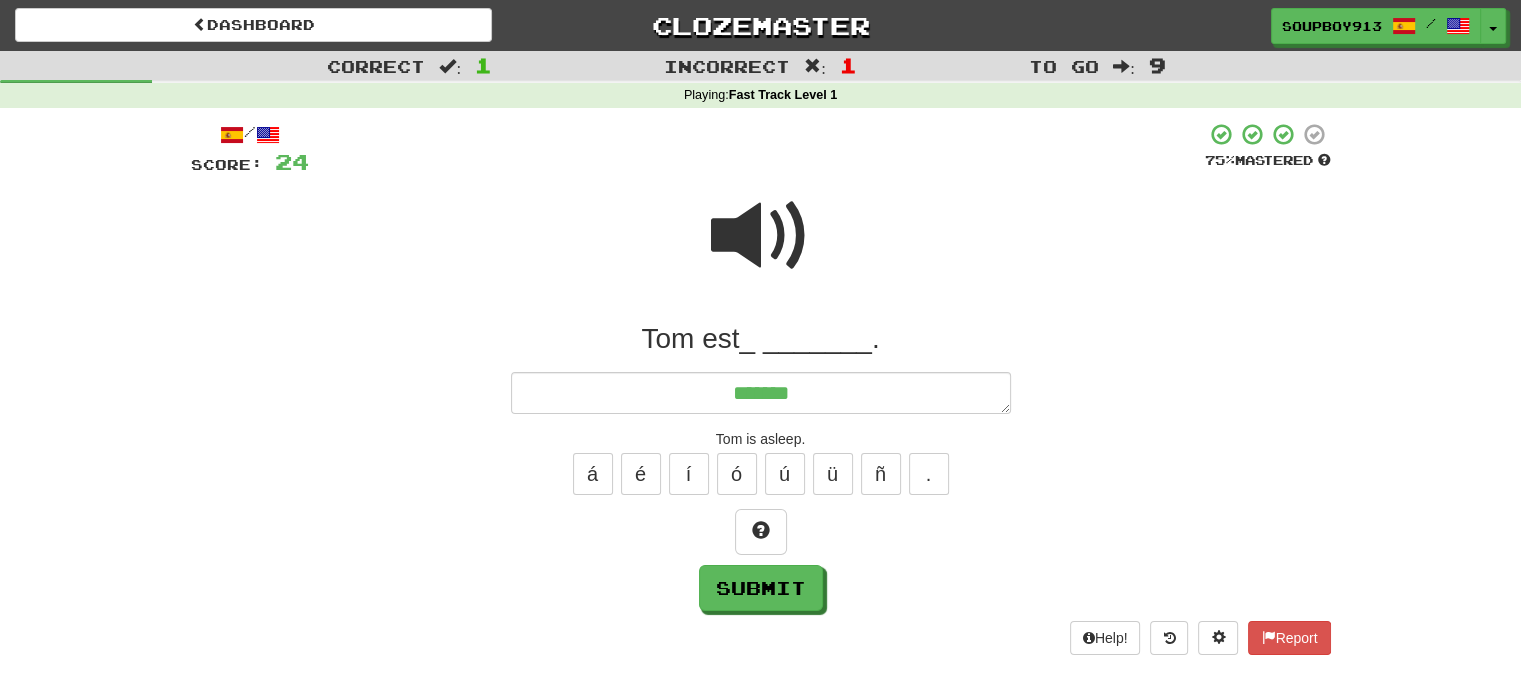 type on "*" 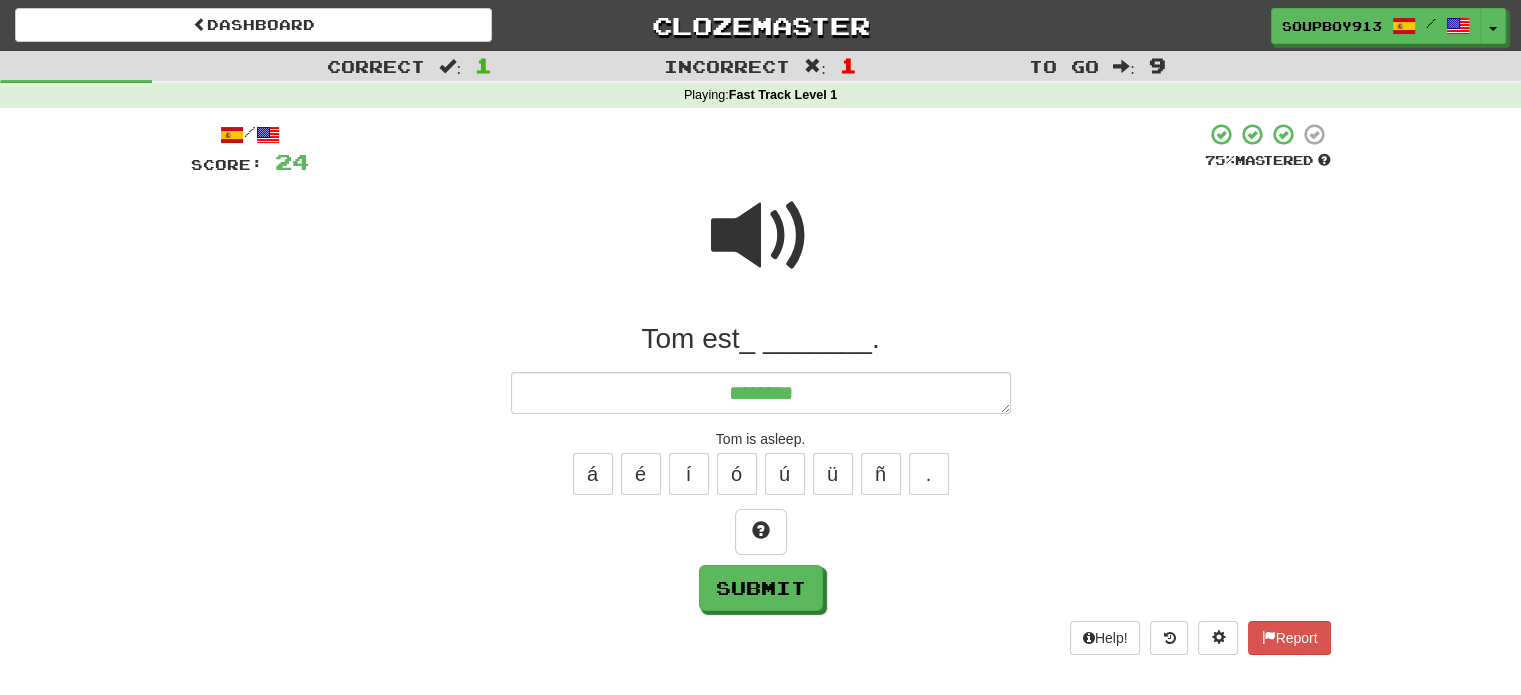type on "*" 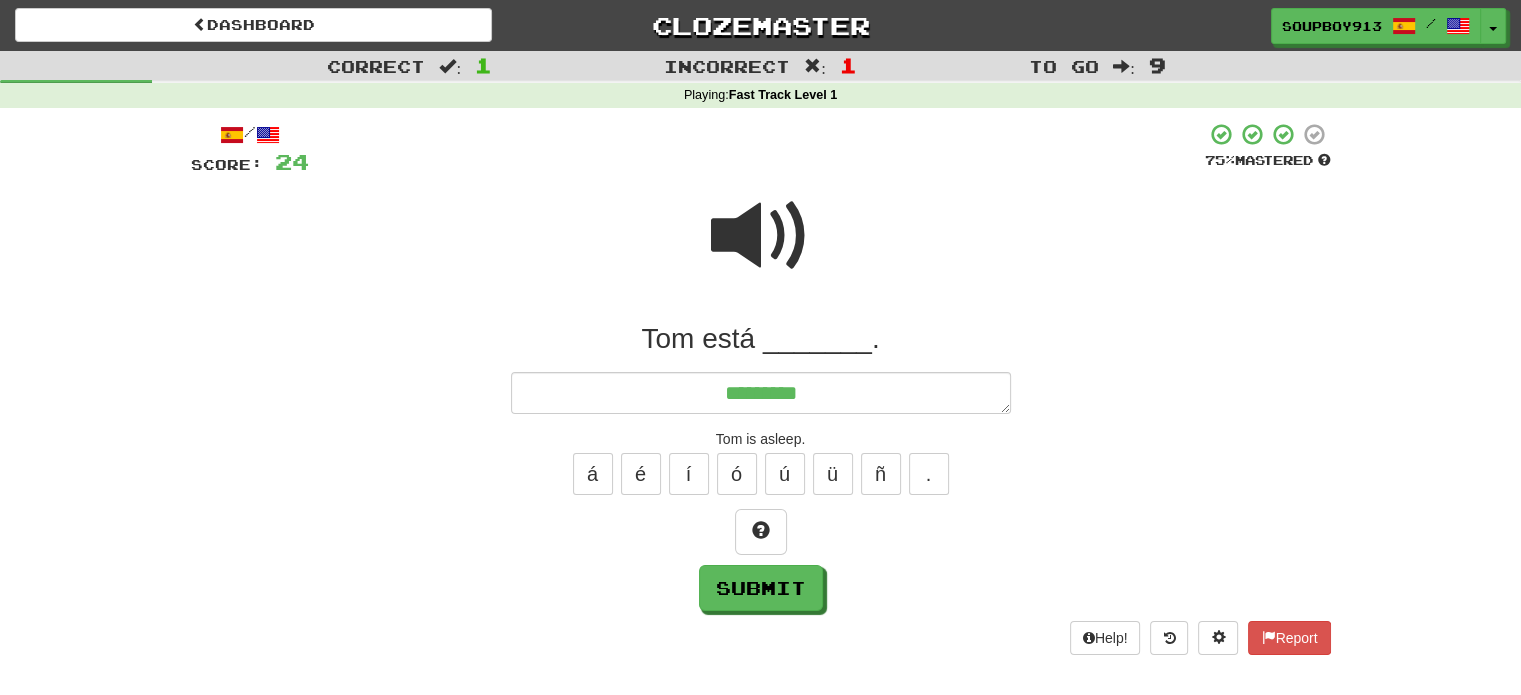 type on "*" 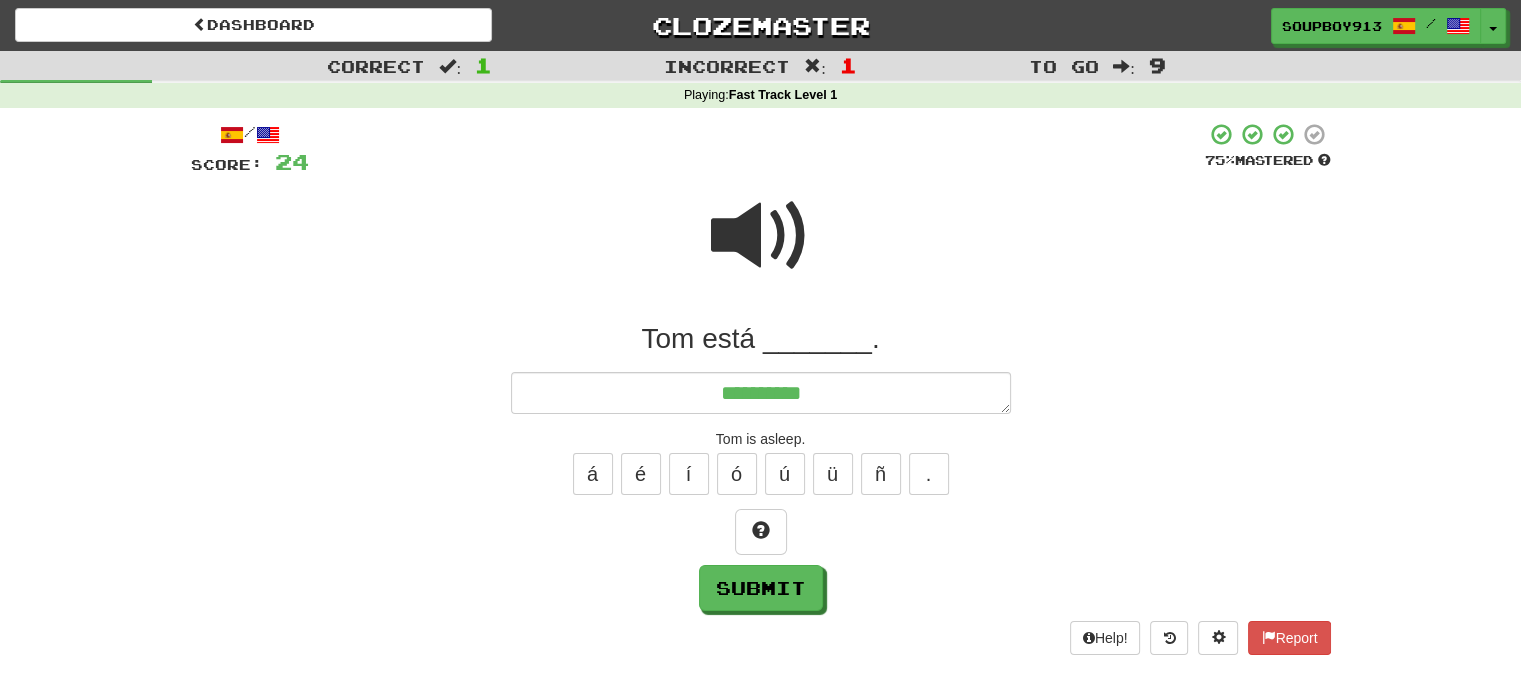 type on "*" 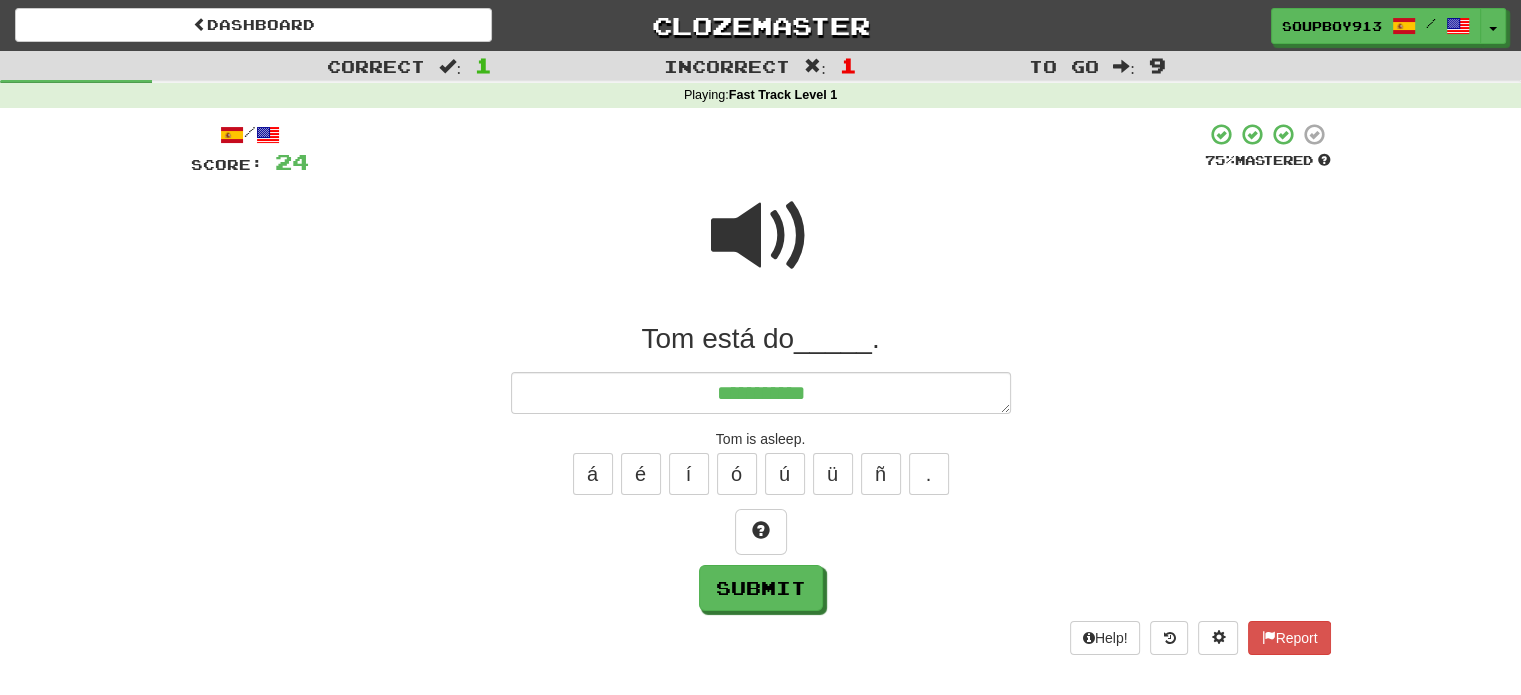 type on "*" 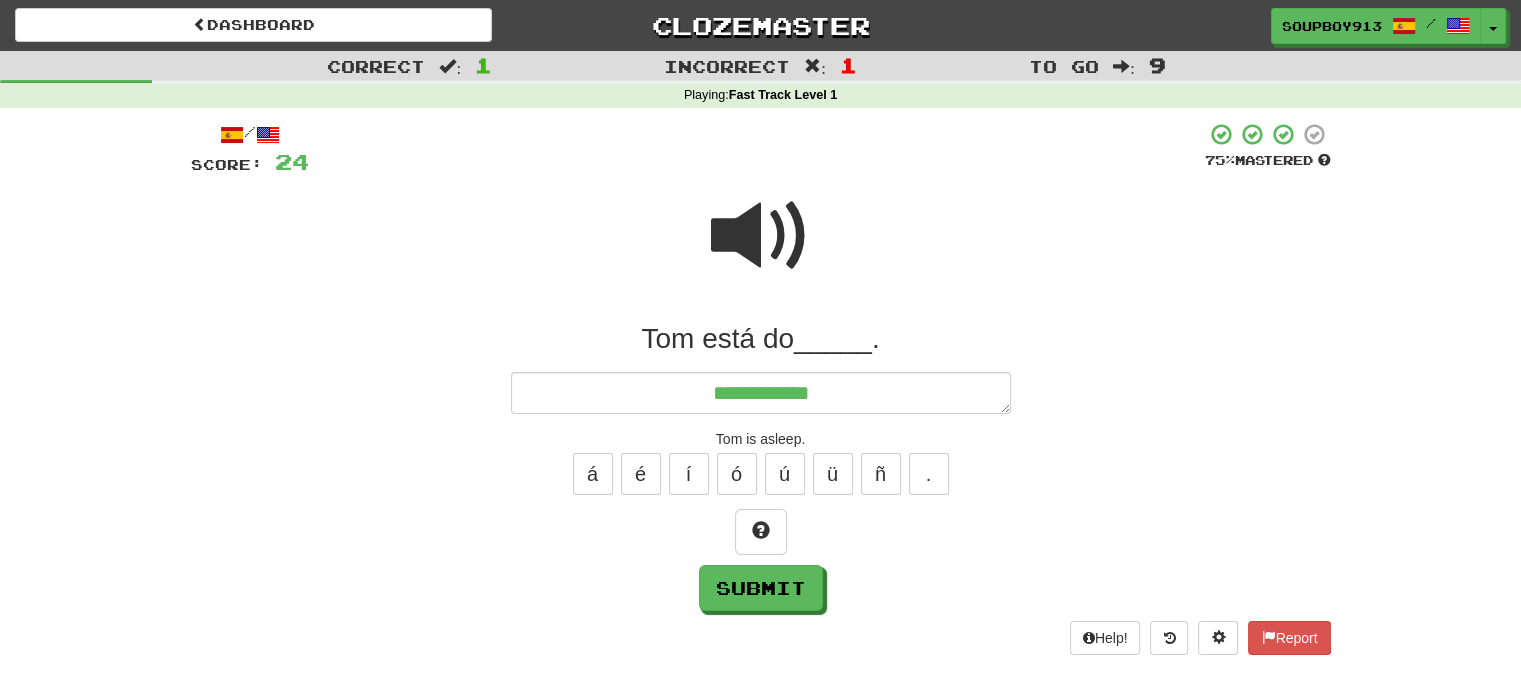 type on "*" 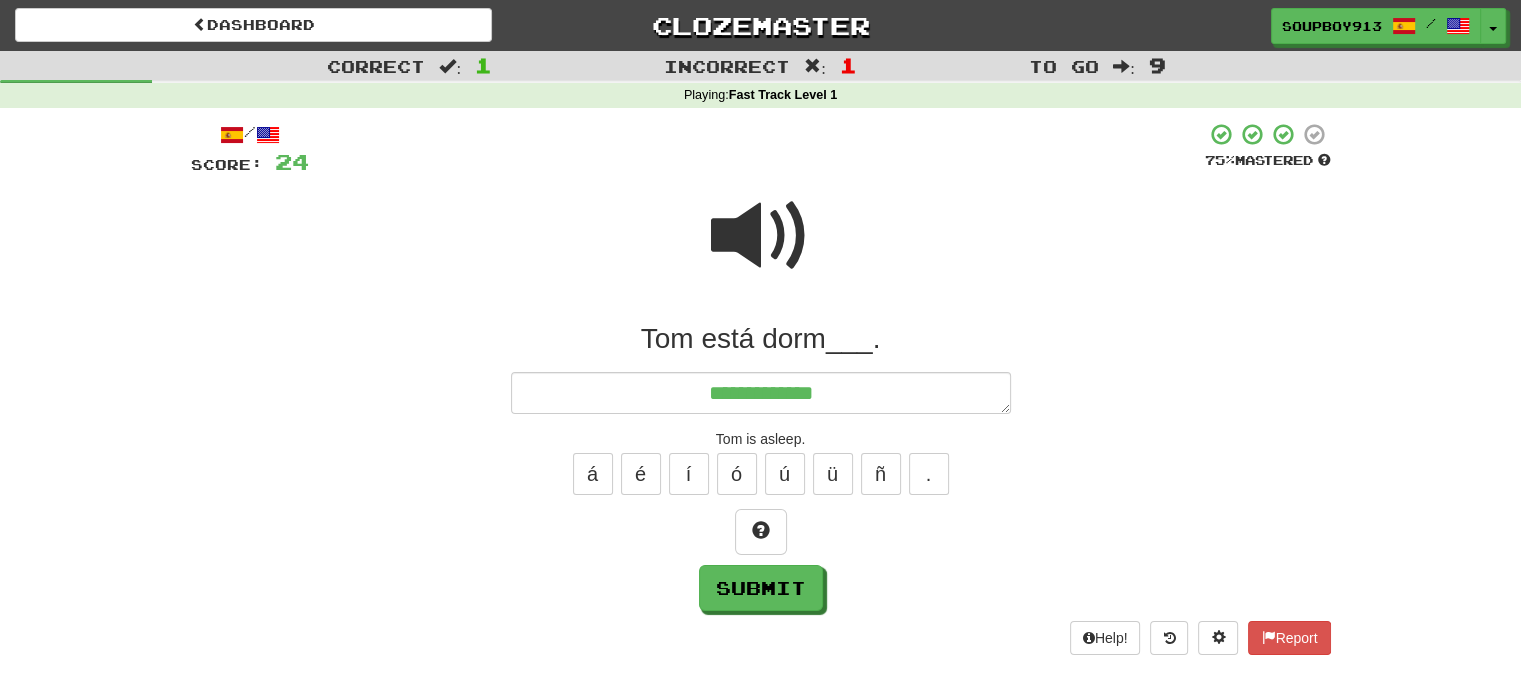 type on "*" 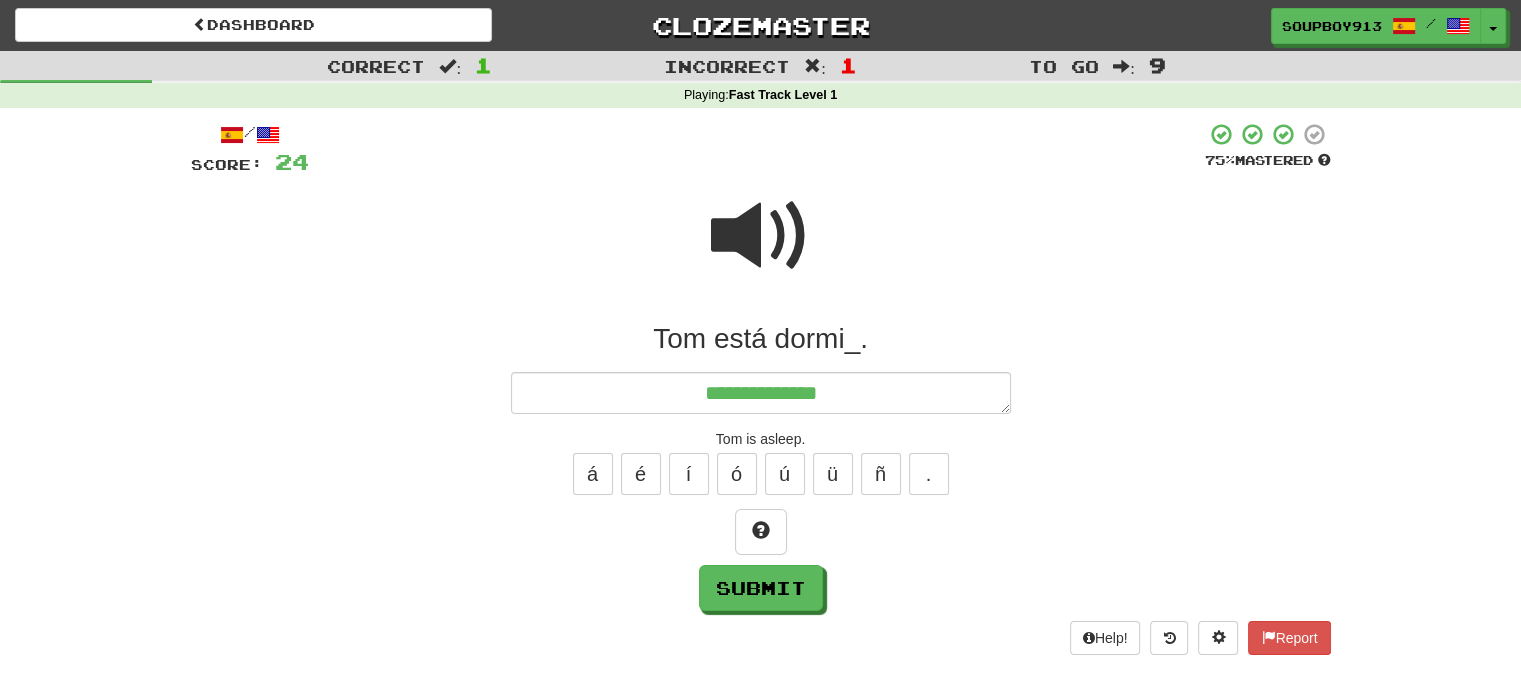 type on "*" 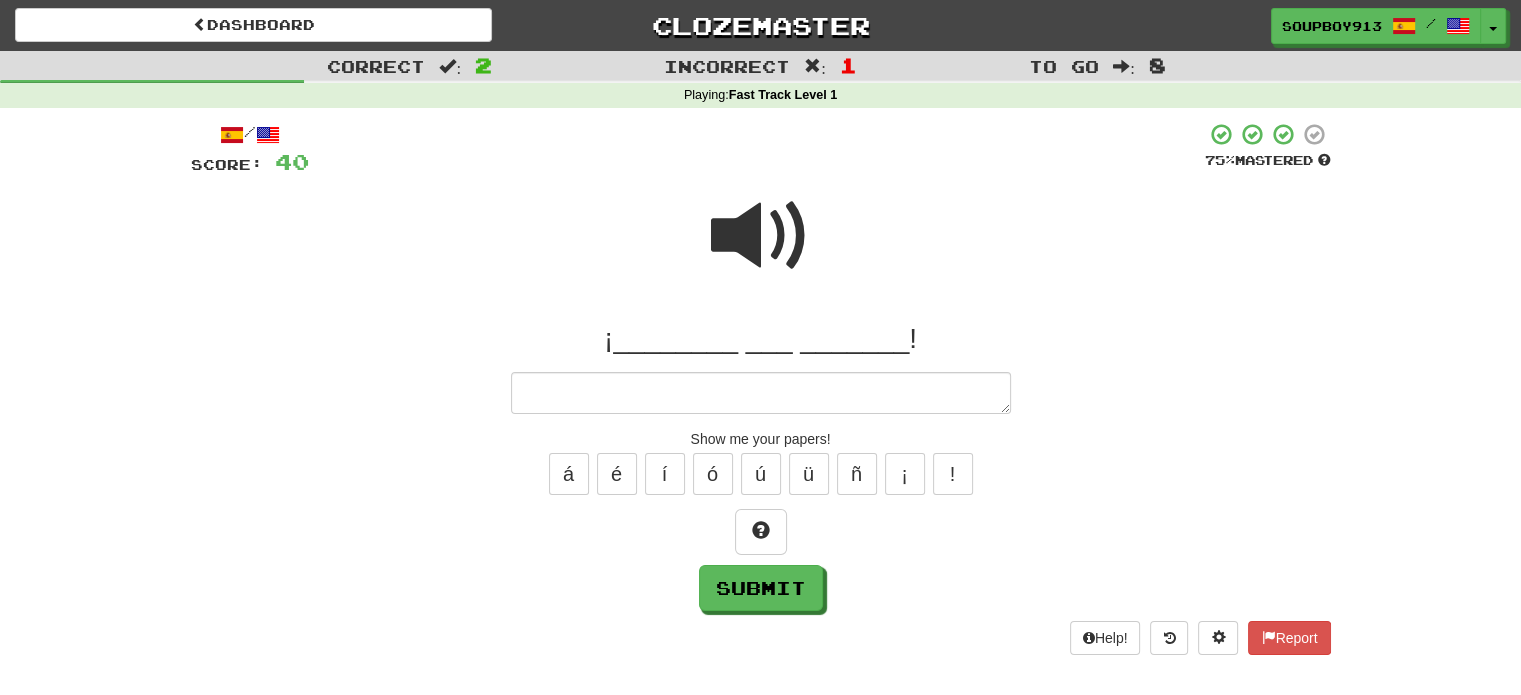 type on "*" 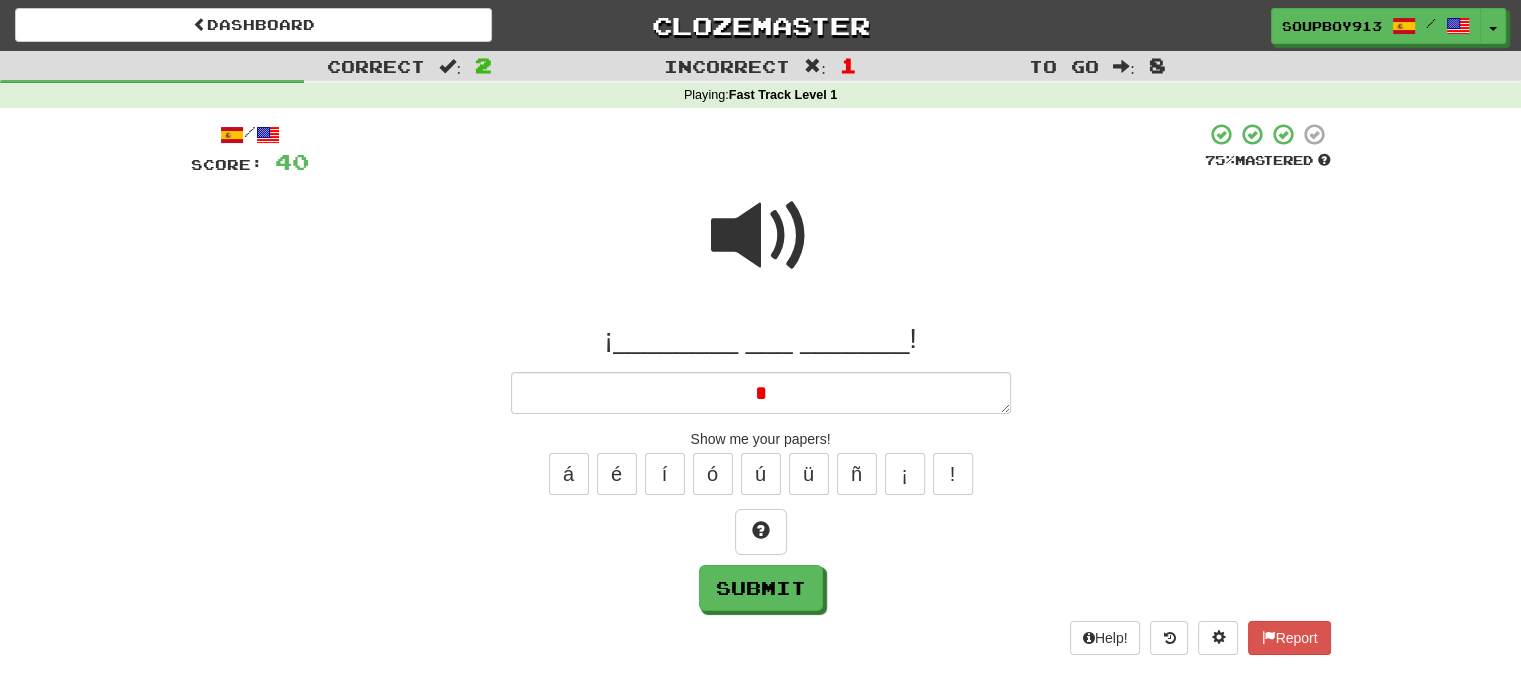 type 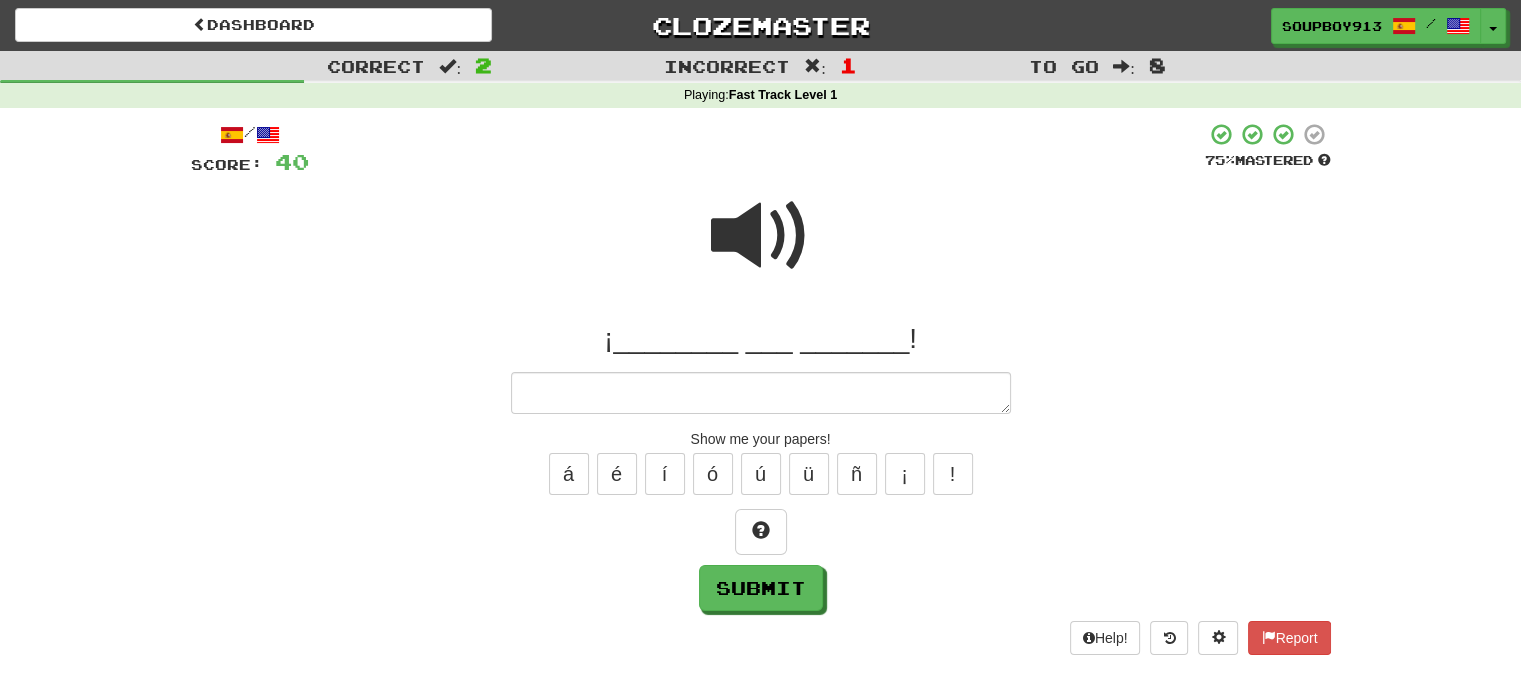 type on "*" 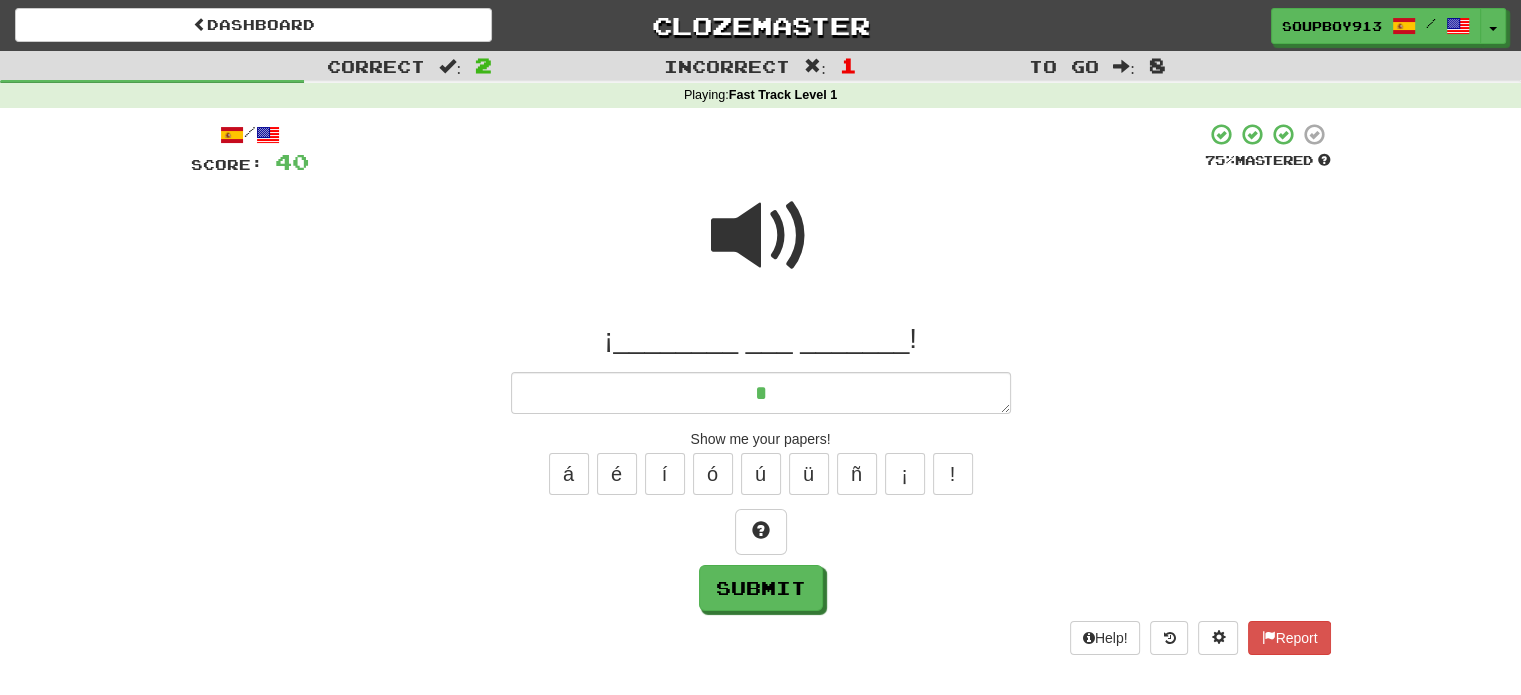 type on "*" 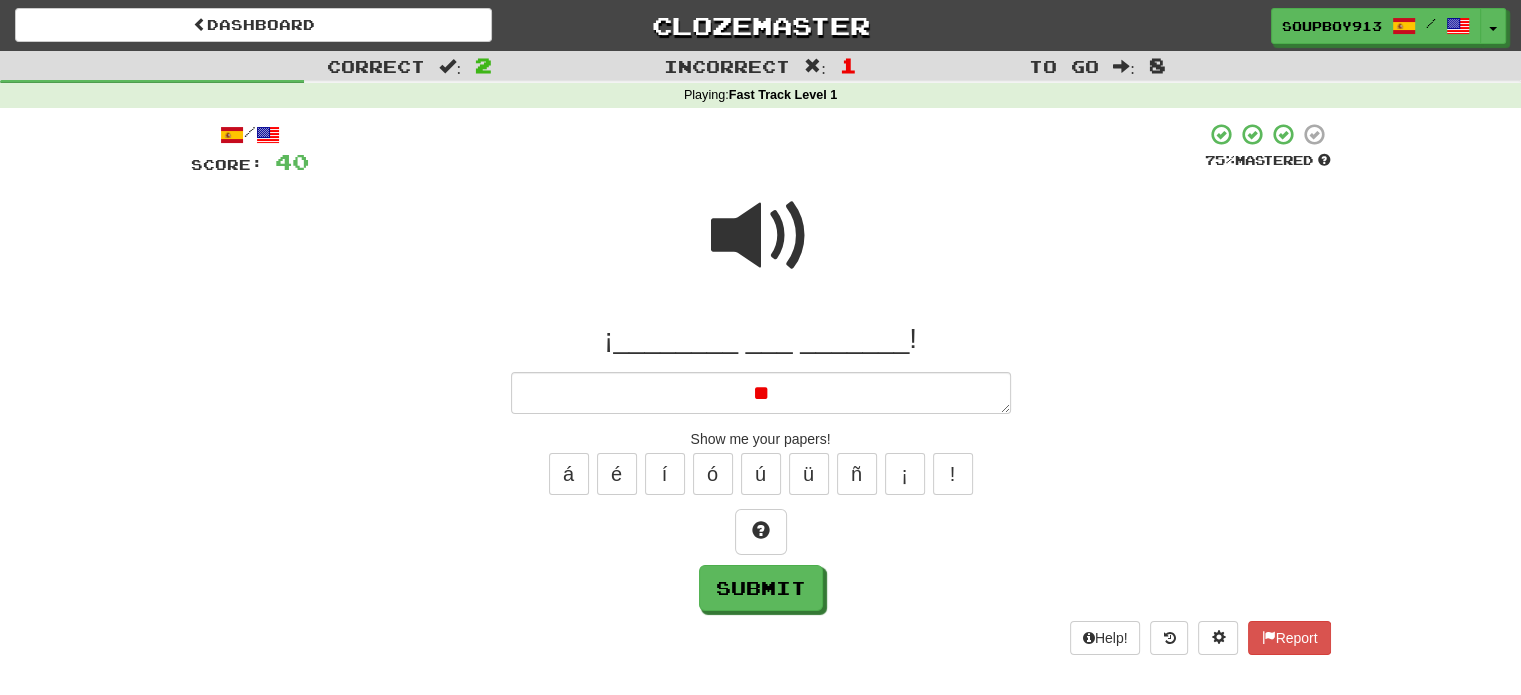 type on "*" 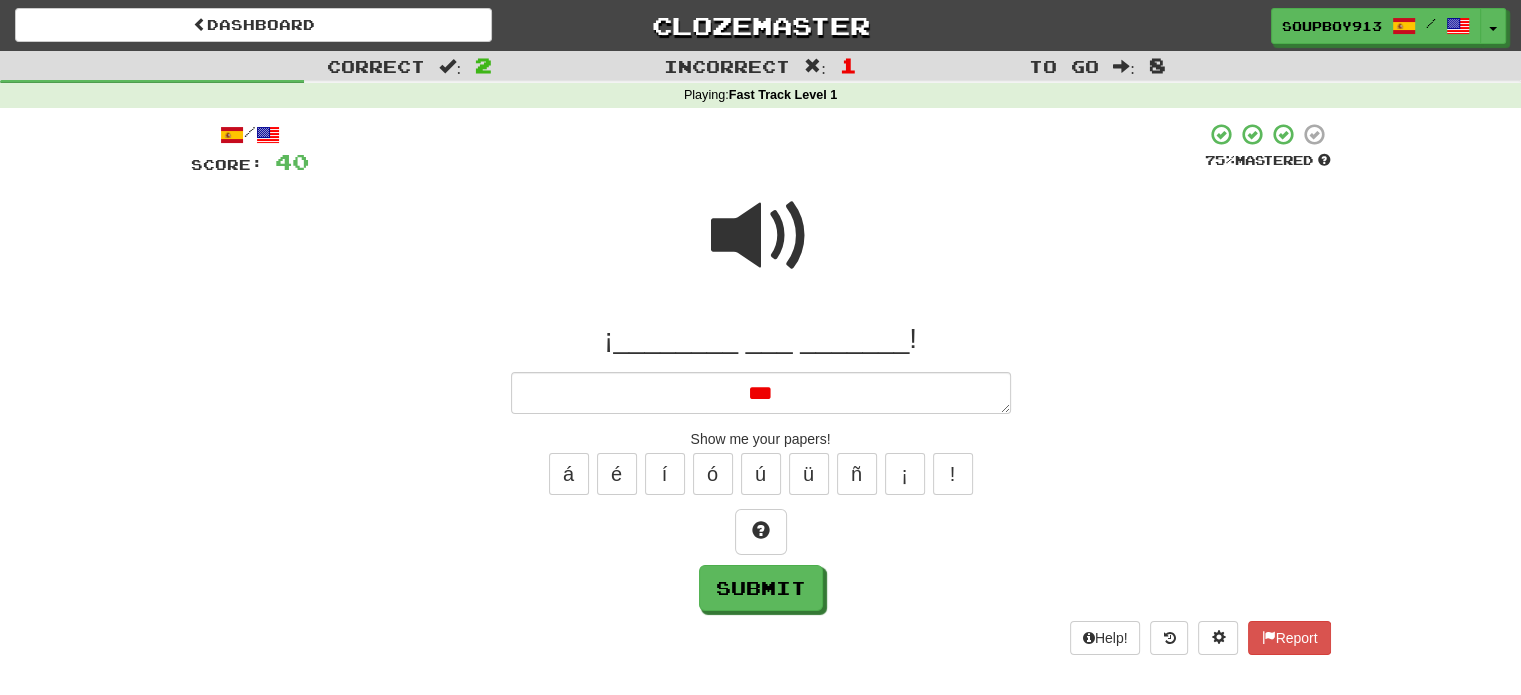 type on "*" 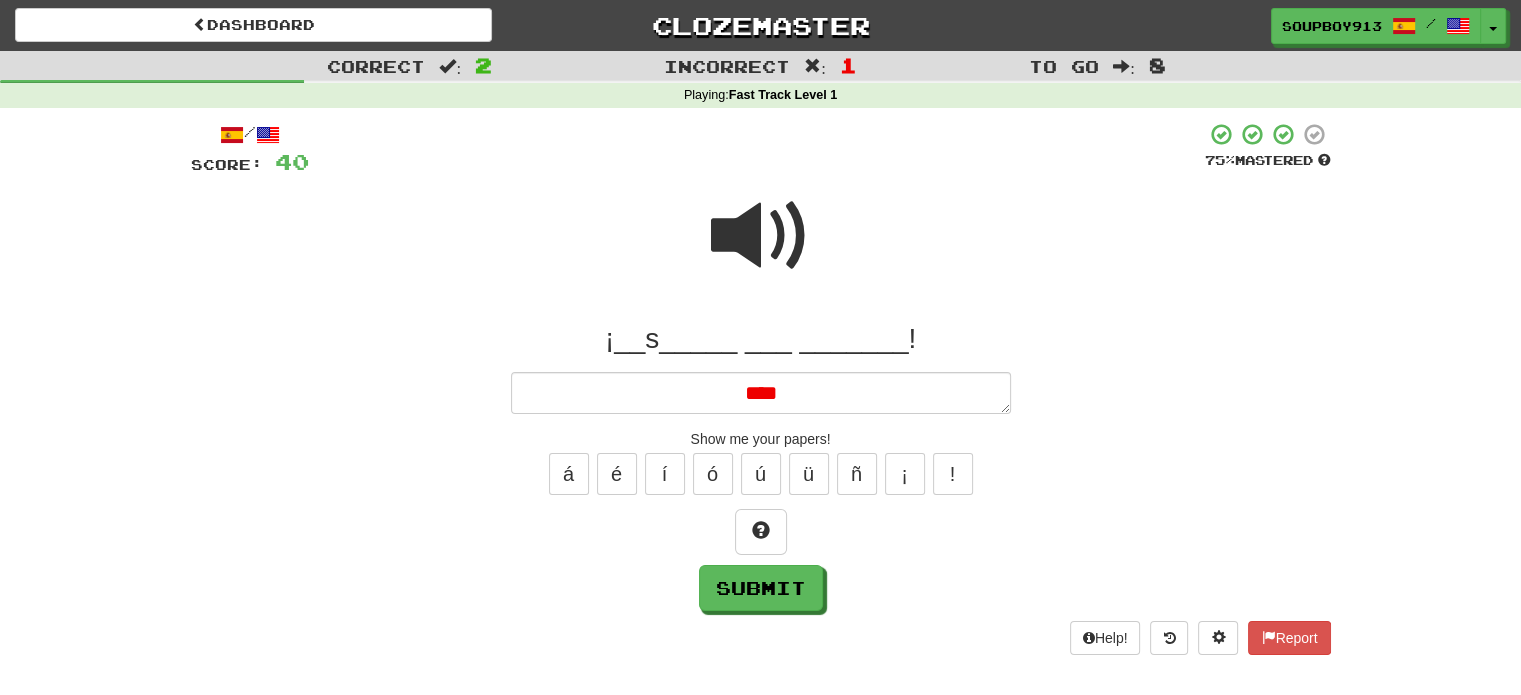 type on "*" 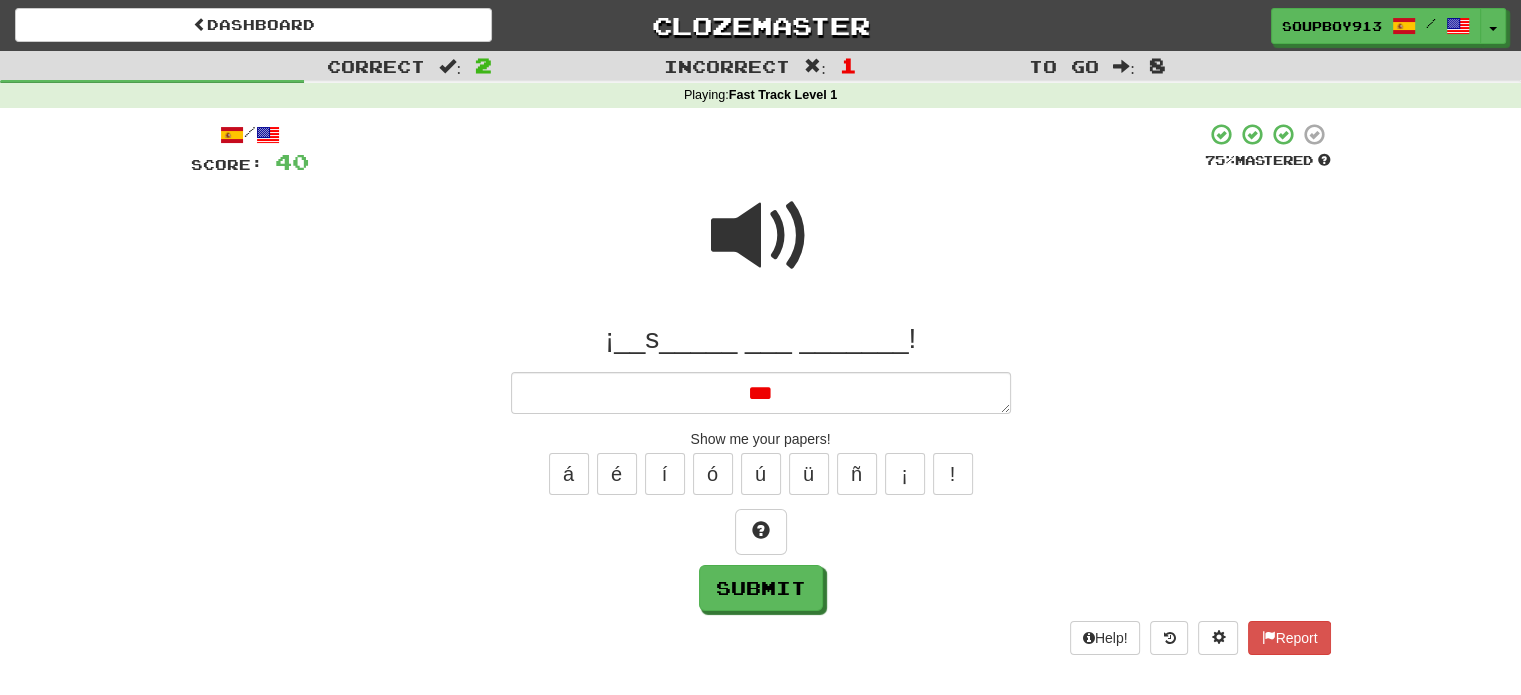 type on "*" 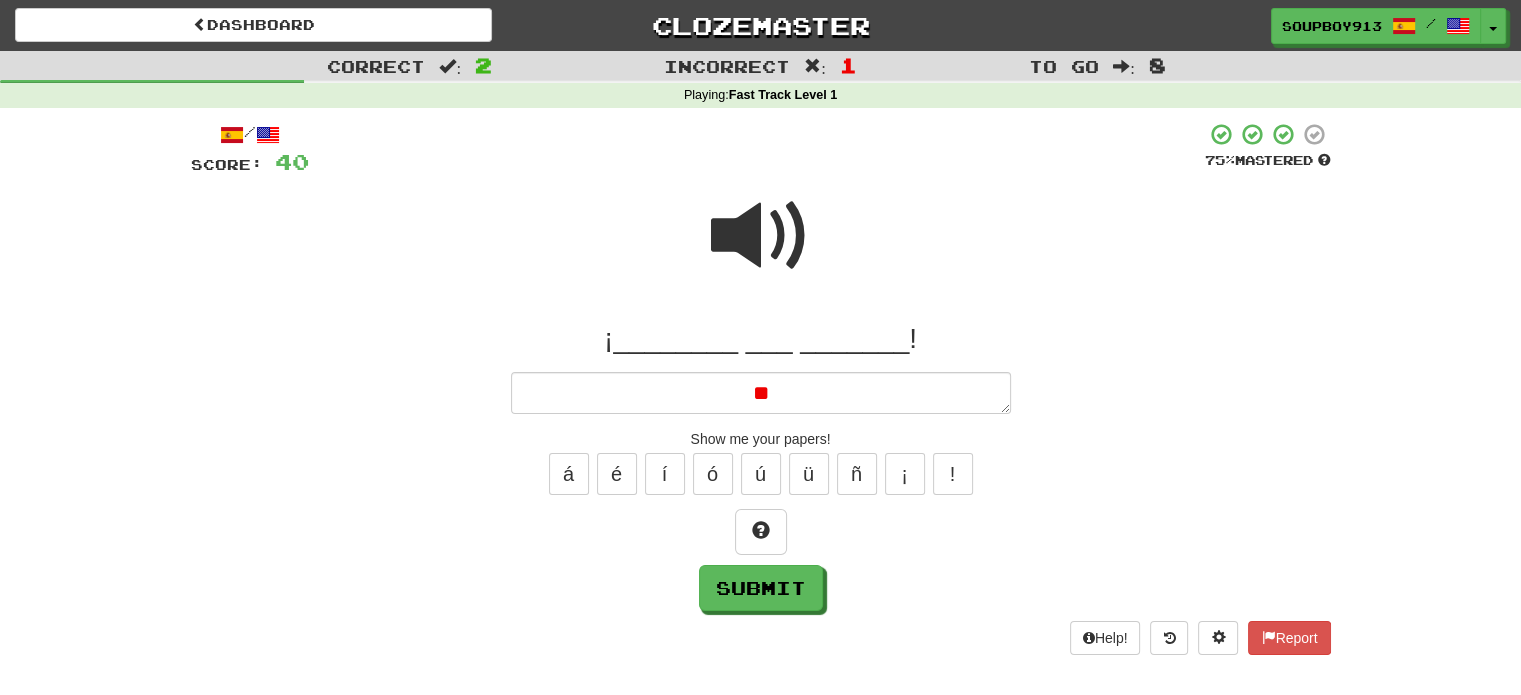 type on "*" 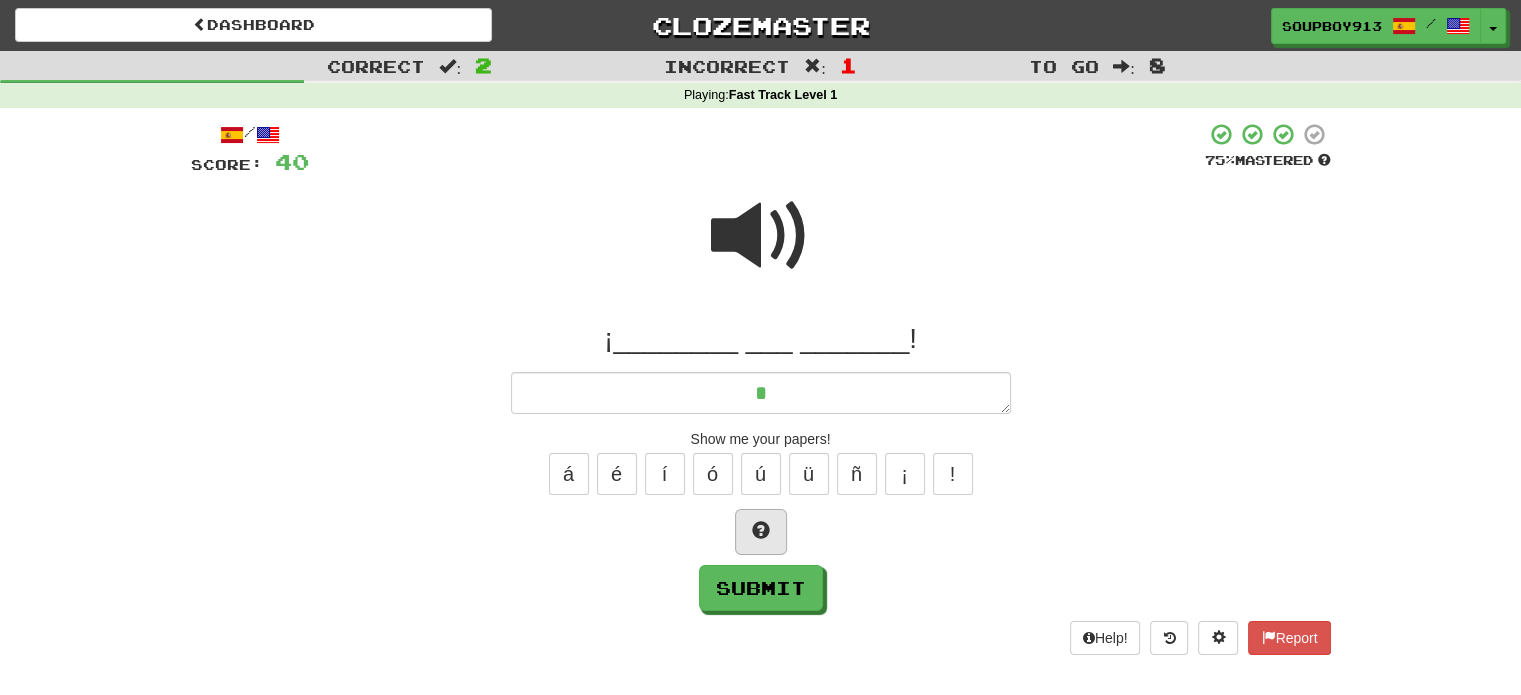 type on "*" 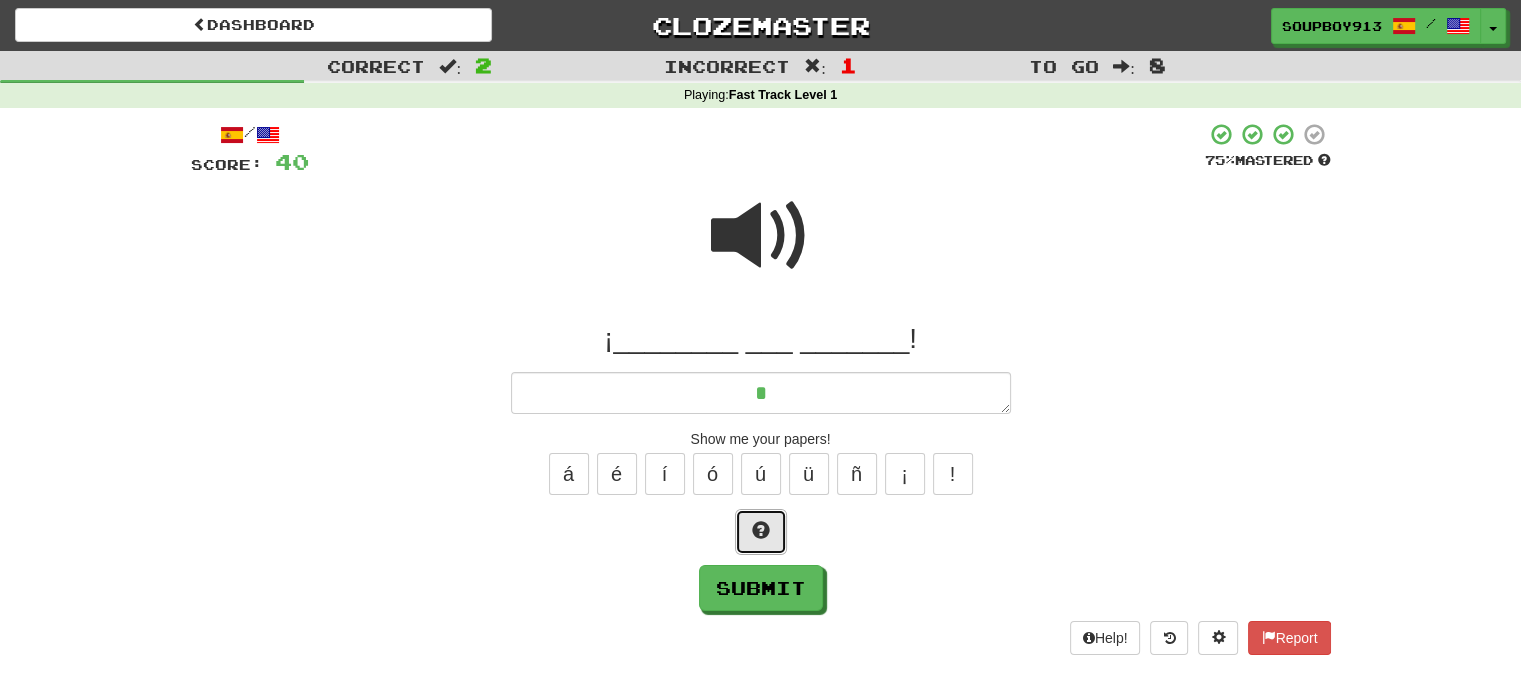 click at bounding box center (761, 530) 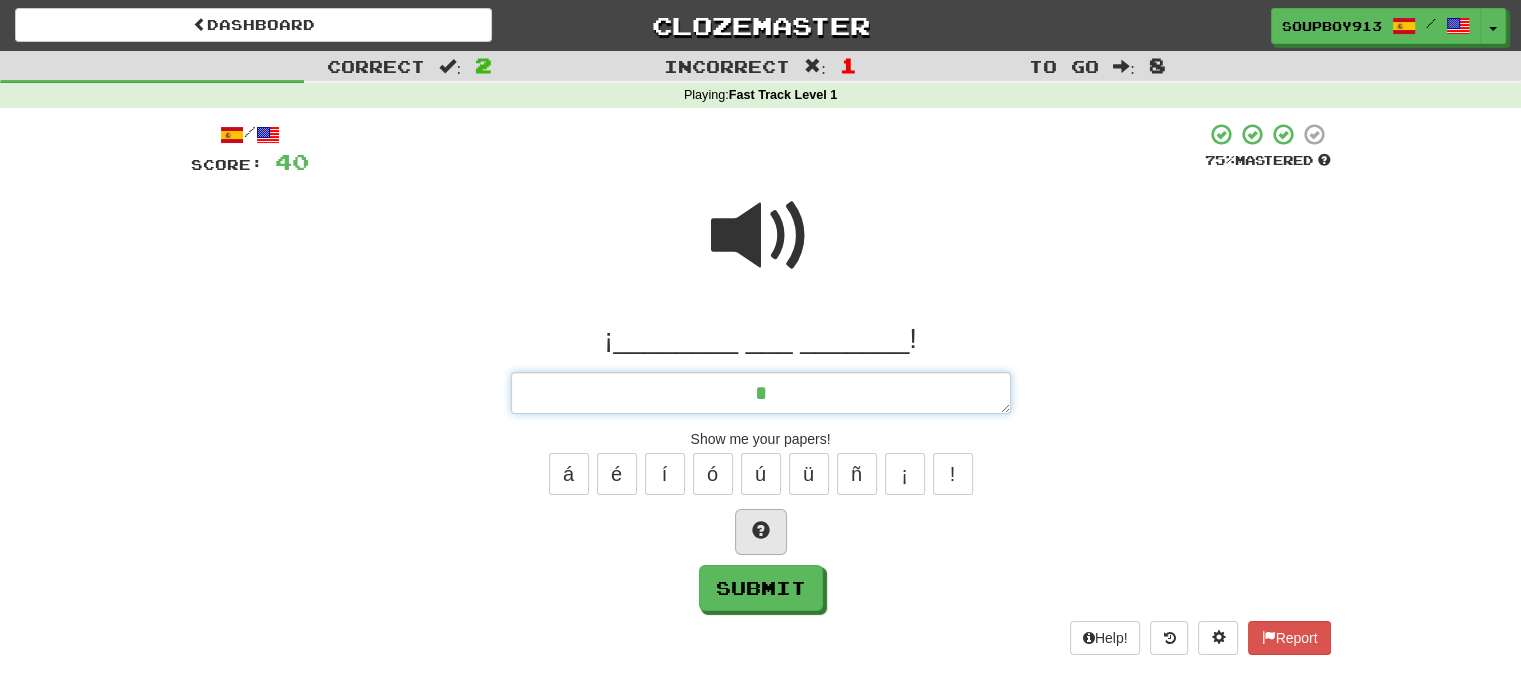 type on "*" 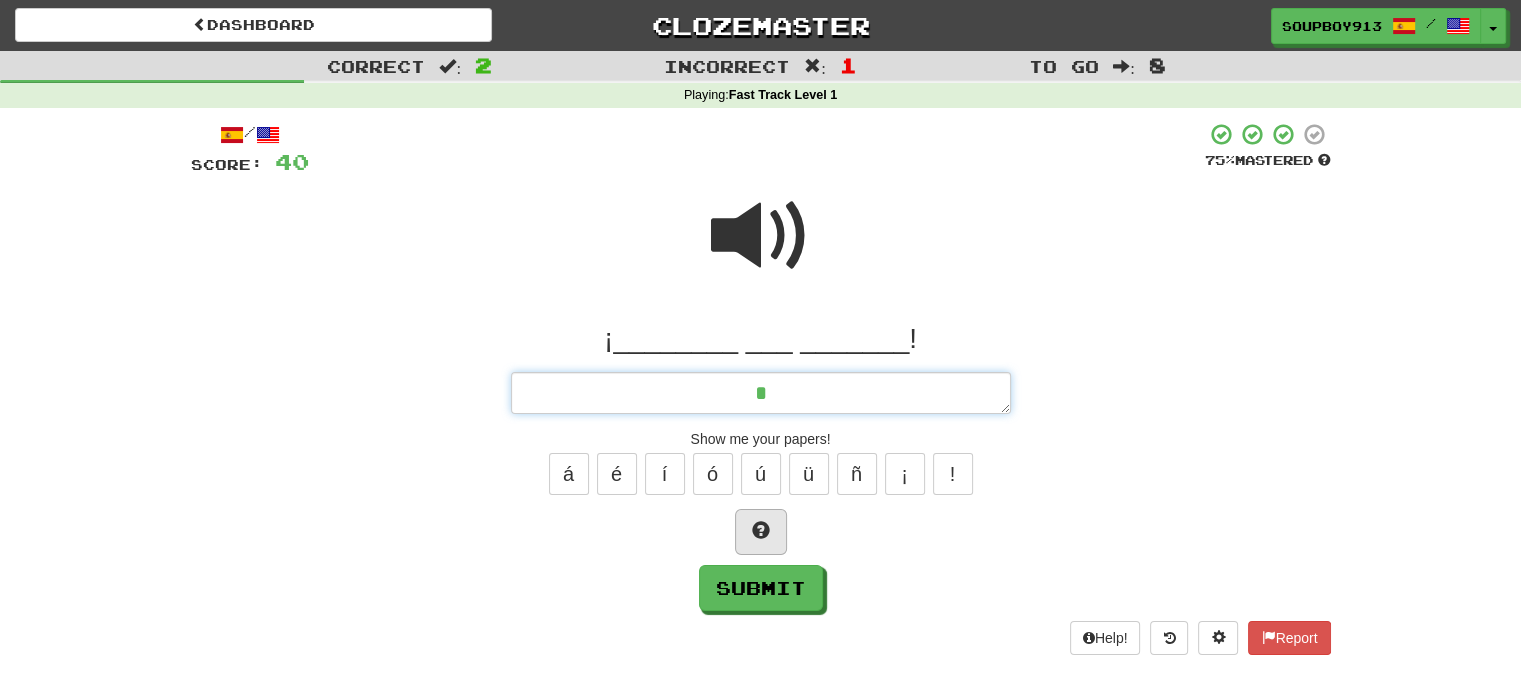type on "**" 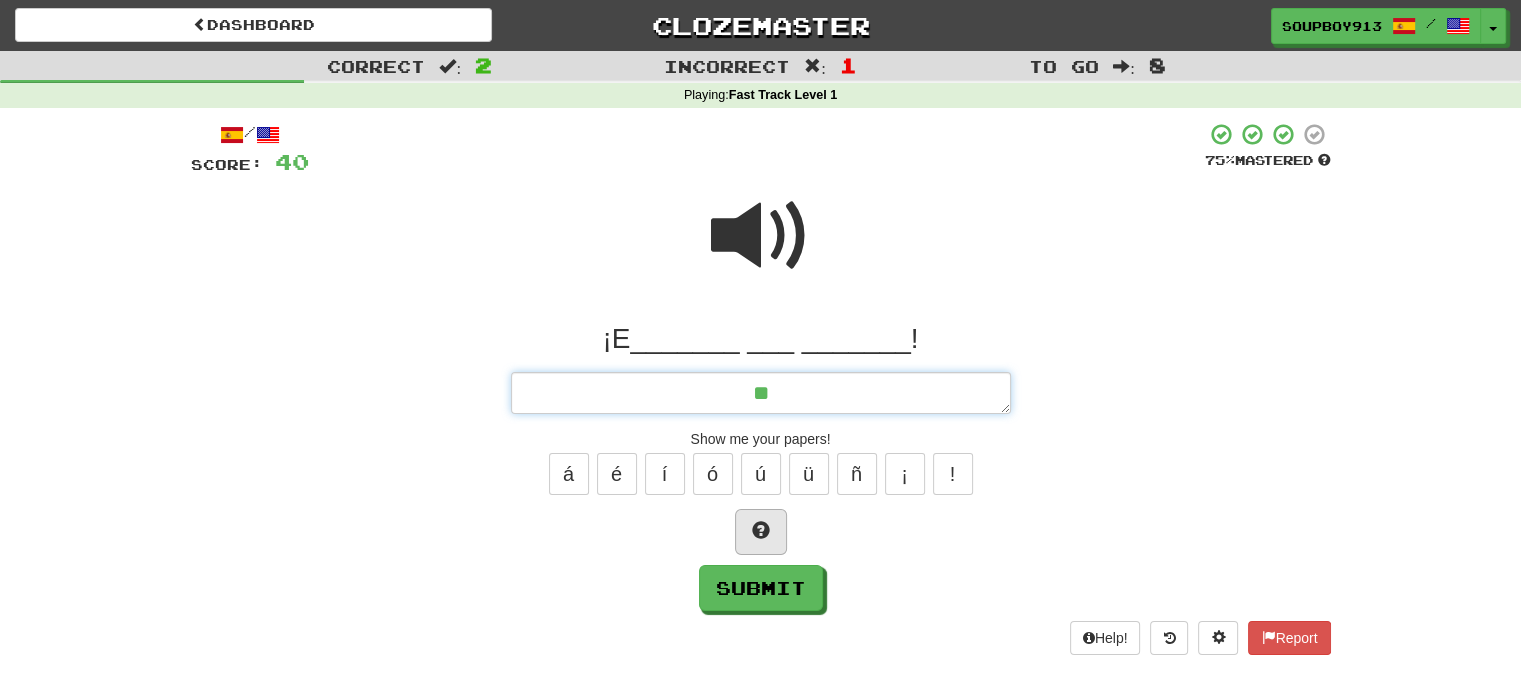 type on "*" 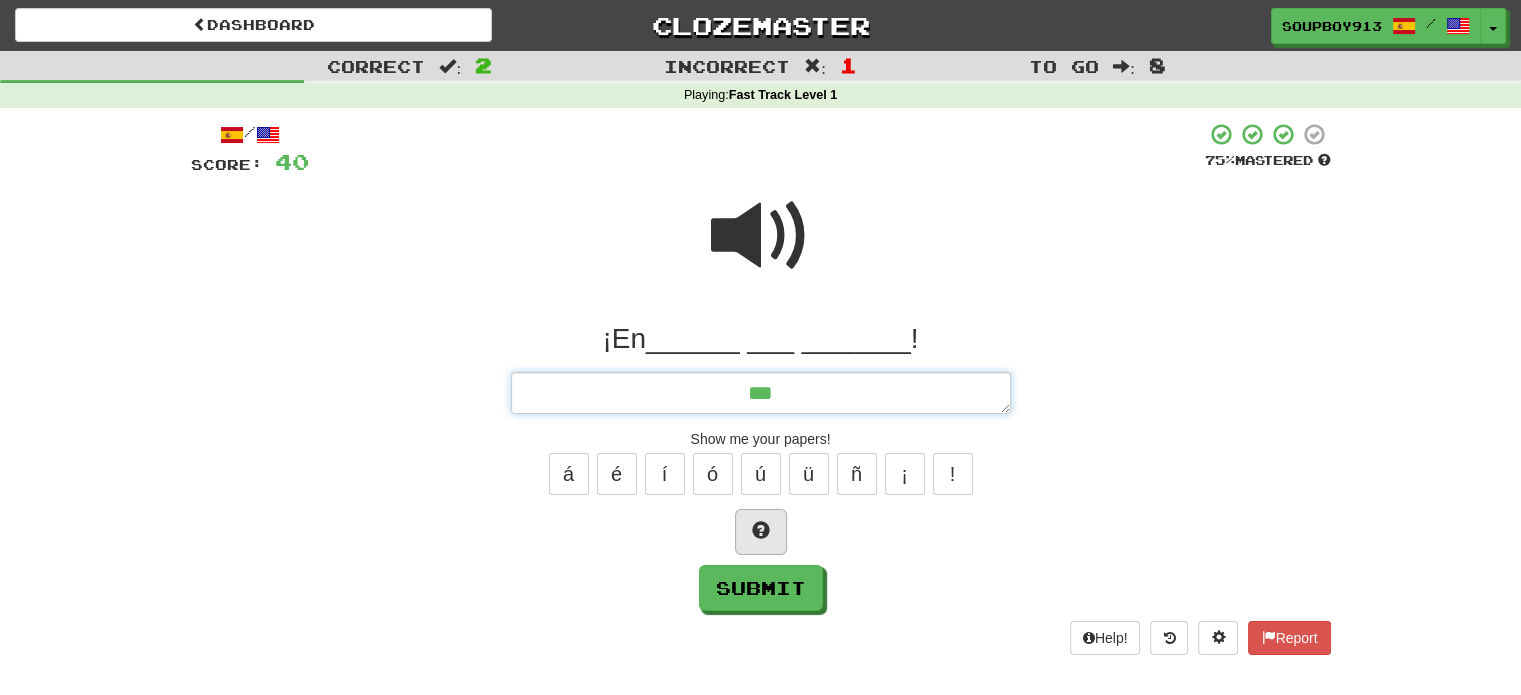 type on "*" 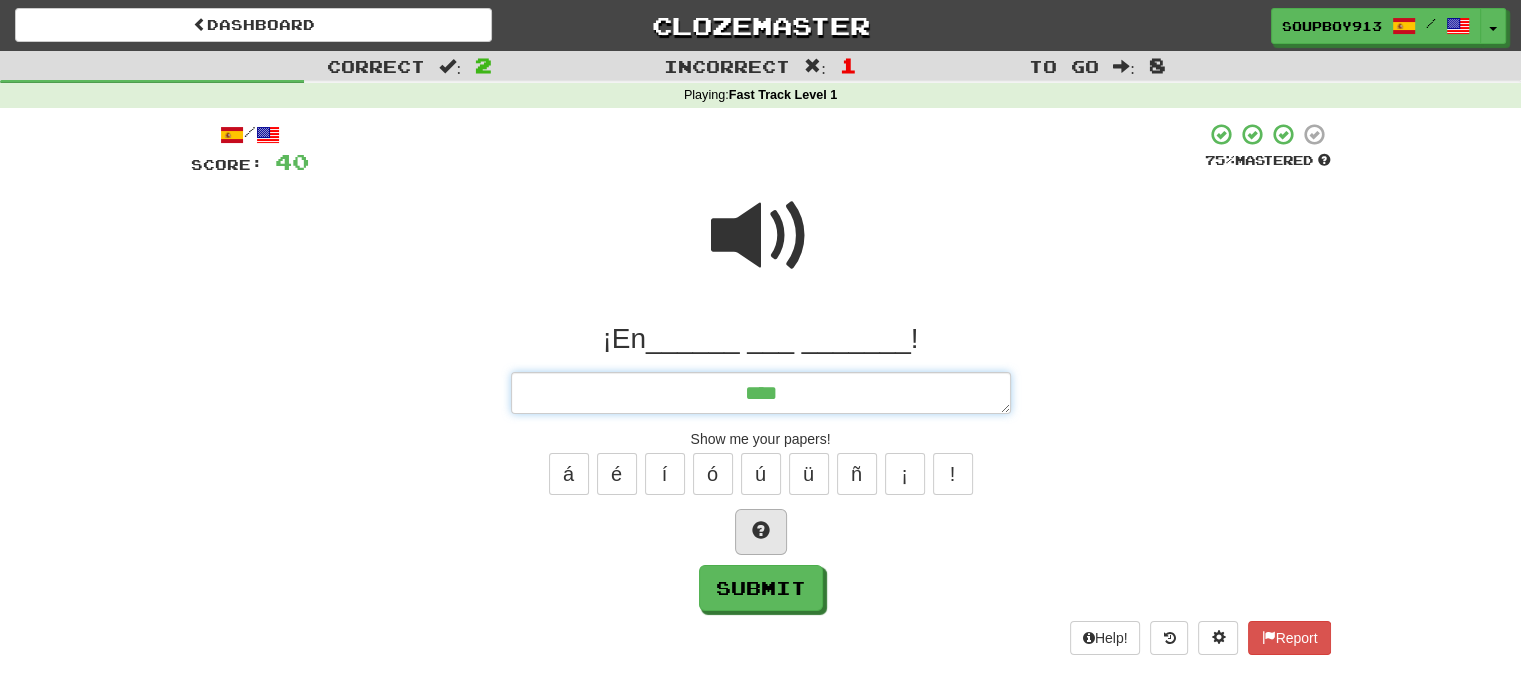 type on "*" 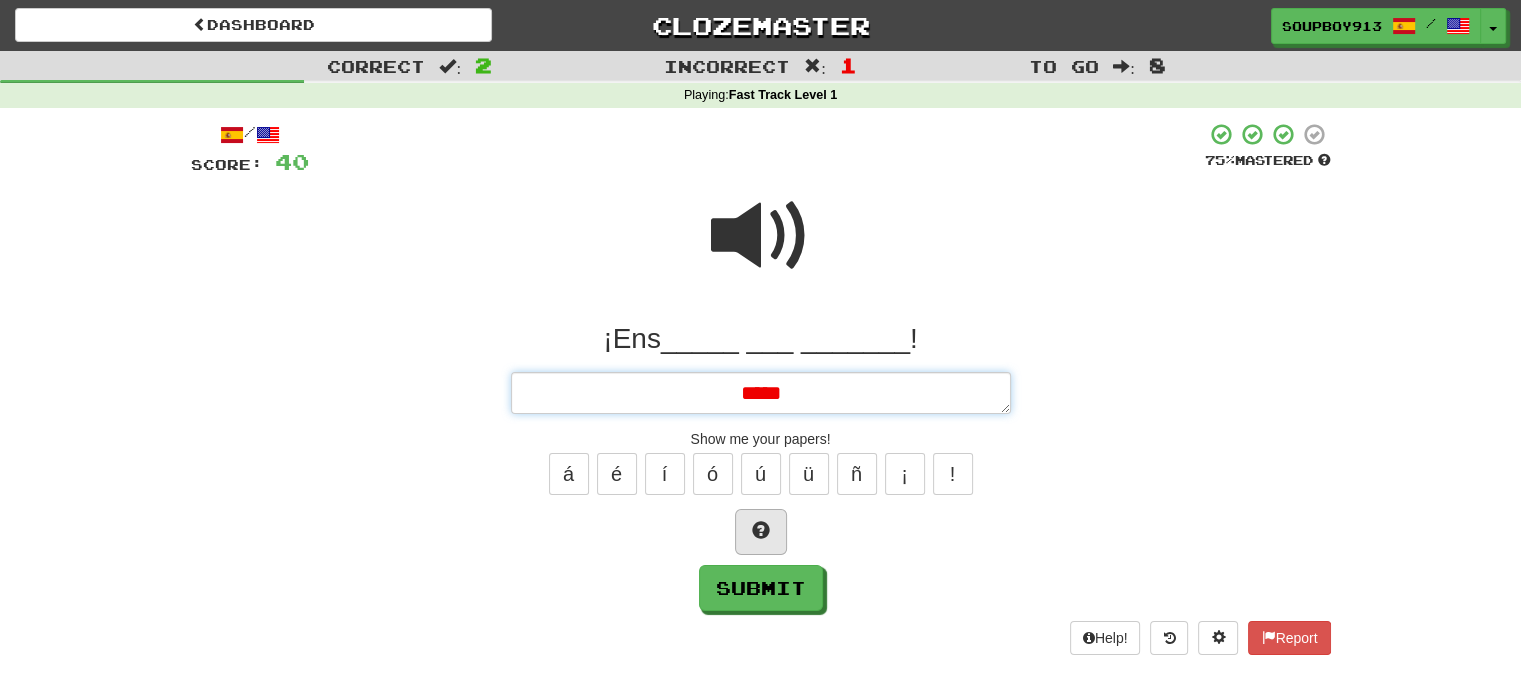 type on "*" 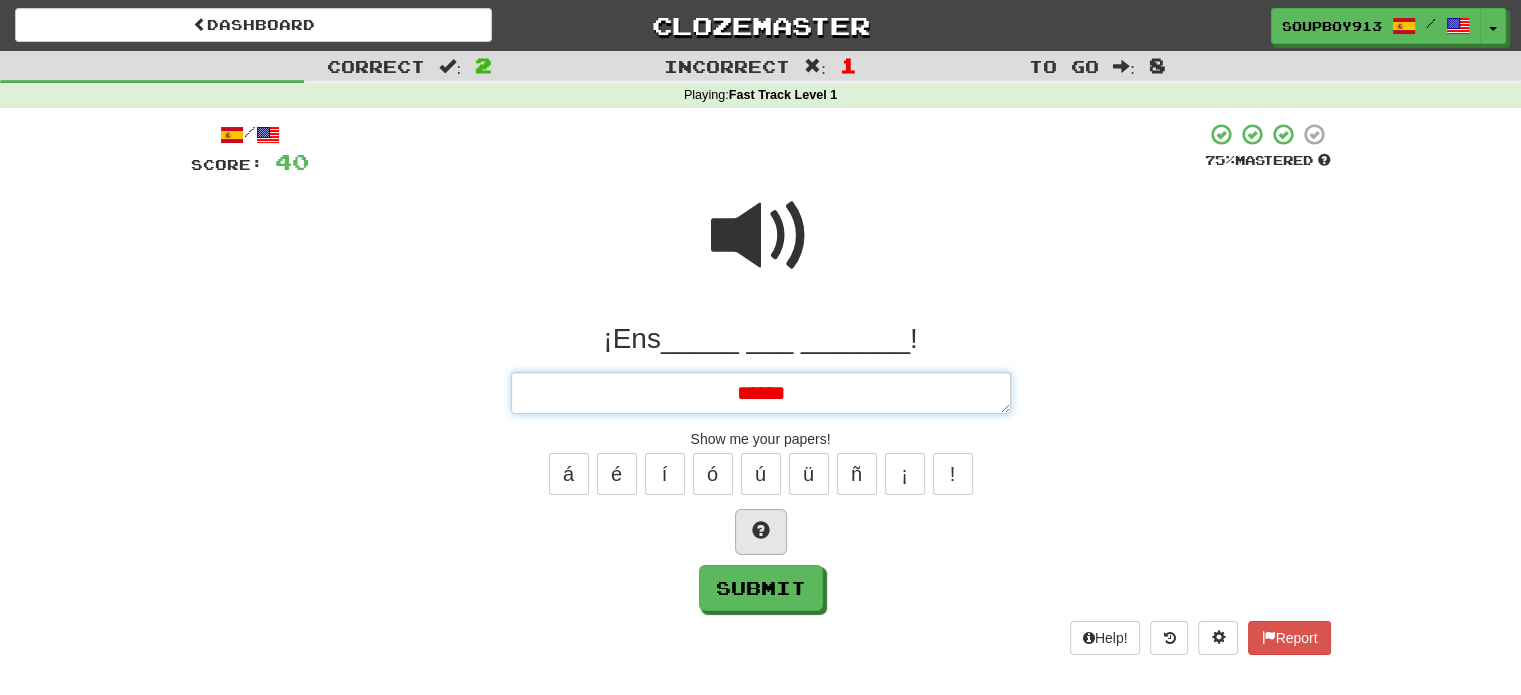 type on "*" 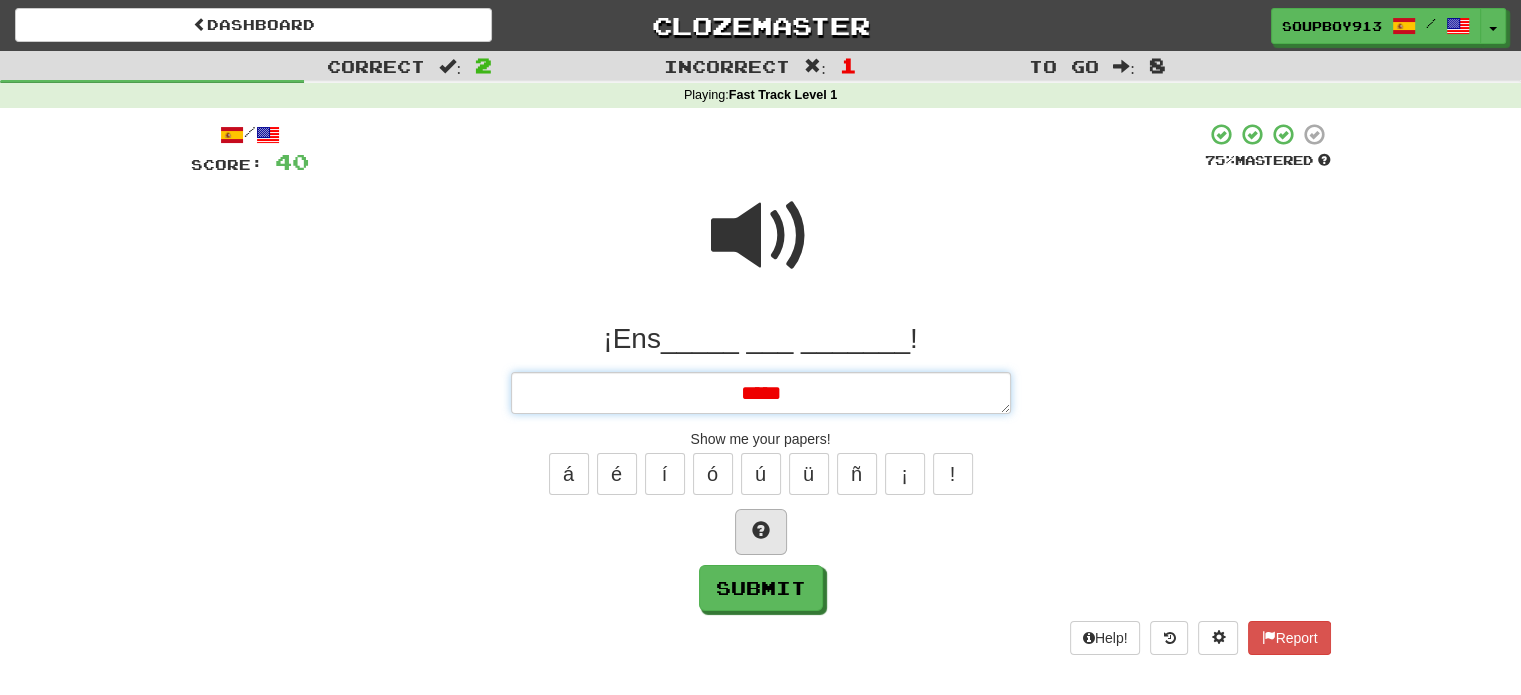 type on "*" 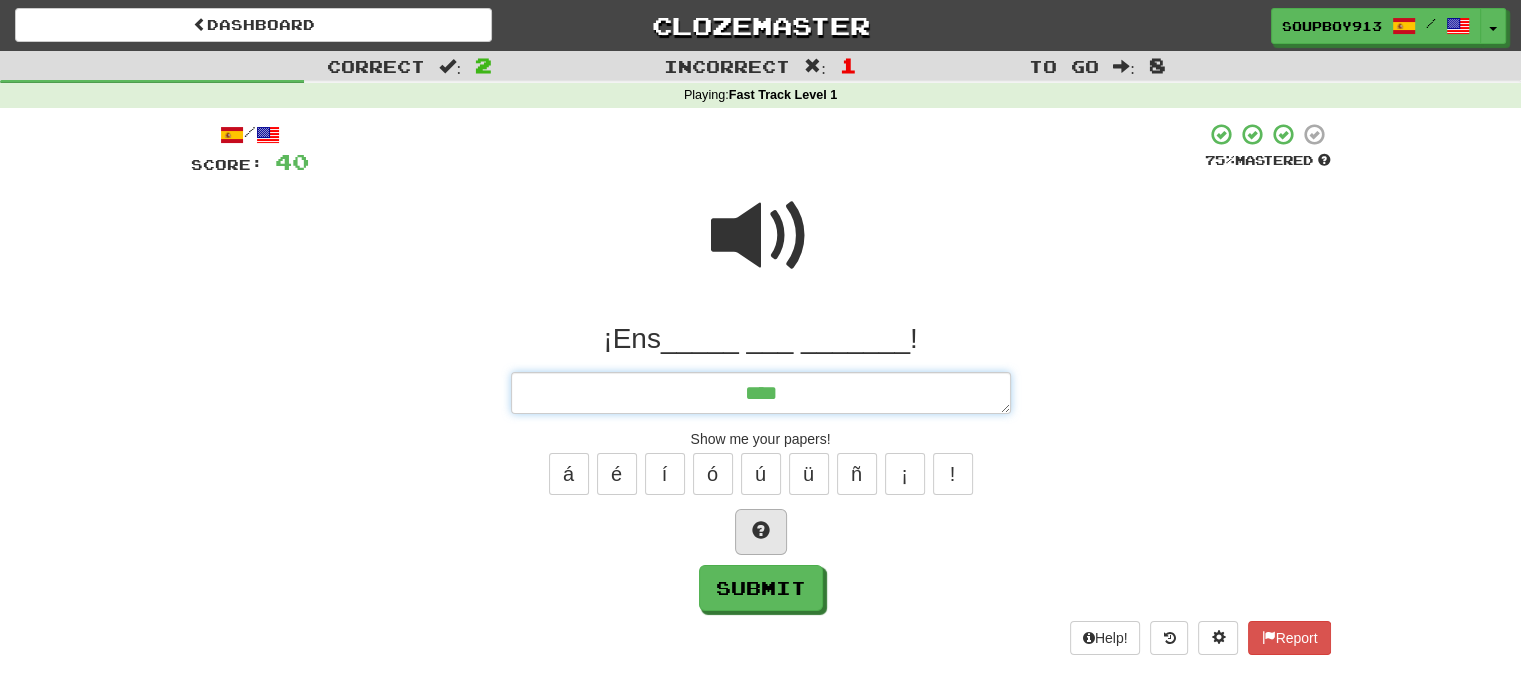 type on "*" 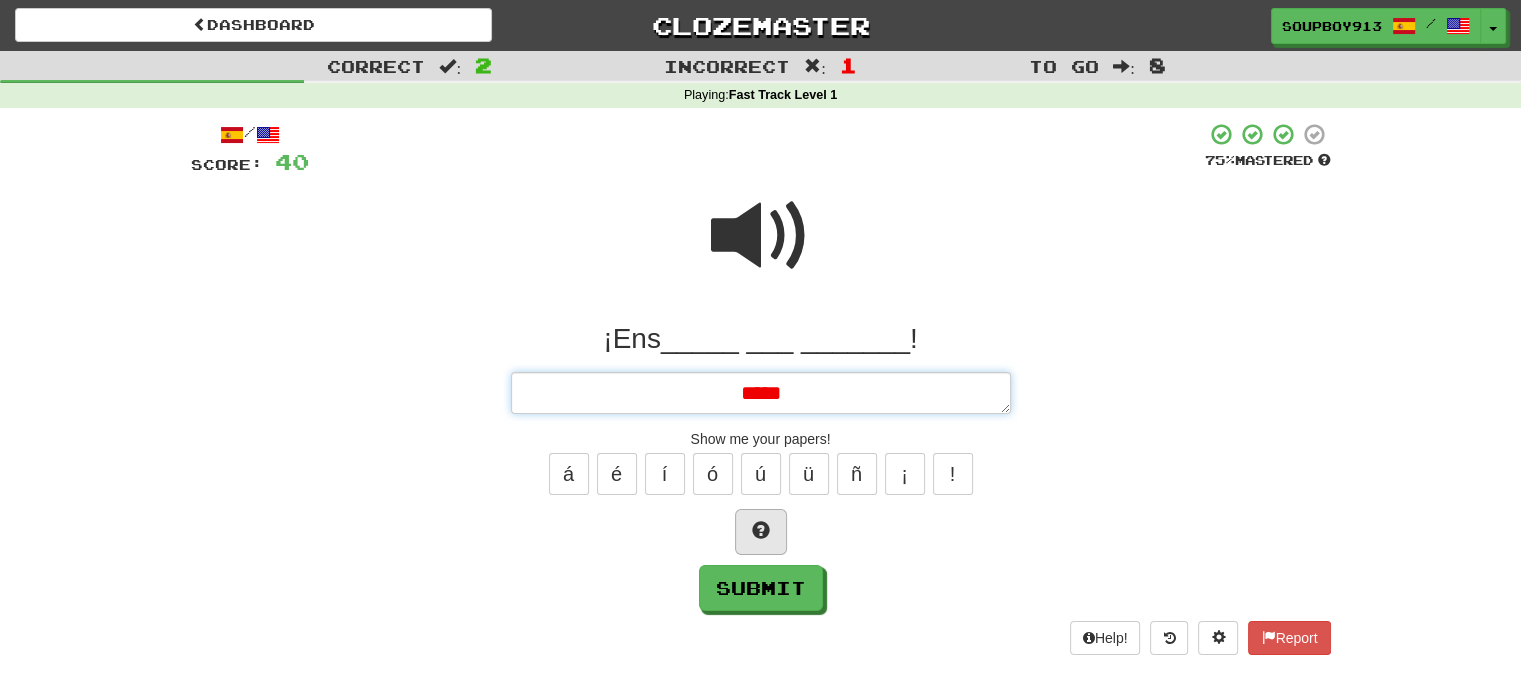 type on "*" 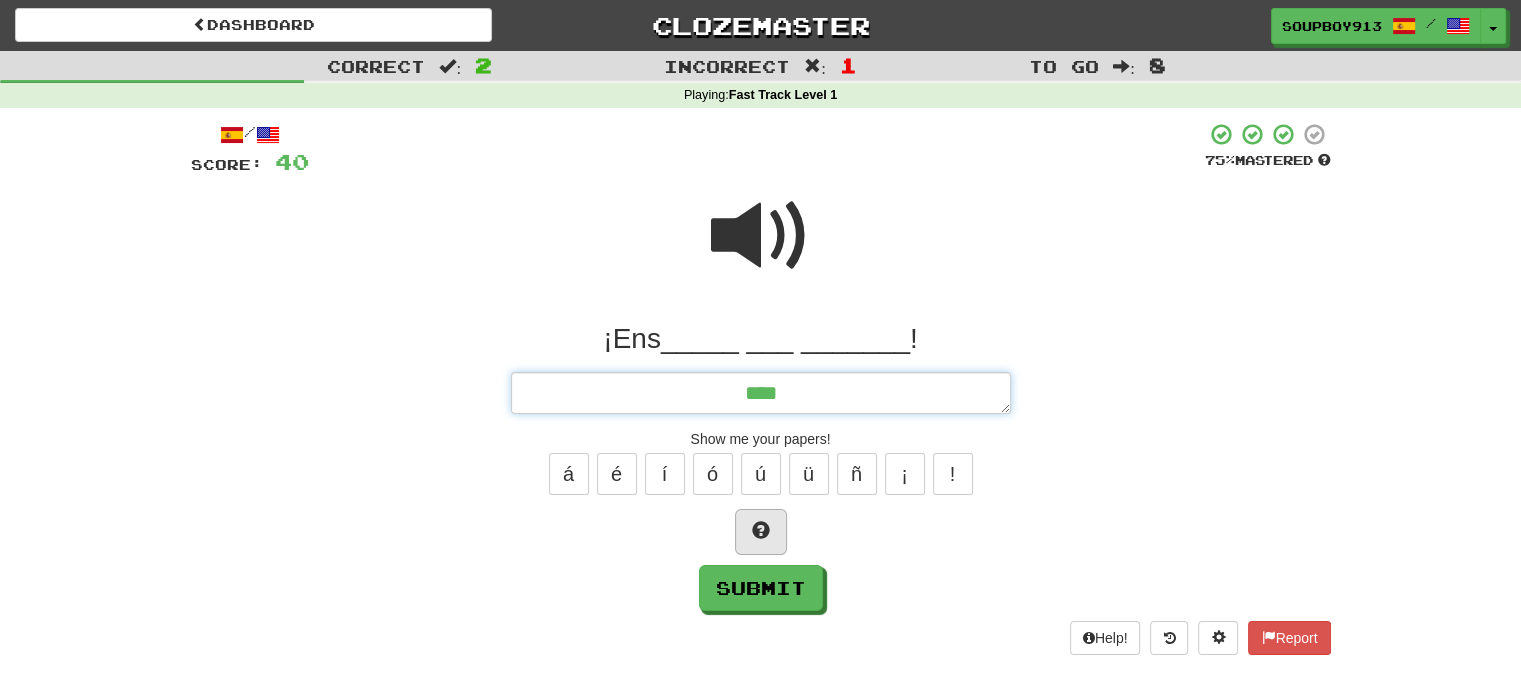 type on "*" 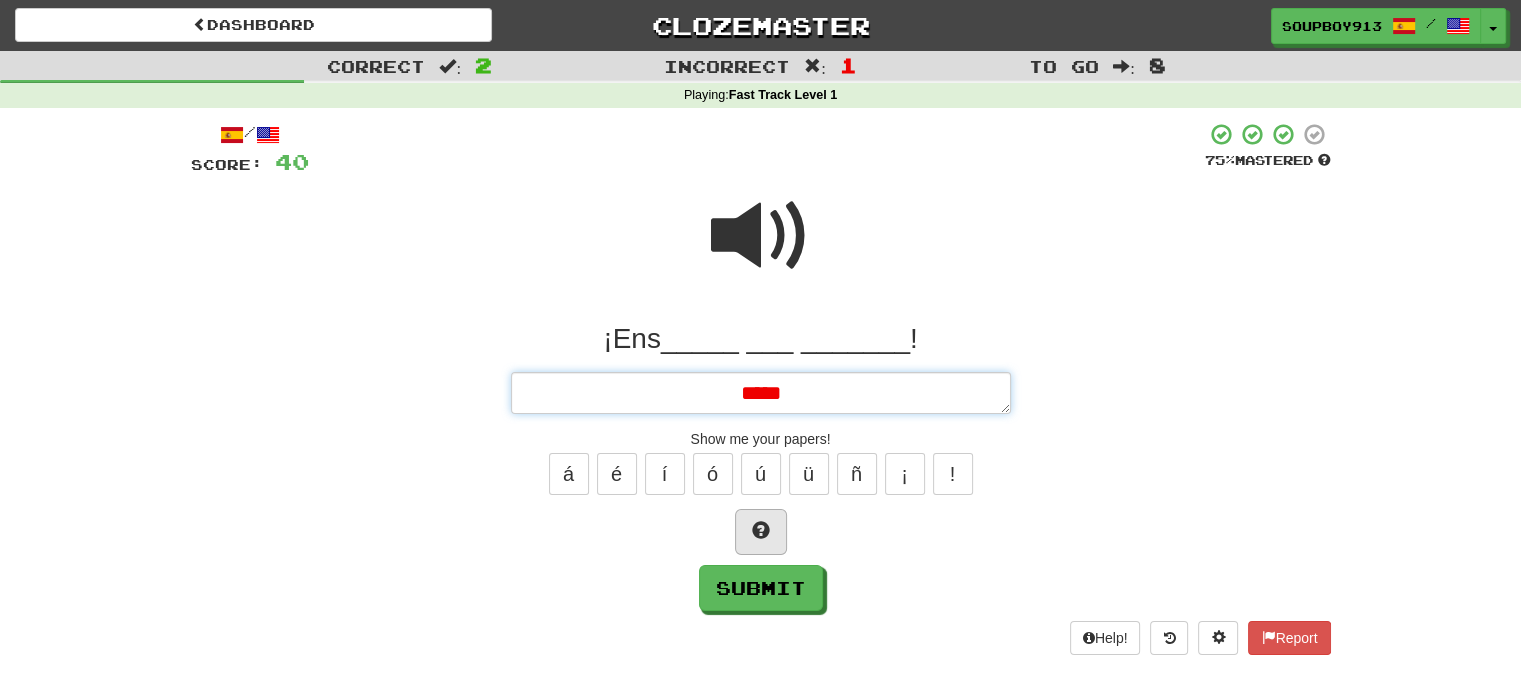 type on "*" 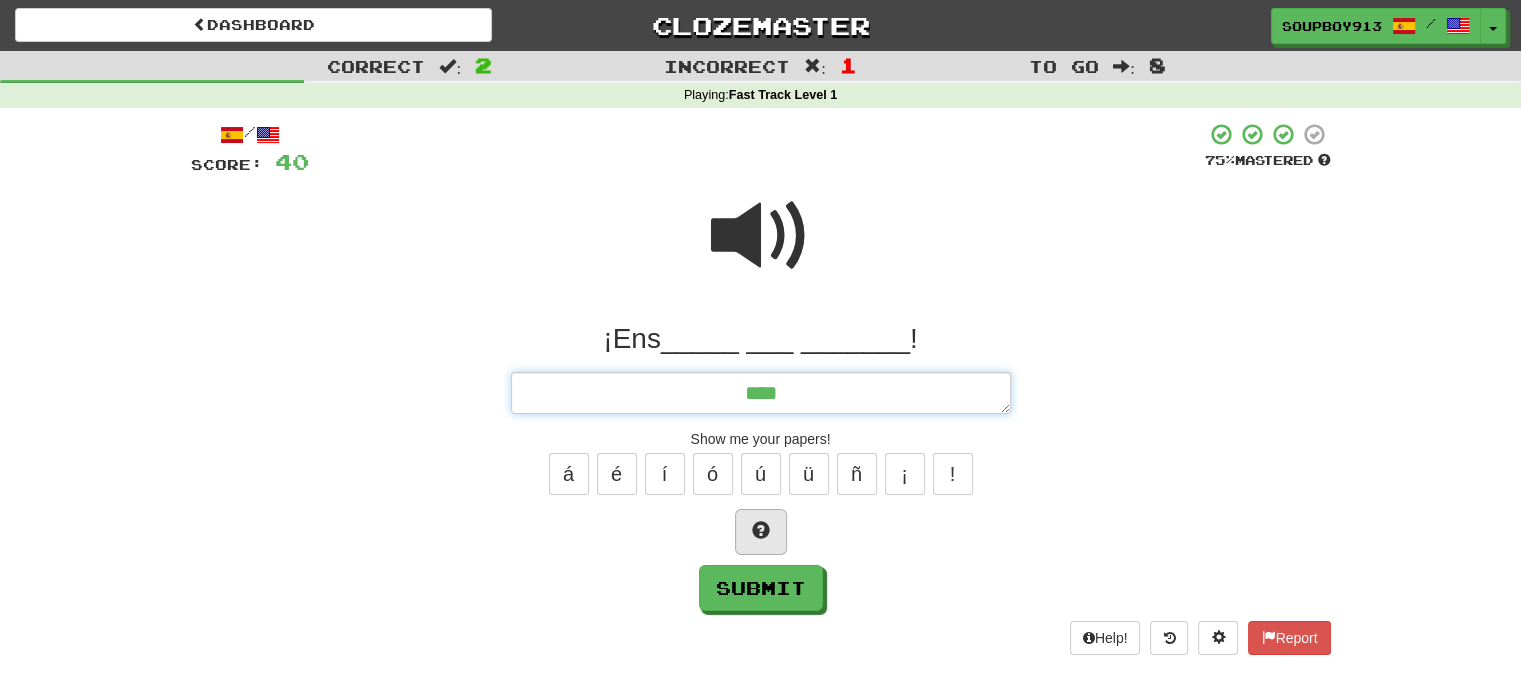 type on "*" 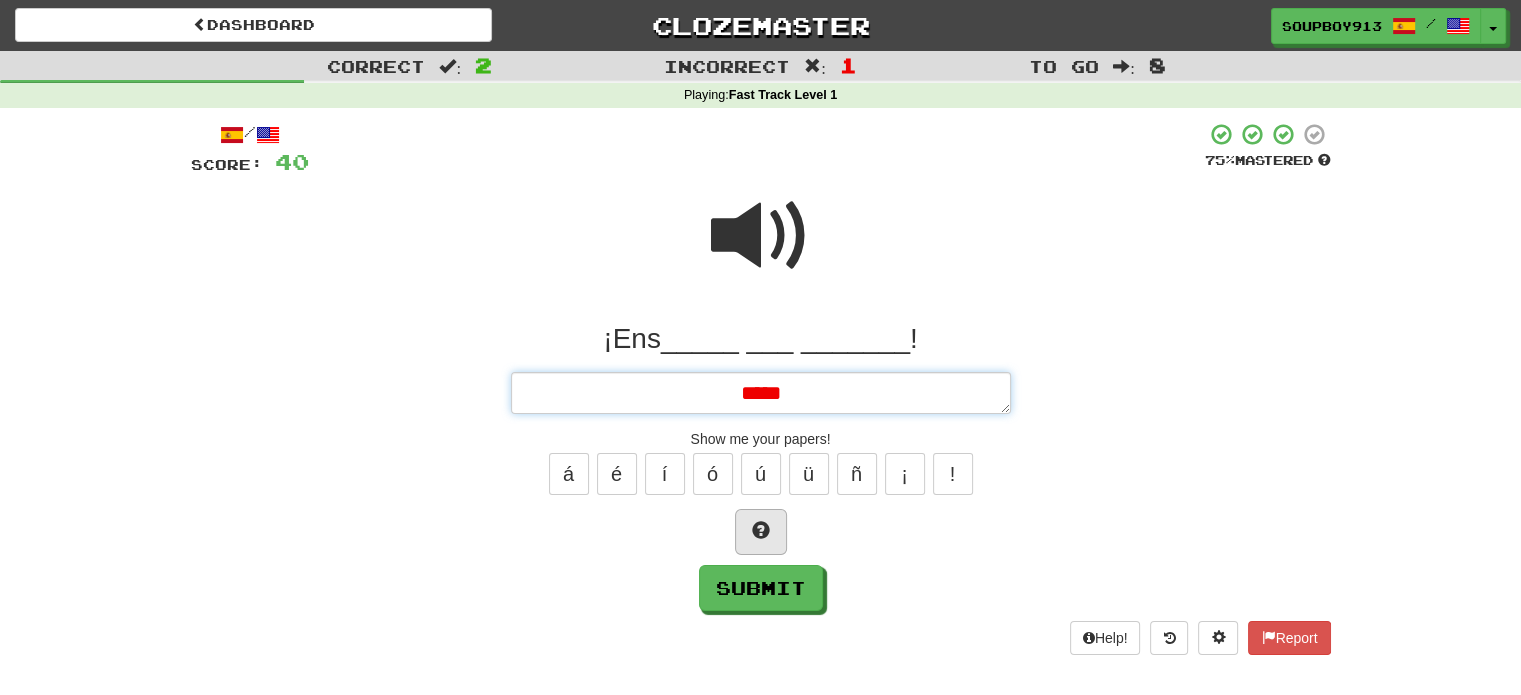 type on "*" 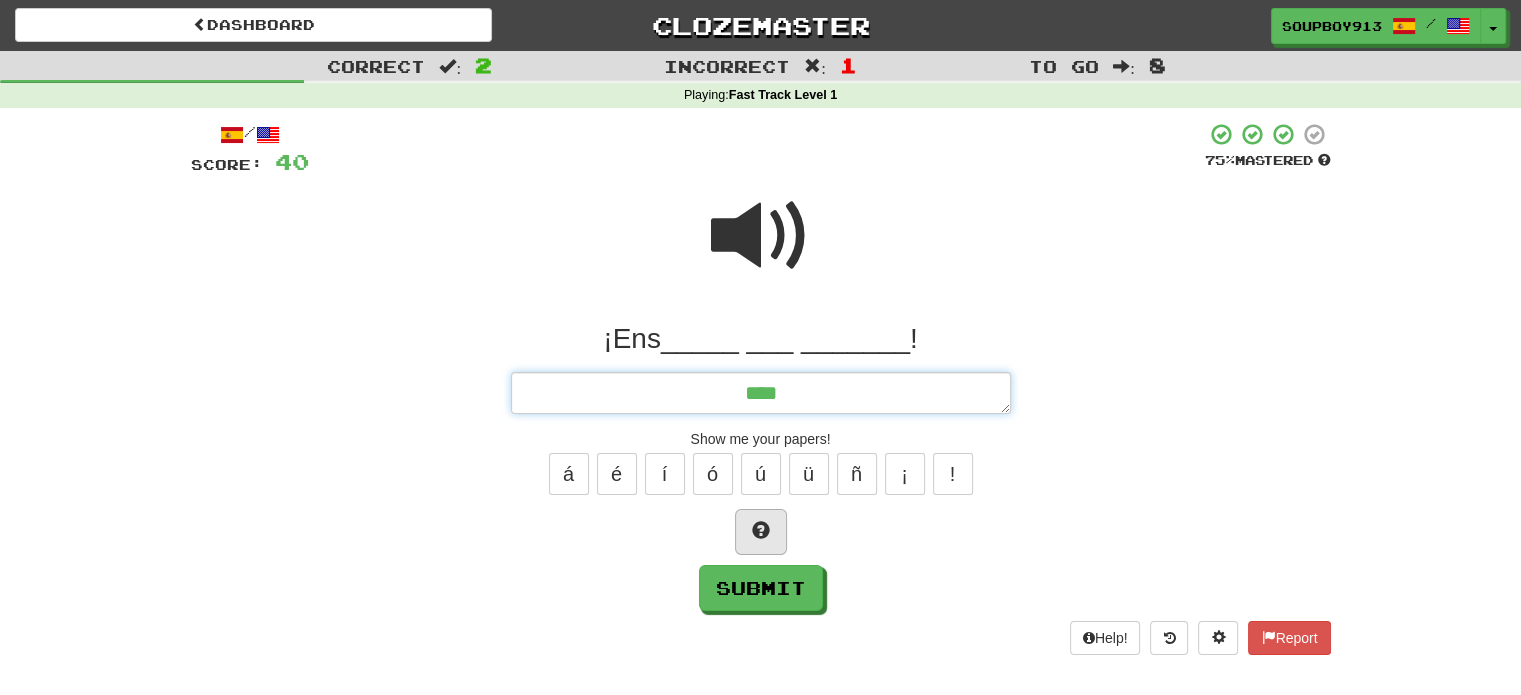type on "*" 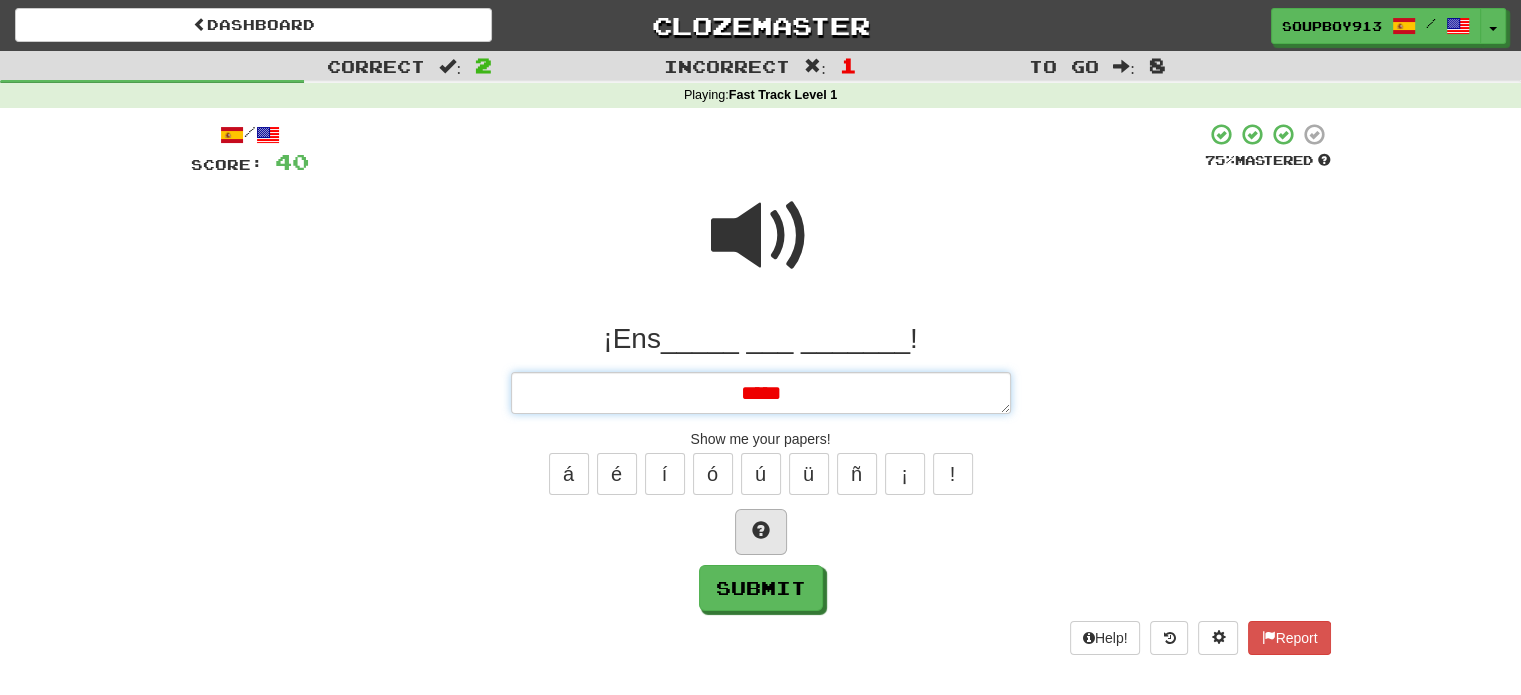 type on "*" 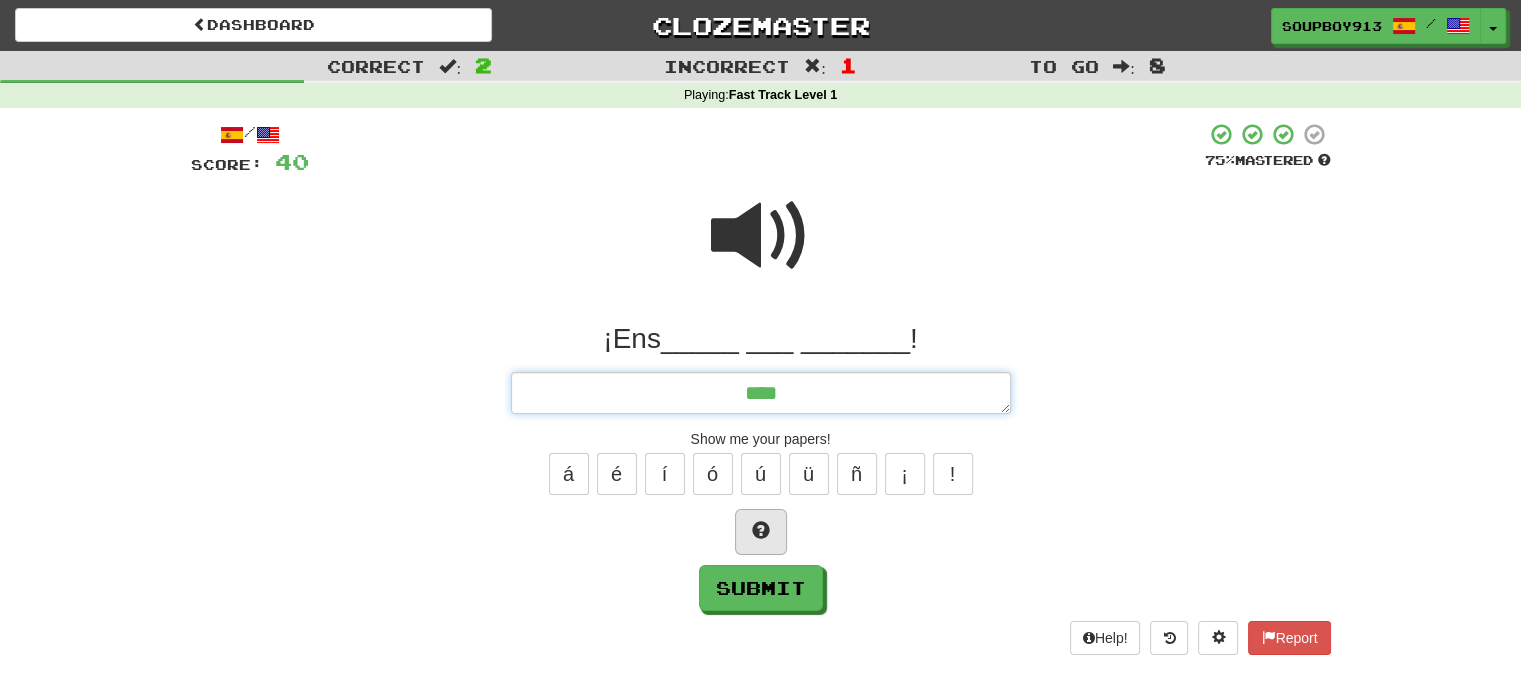 type on "*" 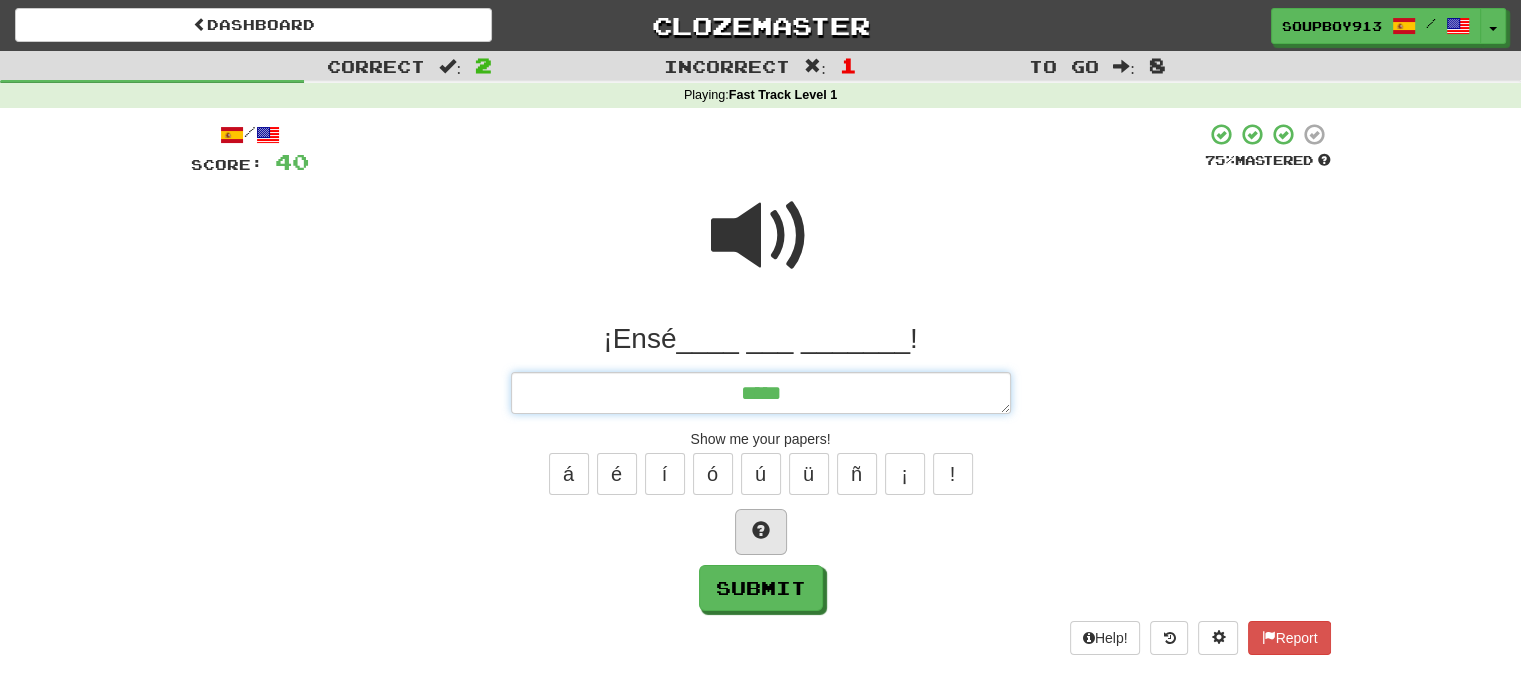 type on "*" 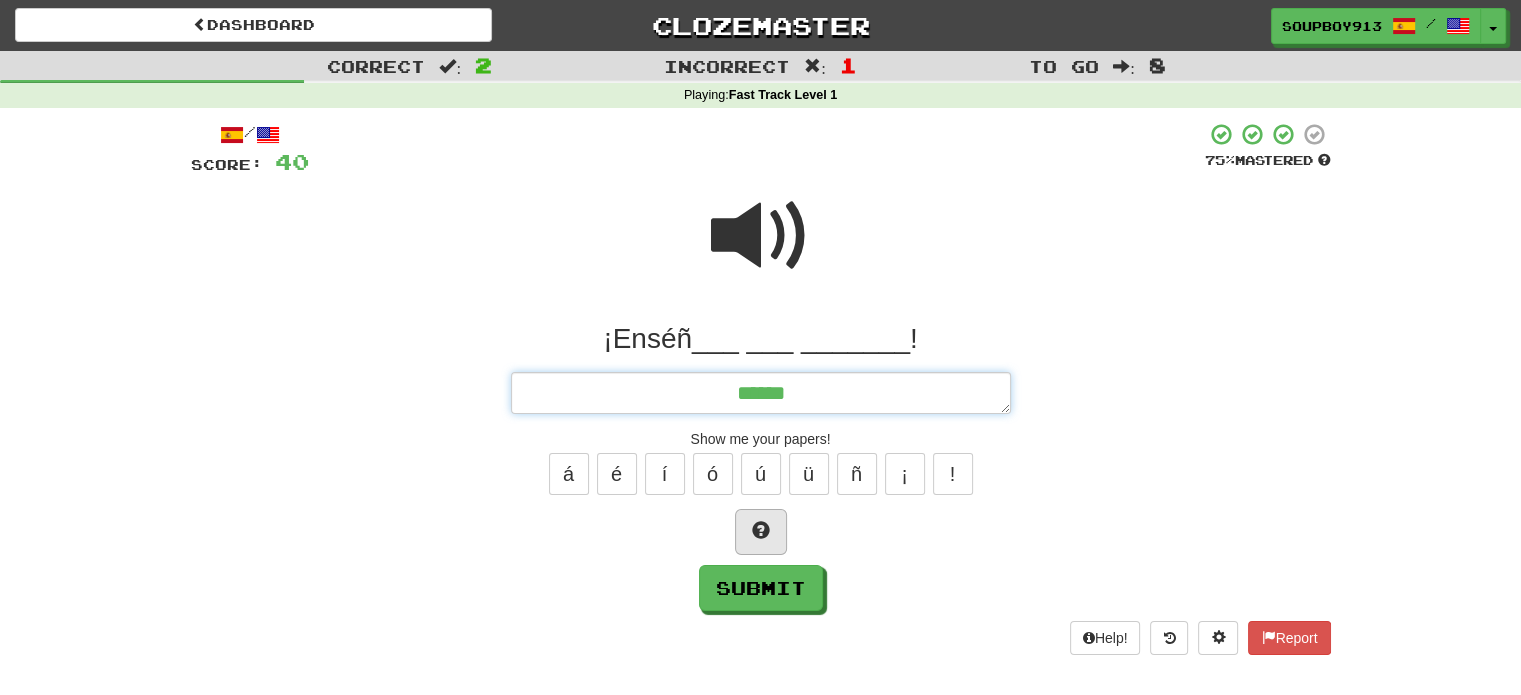 type on "*" 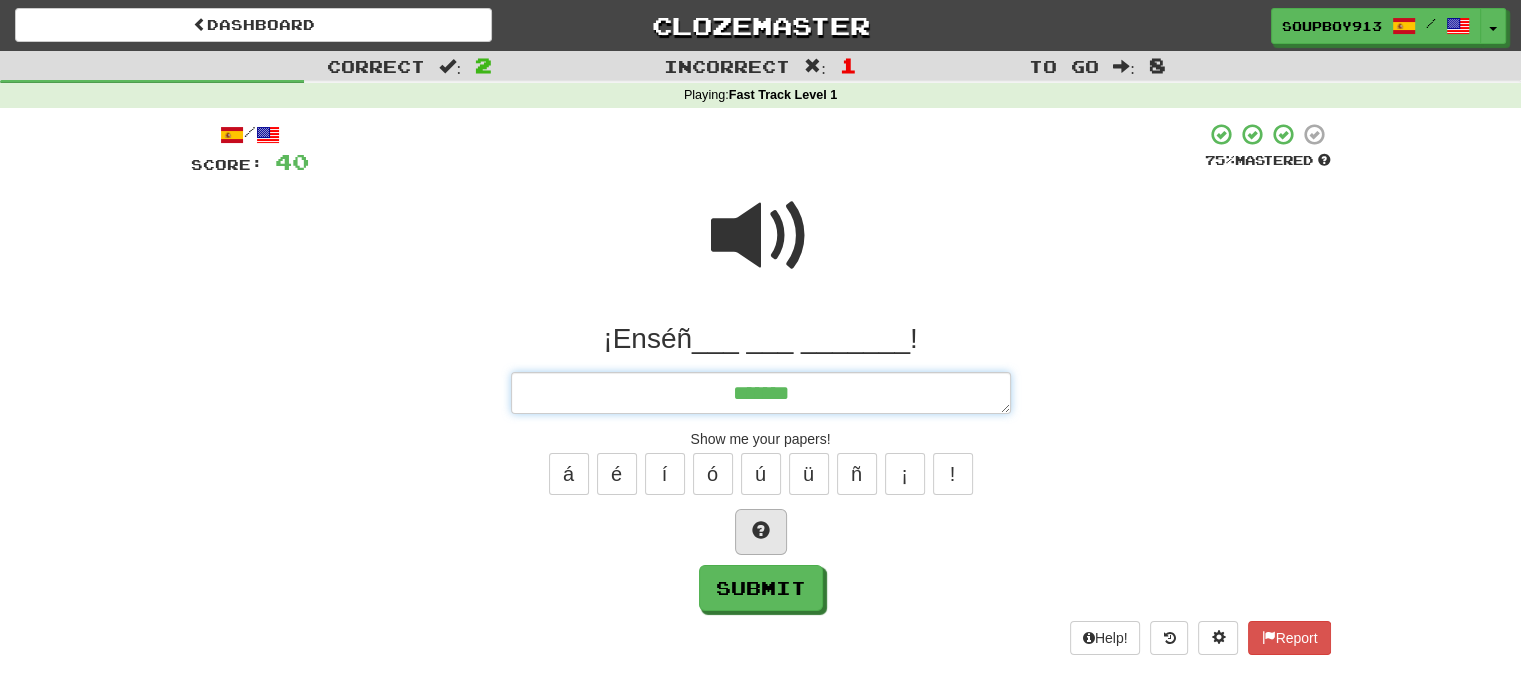 type on "*" 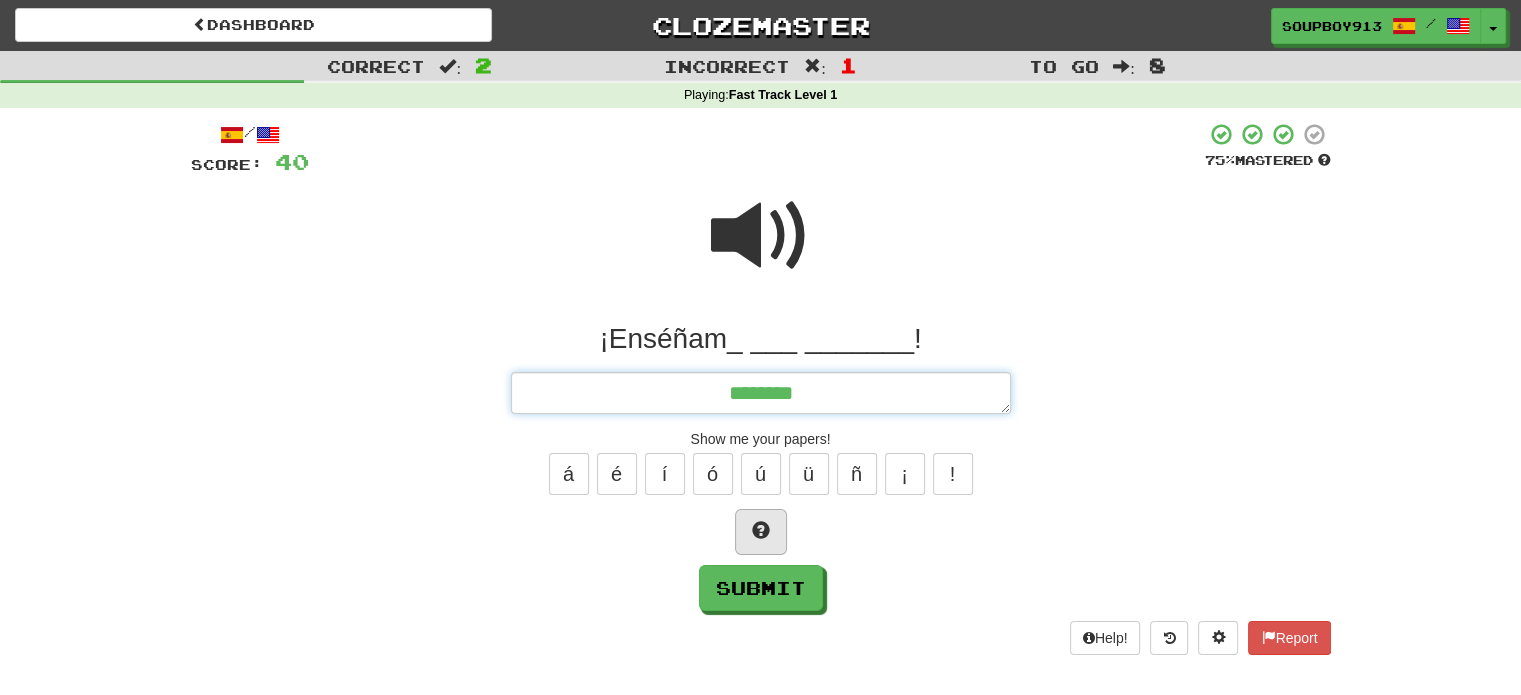 type on "*" 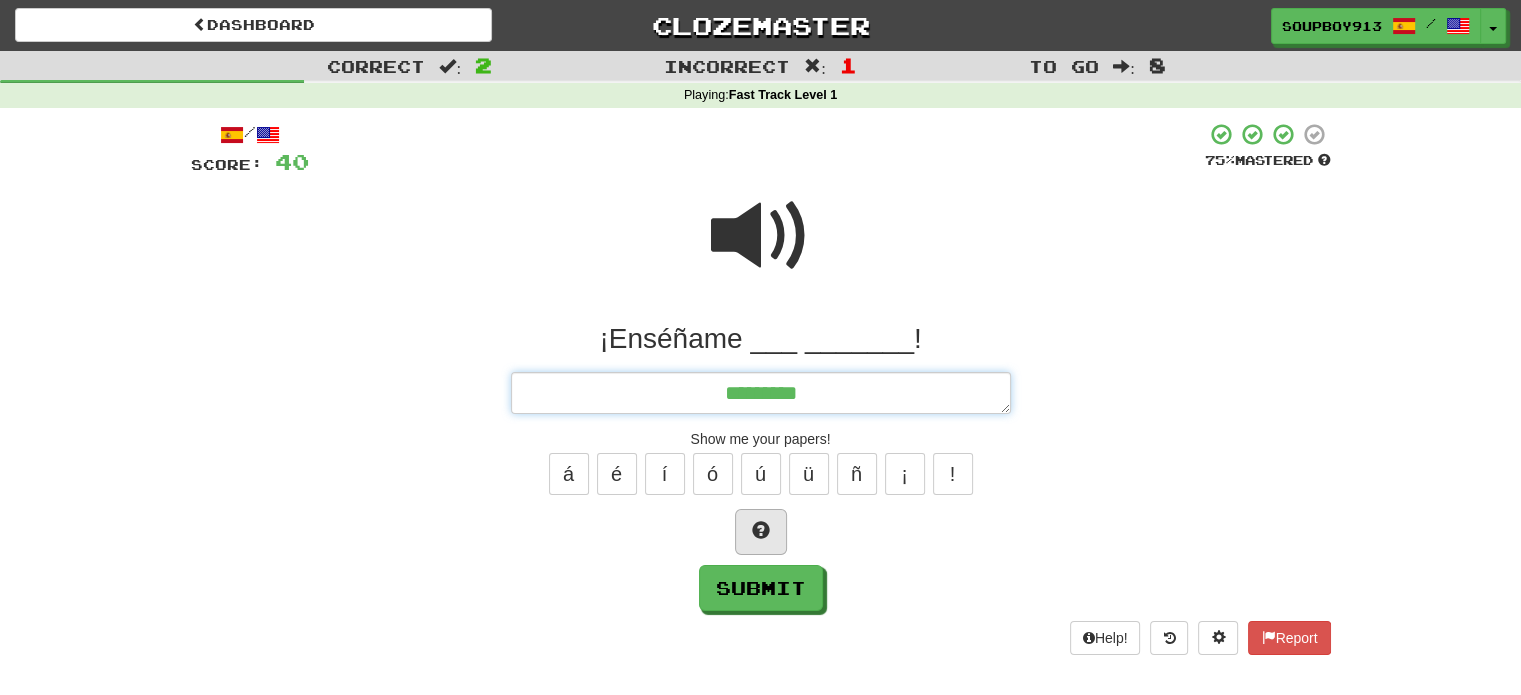 type on "*********" 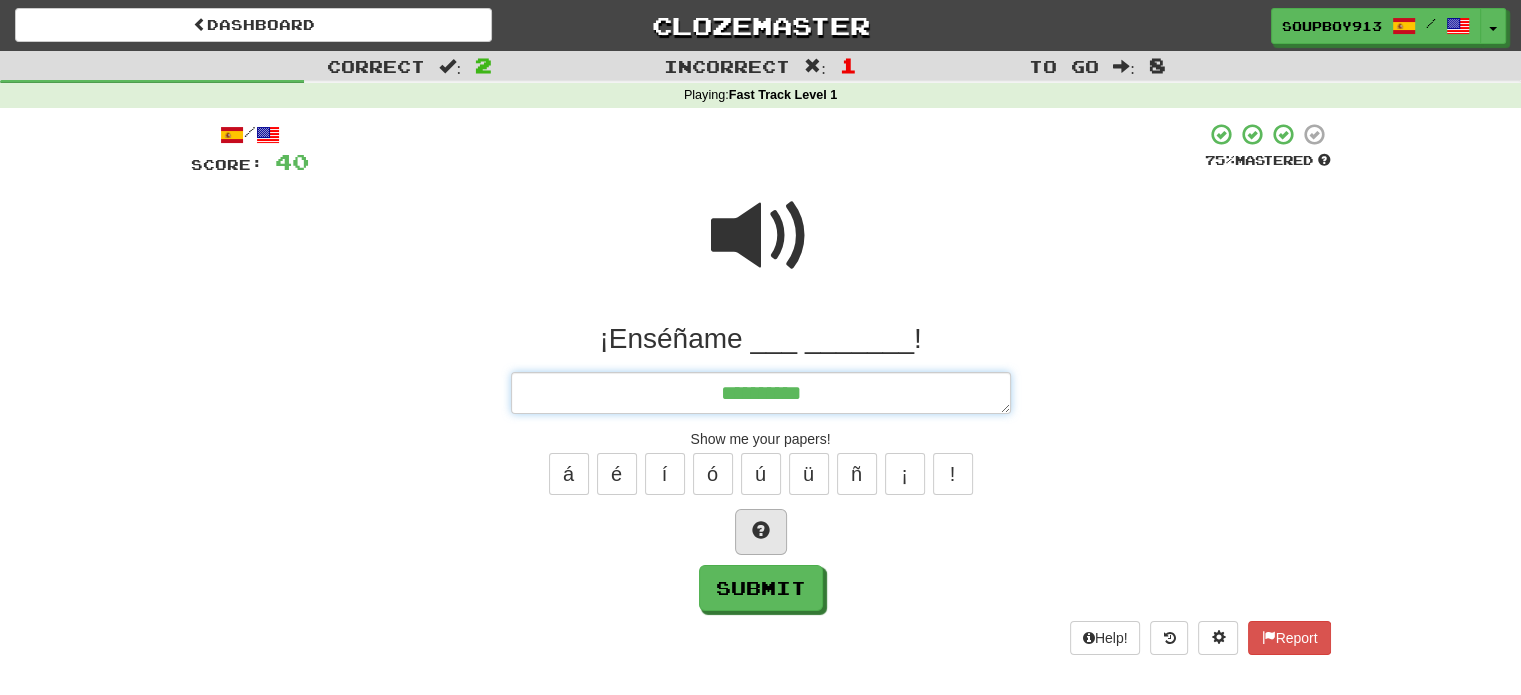 type on "*" 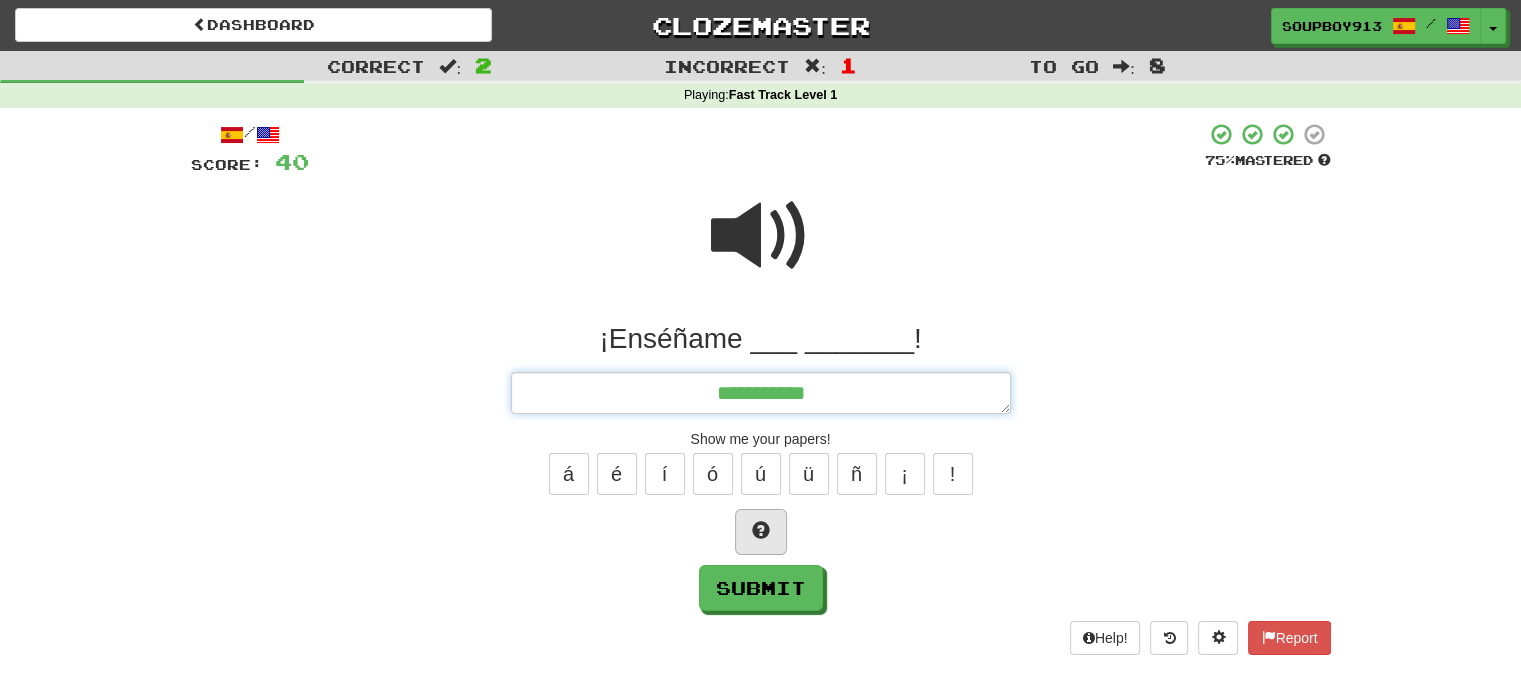 type on "**********" 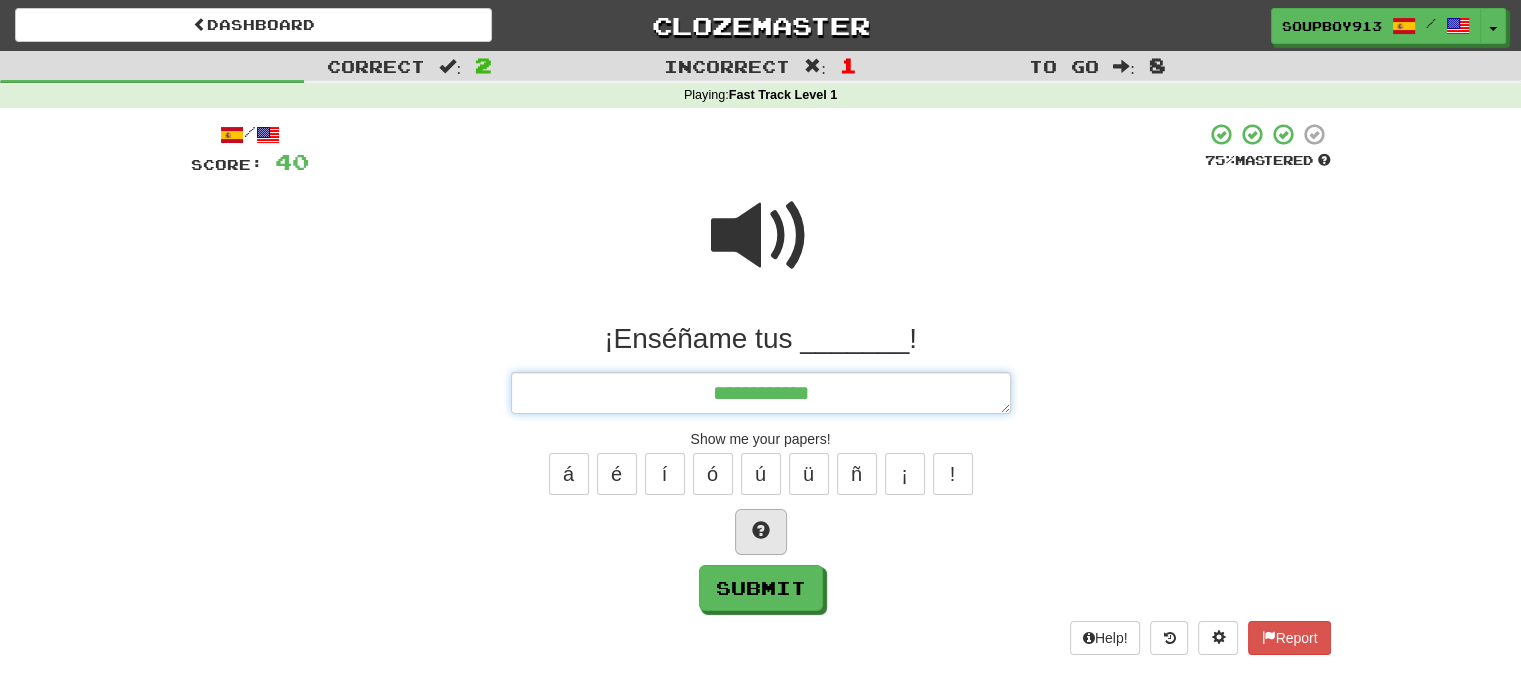 type on "*" 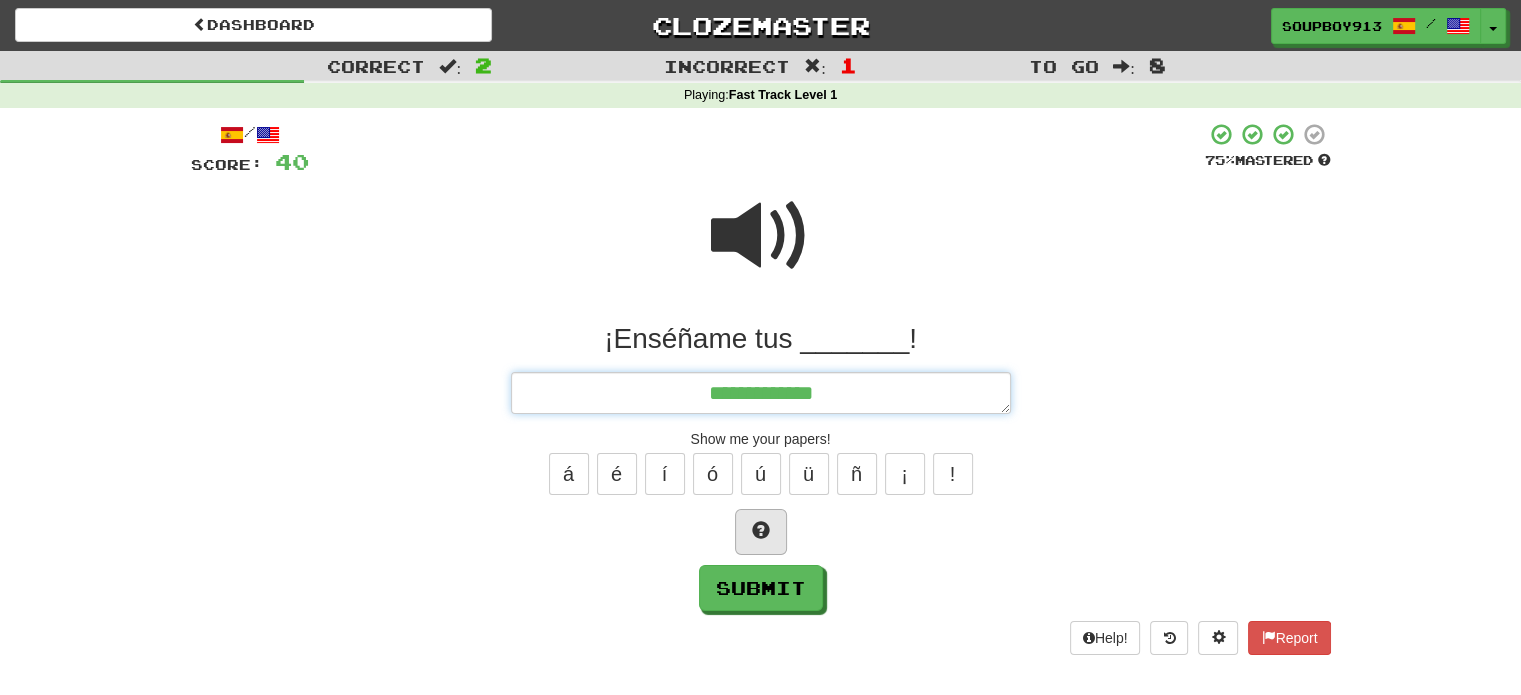 type on "*" 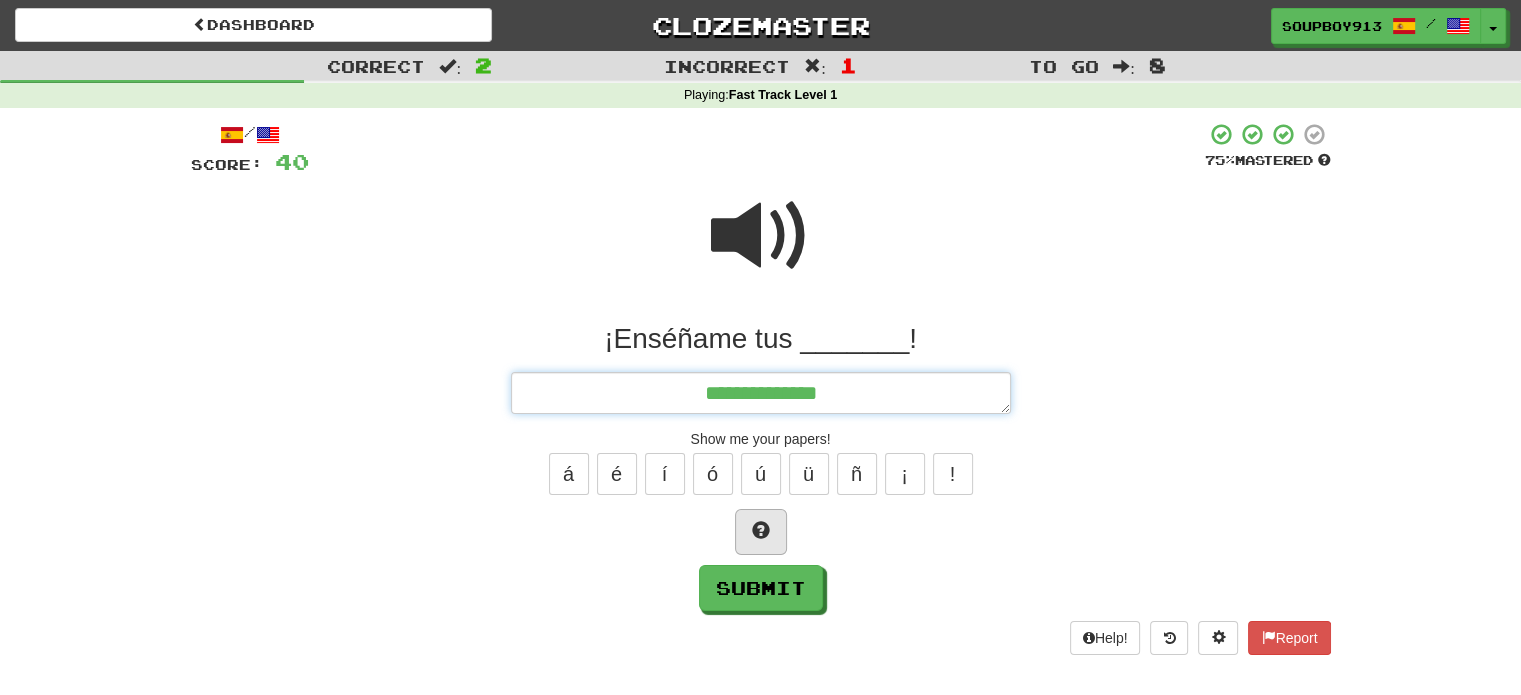 type on "*" 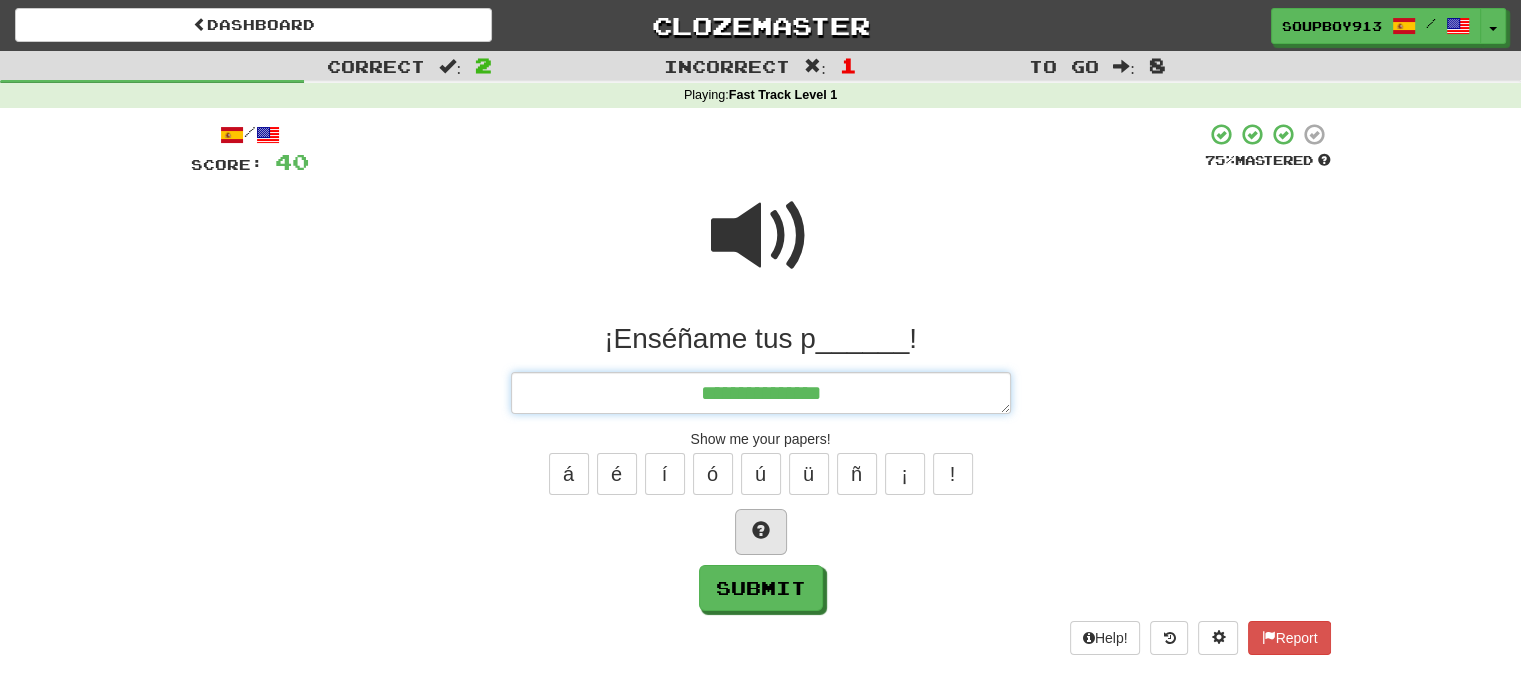 type on "*" 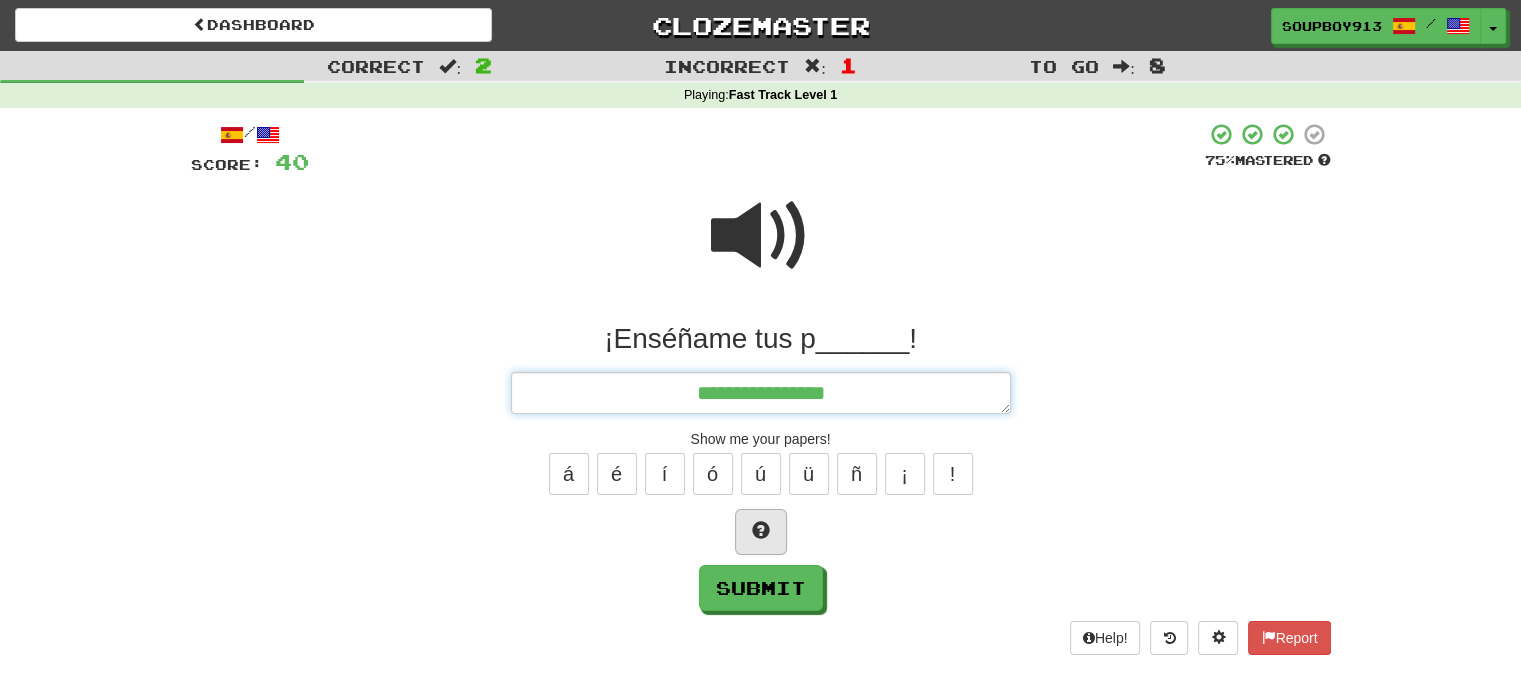 type on "*" 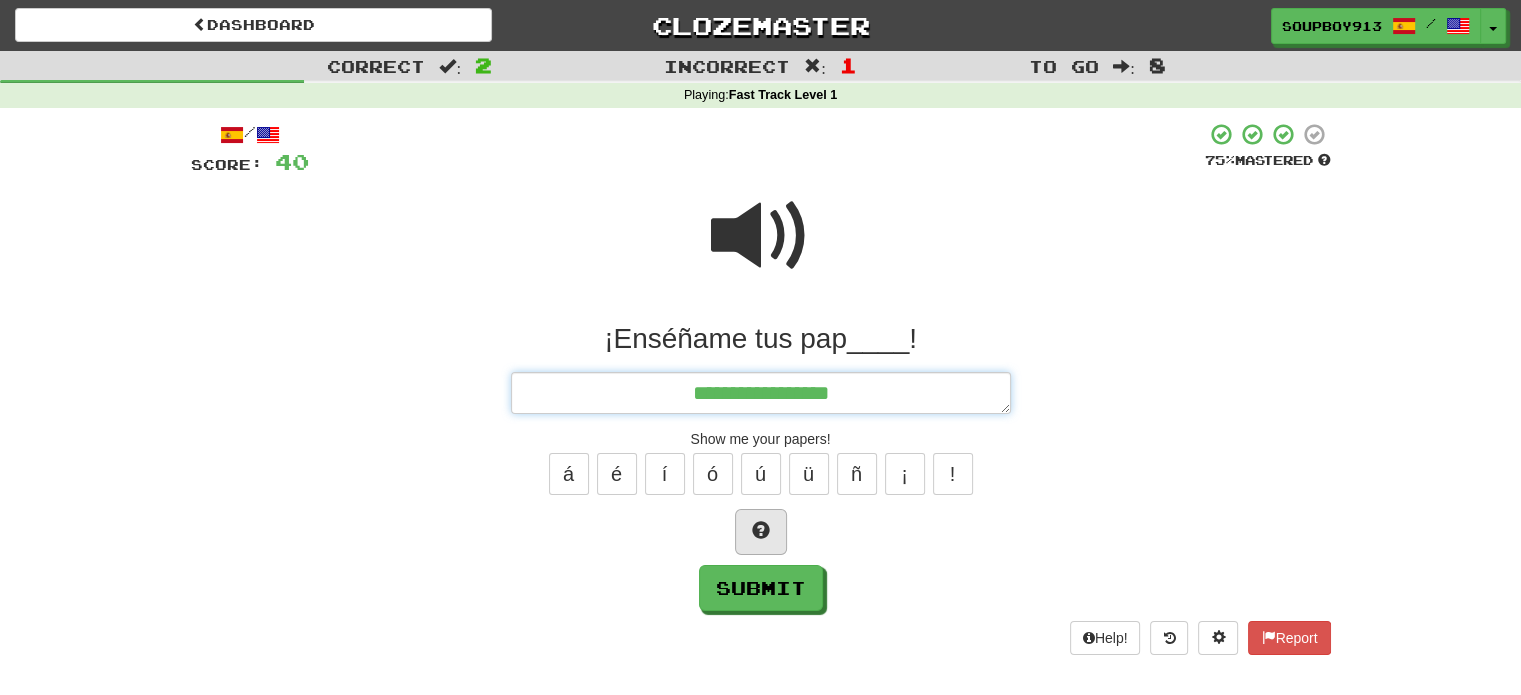 type on "*" 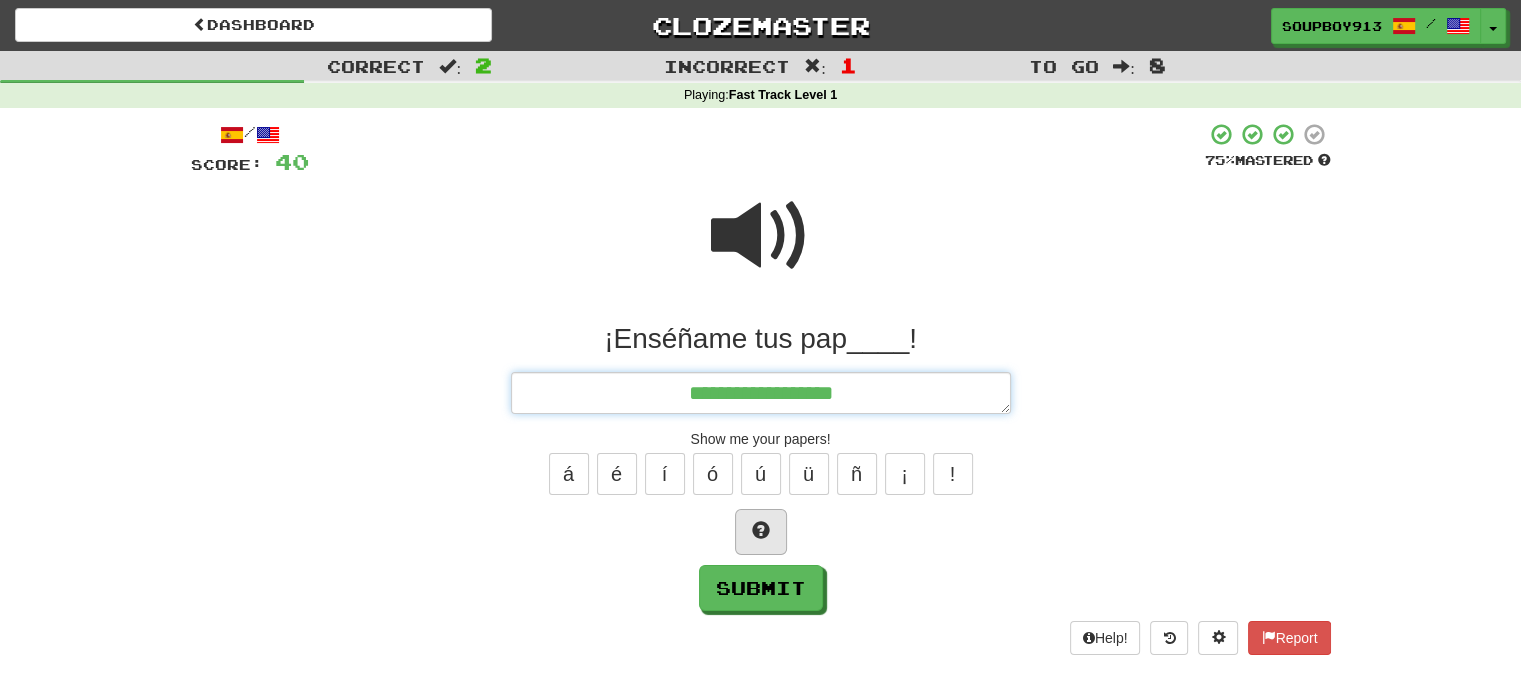 type on "**********" 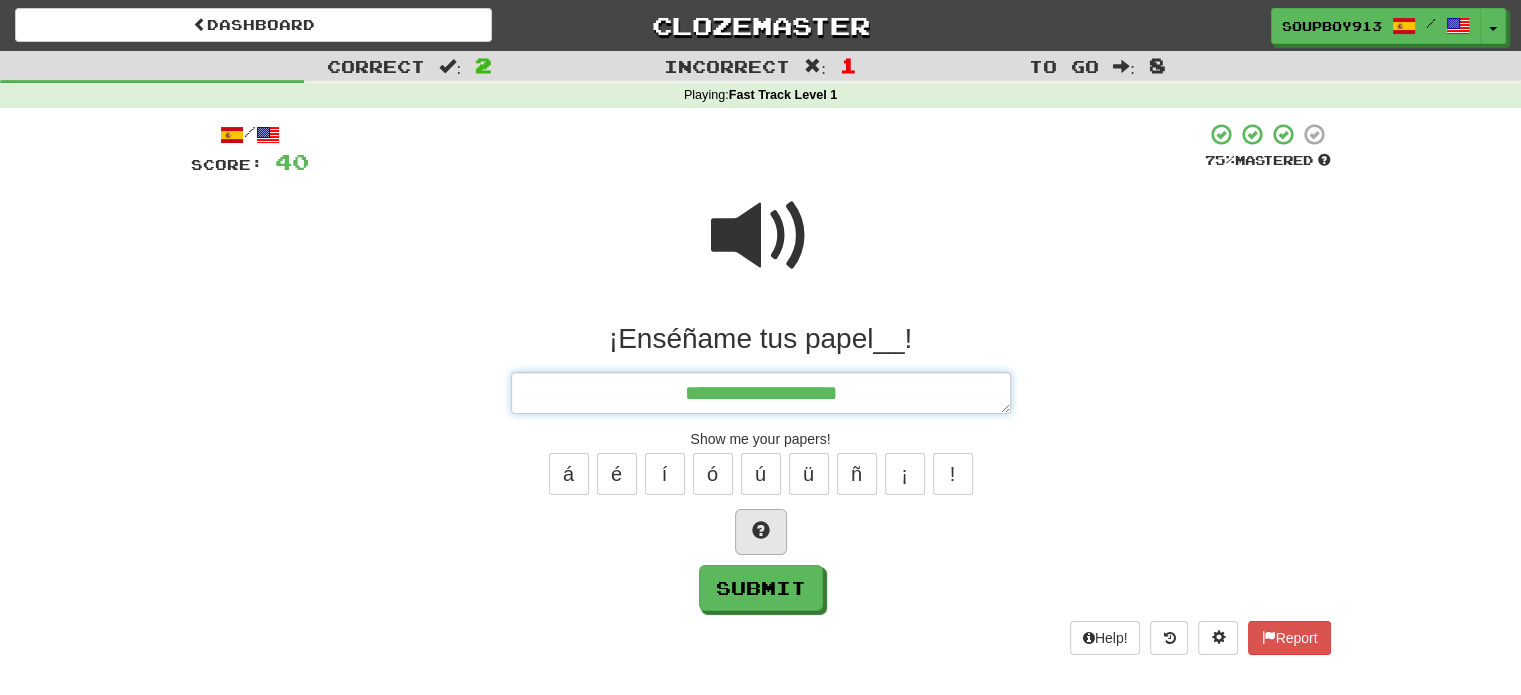 type on "*" 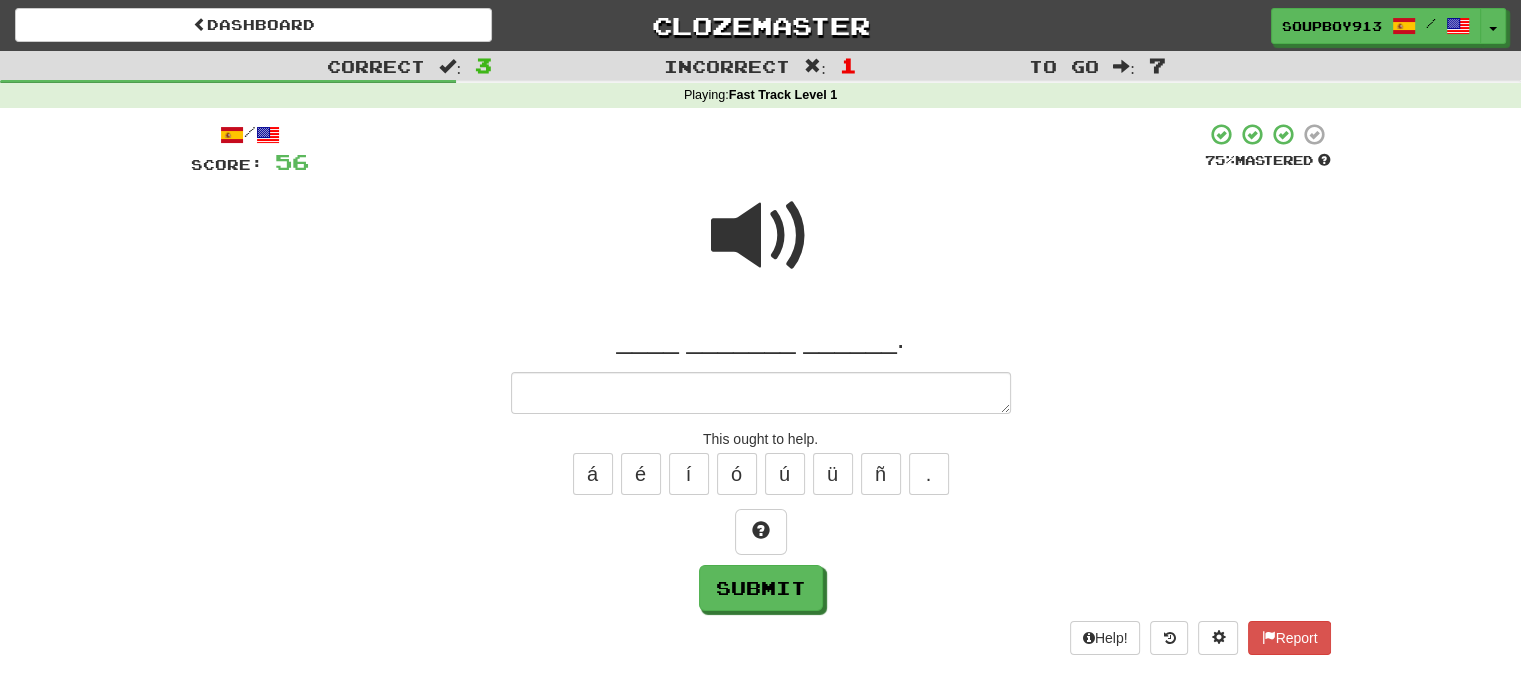 type on "*" 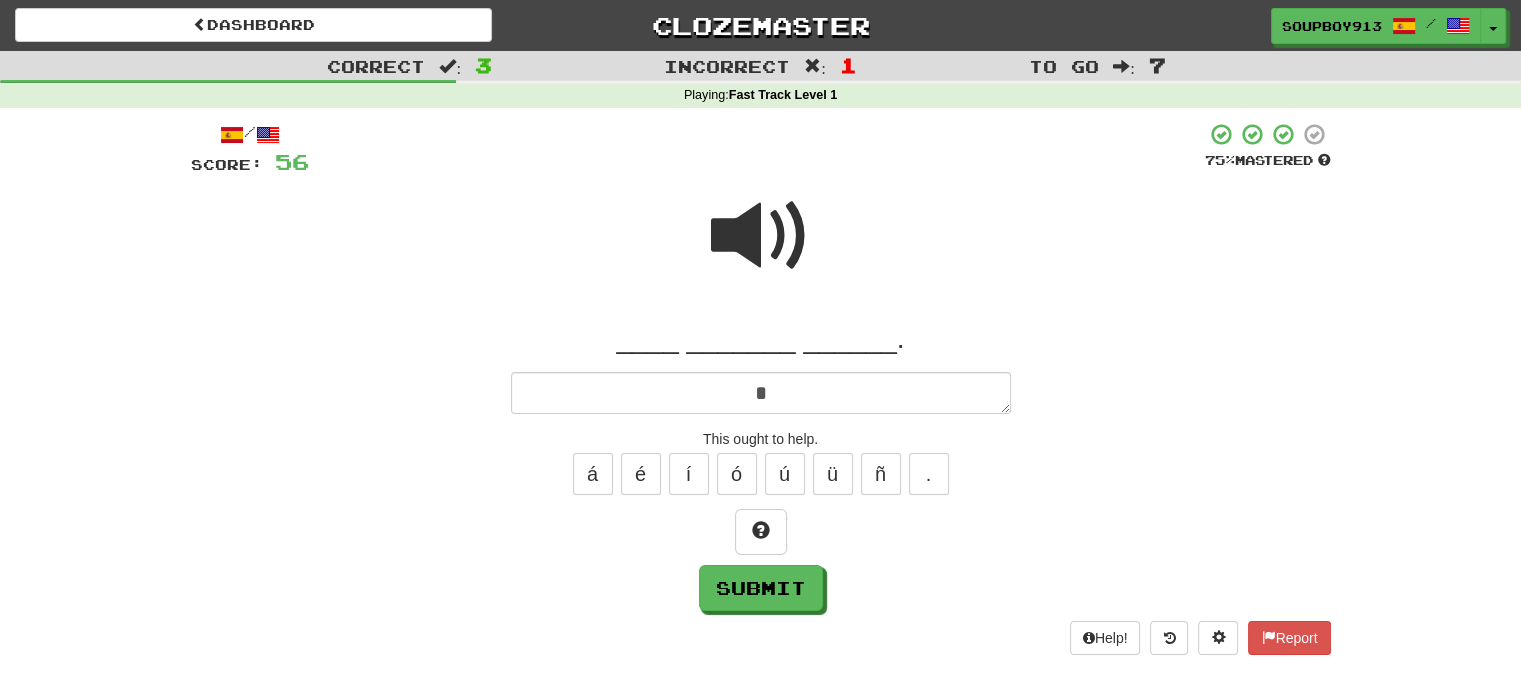 type on "*" 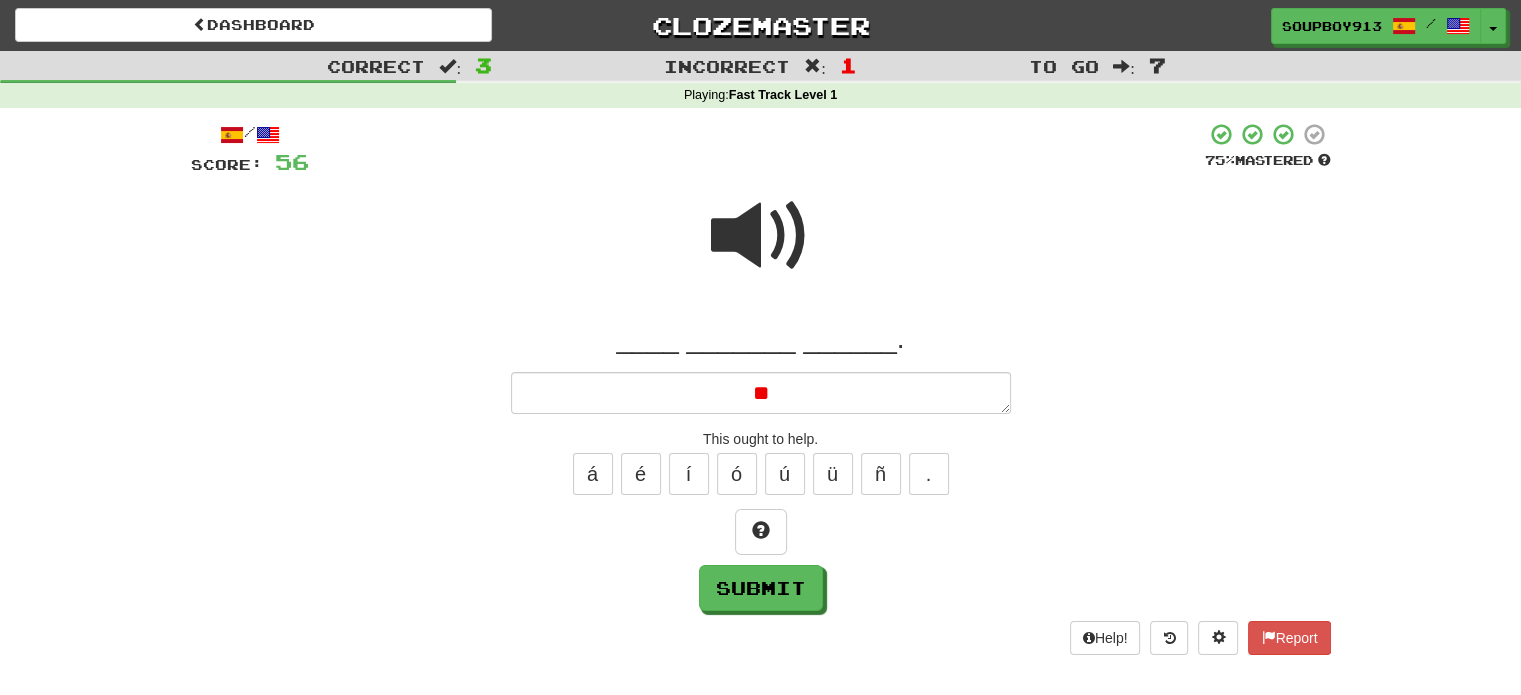 type on "*" 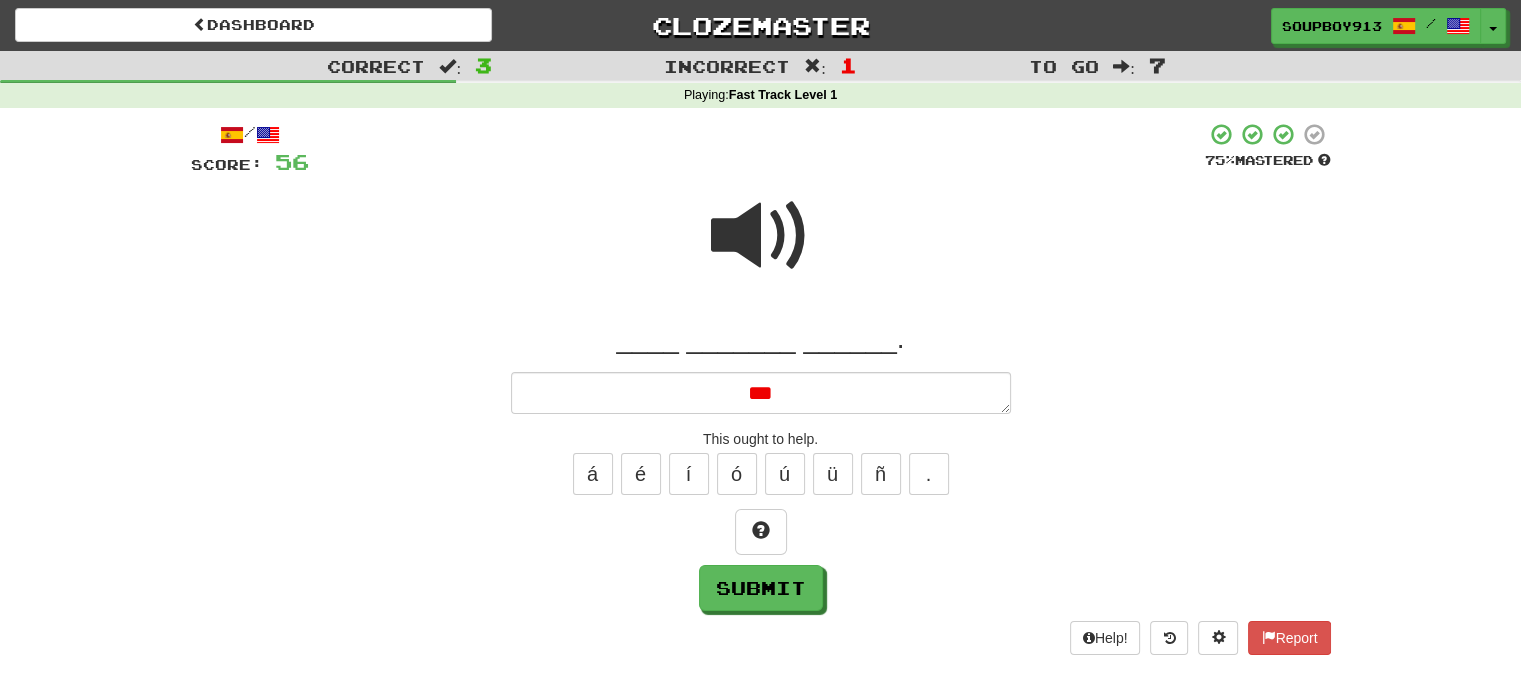 type on "*" 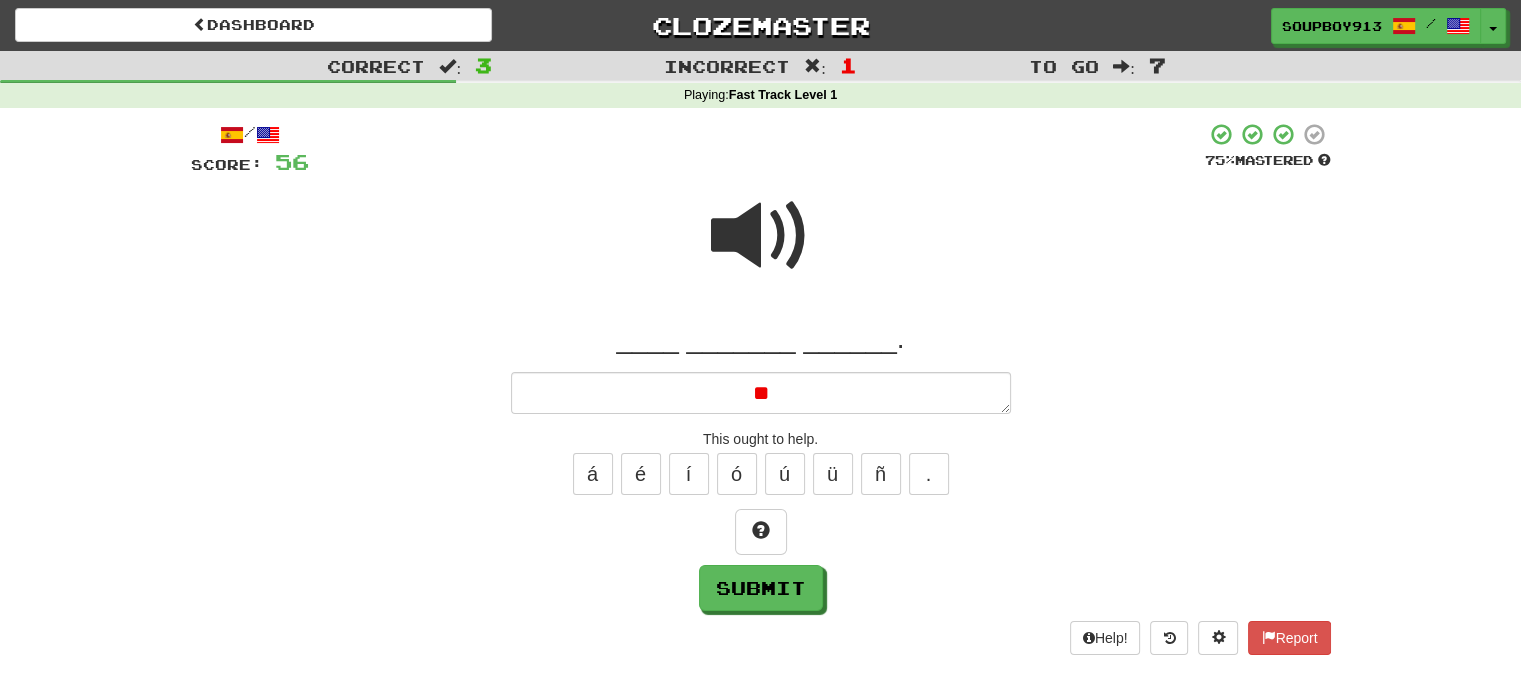type on "*" 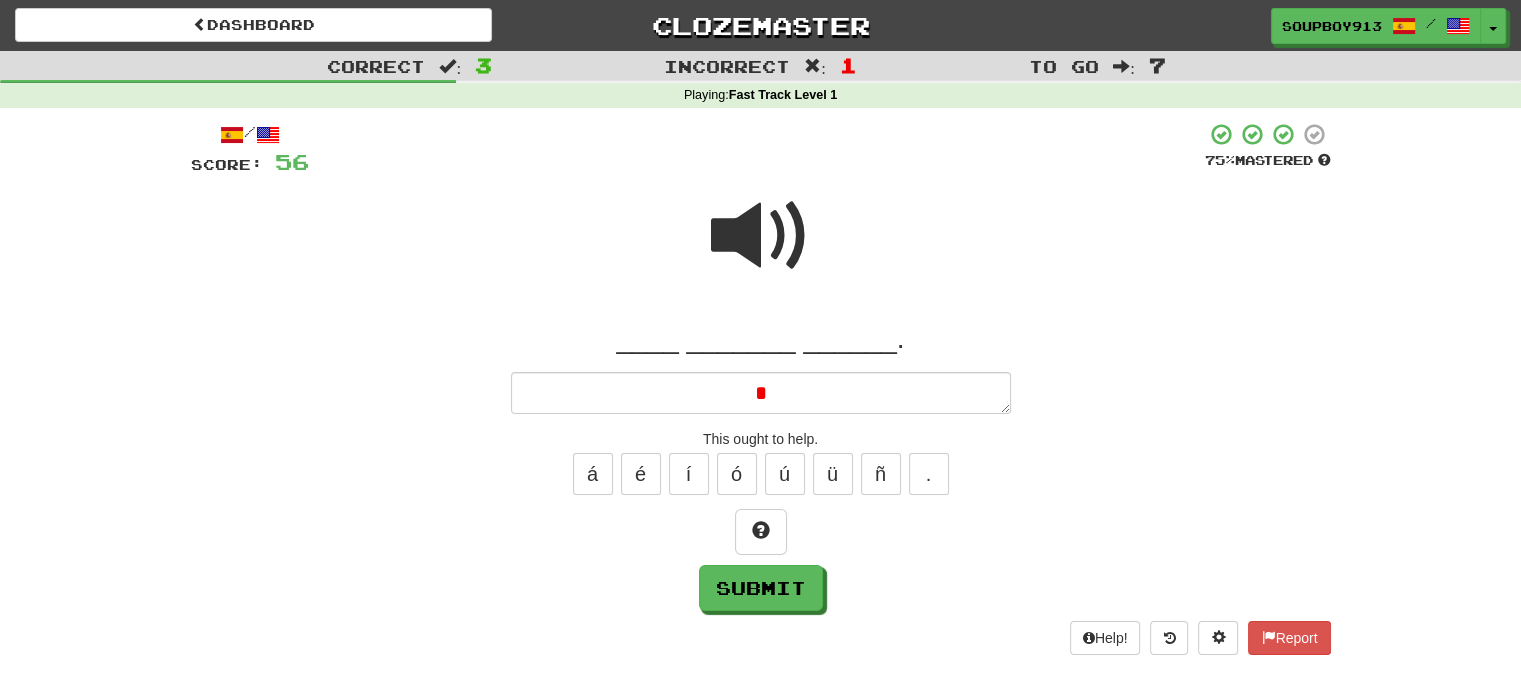 type 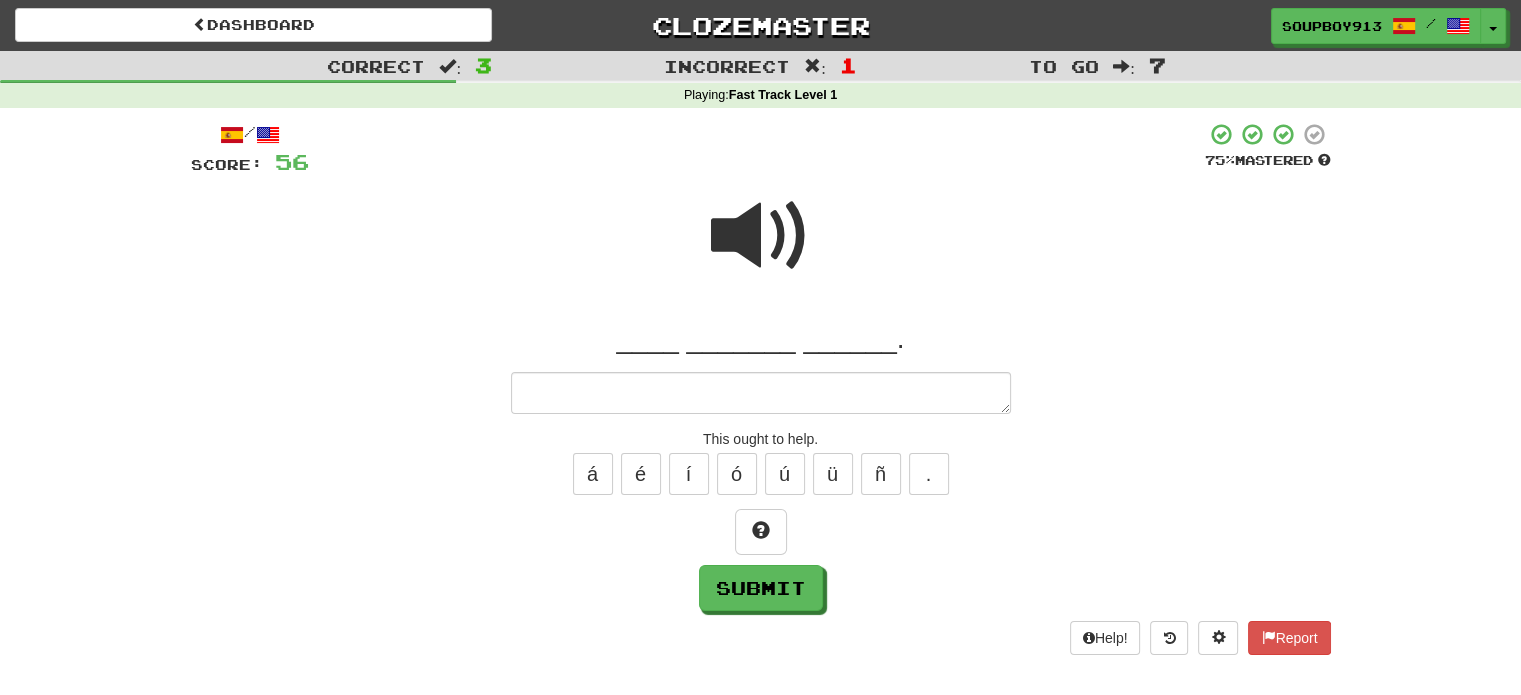 type on "*" 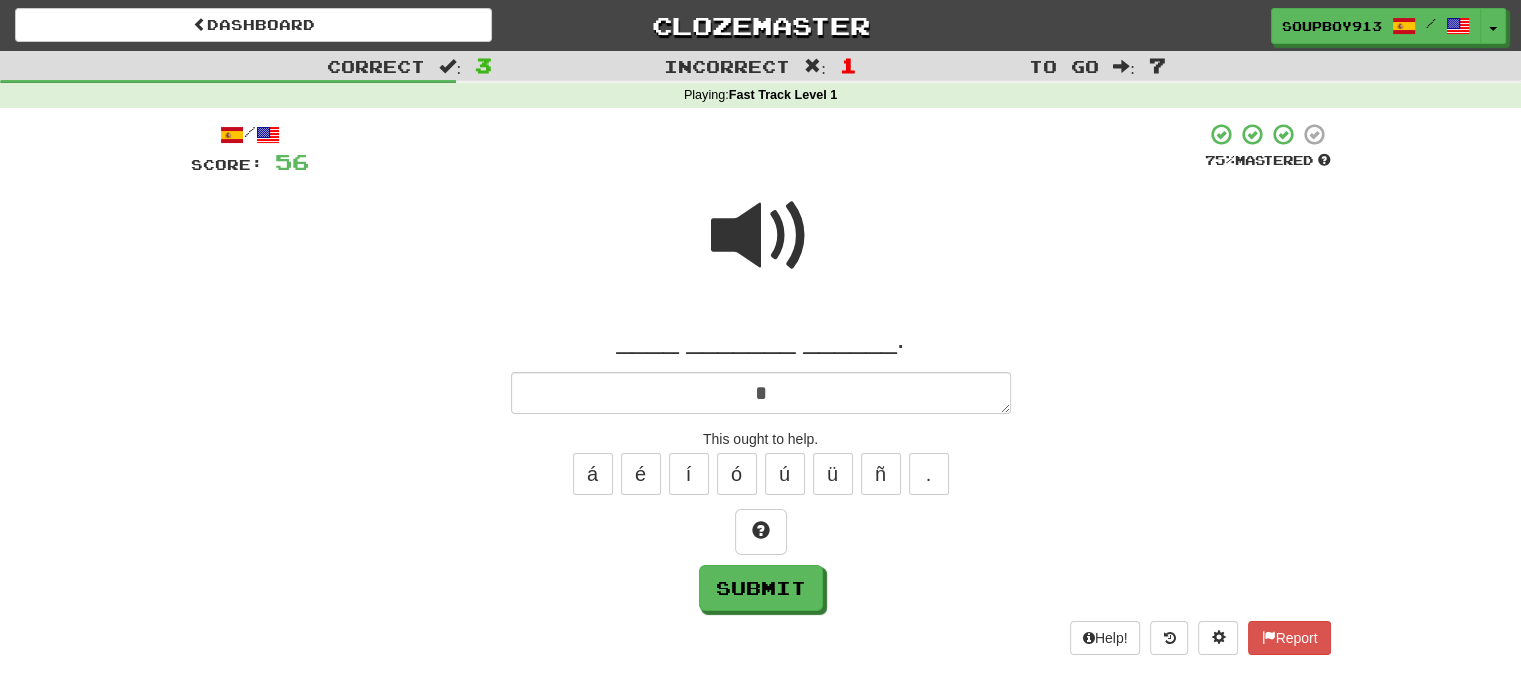 type on "*" 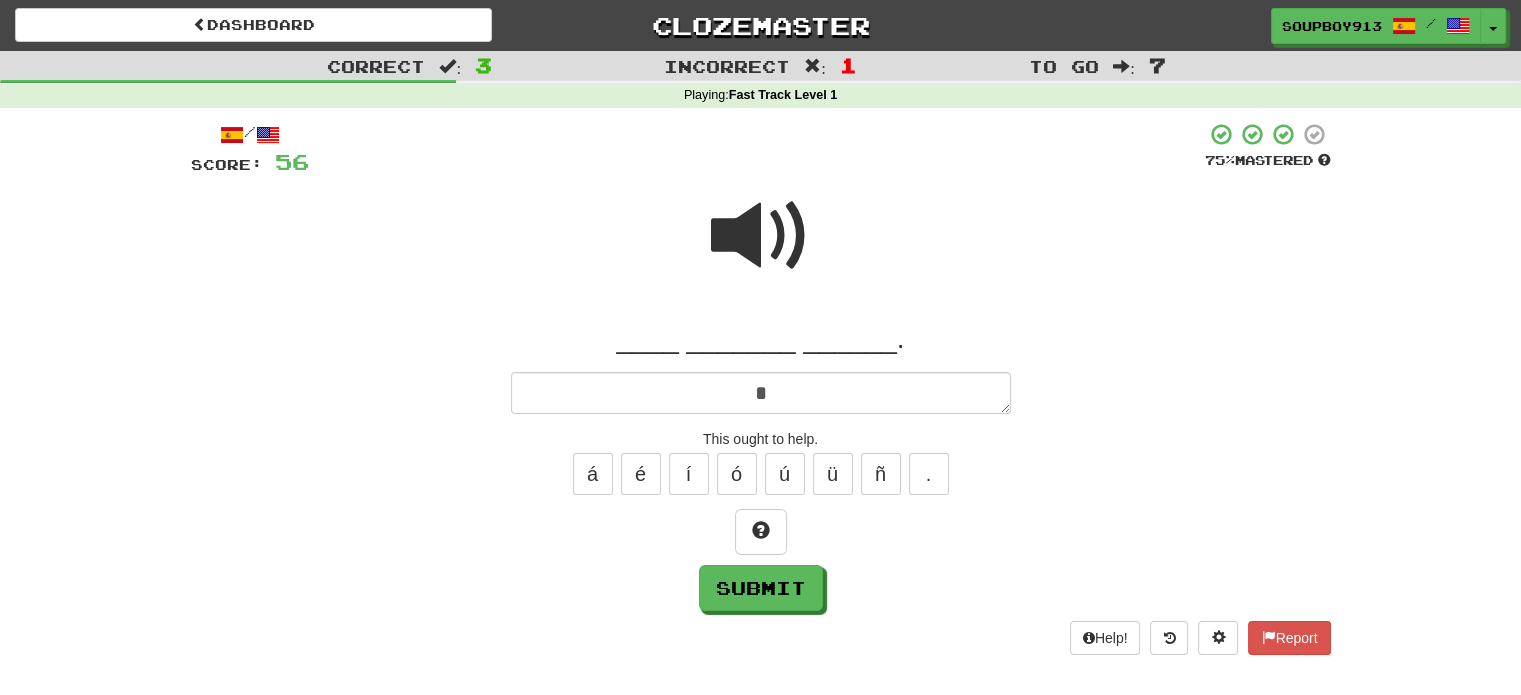 type on "**" 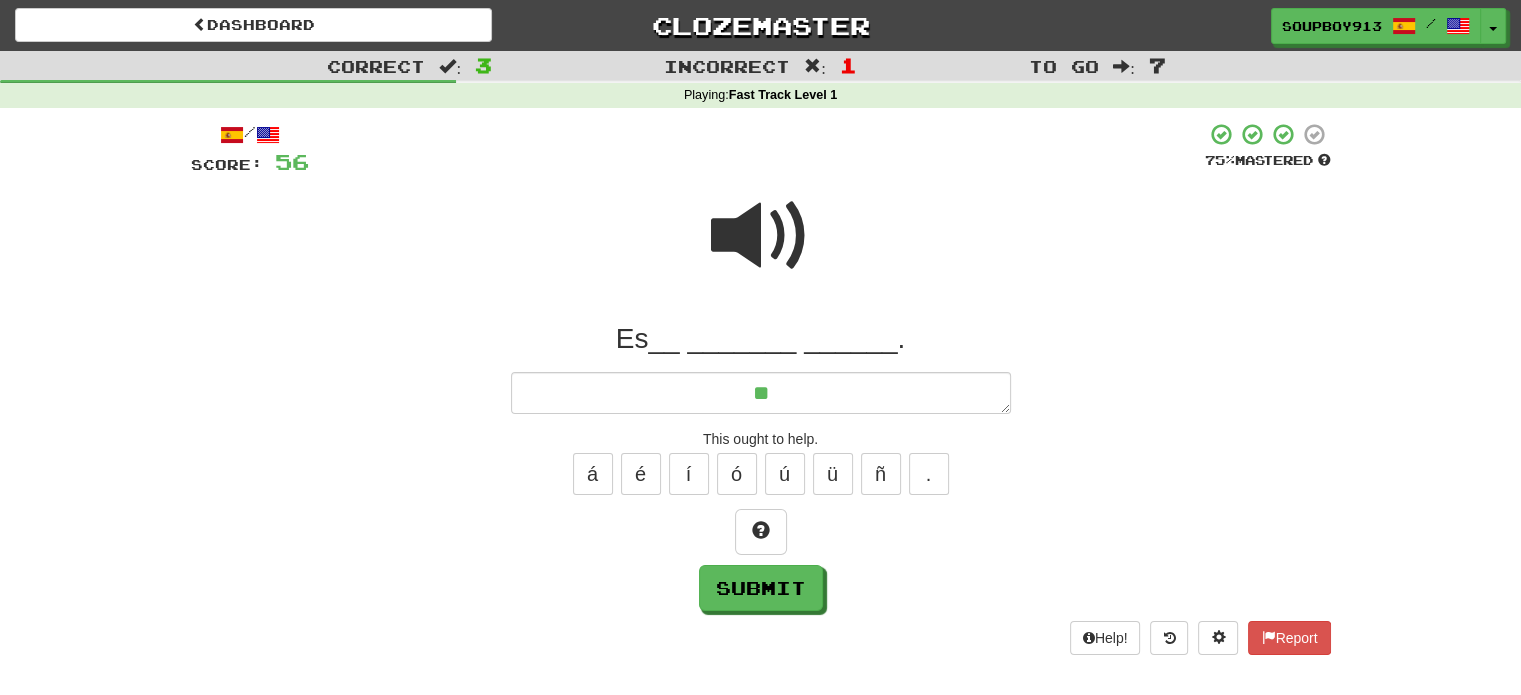 type on "*" 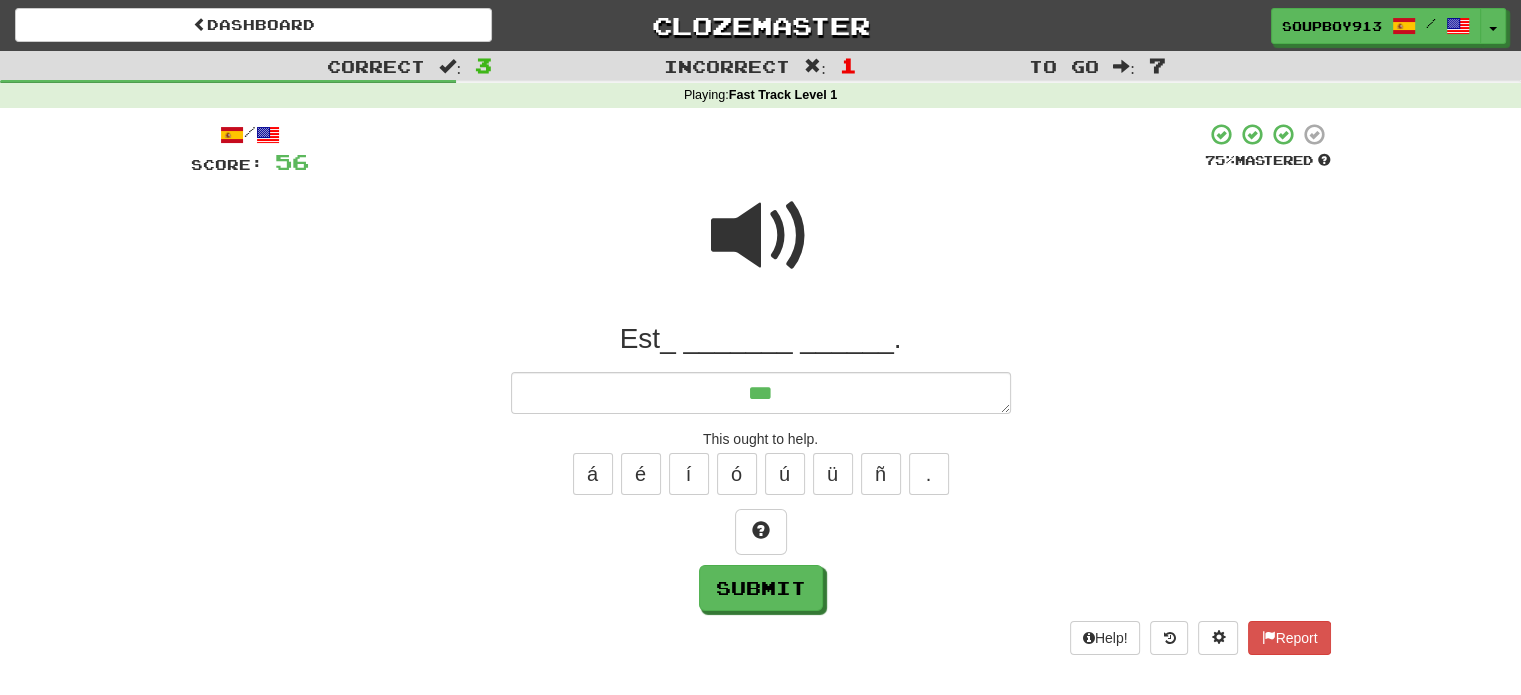 type on "*" 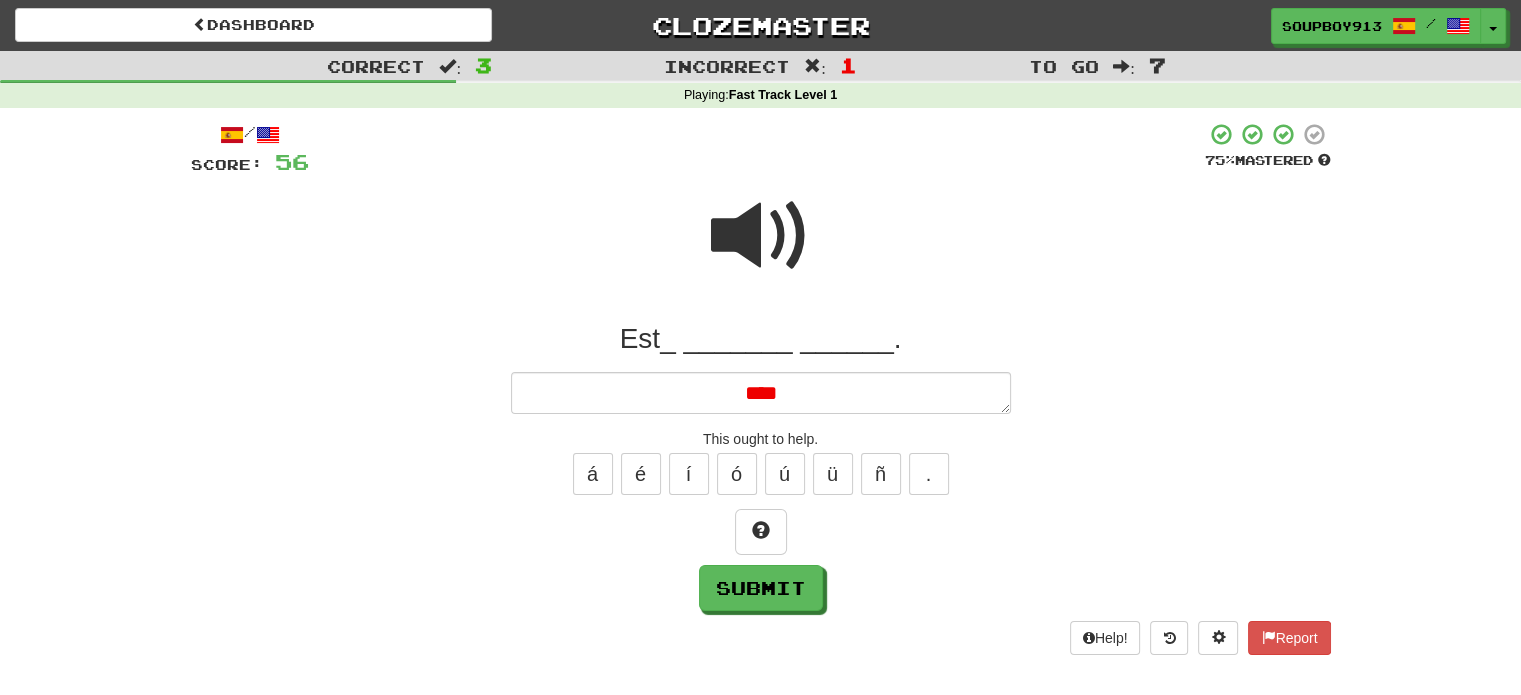 type on "*" 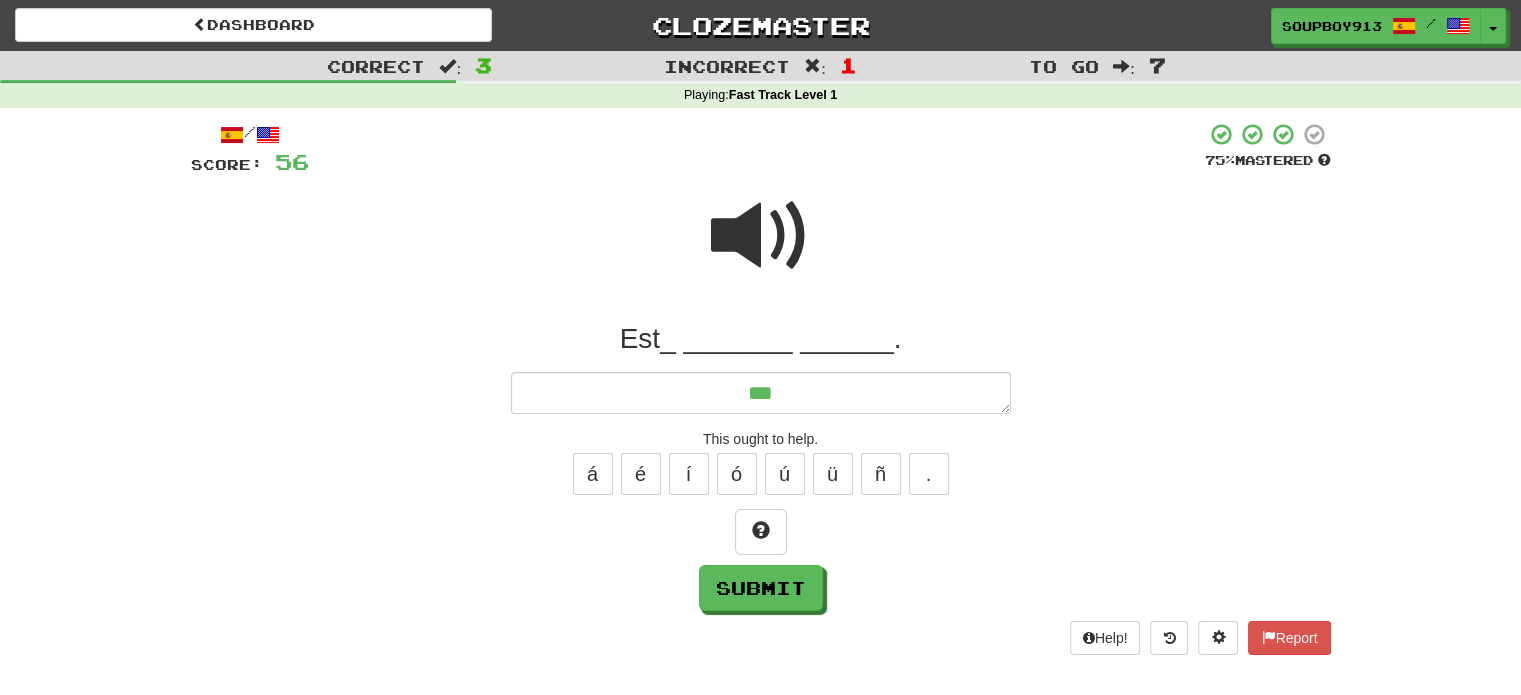 type on "****" 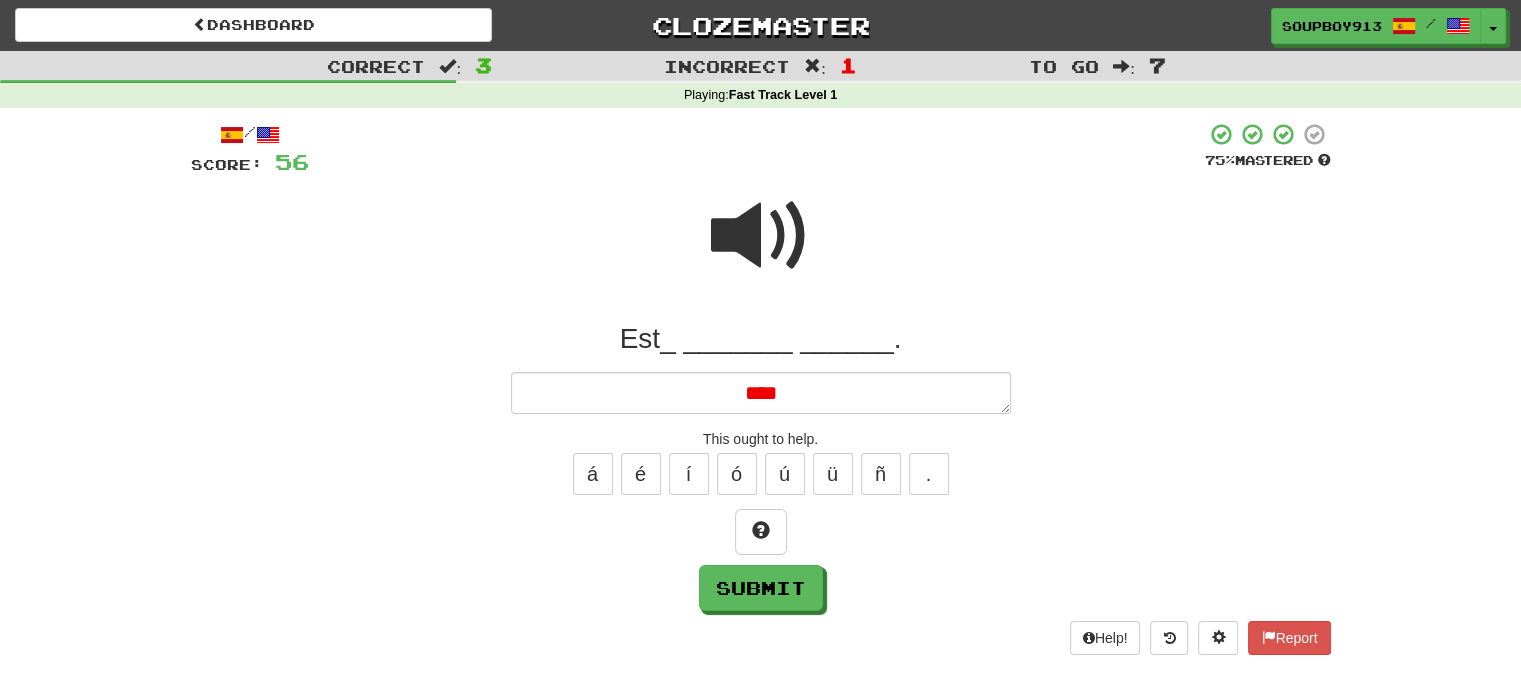 type on "*" 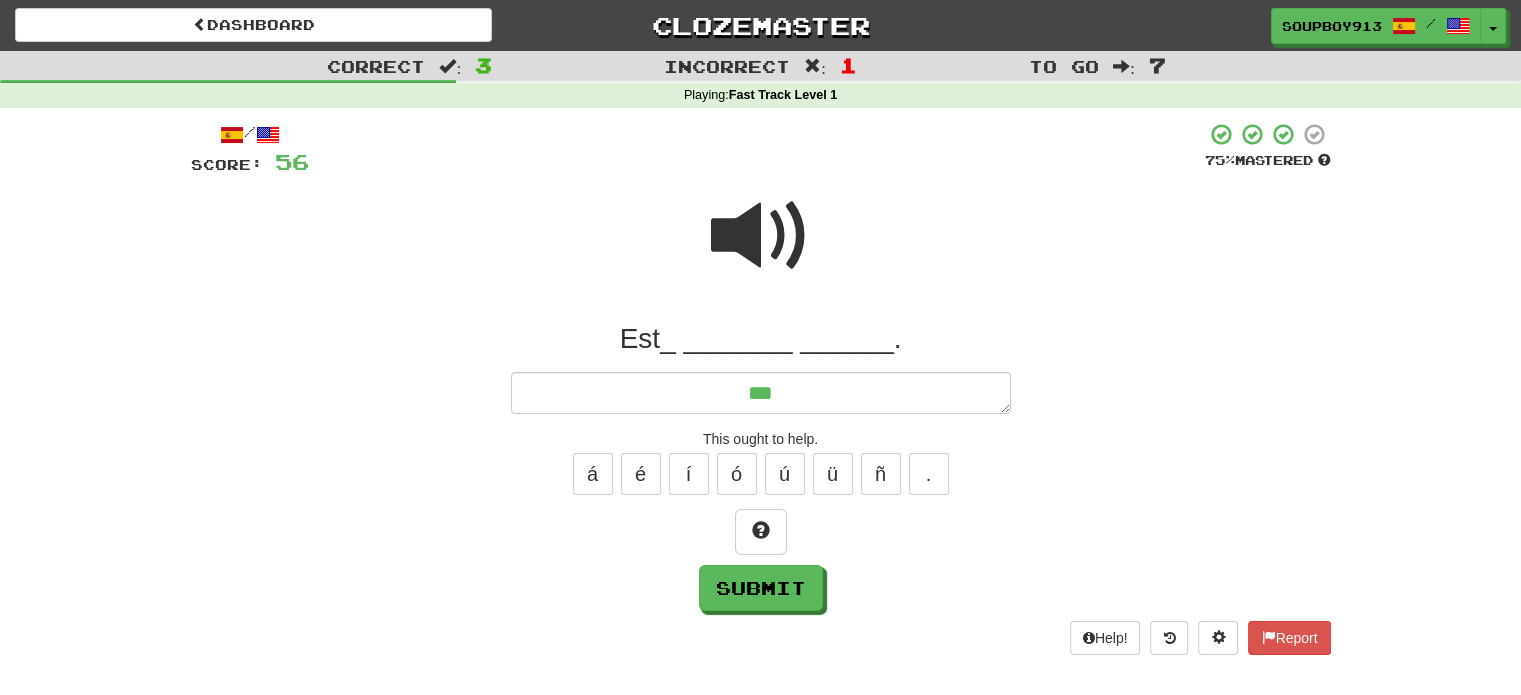 type on "*" 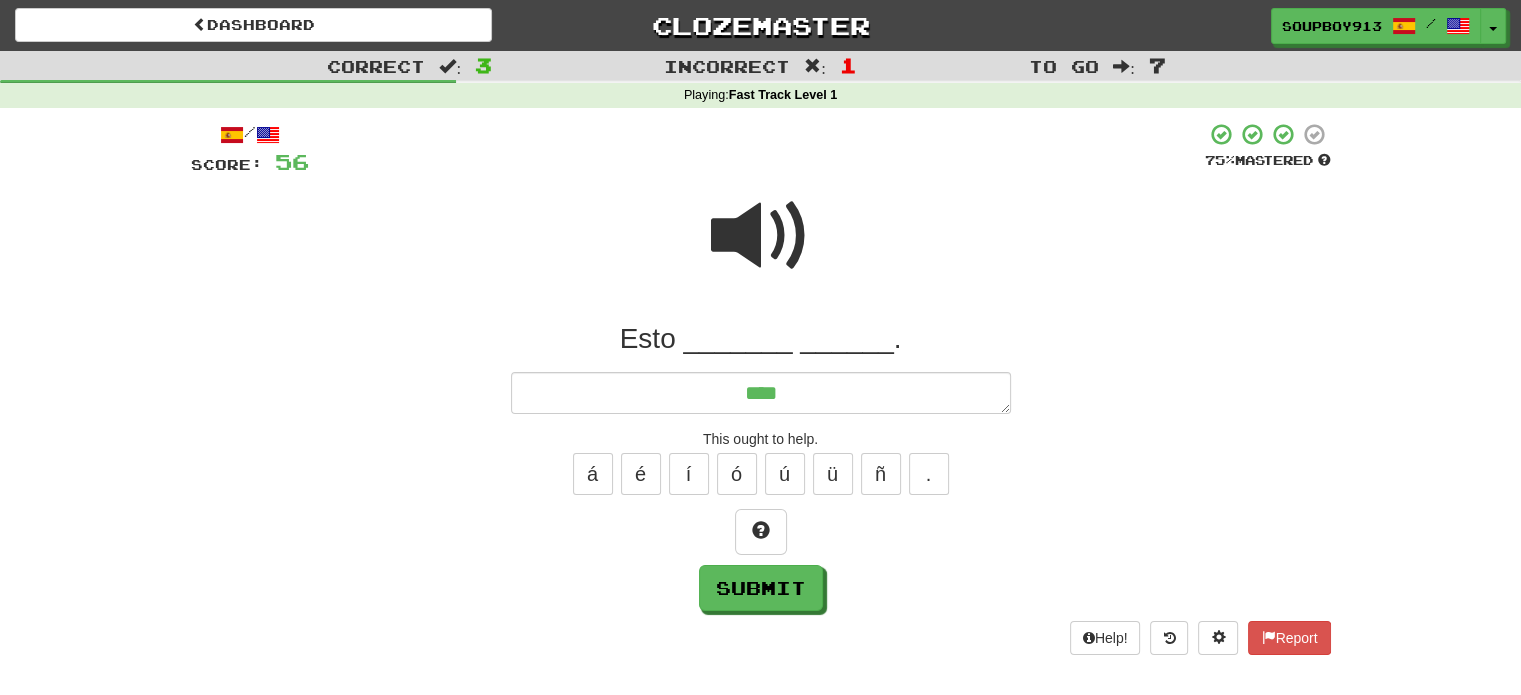 type on "*" 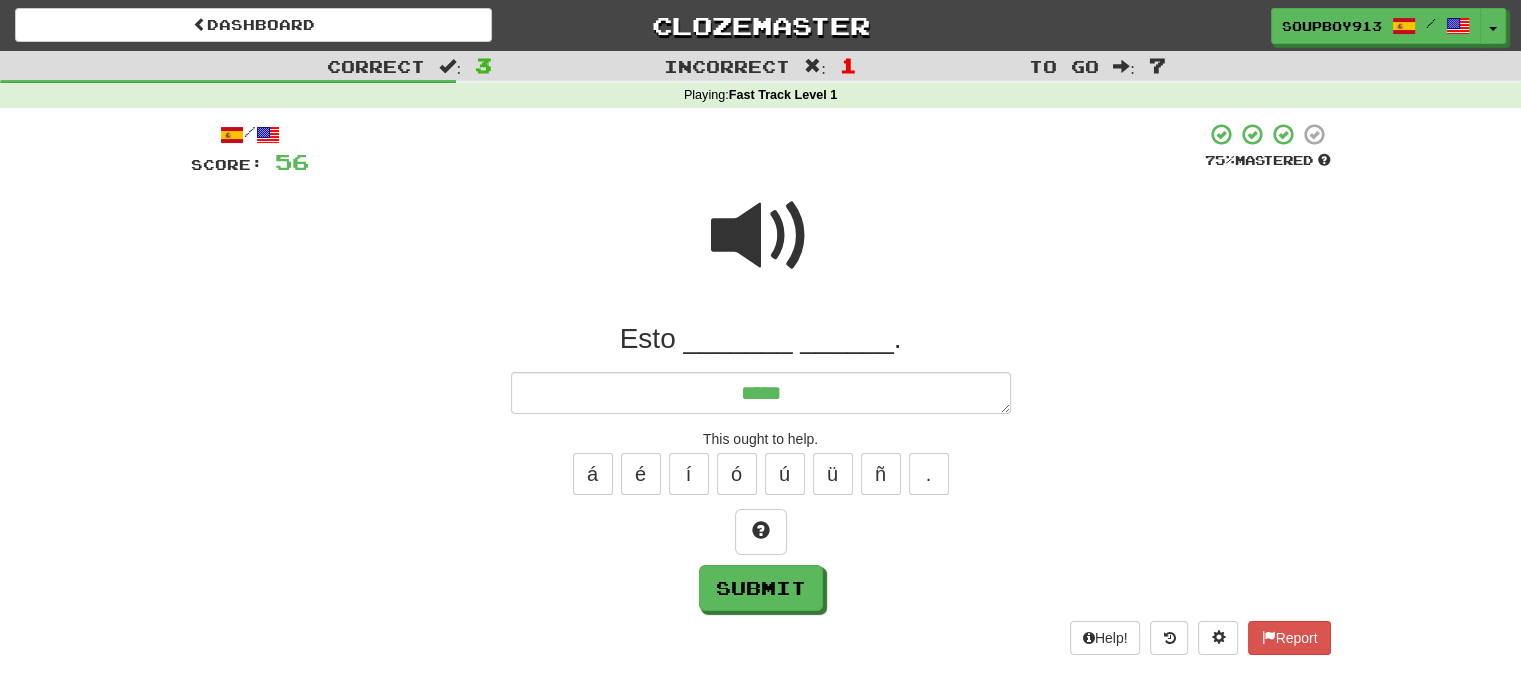 type on "*" 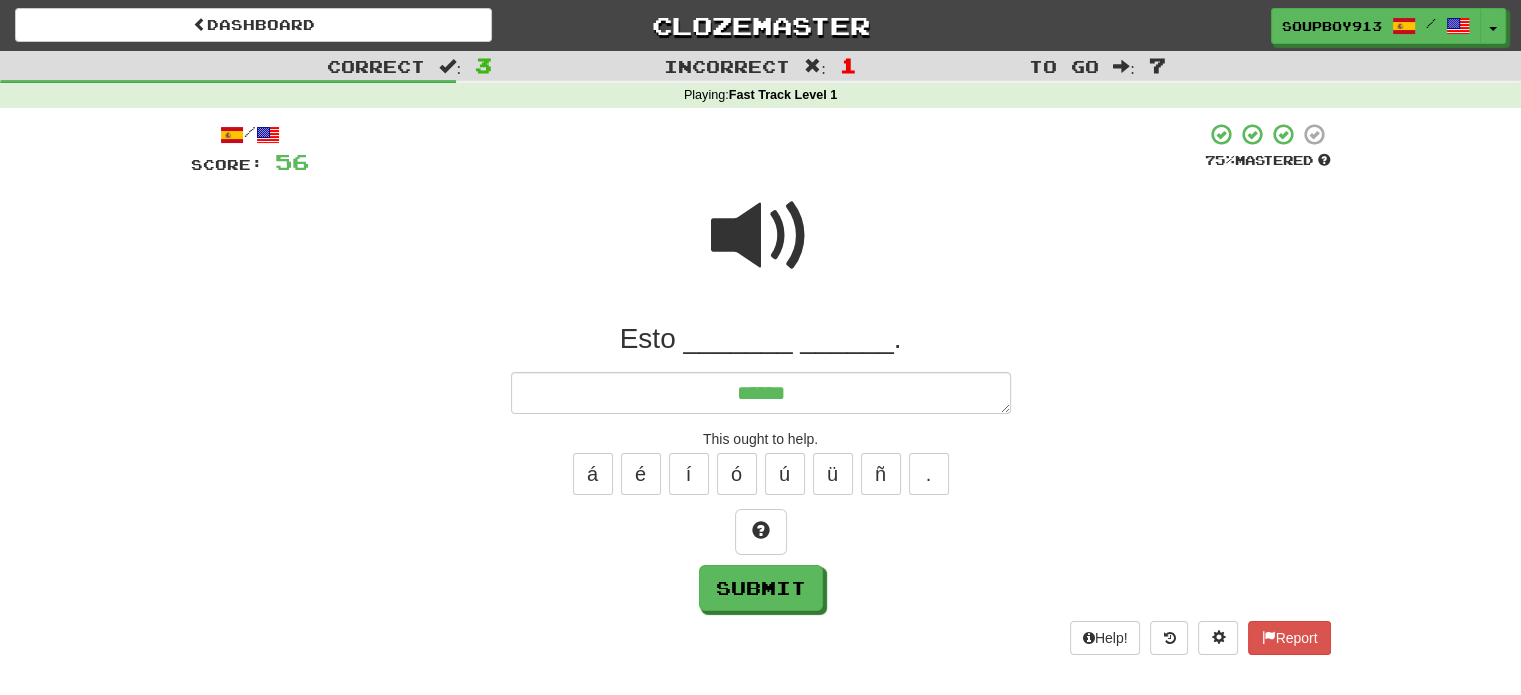 type on "*" 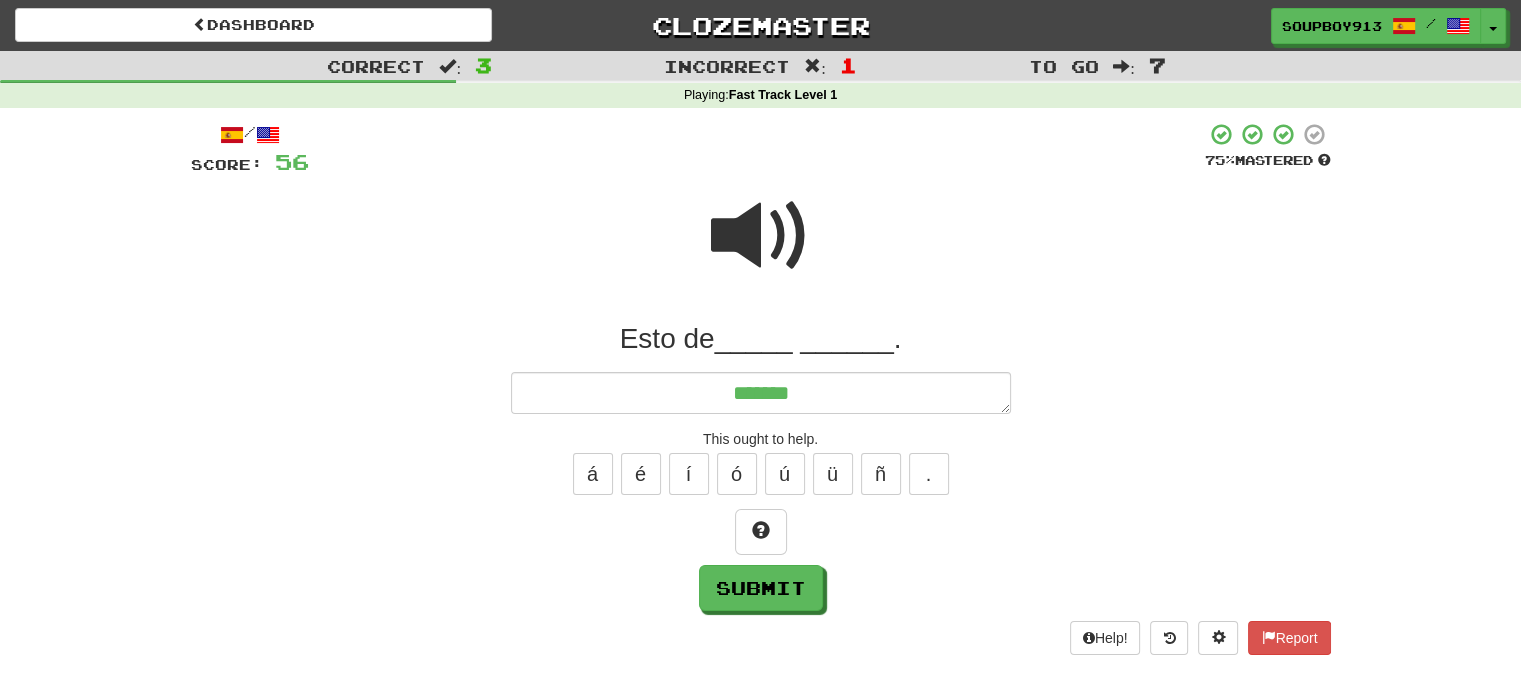 type 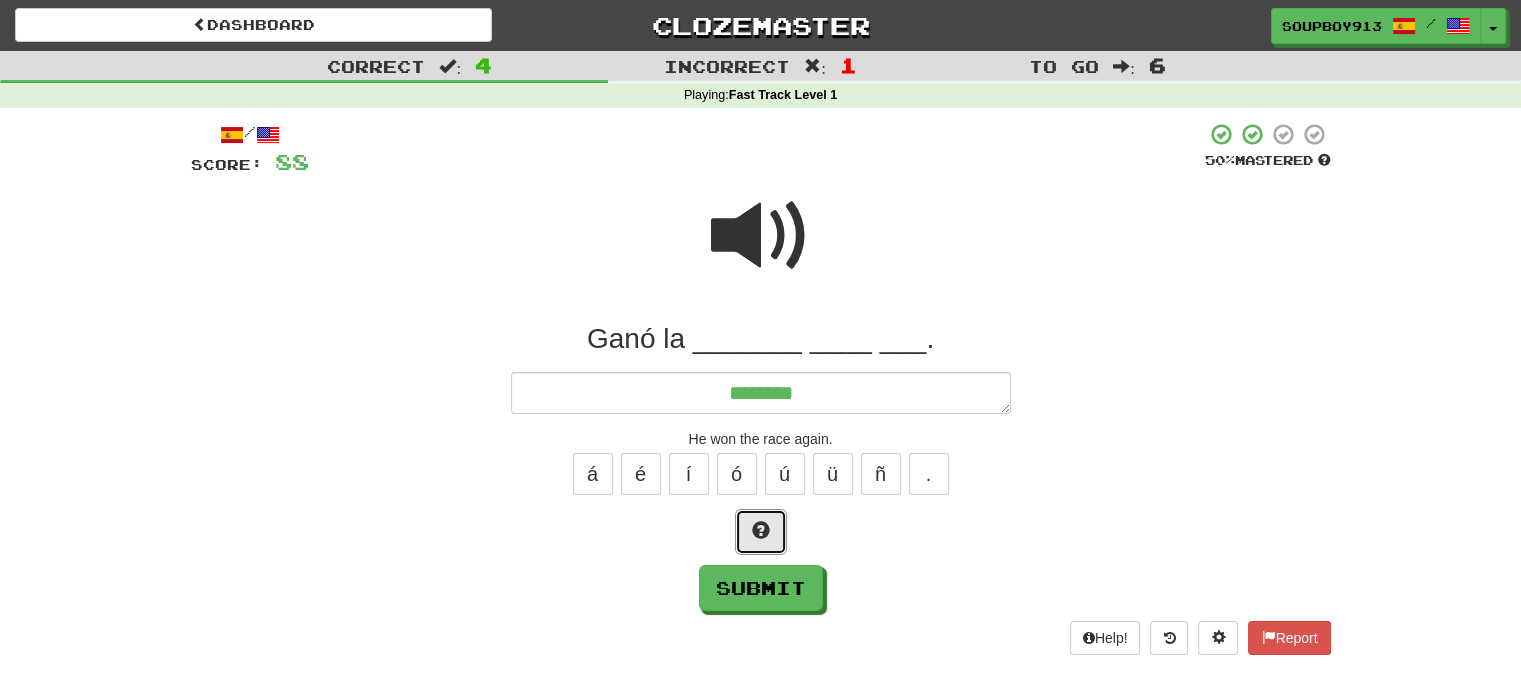 click at bounding box center [761, 532] 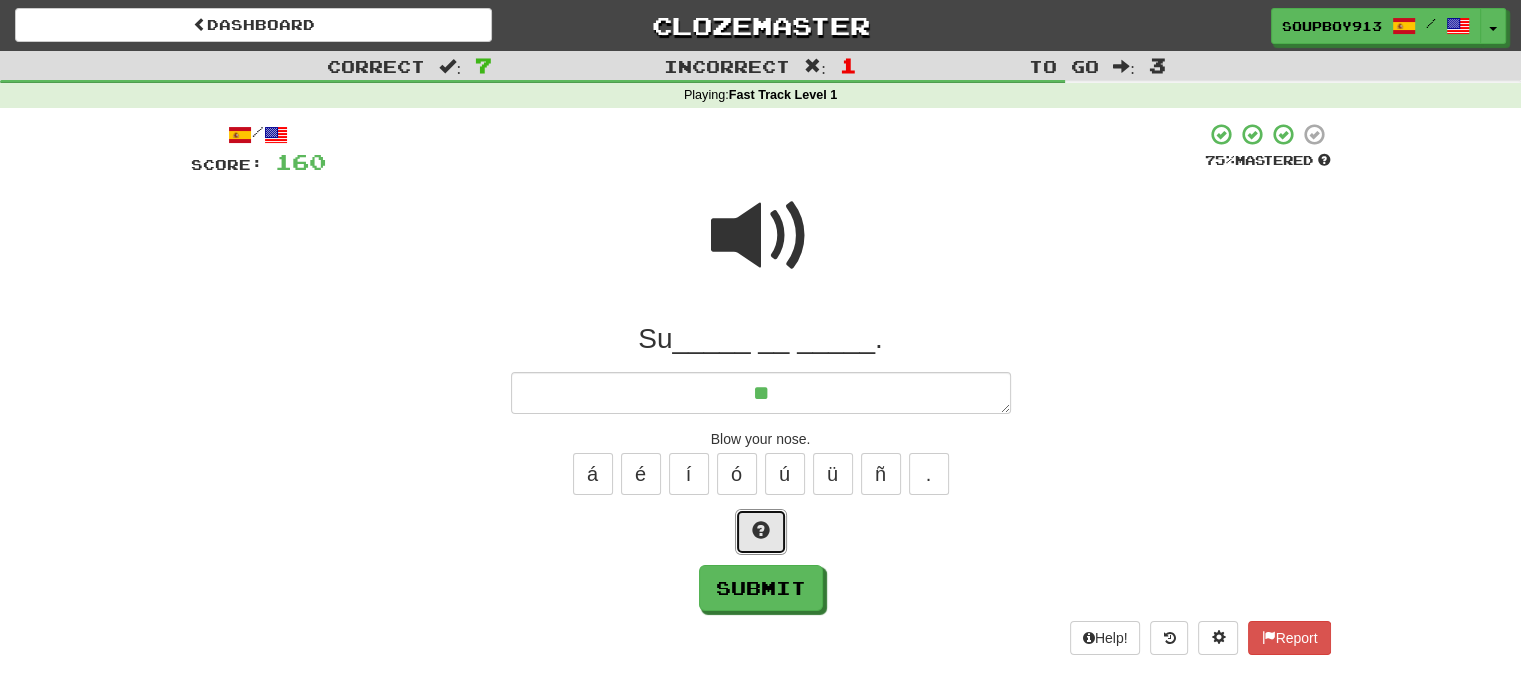 click at bounding box center (761, 532) 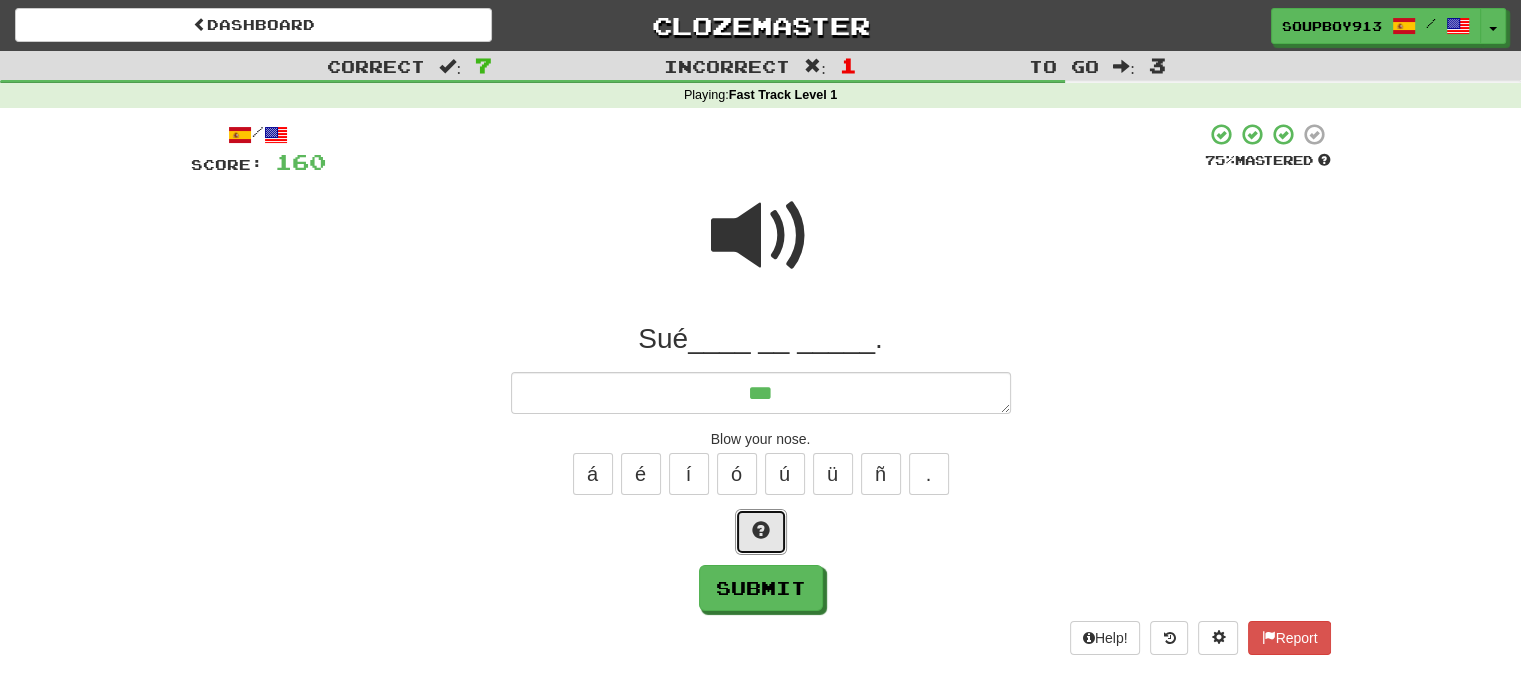 click at bounding box center [761, 532] 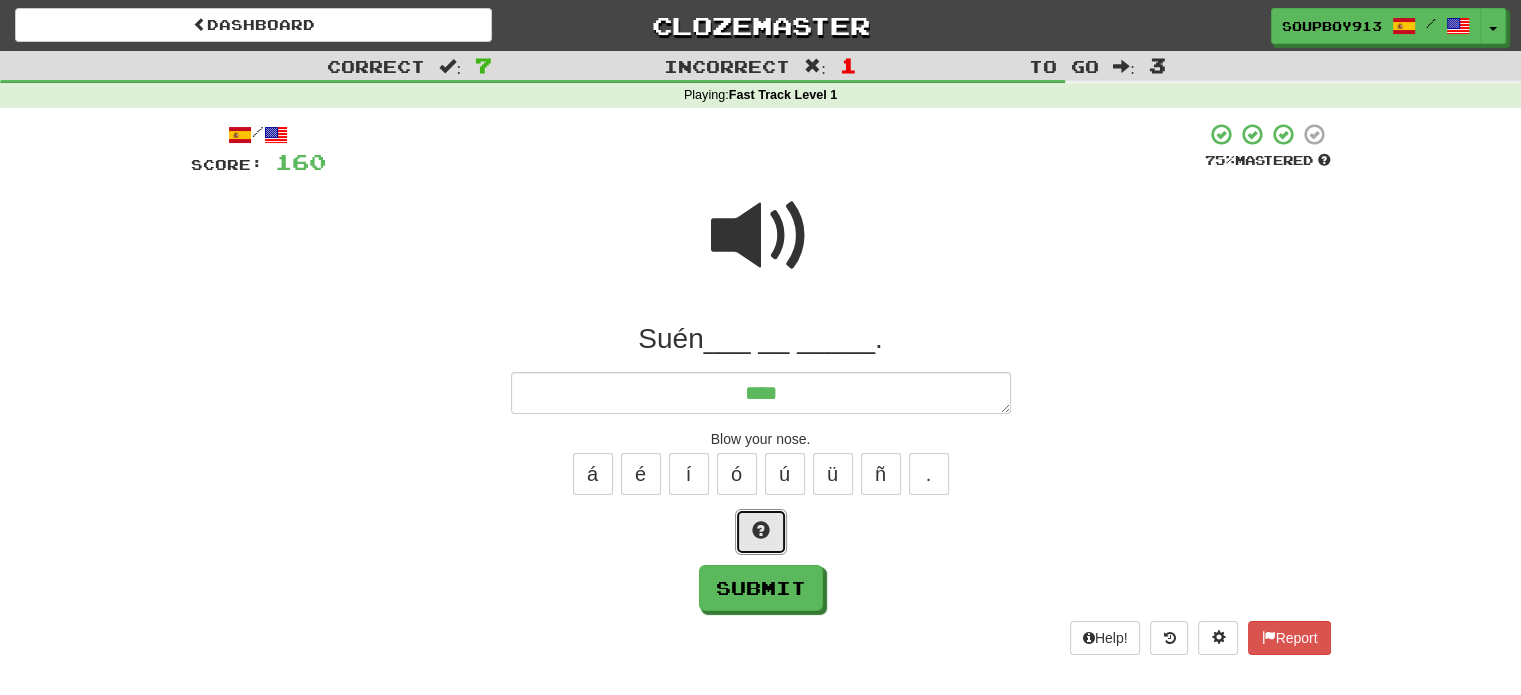 click at bounding box center [761, 532] 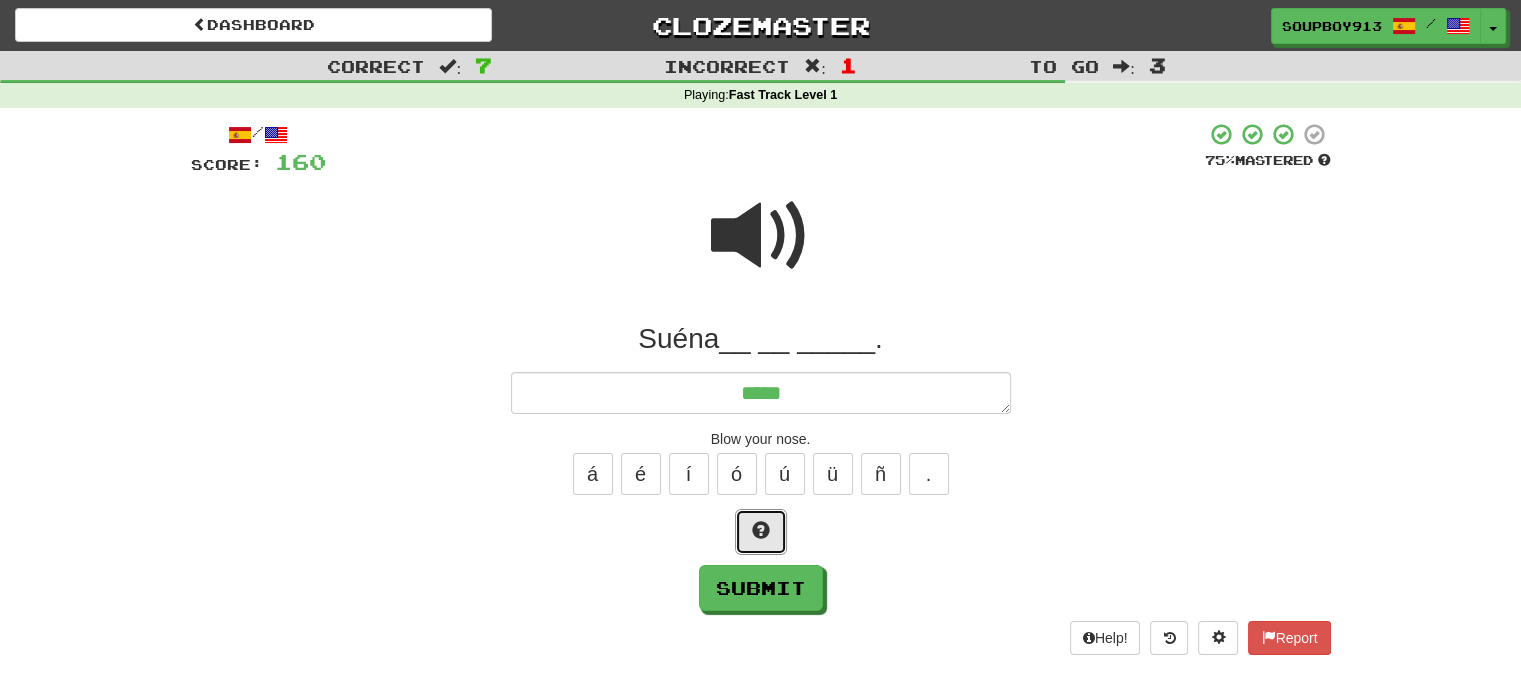 click at bounding box center (761, 532) 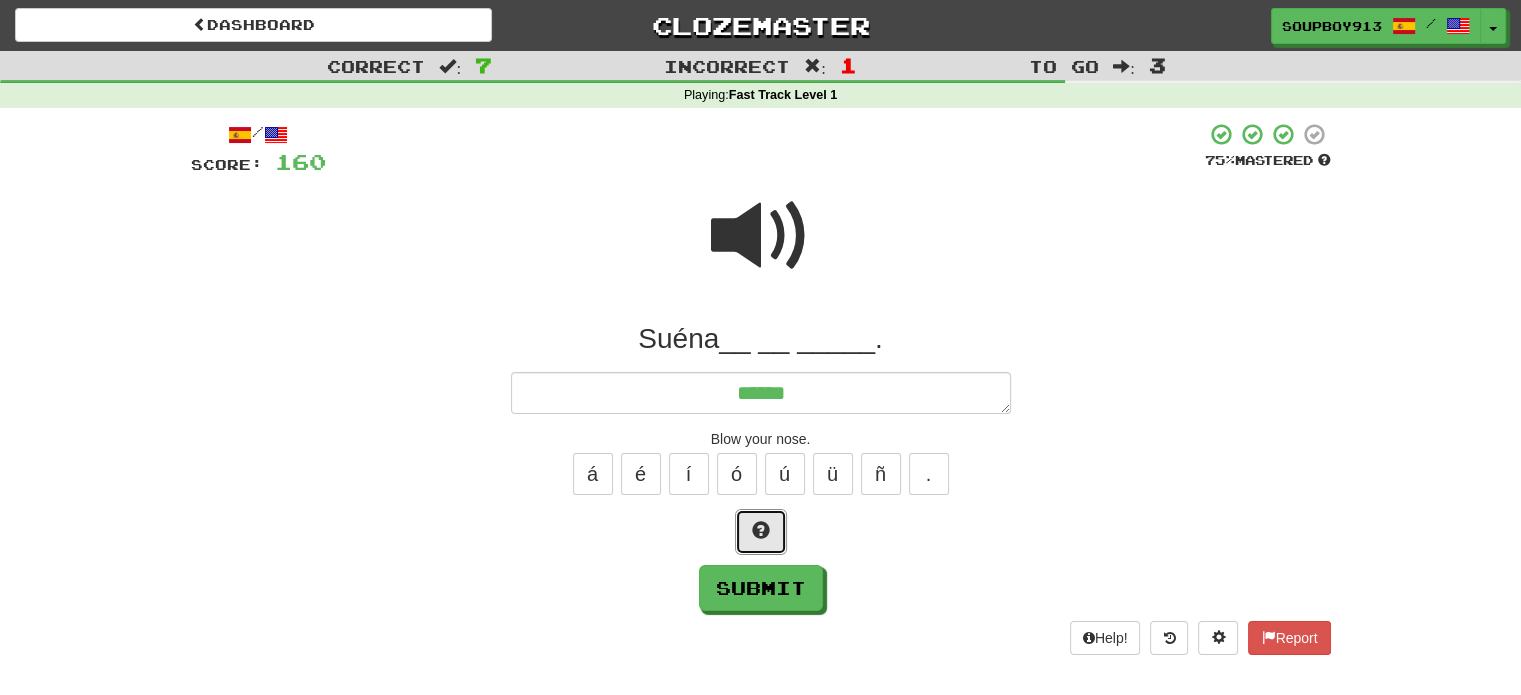 click at bounding box center (761, 532) 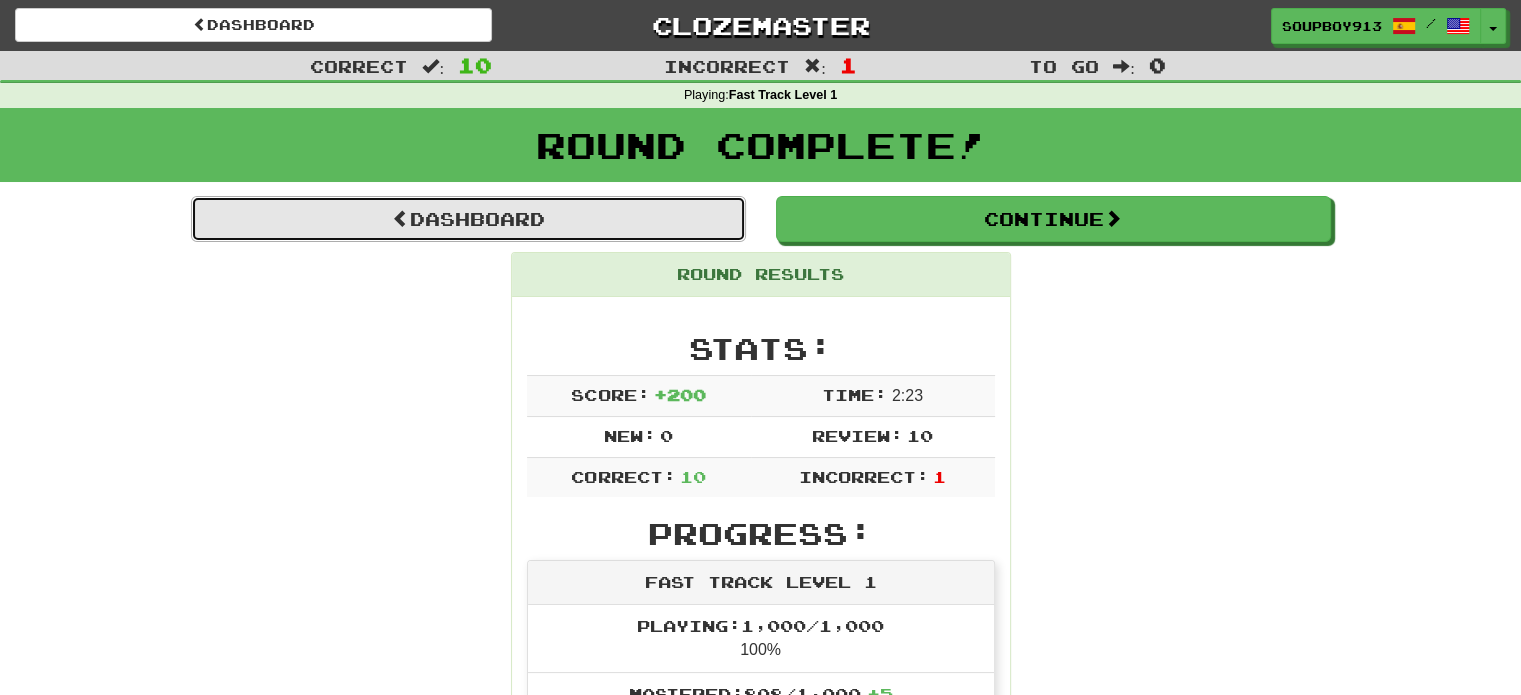 click on "Dashboard" at bounding box center [468, 219] 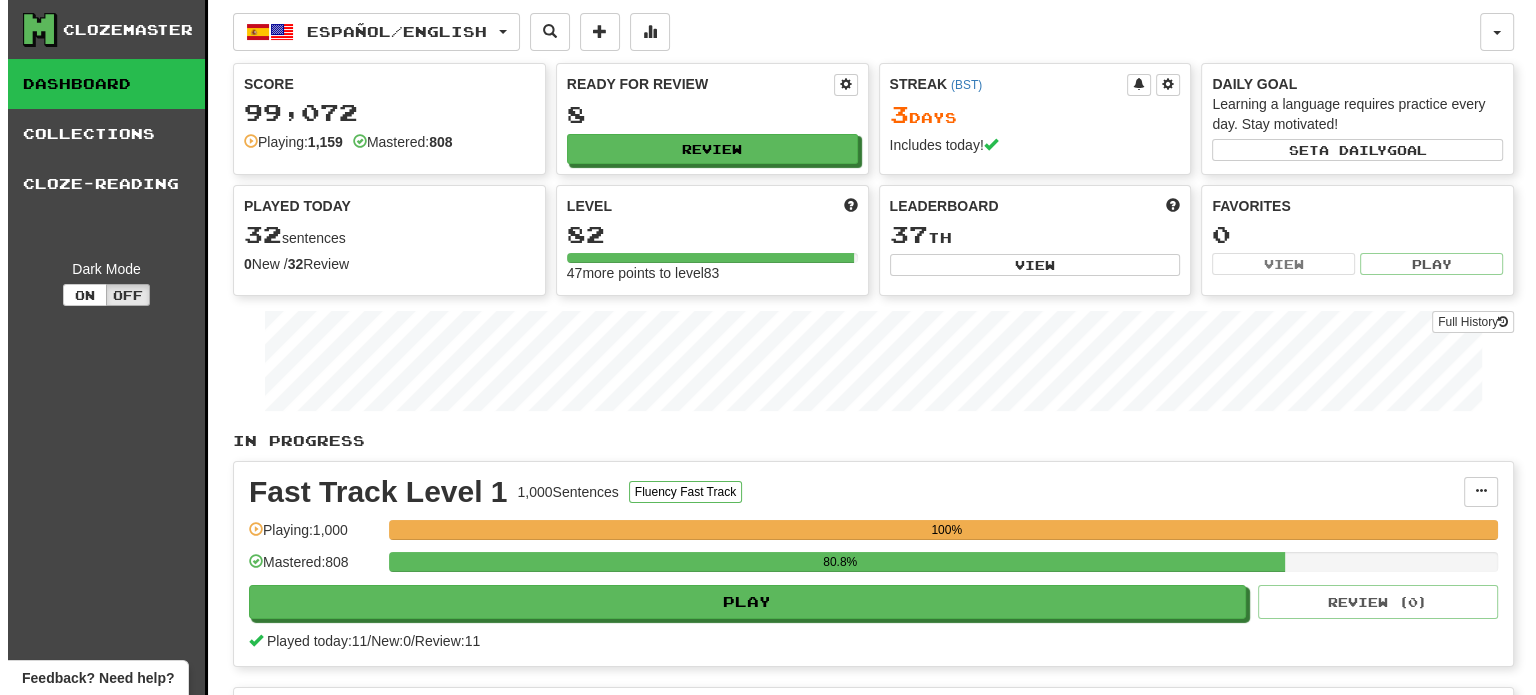 scroll, scrollTop: 400, scrollLeft: 0, axis: vertical 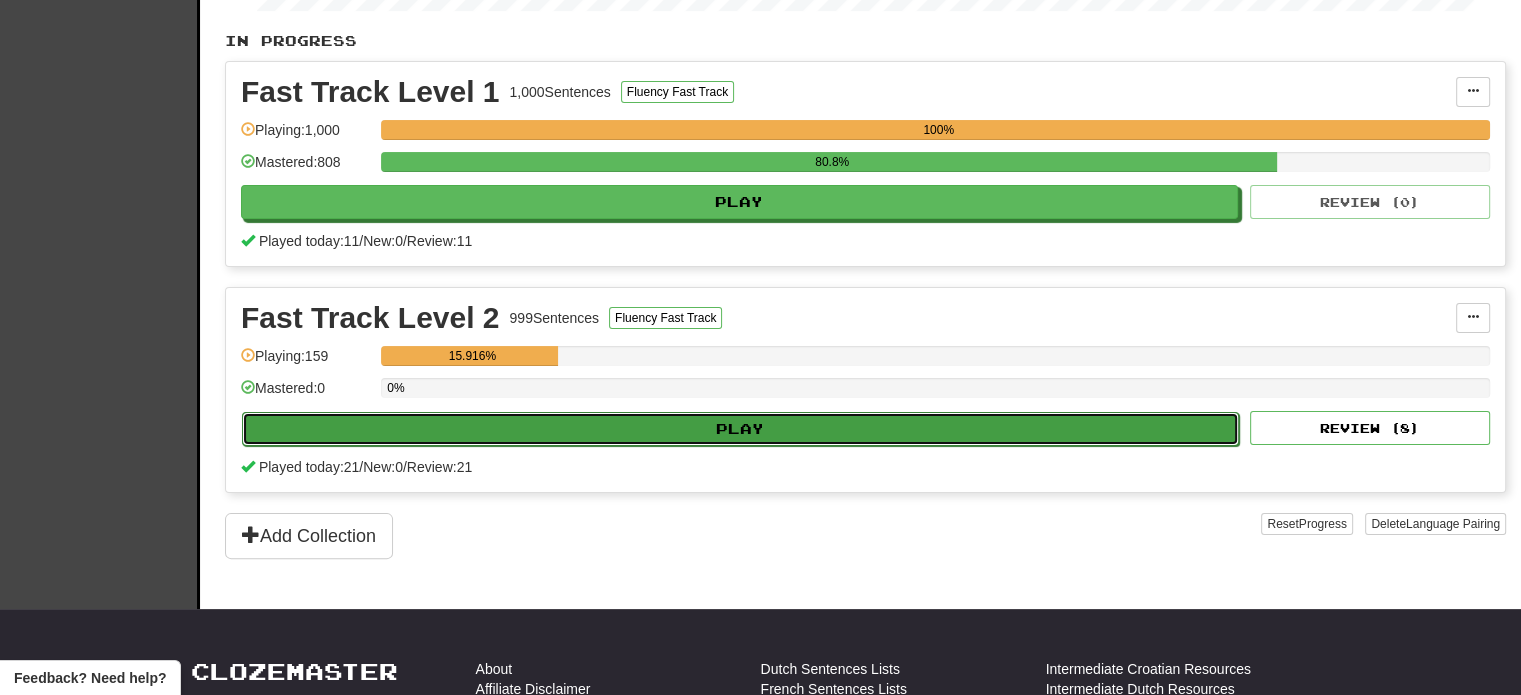 click on "Play" at bounding box center [740, 429] 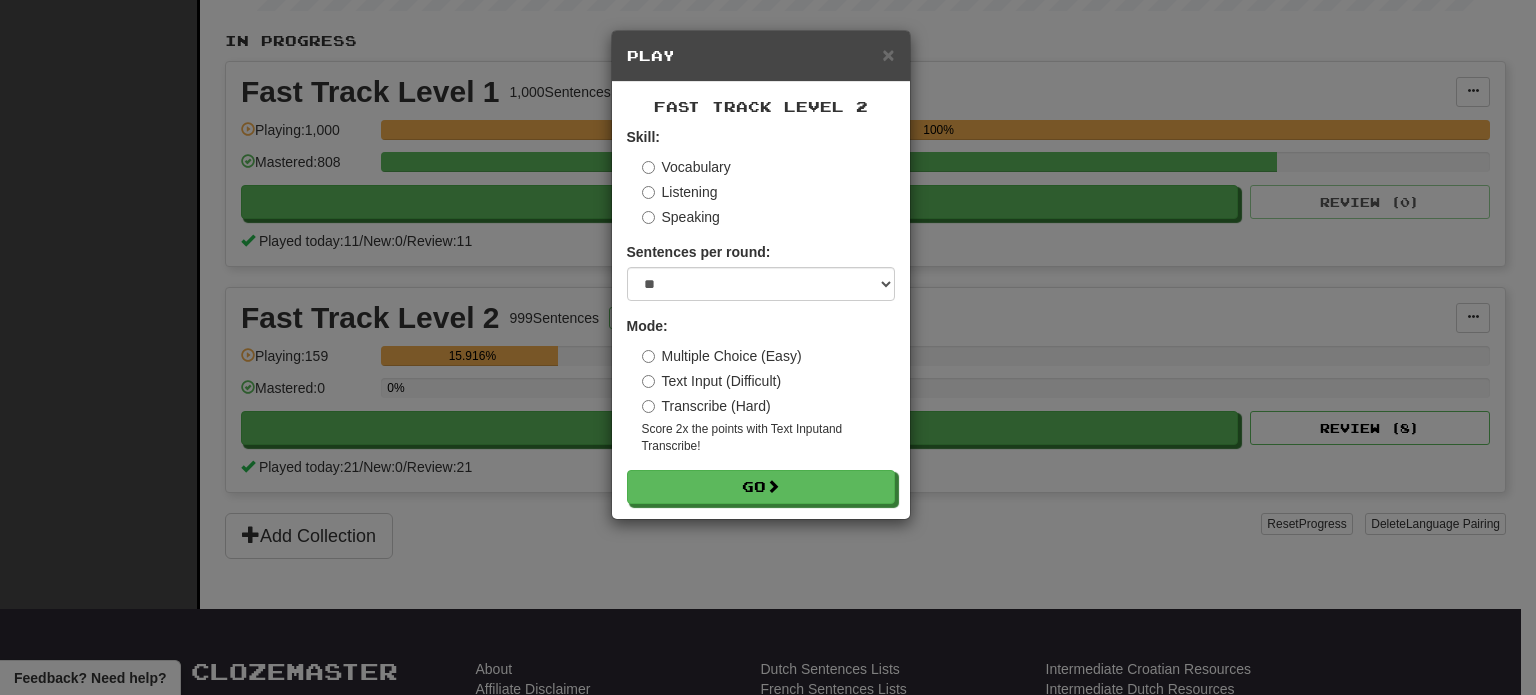 click on "Text Input (Difficult)" at bounding box center [712, 381] 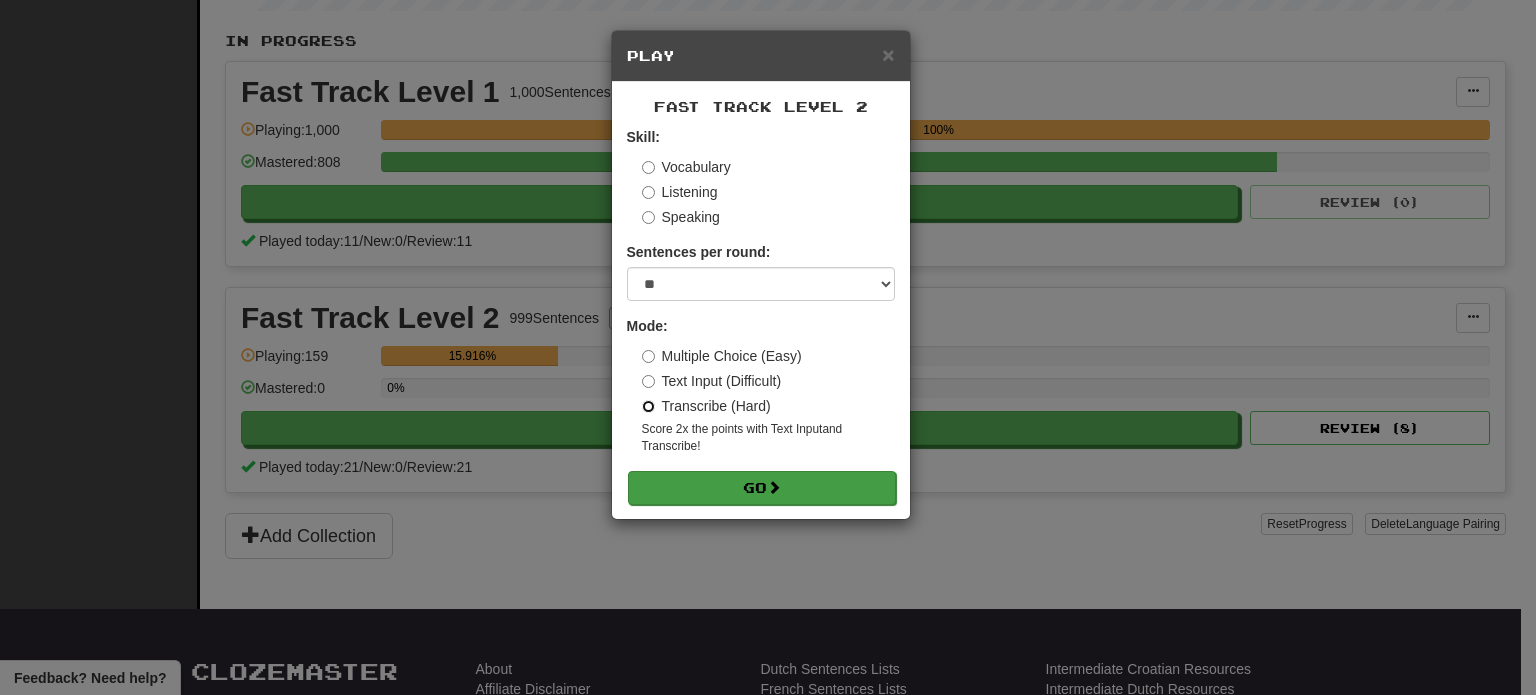 click on "Go" at bounding box center [762, 488] 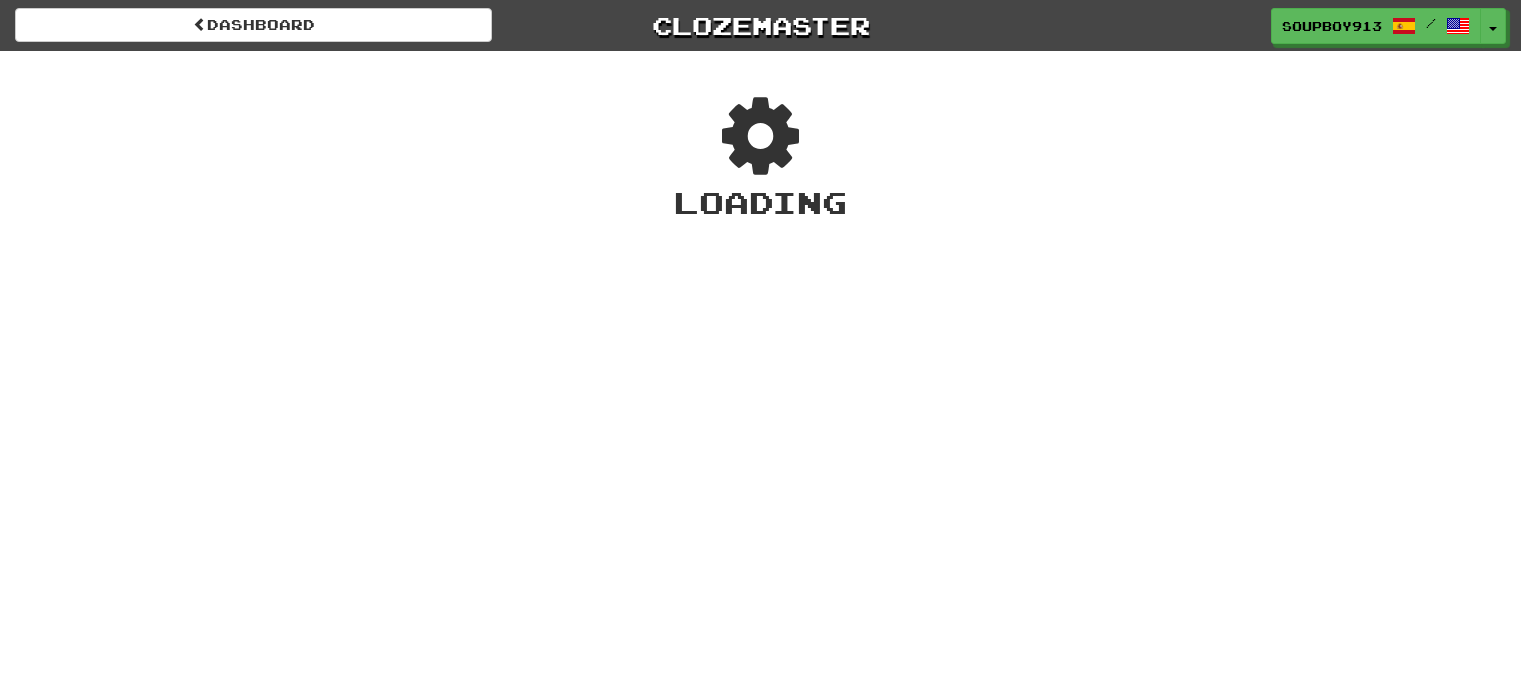 scroll, scrollTop: 0, scrollLeft: 0, axis: both 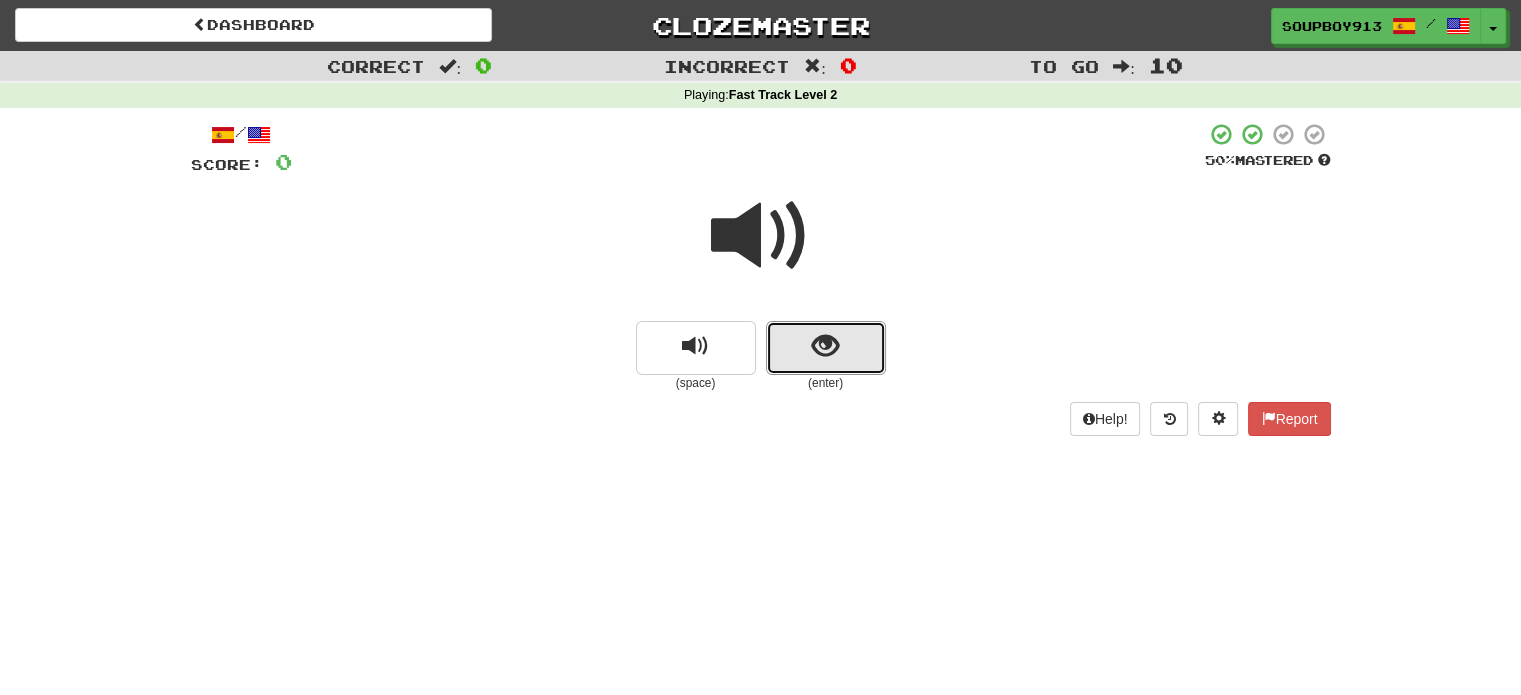 click at bounding box center [825, 346] 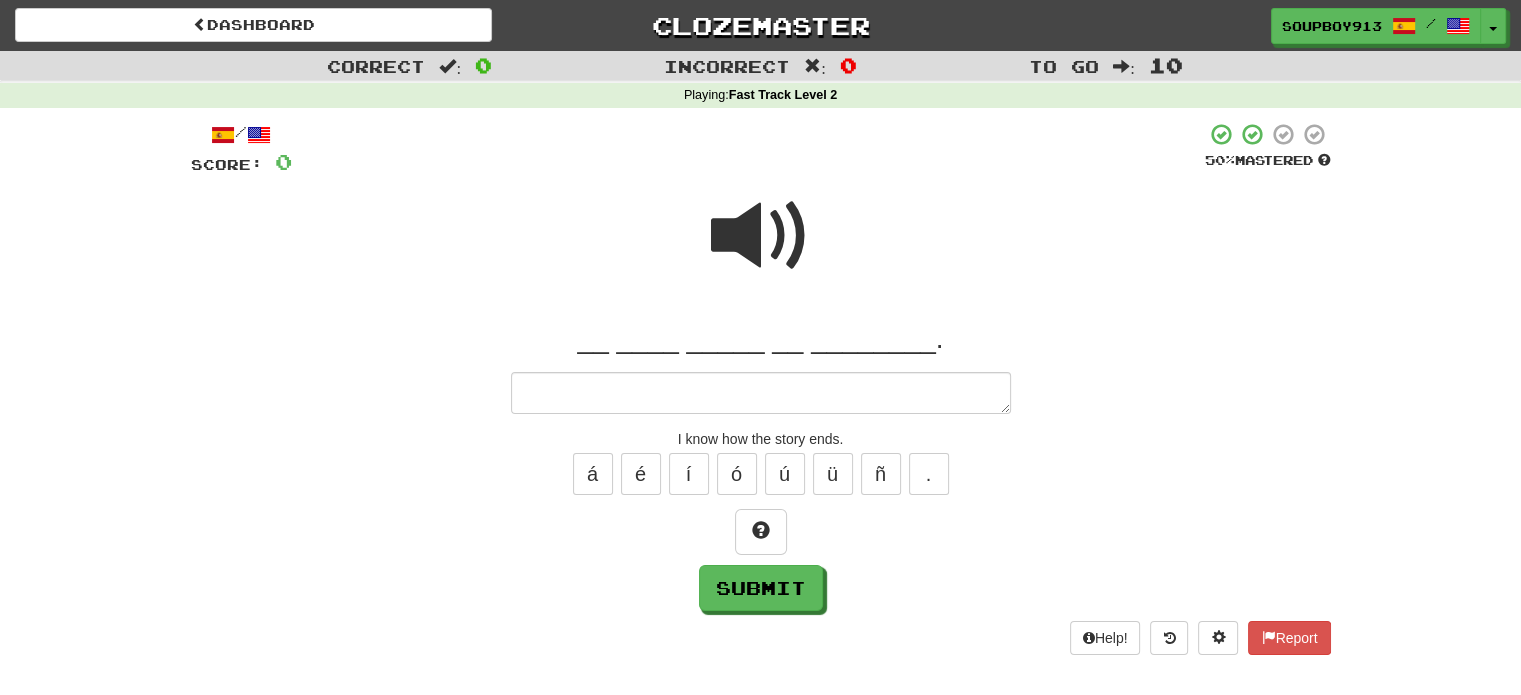 type on "*" 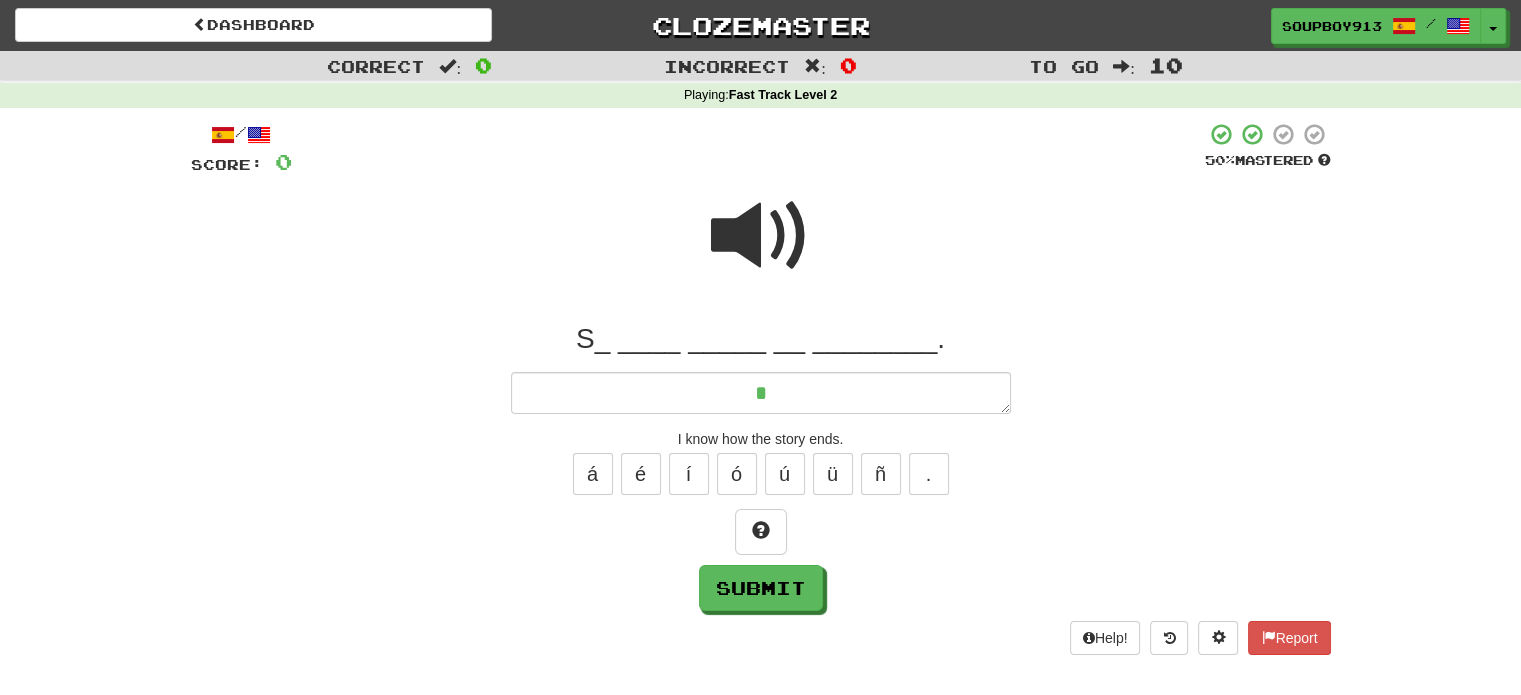 type on "*" 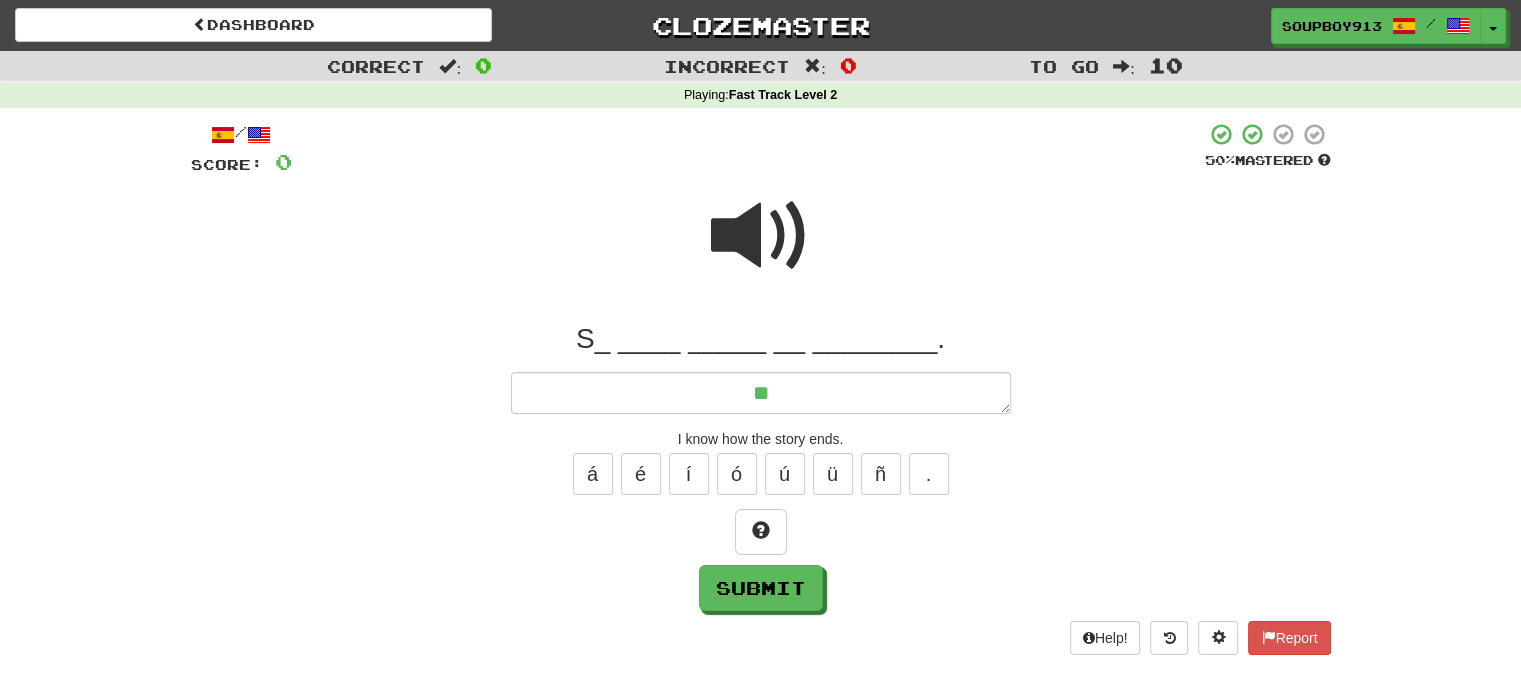 type on "*" 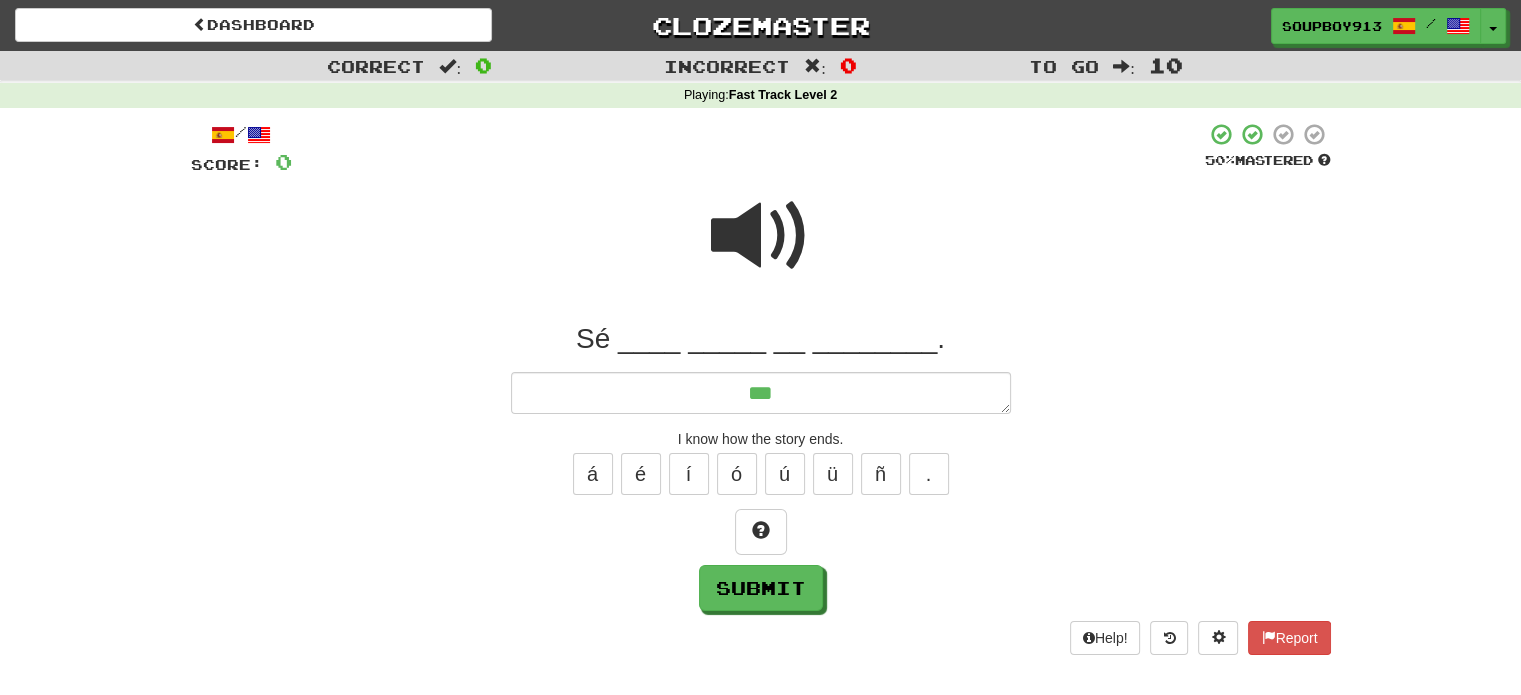 type on "*" 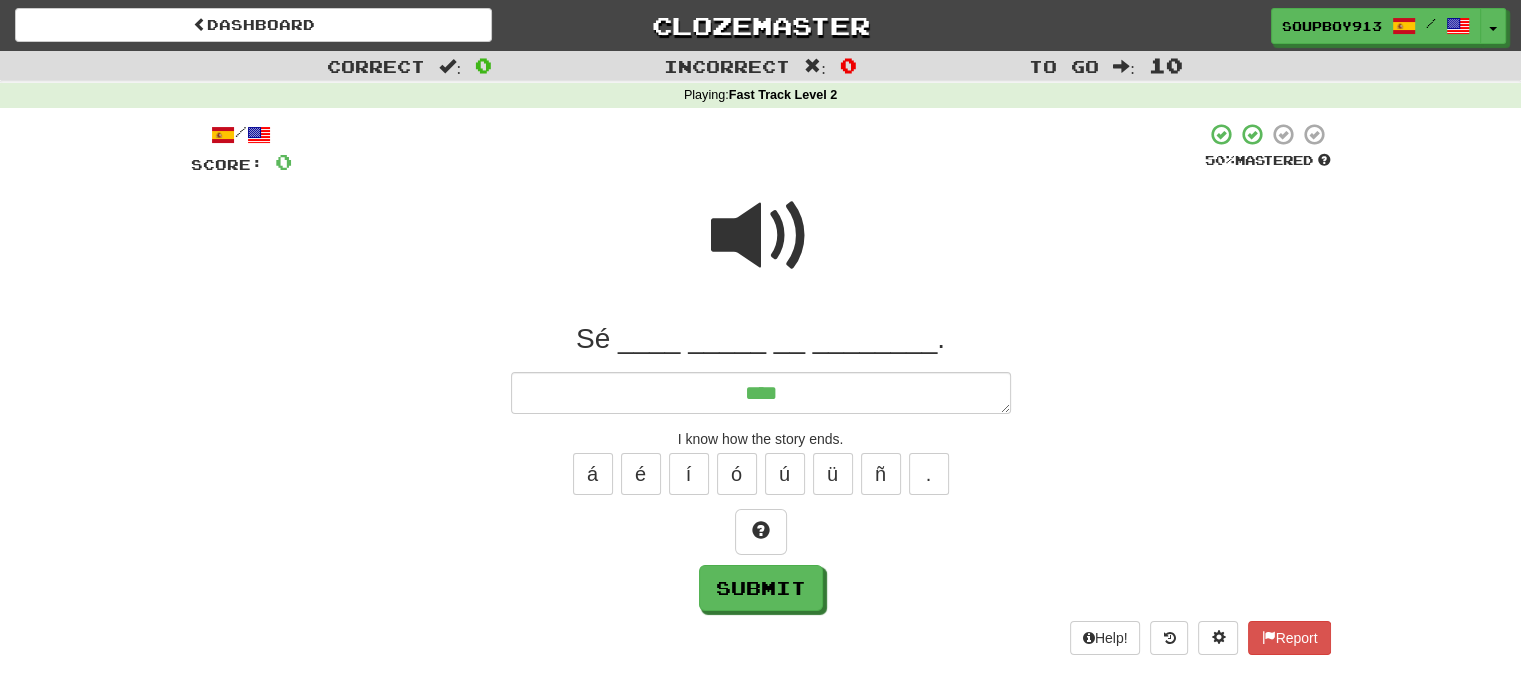 type on "*" 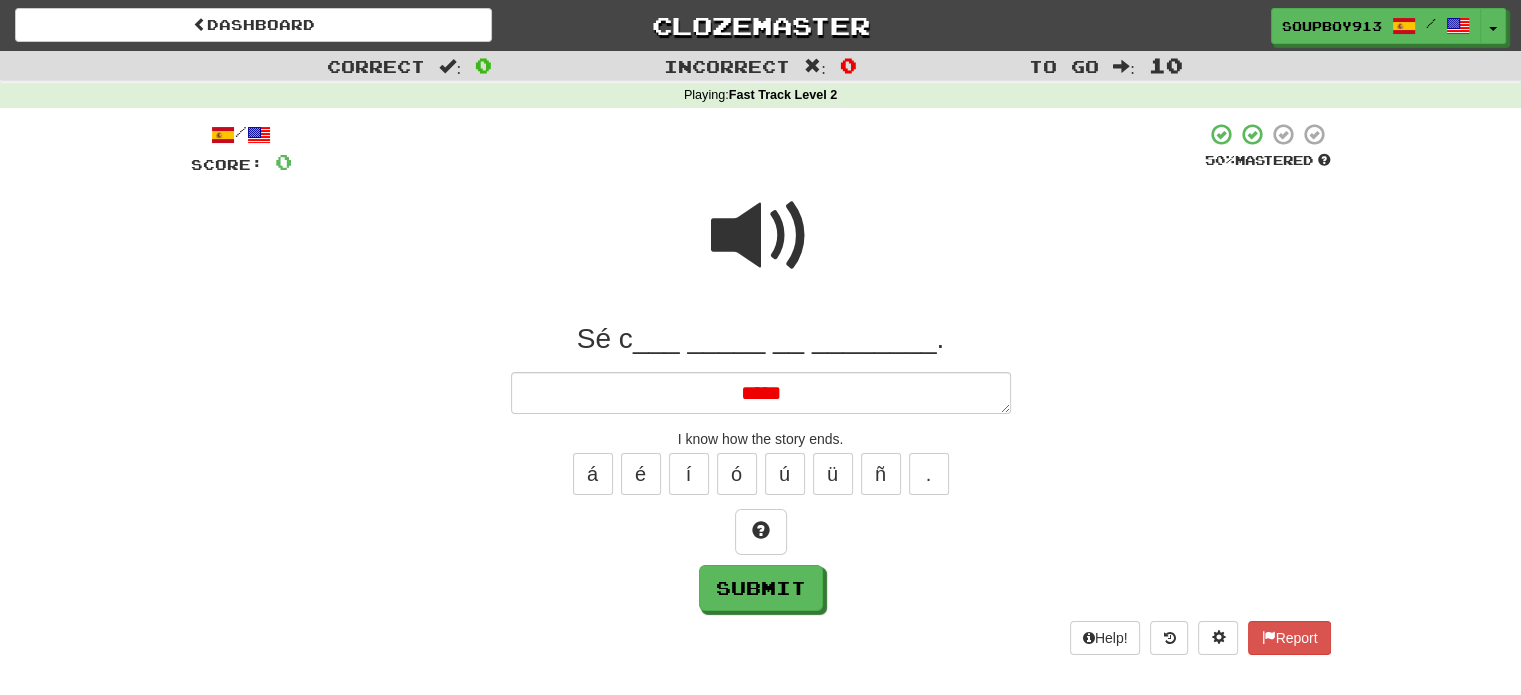 type on "*" 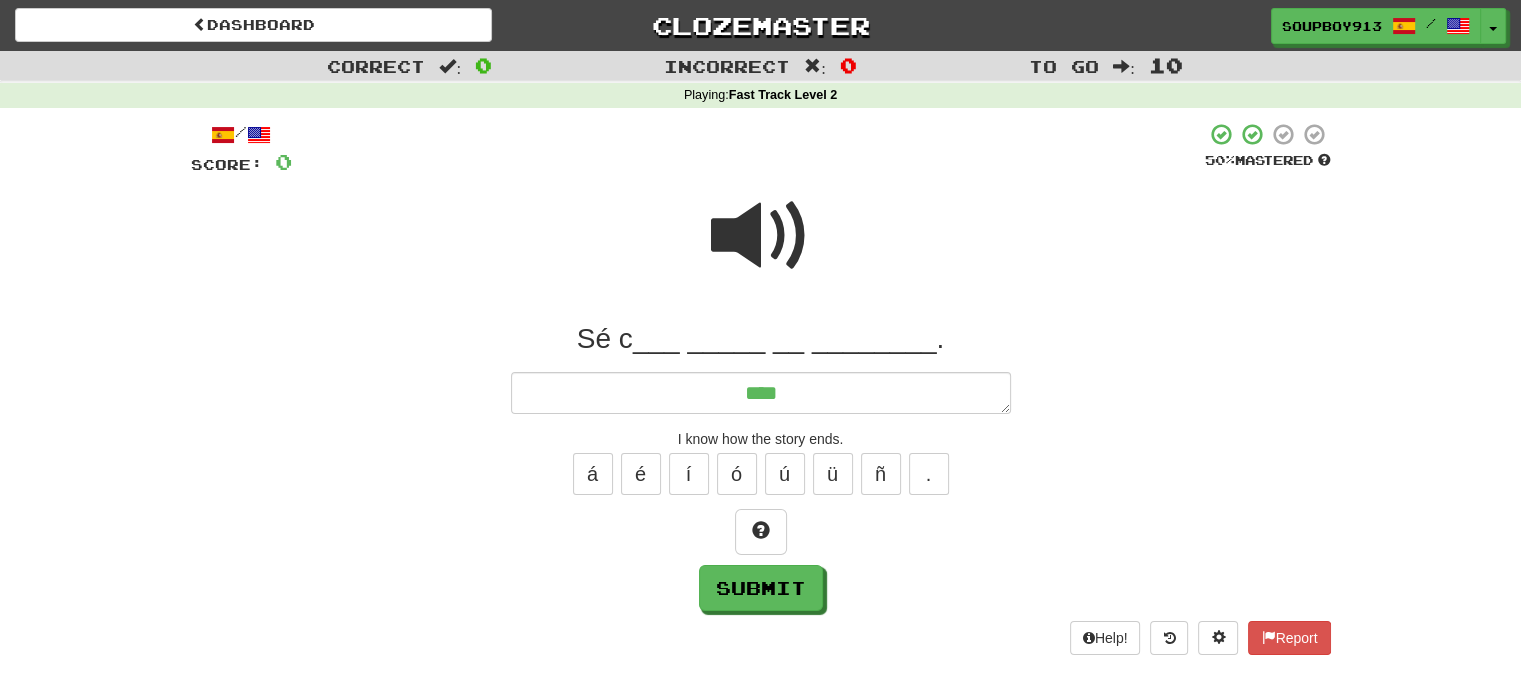 type on "*" 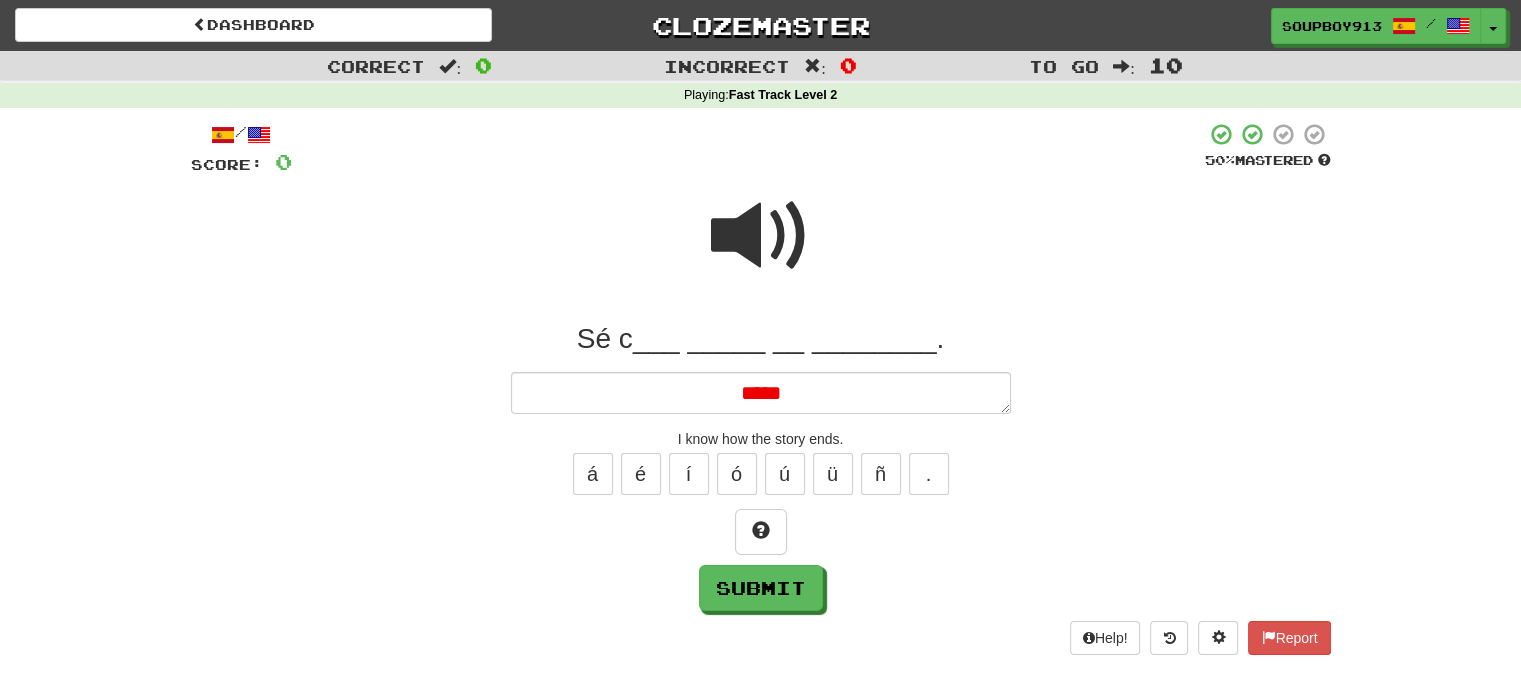 type on "*" 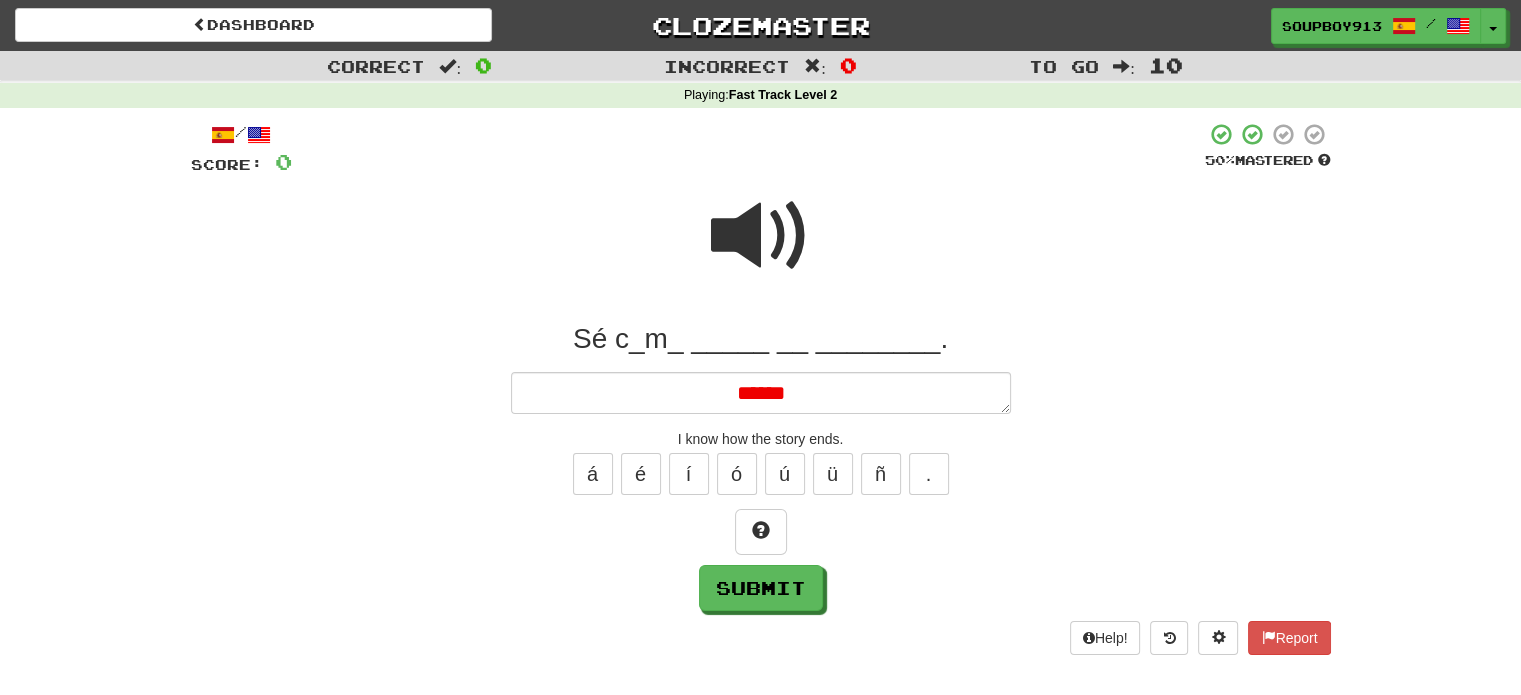 type on "*" 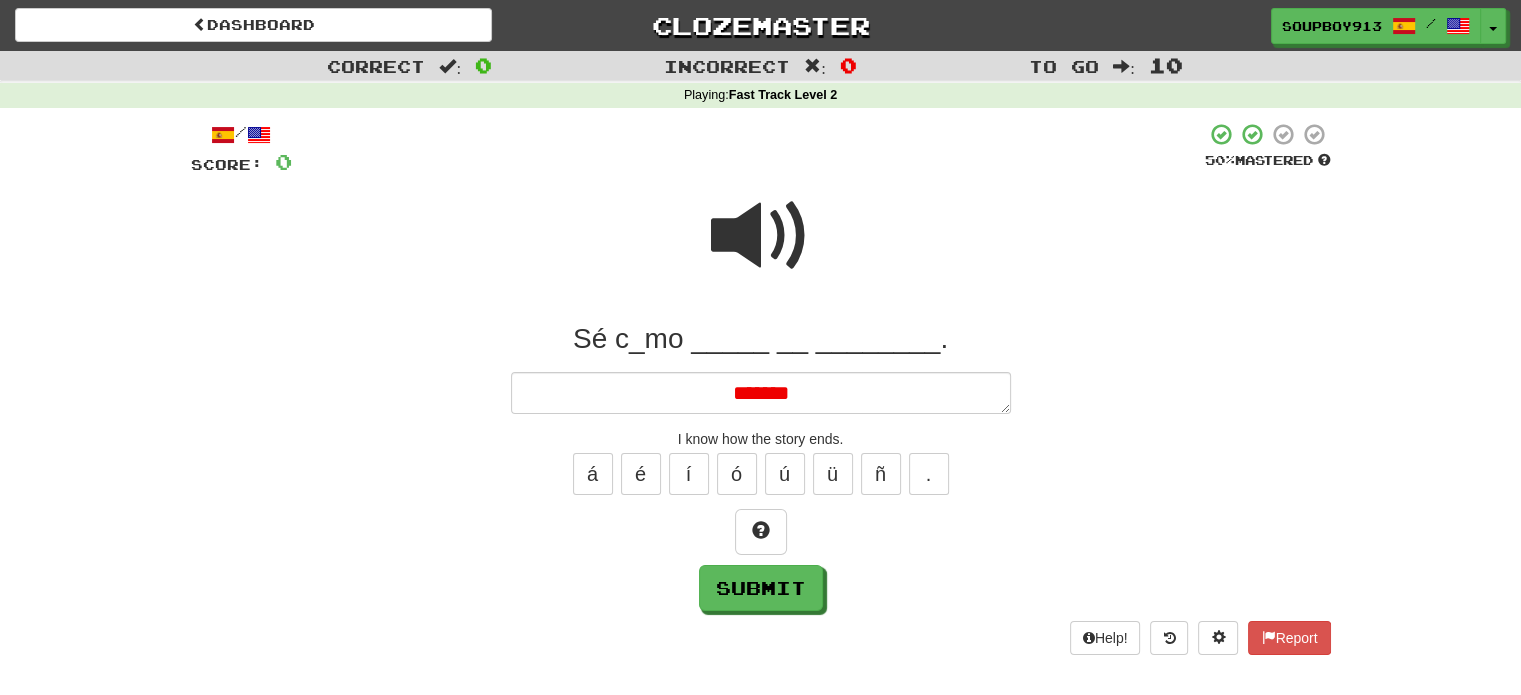 type on "*" 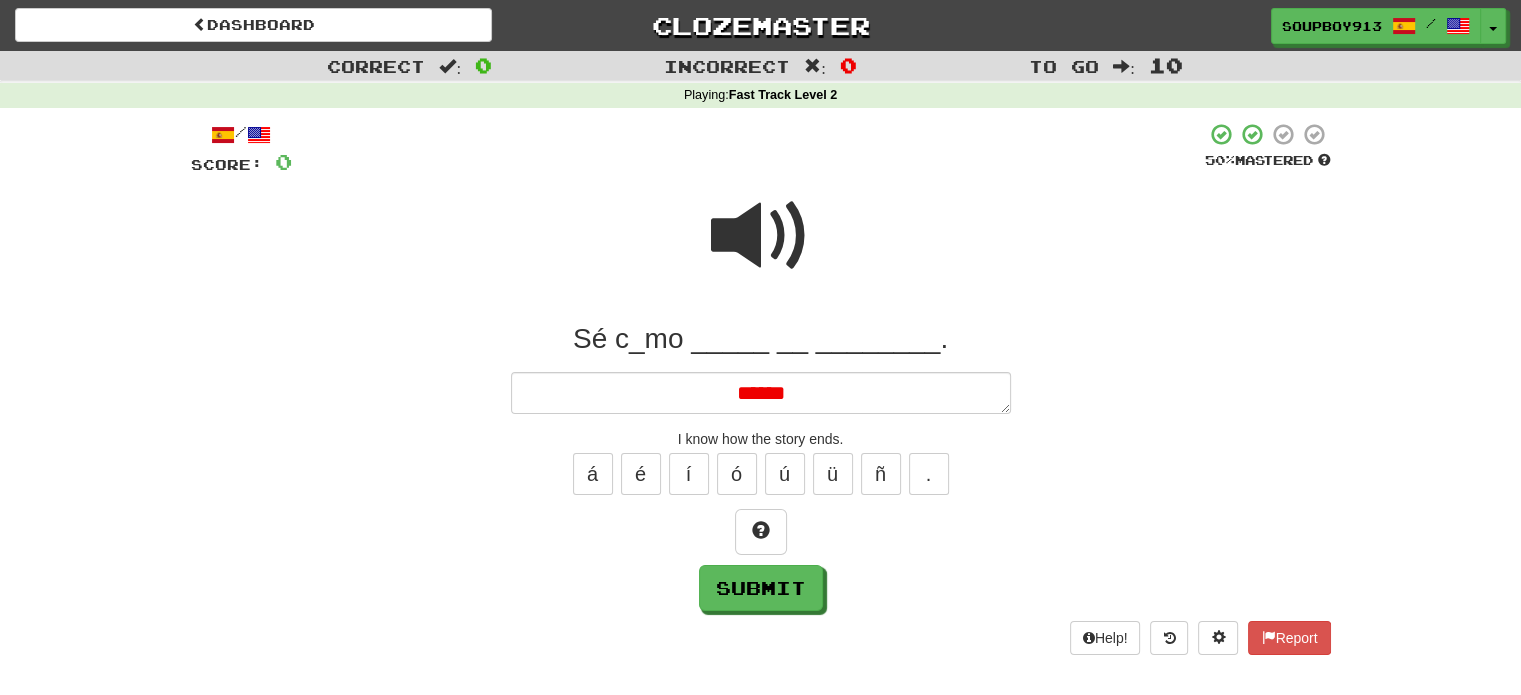 type on "*" 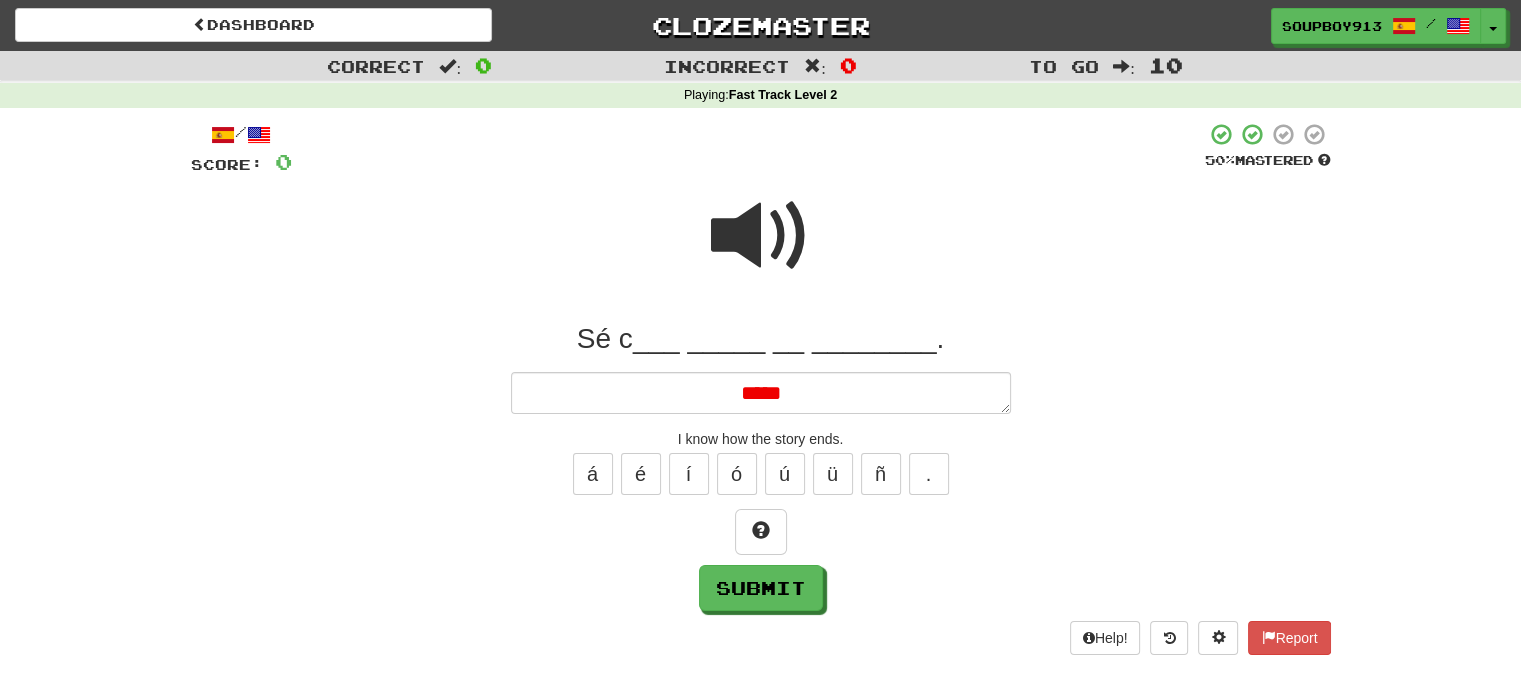 type on "*" 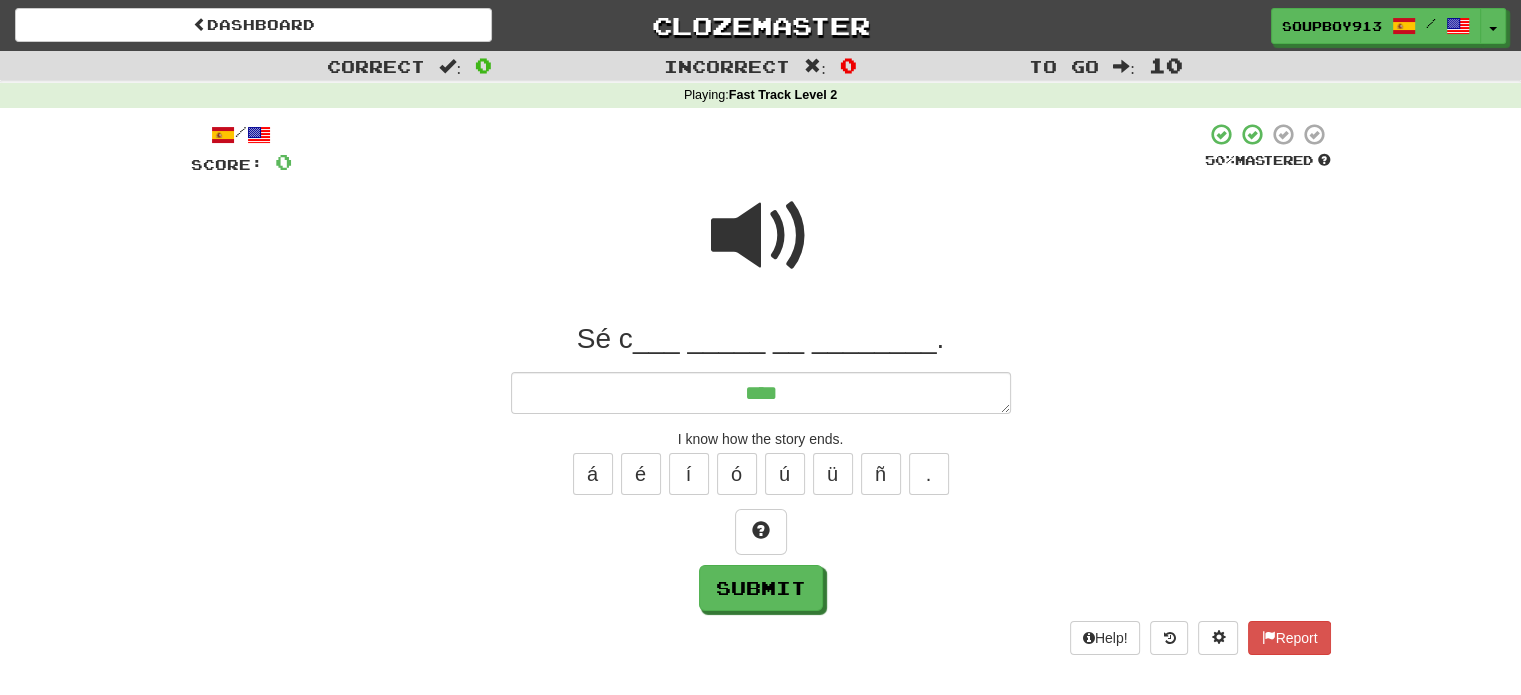 type on "*" 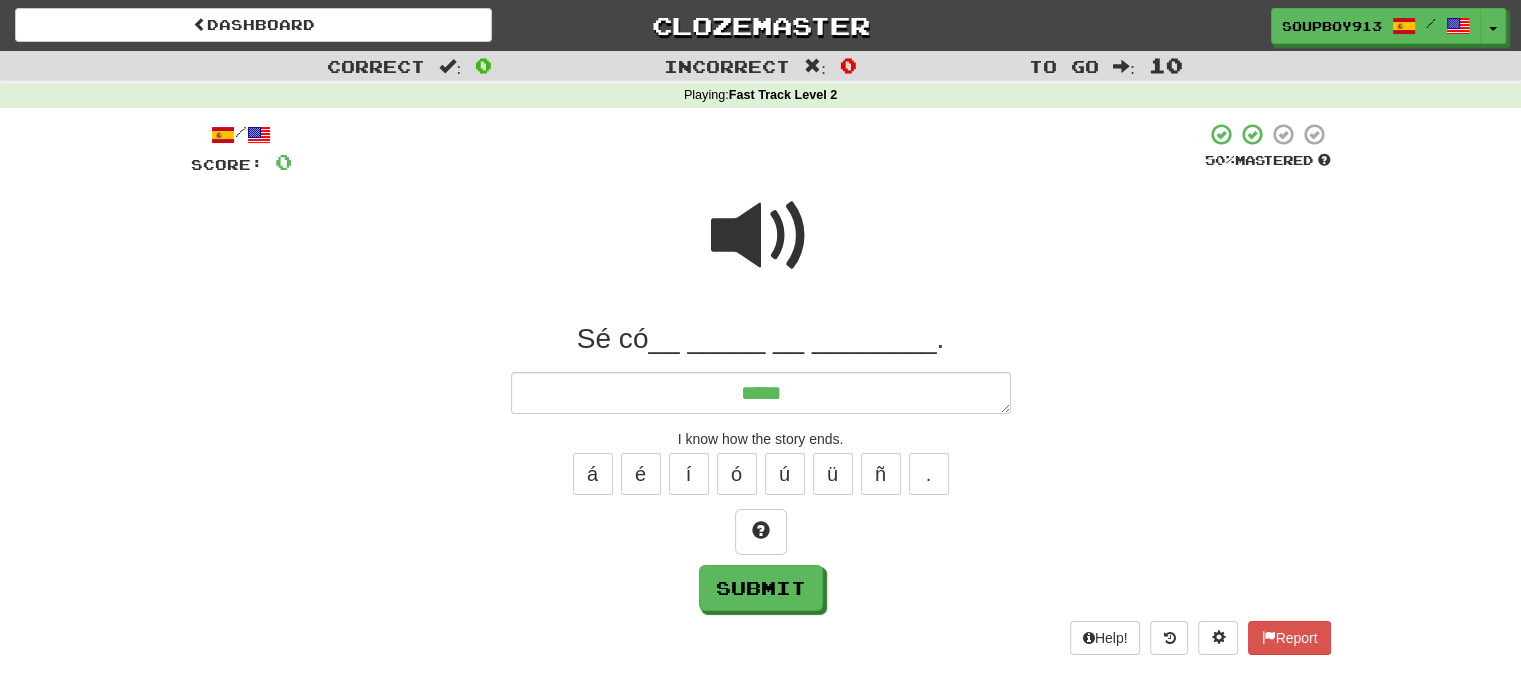 type on "*" 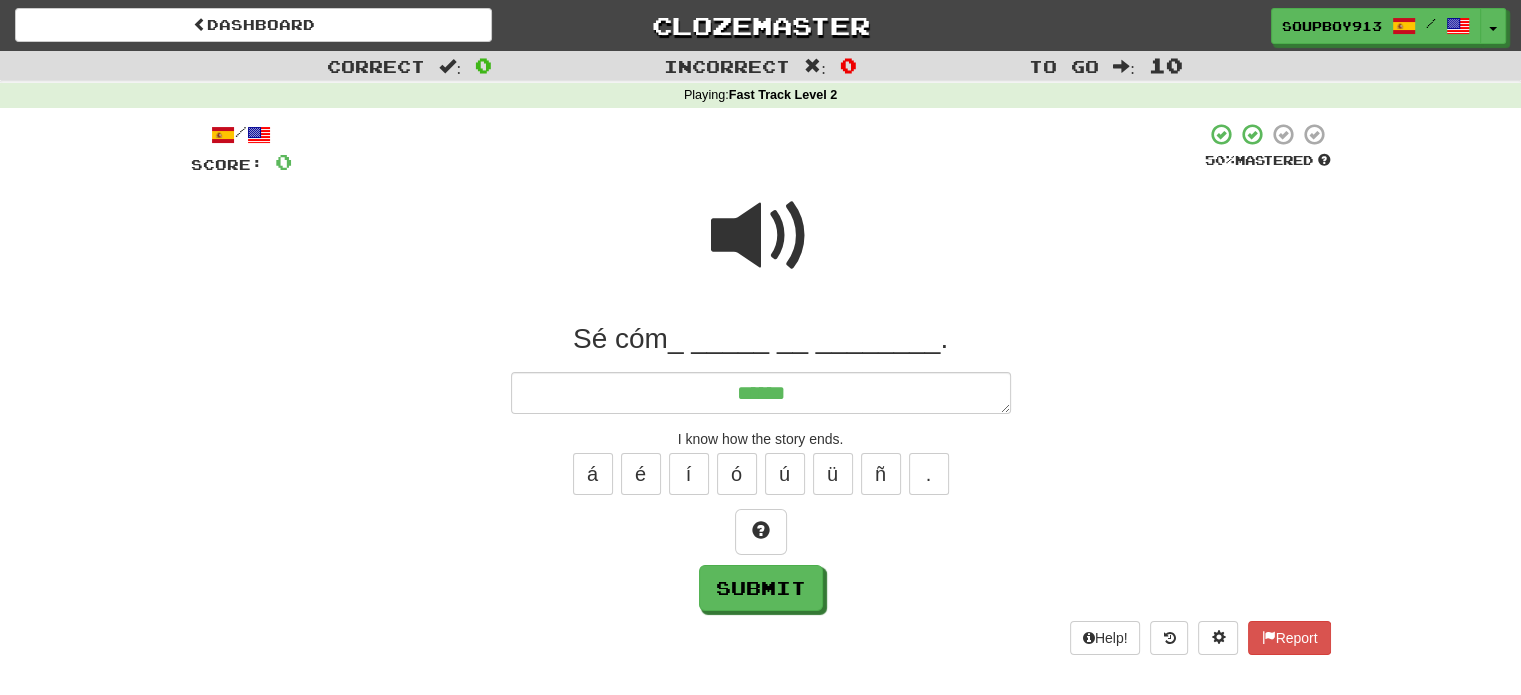 type on "*" 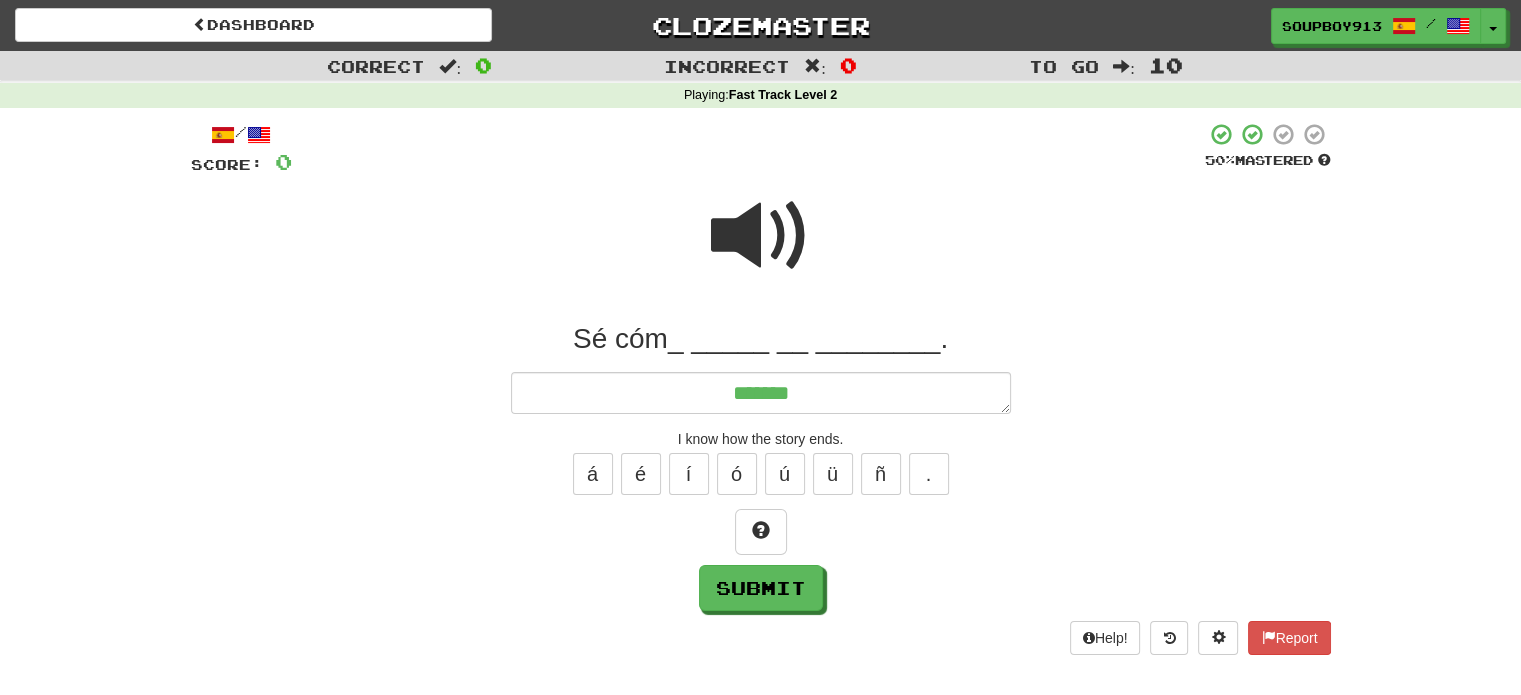 type on "*" 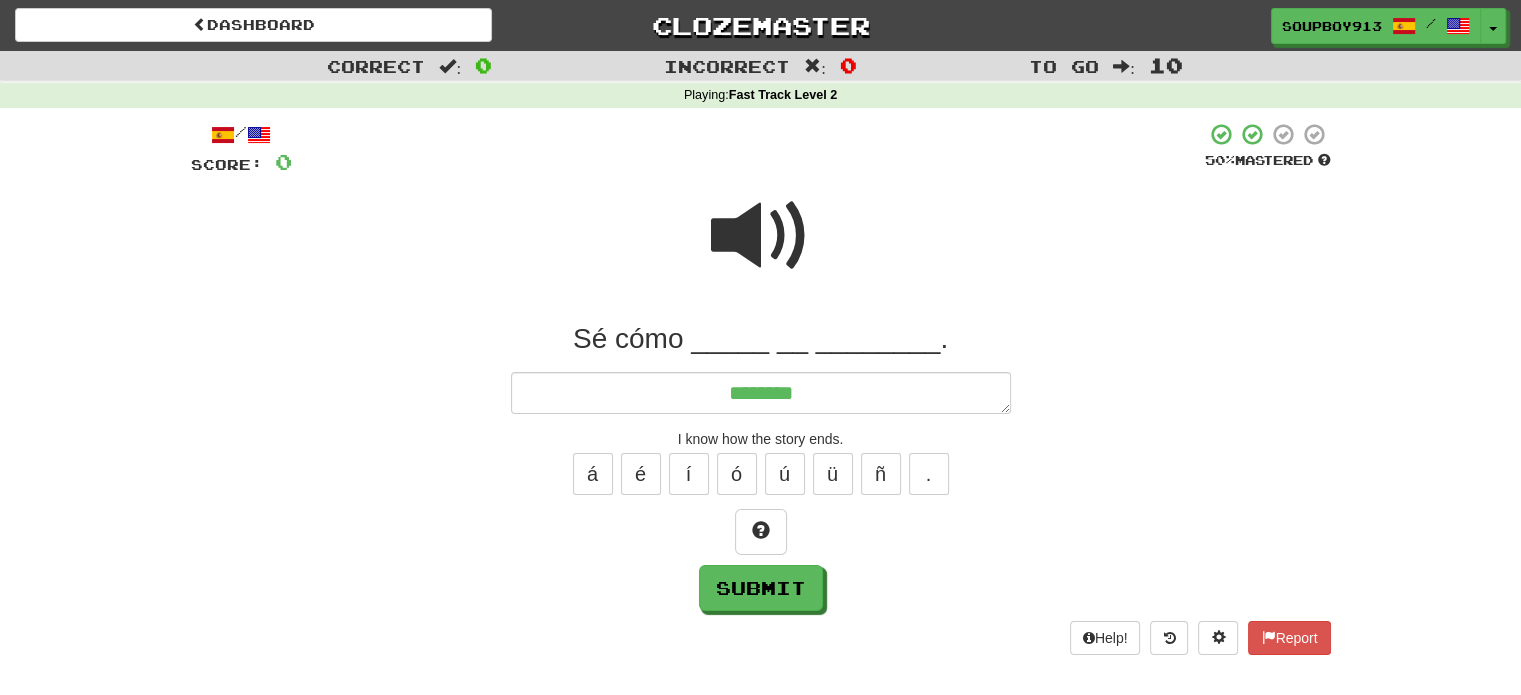 type on "*" 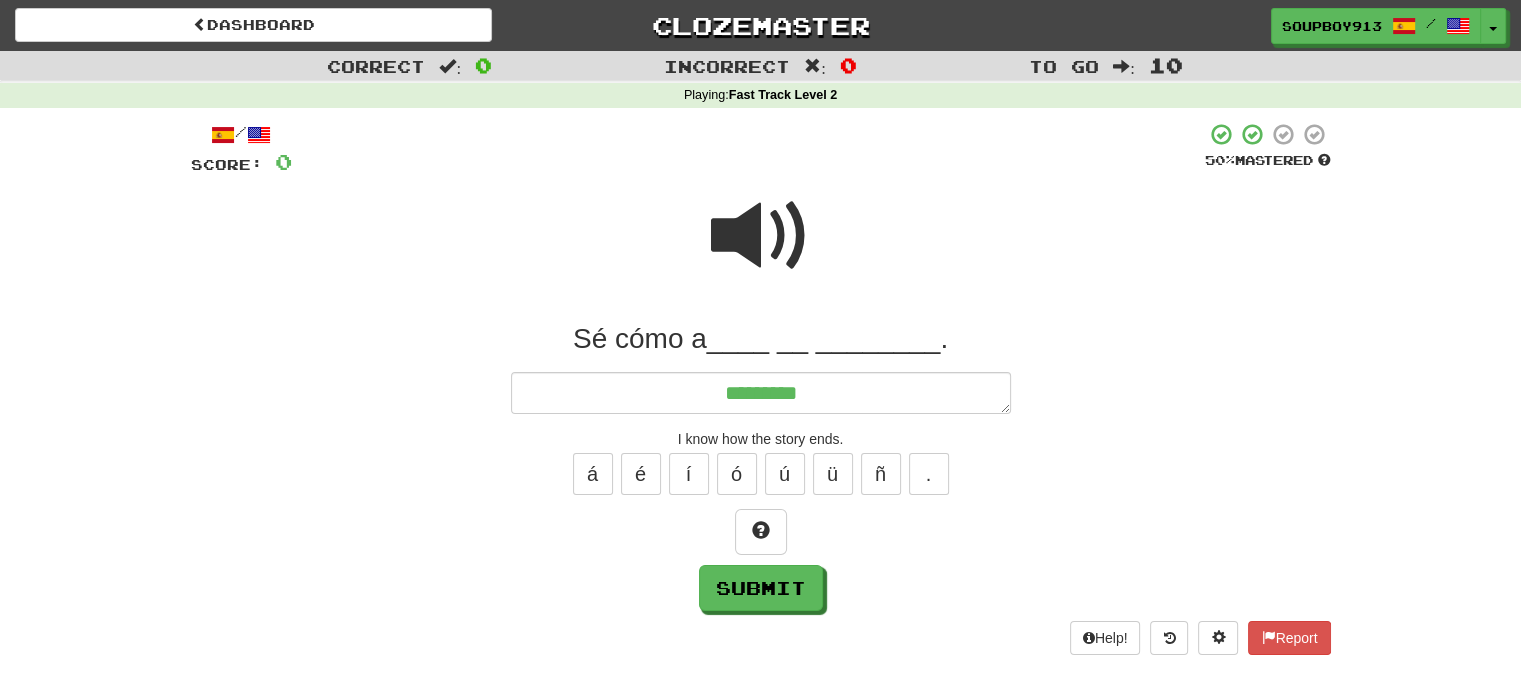 type on "*" 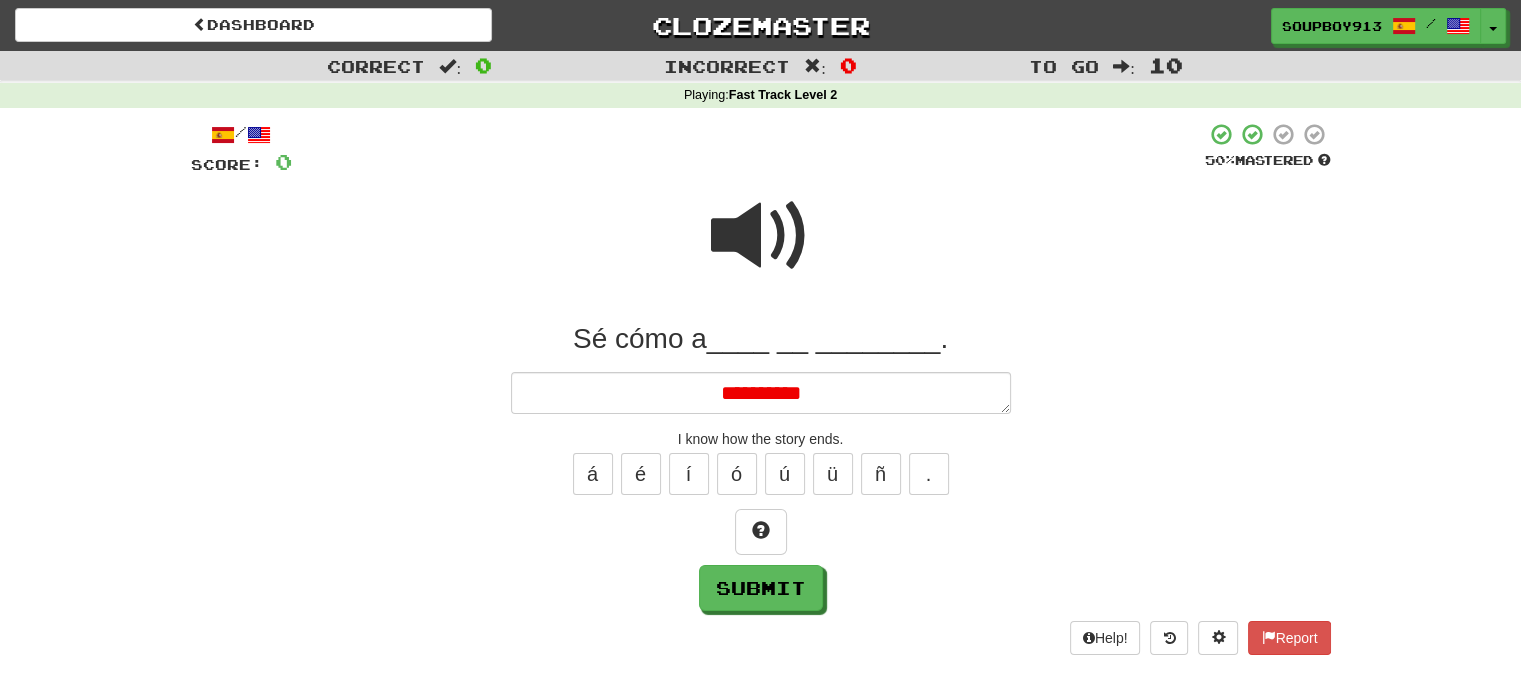 type on "*" 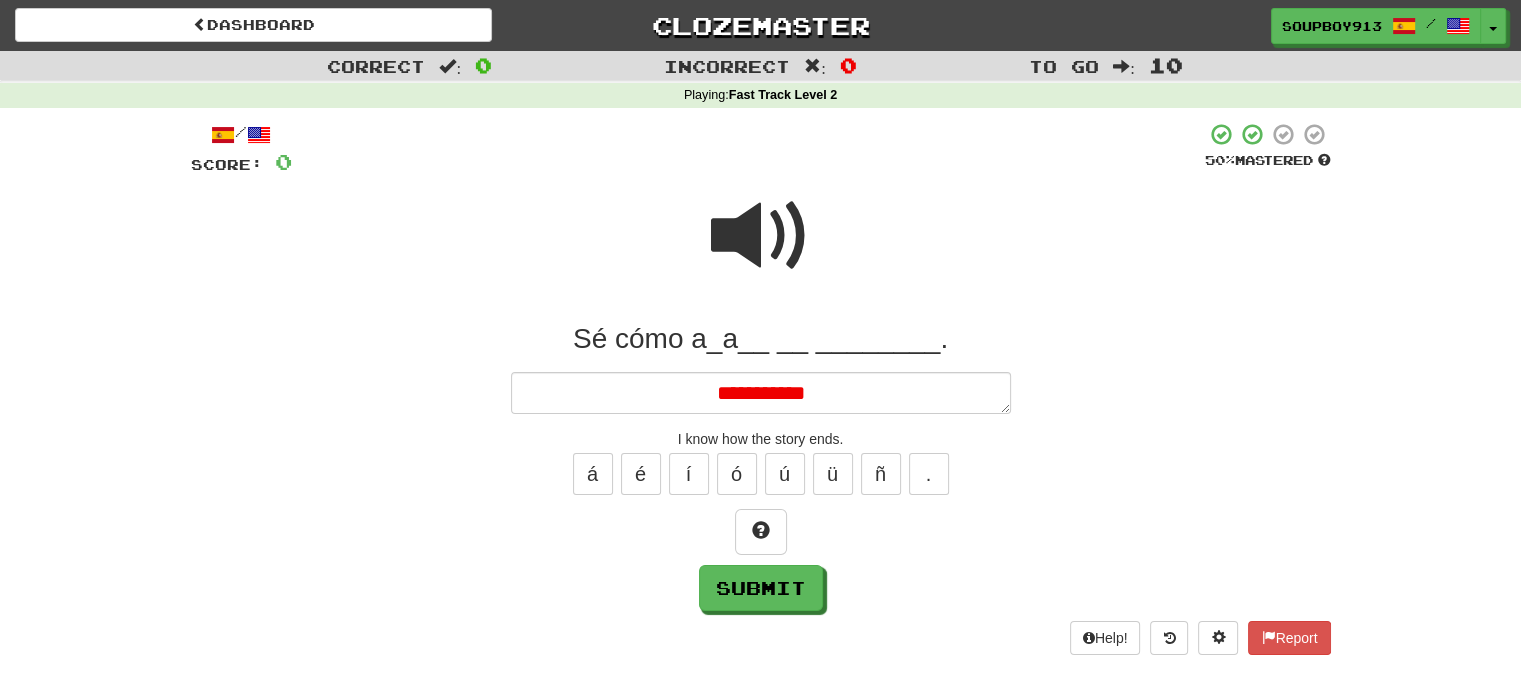 type on "*" 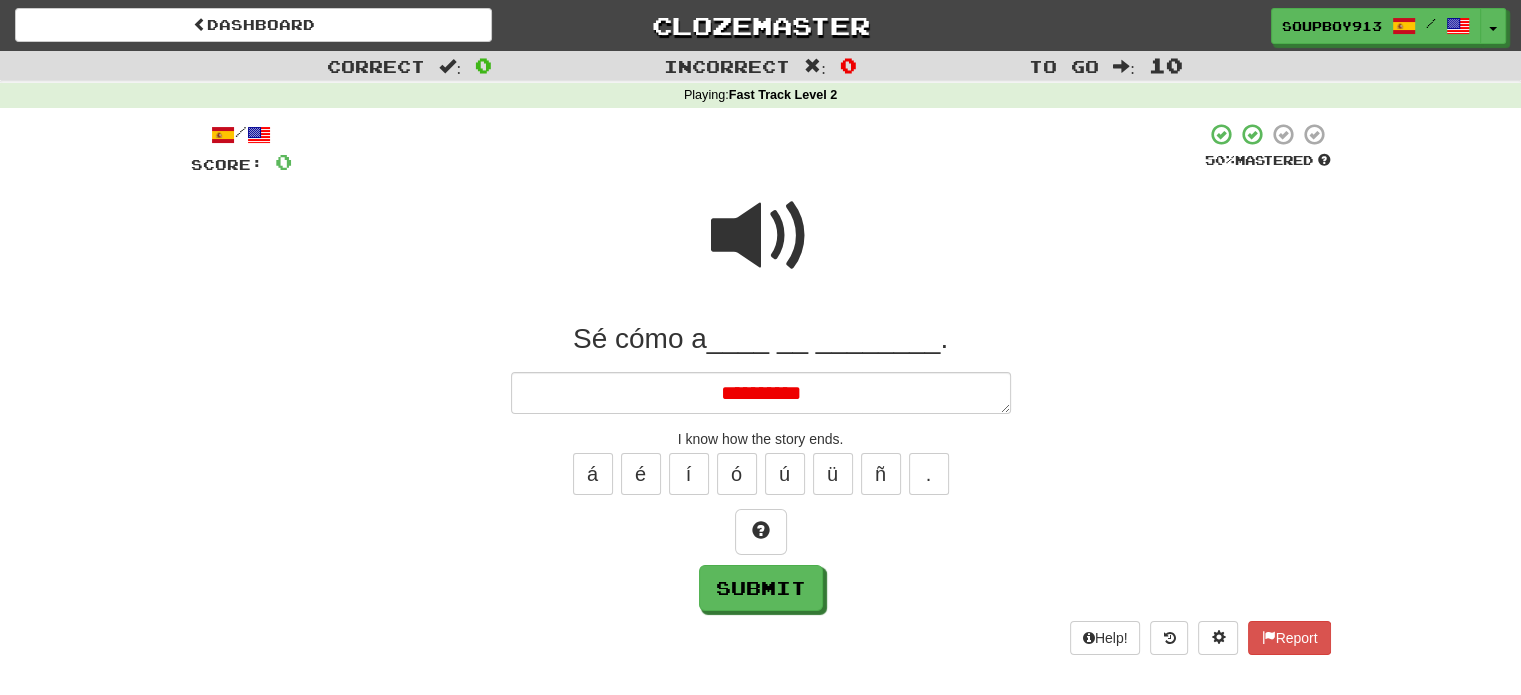 type on "*" 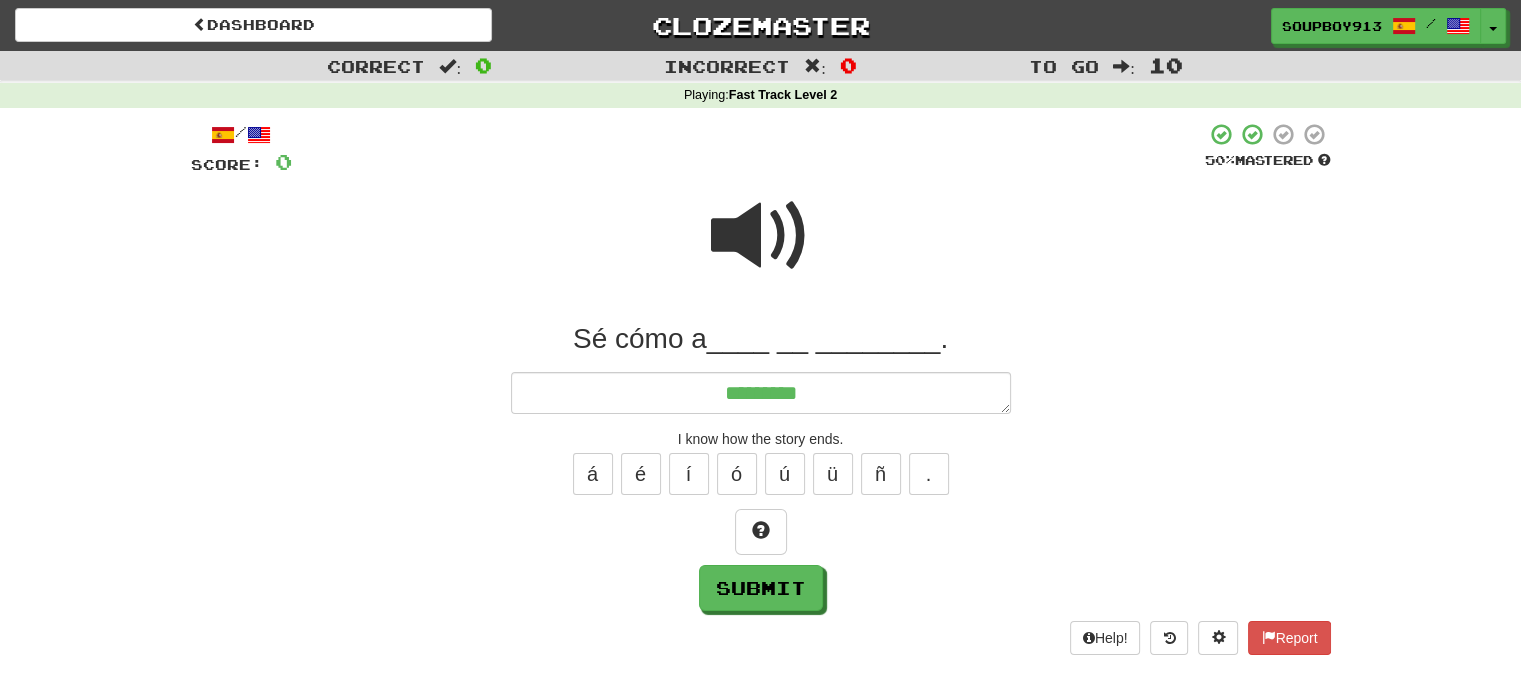 type on "*" 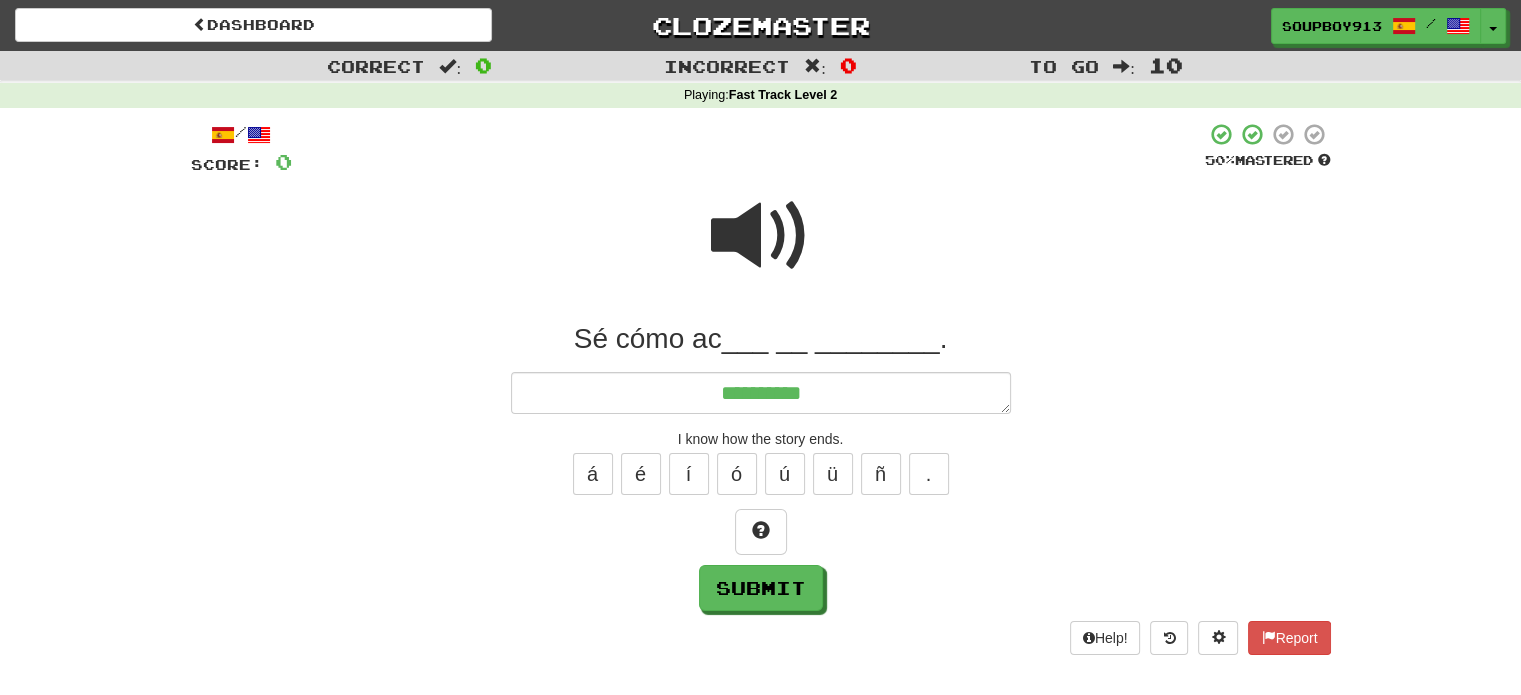 type on "*" 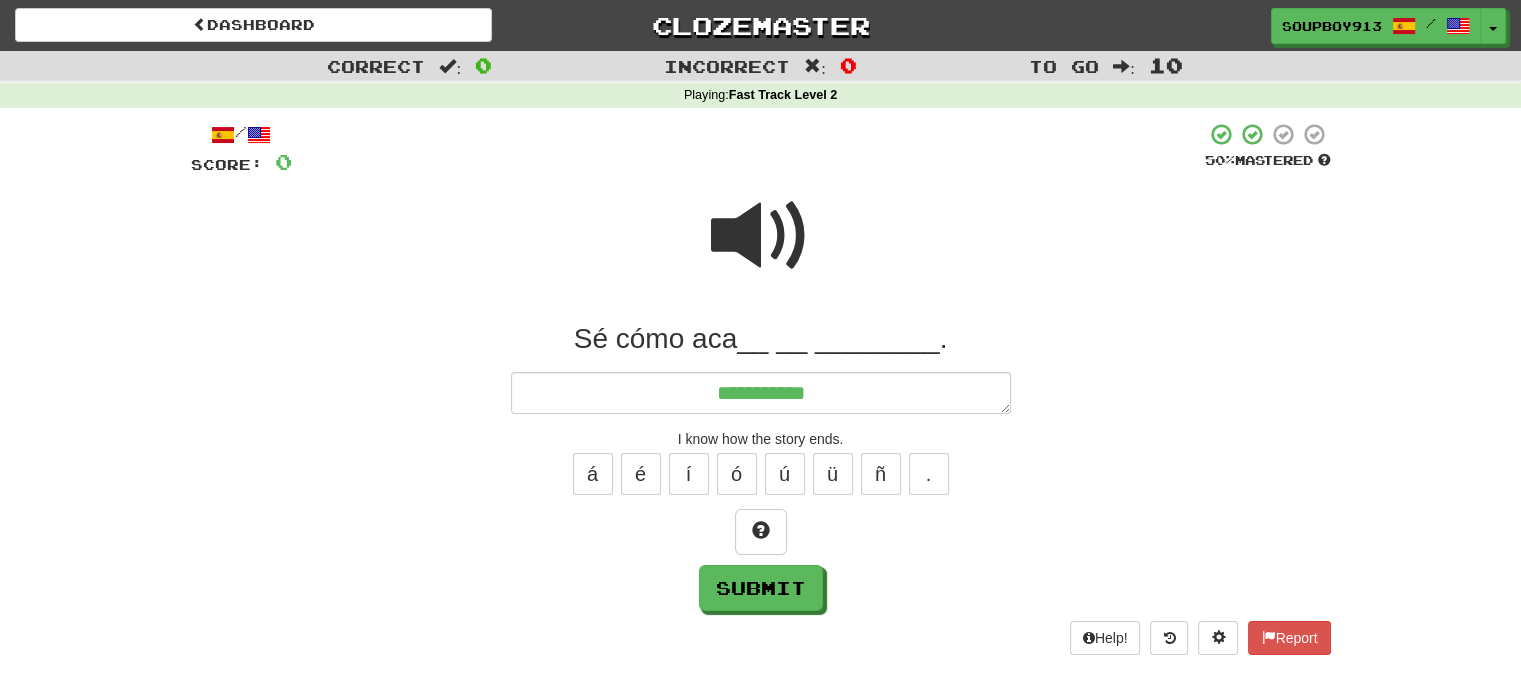type on "*" 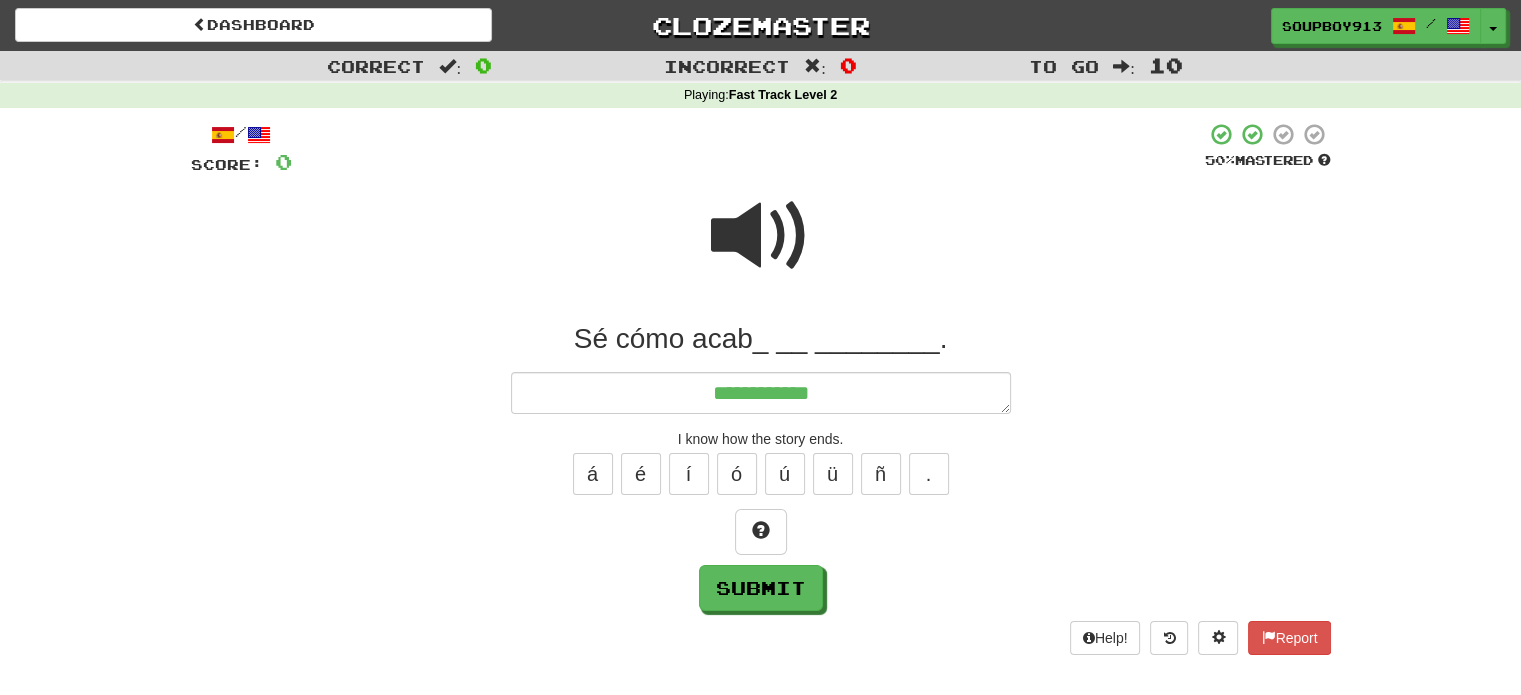 type on "*" 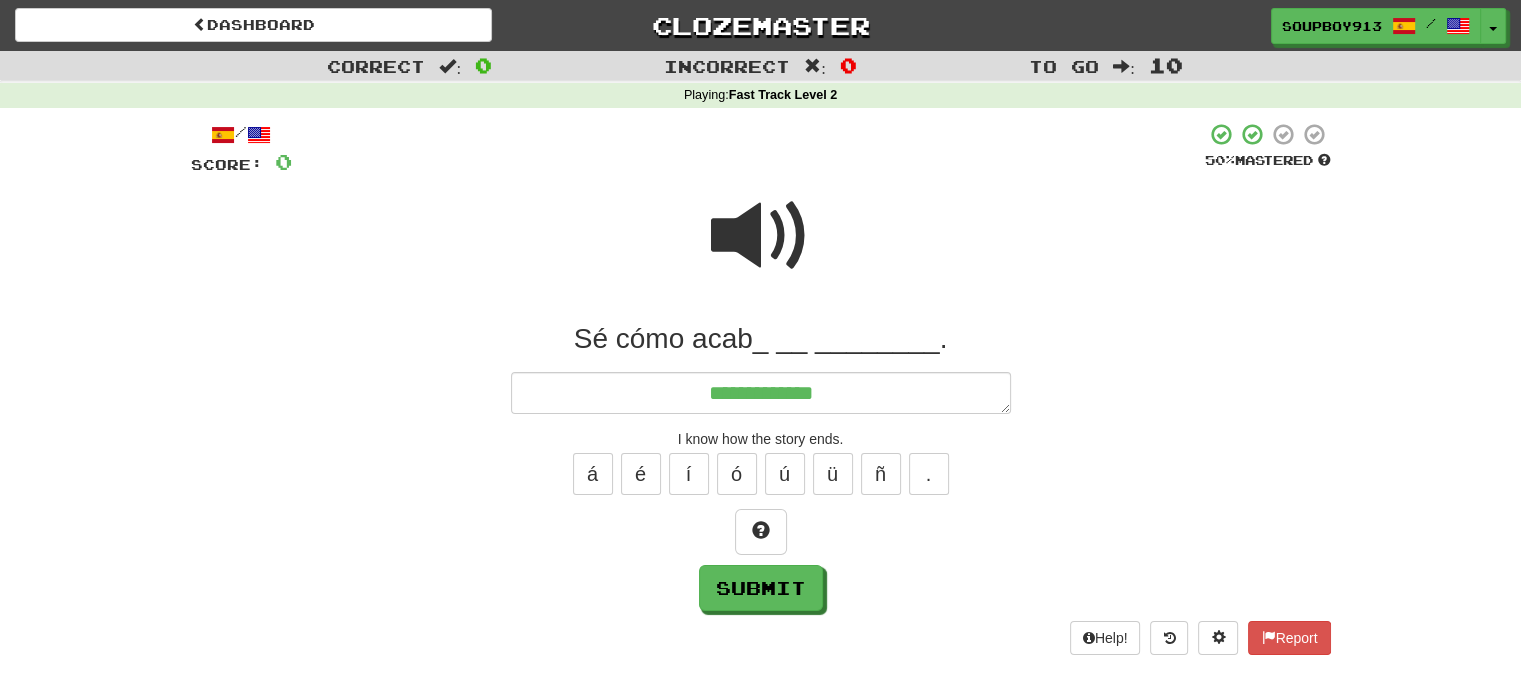 type on "*" 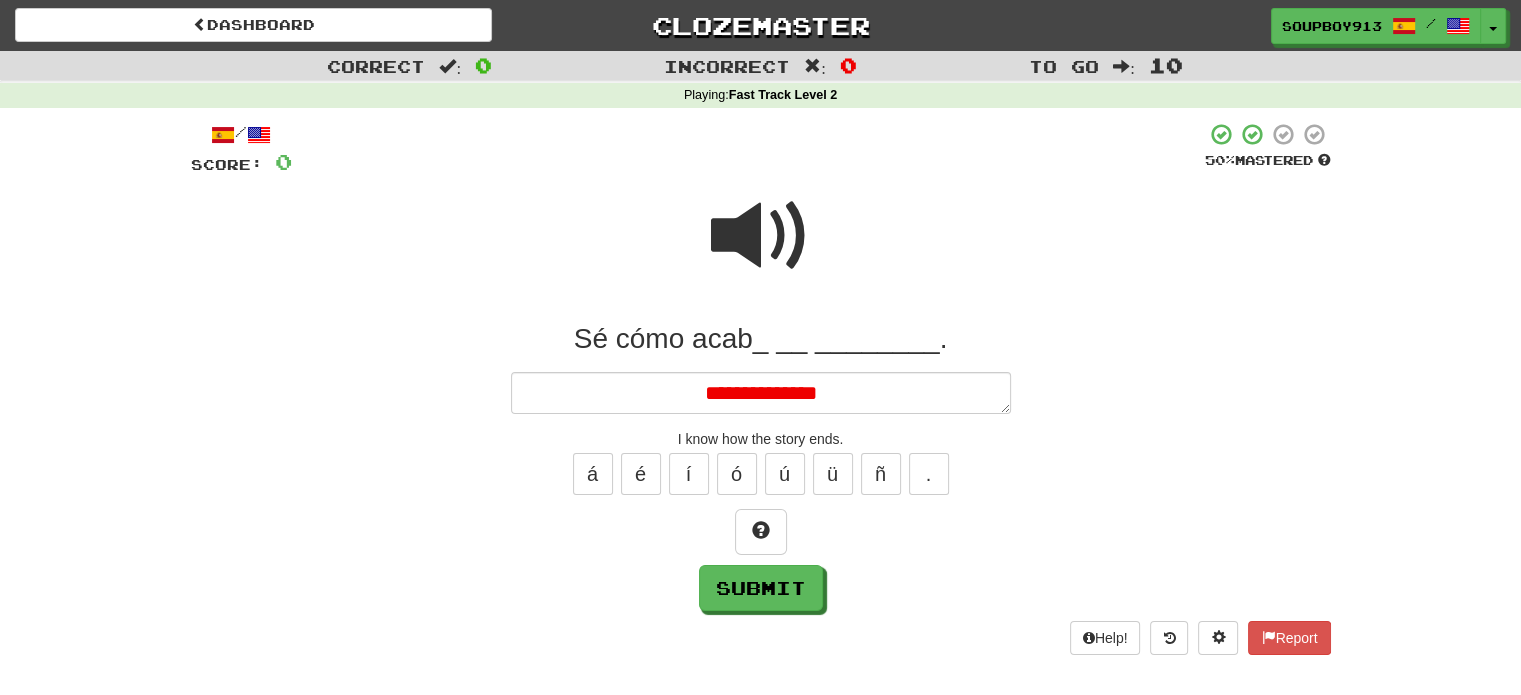 type on "*" 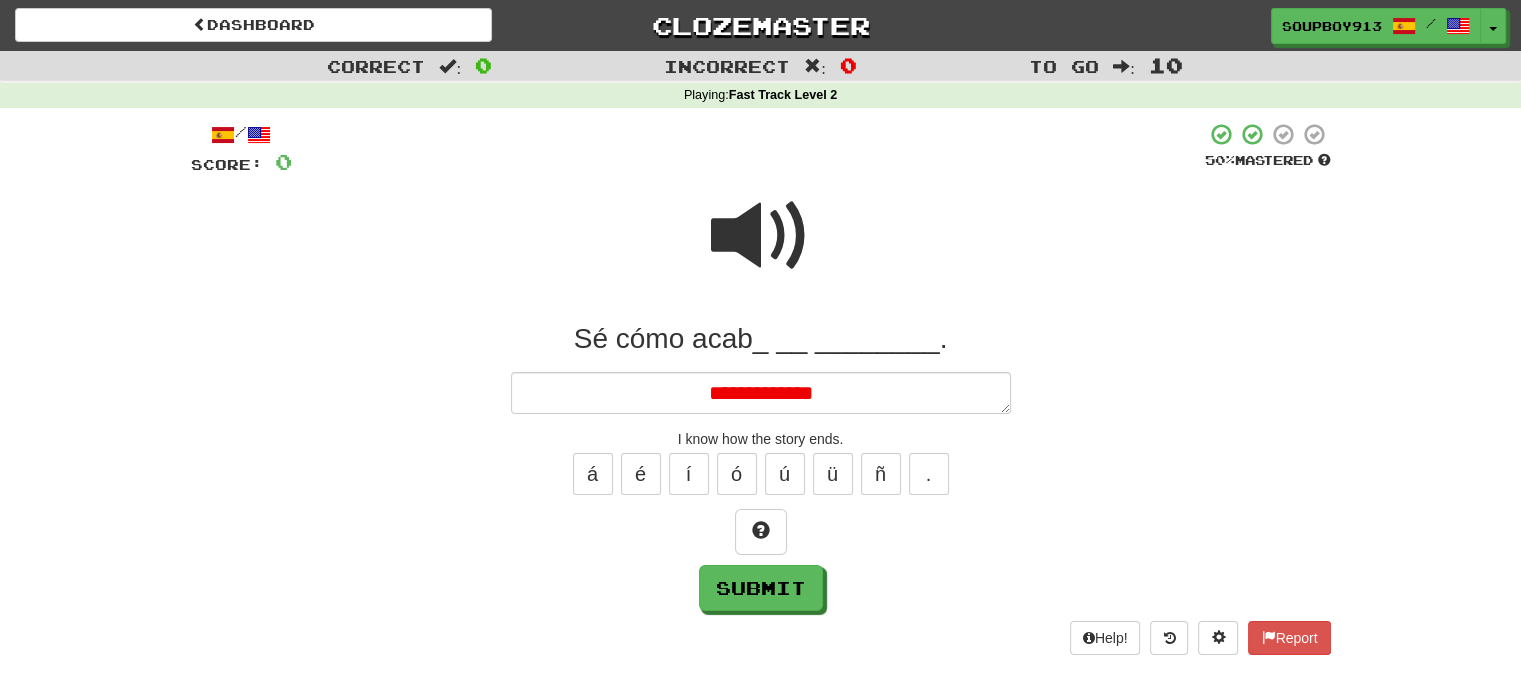 type on "*" 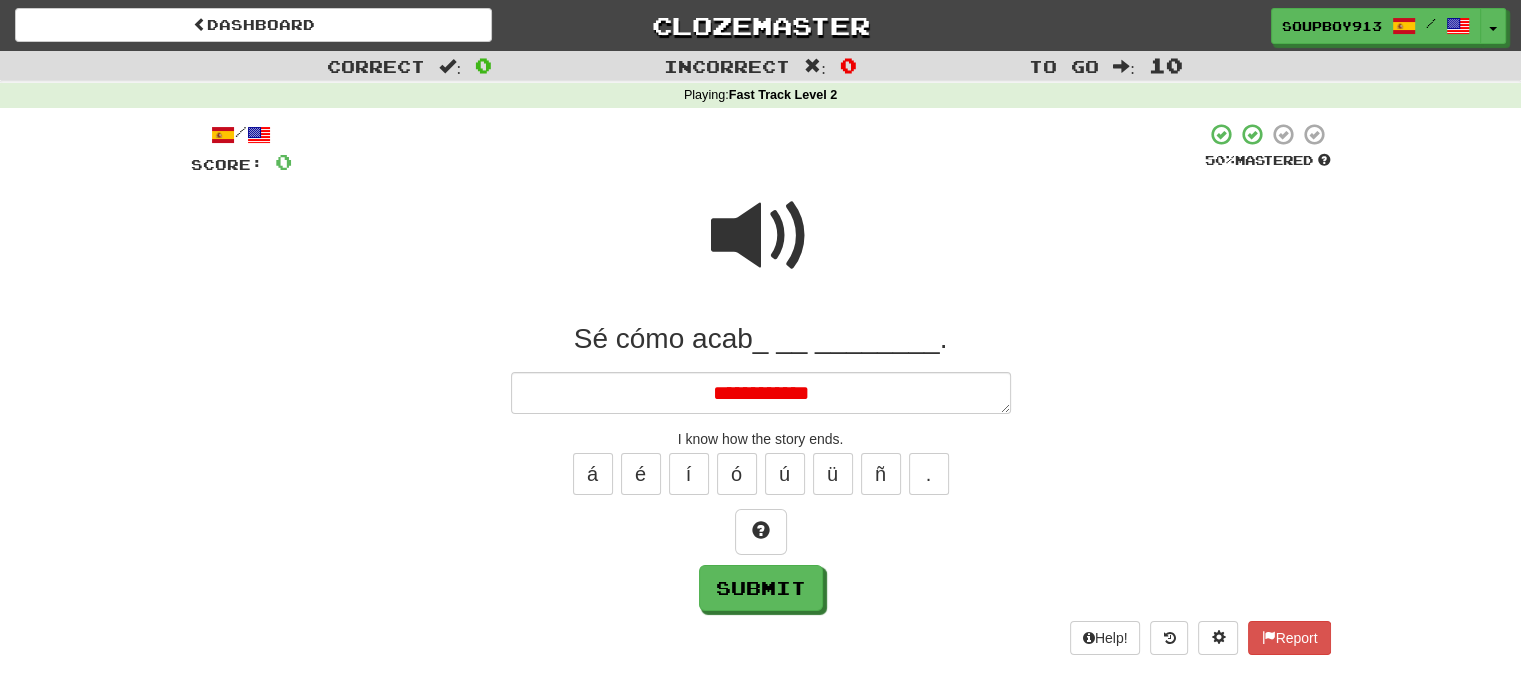 type on "*" 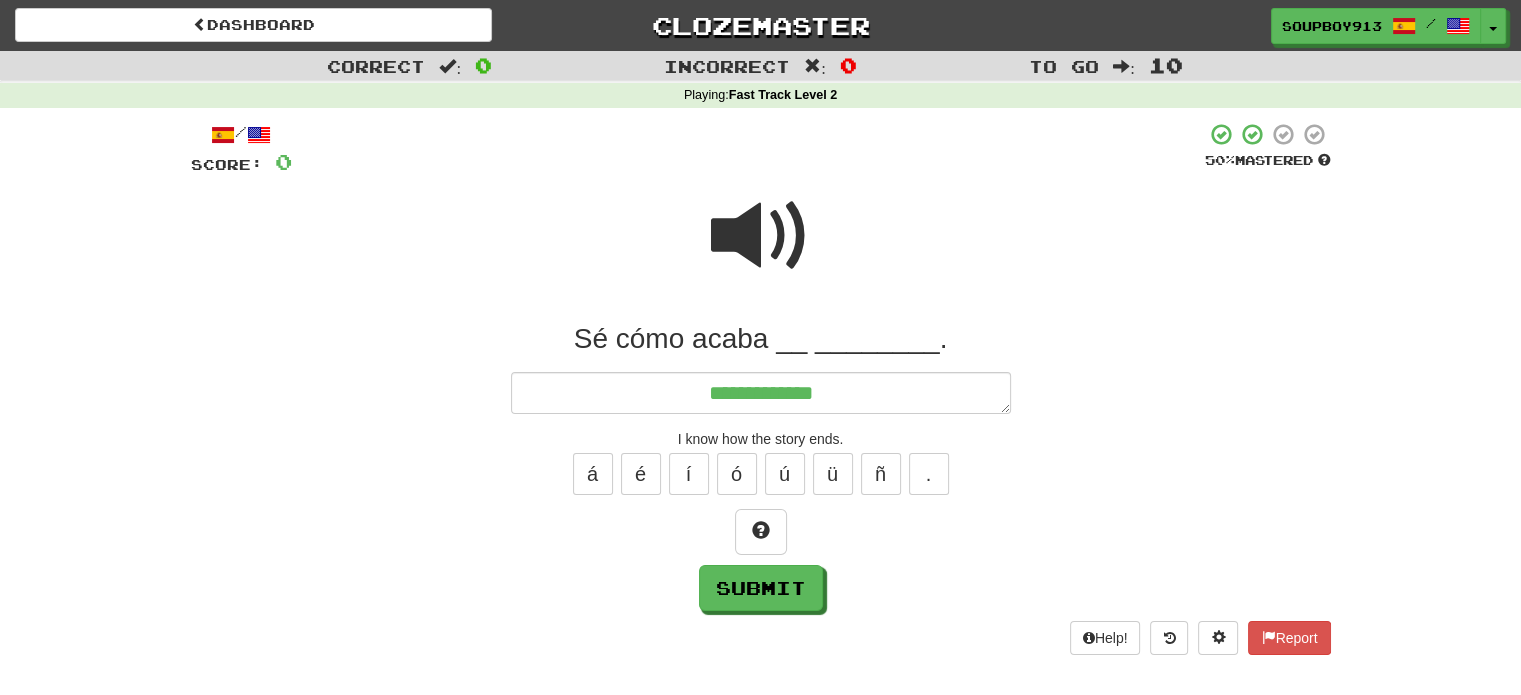 type on "*" 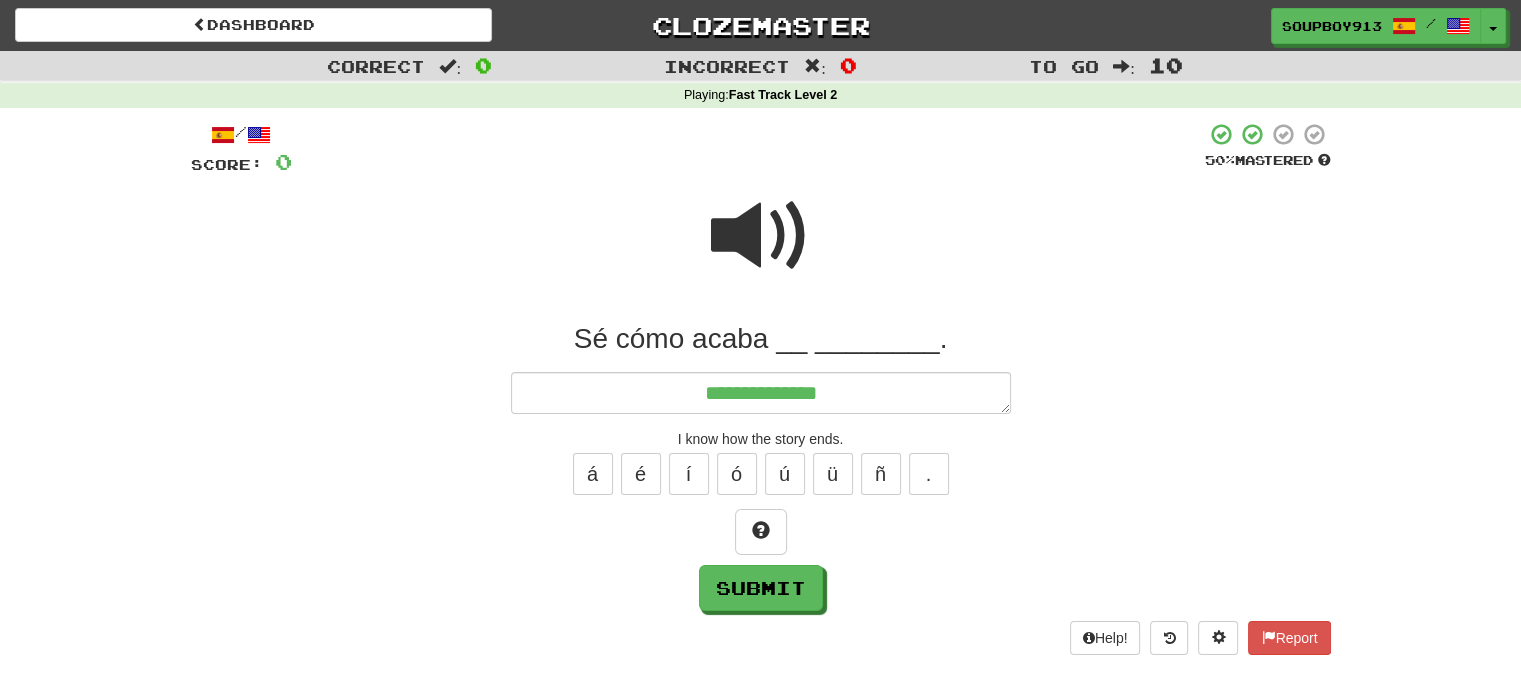 type on "*" 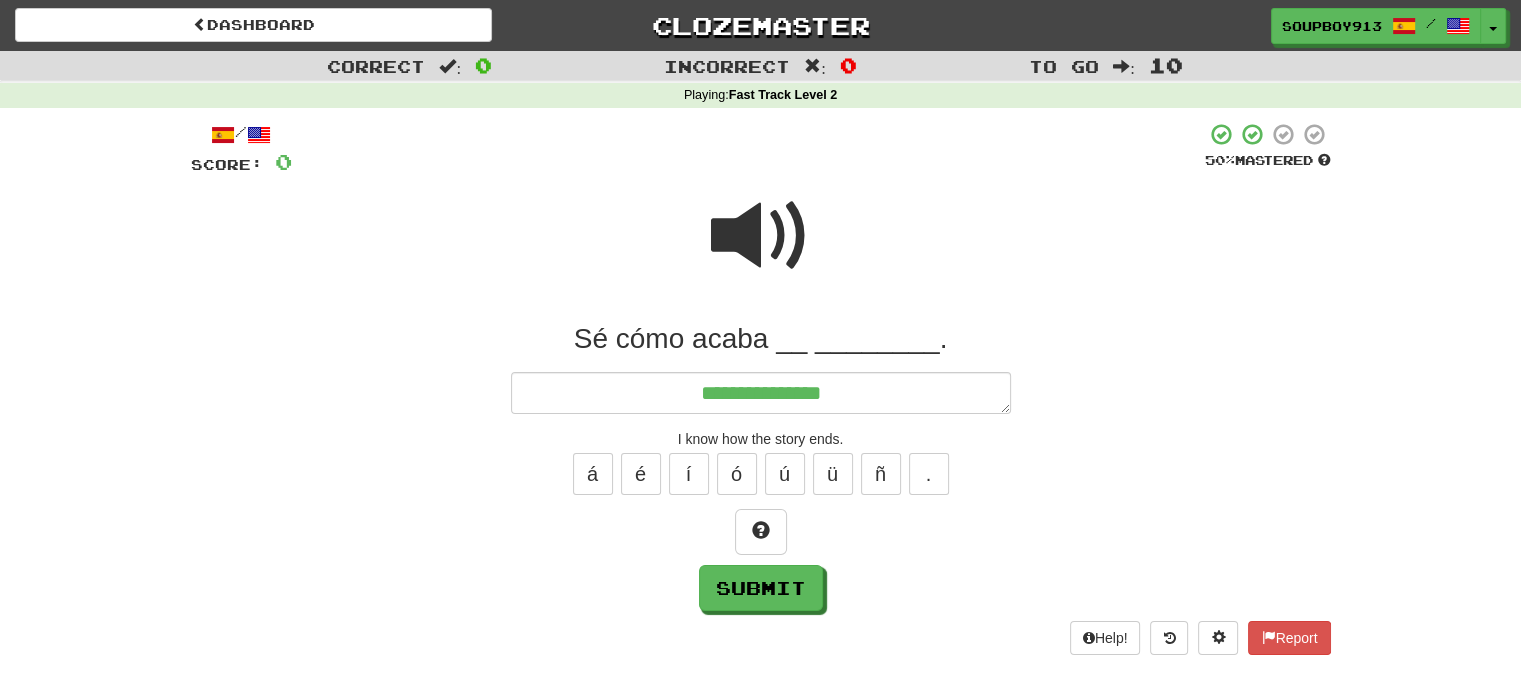 type on "*" 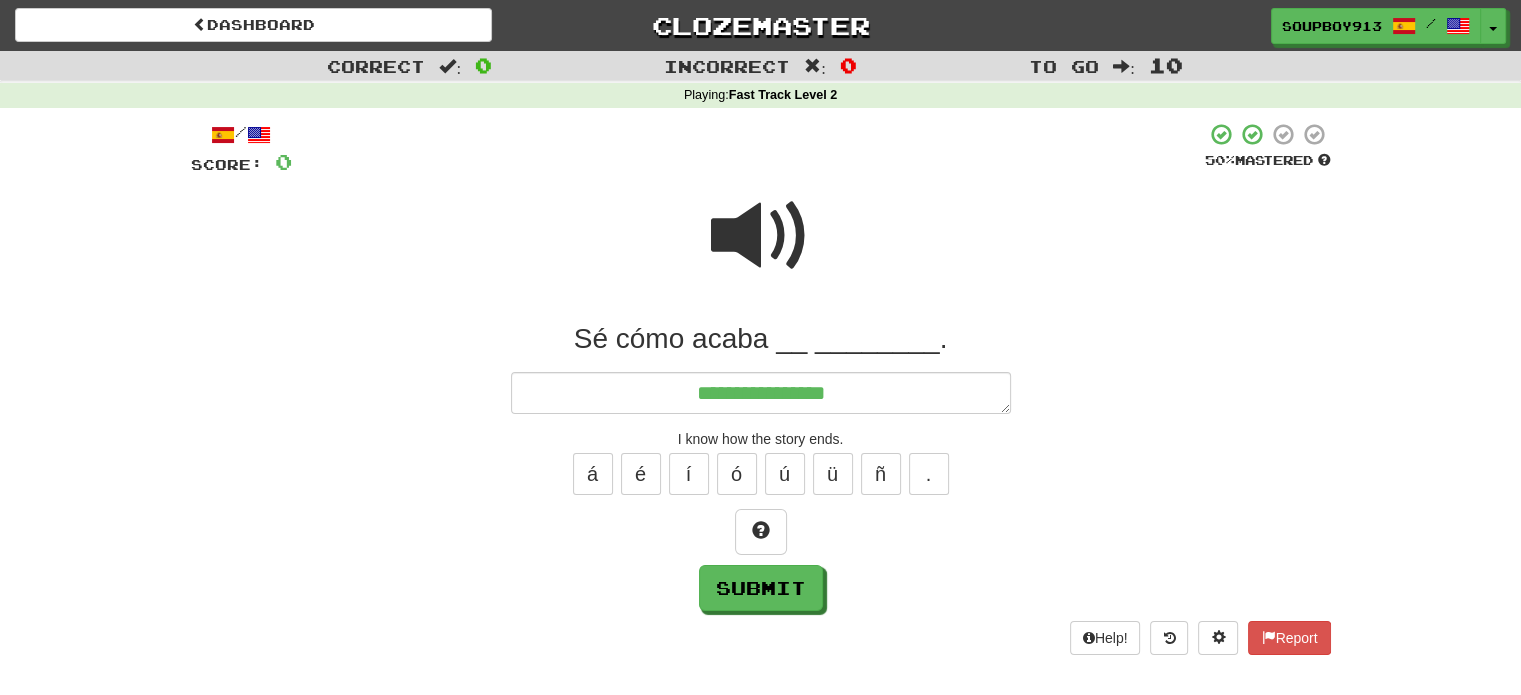 type on "*" 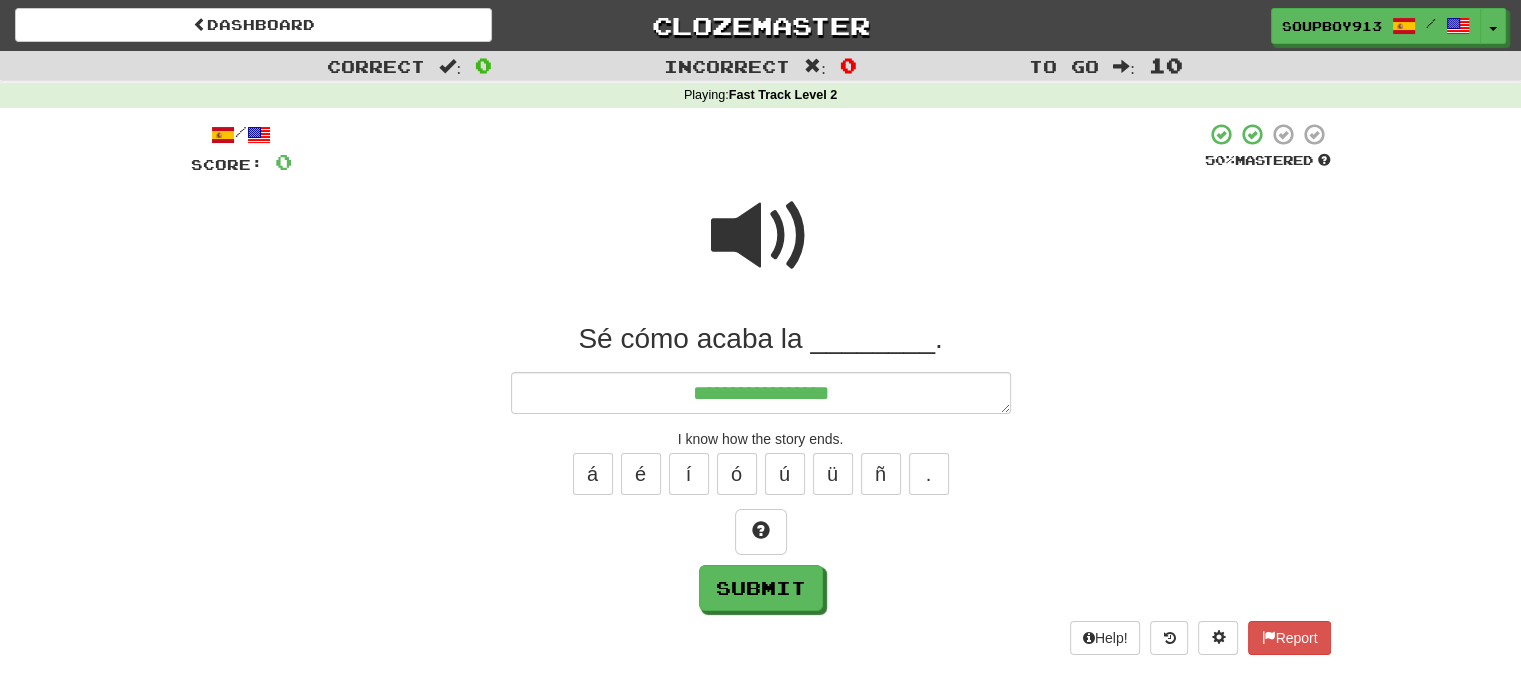 type on "*" 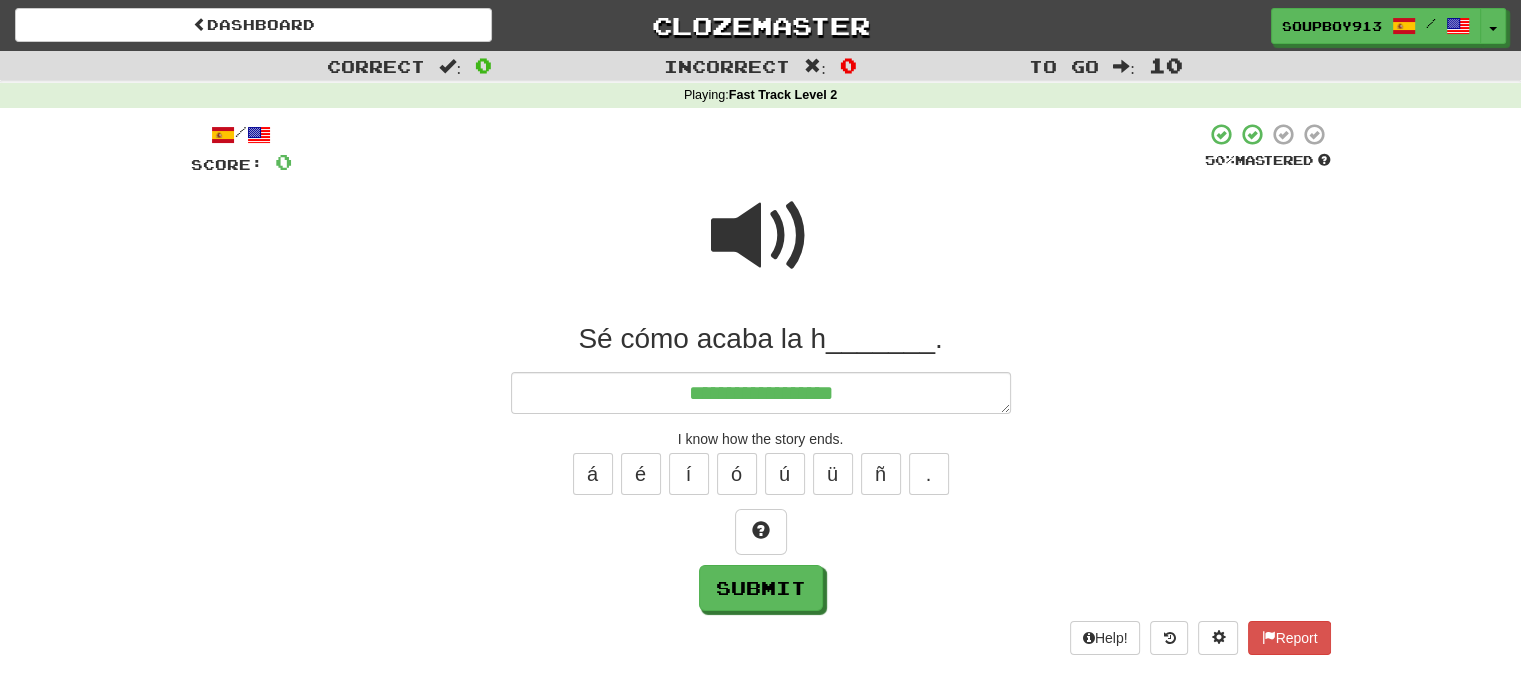 type on "*" 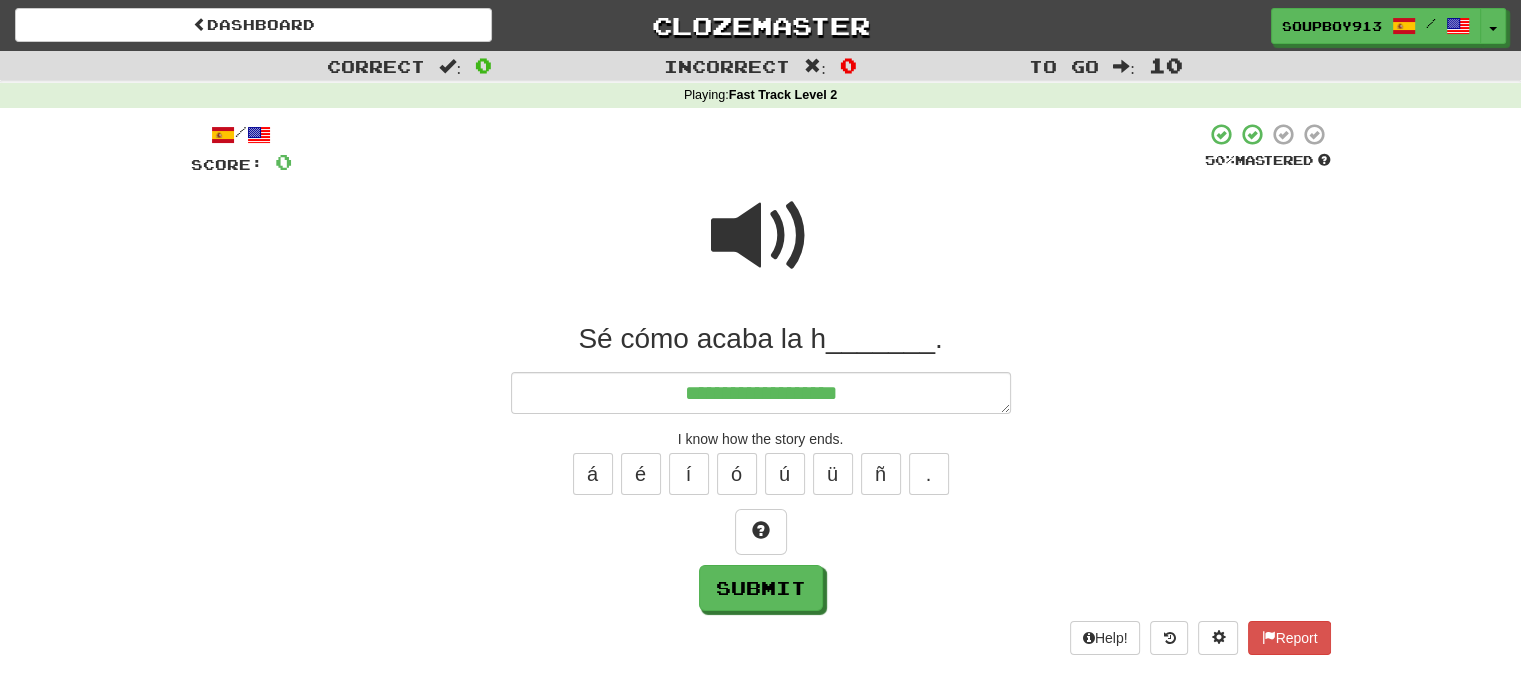 type on "*" 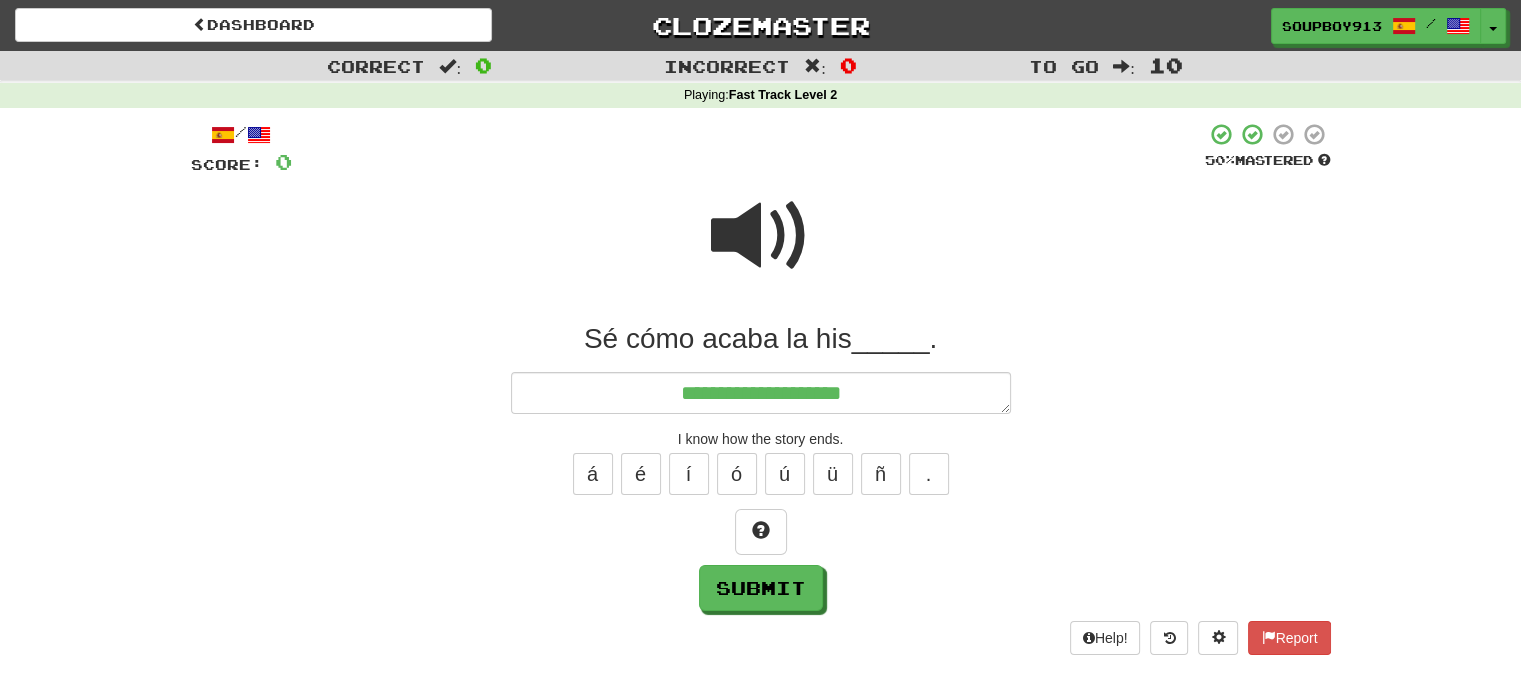 type on "*" 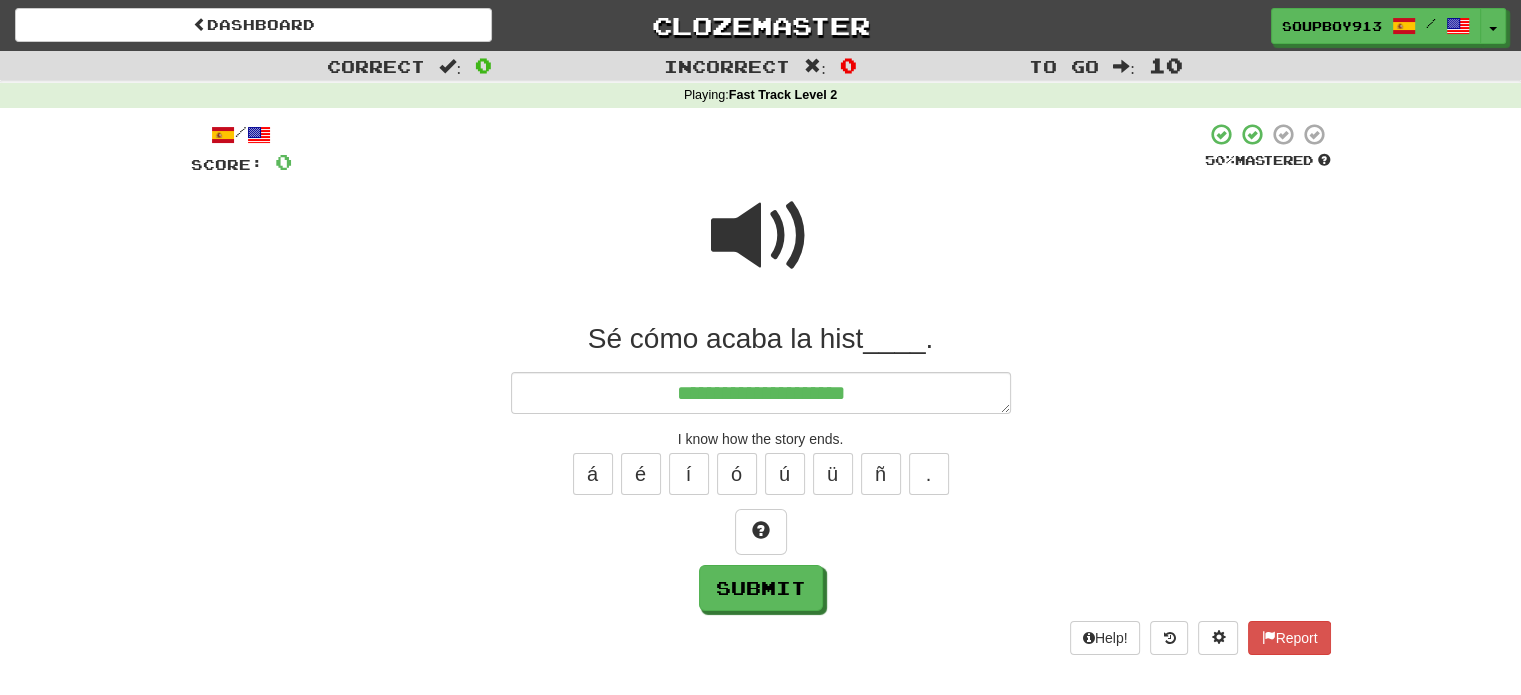 type on "*" 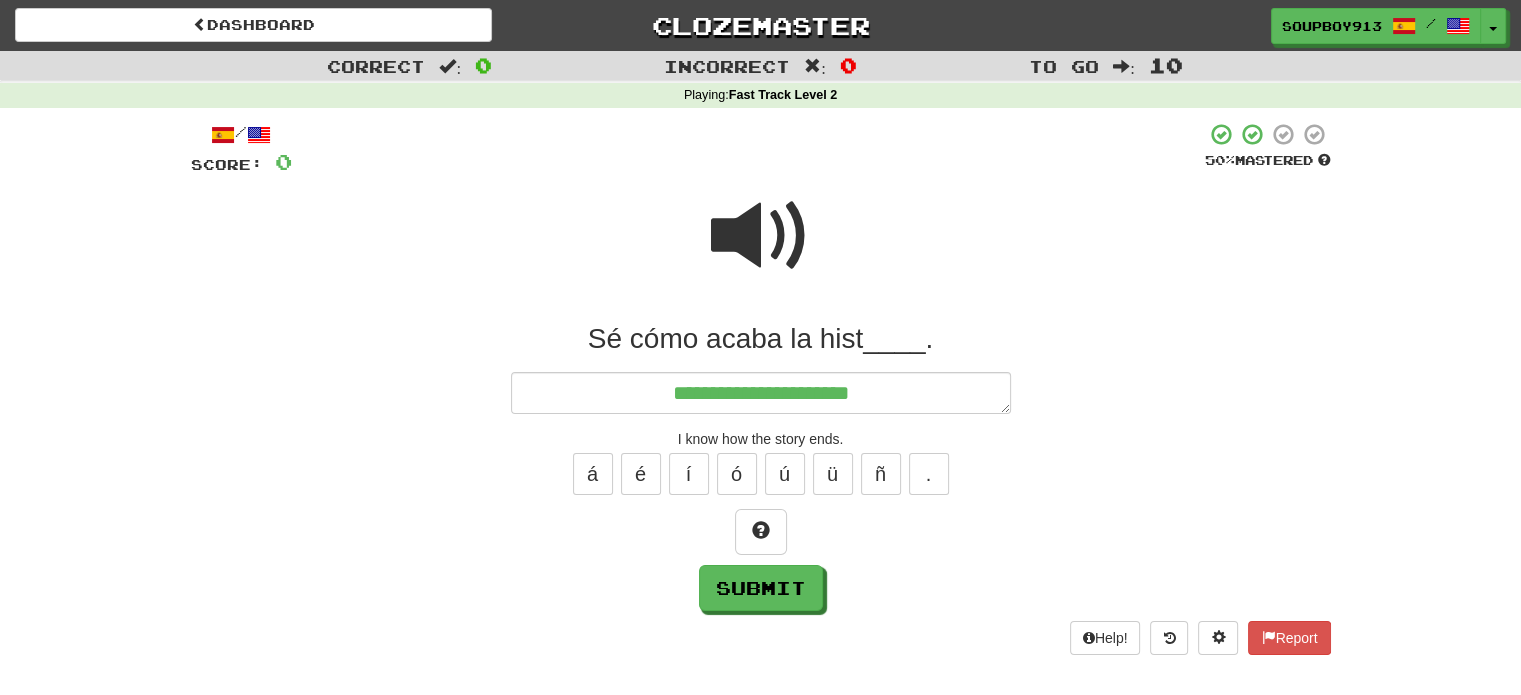 type on "*" 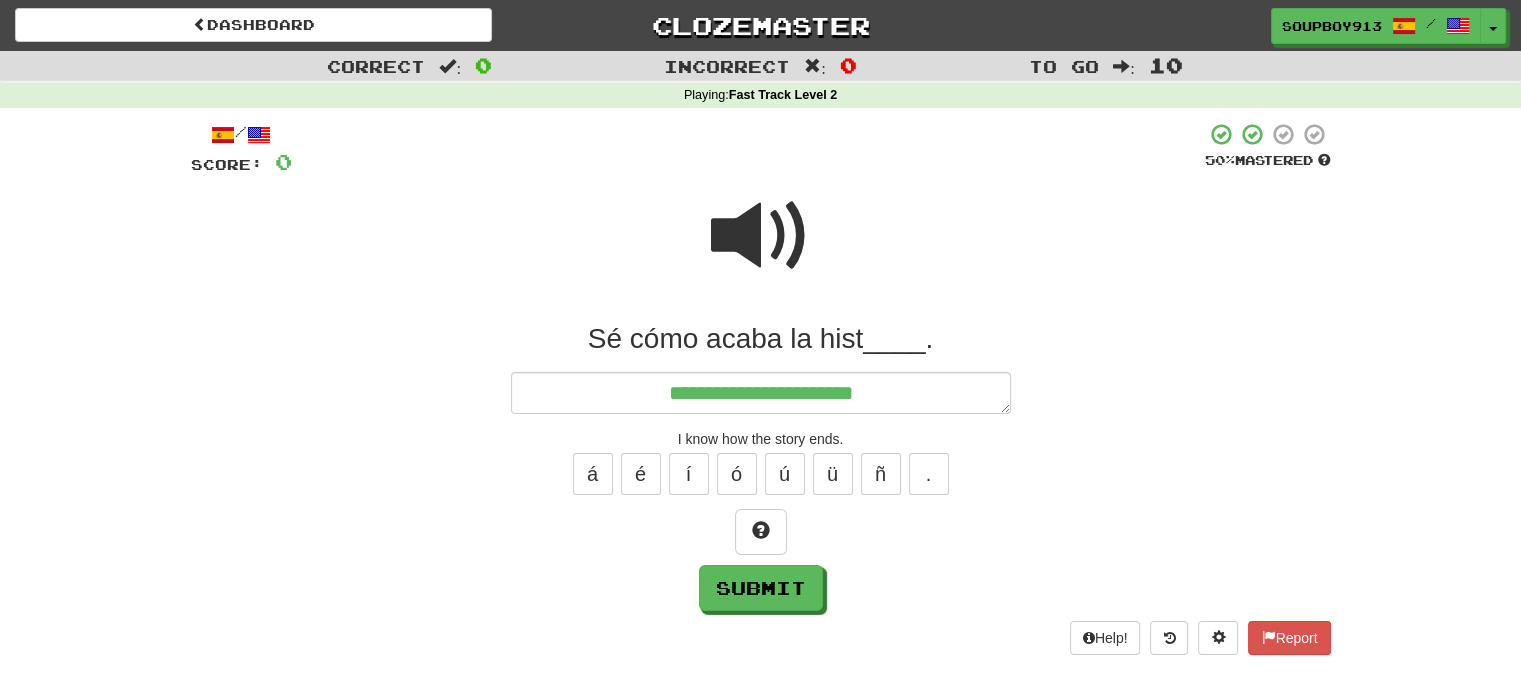 type on "*" 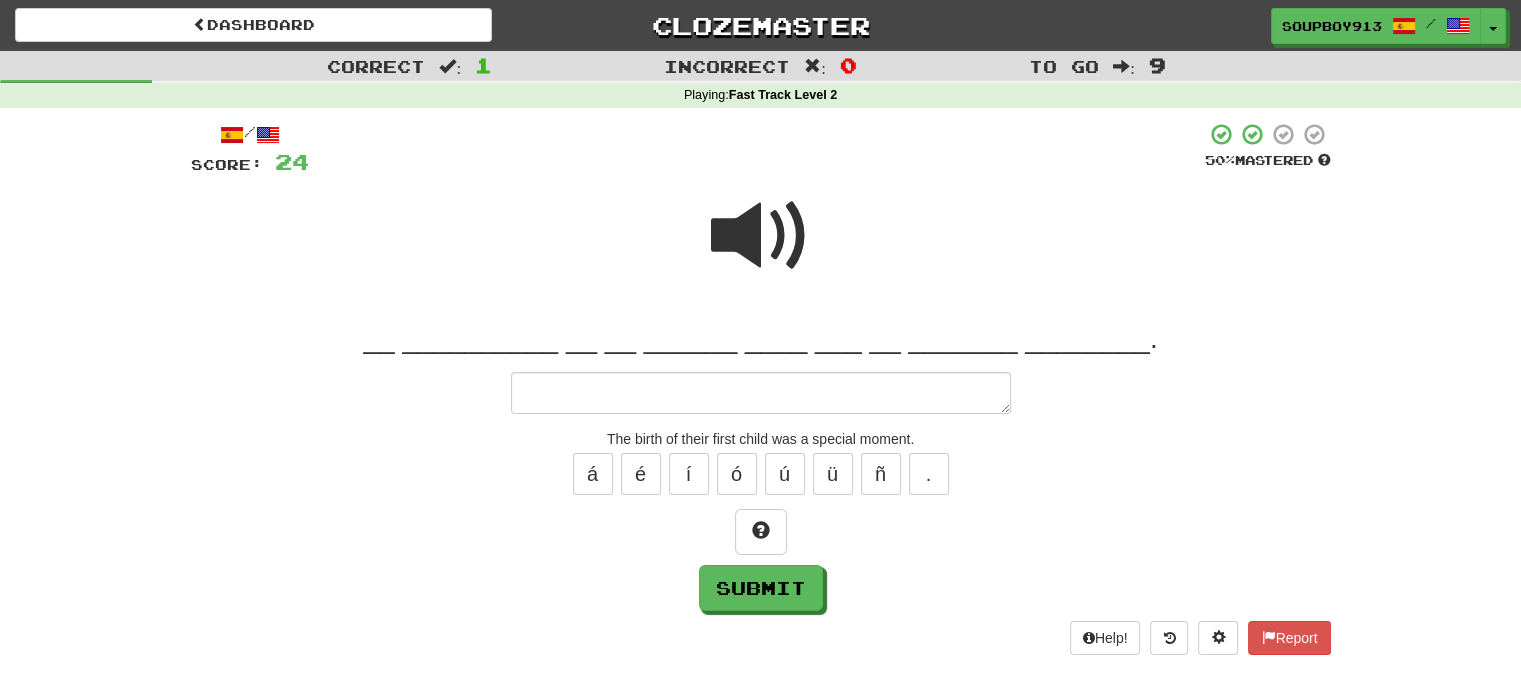 type on "*" 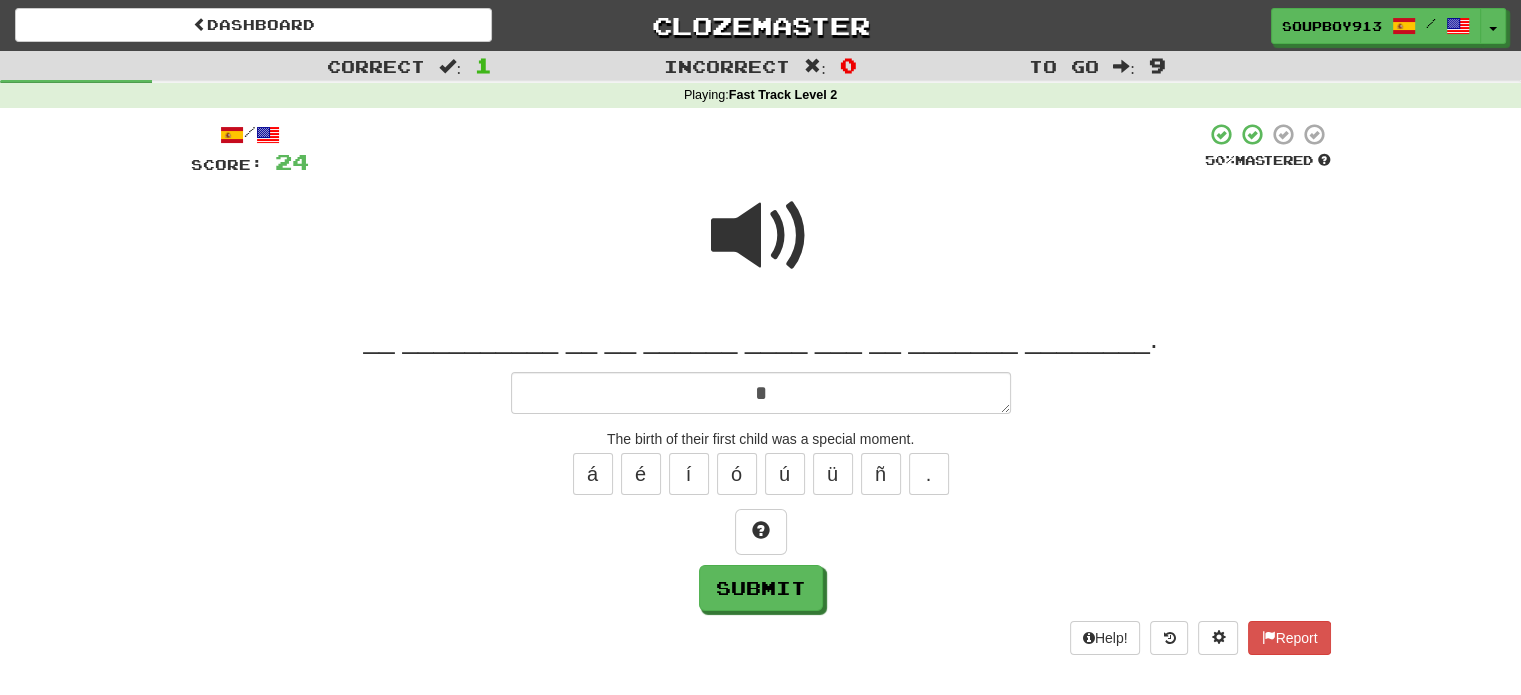 type on "*" 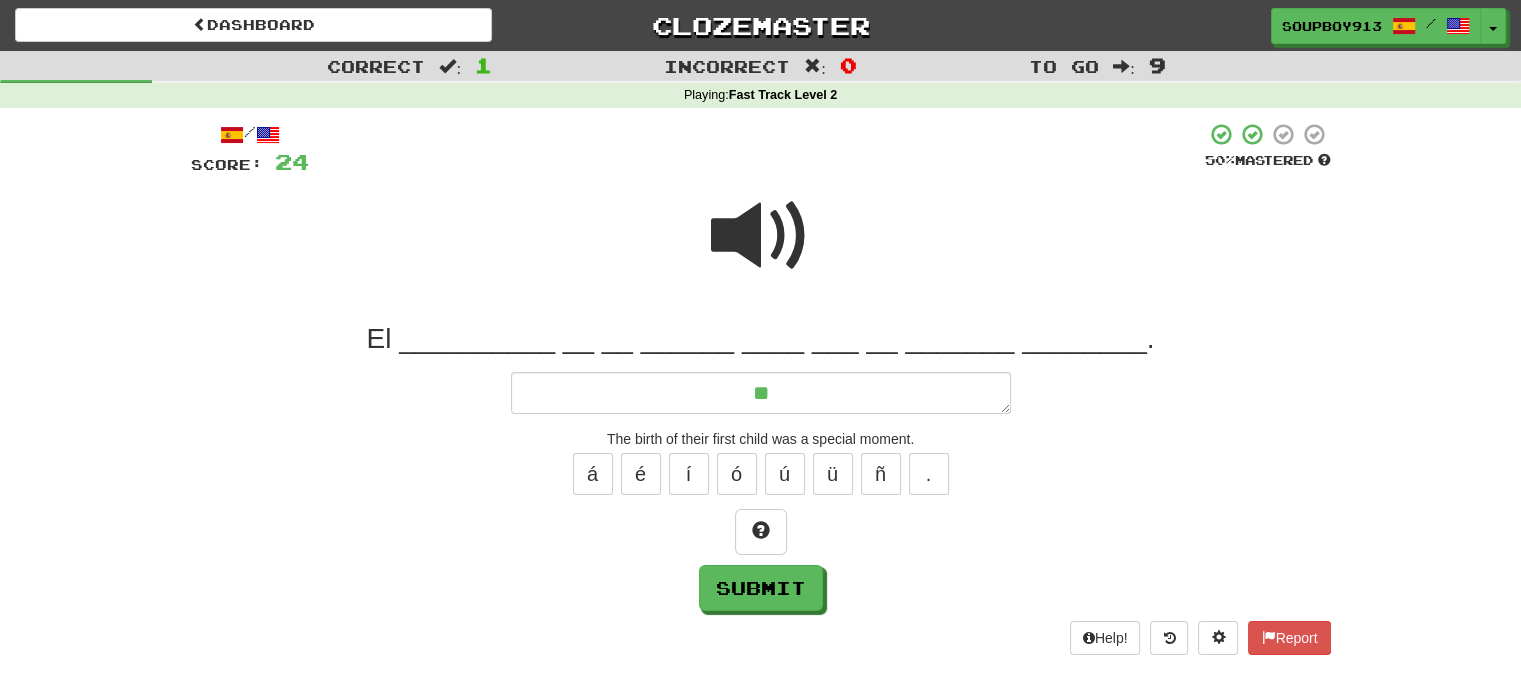 type on "*" 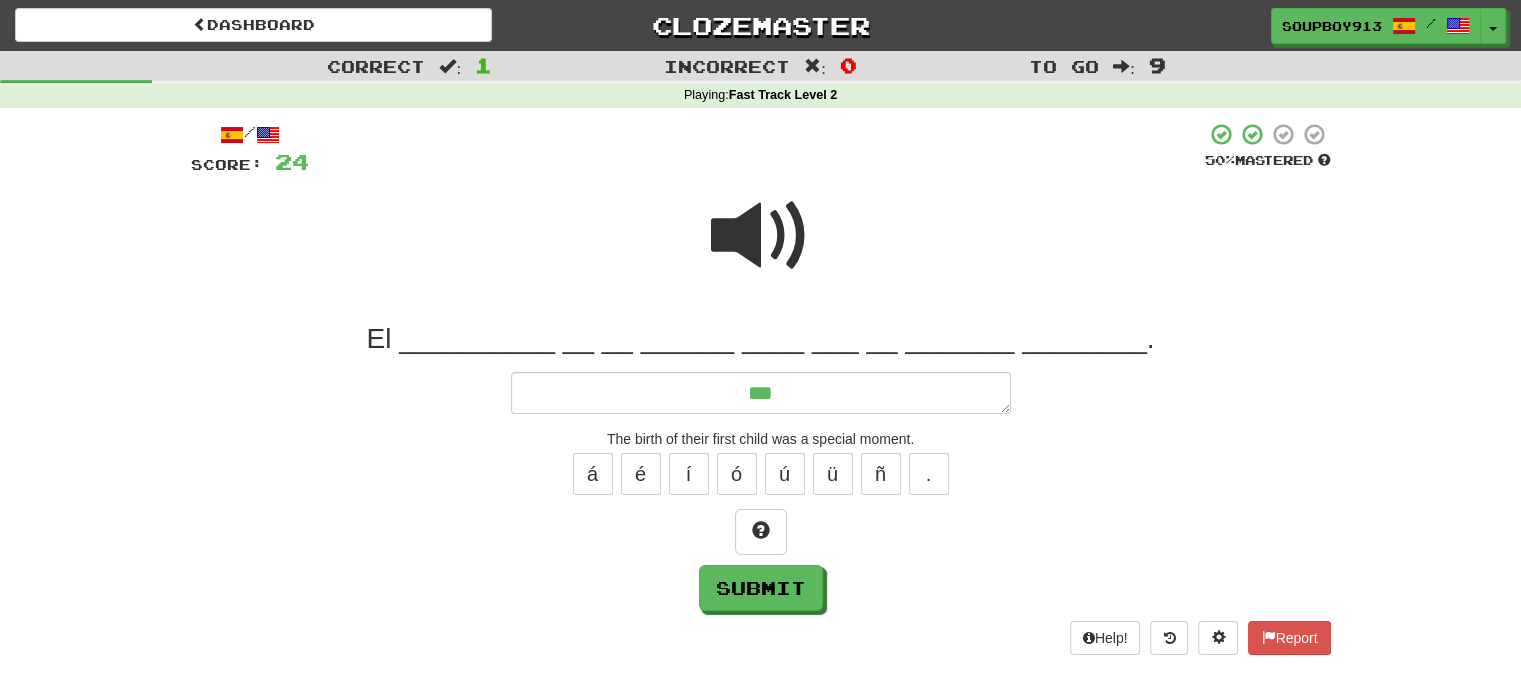 type on "*" 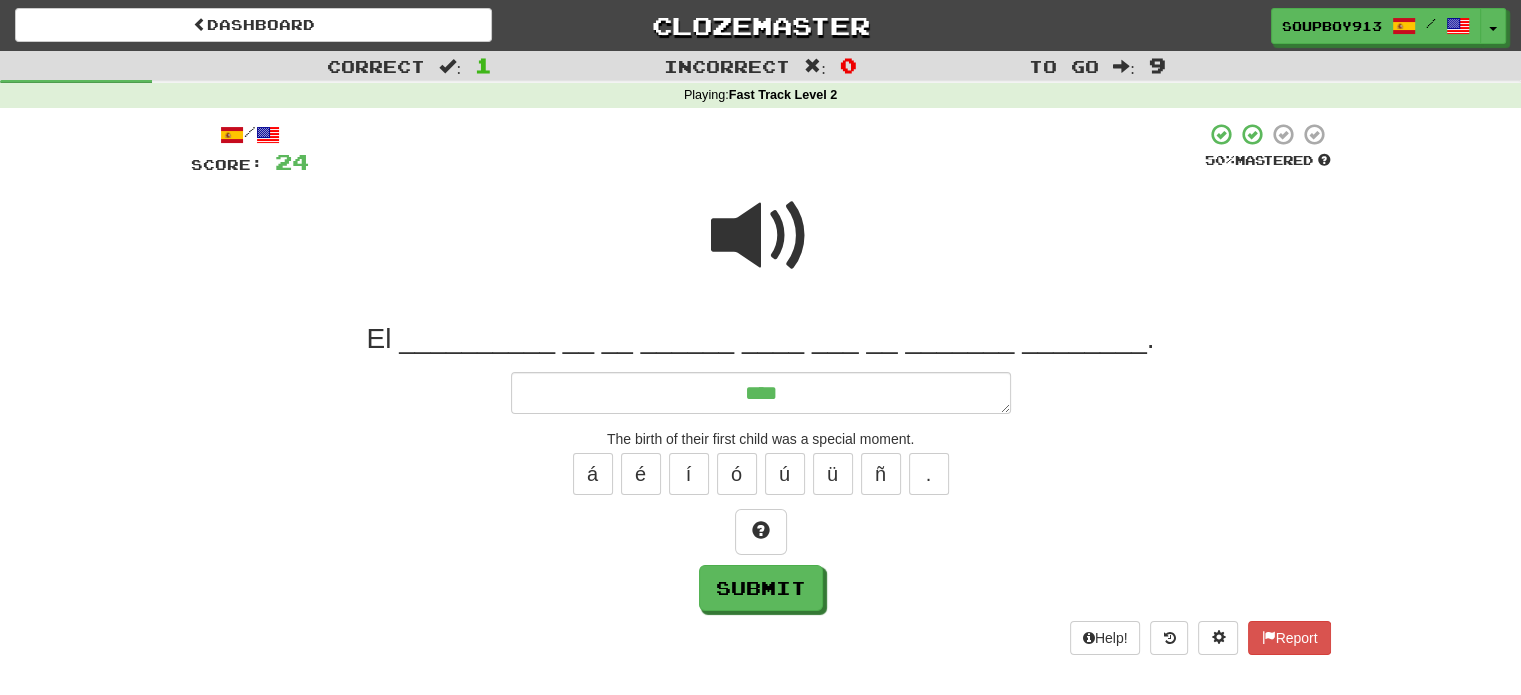 type on "*" 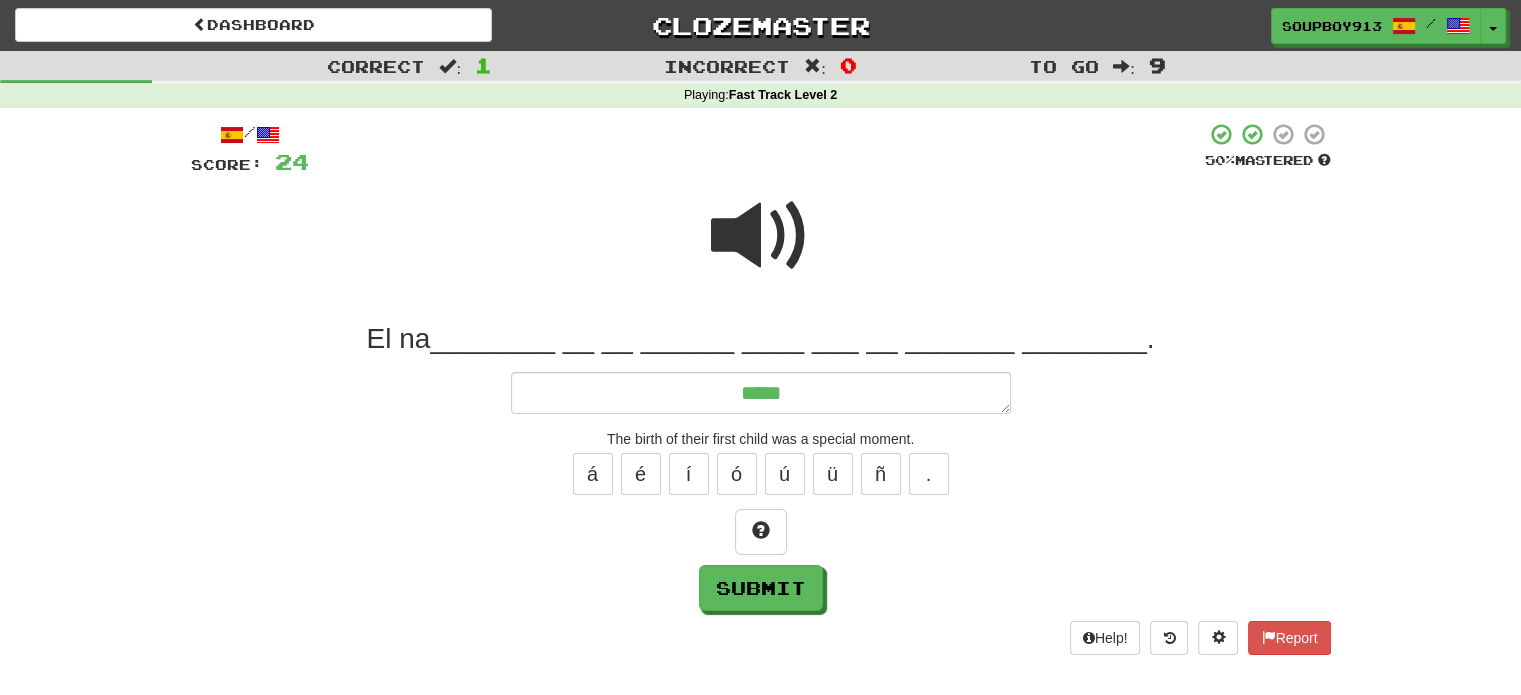 type on "*" 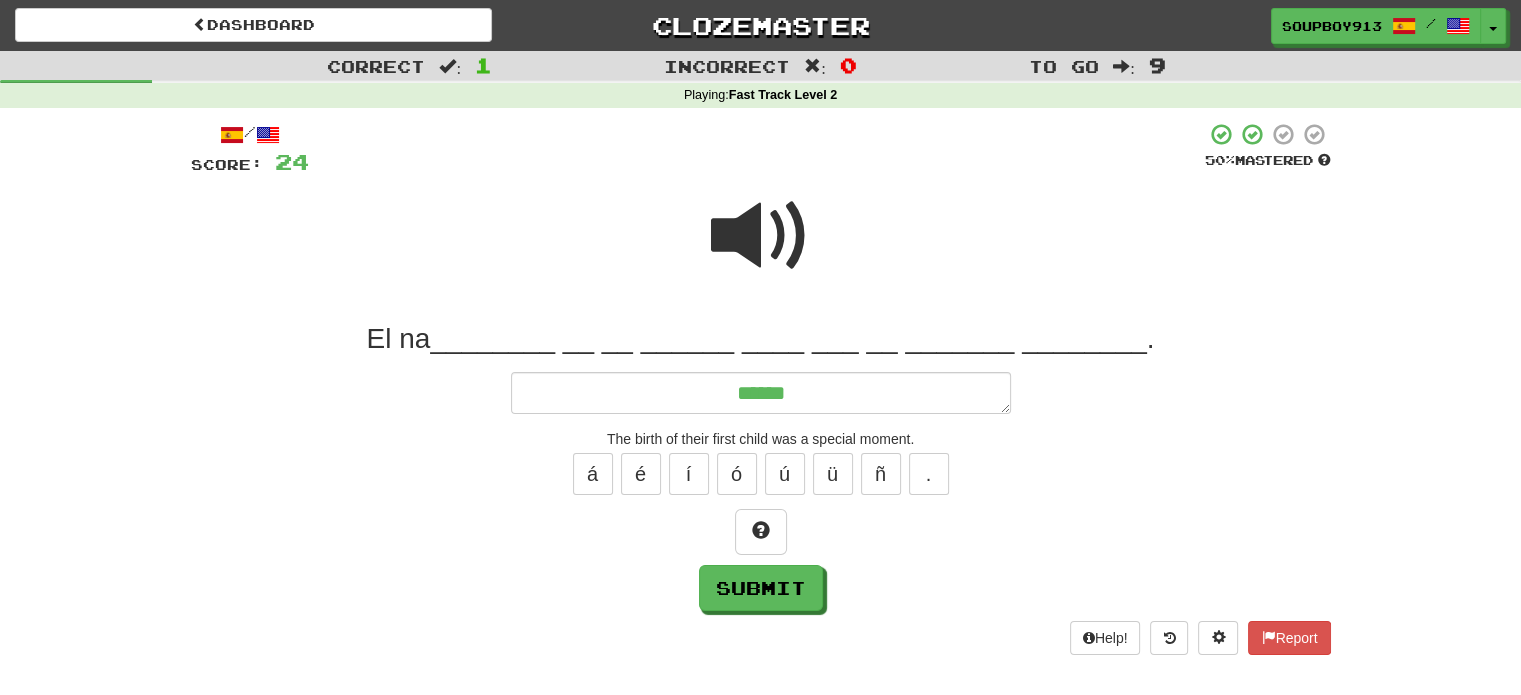 type on "*" 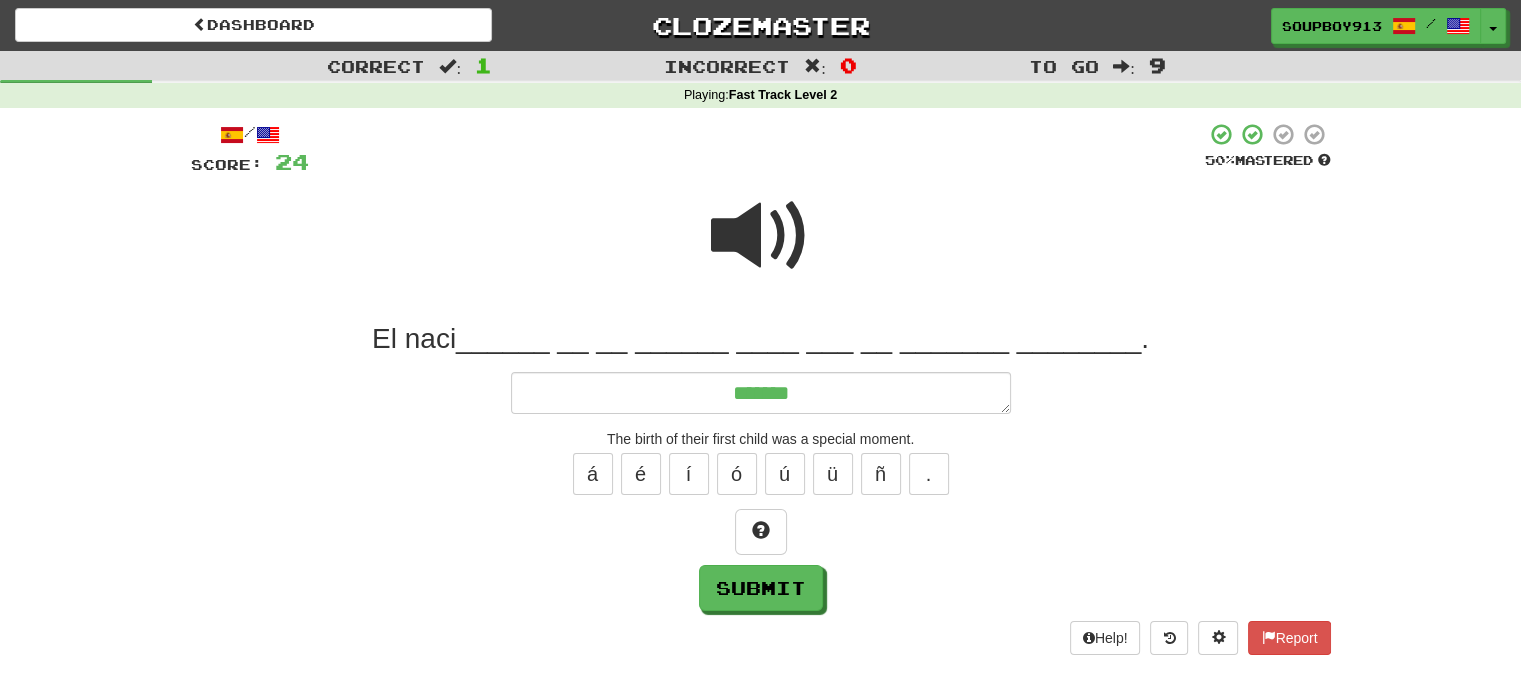 type on "*" 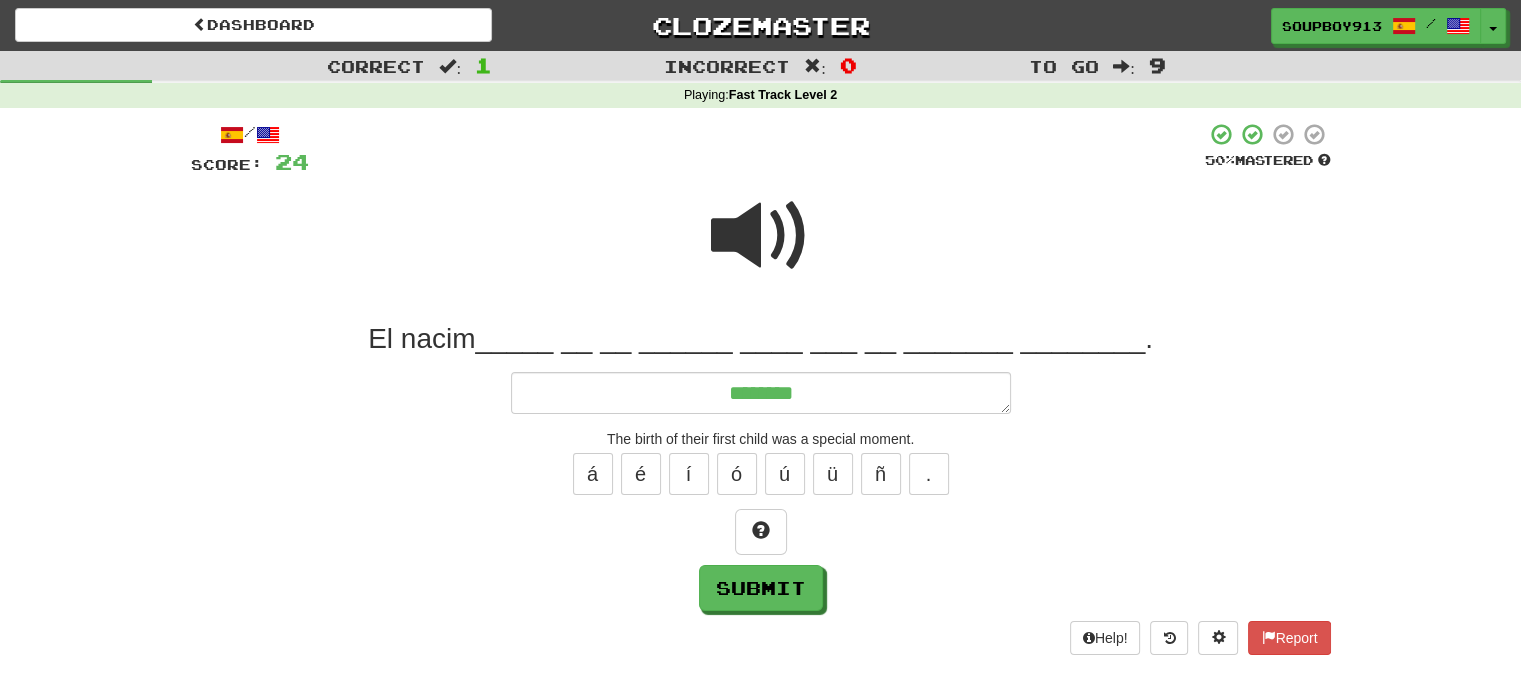 type on "*" 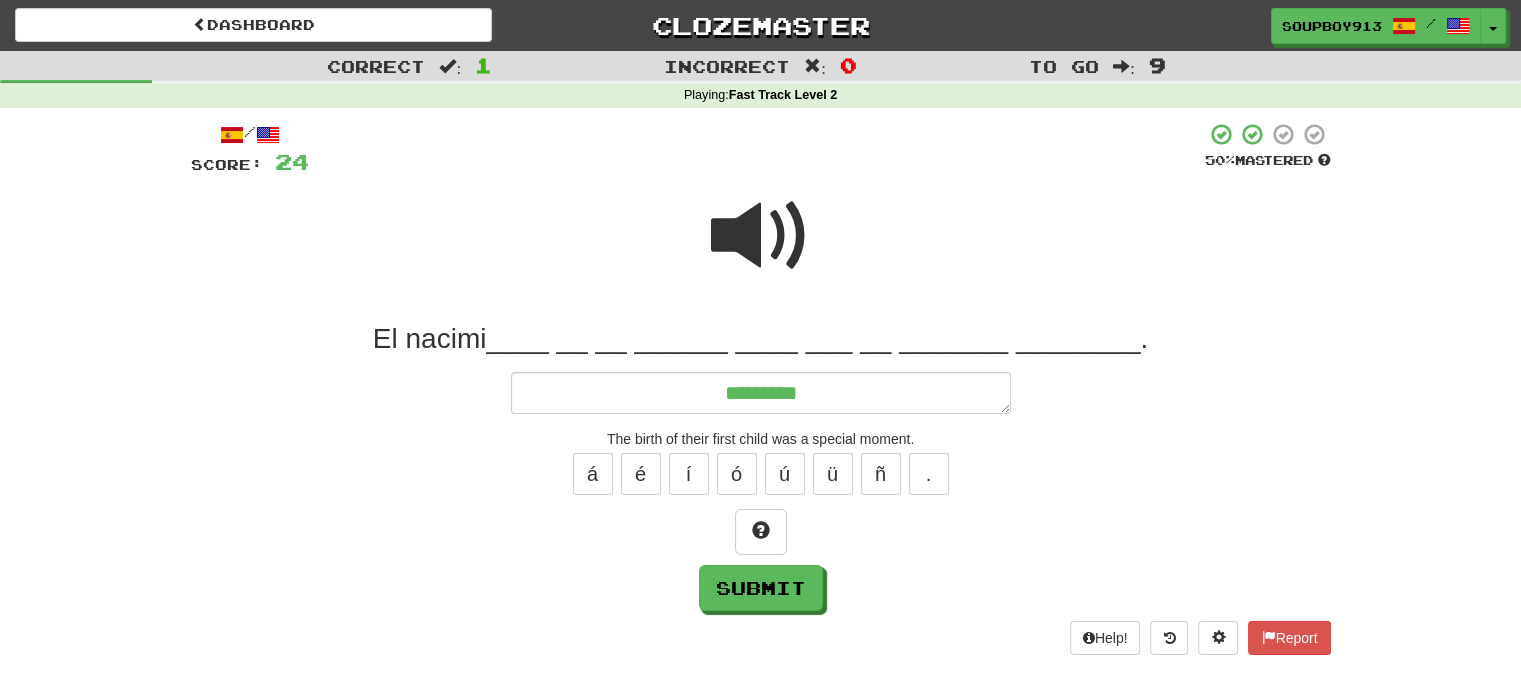 type on "*" 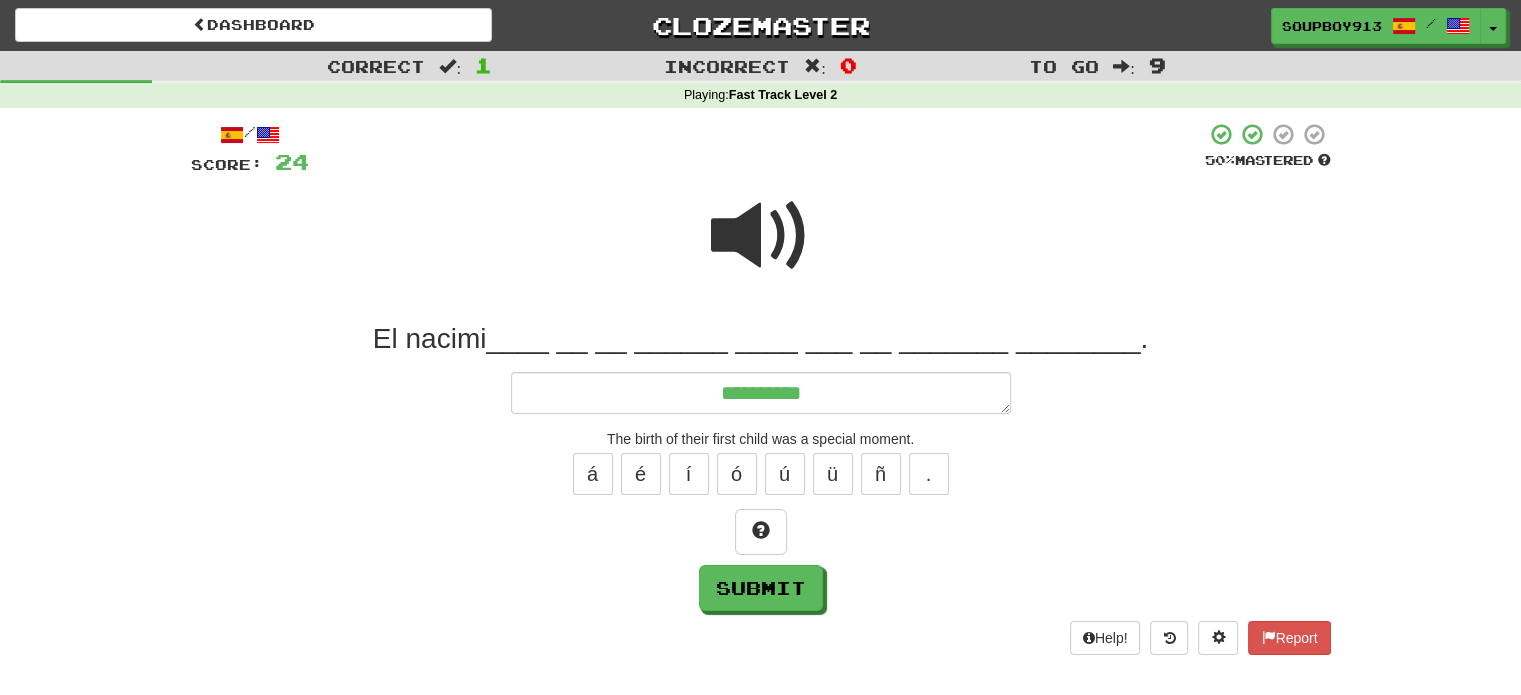 type on "*" 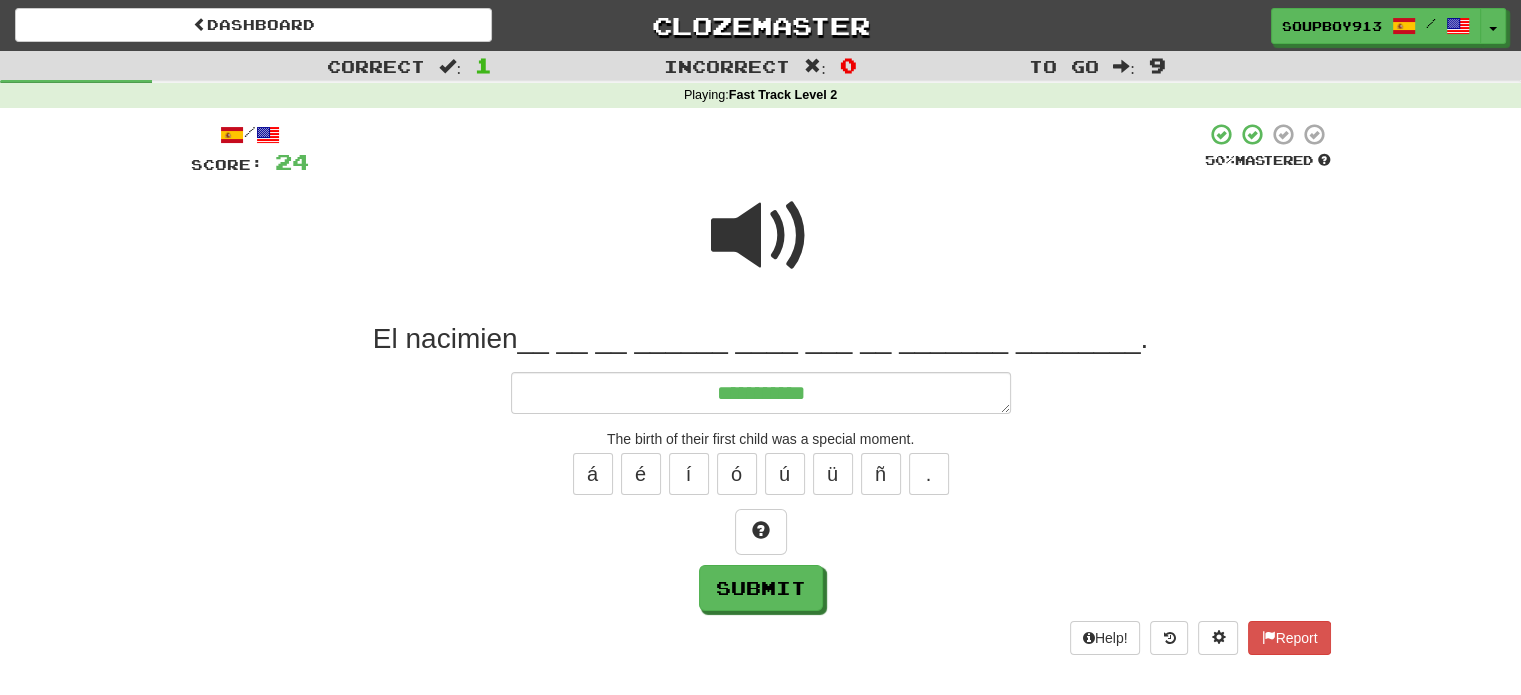 type on "*" 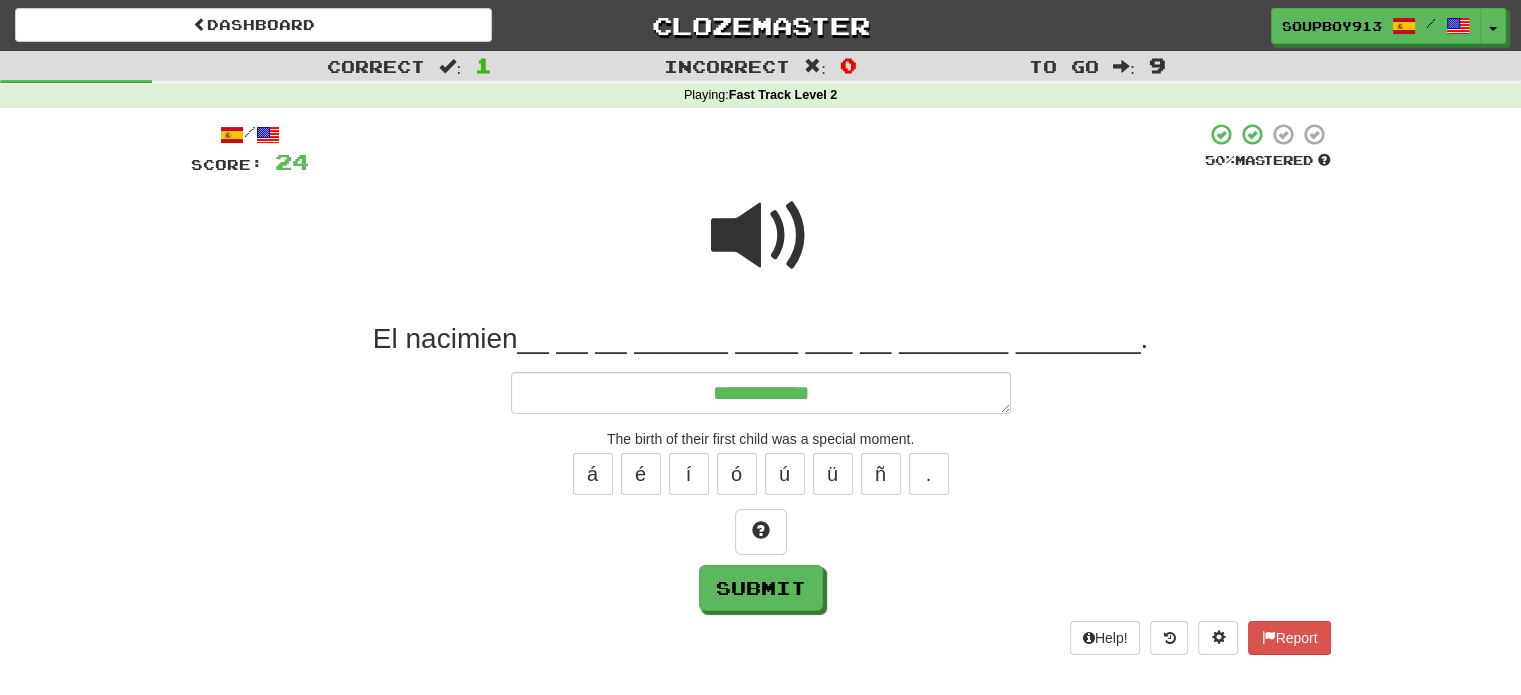 type on "*" 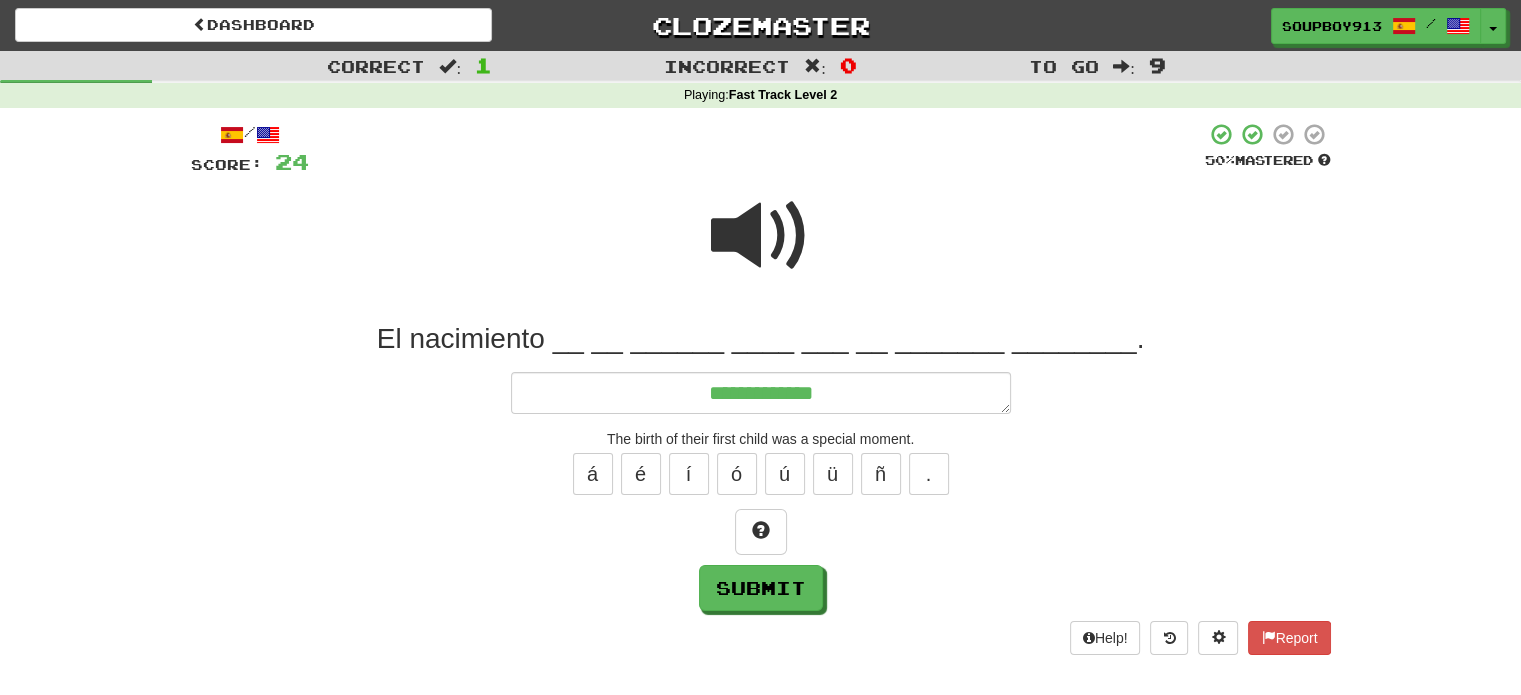 type on "*" 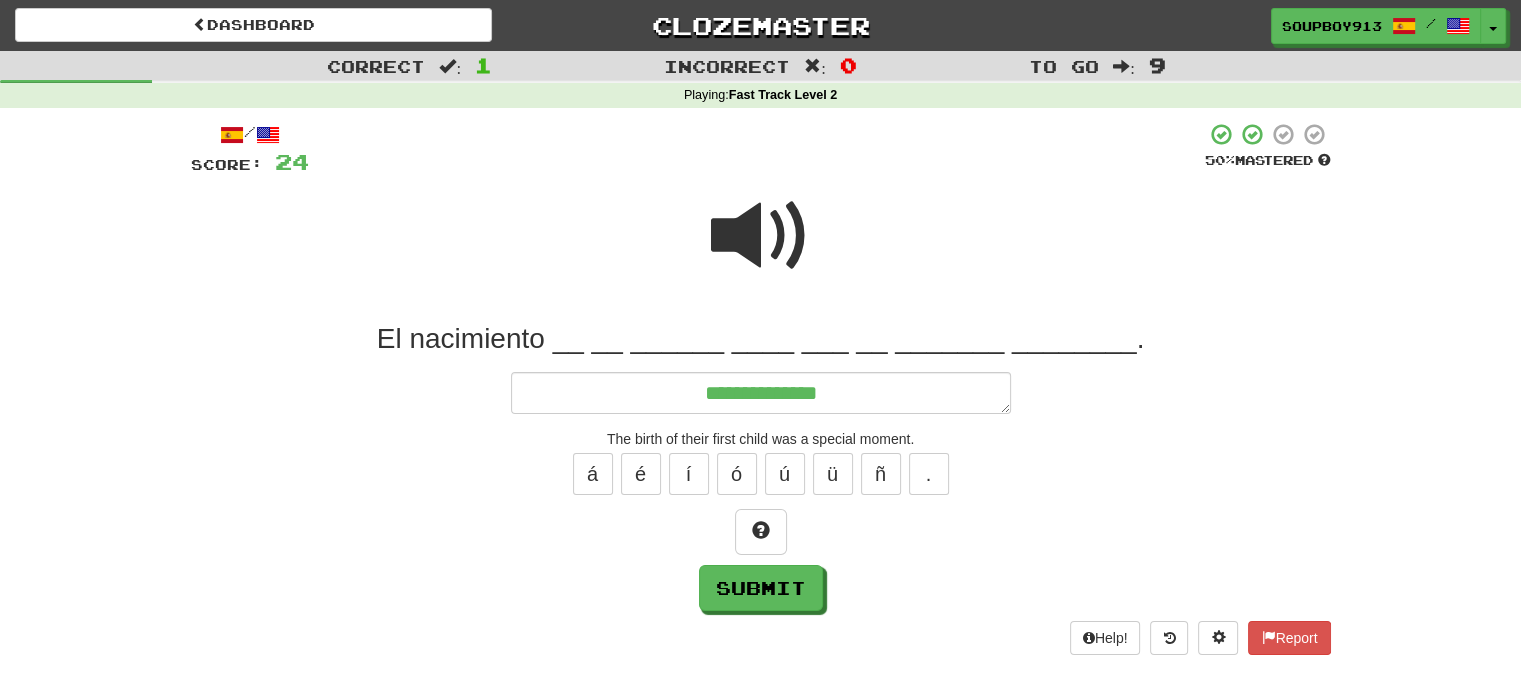 type on "*" 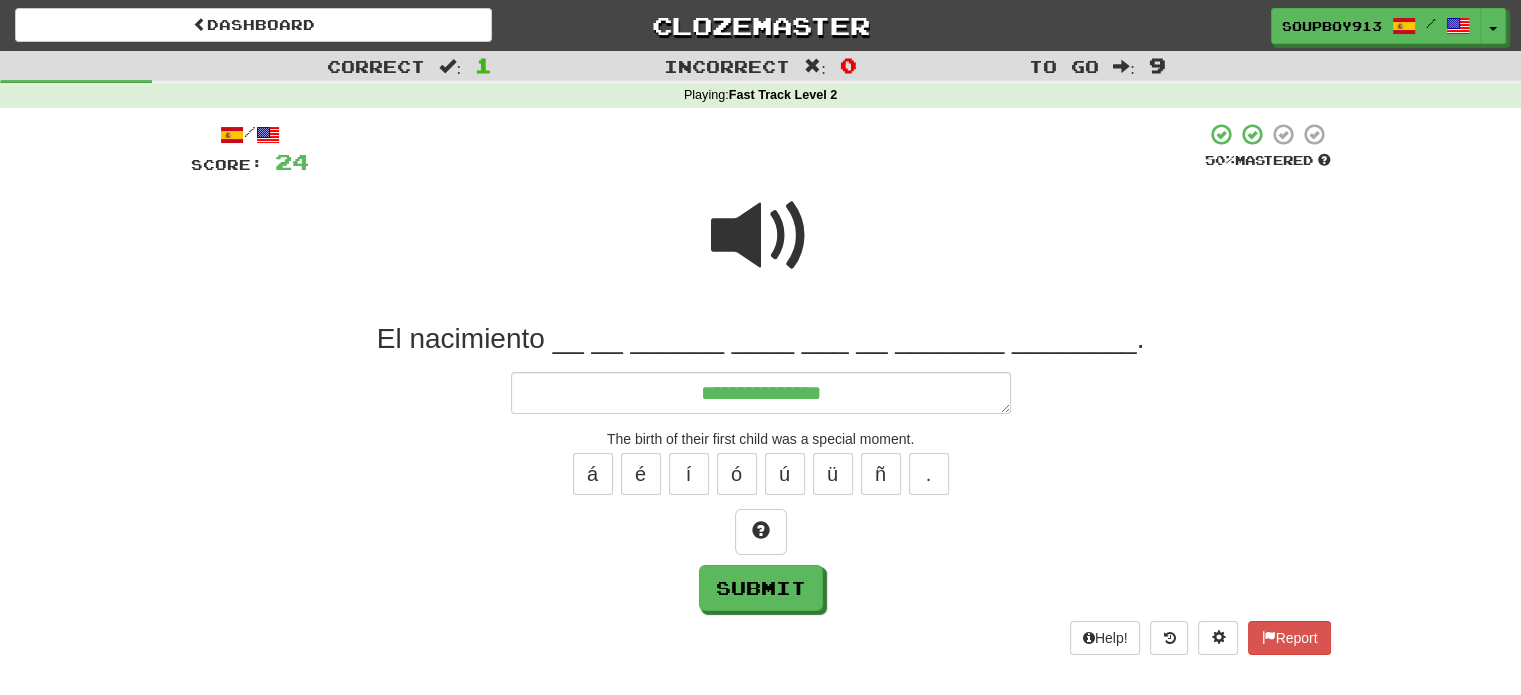 type on "*" 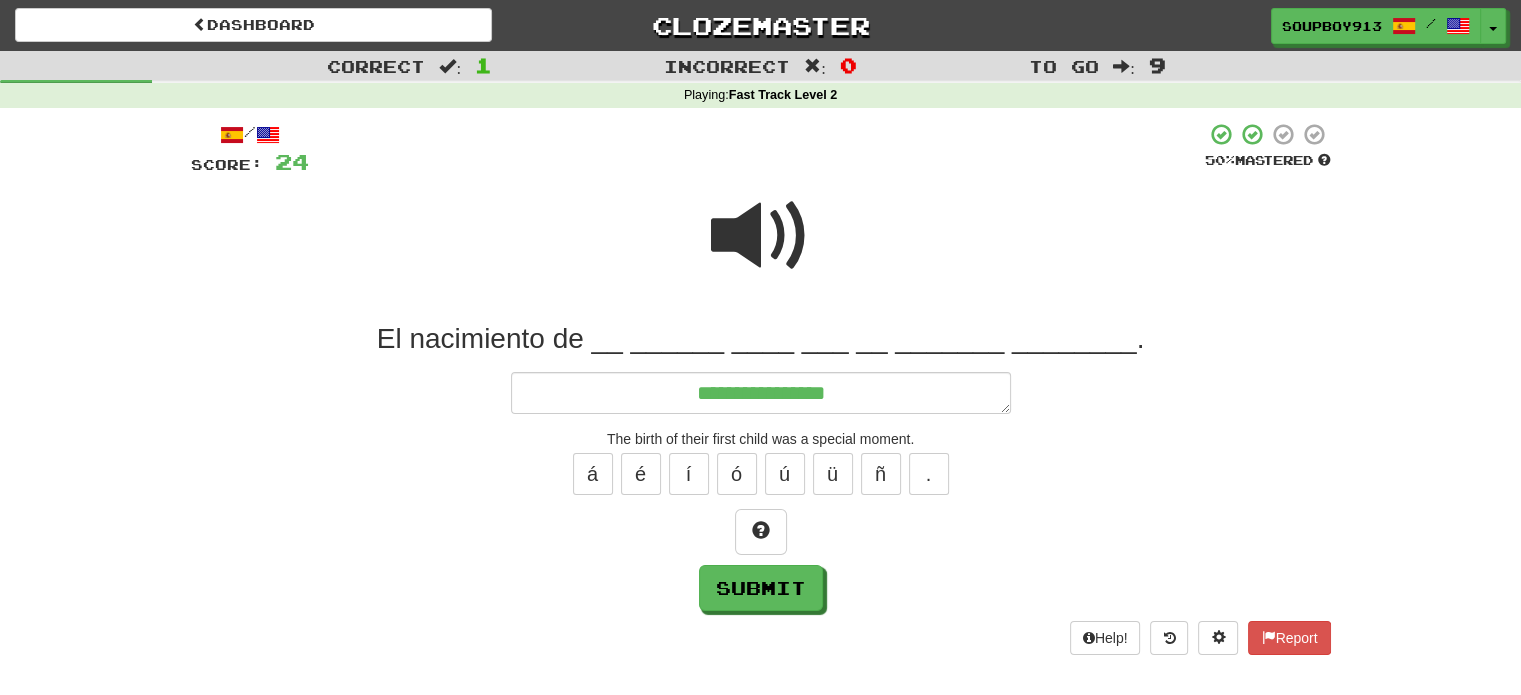 type on "*" 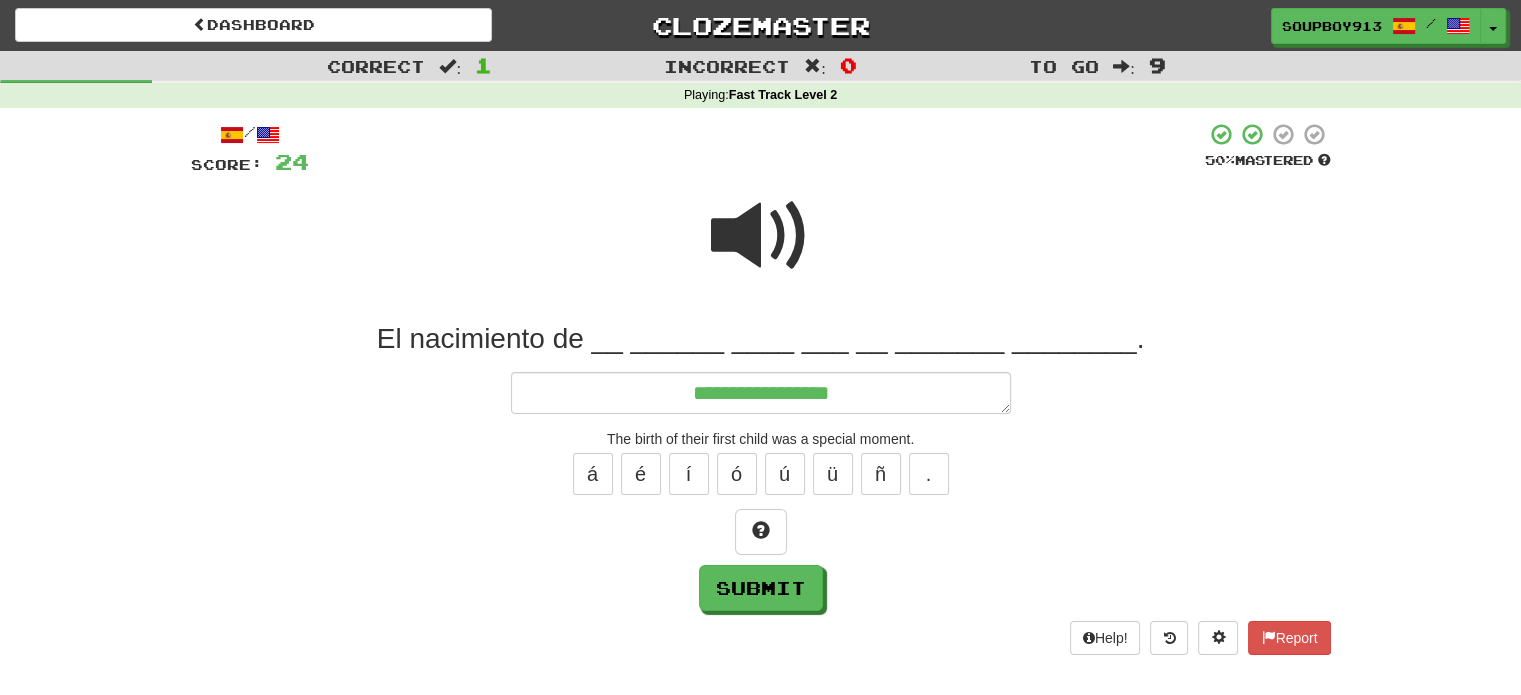 type on "*" 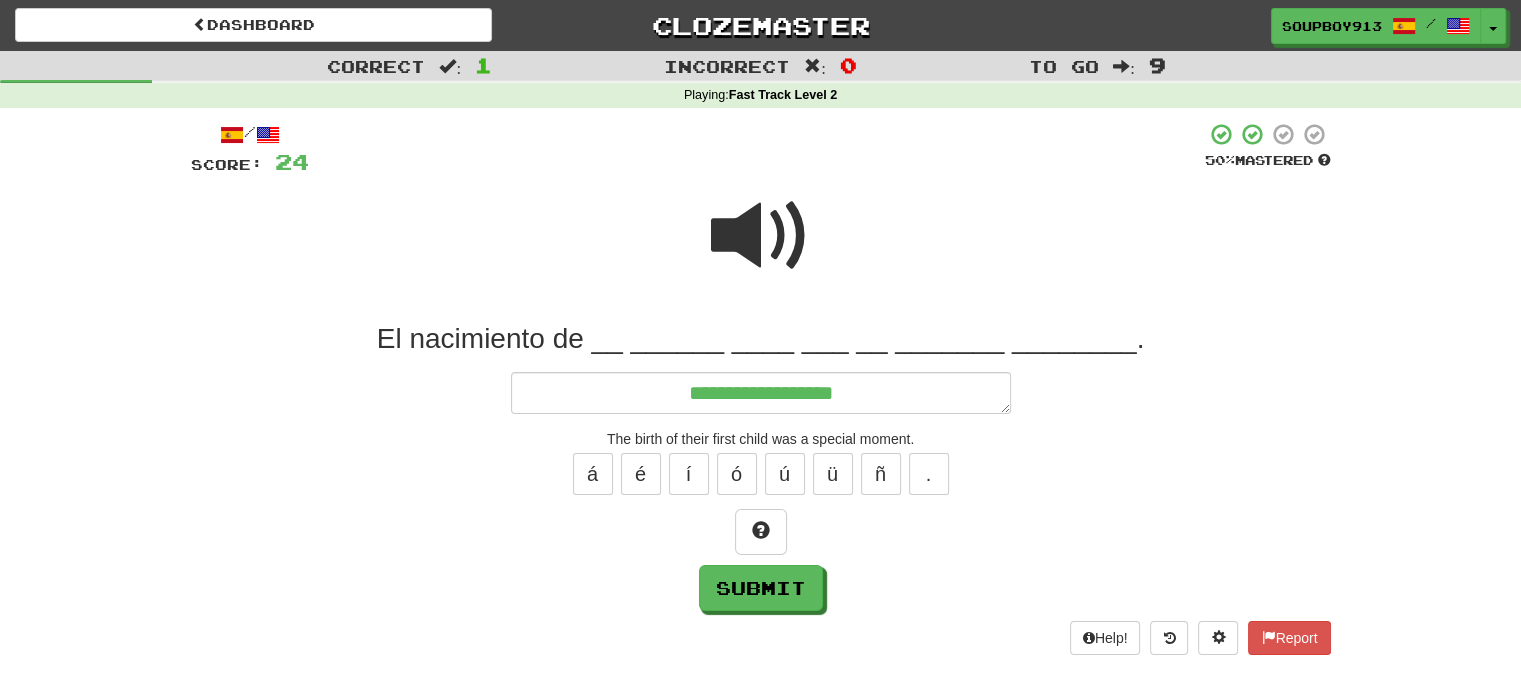type on "*" 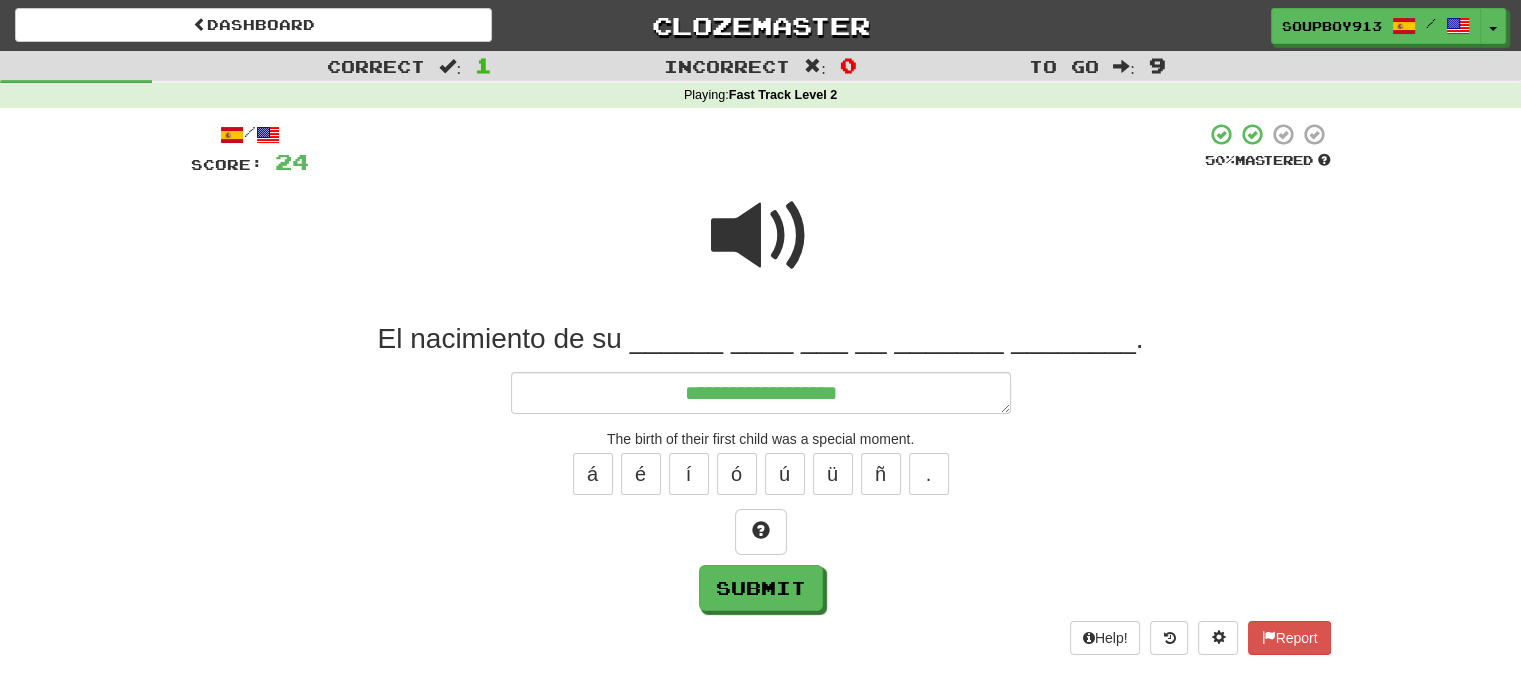 type on "*" 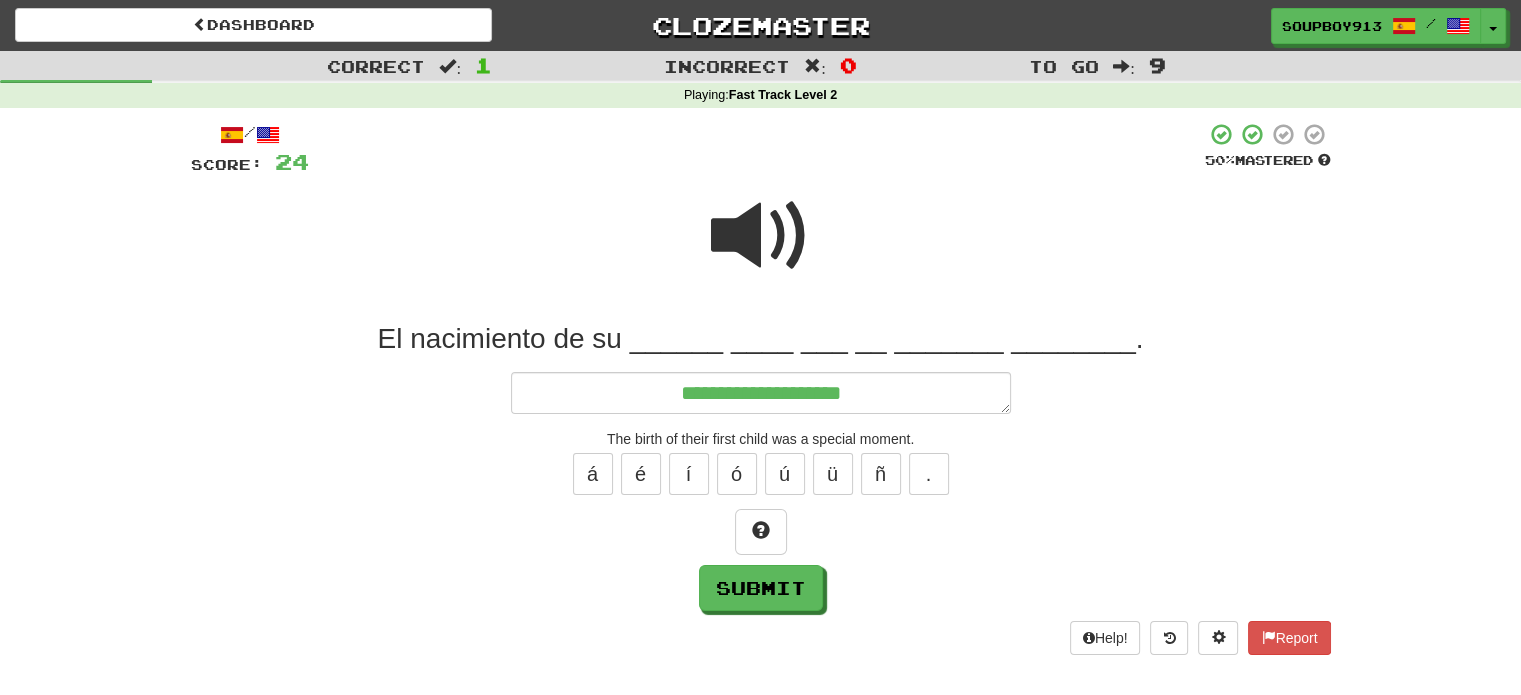 type on "*" 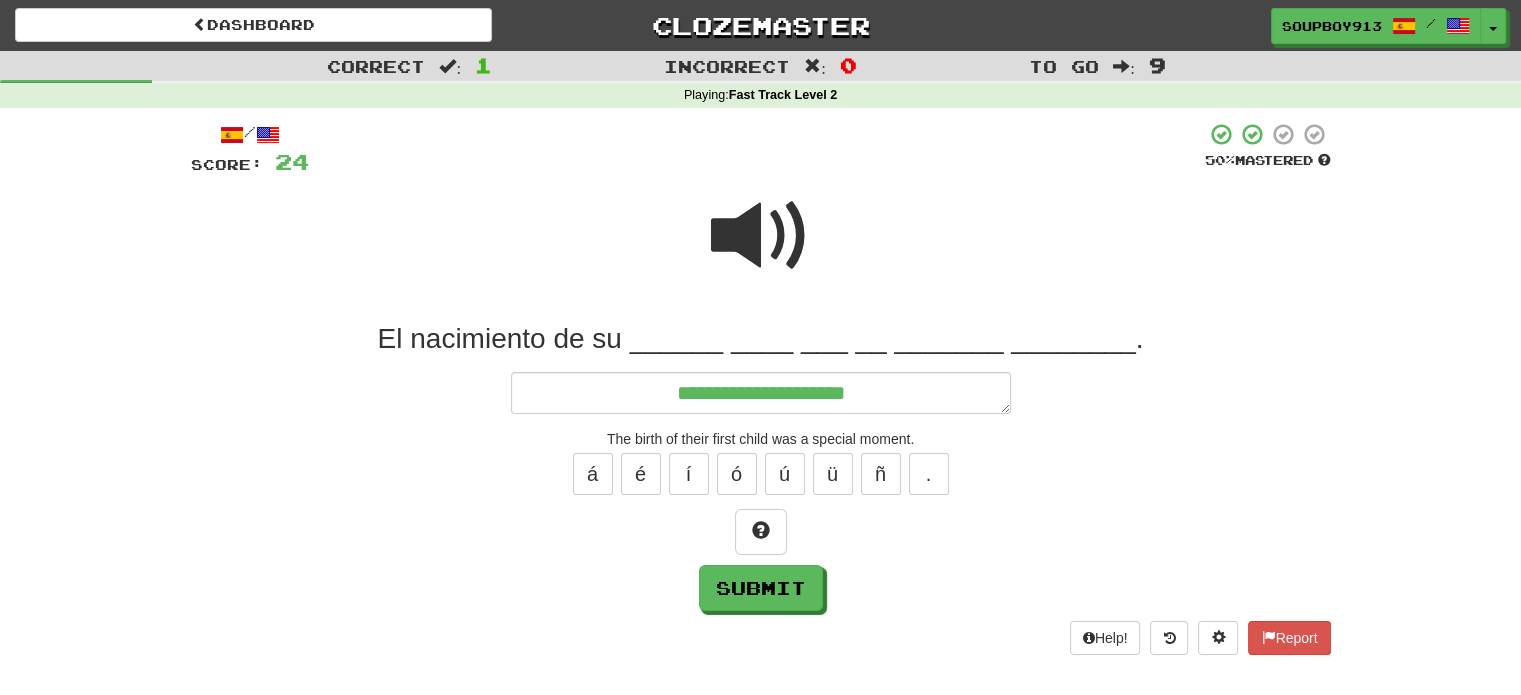 type on "*" 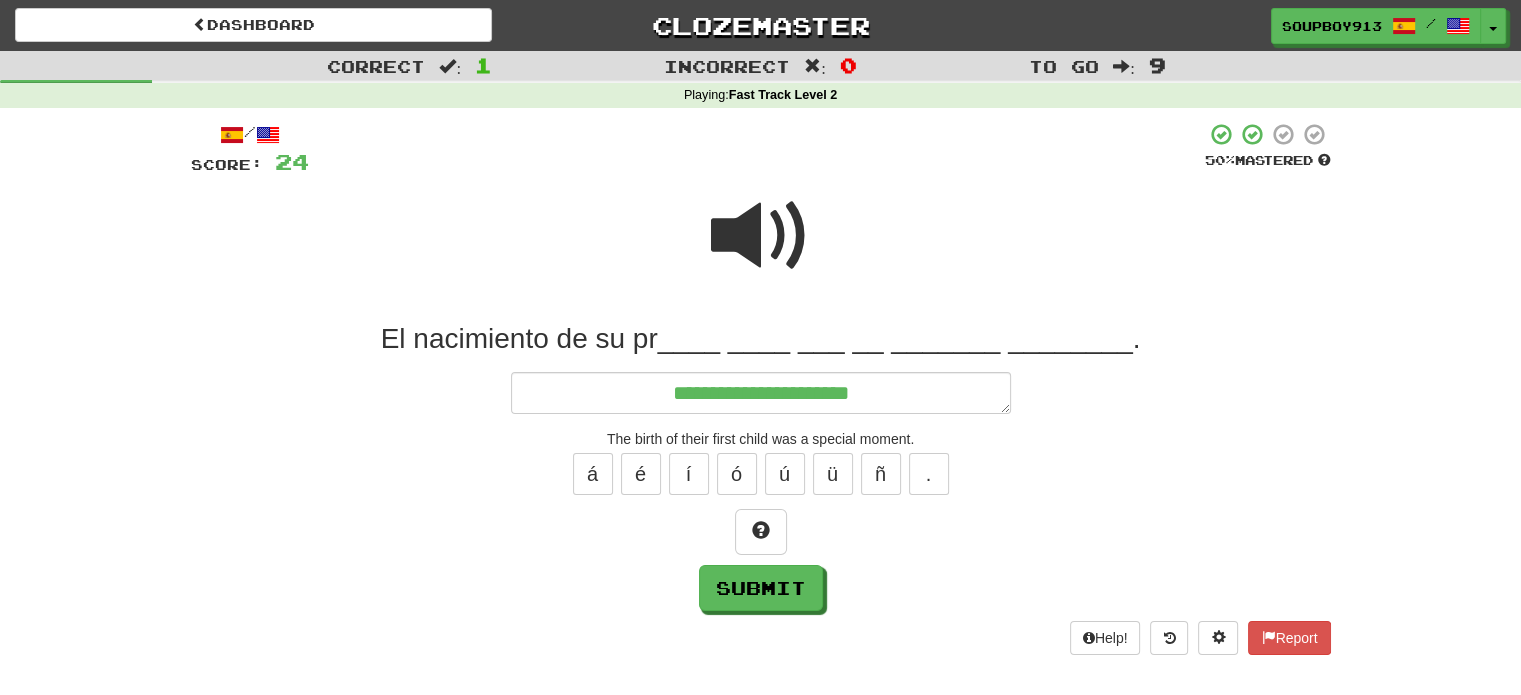 type on "**********" 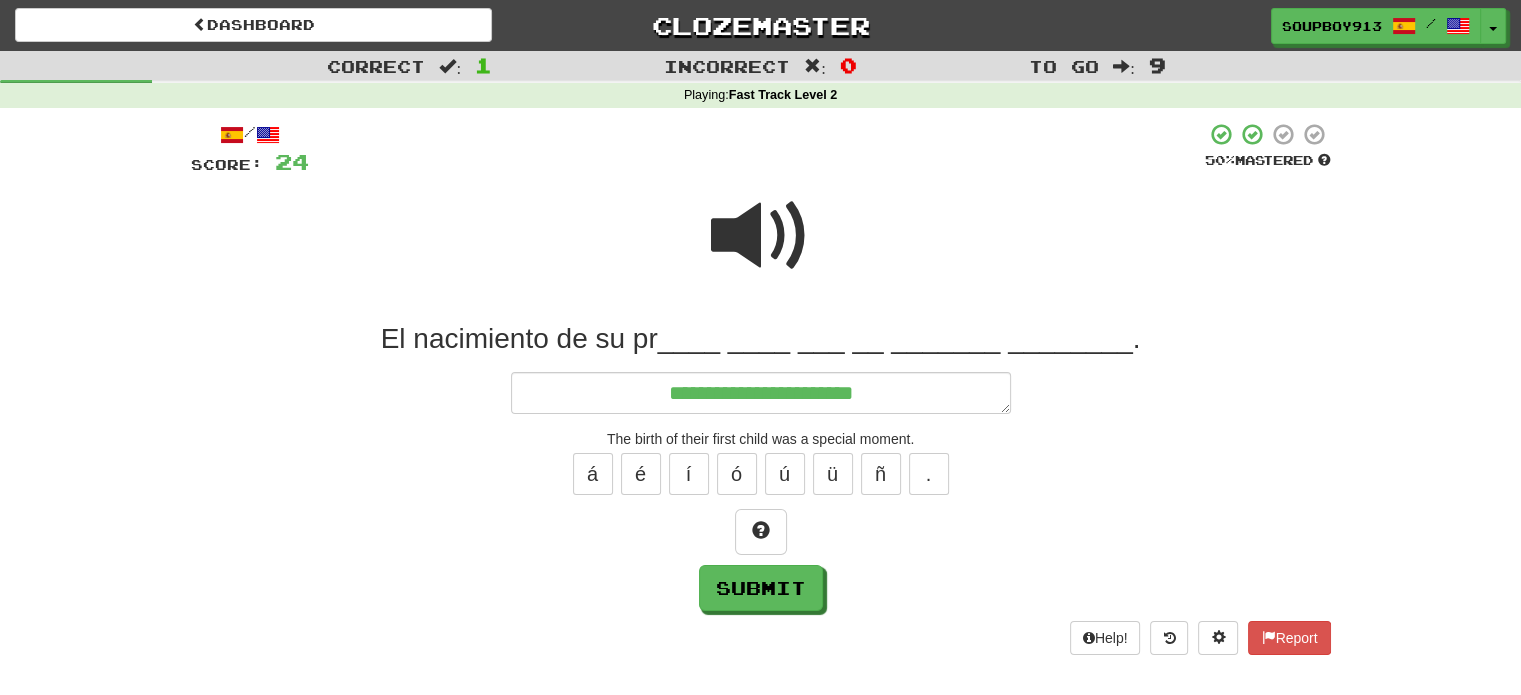 type on "*" 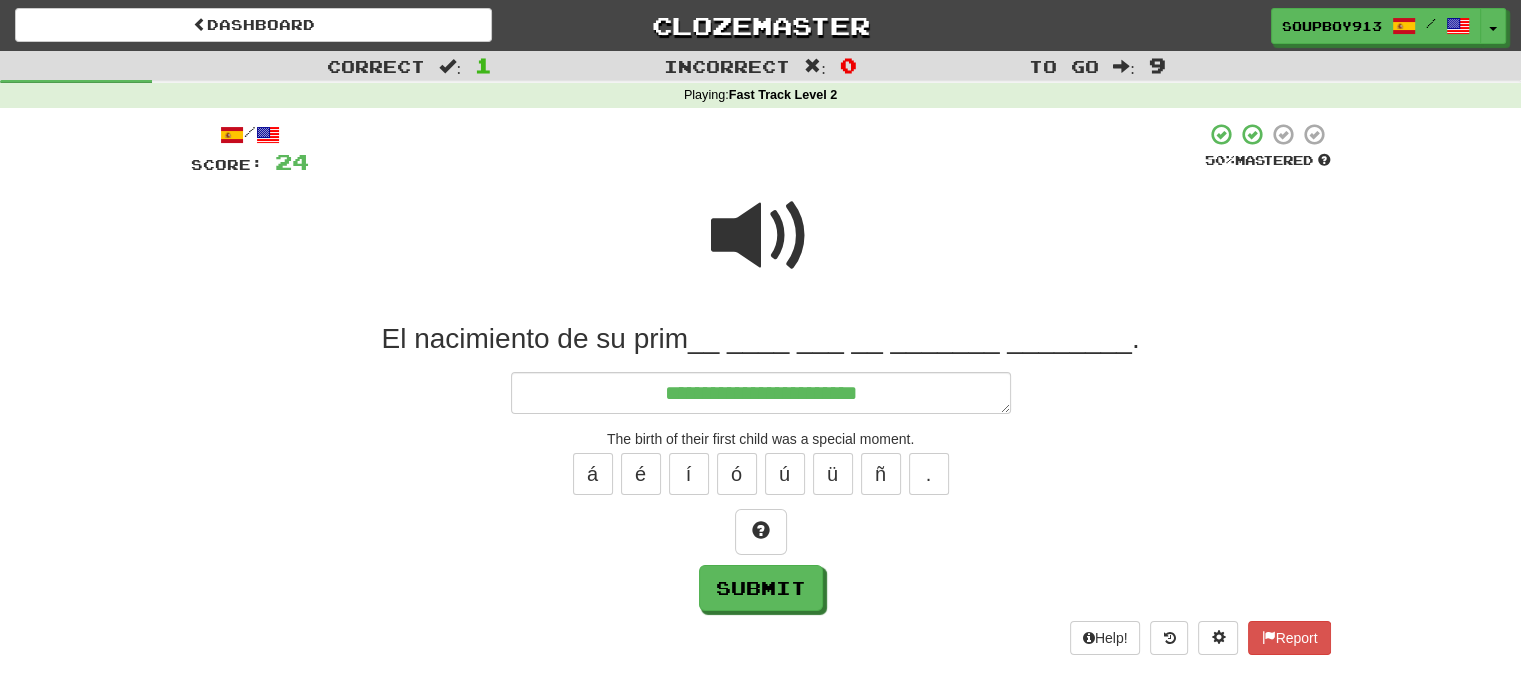 type on "*" 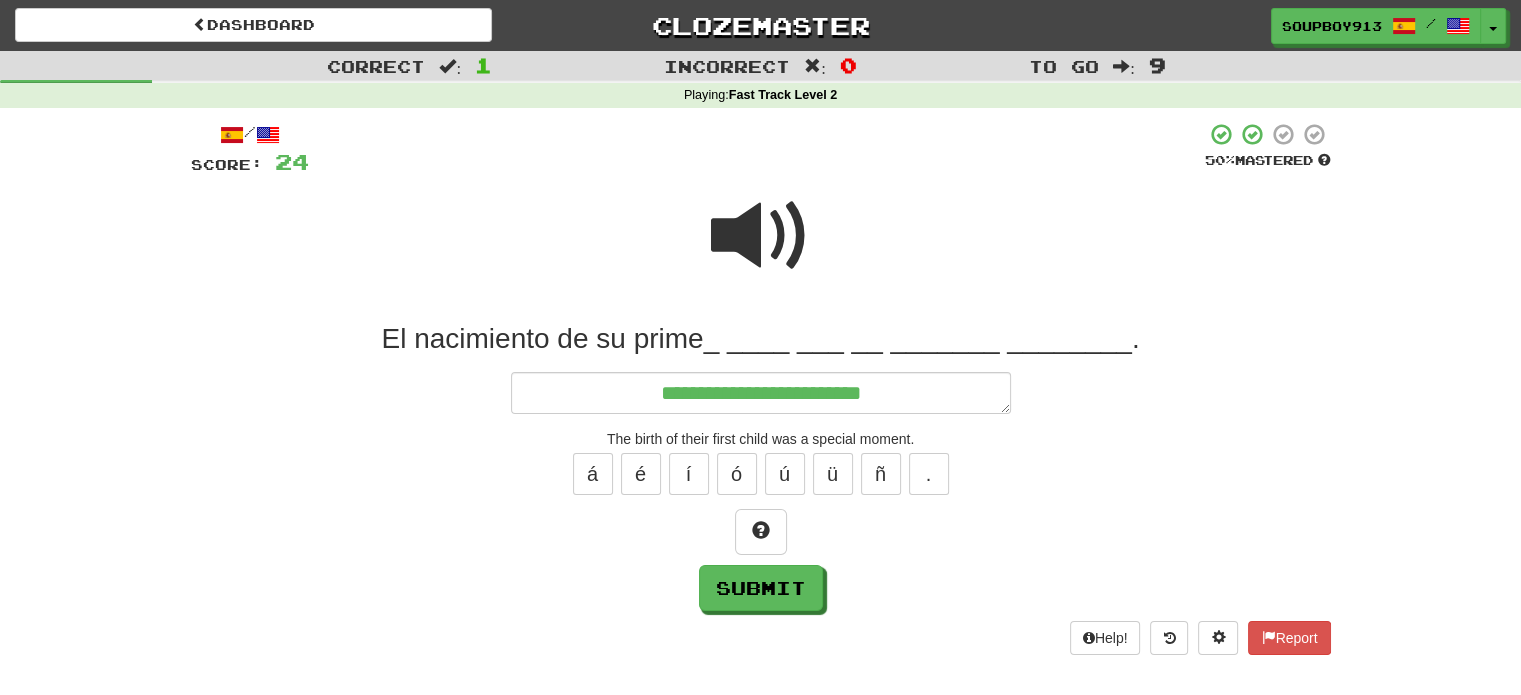 type on "*" 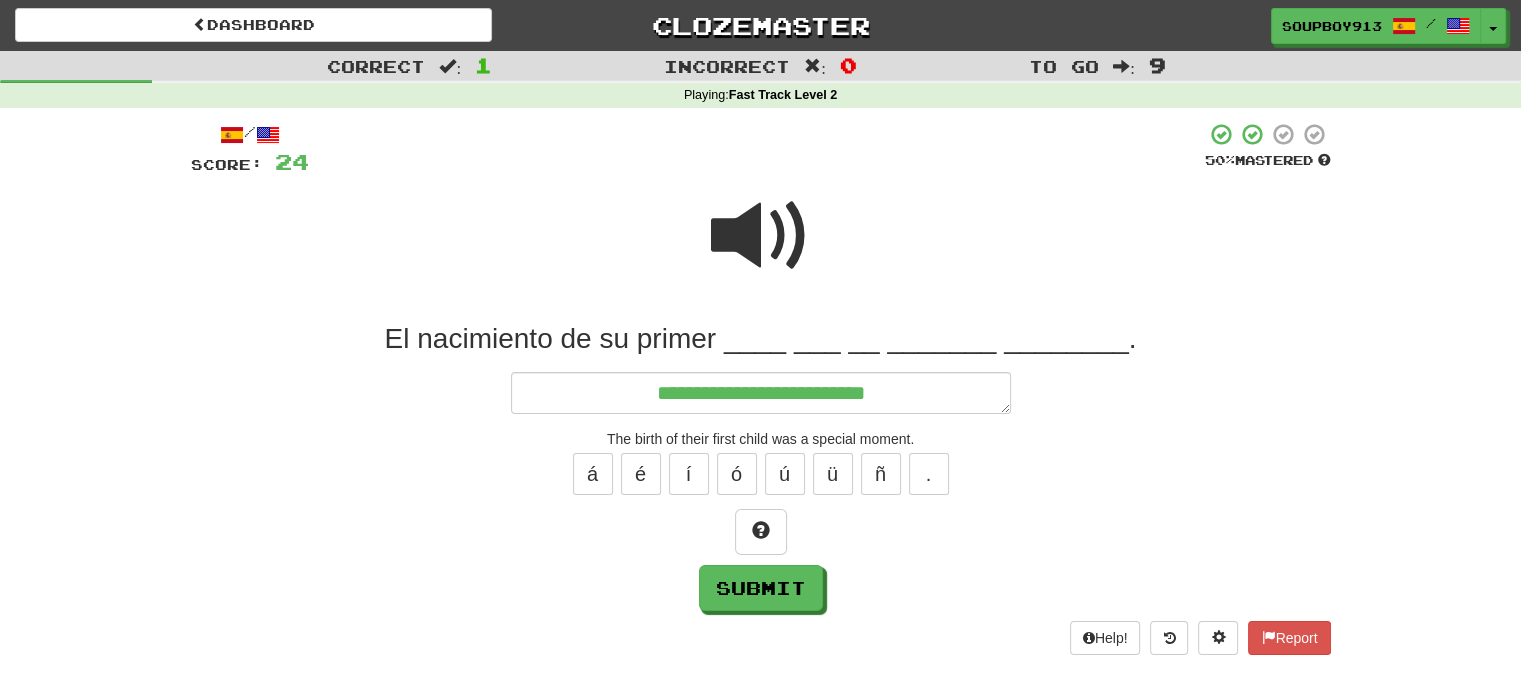 type on "*" 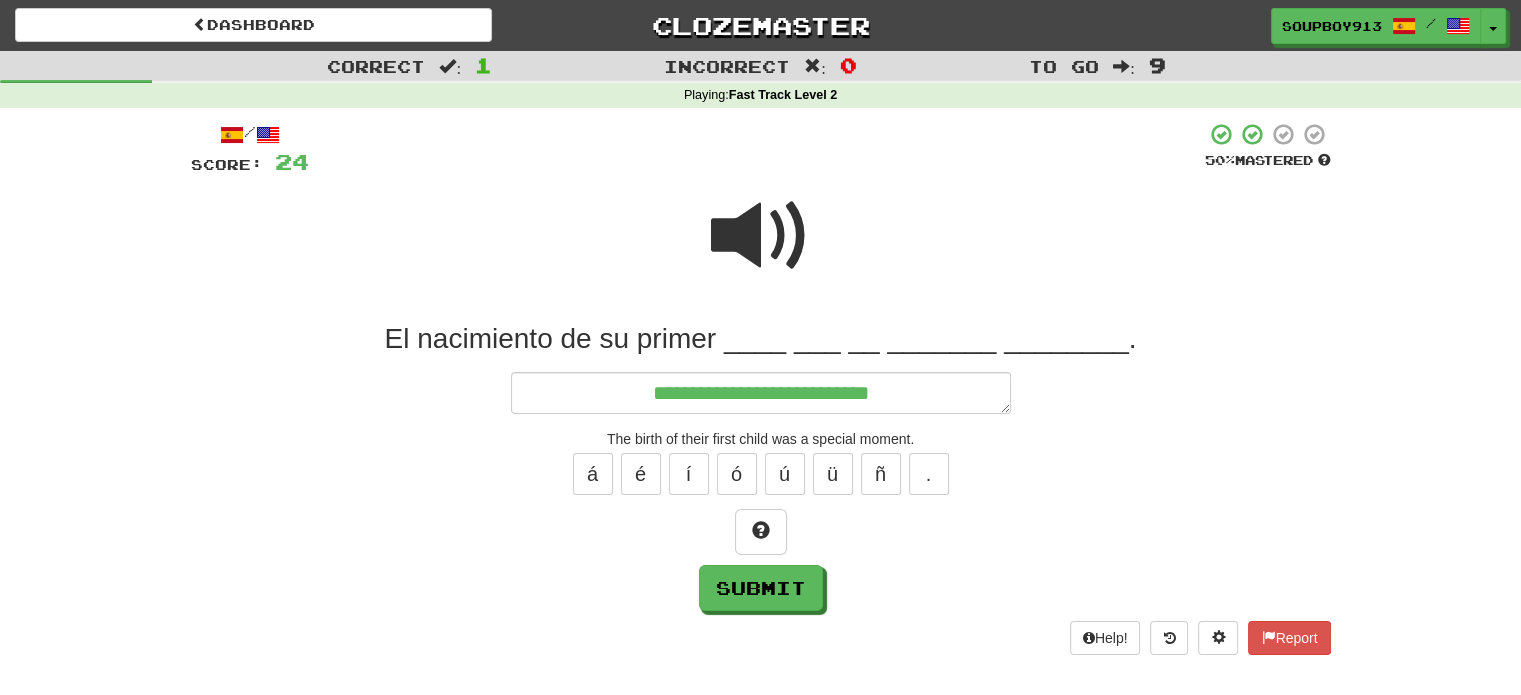 type on "*" 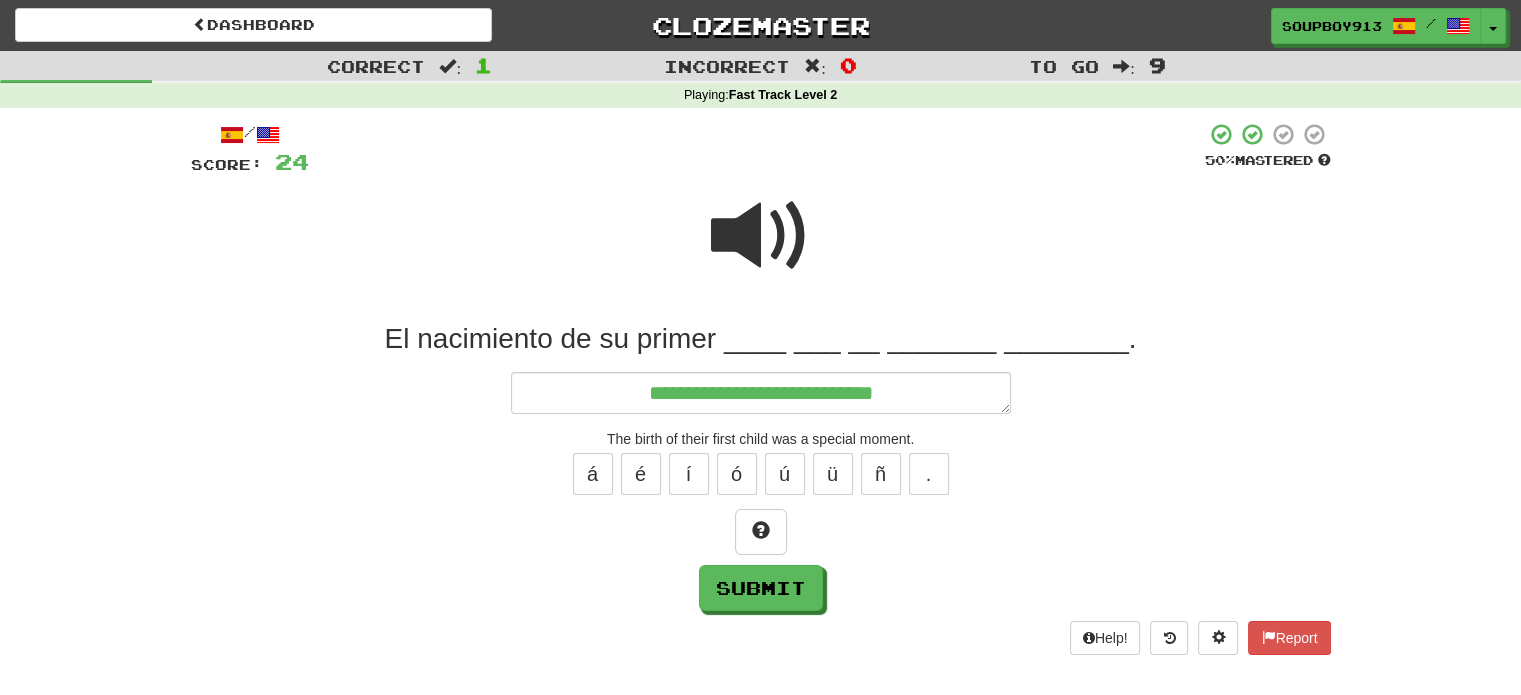 type on "*" 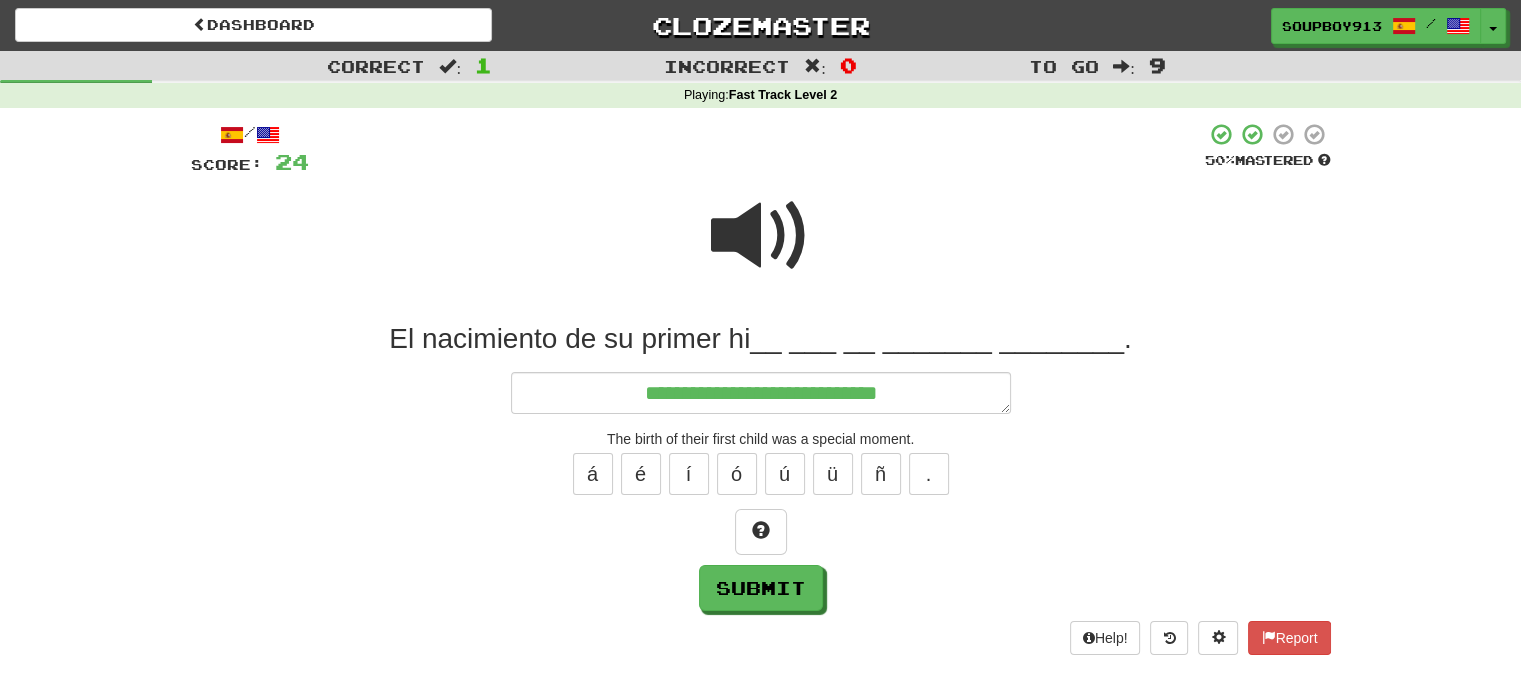 type on "*" 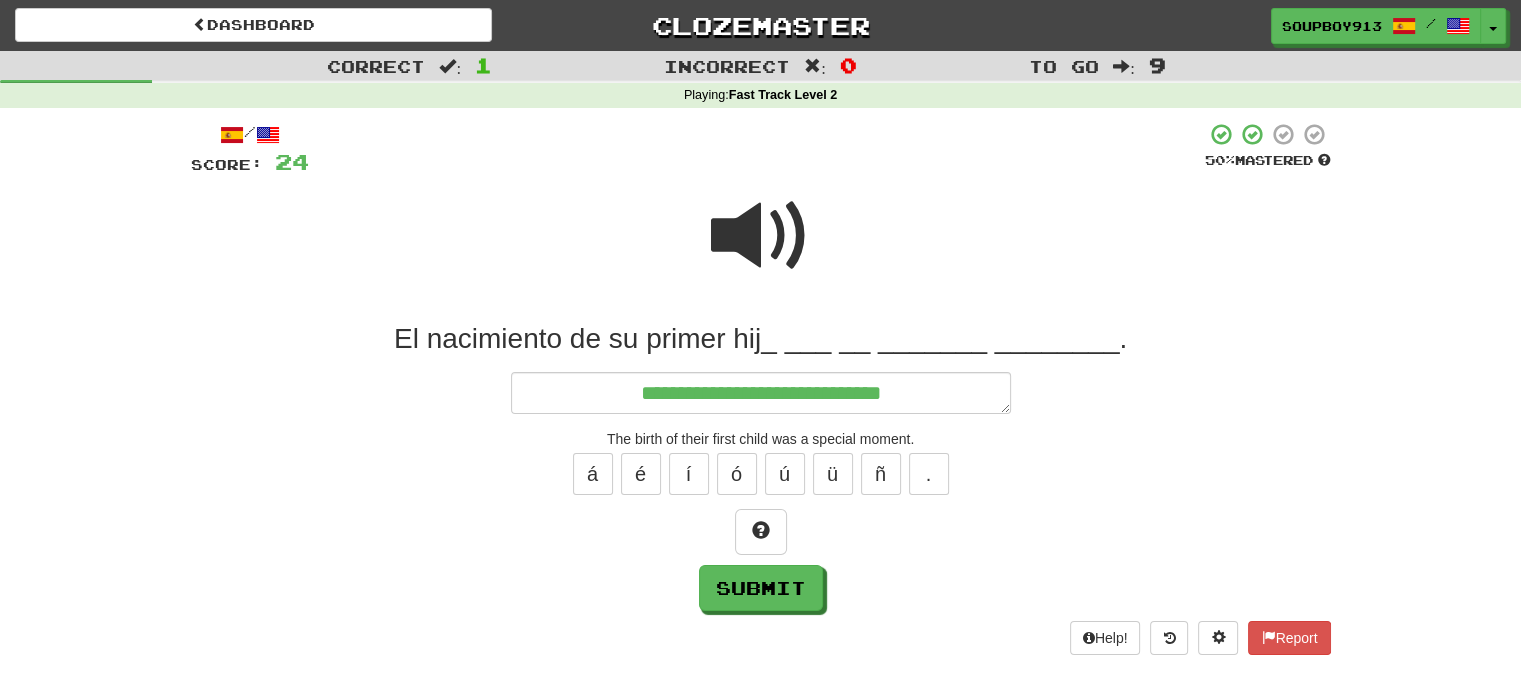 type on "*" 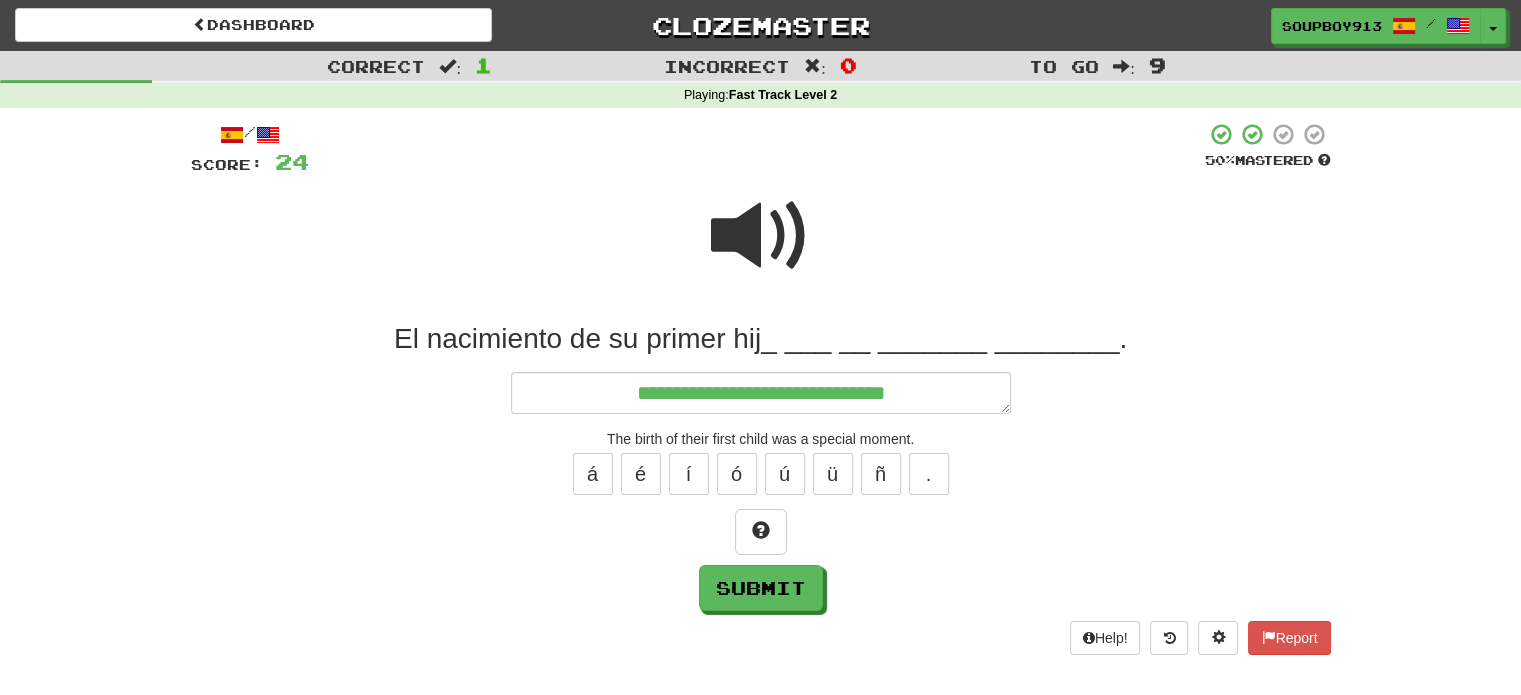 type on "**********" 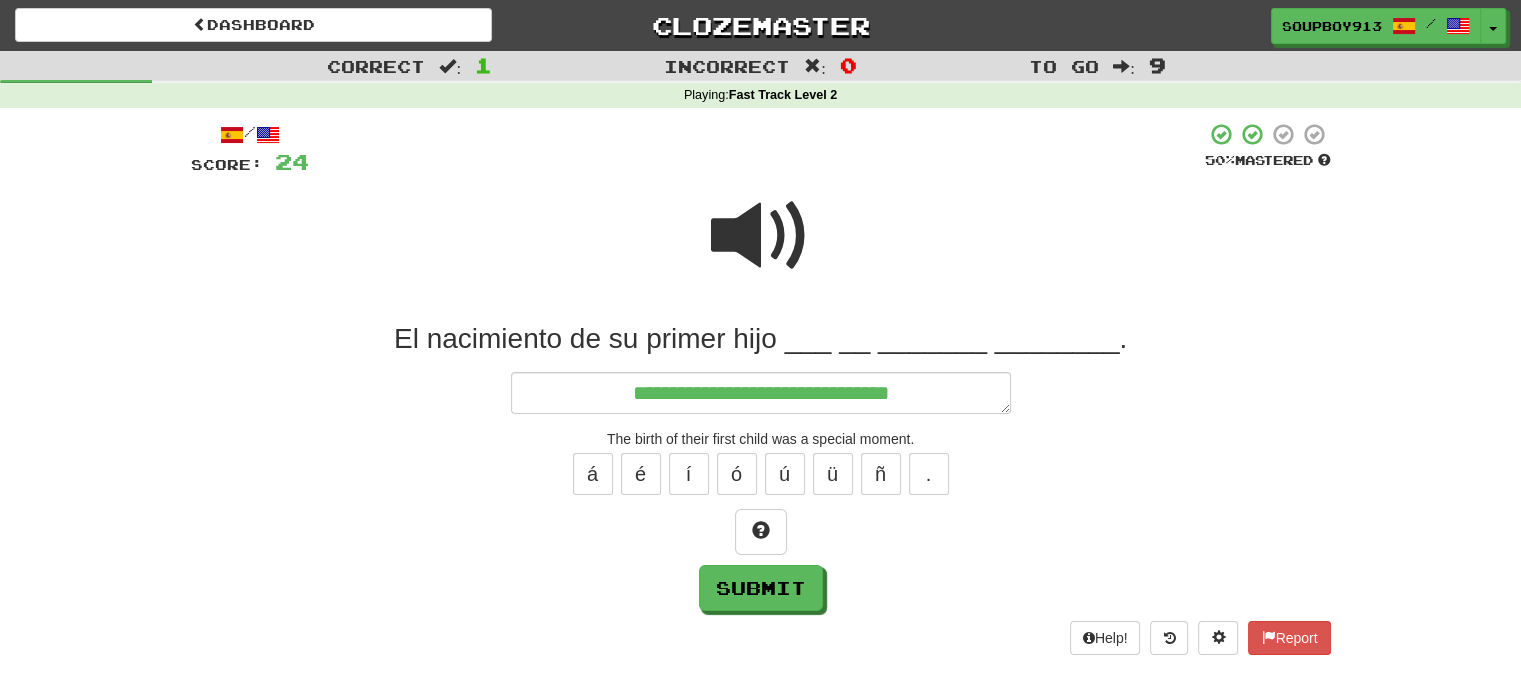 type on "*" 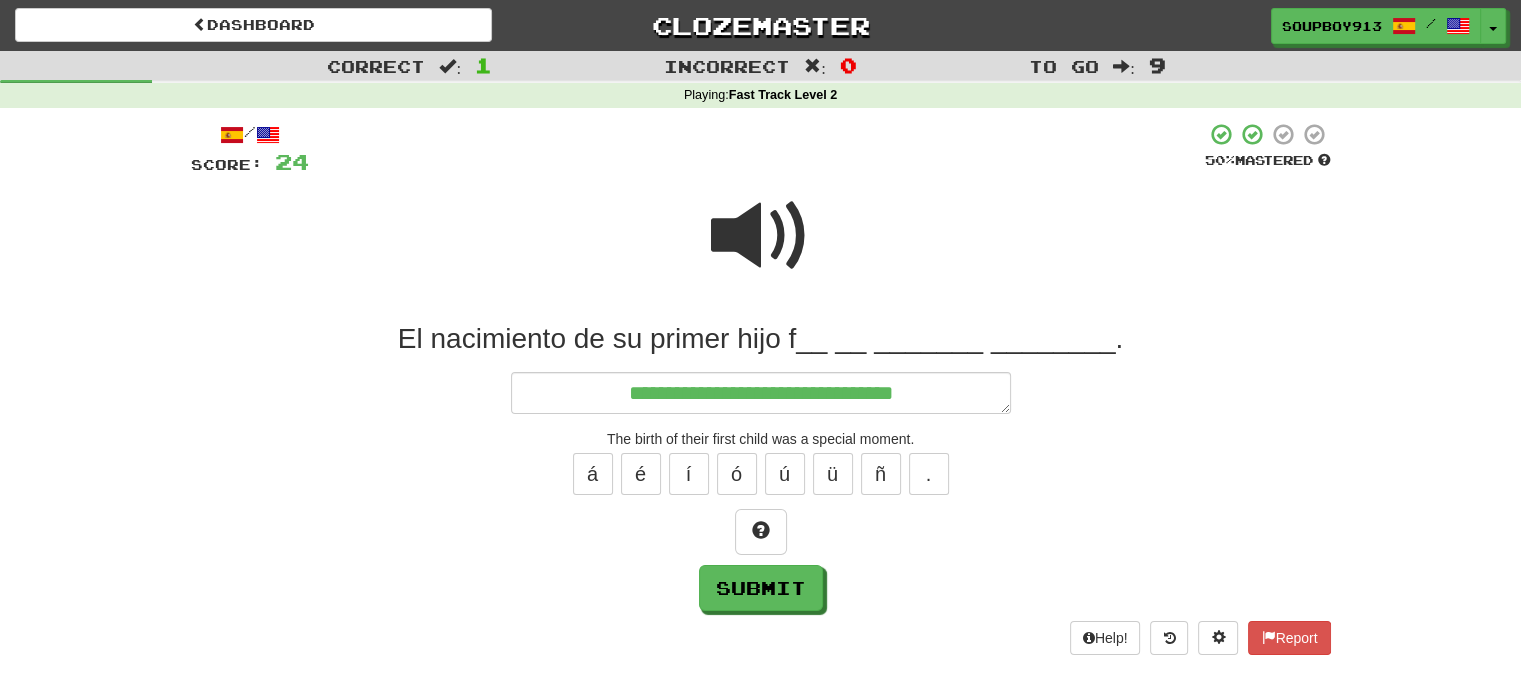 type on "*" 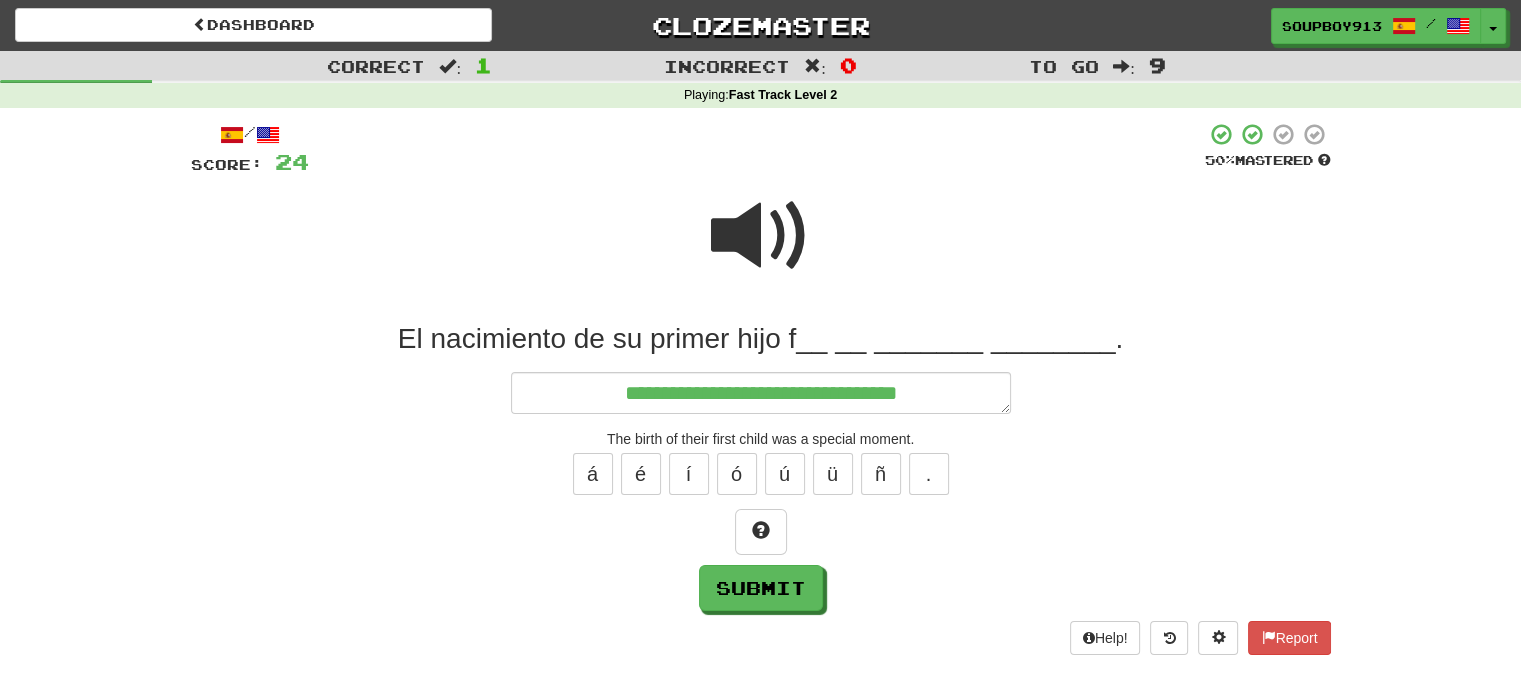 type on "*" 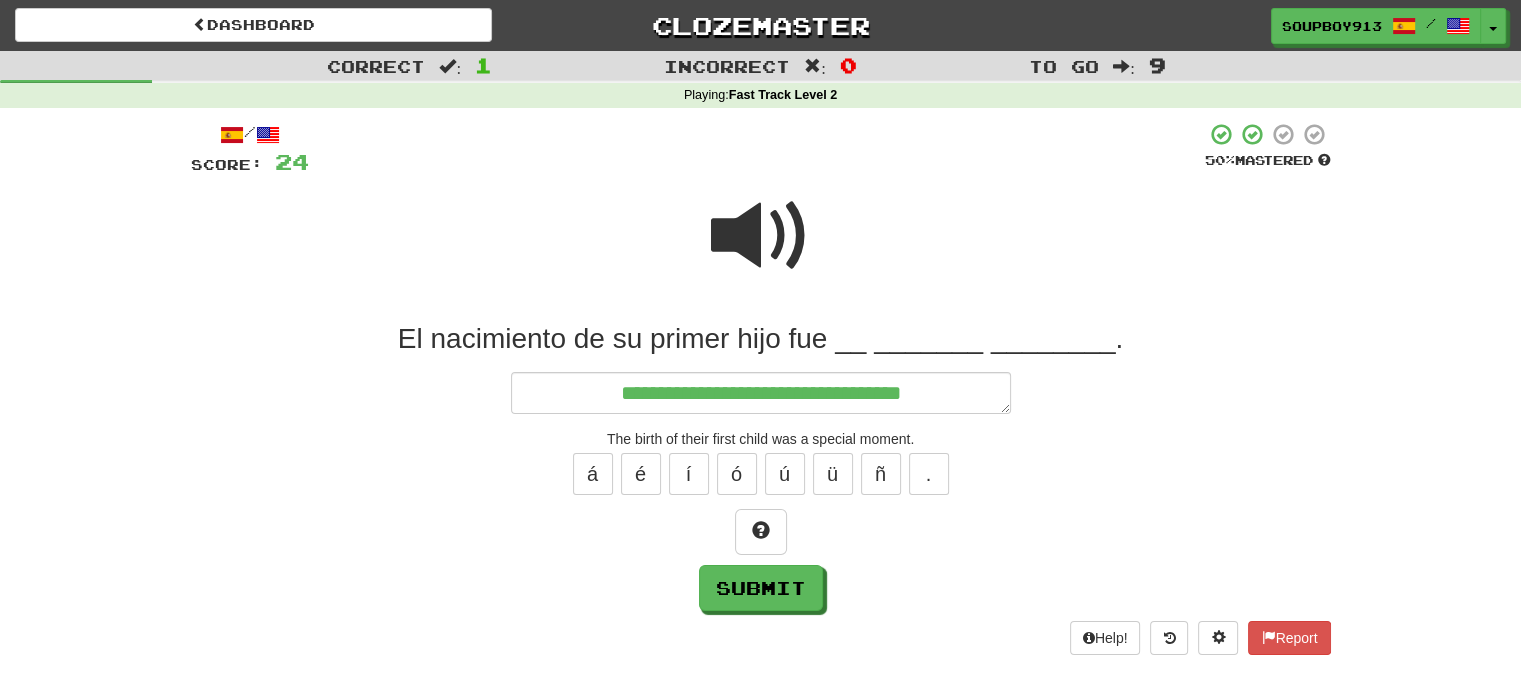 type on "*" 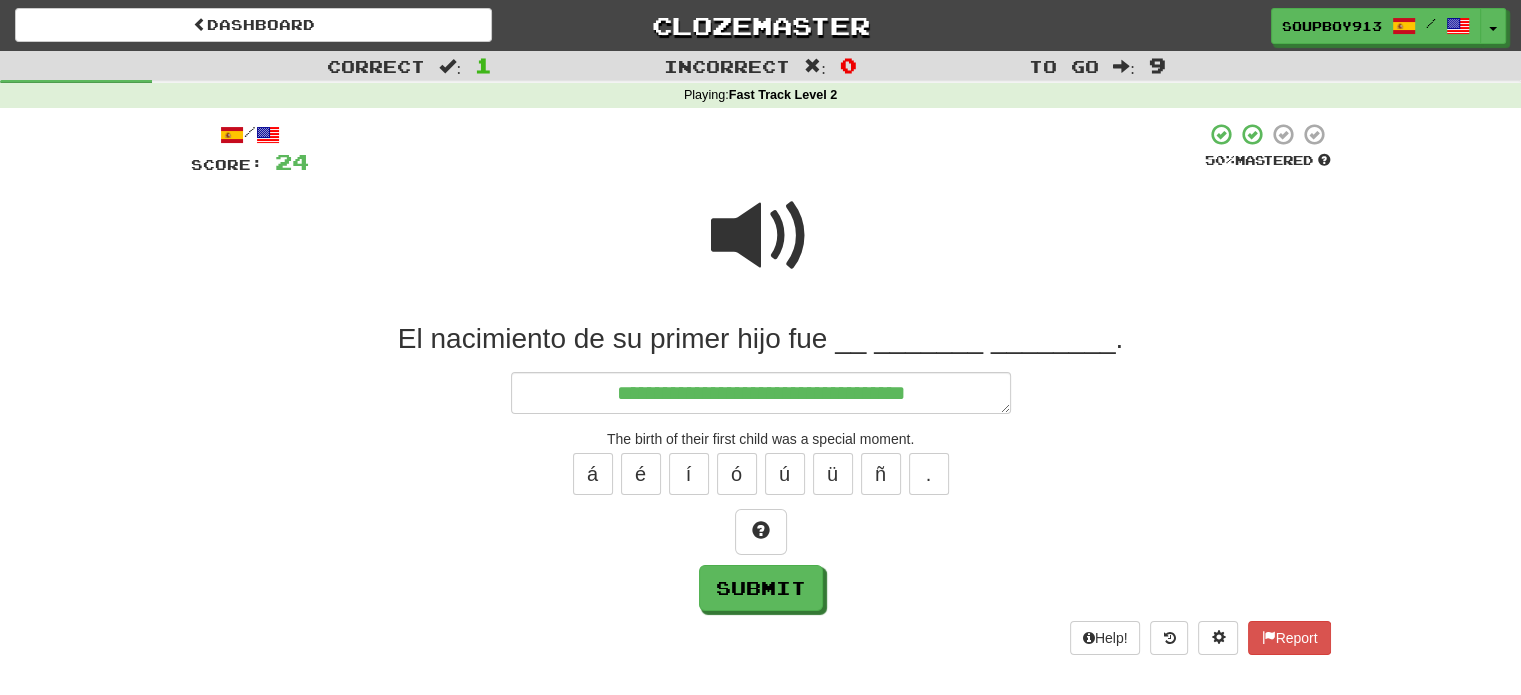 type on "*" 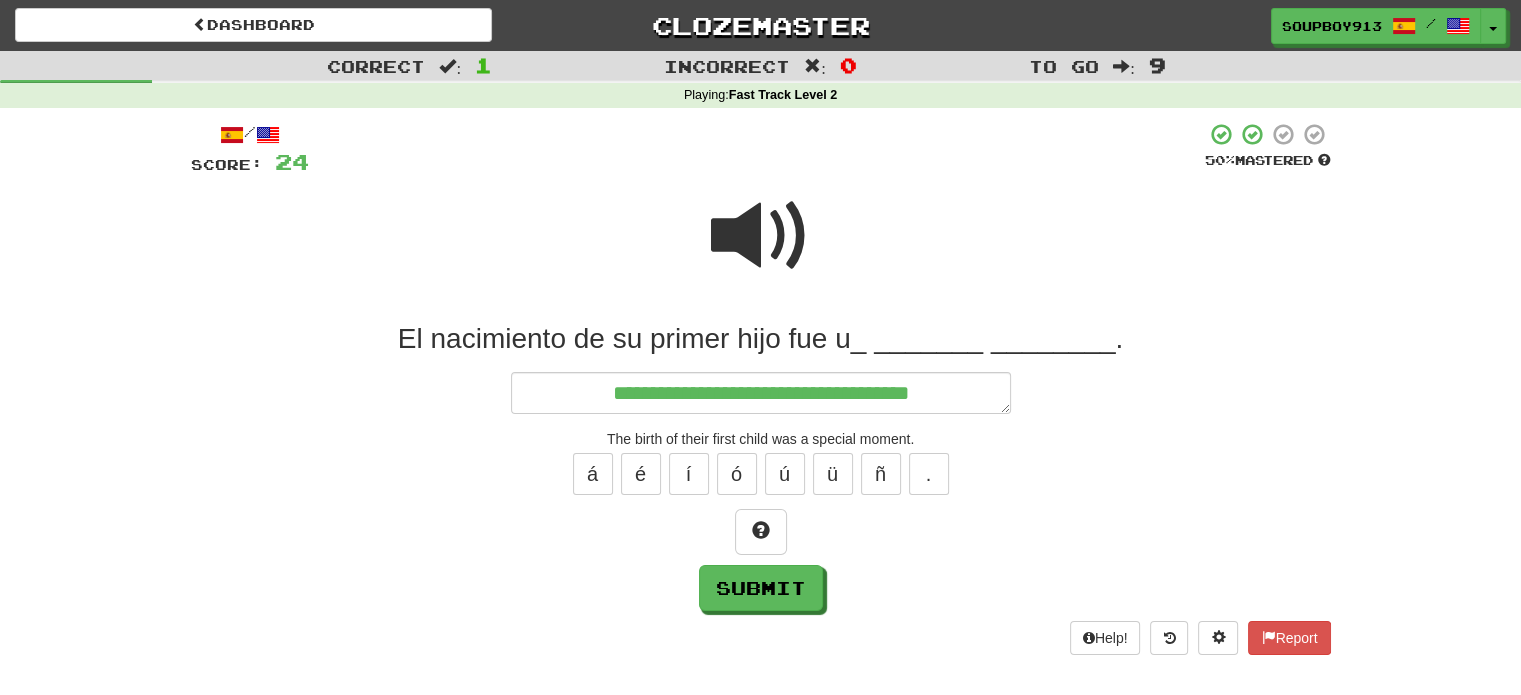 type on "*" 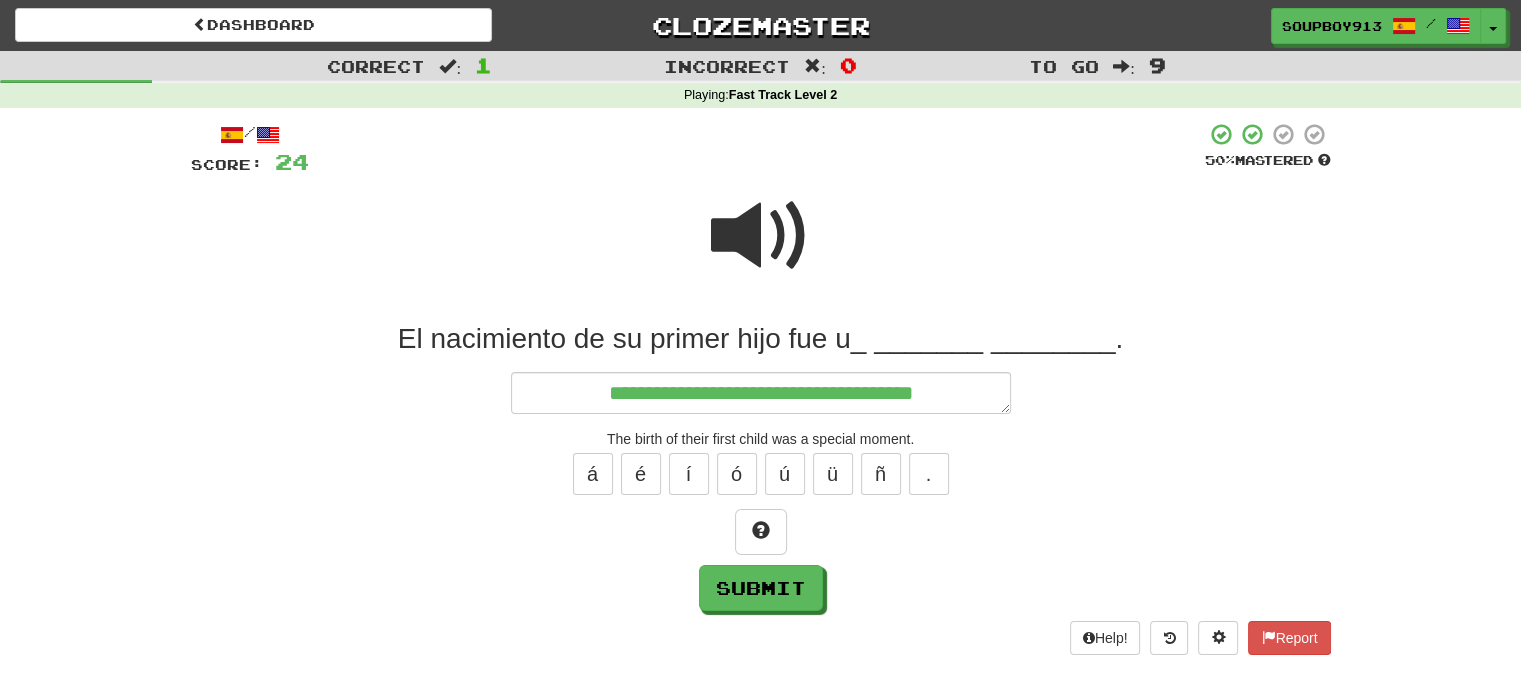 type on "*" 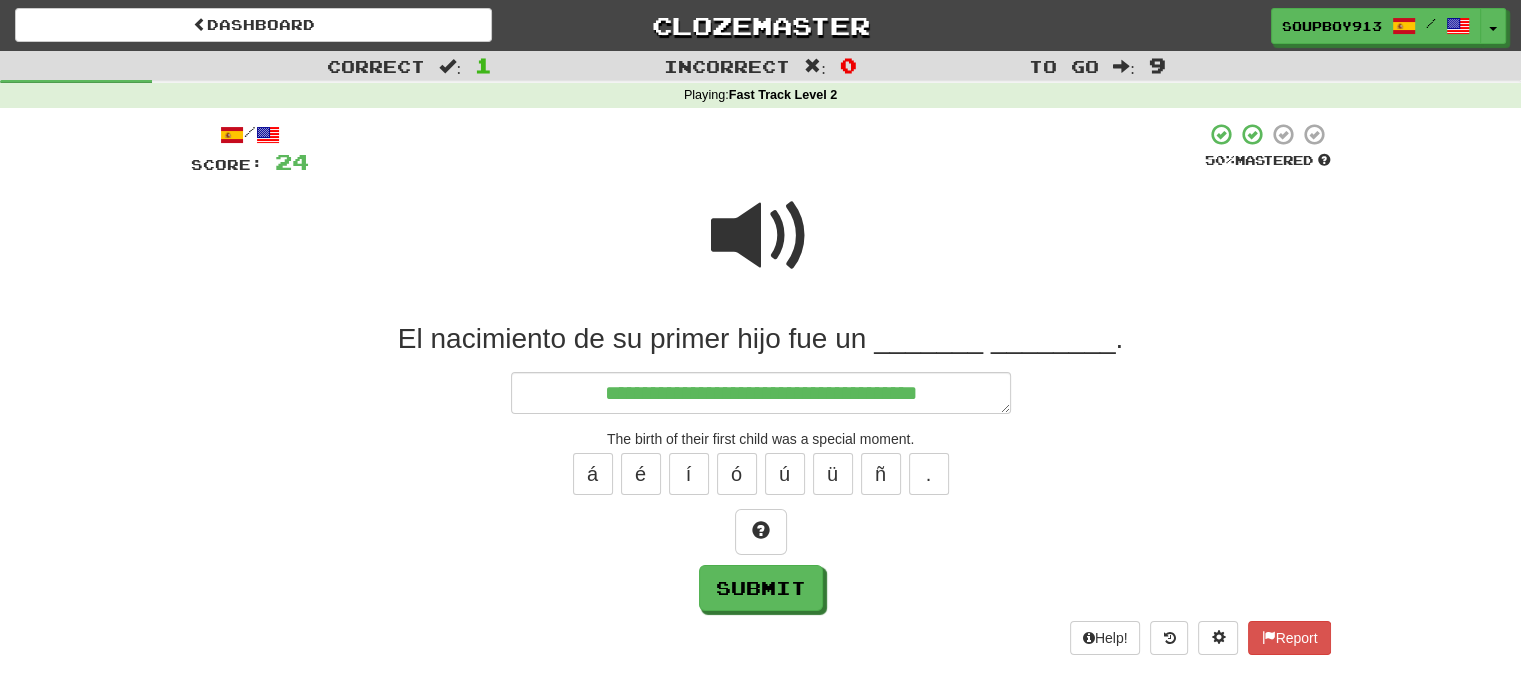 type on "*" 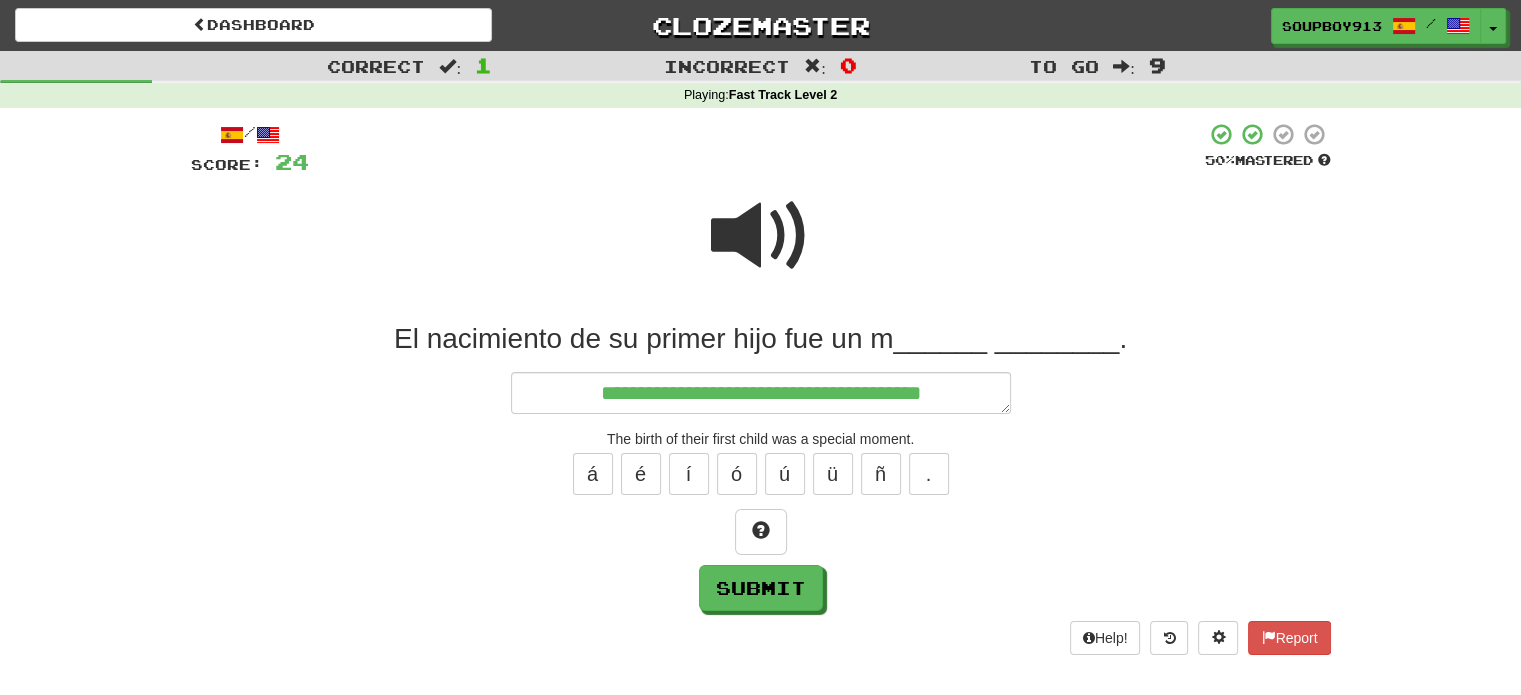 type on "*" 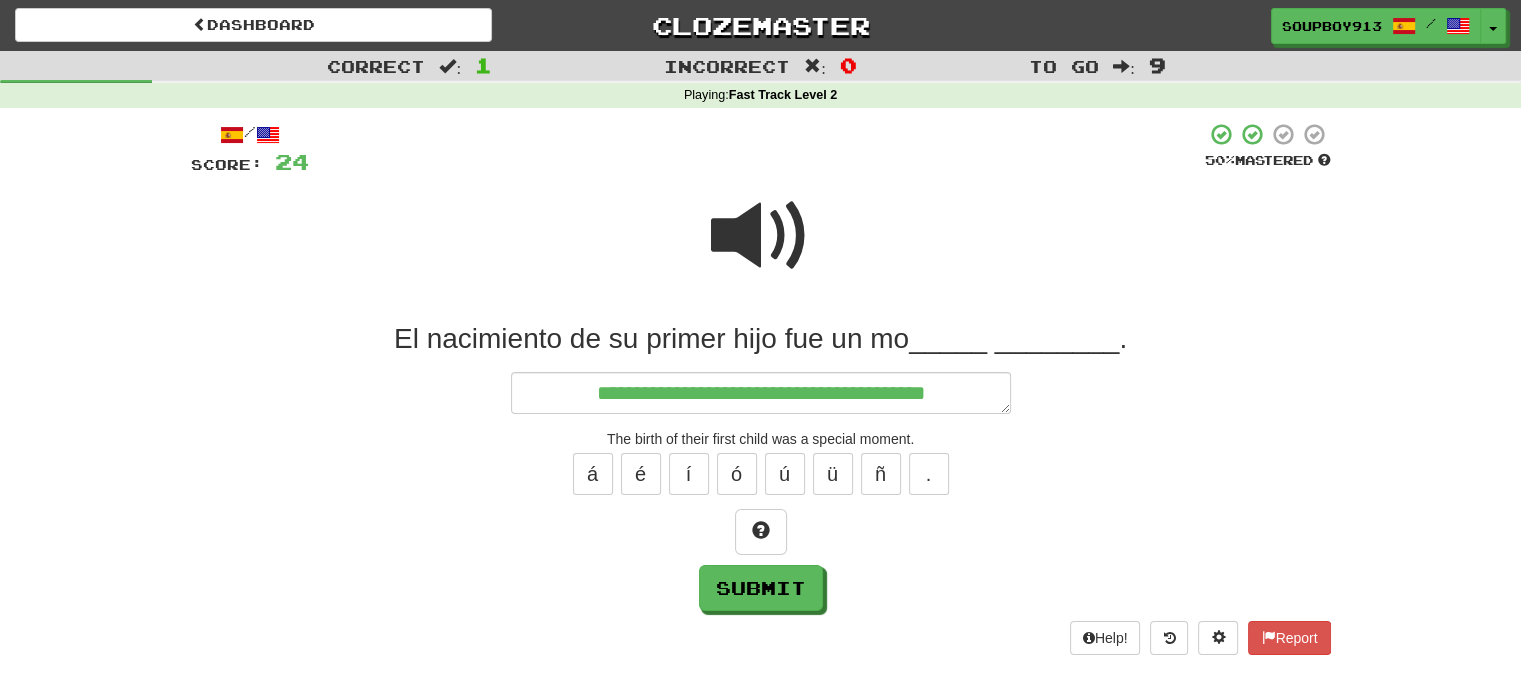 type on "*" 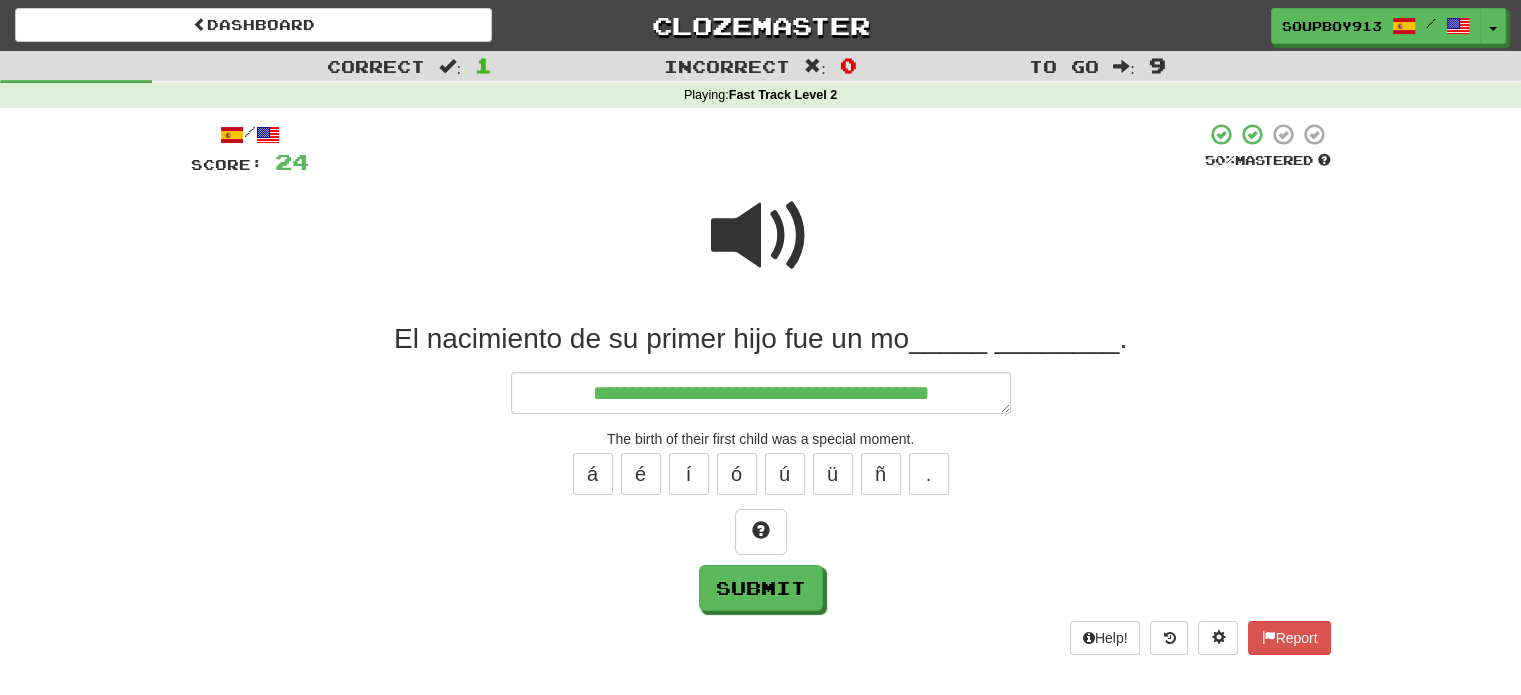type on "*" 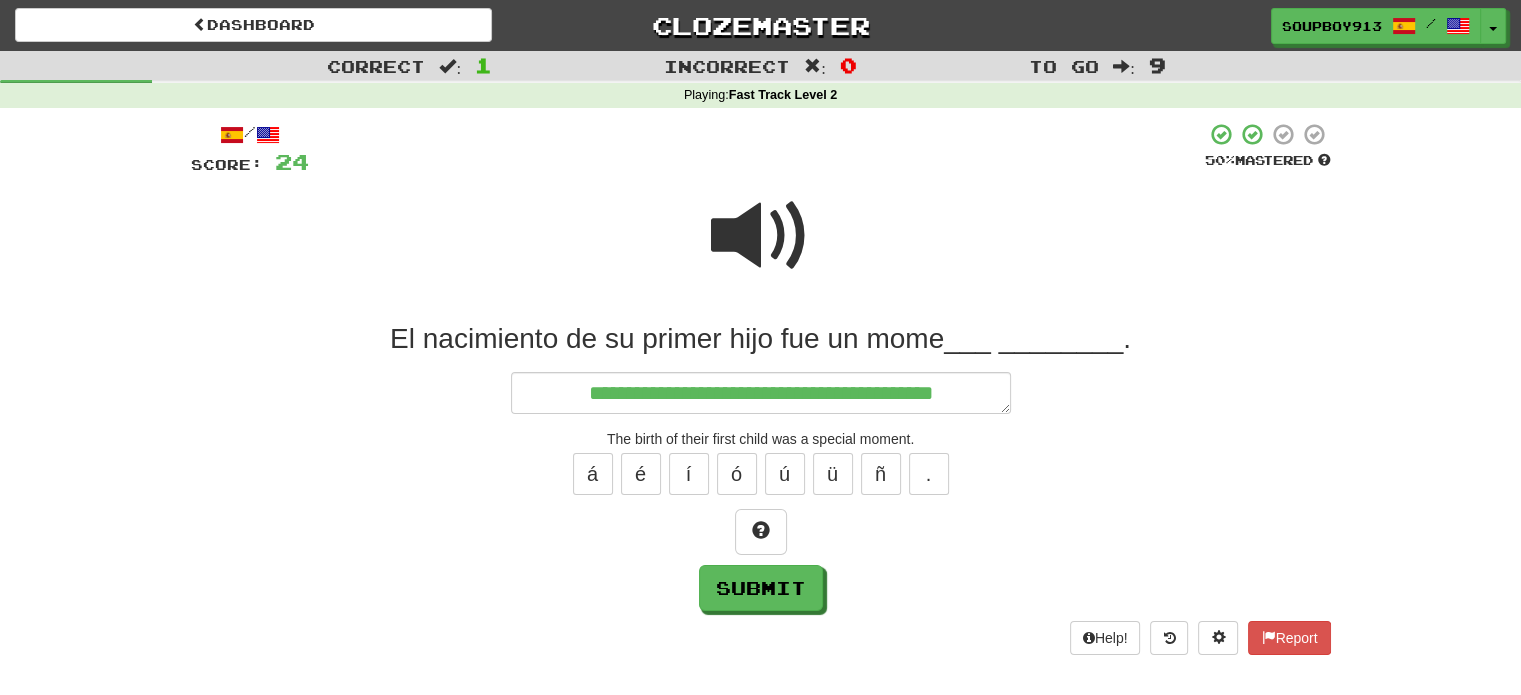 type on "*" 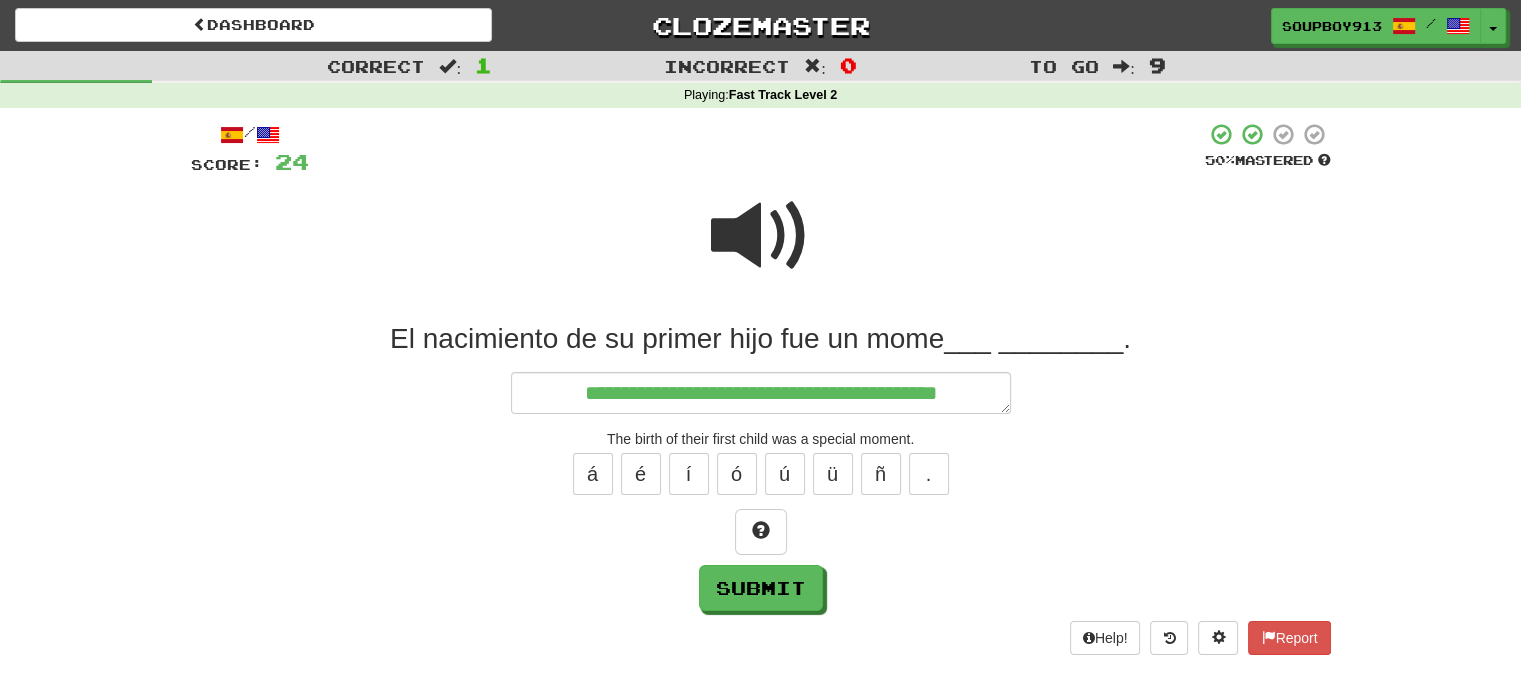 type on "*" 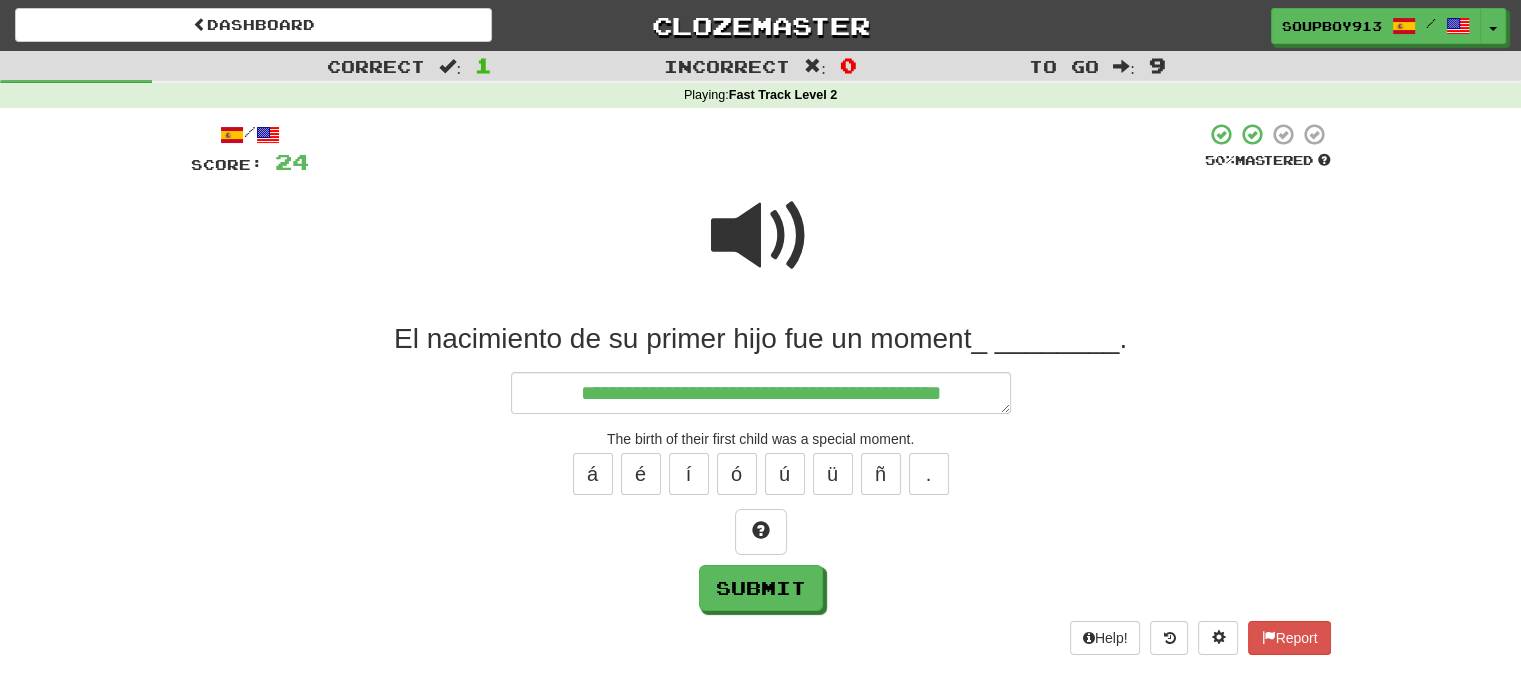 type on "*" 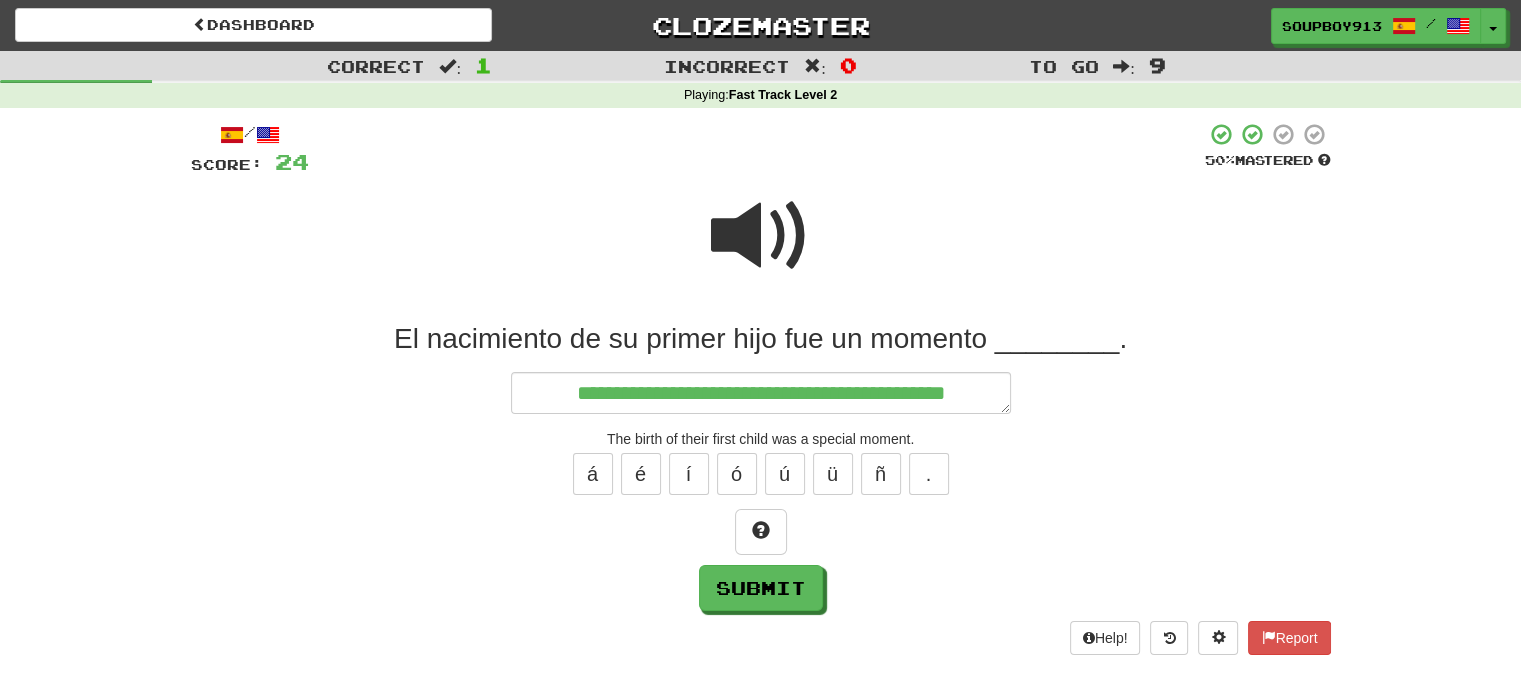 type on "*" 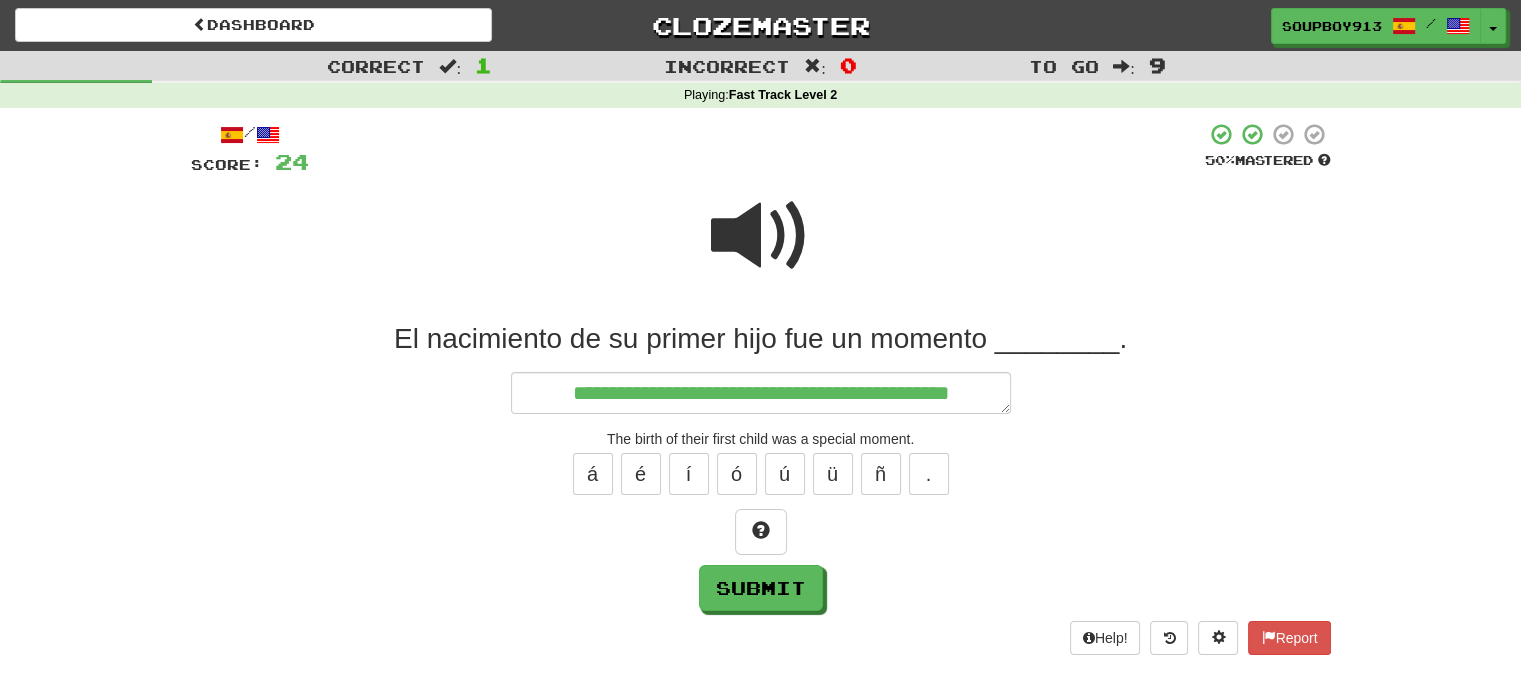 type on "*" 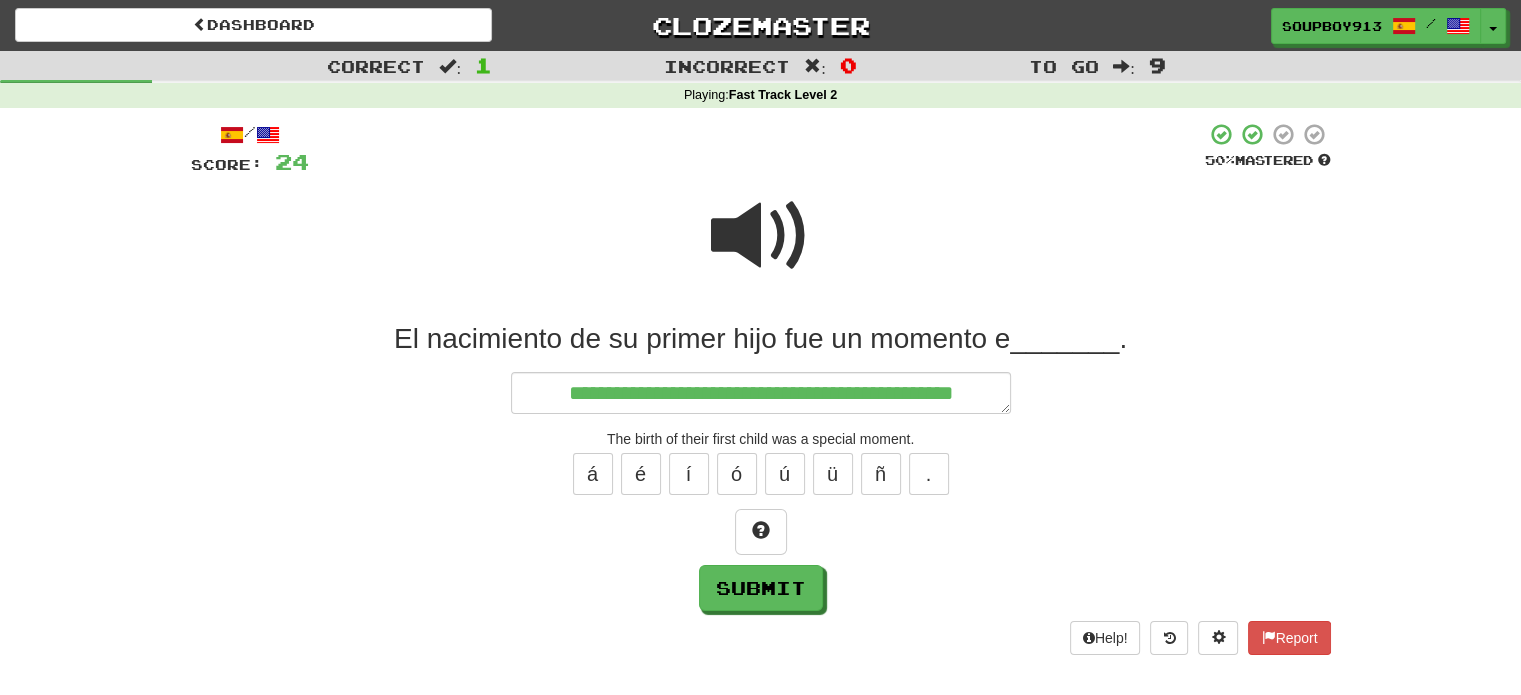 type on "*" 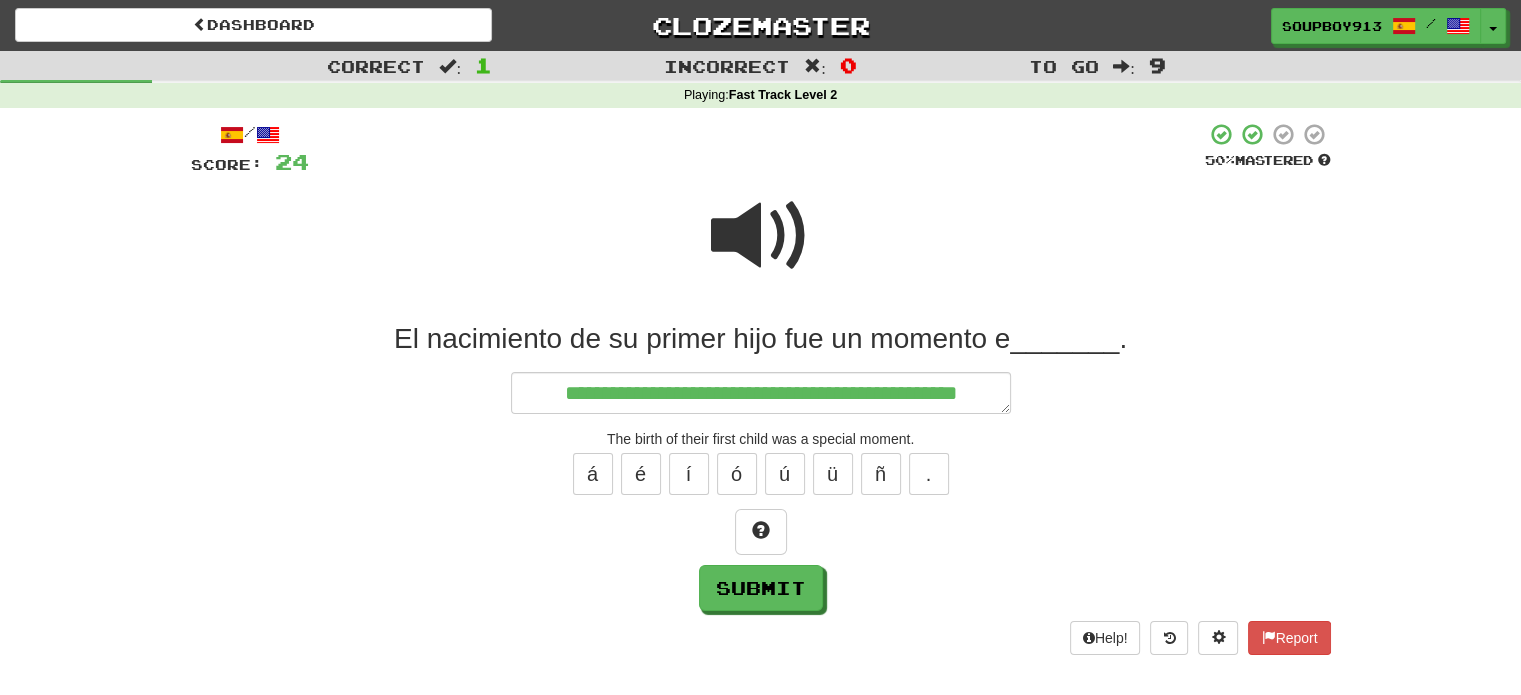 type on "**********" 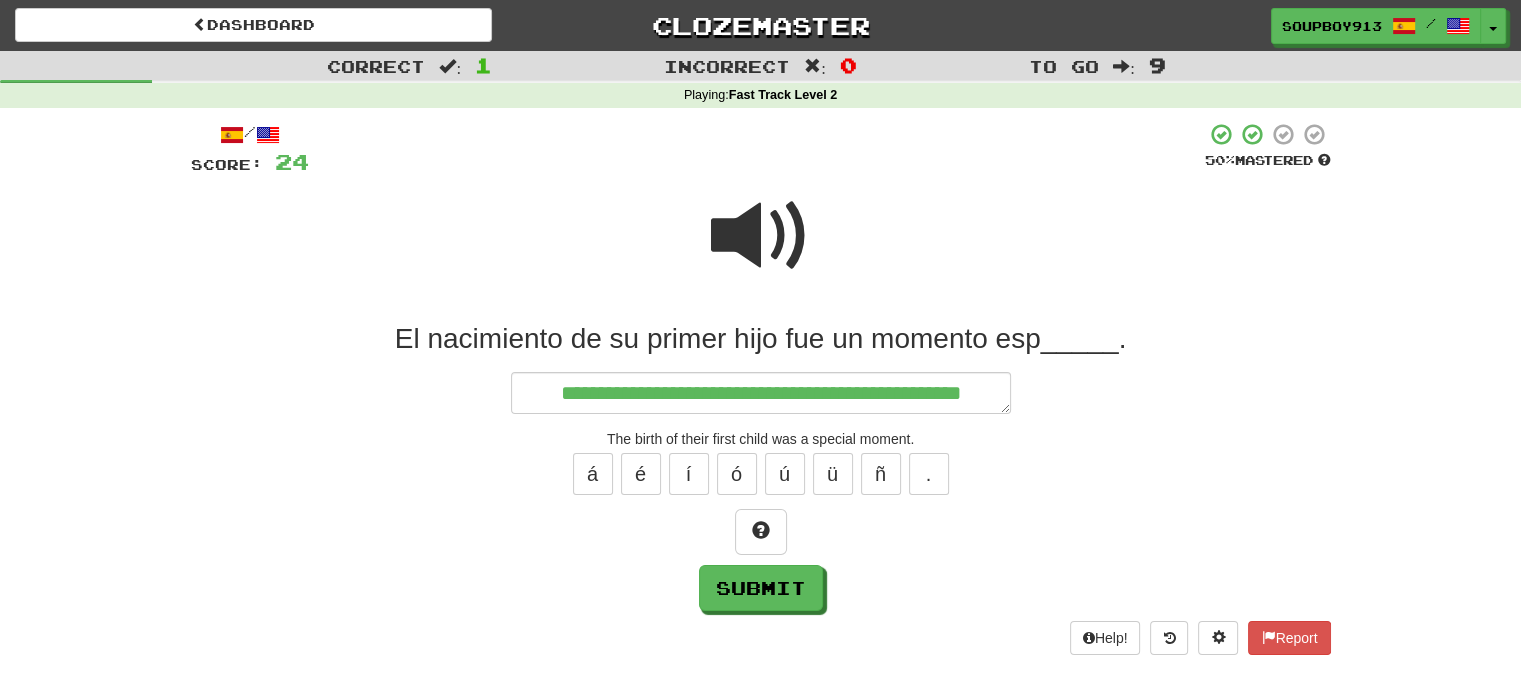 type on "*" 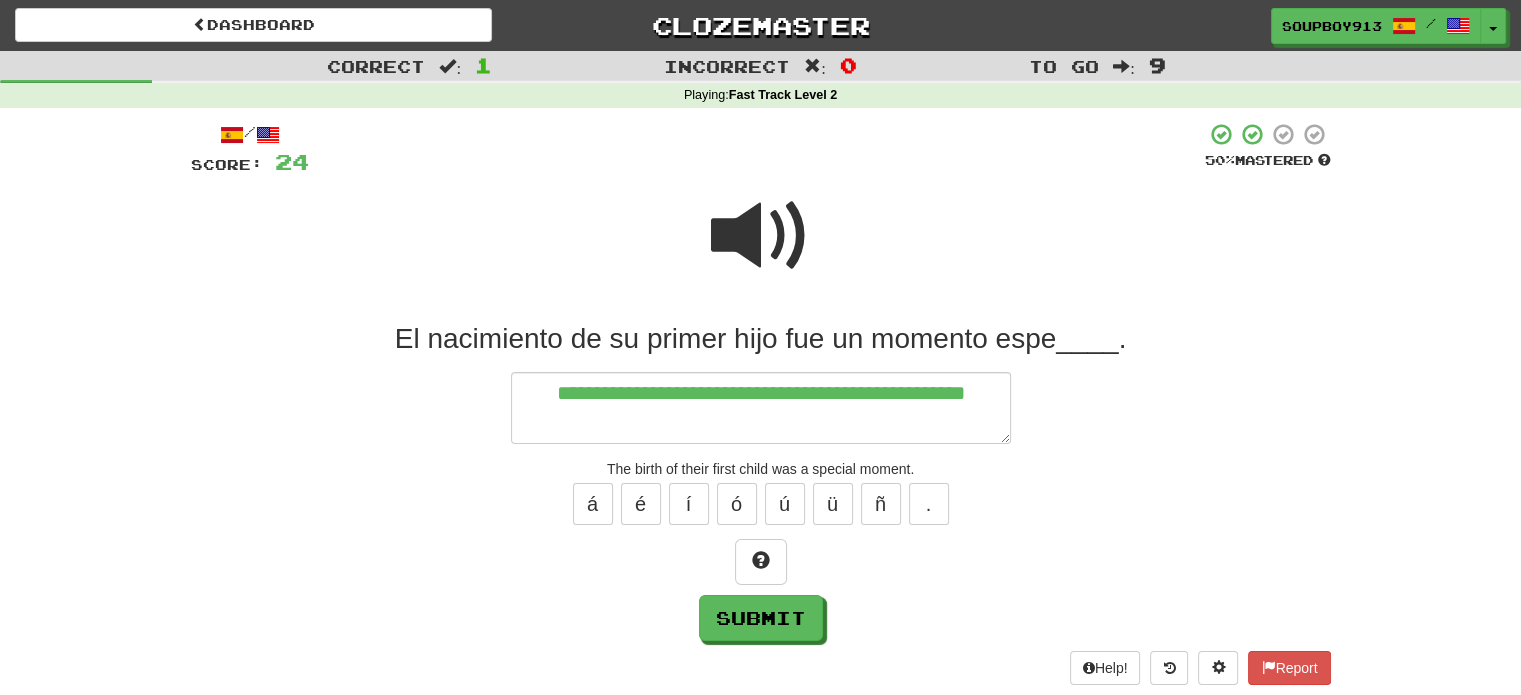 type on "*" 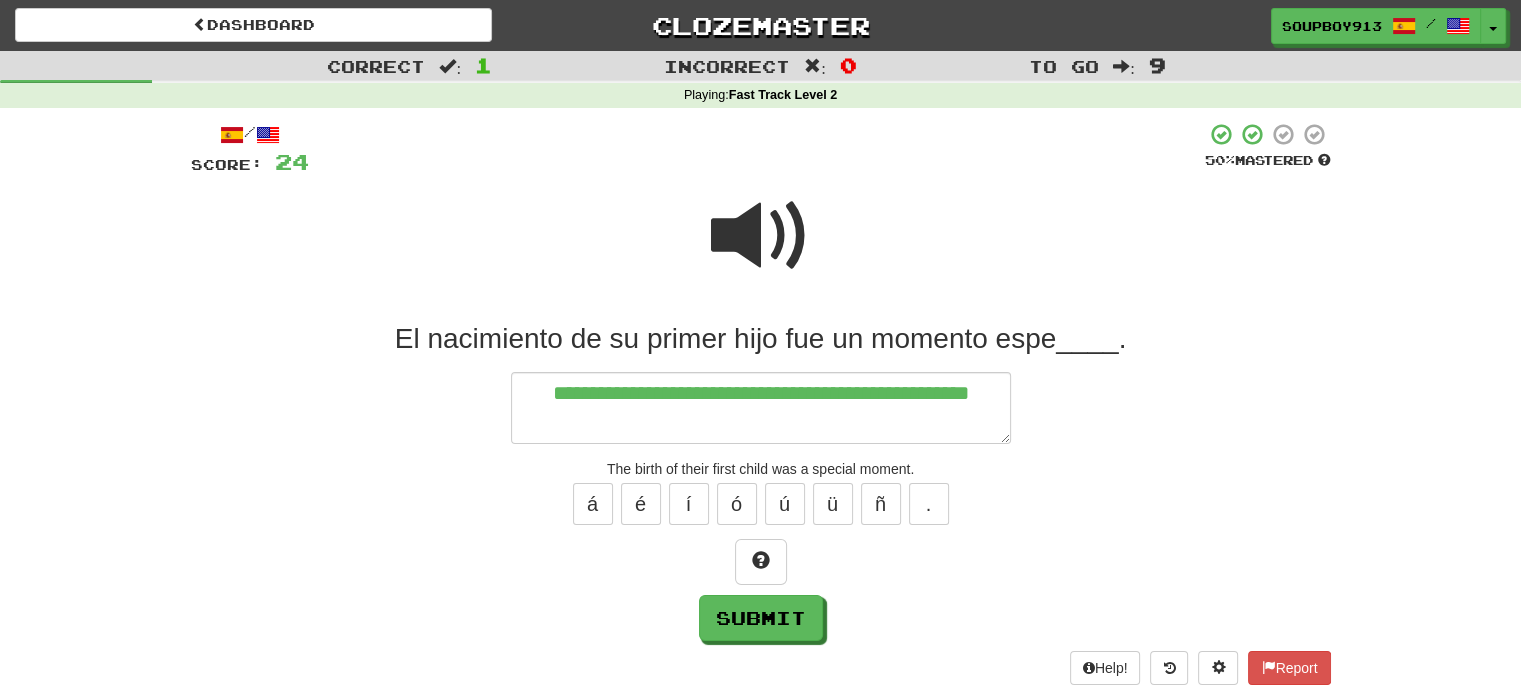 type on "*" 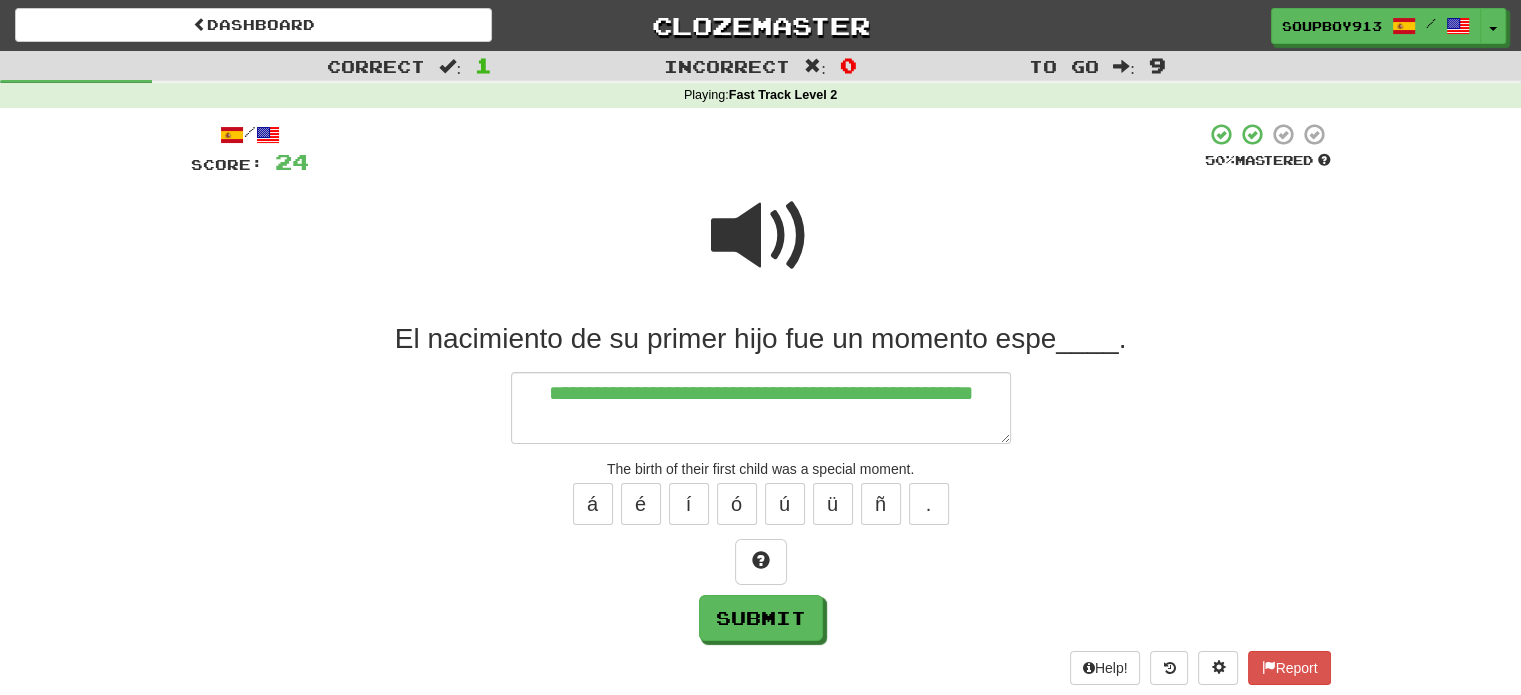 type on "*" 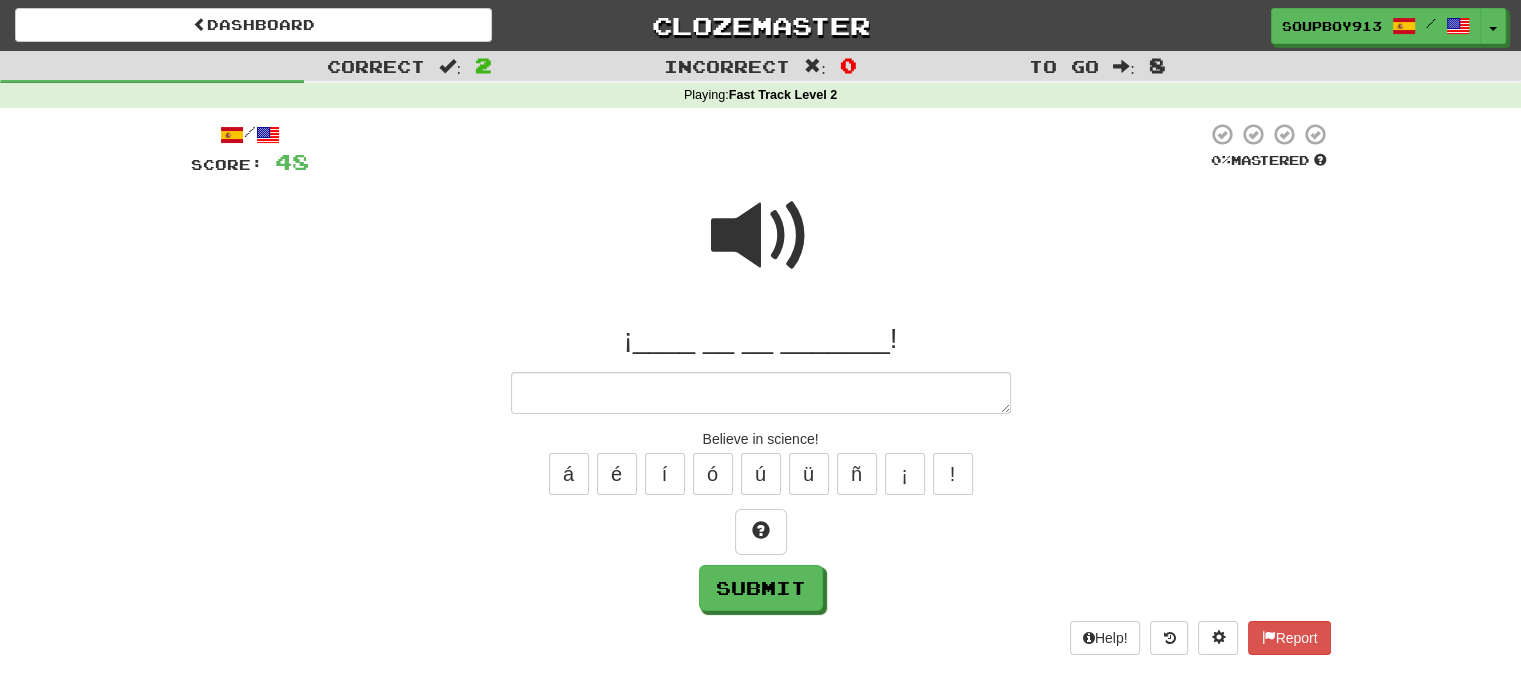 type on "*" 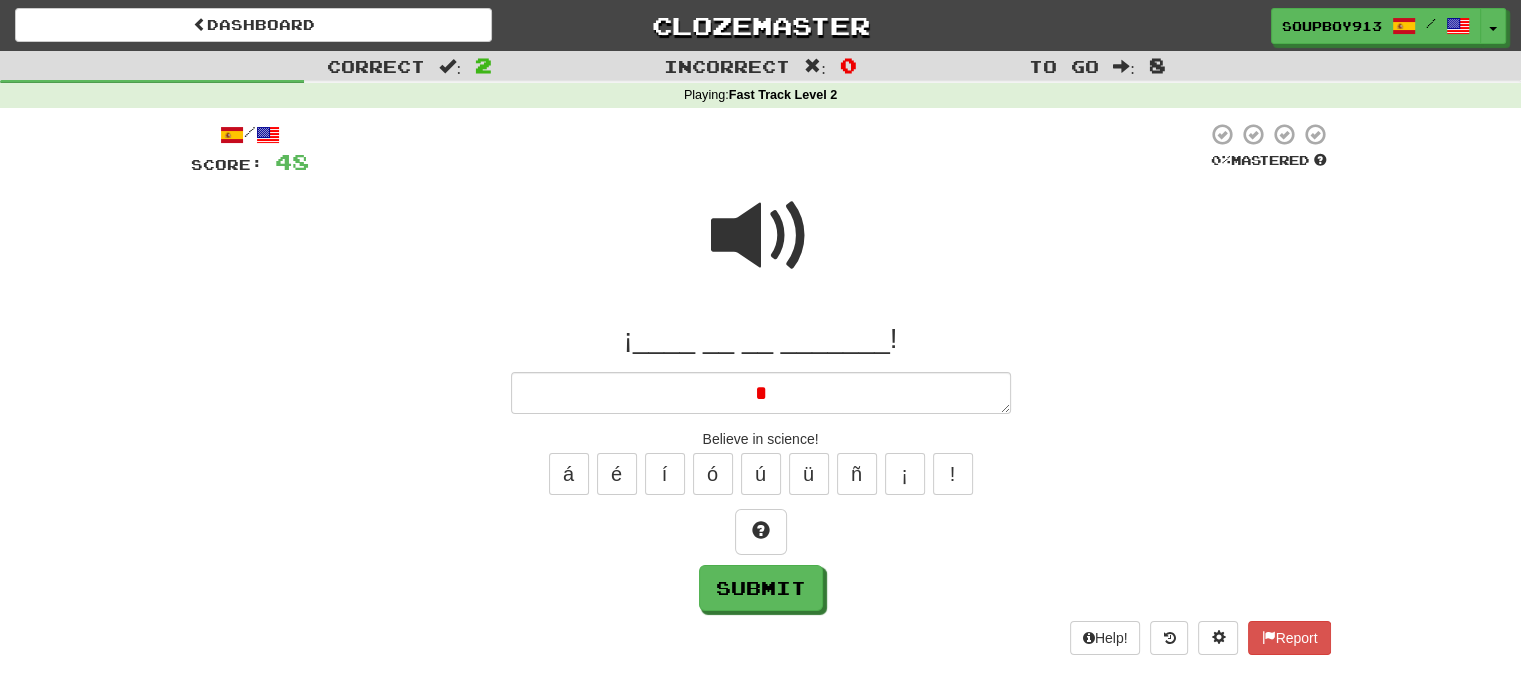 type 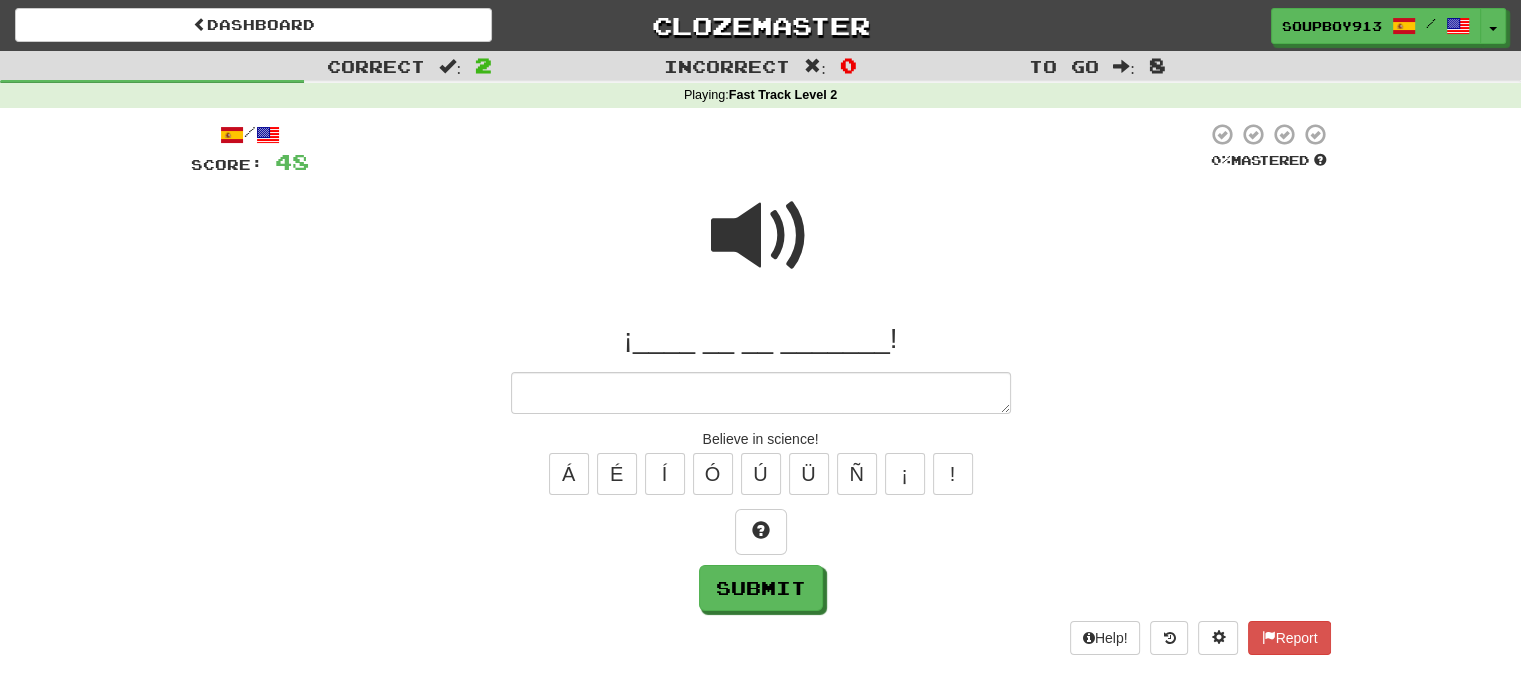 type on "*" 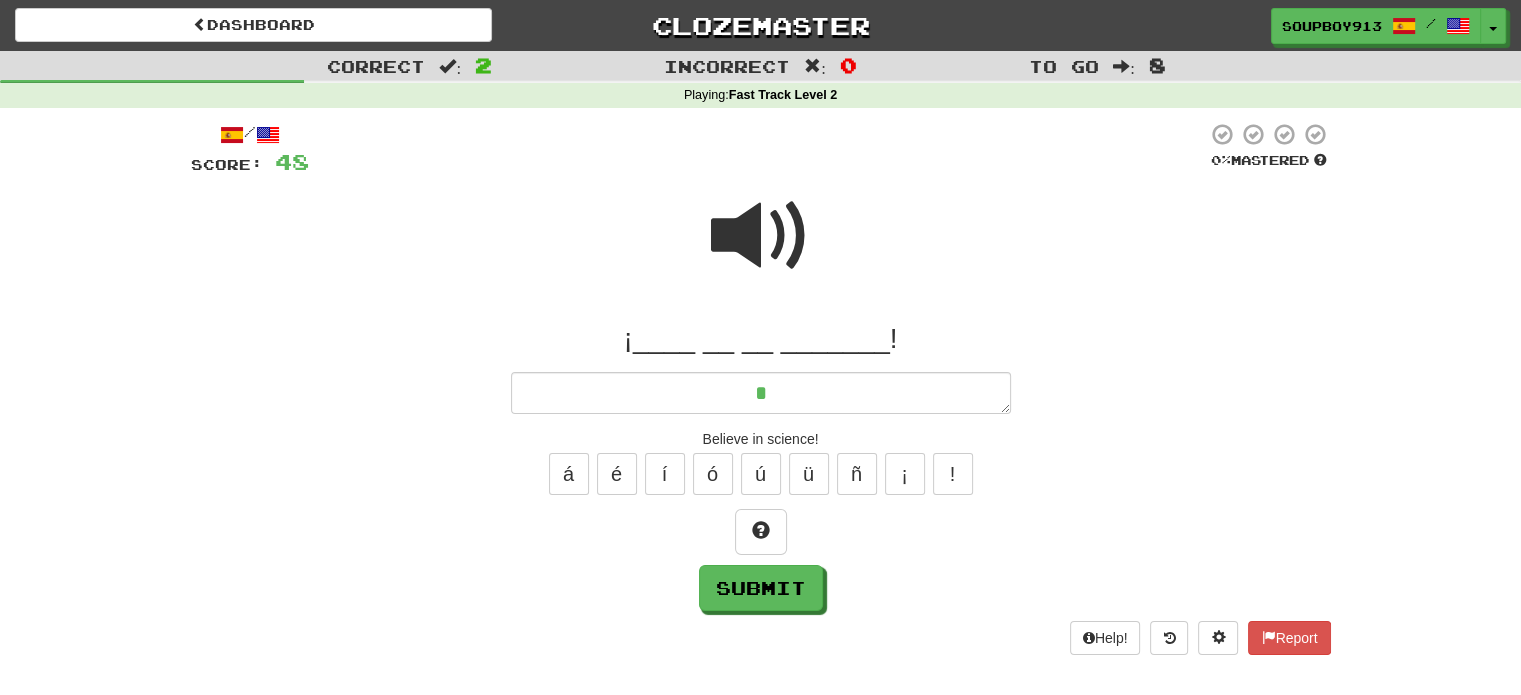 type on "*" 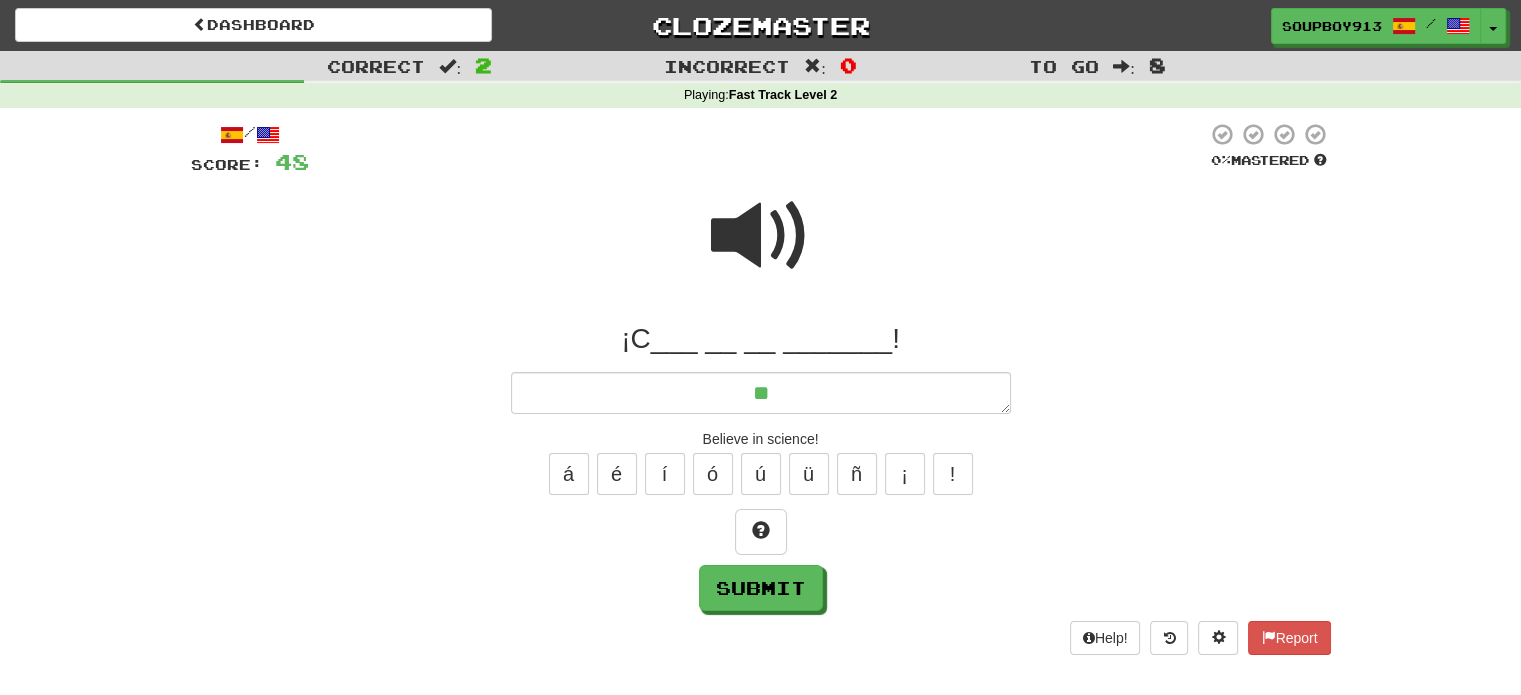 type on "*" 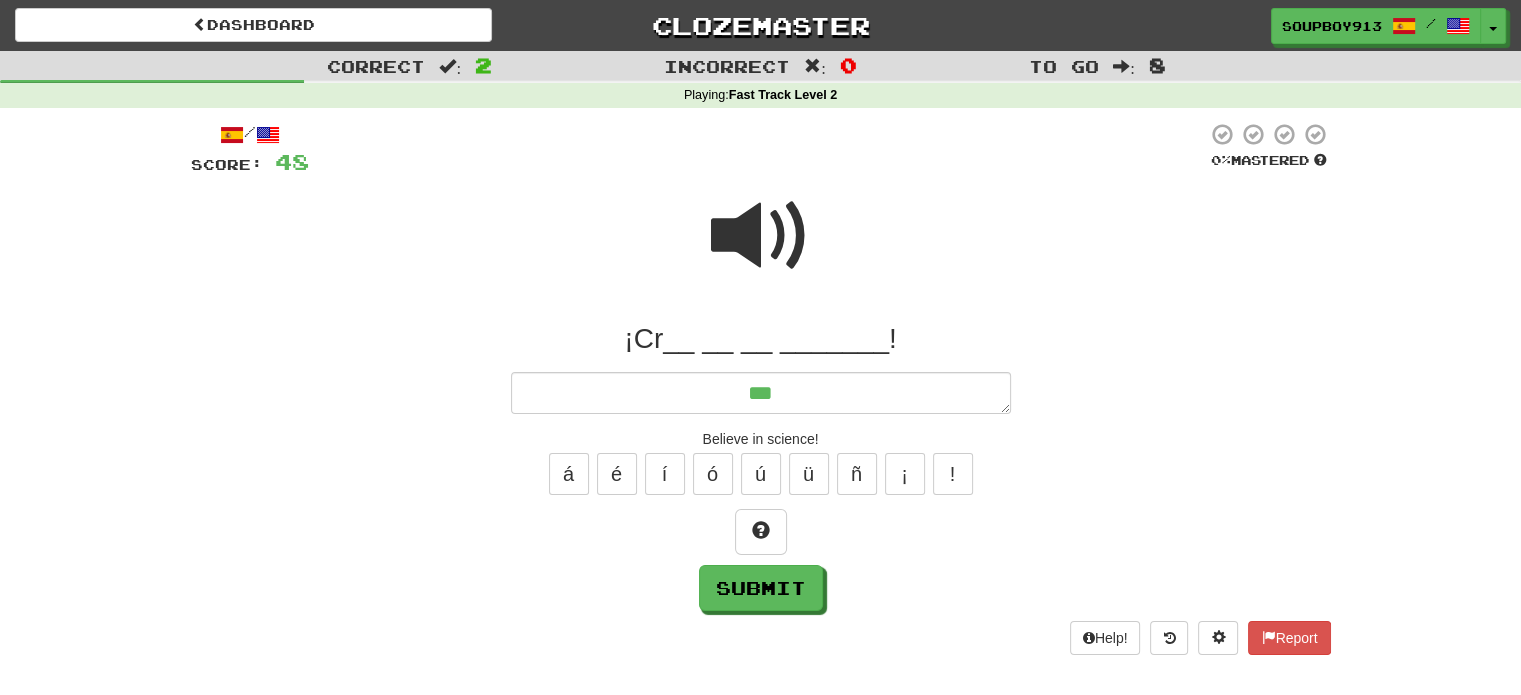 type on "*" 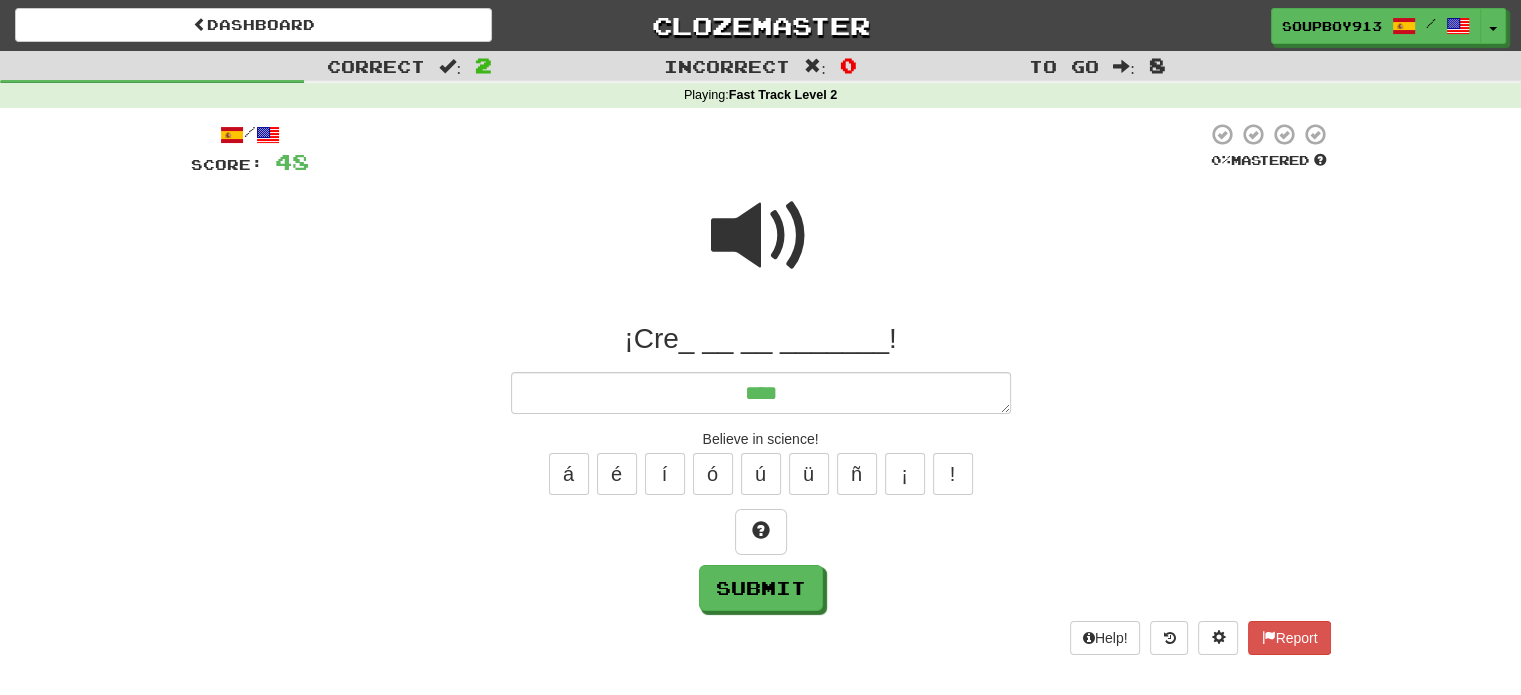 type on "*" 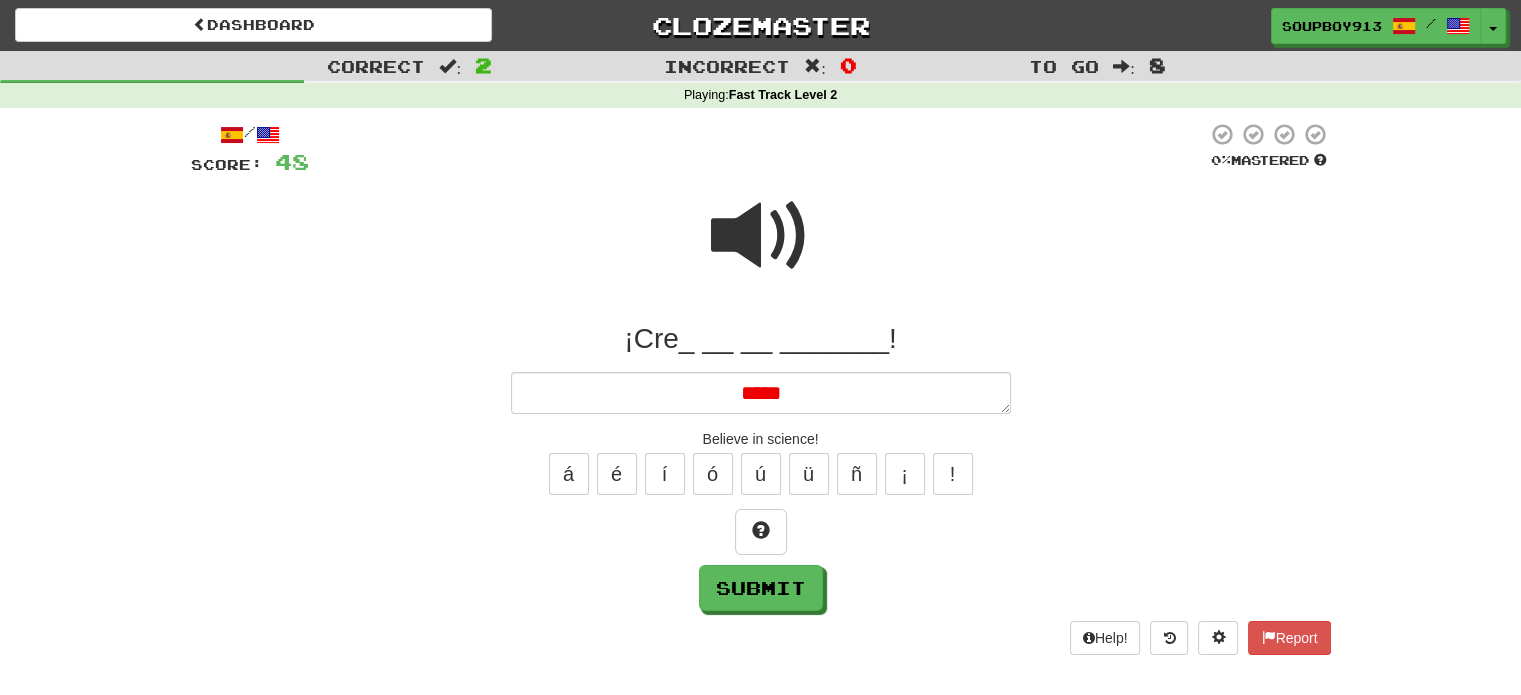 type on "*" 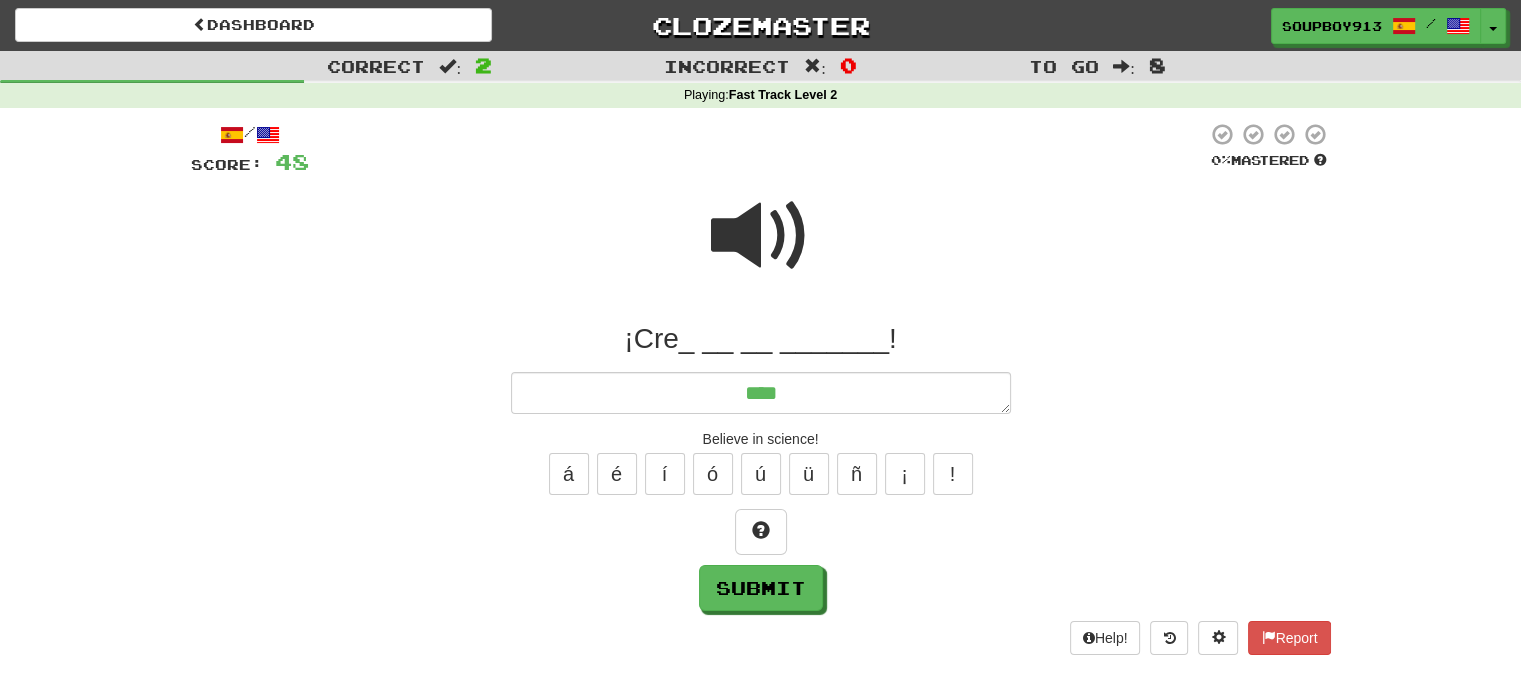 type on "*" 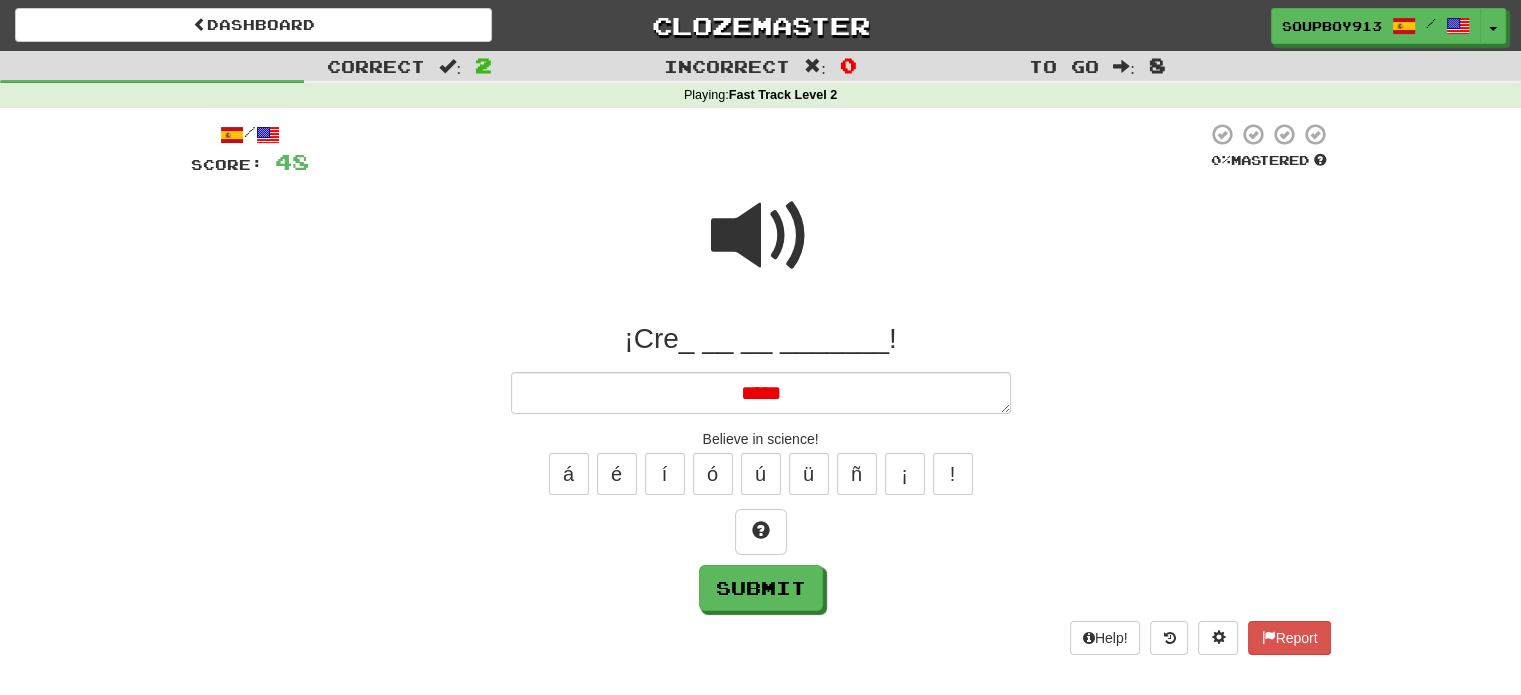 type on "*" 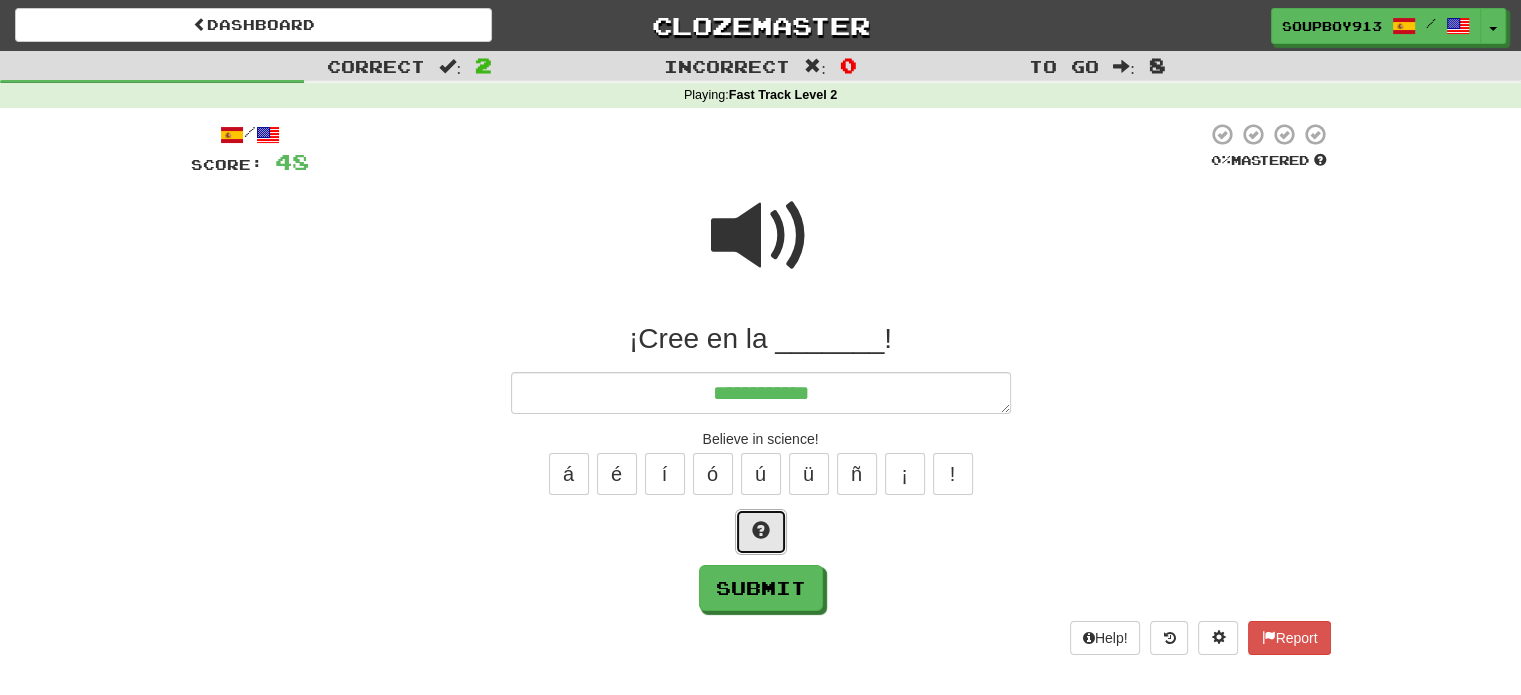 click at bounding box center [761, 532] 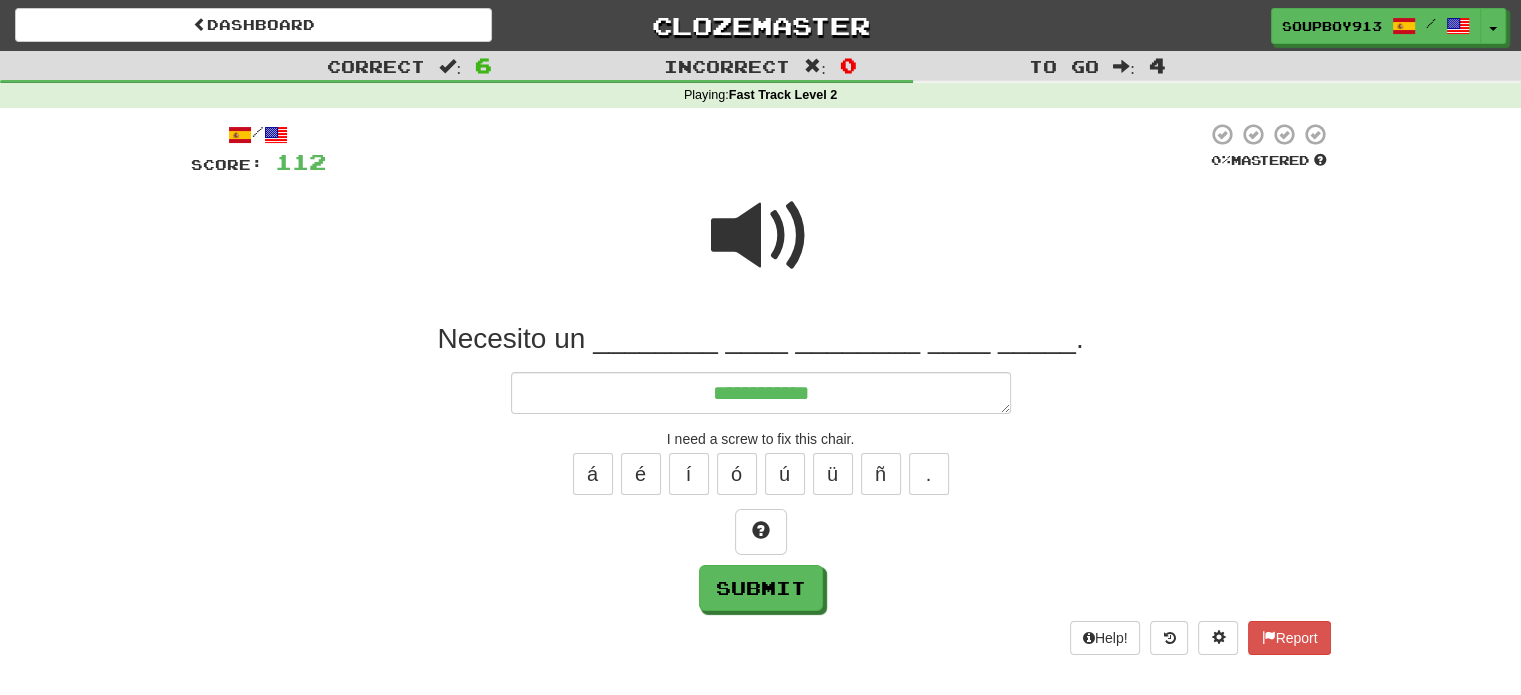 click at bounding box center (761, 236) 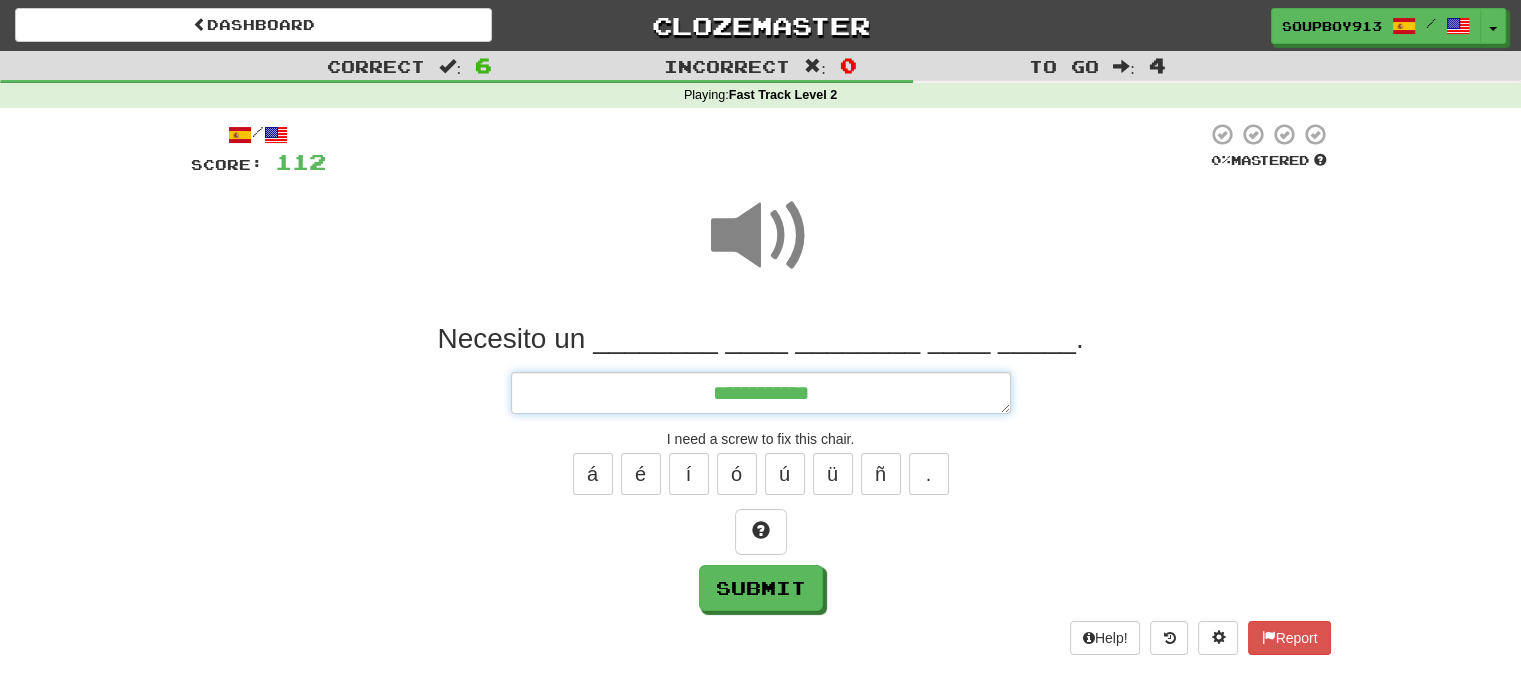 click on "**********" at bounding box center (761, 393) 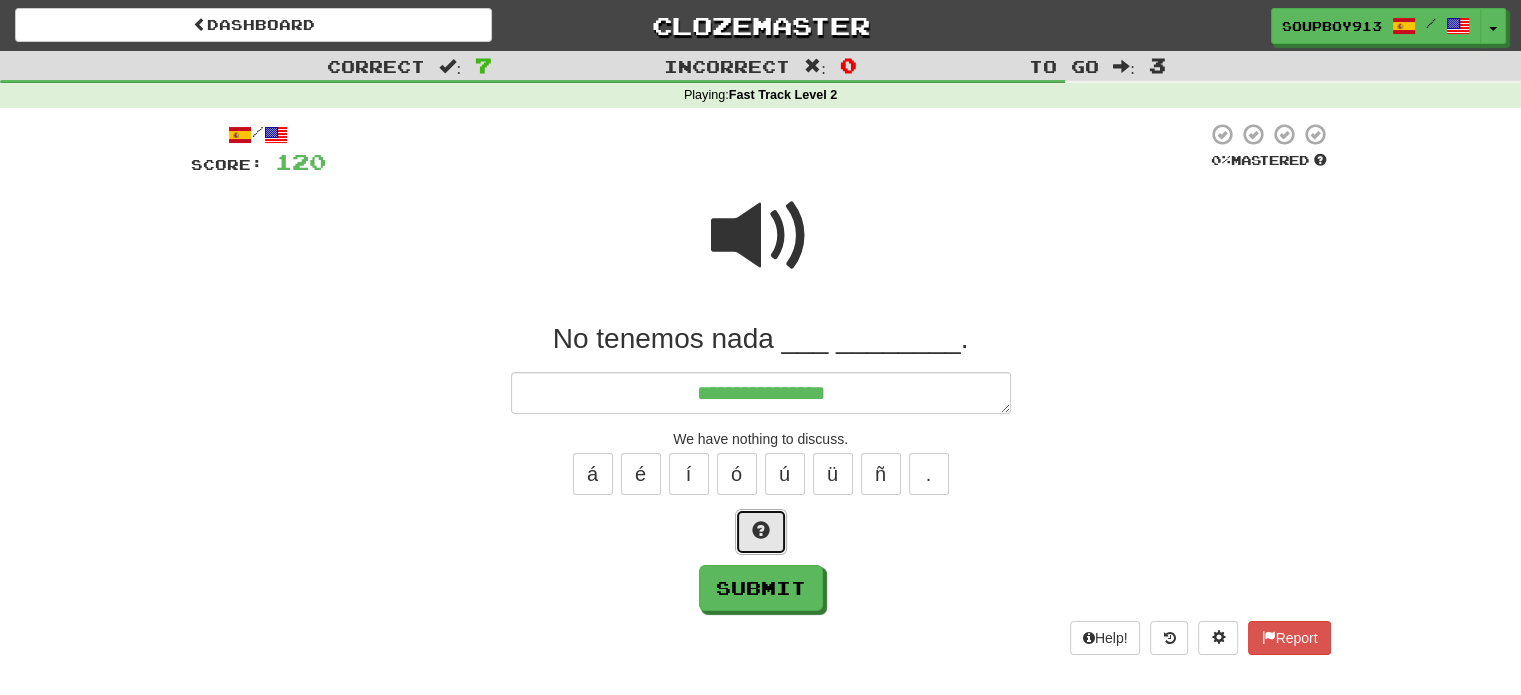 click at bounding box center [761, 530] 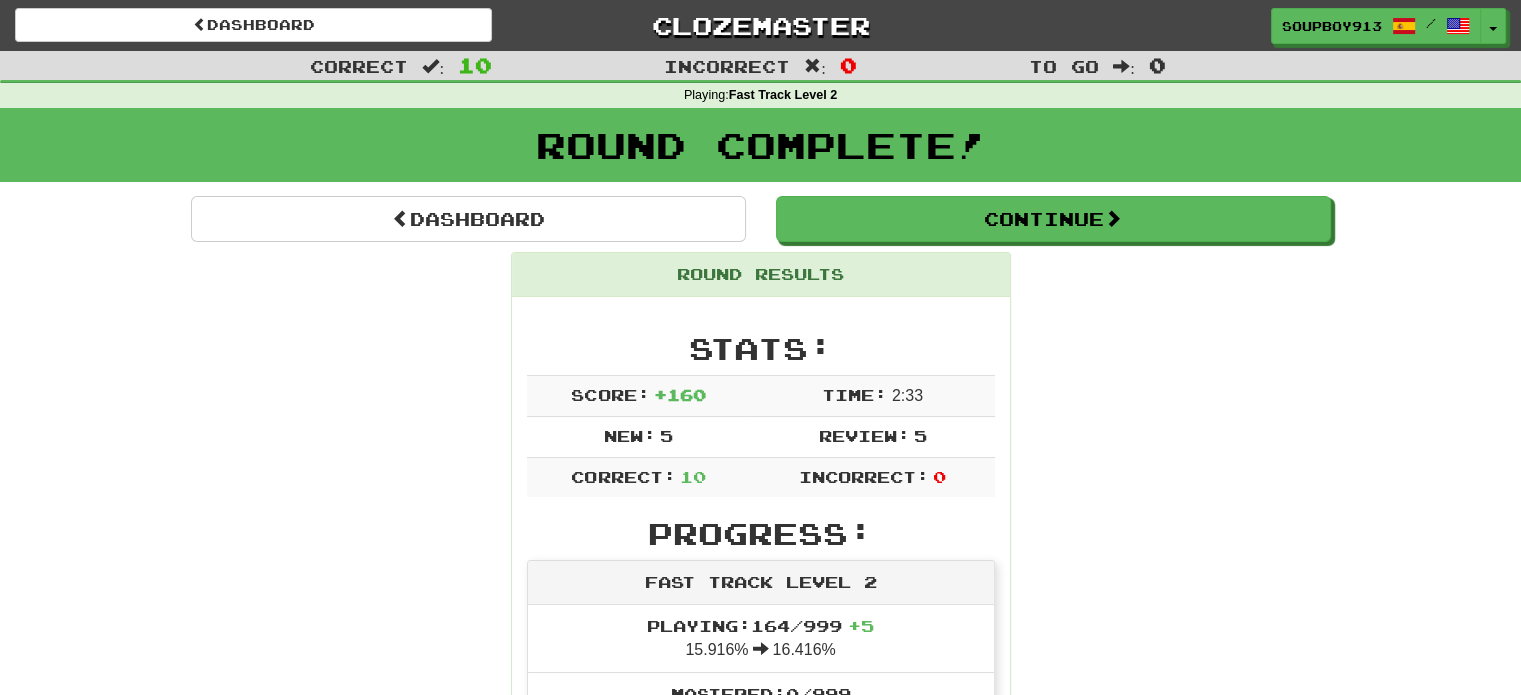 click on "Dashboard Continue  Round Results Stats: Score:   + 160 Time:   2 : 33 New:   5 Review:   5 Correct:   10 Incorrect:   0 Progress: Fast Track Level 2 Playing:  164  /  999 + 5 15.916% 16.416% Mastered:  0  /  999 0% Ready for Review:  3  /  Level:  83 ⬆🎉🙌 3,450  points to level  84  - keep going! Ranked:  27 th  this week ( 8  points to  26 th ) Sentences:  Report Sé cómo  acaba  la historia. I know how the story ends.  Report El  nacimiento  de su primer hijo fue un momento especial. The birth of their first child was a special moment.  Report ¡Cree en la  ciencia ! Believe in science!  Report Sam se siente  solo  sin sus amigos. Sam feels lonely without his friends.  Report Se le  cayó  la caja por accidente. She dropped the box by accident.  Report Después de la enfermedad, se sintió  débil . After the illness, he felt weak.  Report Necesito un  tornillo  para arreglar esta silla. I need a screw to fix this chair.  Report No tenemos nada que  discutir . We have nothing to discuss.  Report ." at bounding box center [761, 1129] 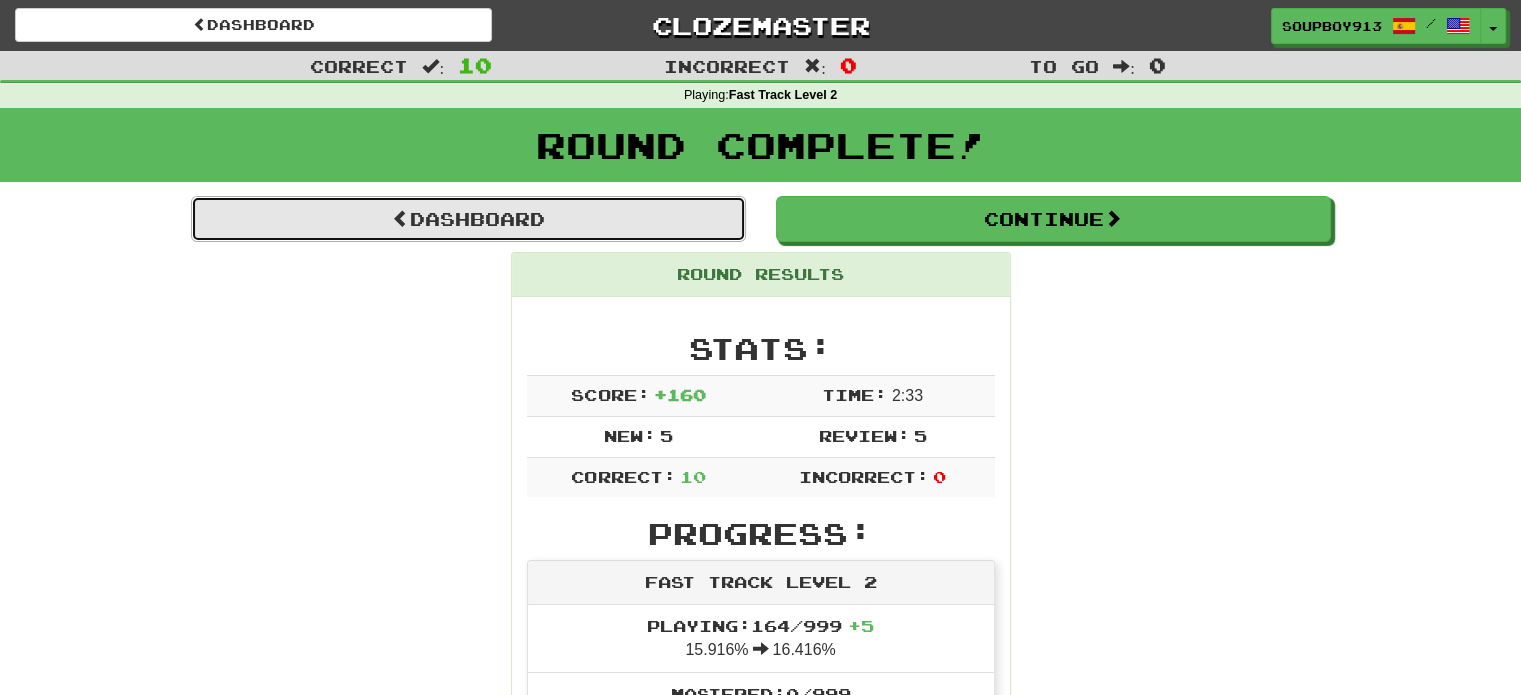 click on "Dashboard" at bounding box center (468, 219) 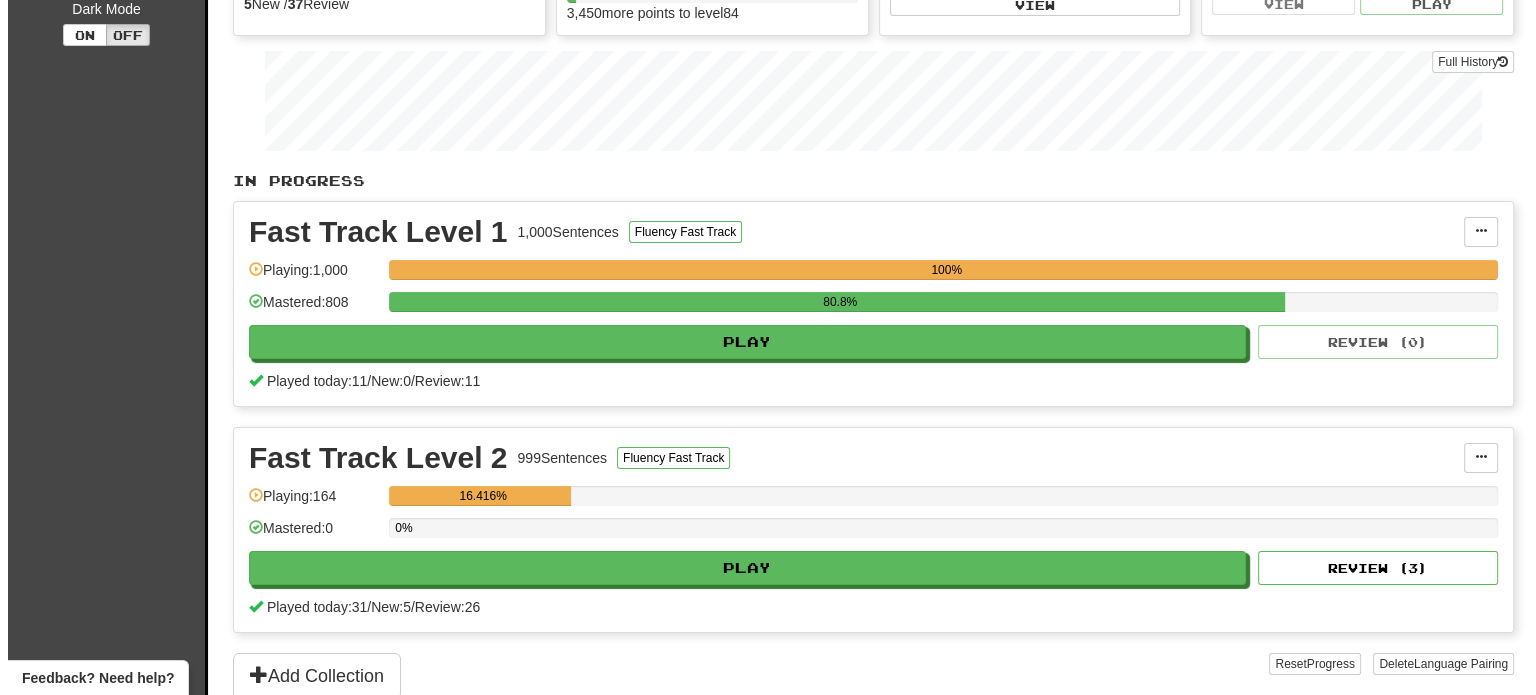scroll, scrollTop: 400, scrollLeft: 0, axis: vertical 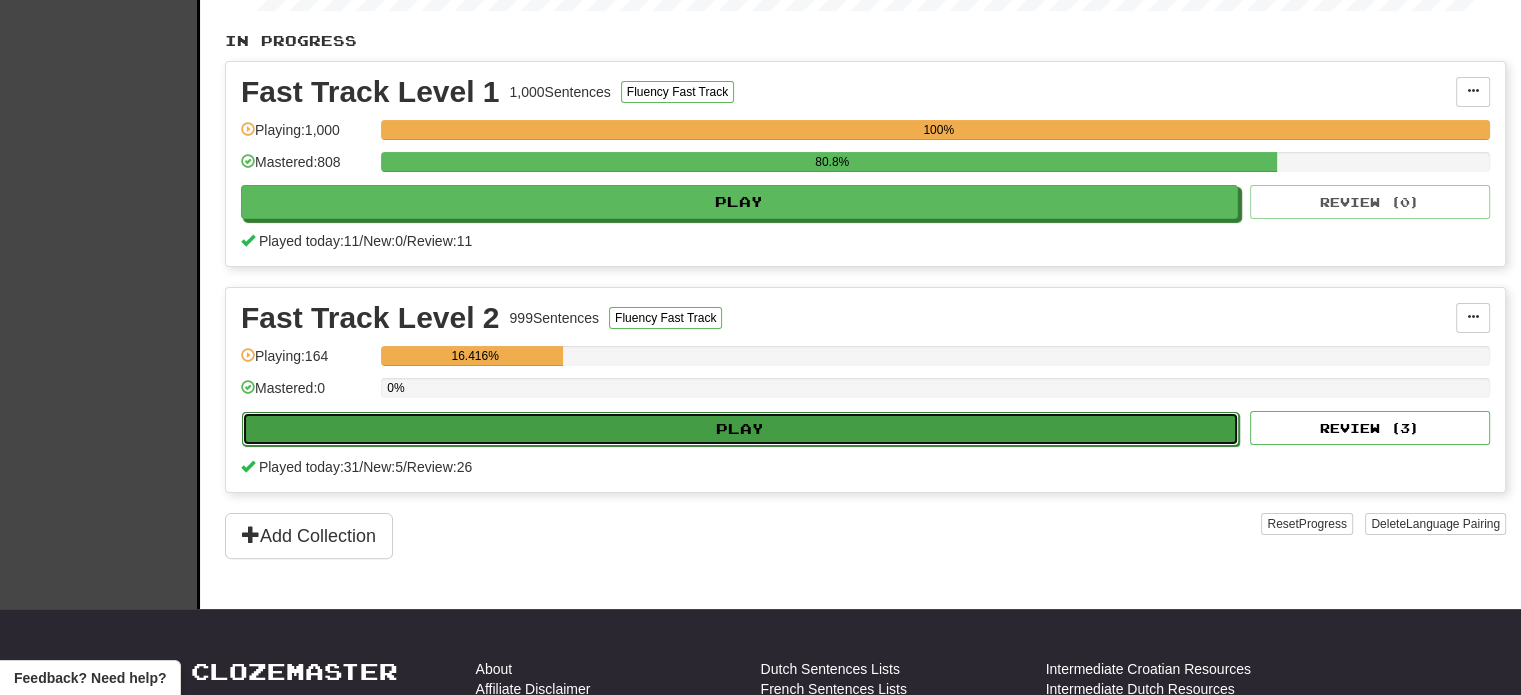 click on "Play" at bounding box center (740, 429) 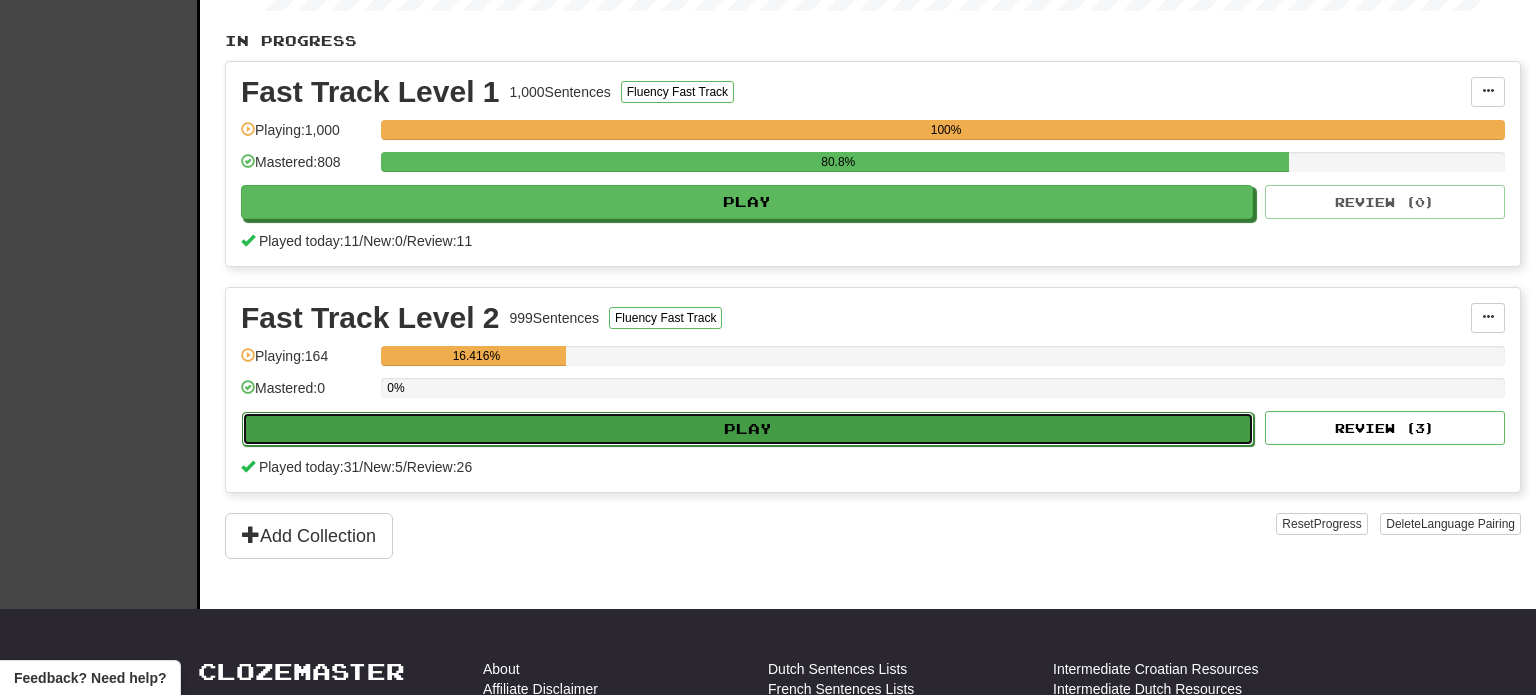 select on "**" 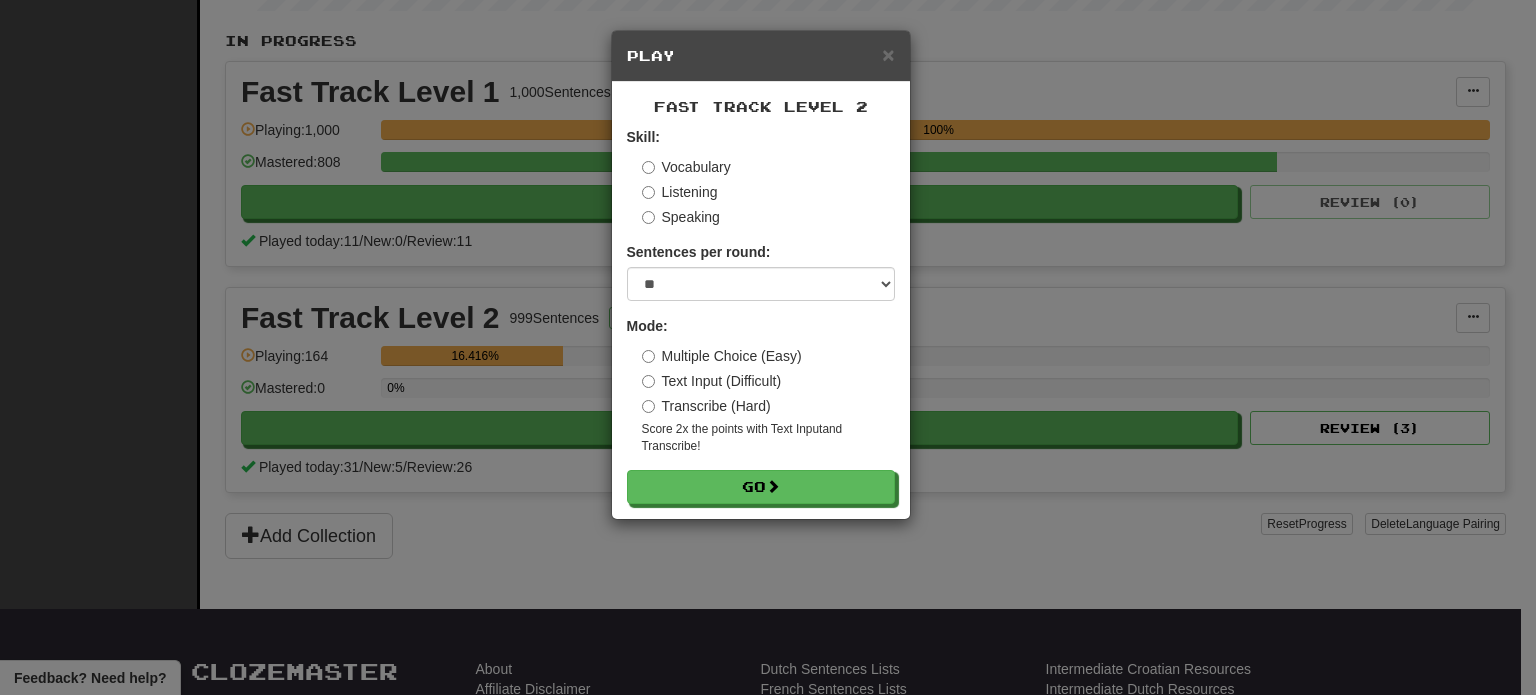 click on "Transcribe (Hard)" at bounding box center [706, 406] 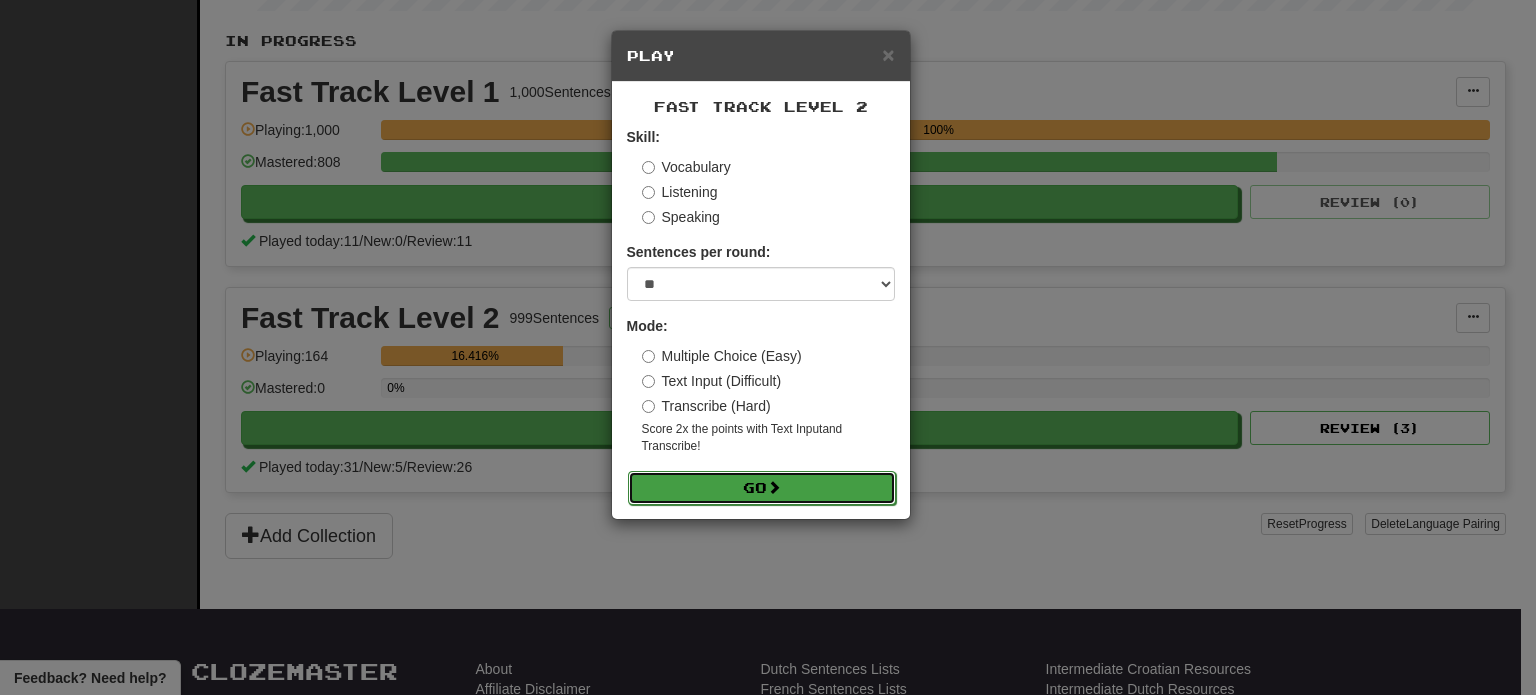 click on "Go" at bounding box center (762, 488) 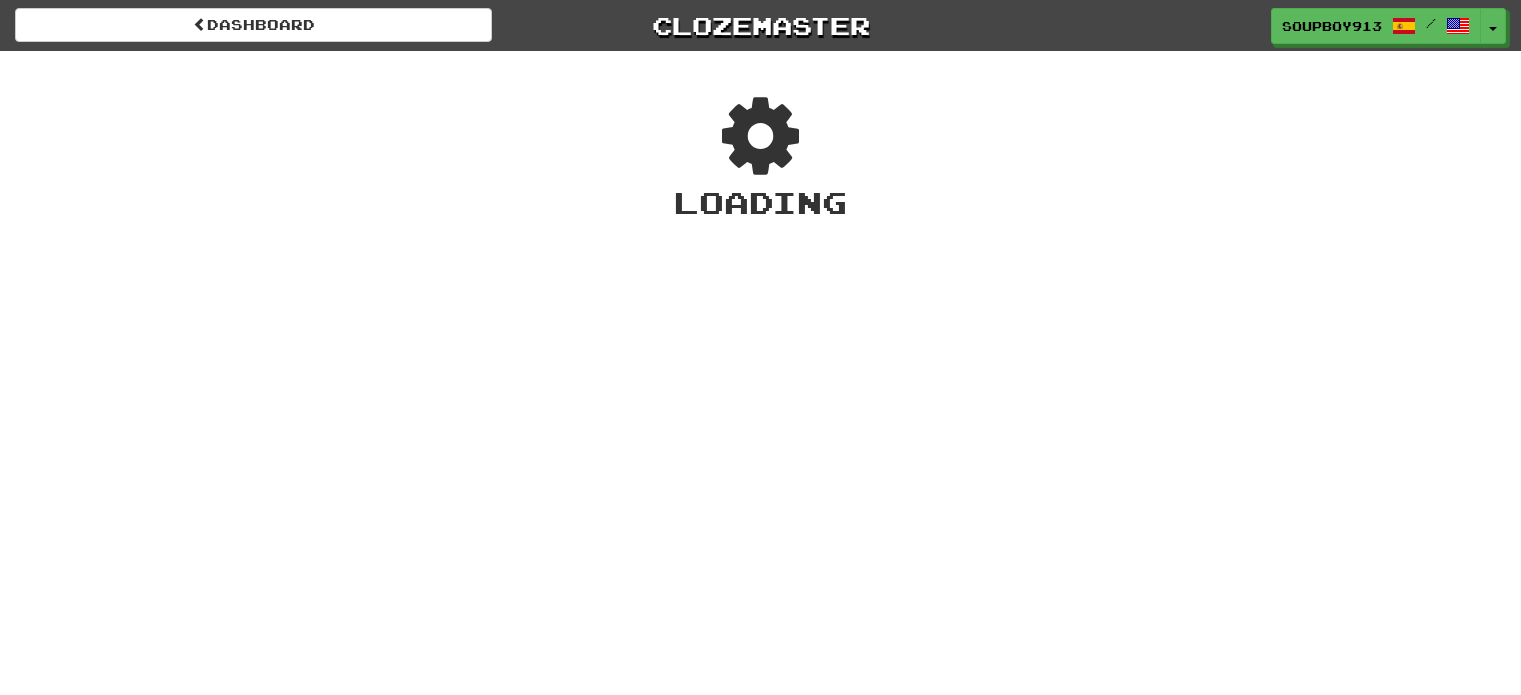 scroll, scrollTop: 0, scrollLeft: 0, axis: both 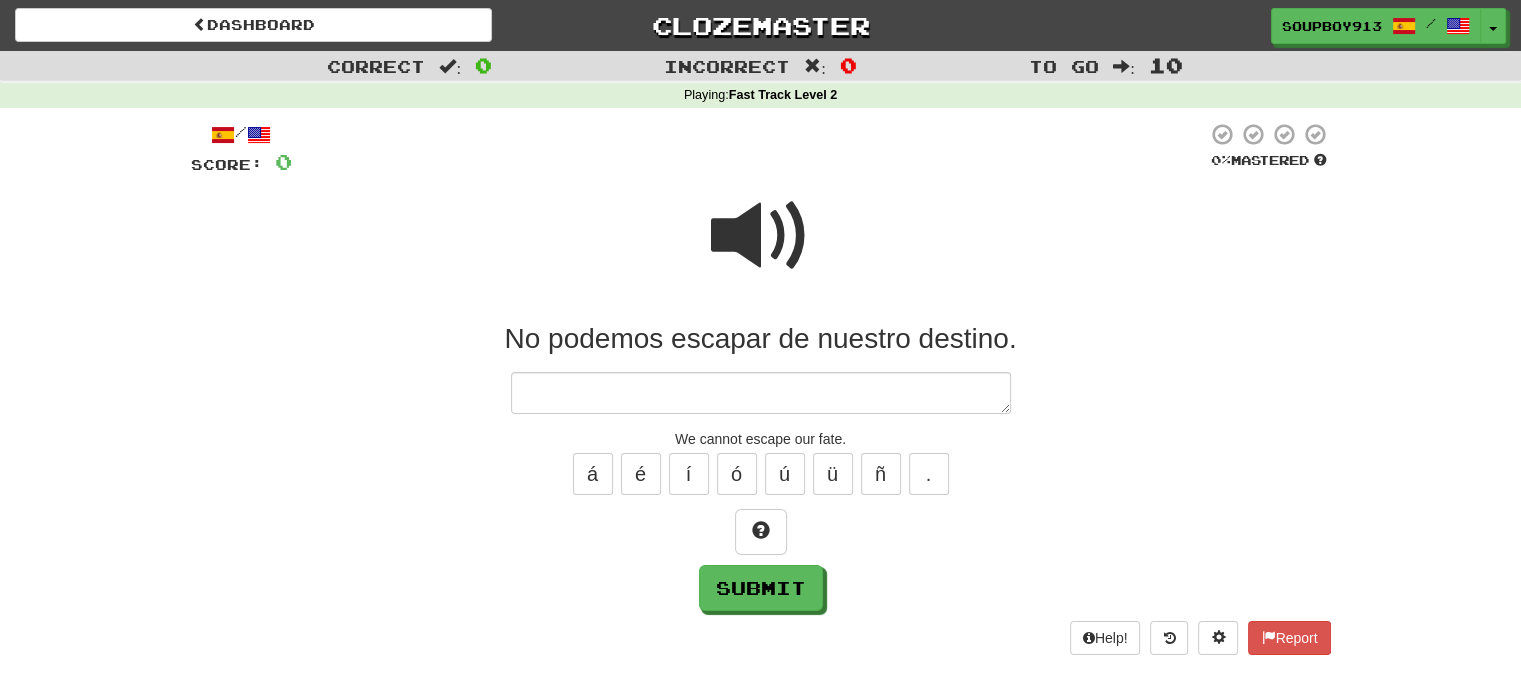 type on "*" 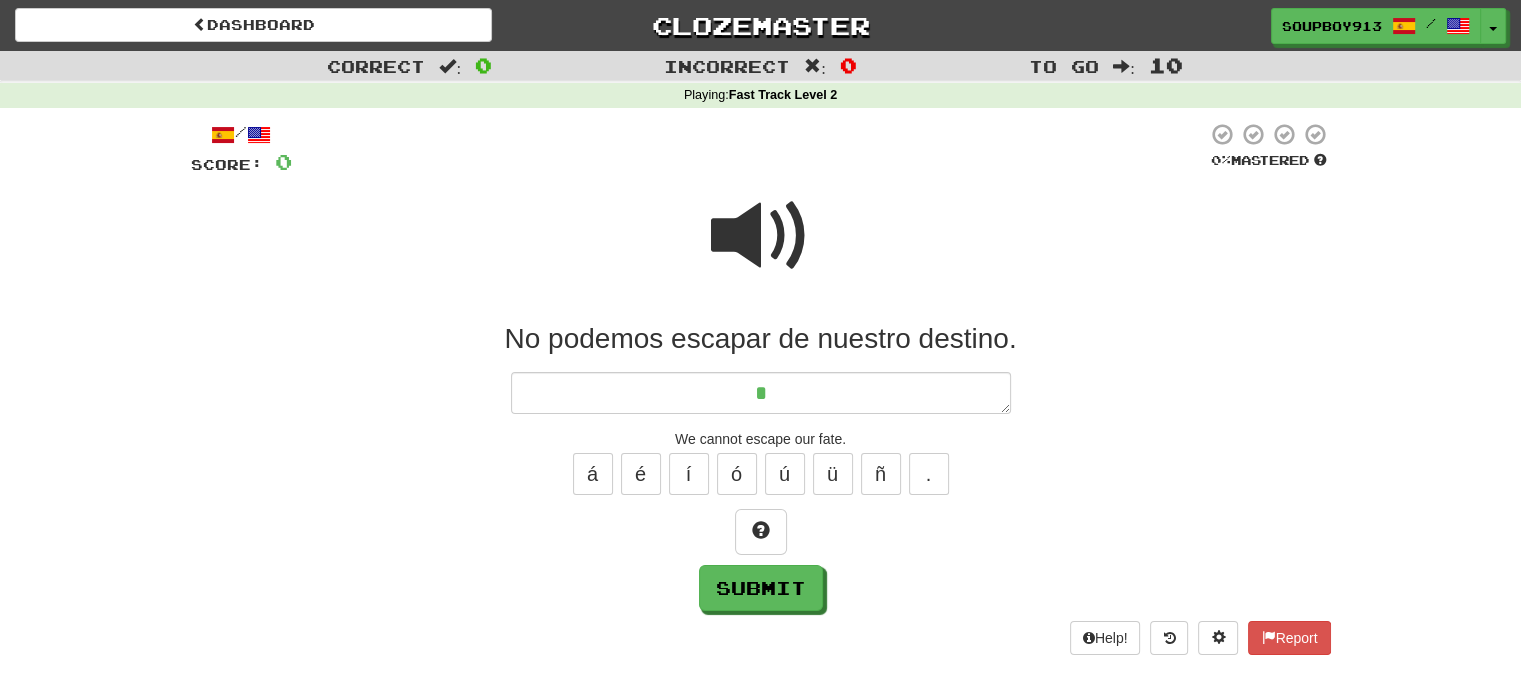 type on "*" 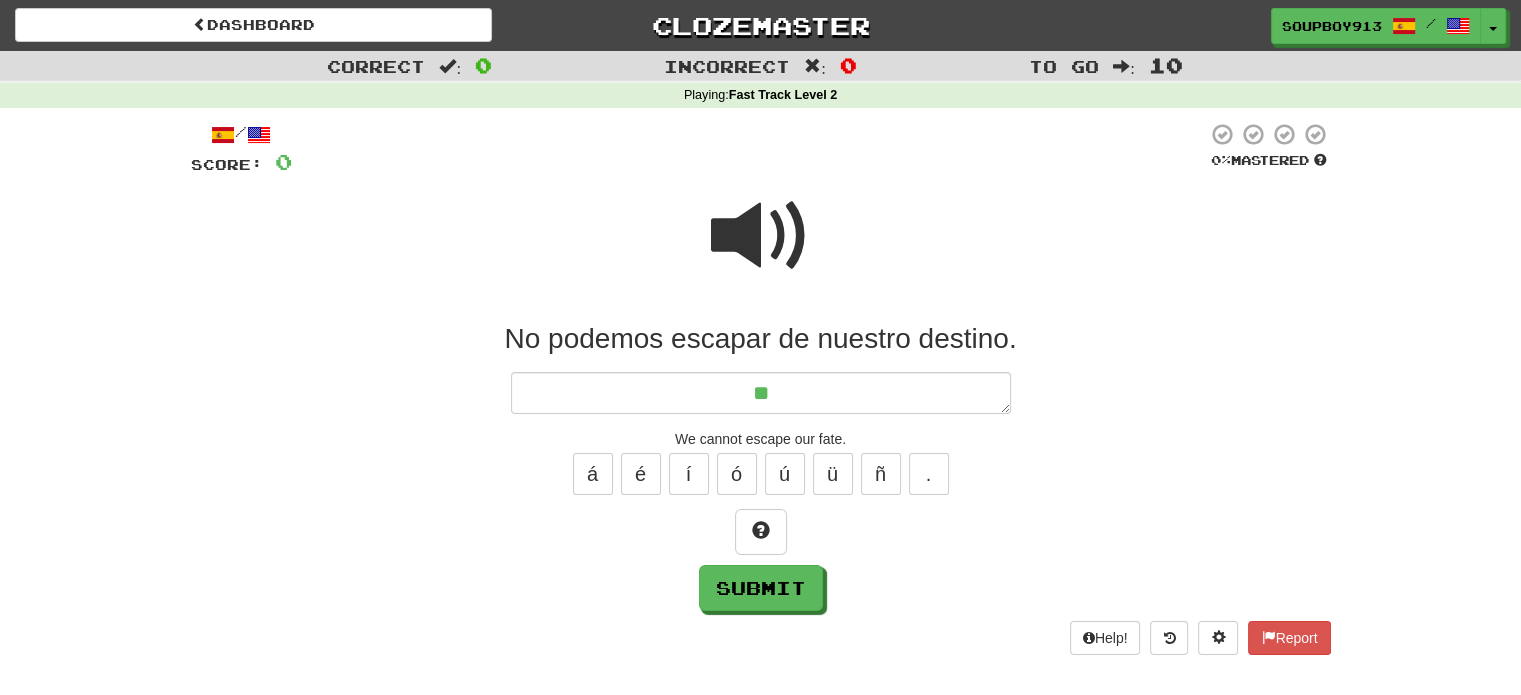 type on "*" 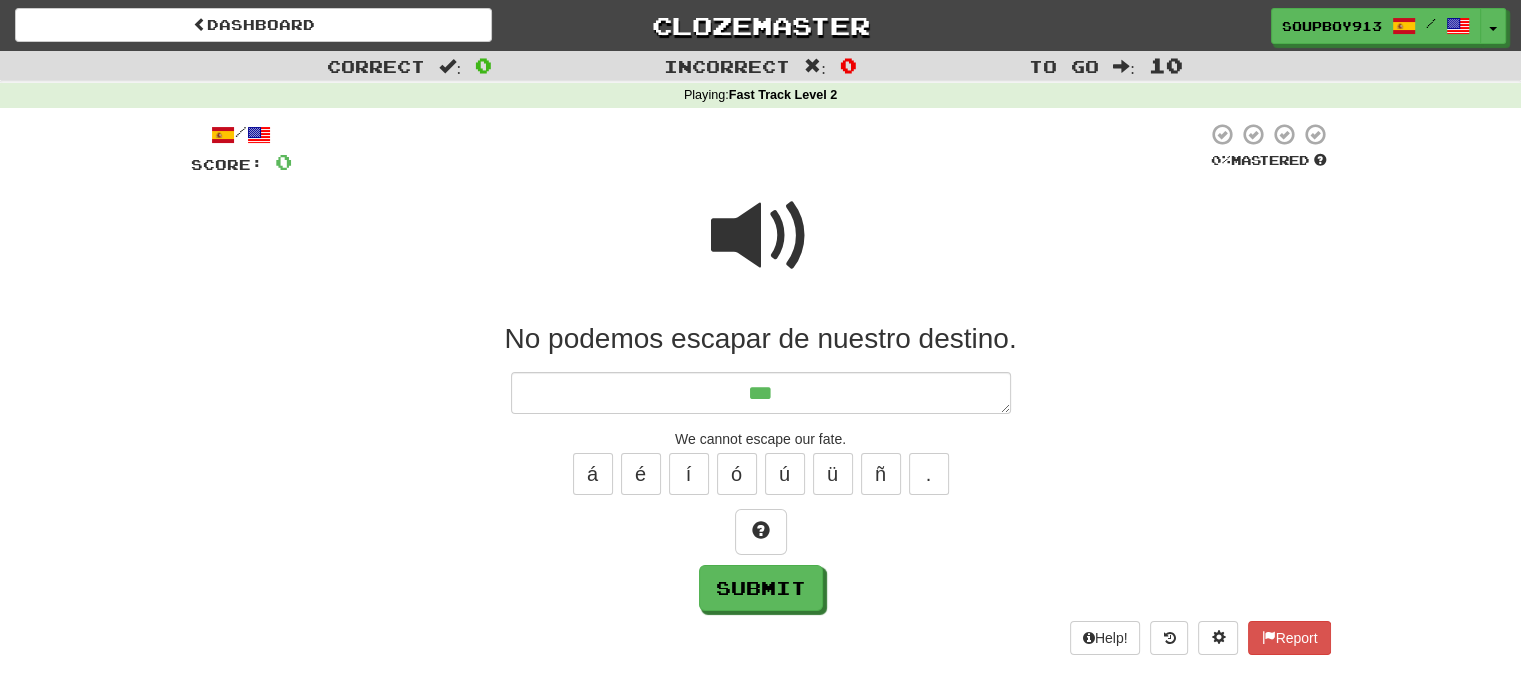 type on "*" 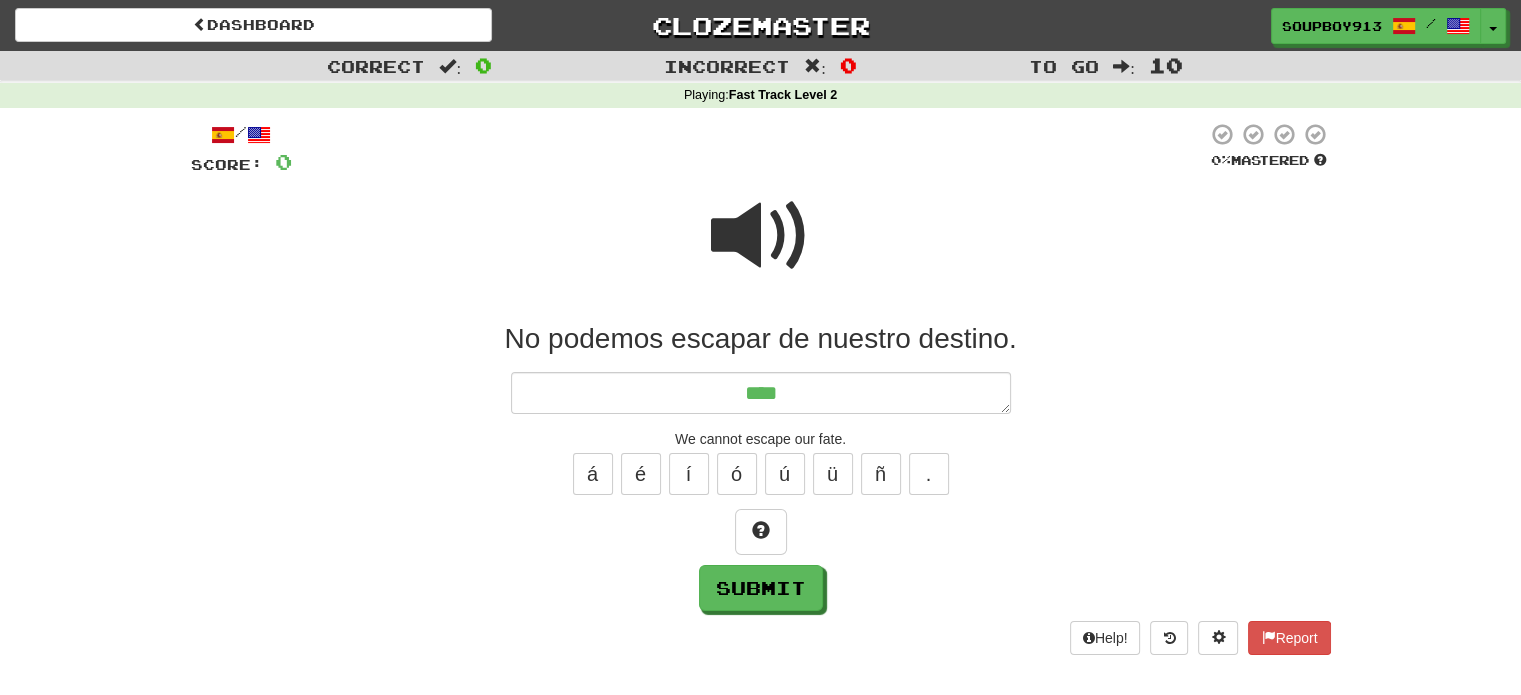 type on "*" 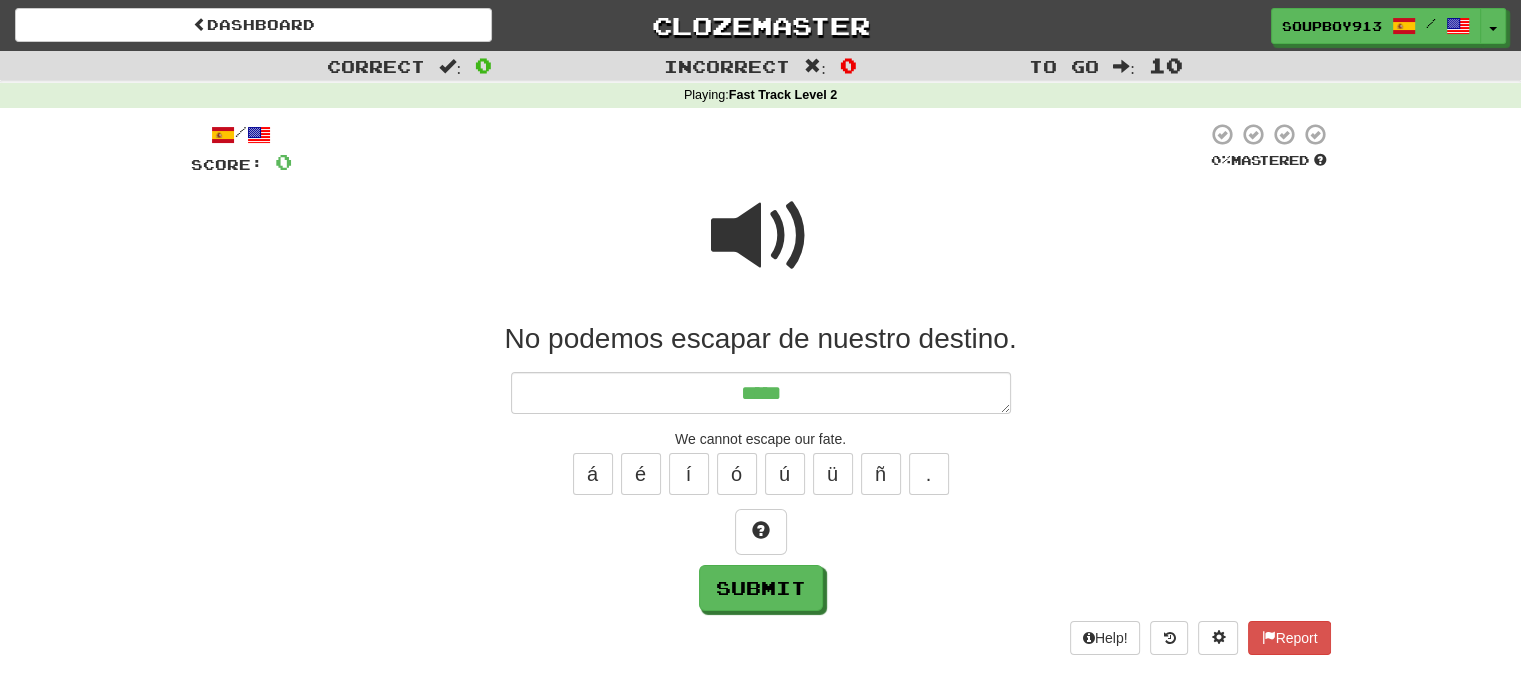 type on "******" 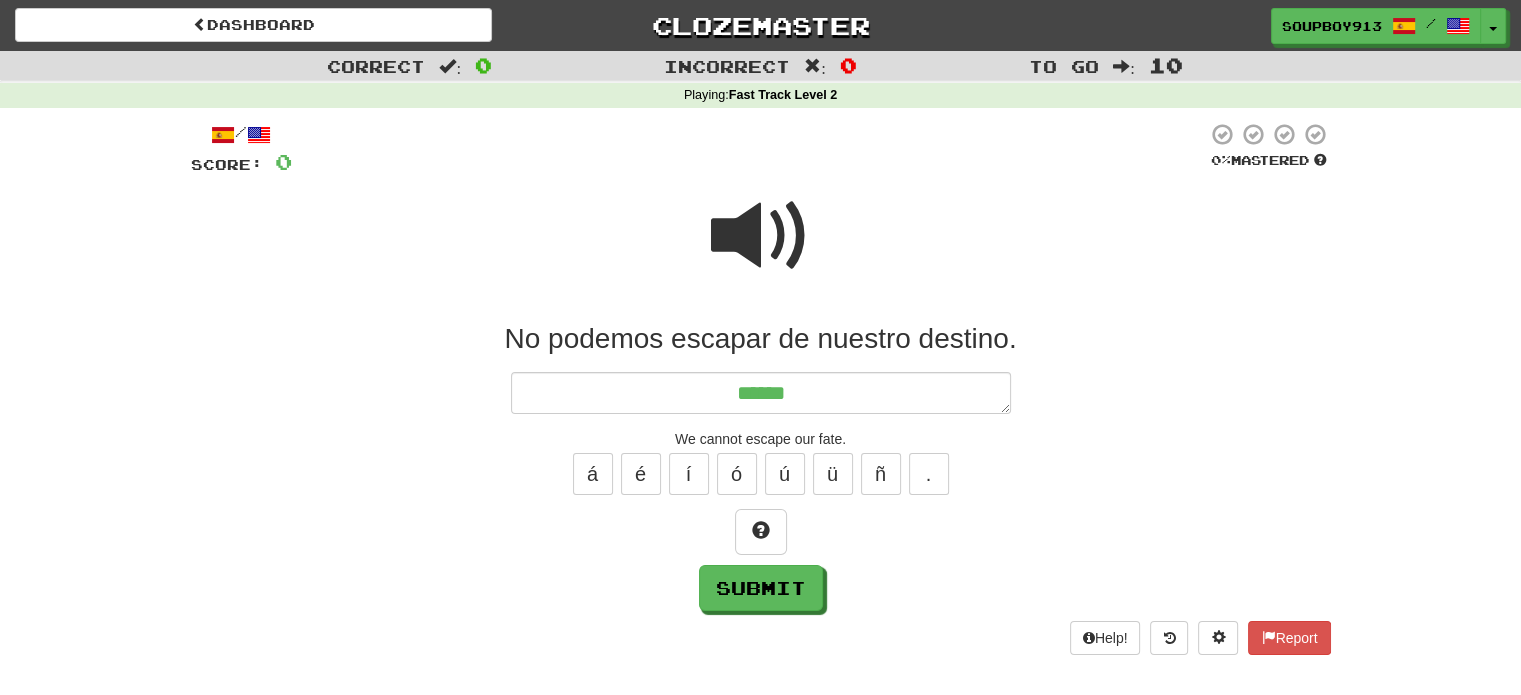 type on "*" 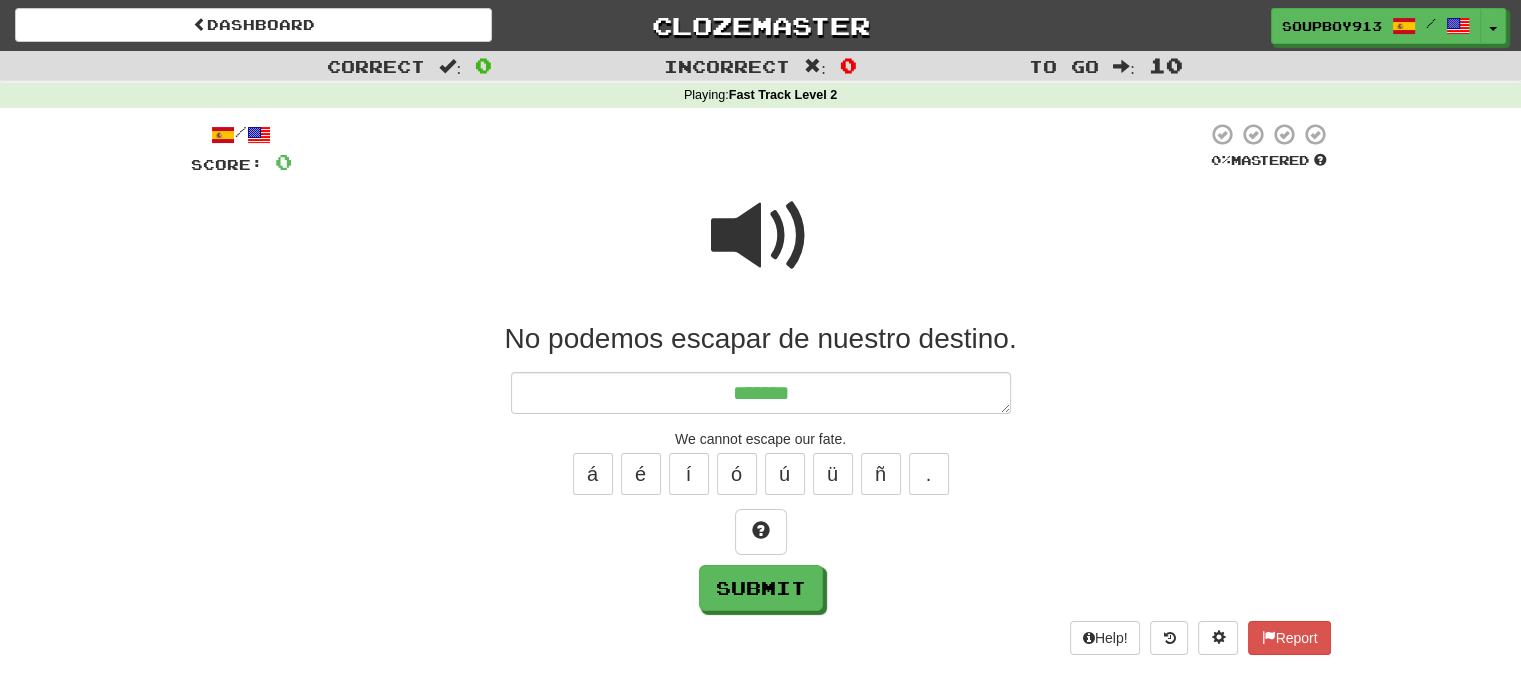 type on "*" 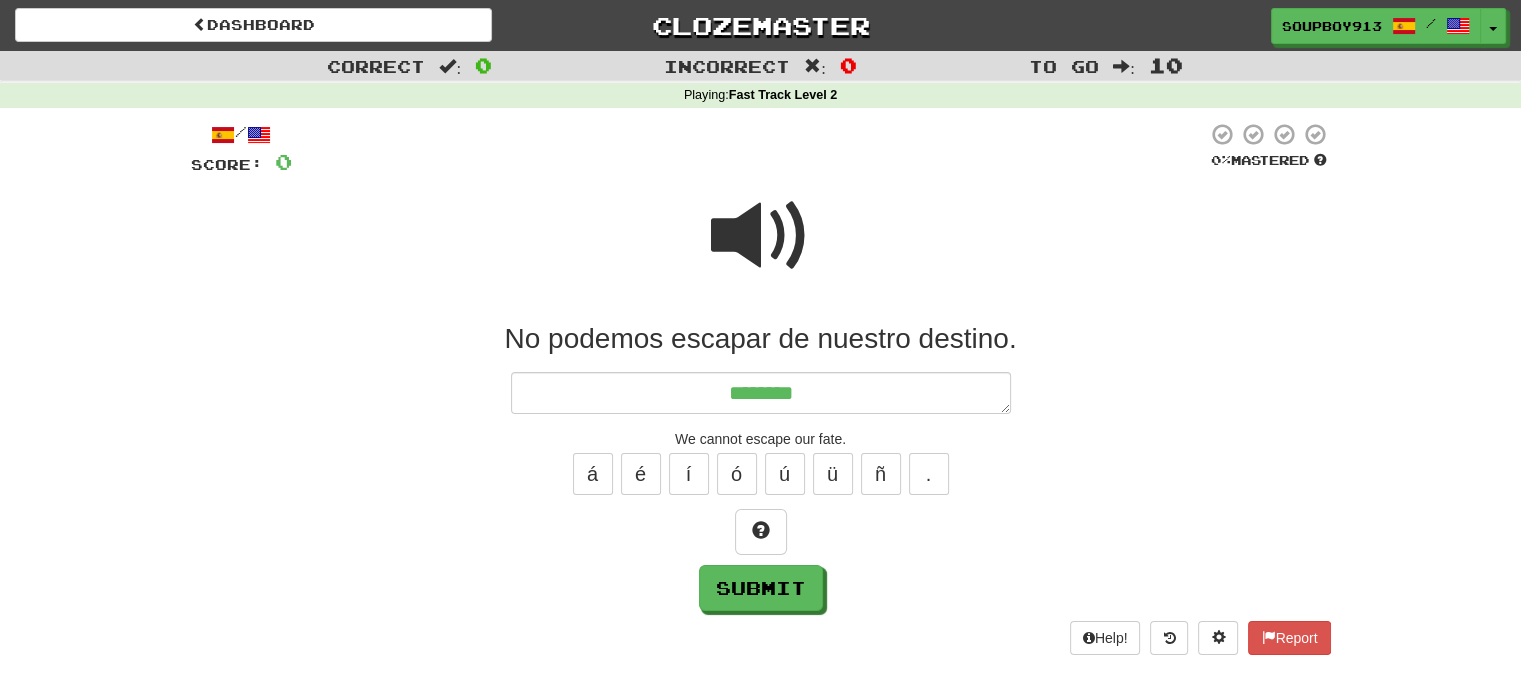 type on "*" 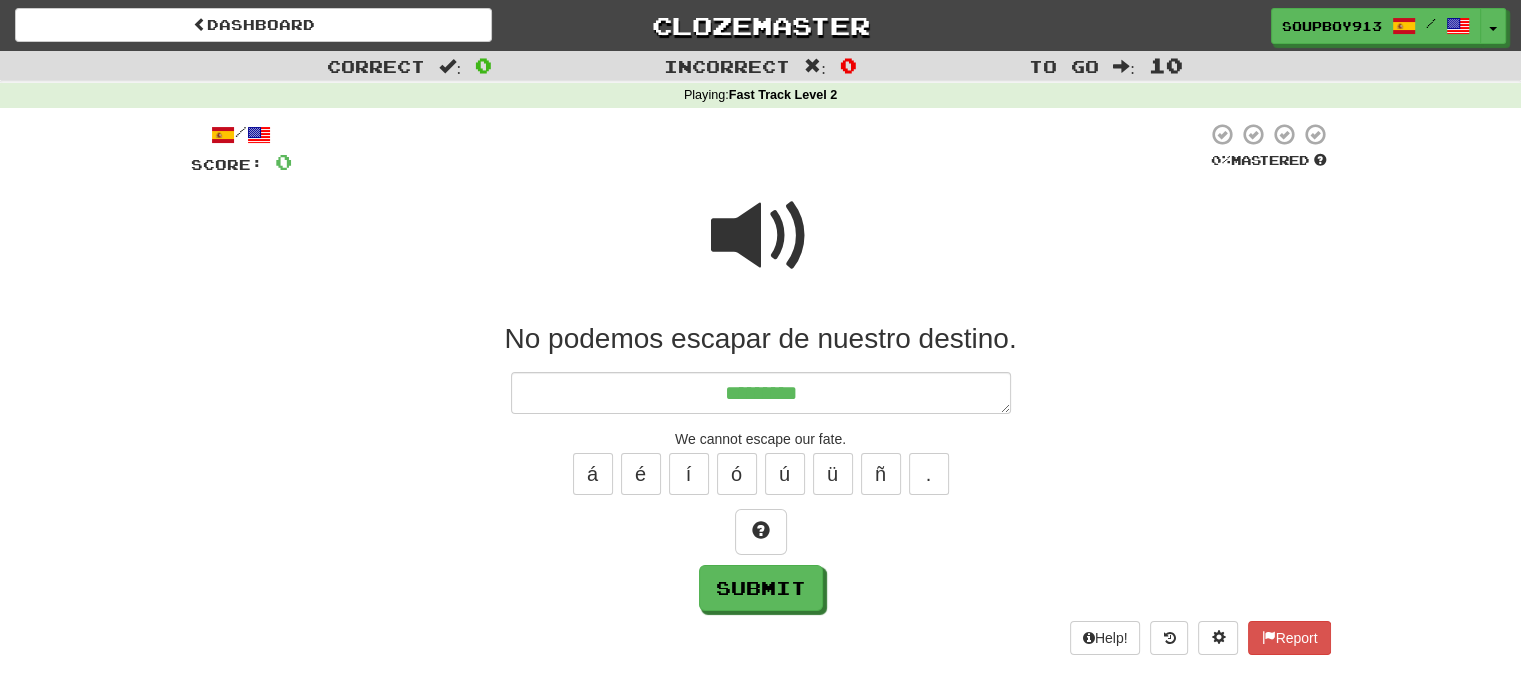 type on "**********" 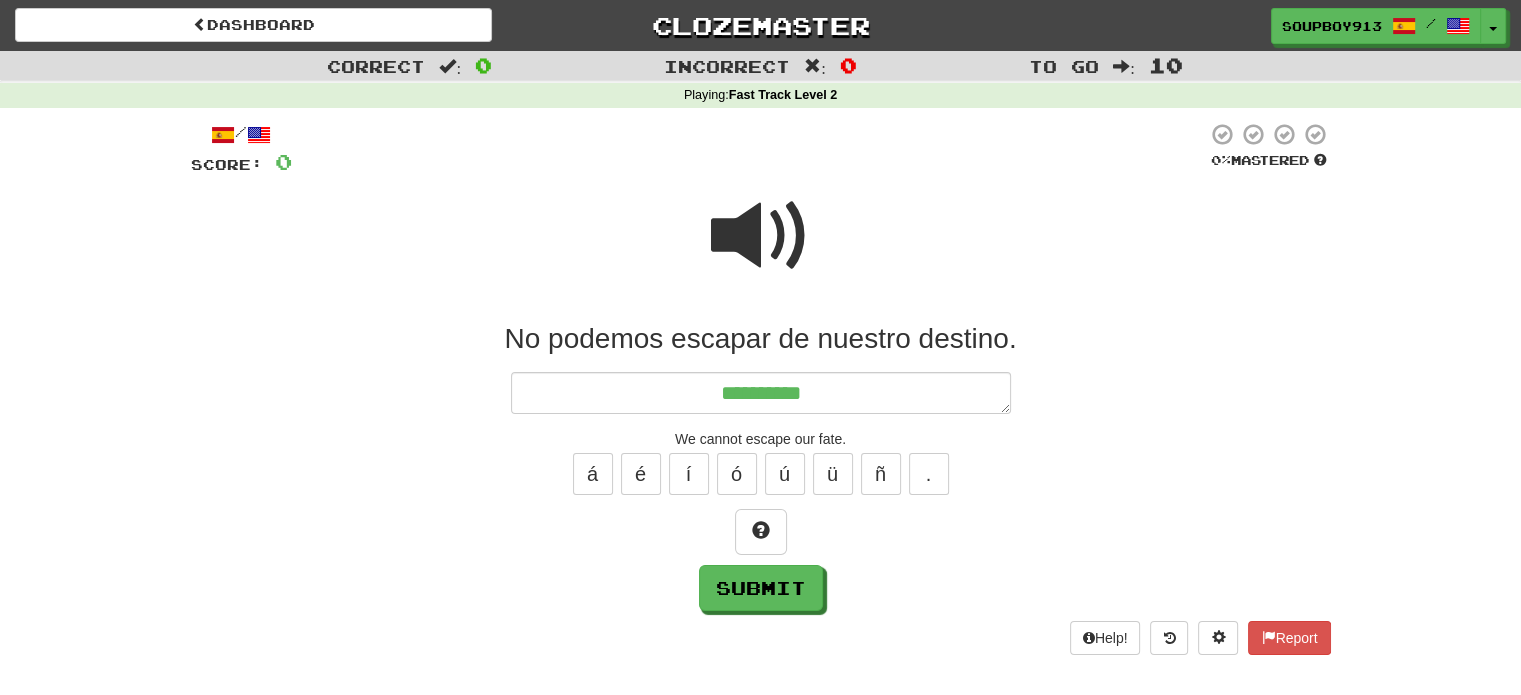 type on "*" 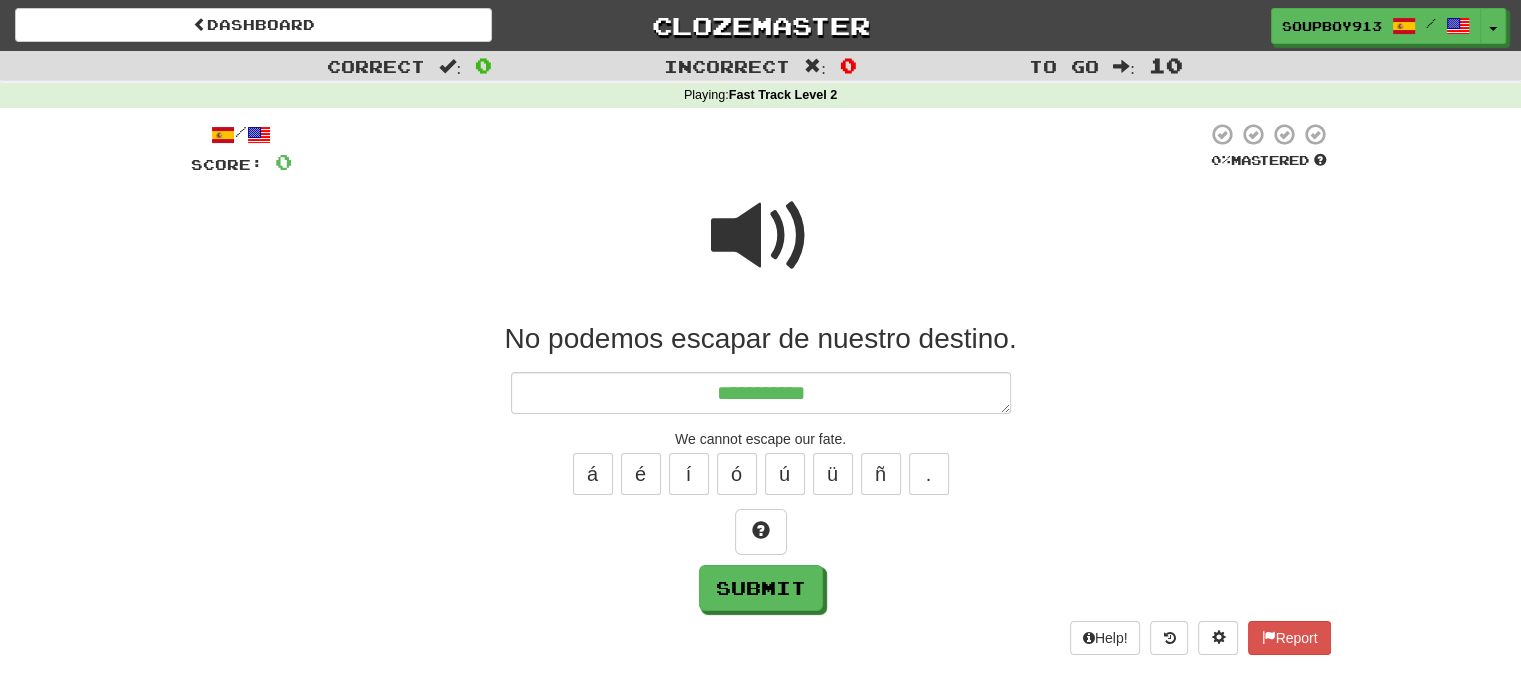 type on "*" 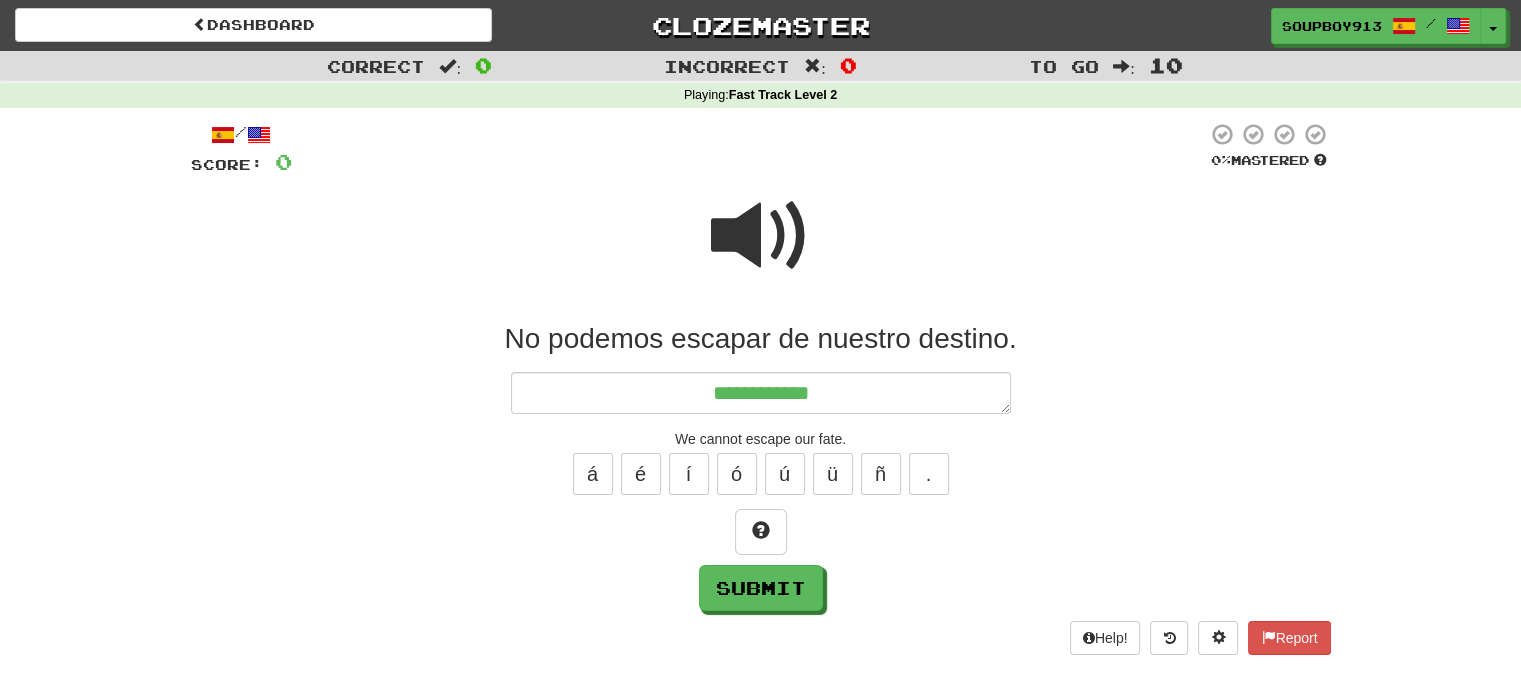 type on "*" 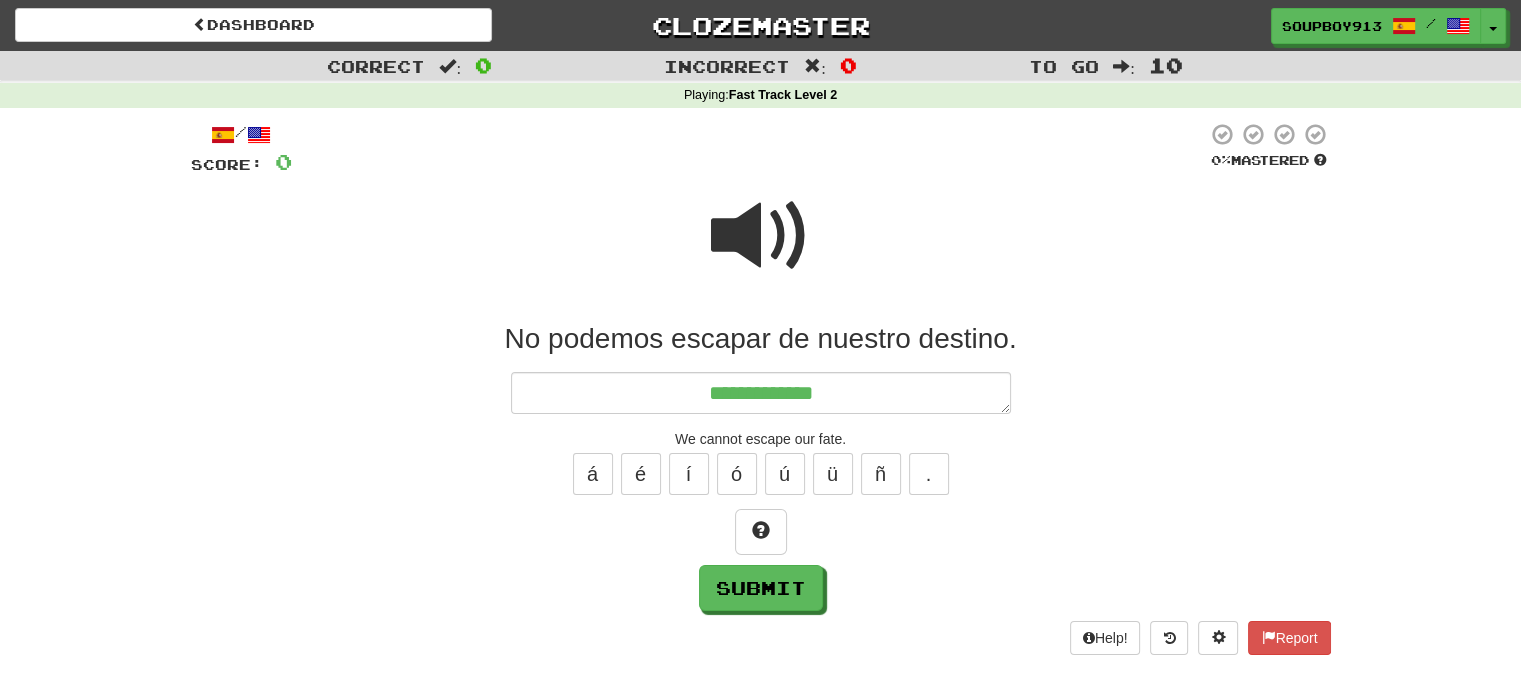 type on "*" 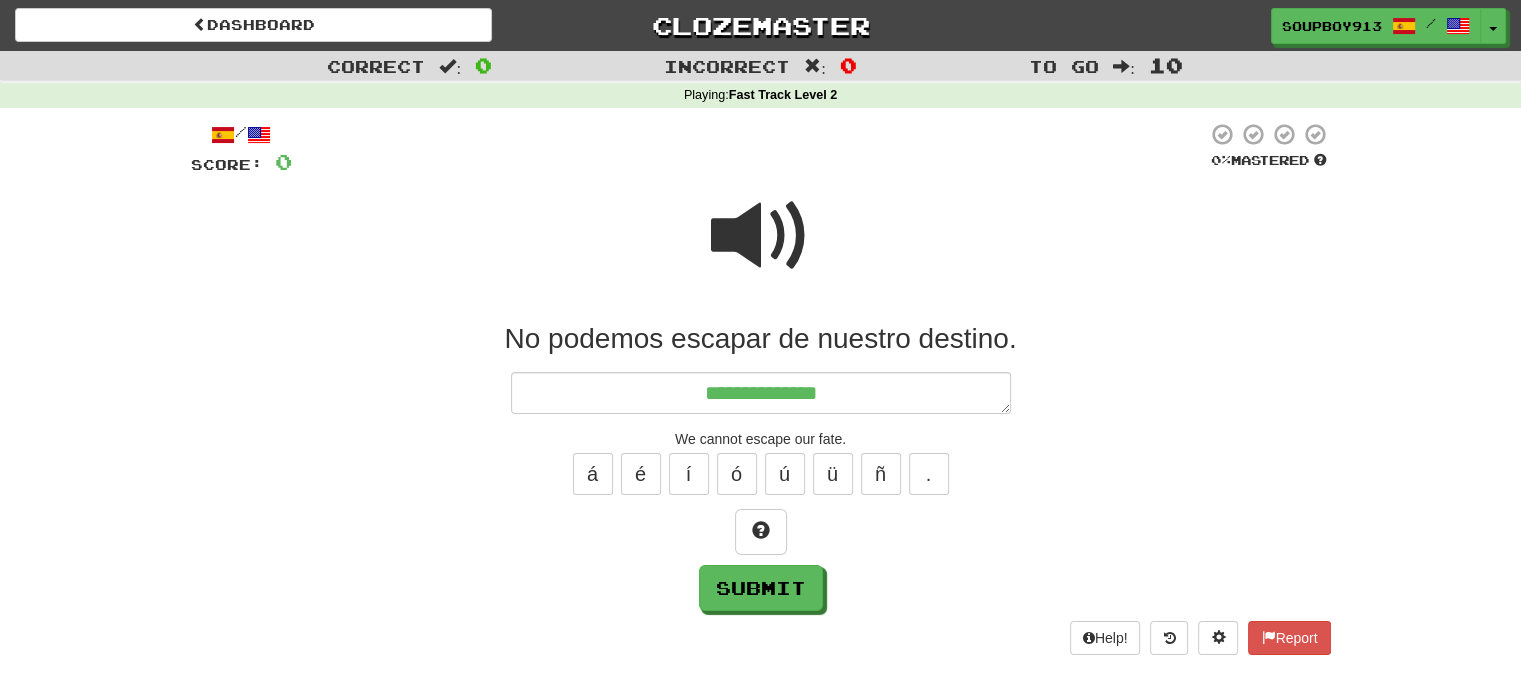 type on "*" 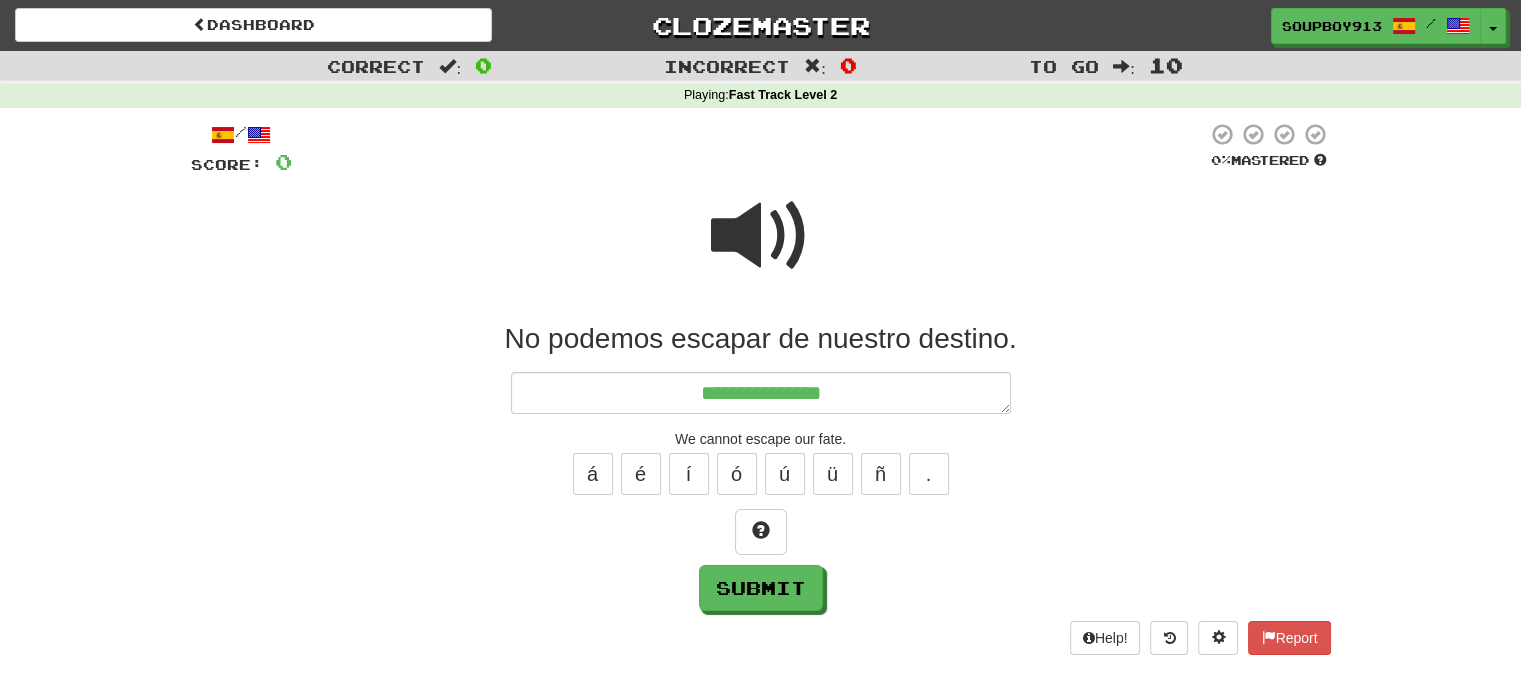 type on "*" 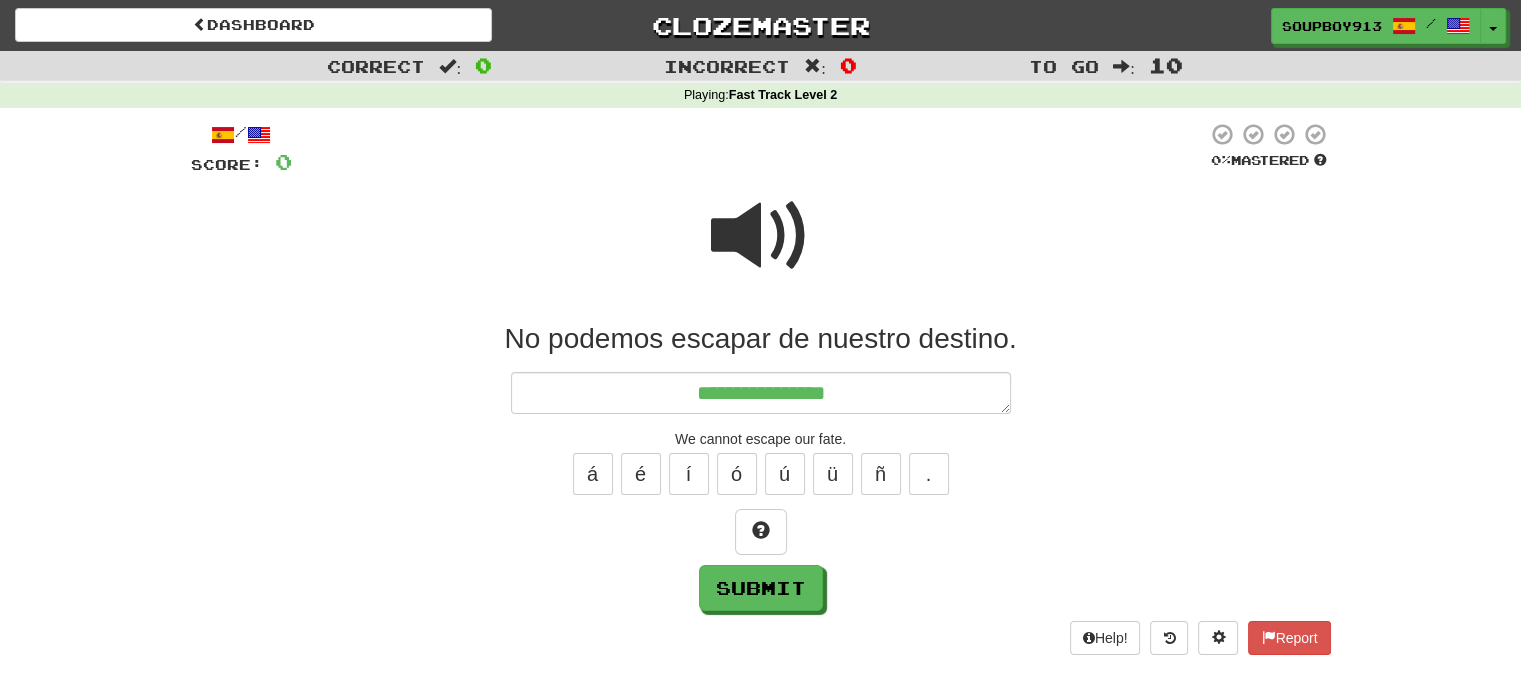 type on "**********" 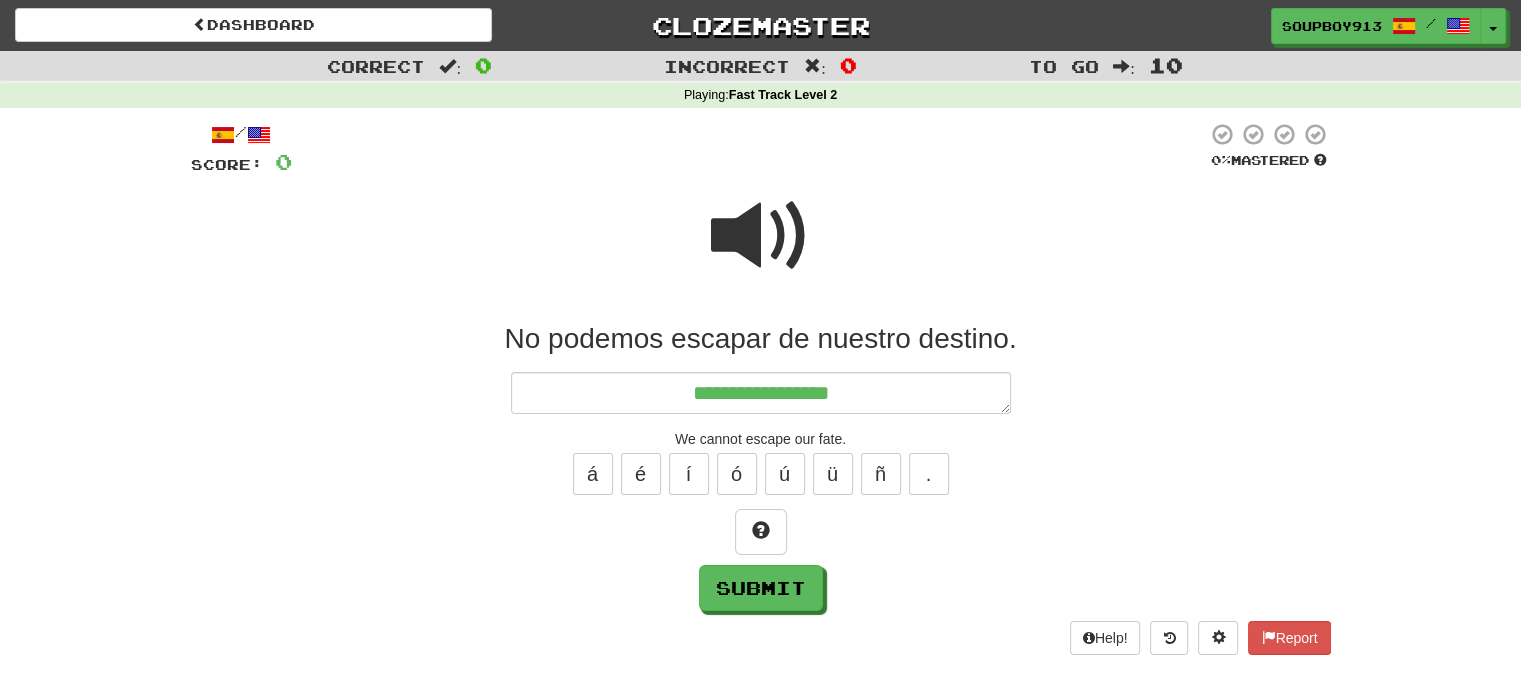 type on "*" 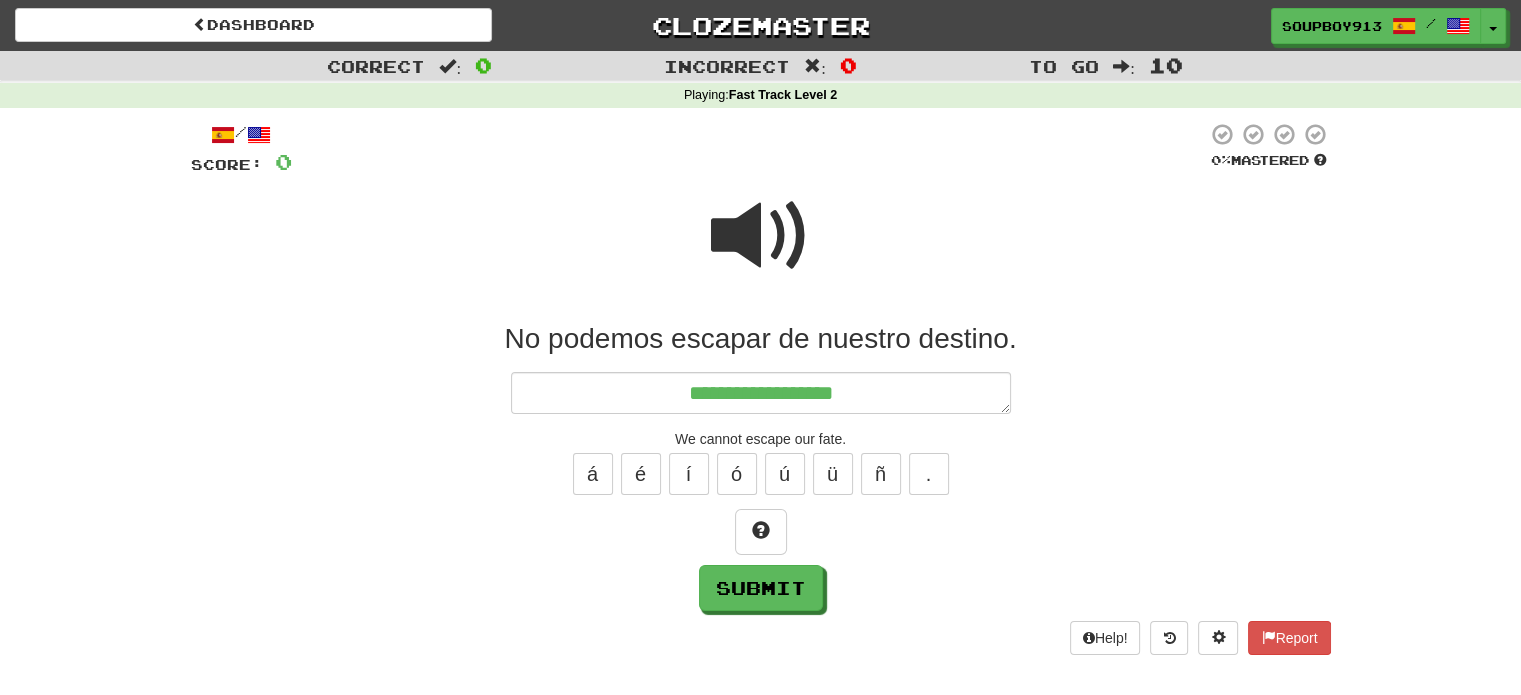 type on "*" 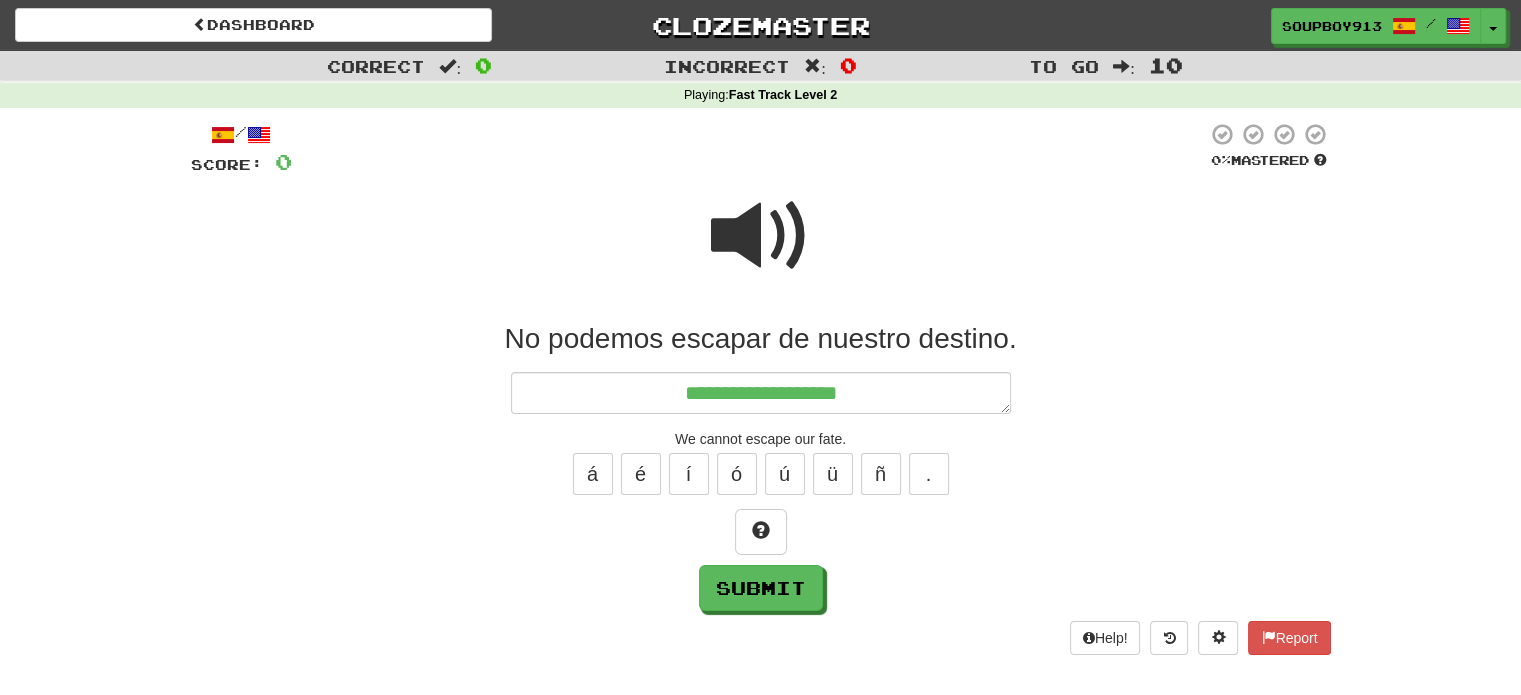 type on "*" 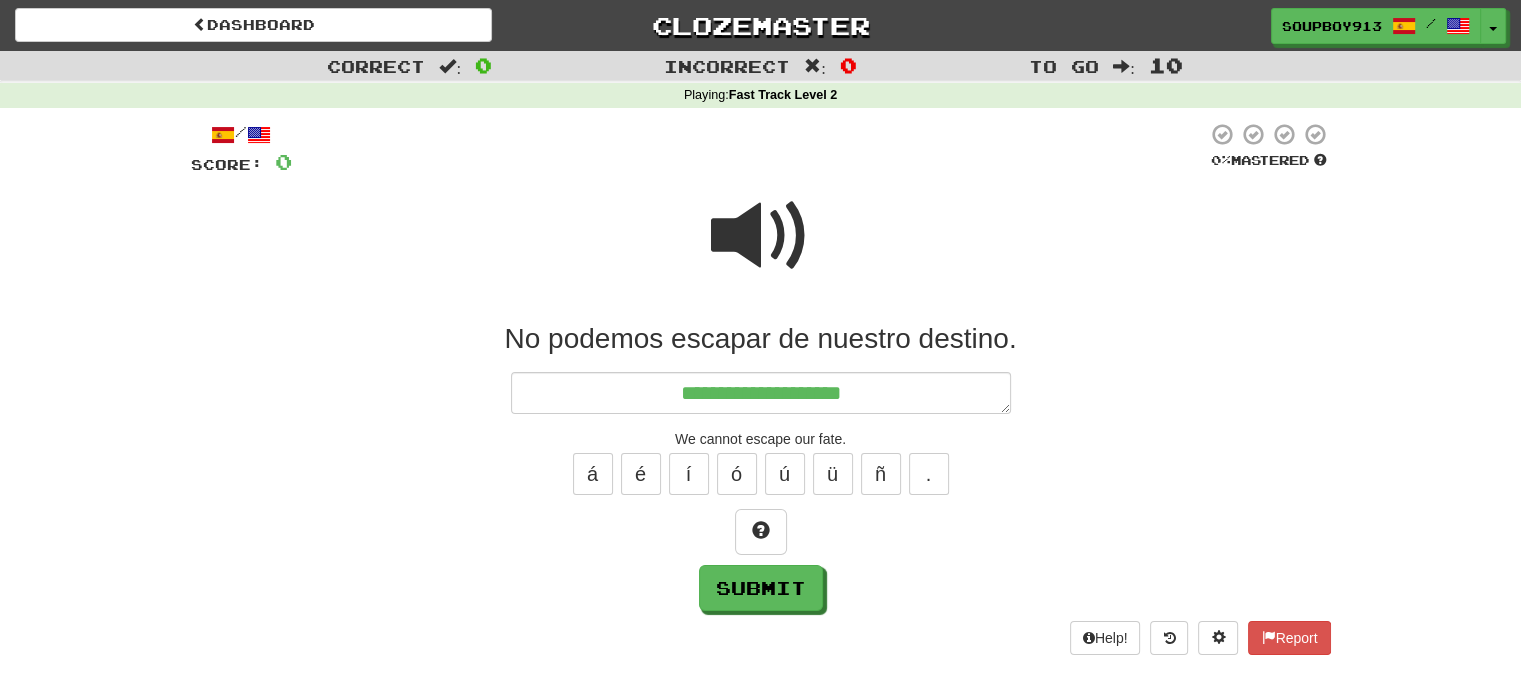 type on "*" 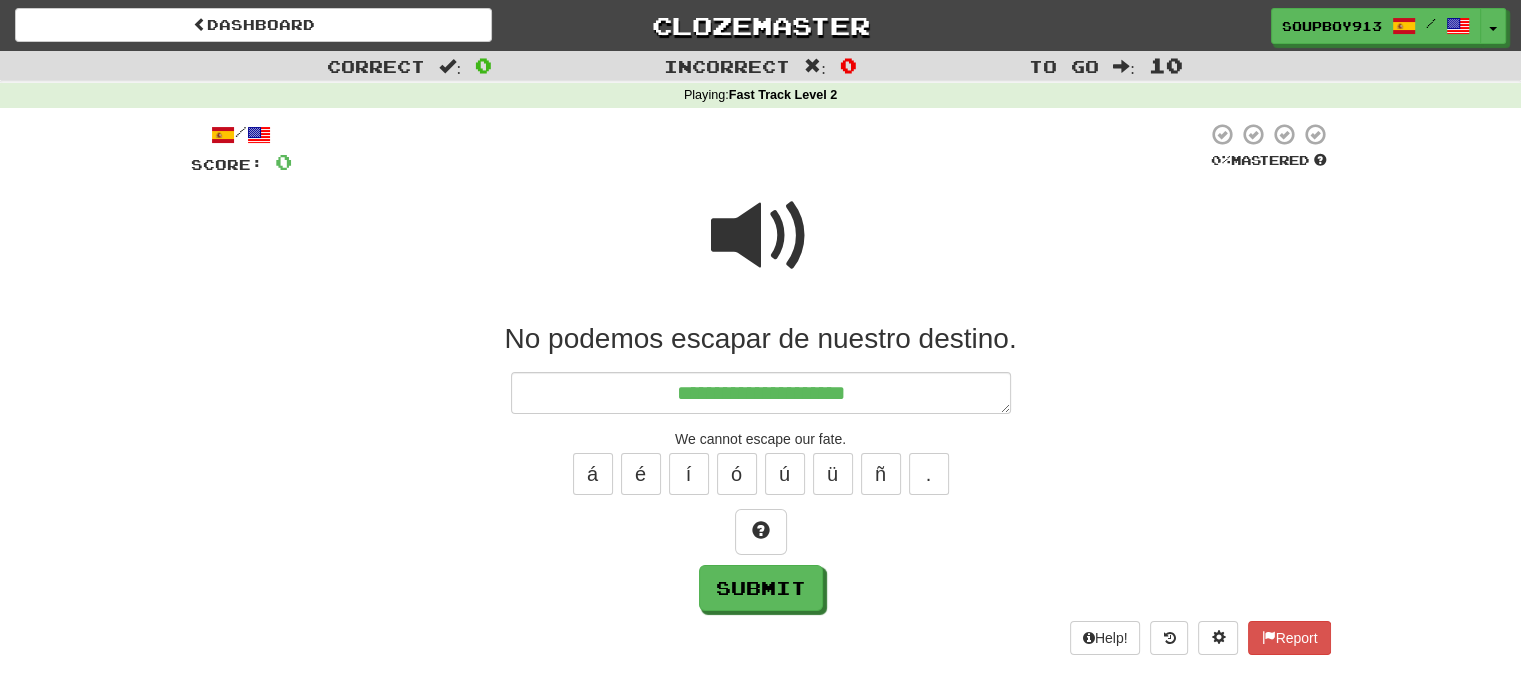 type on "*" 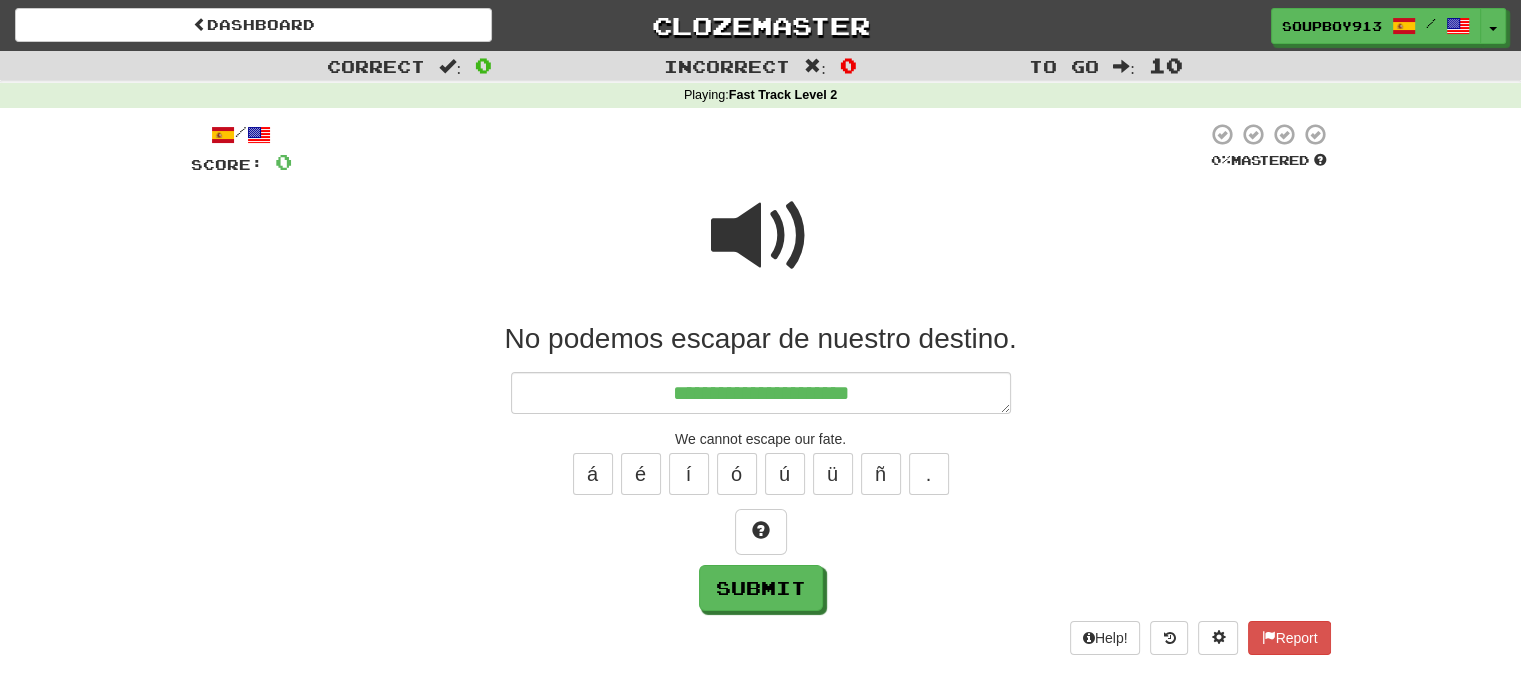 type on "*" 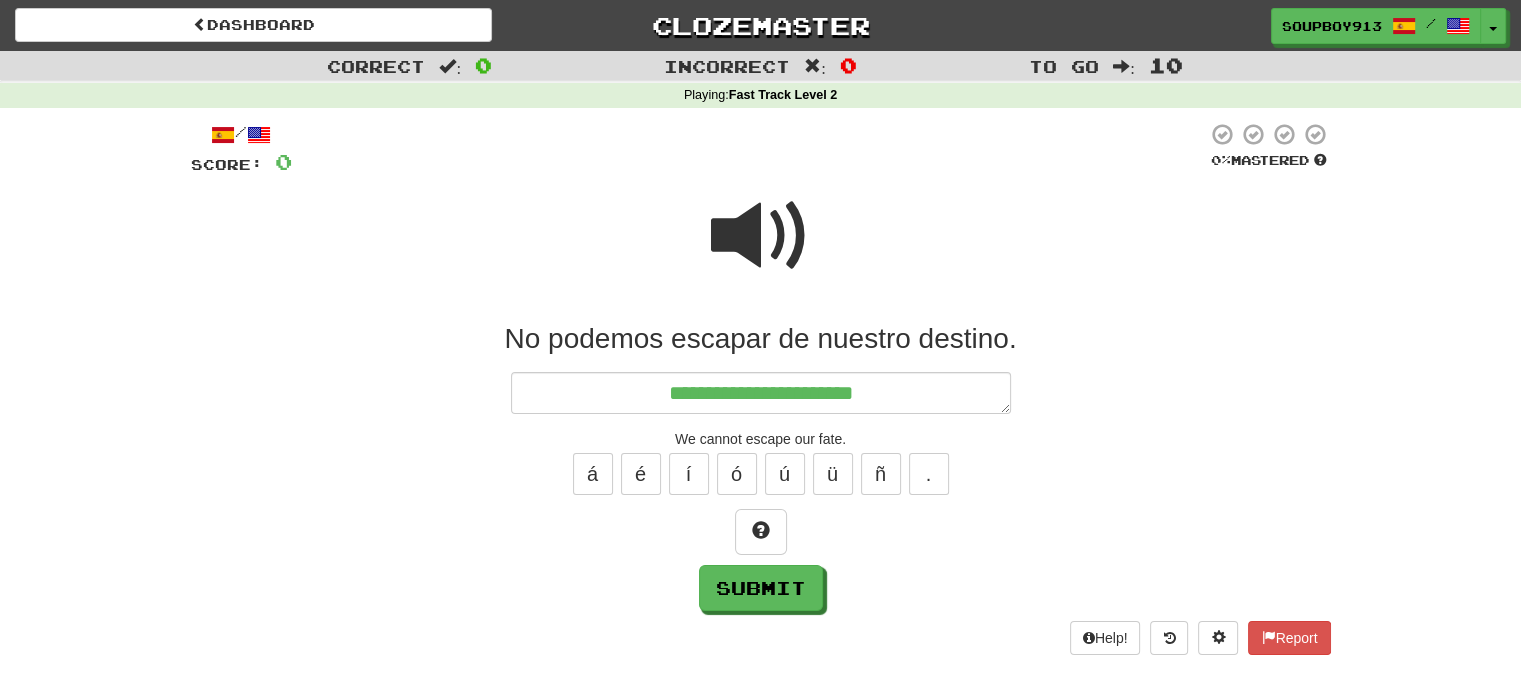 type on "*" 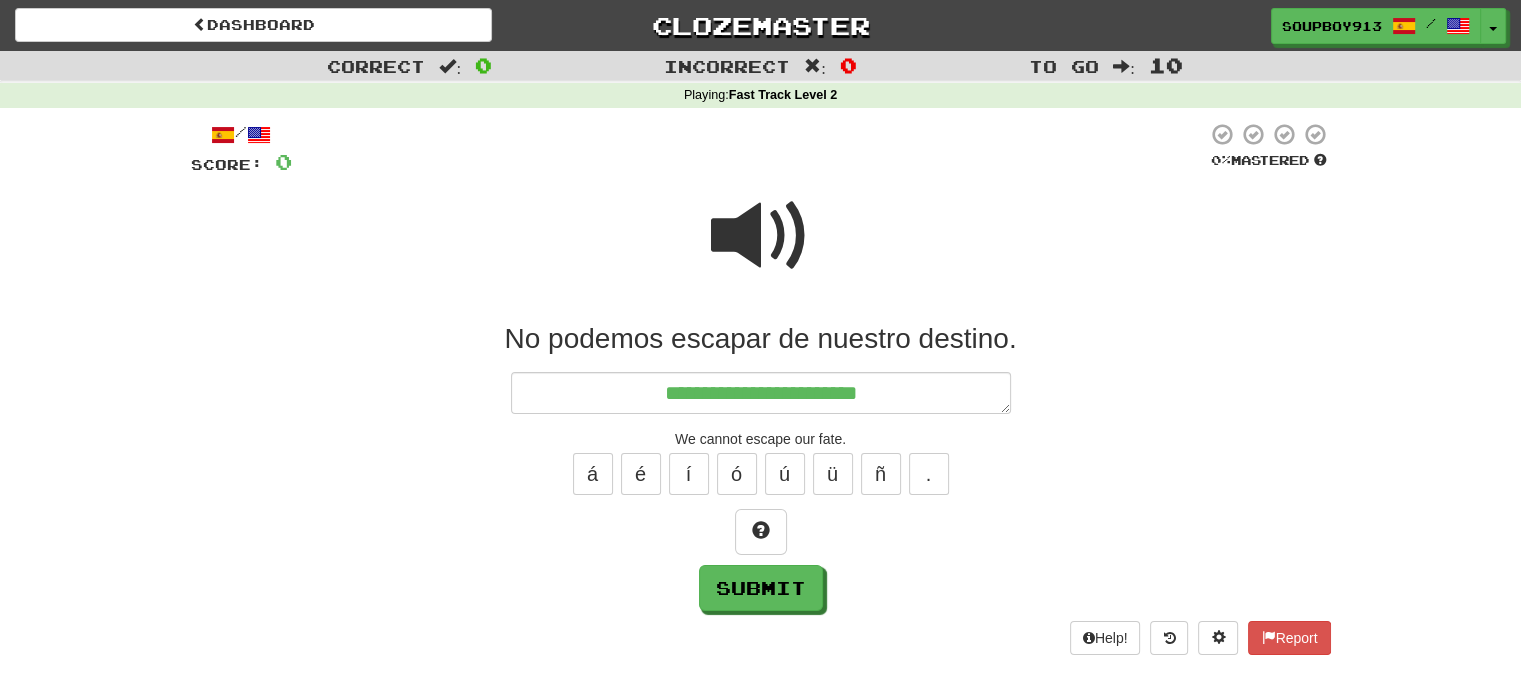 type on "*" 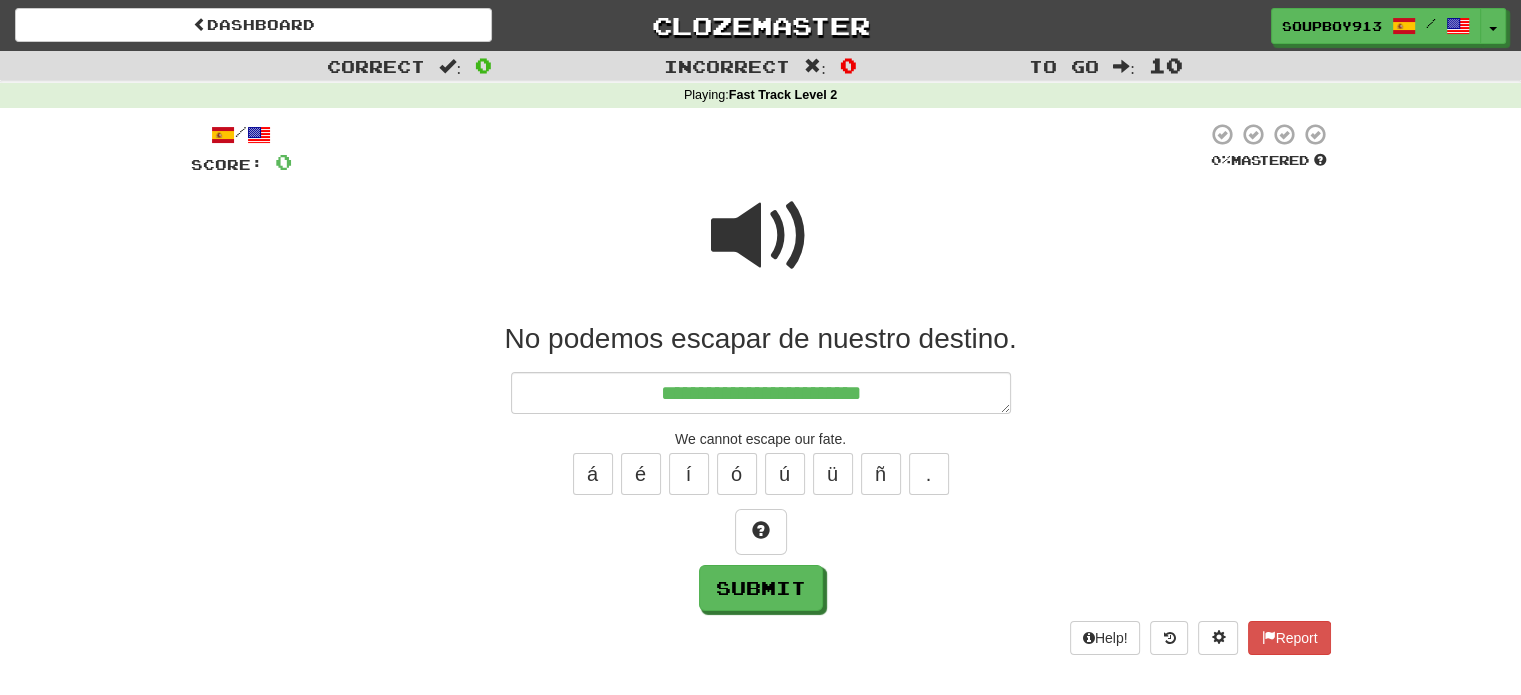 type on "*" 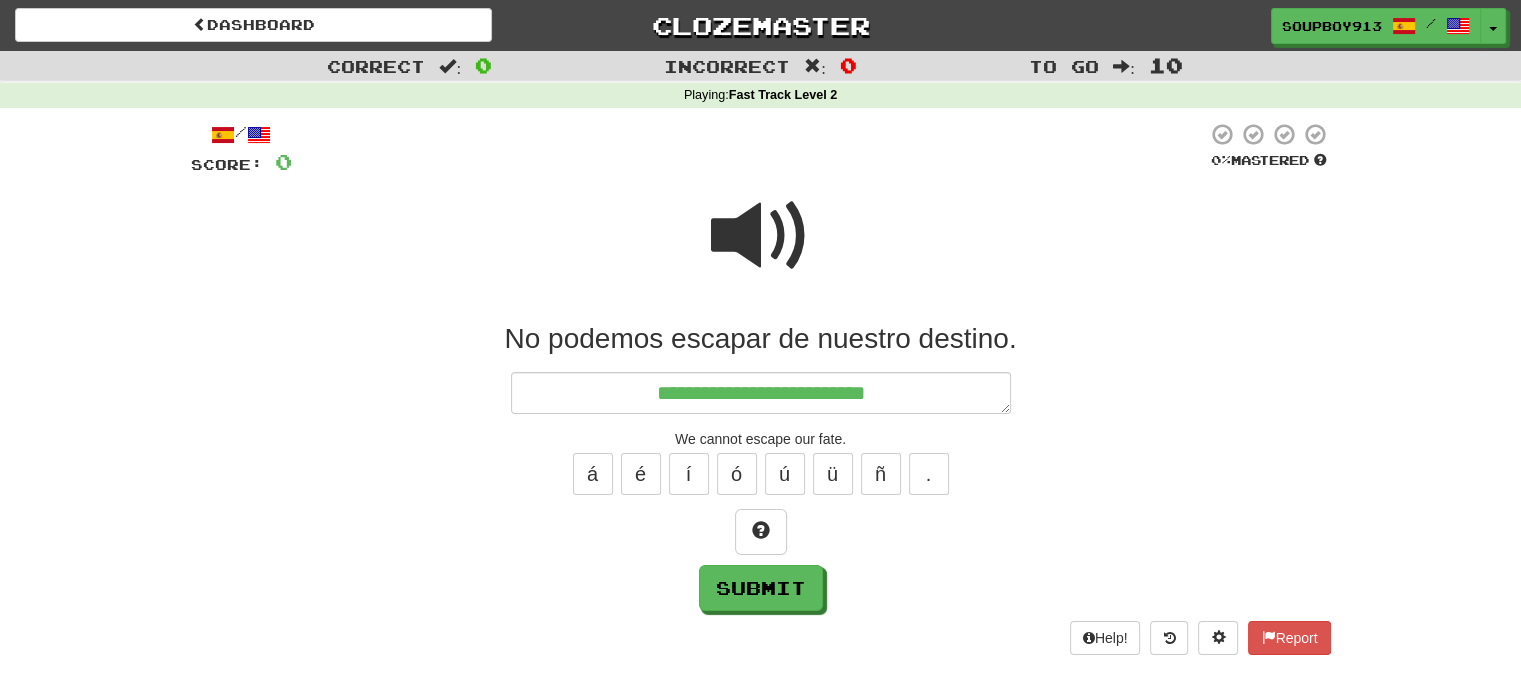 type on "*" 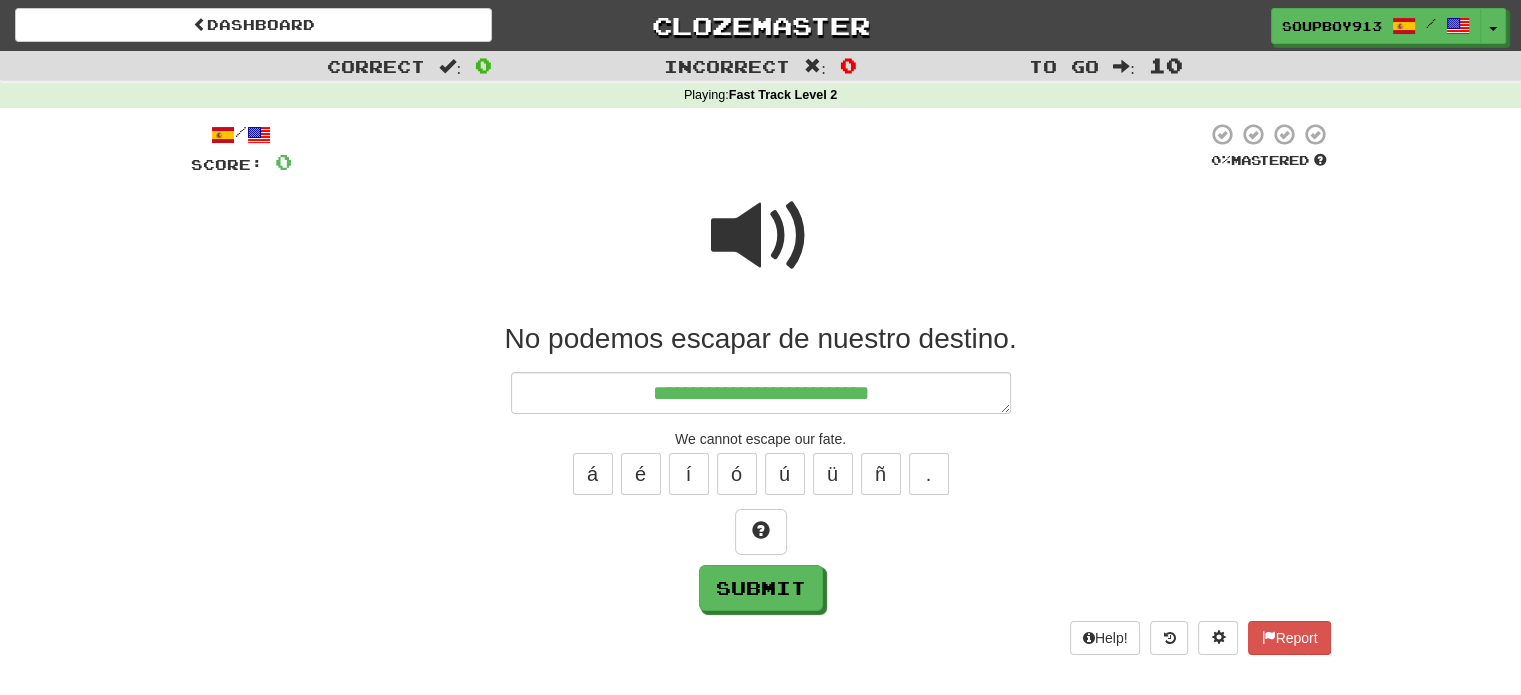 type on "*" 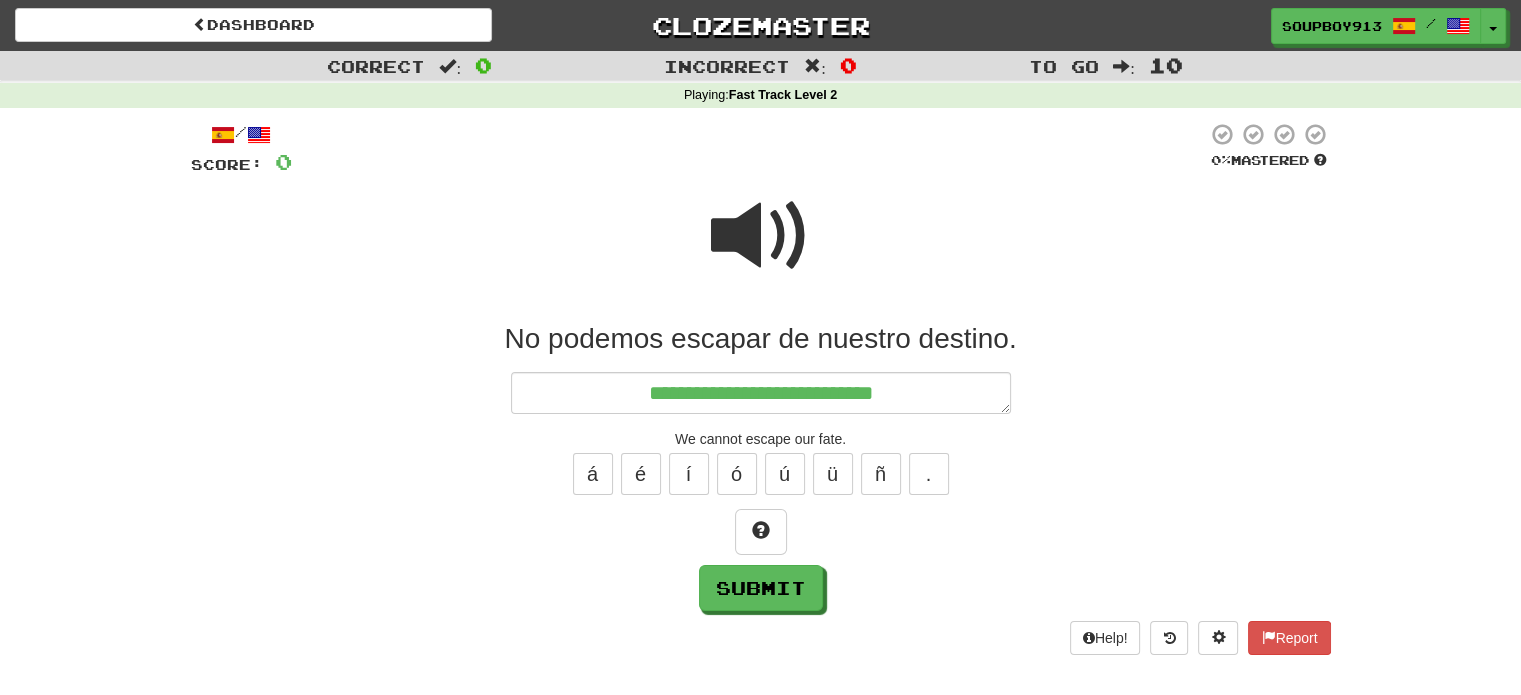 type on "*" 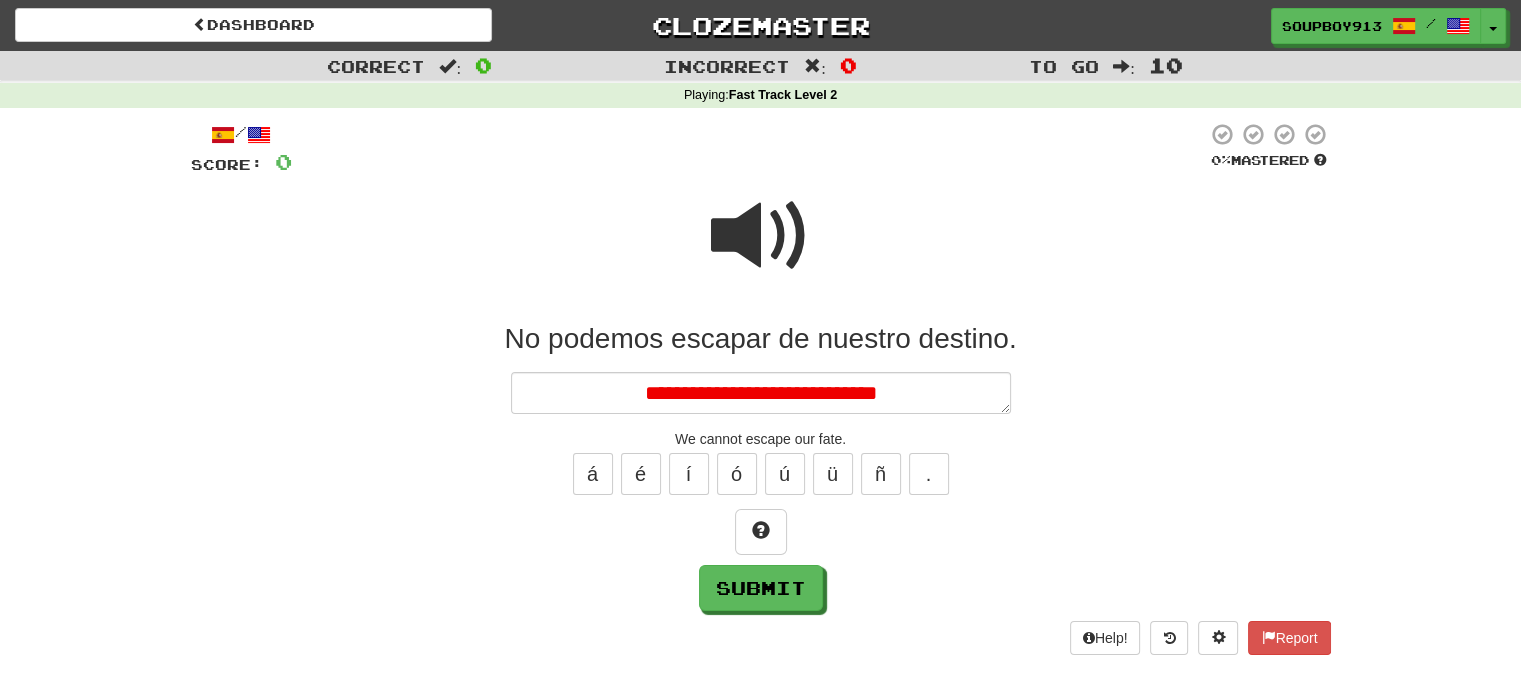 type on "*" 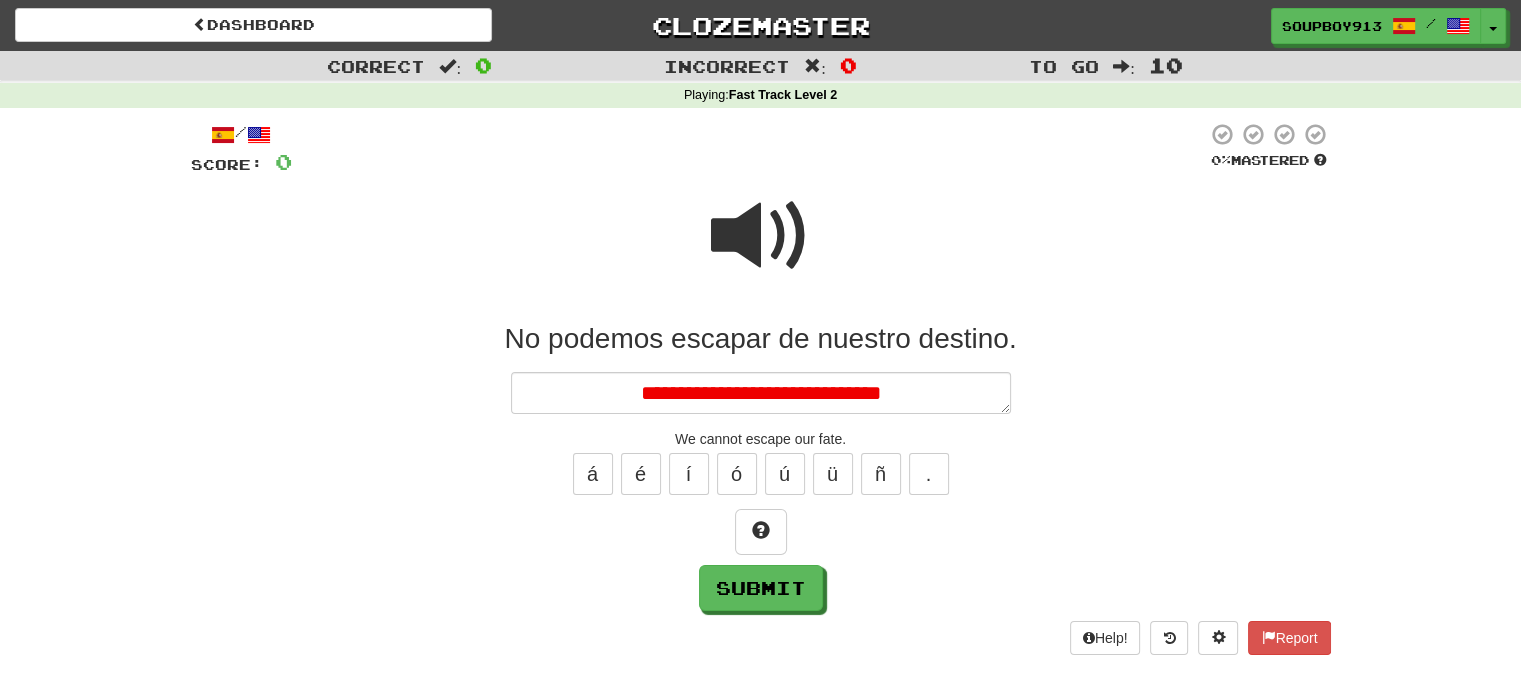 type on "*" 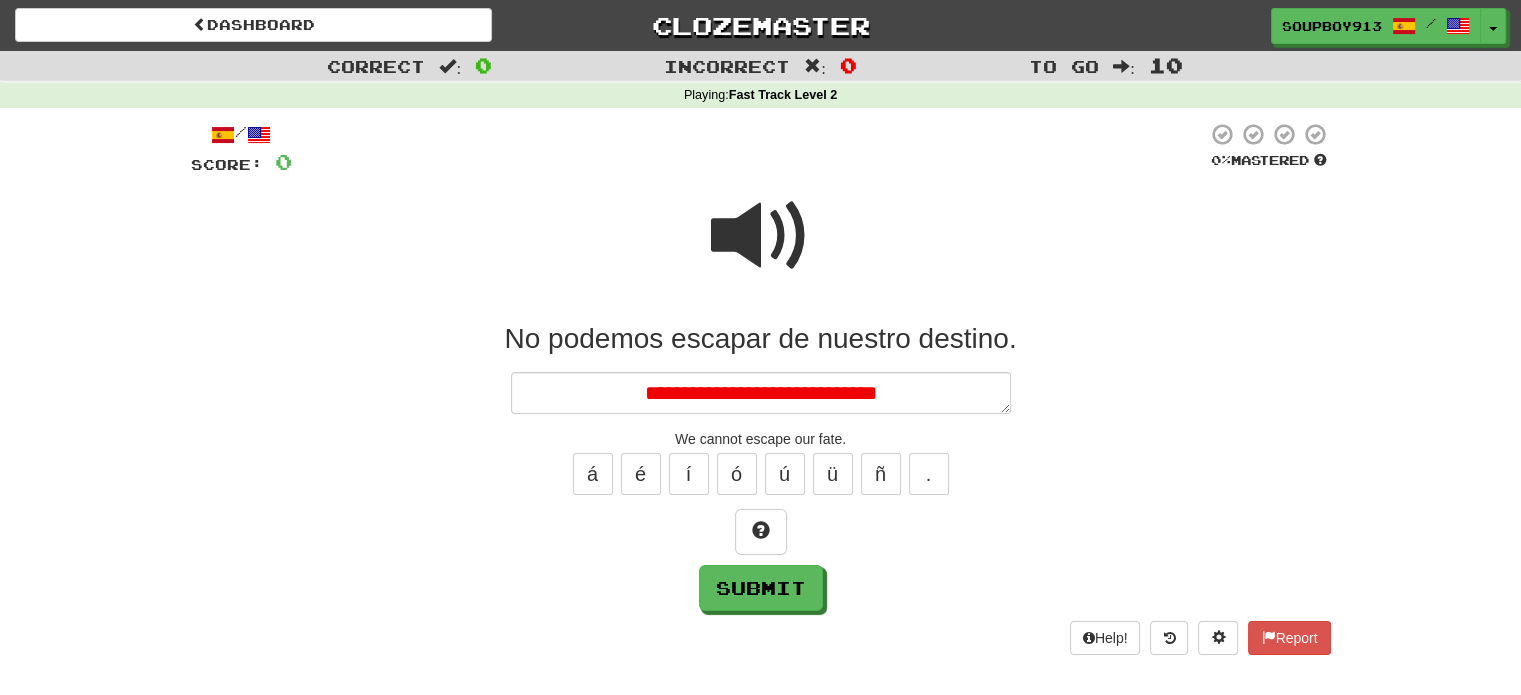 type on "*" 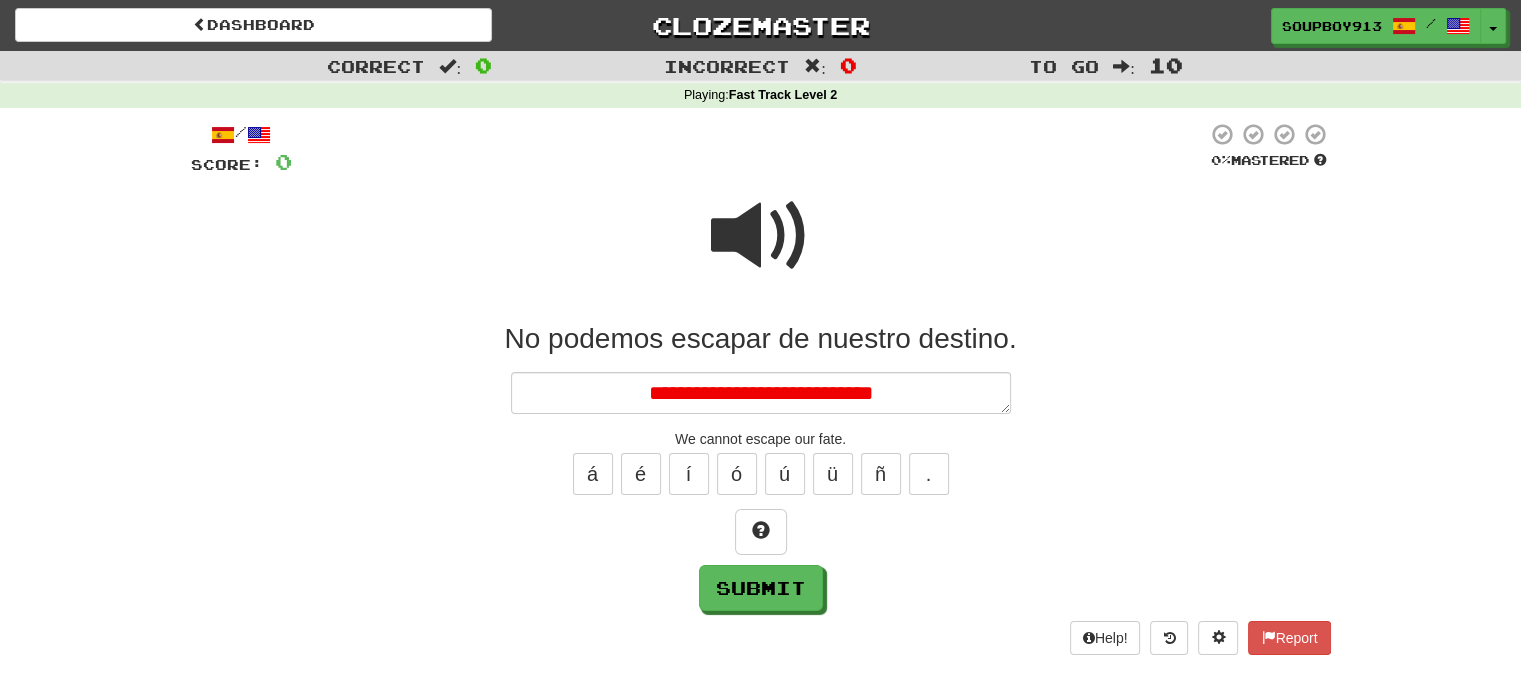 type on "*" 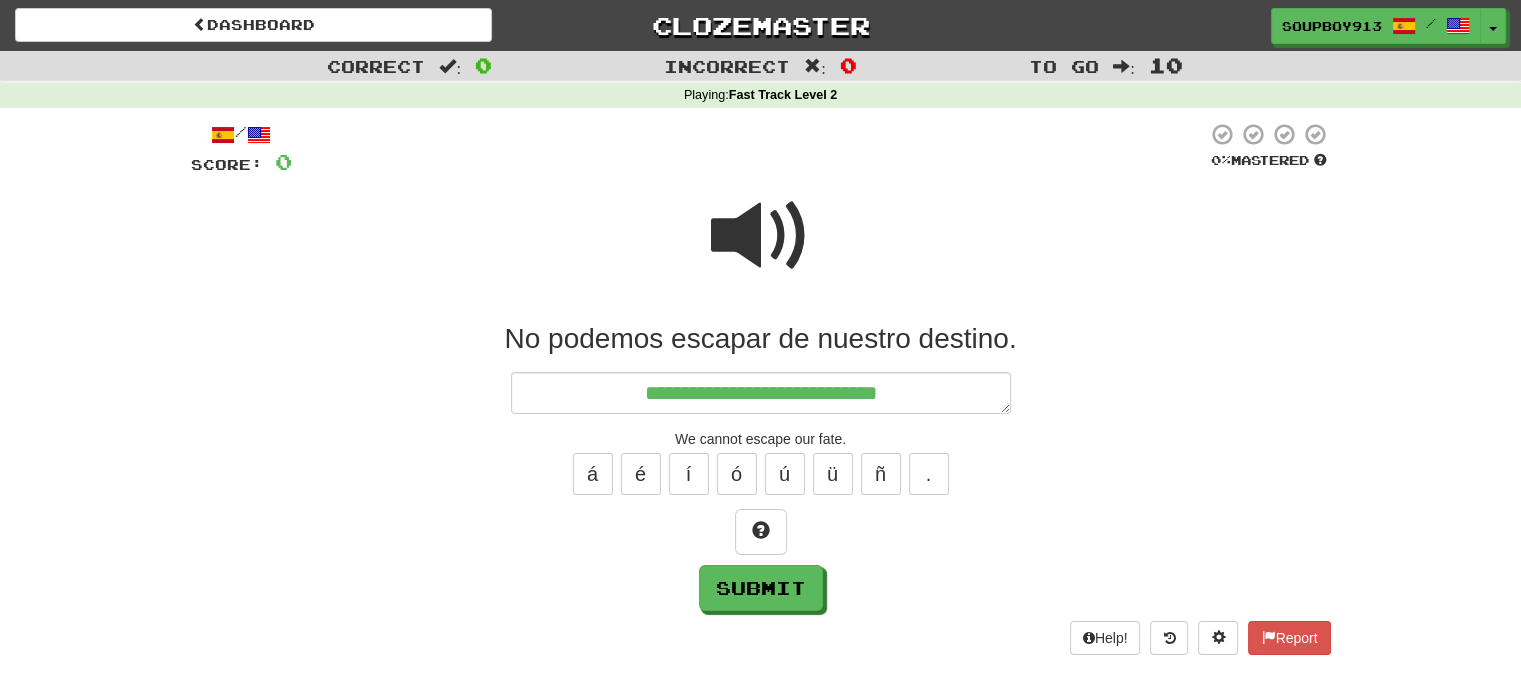 type on "*" 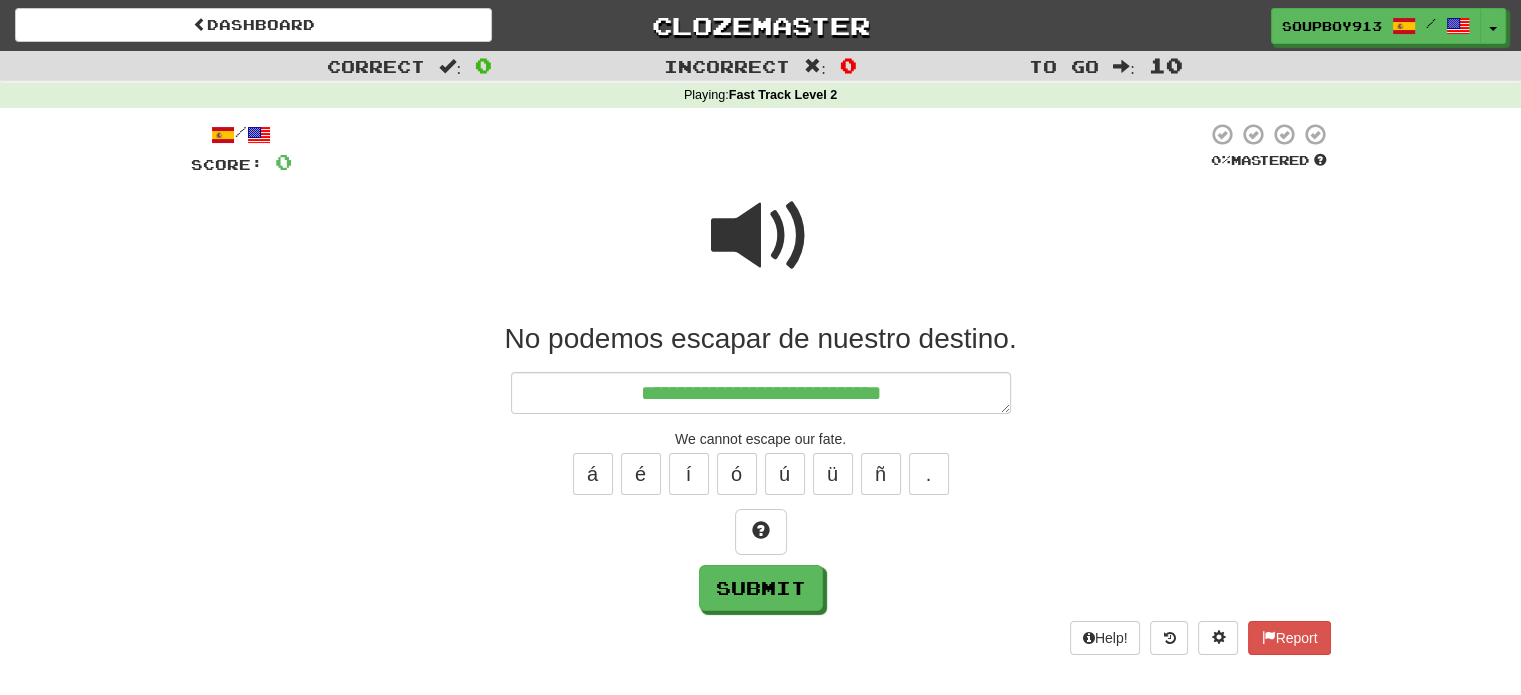 type on "*" 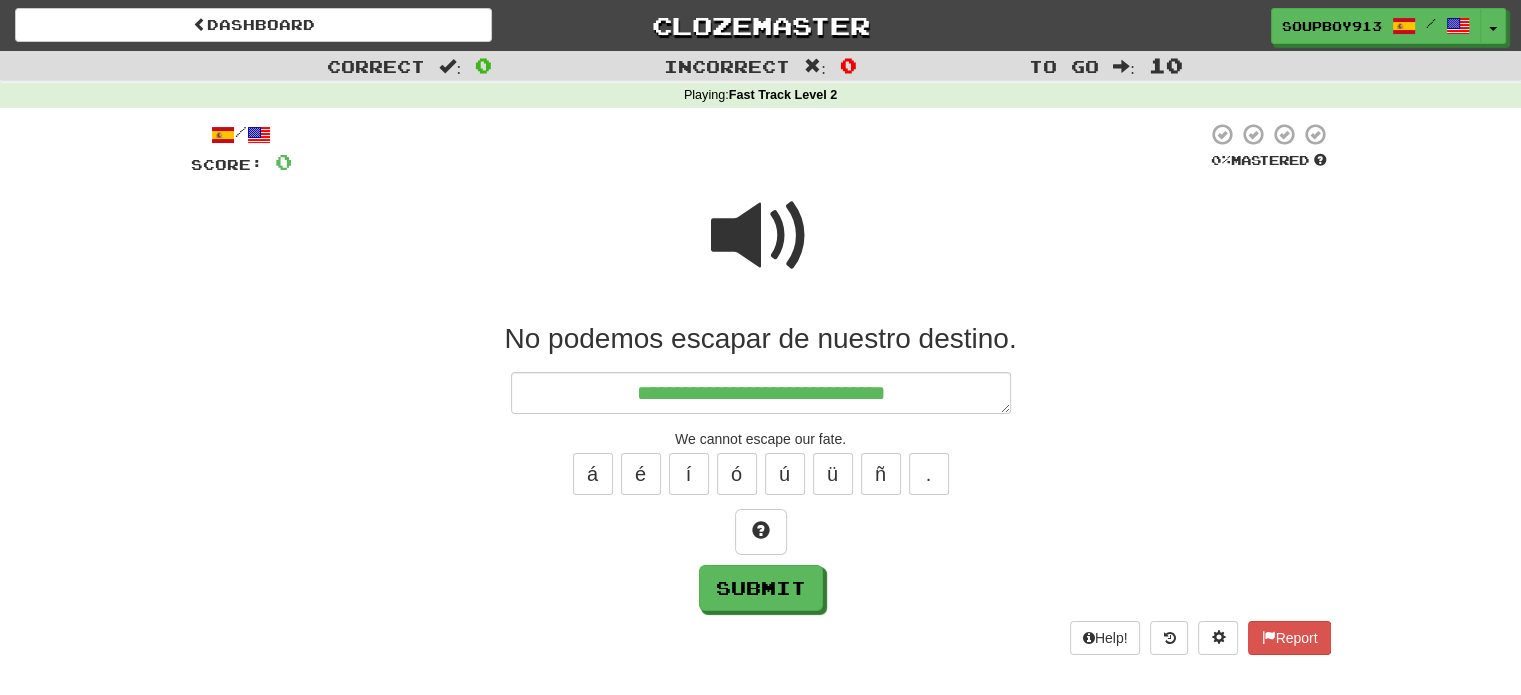 type on "*" 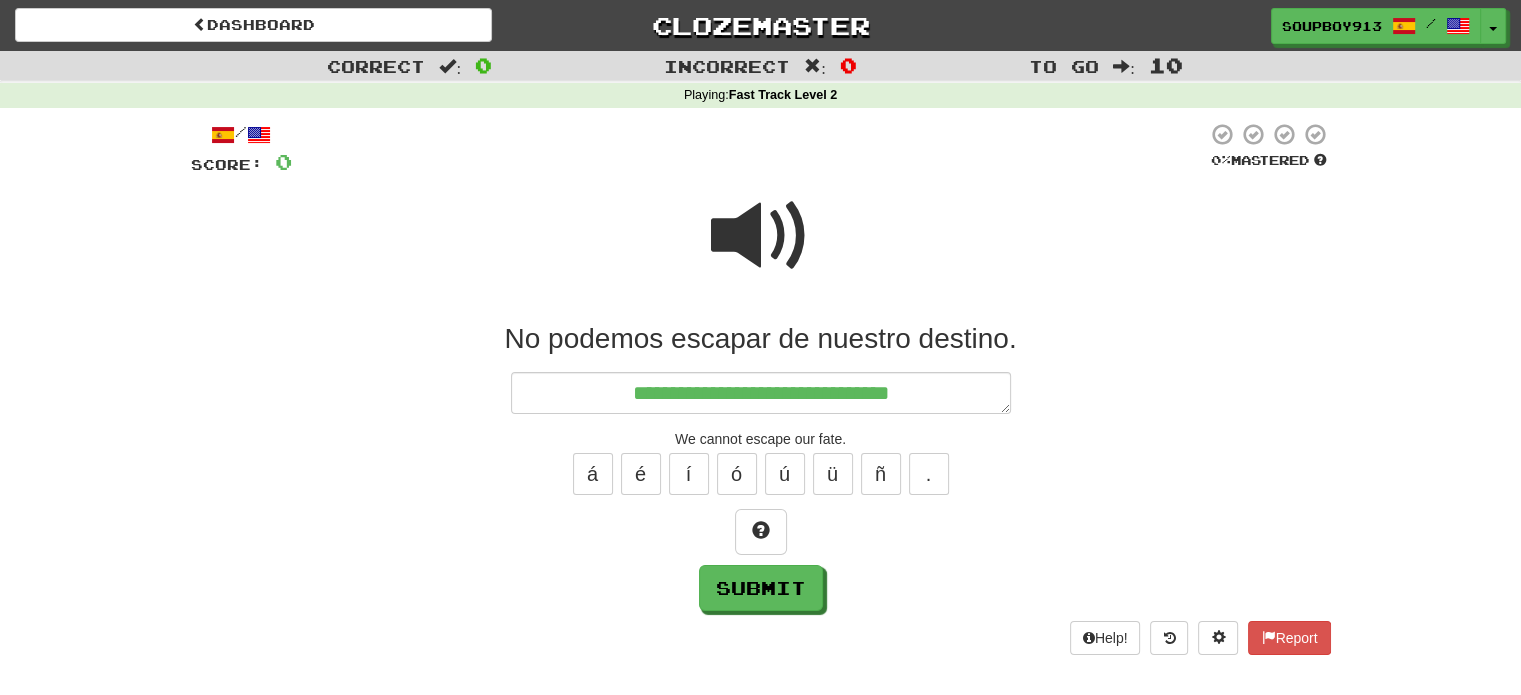 type on "*" 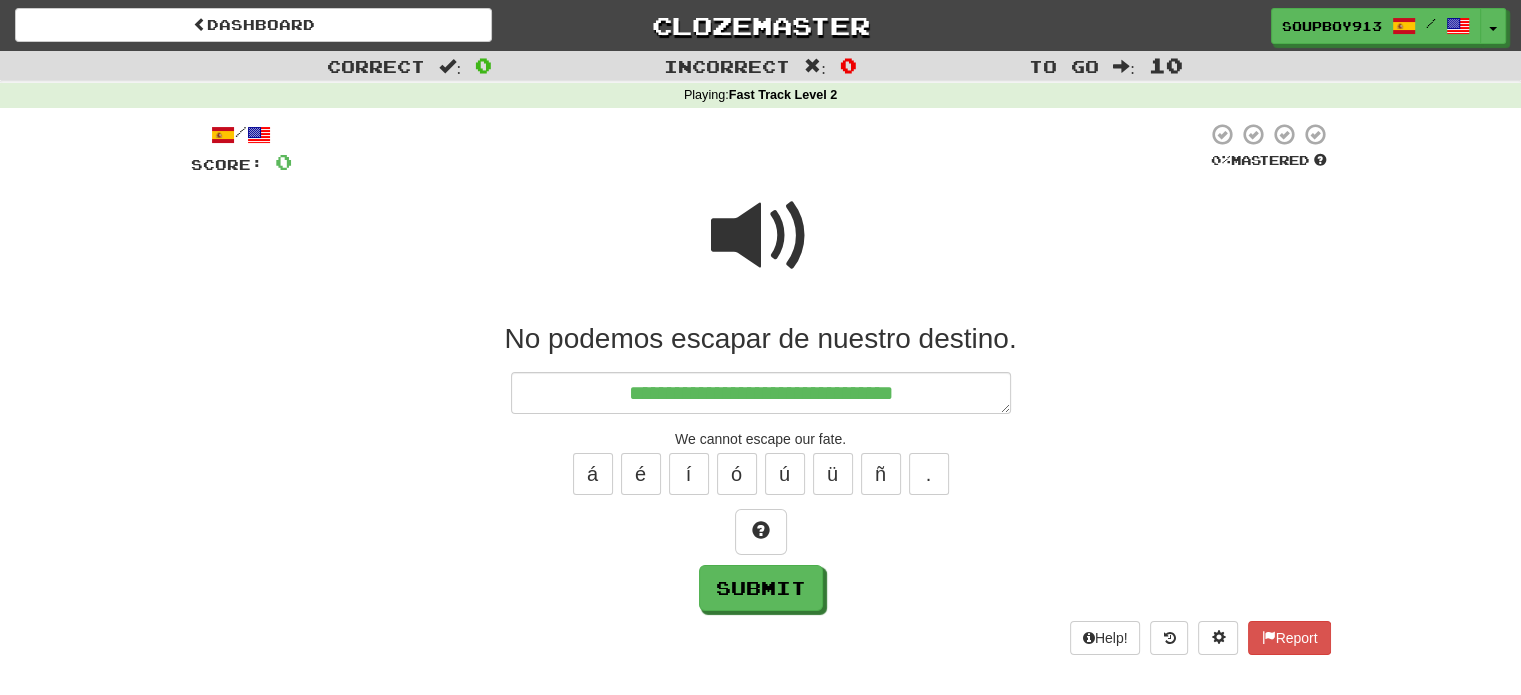 type on "*" 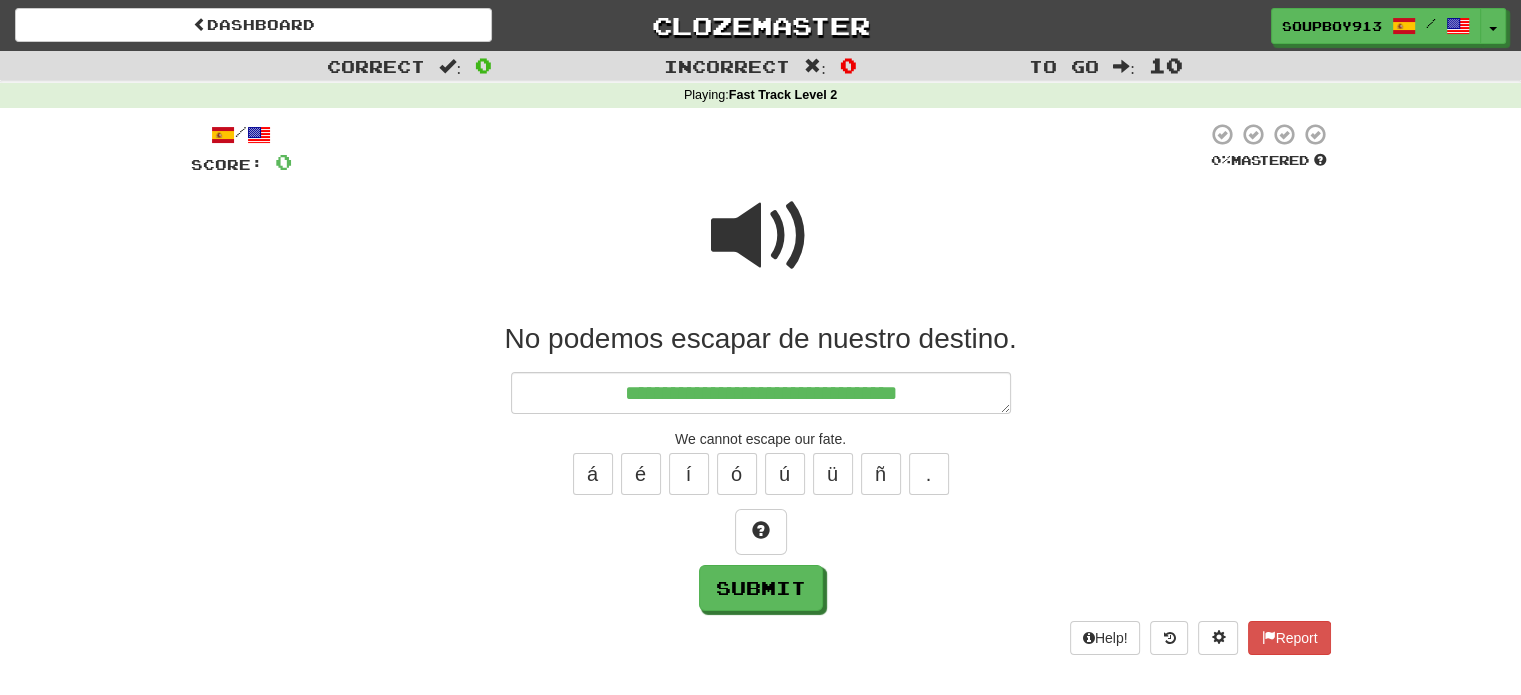 type on "**********" 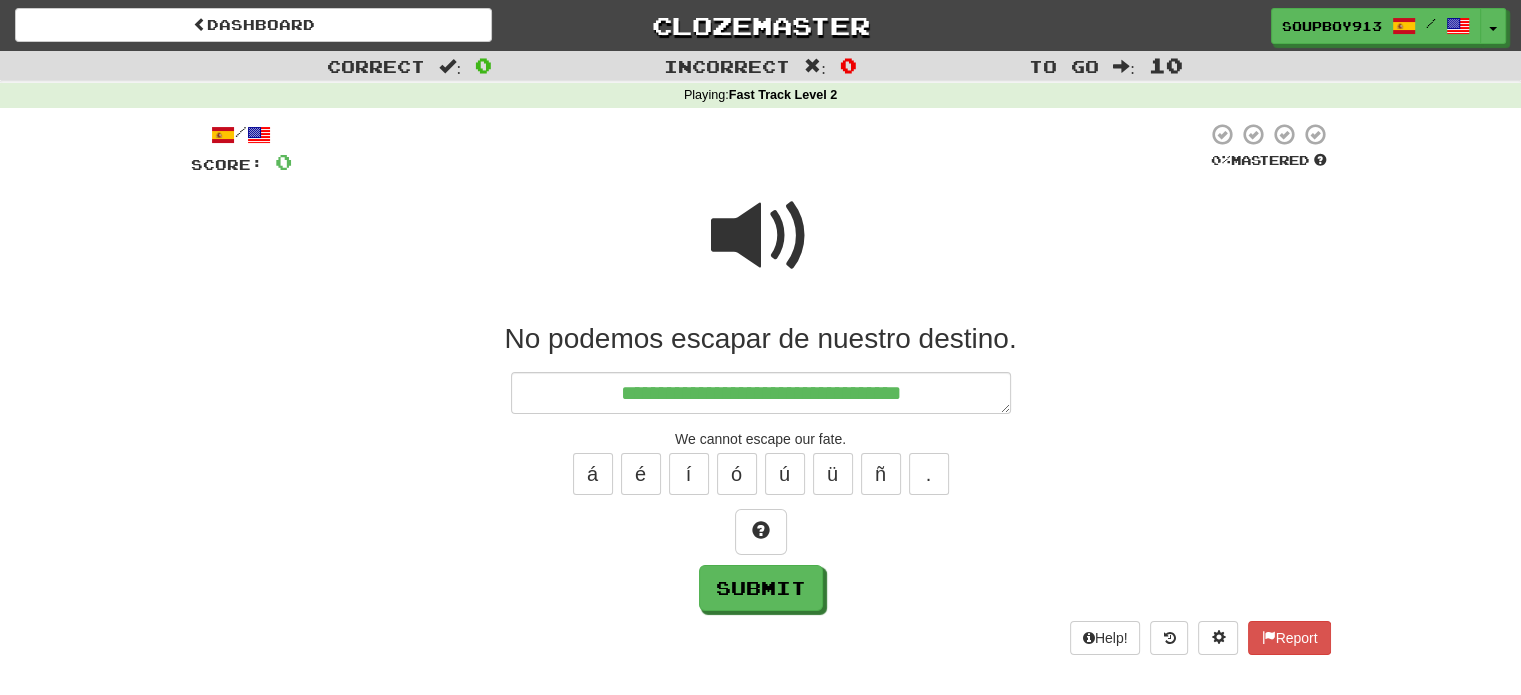 type on "*" 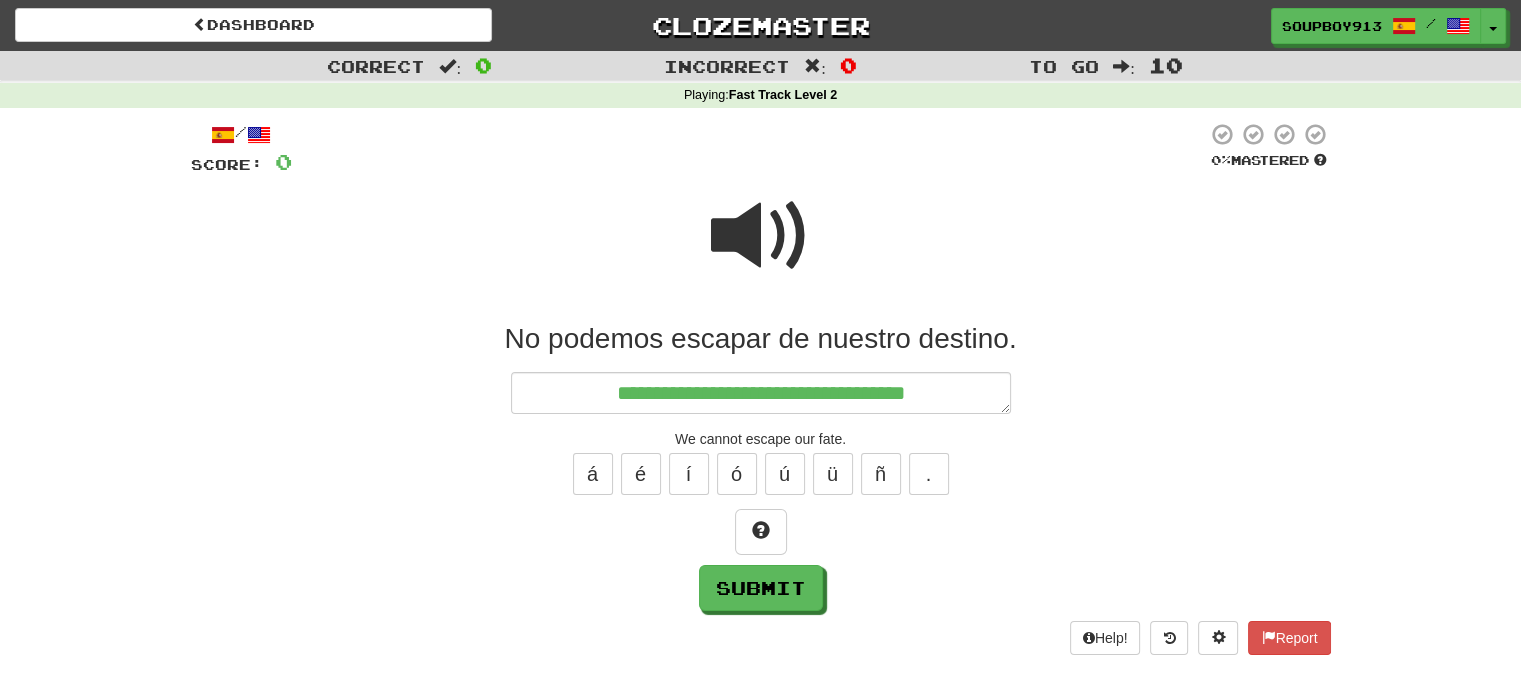 type on "**********" 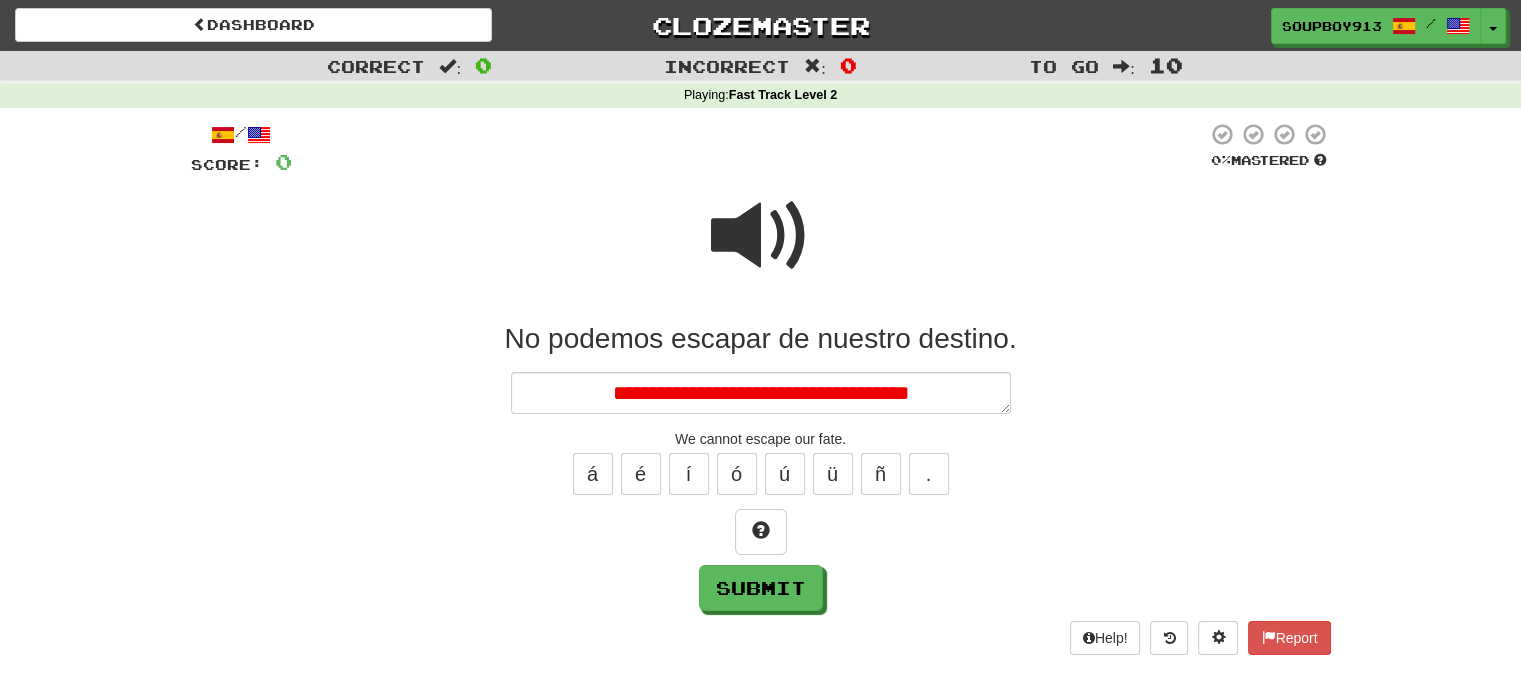 type on "*" 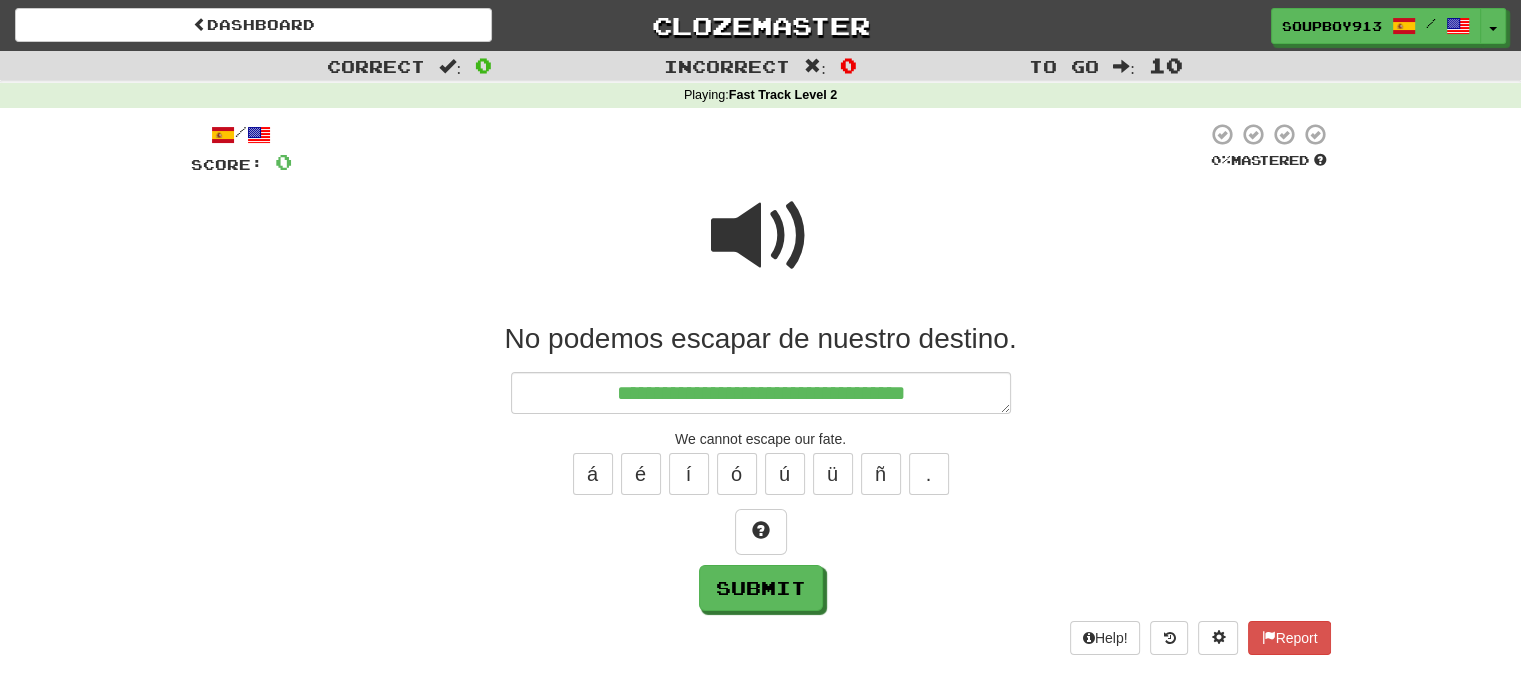 type on "*" 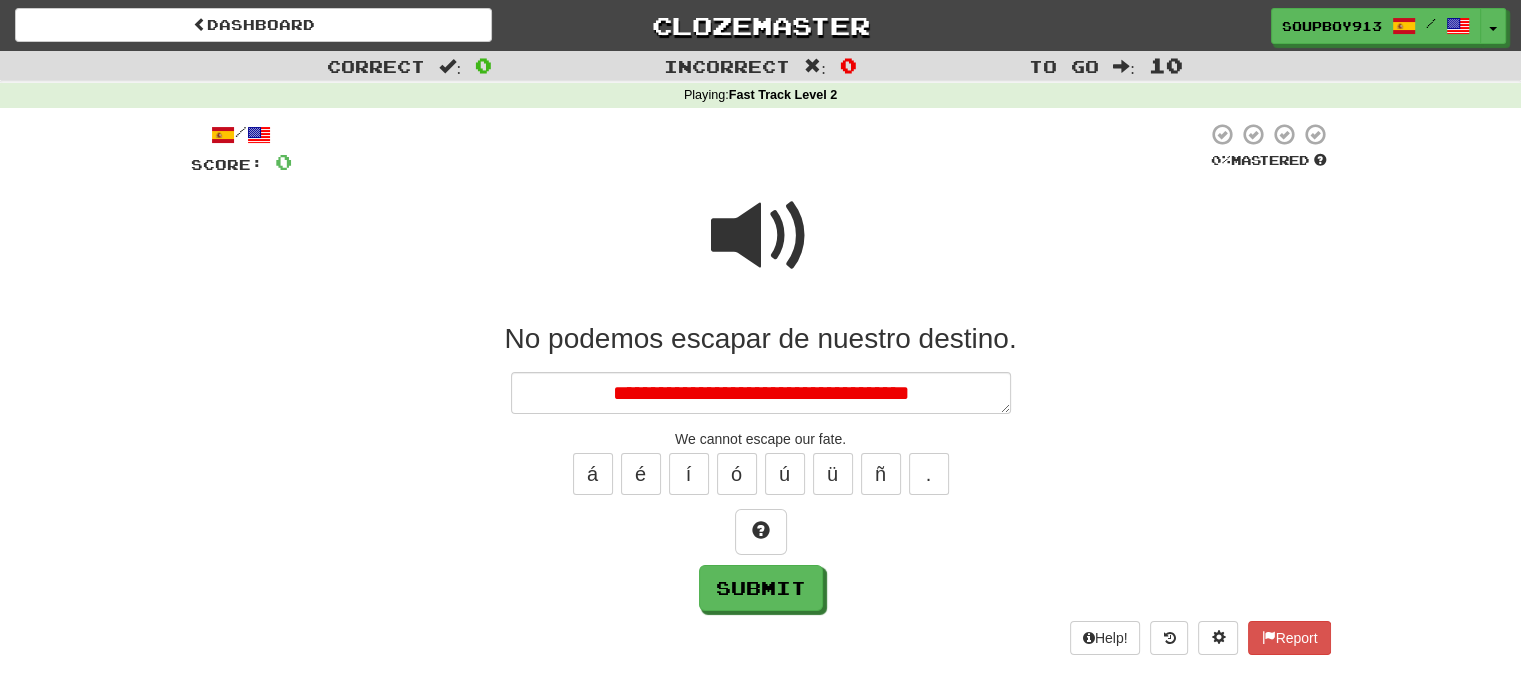 type on "*" 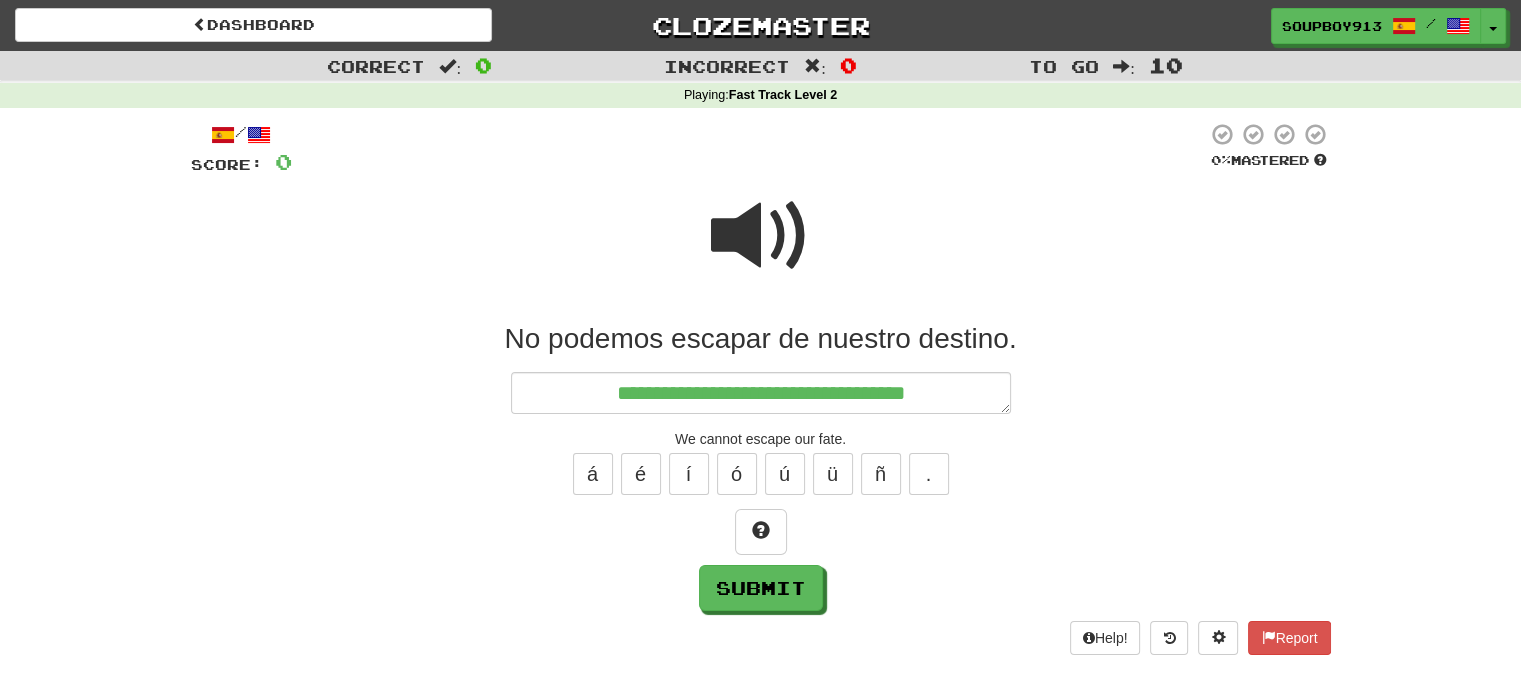 type on "*" 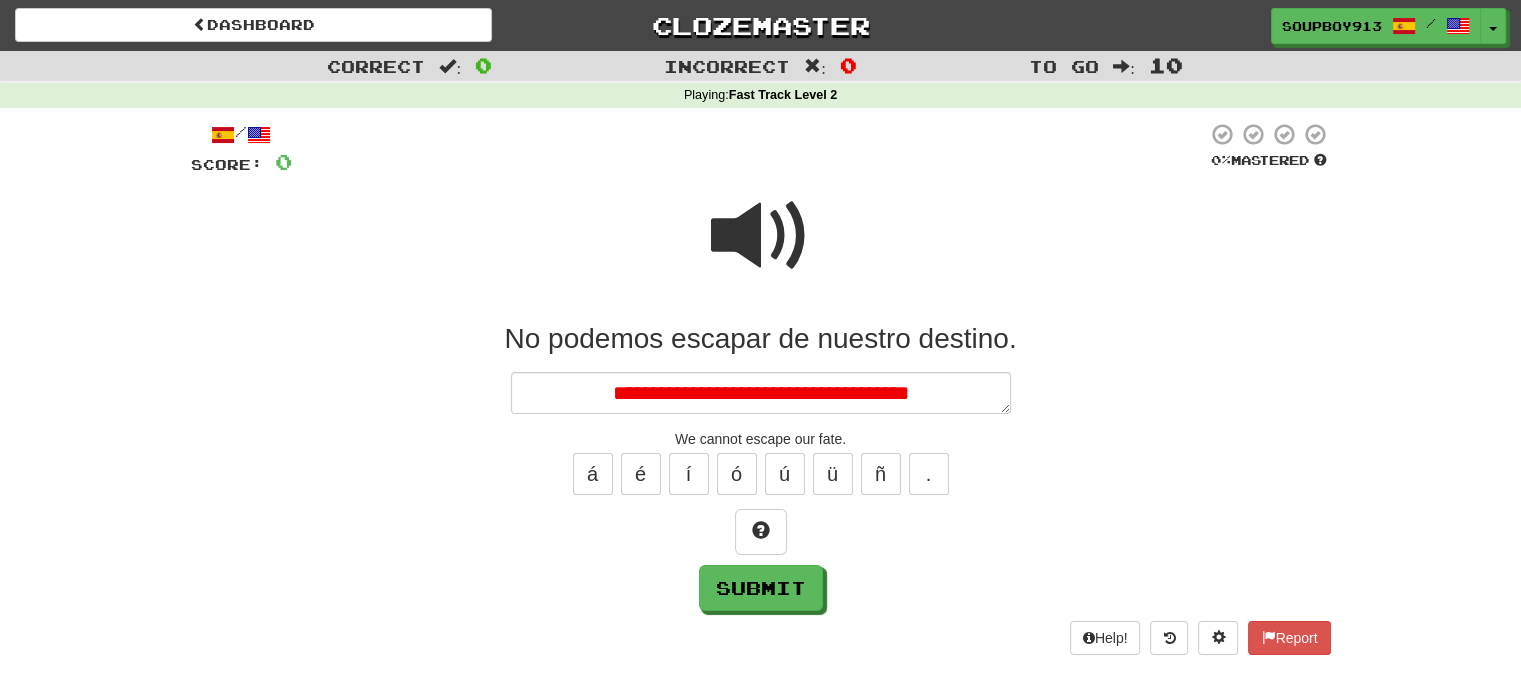 type on "*" 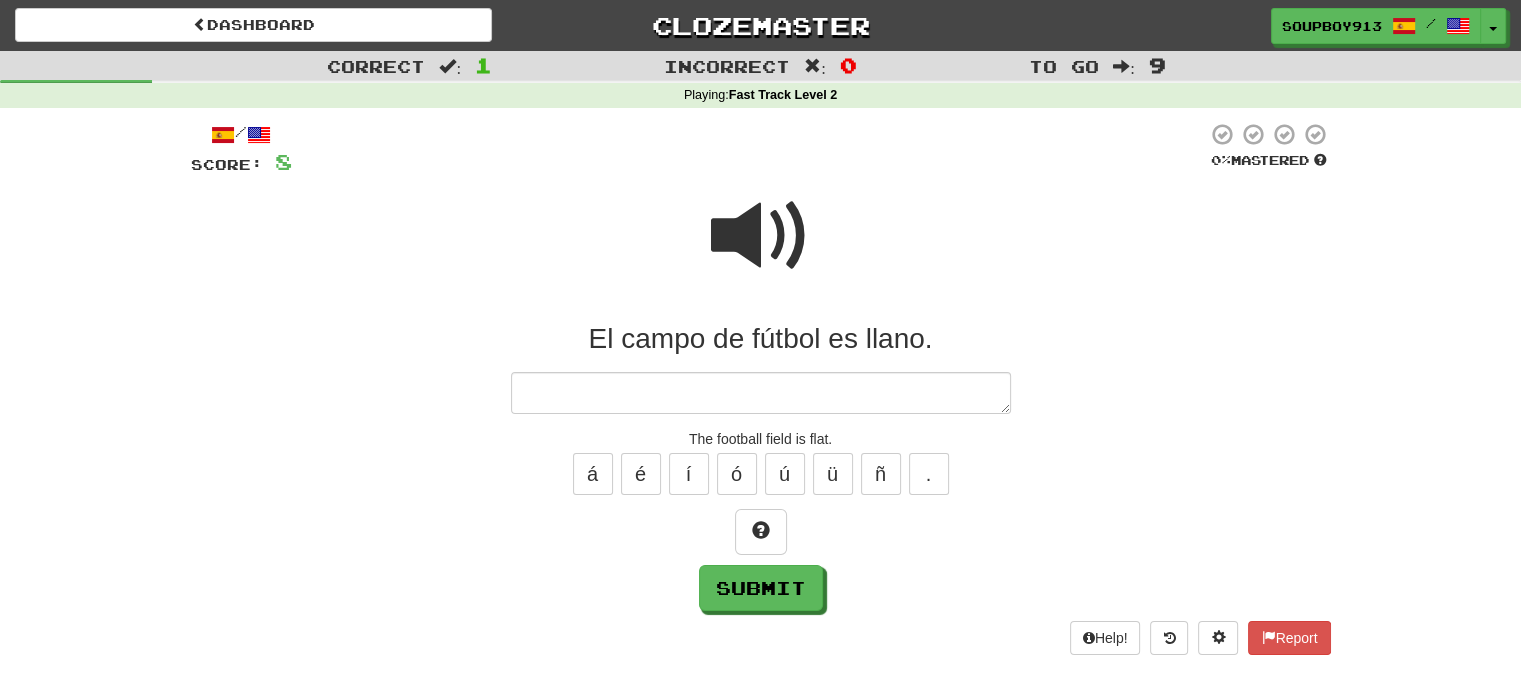 type on "*" 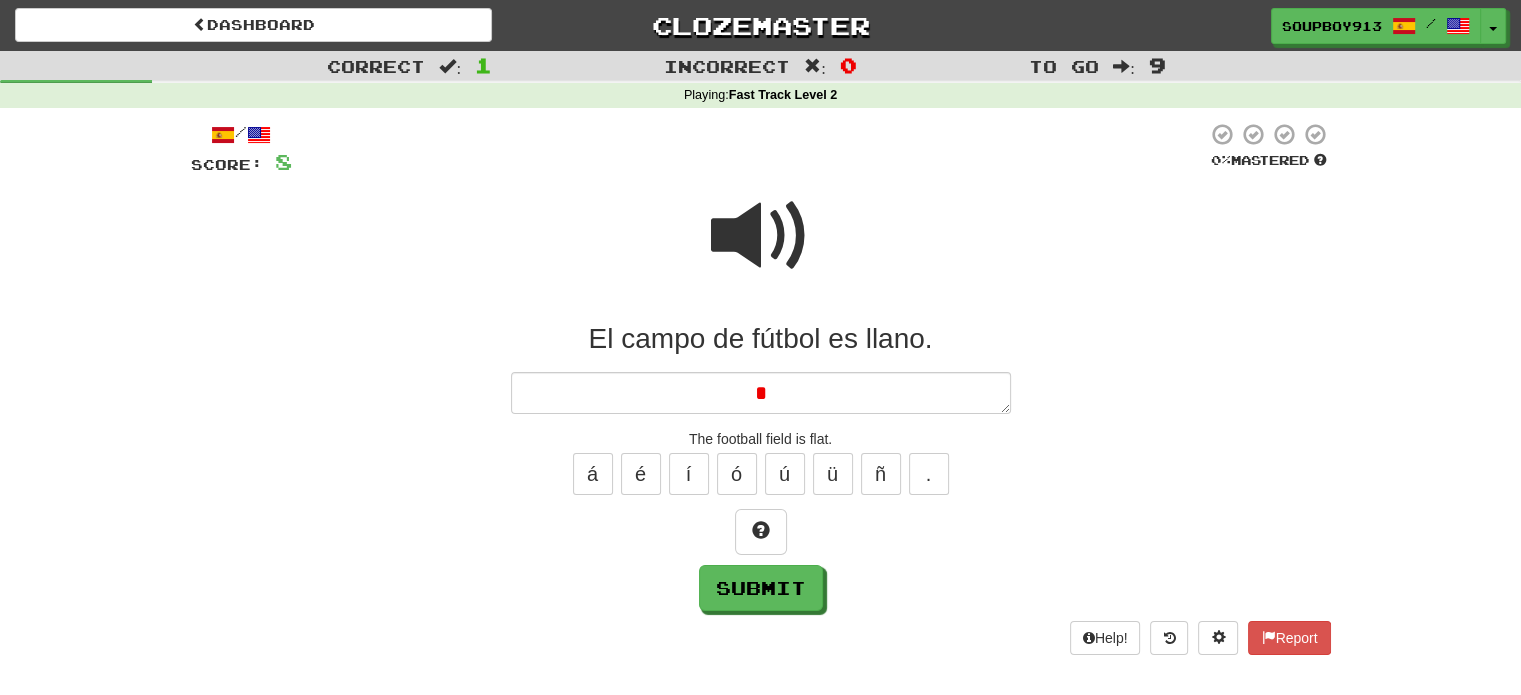 type on "*" 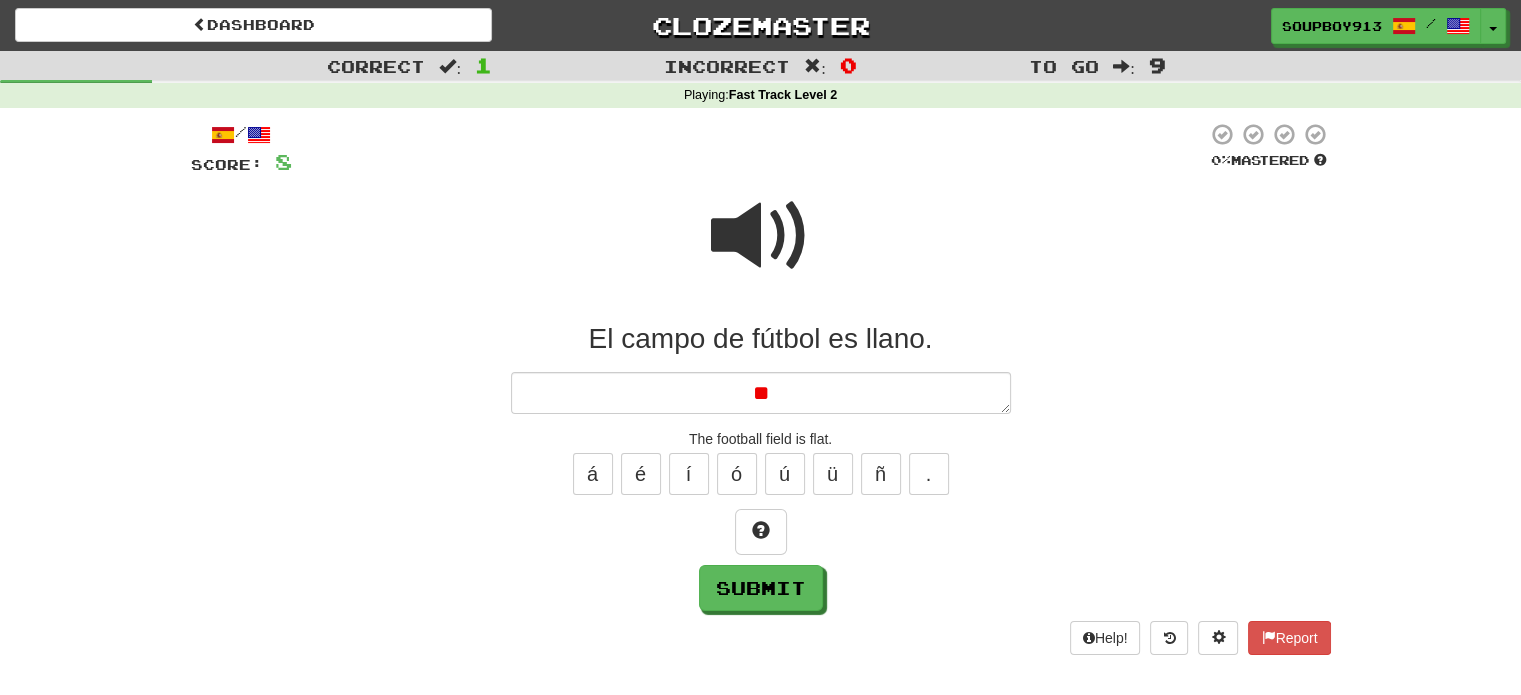 type on "*" 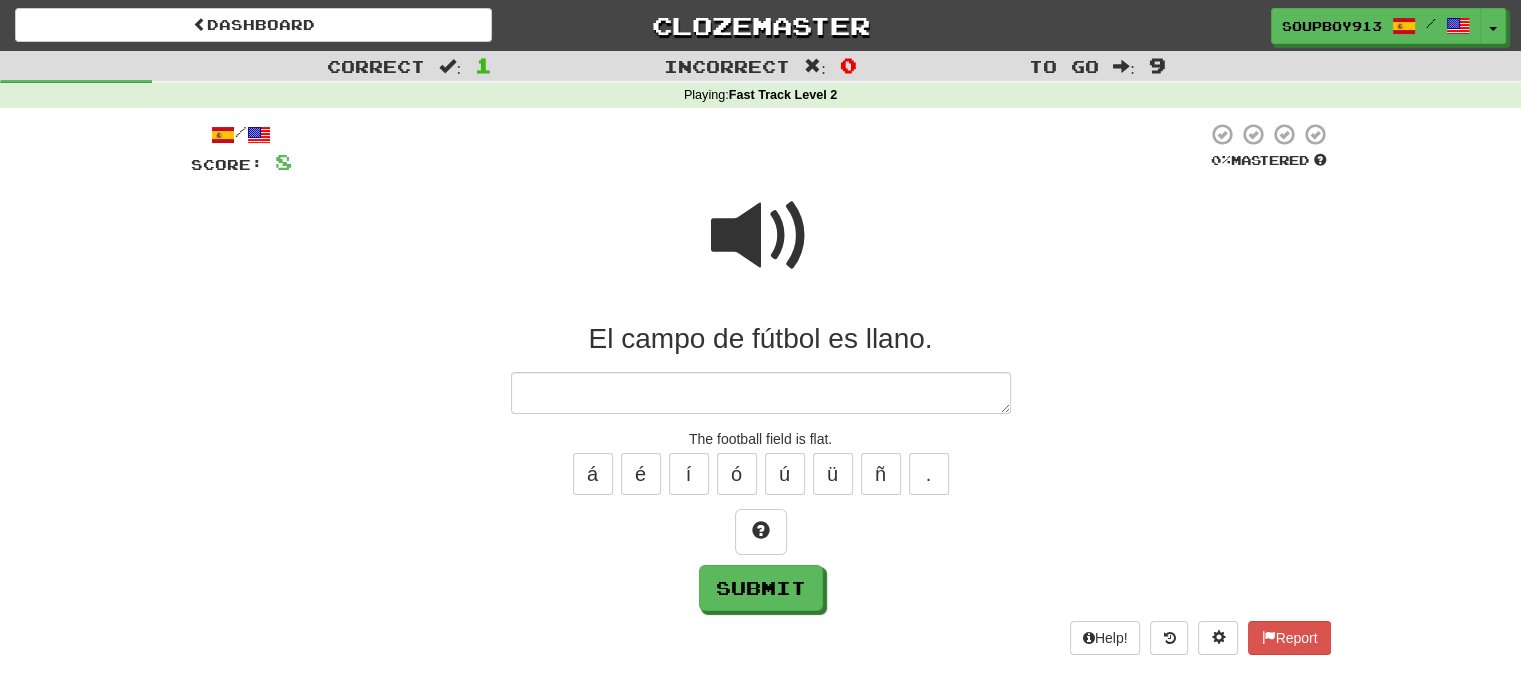 type on "*" 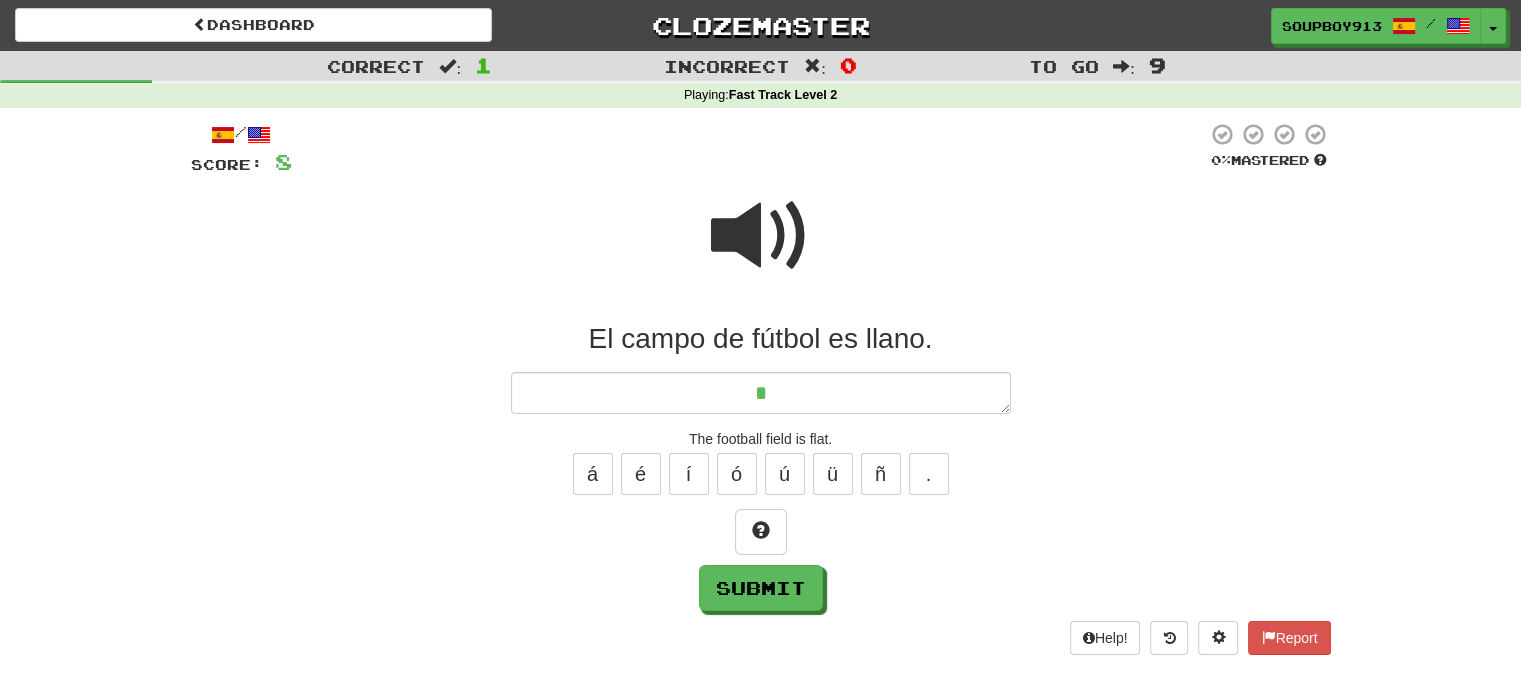 type on "*" 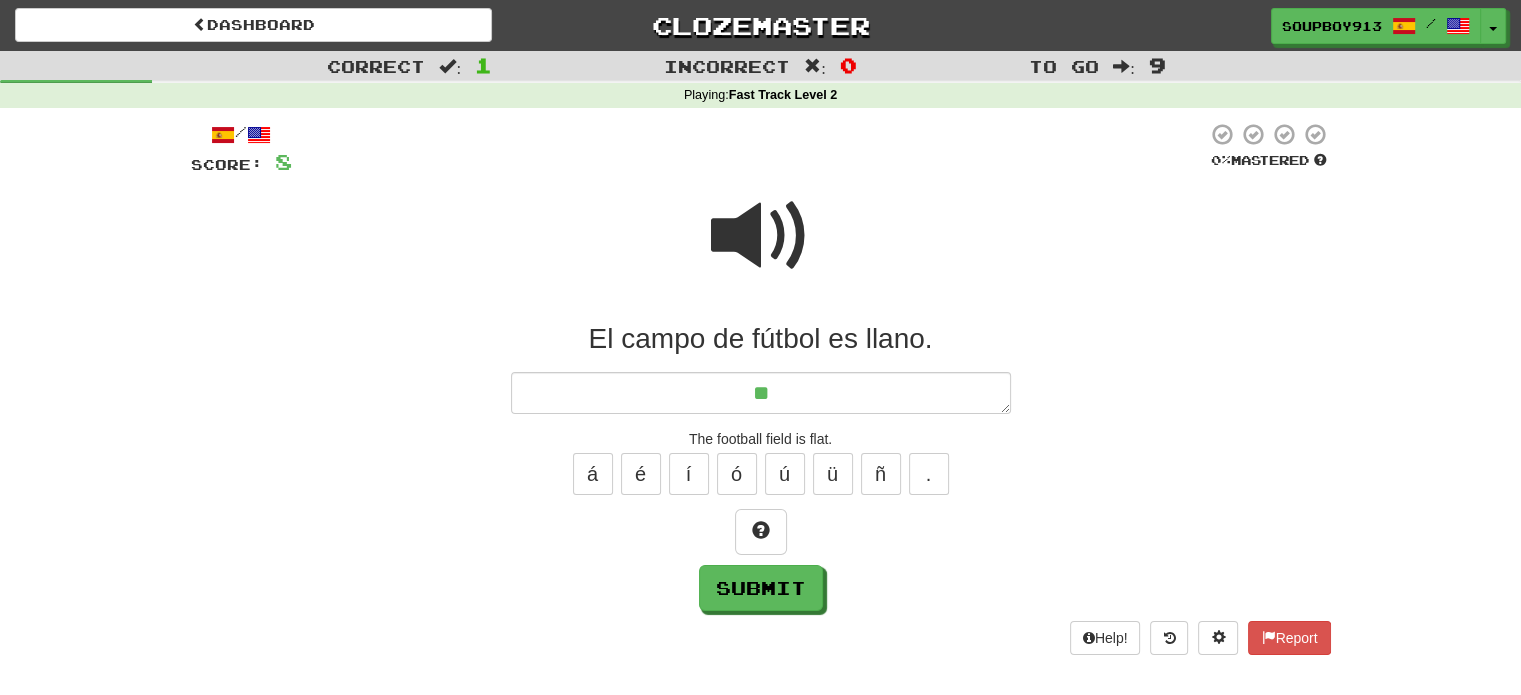 type on "*" 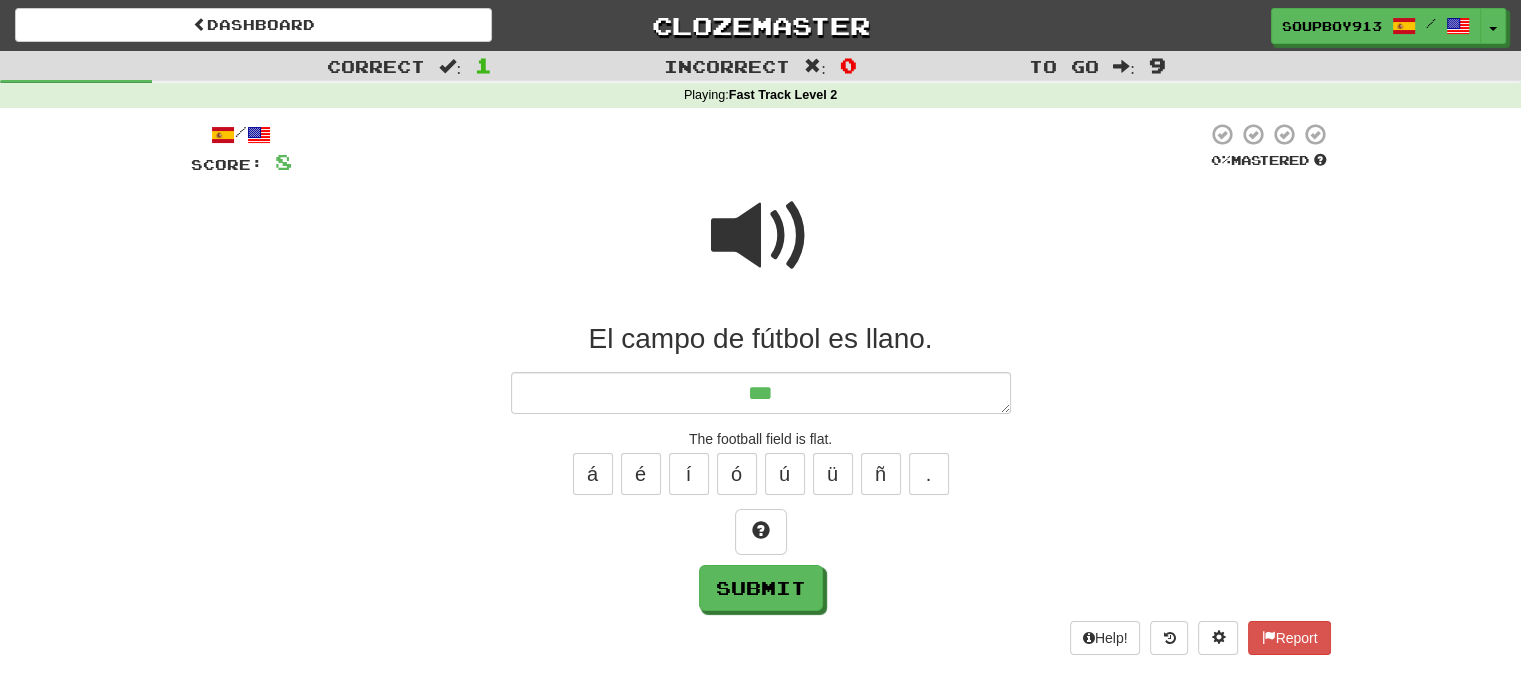 type on "*" 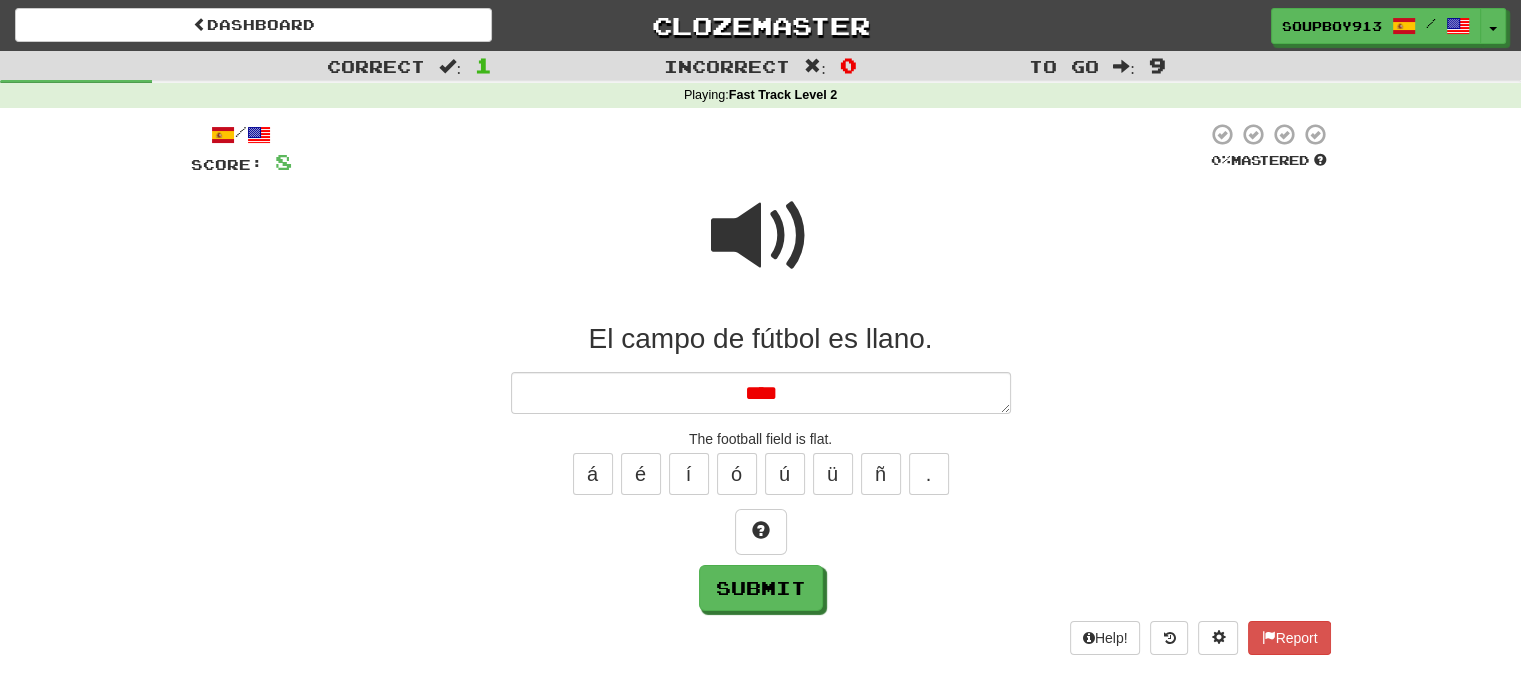 type on "*" 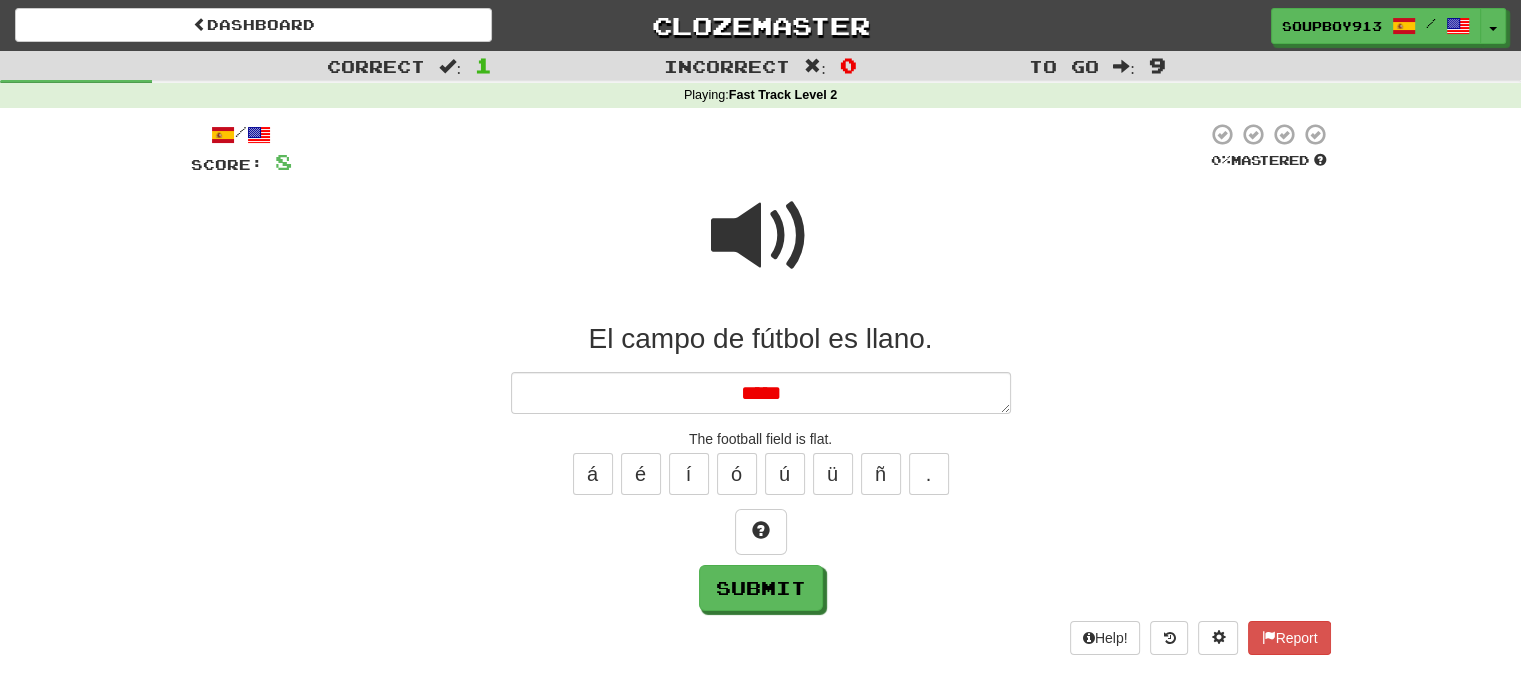 type on "*" 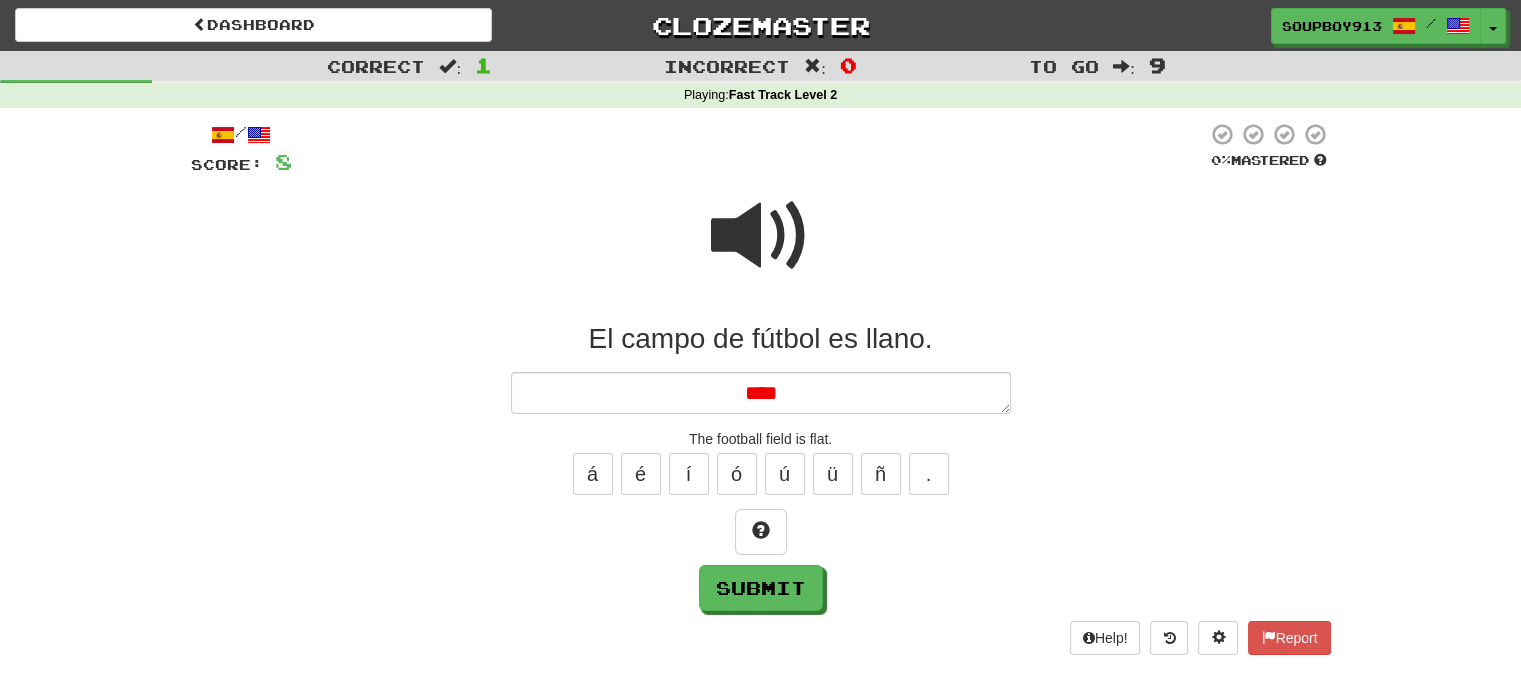 type on "*" 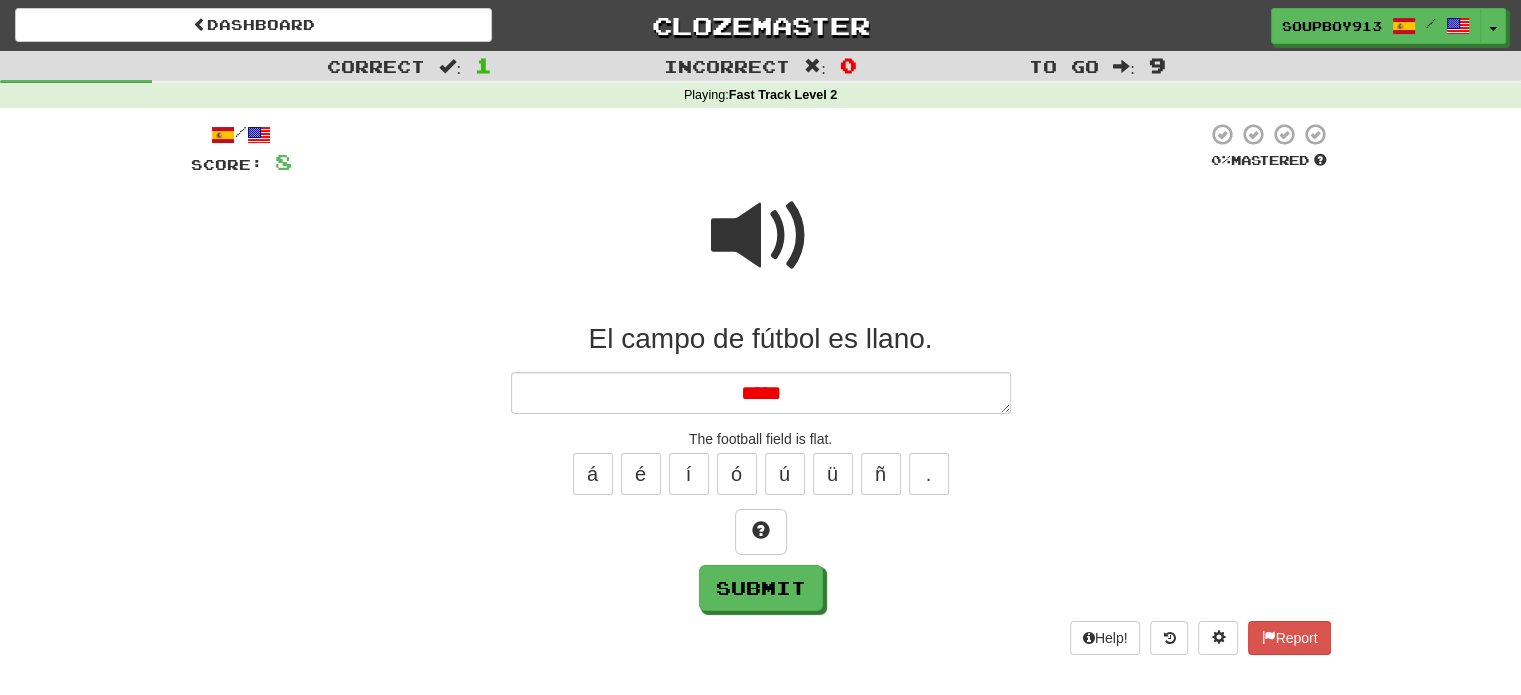 type on "*" 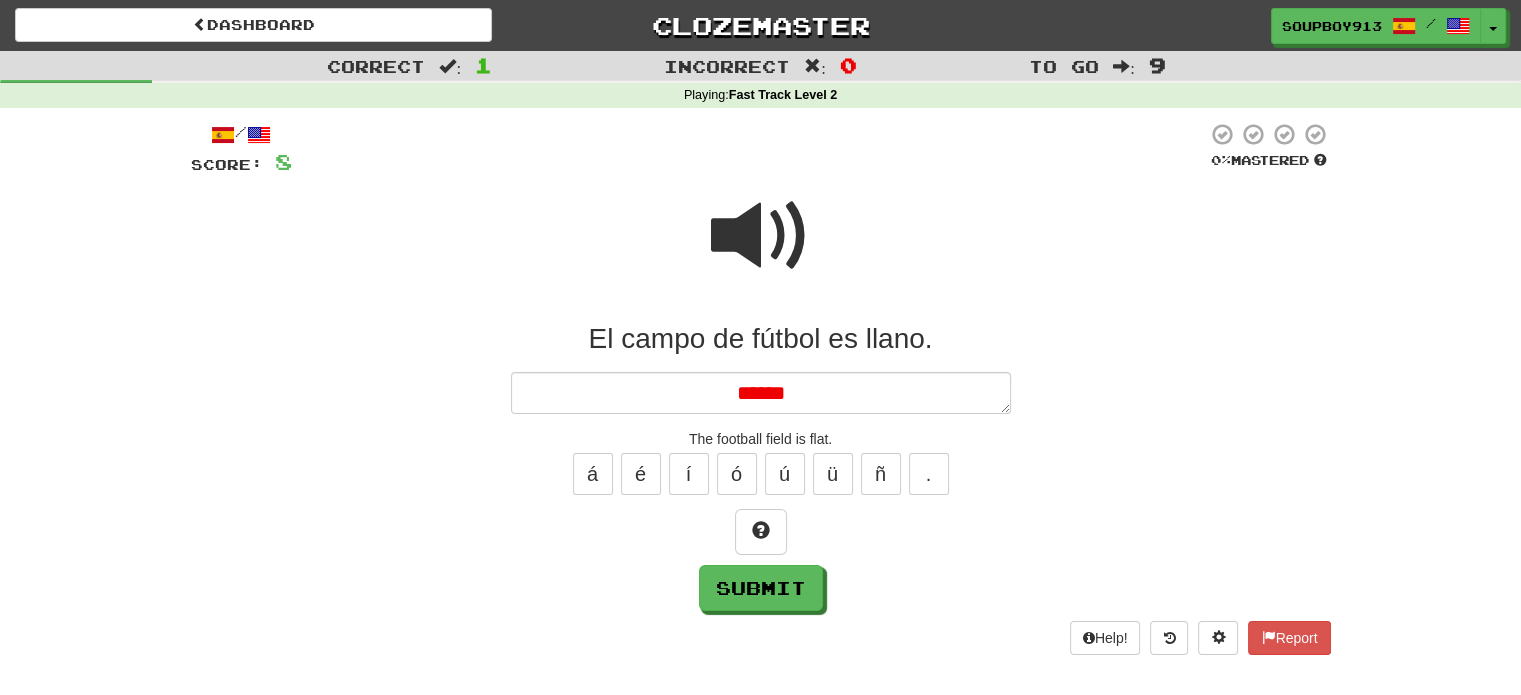 type on "*" 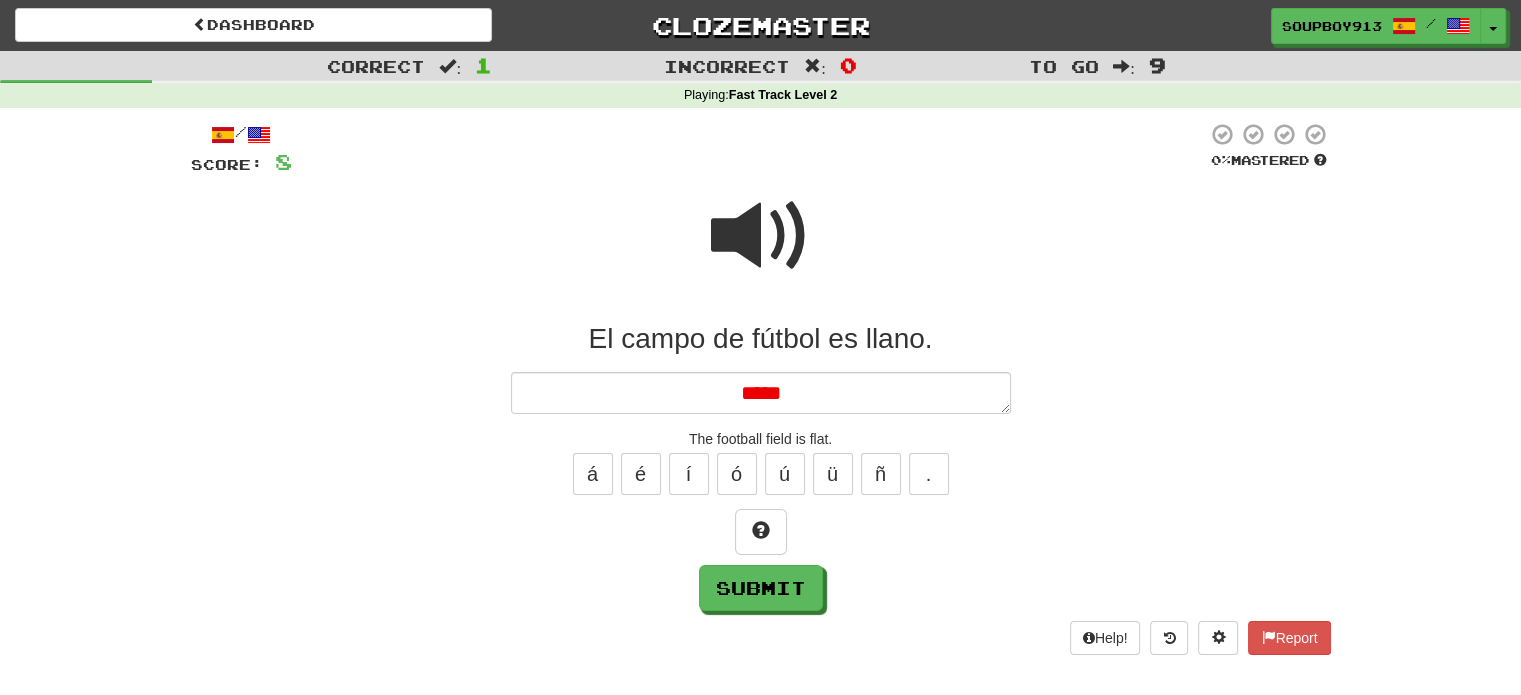 type on "*" 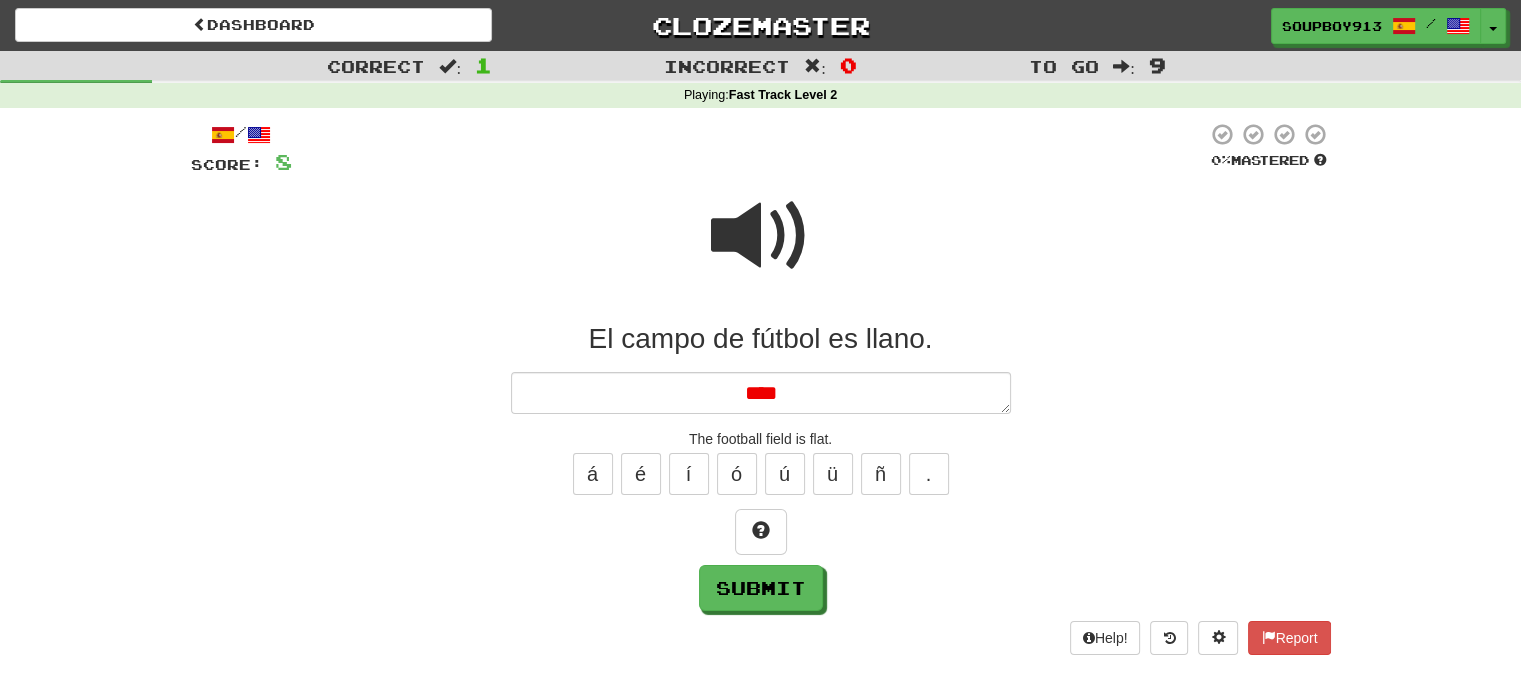 type on "*" 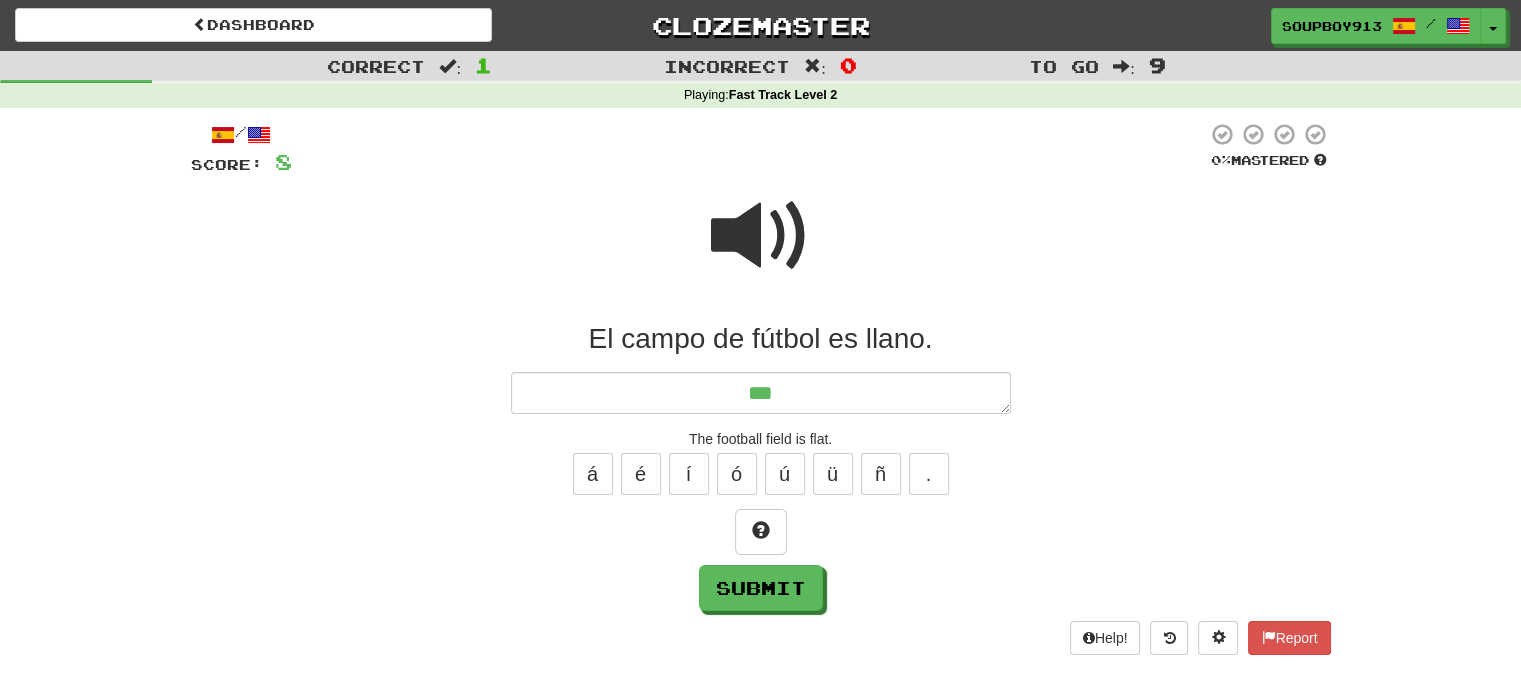 type on "*" 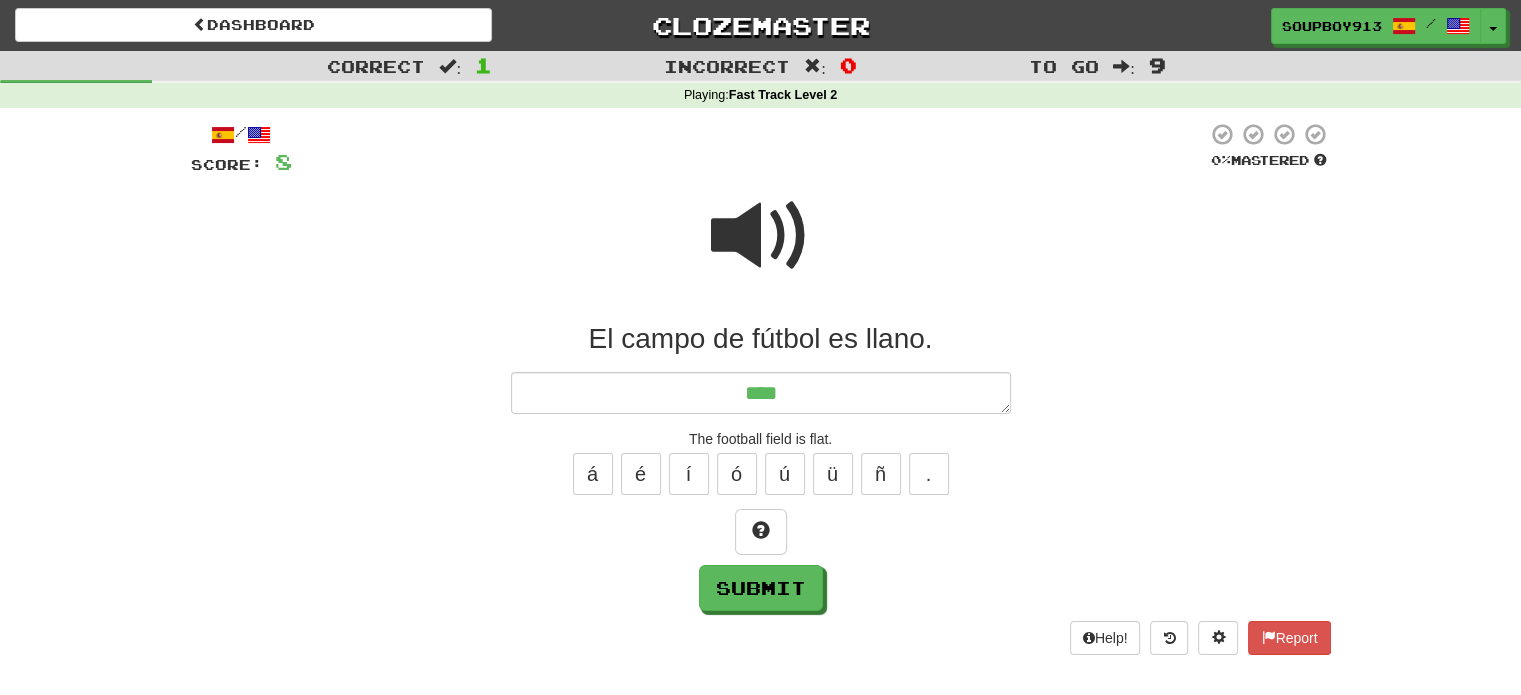 type on "*" 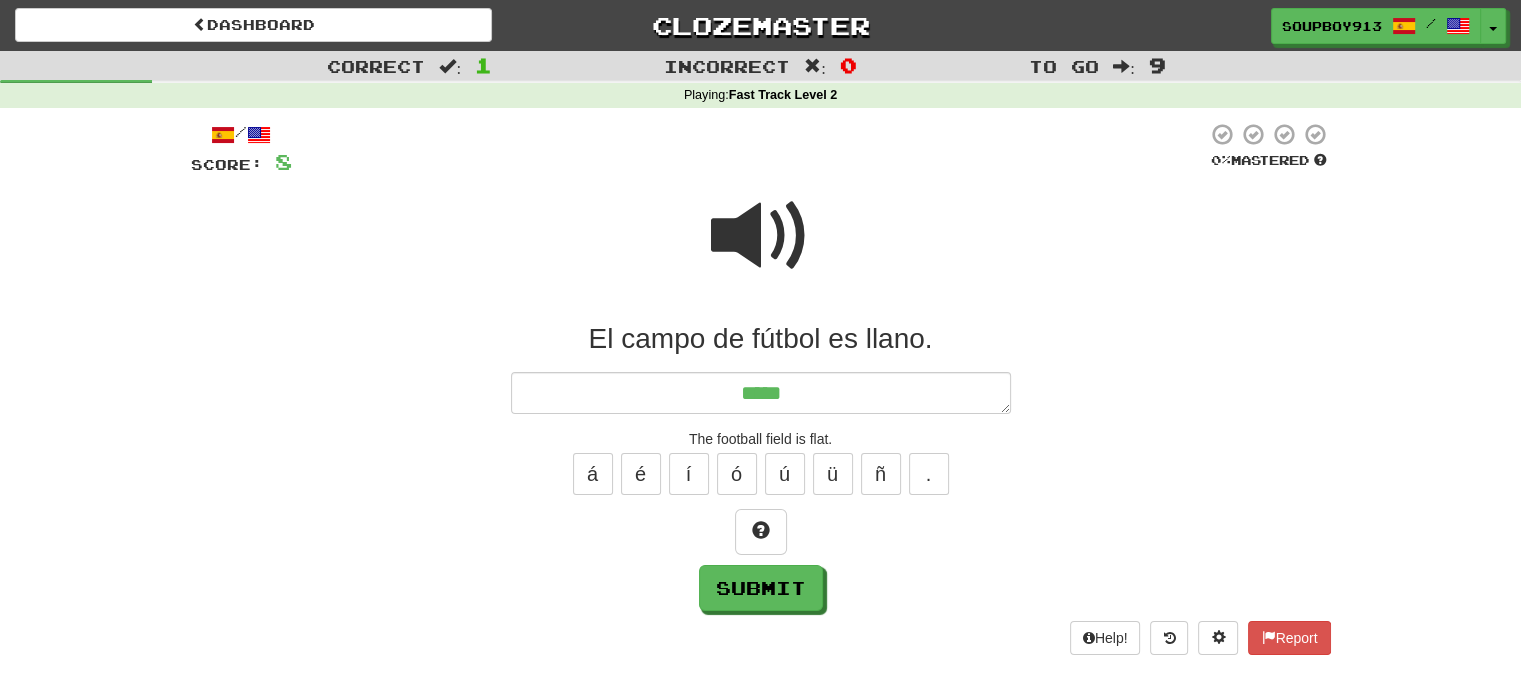 type on "*" 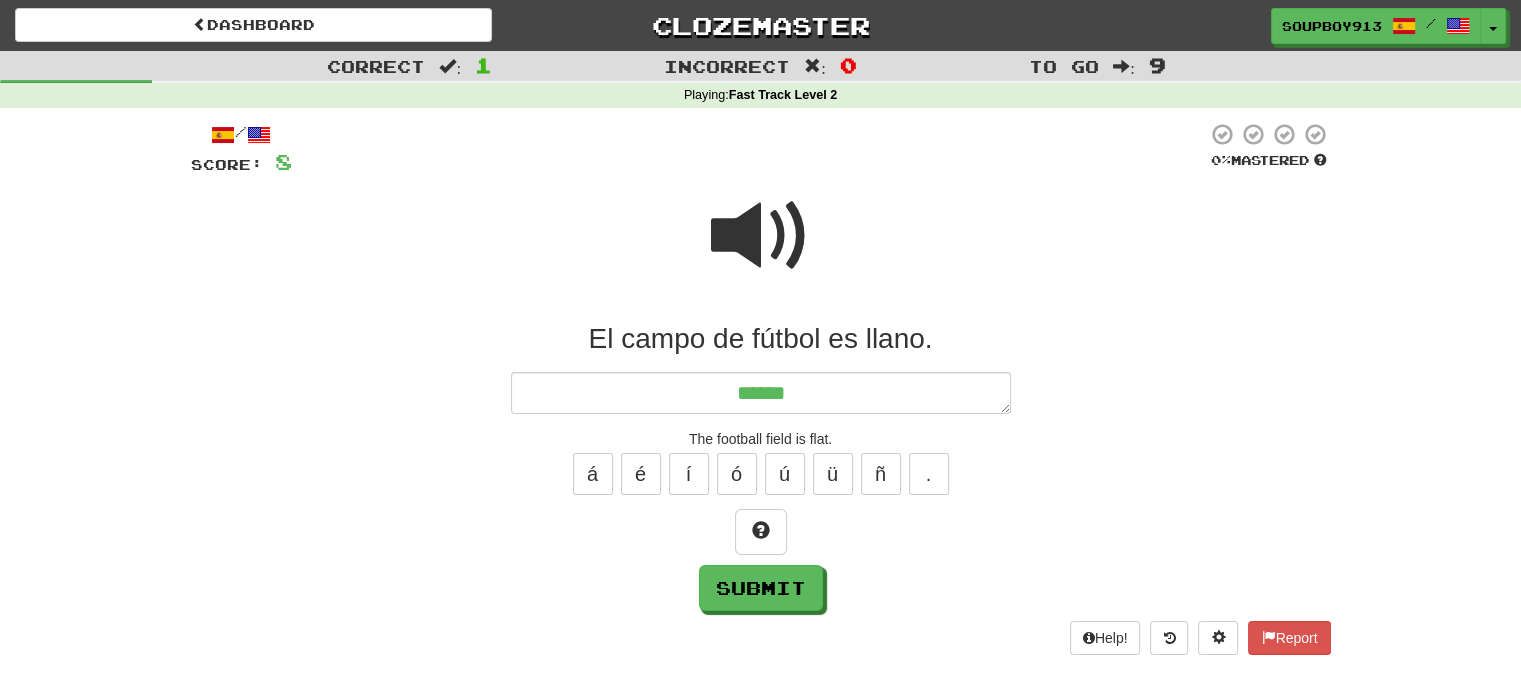 type on "*" 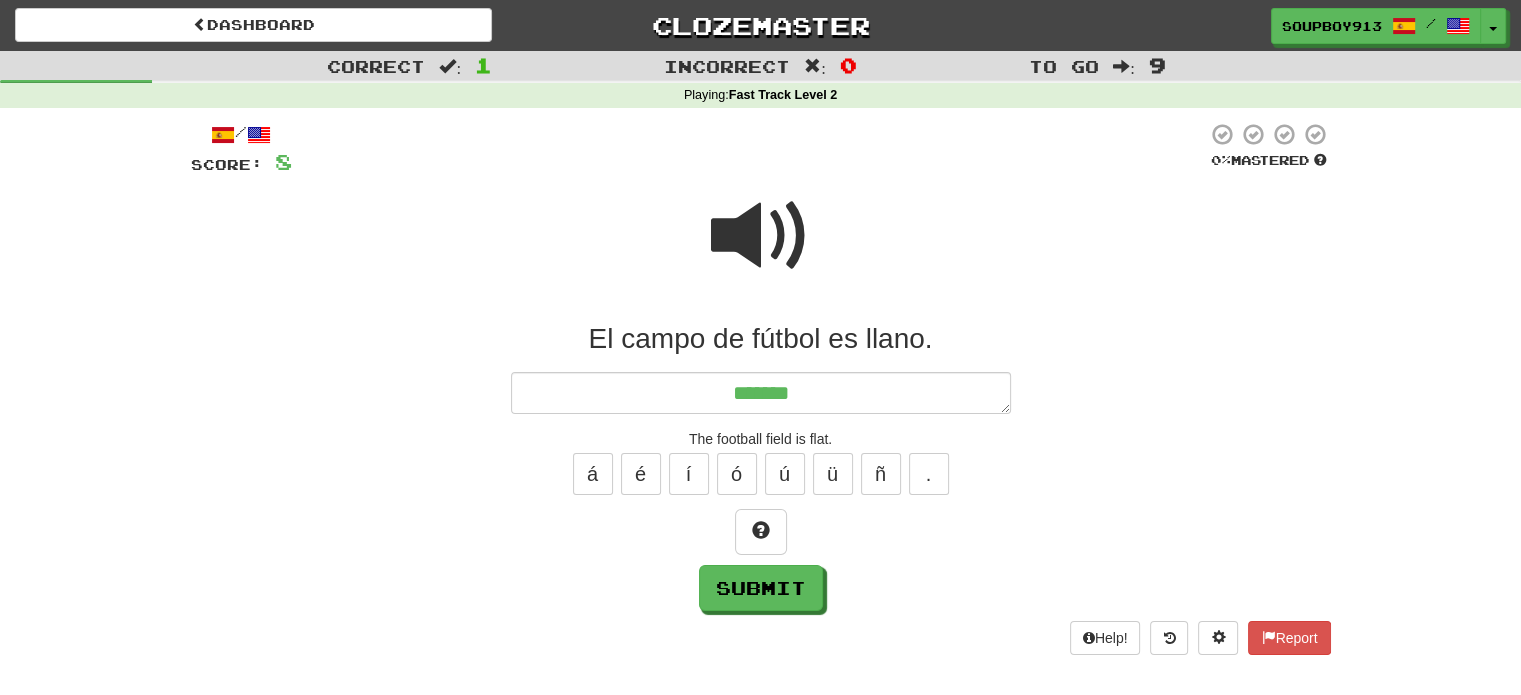 type on "*" 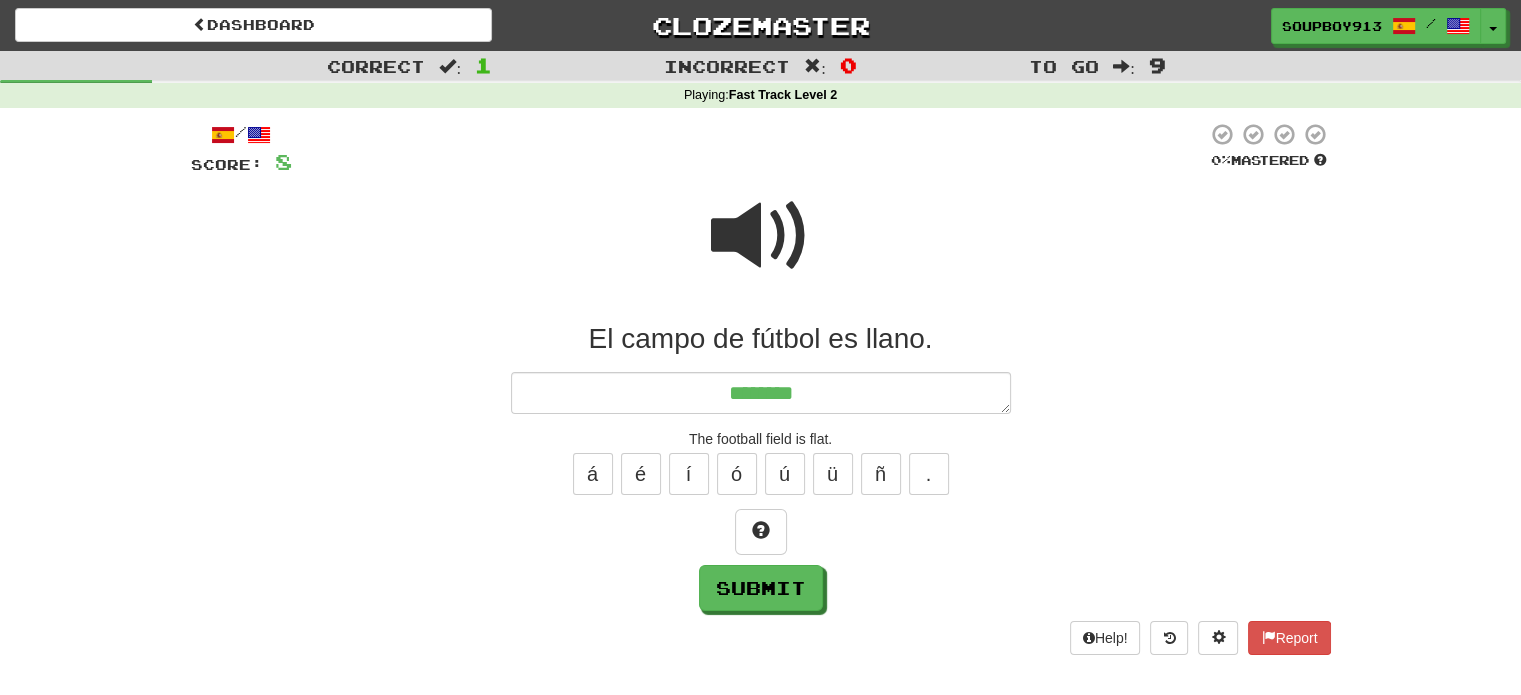 type on "*" 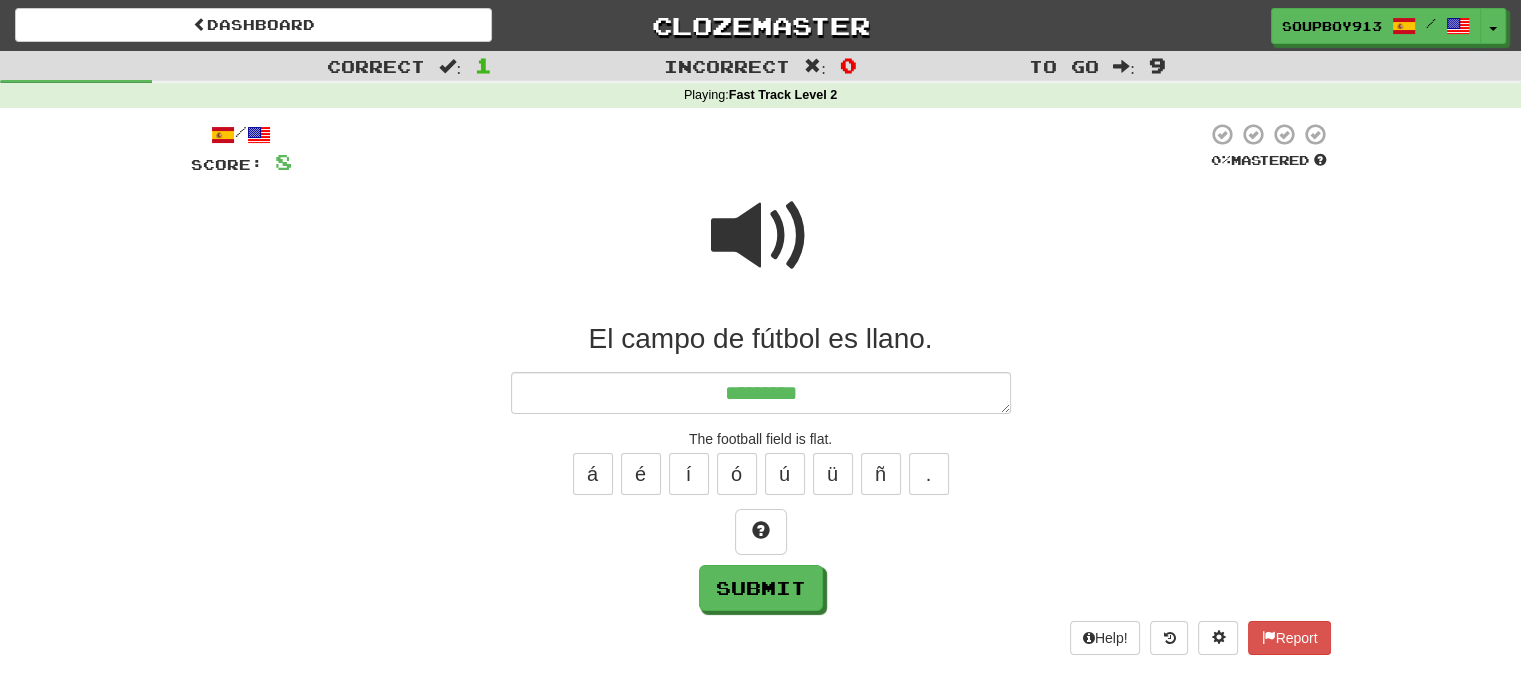 type on "*" 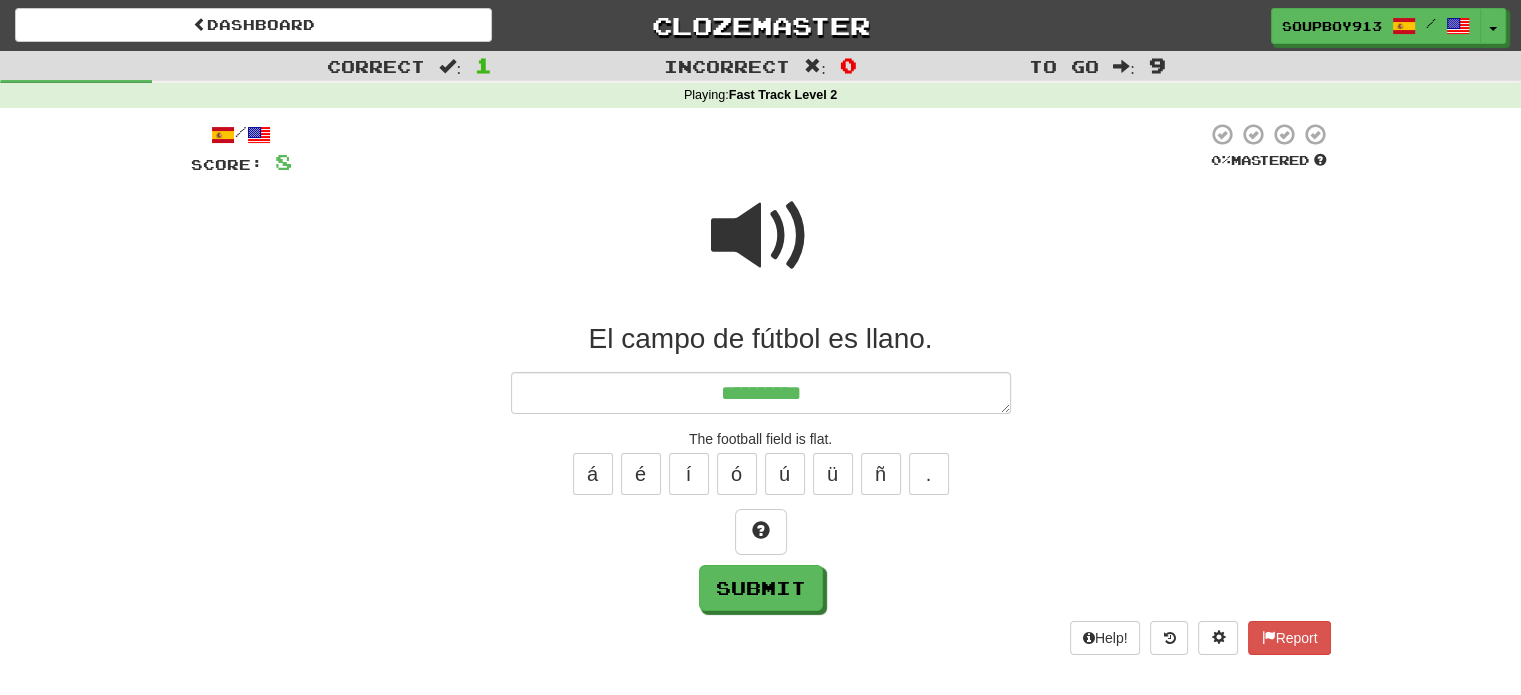 type on "*" 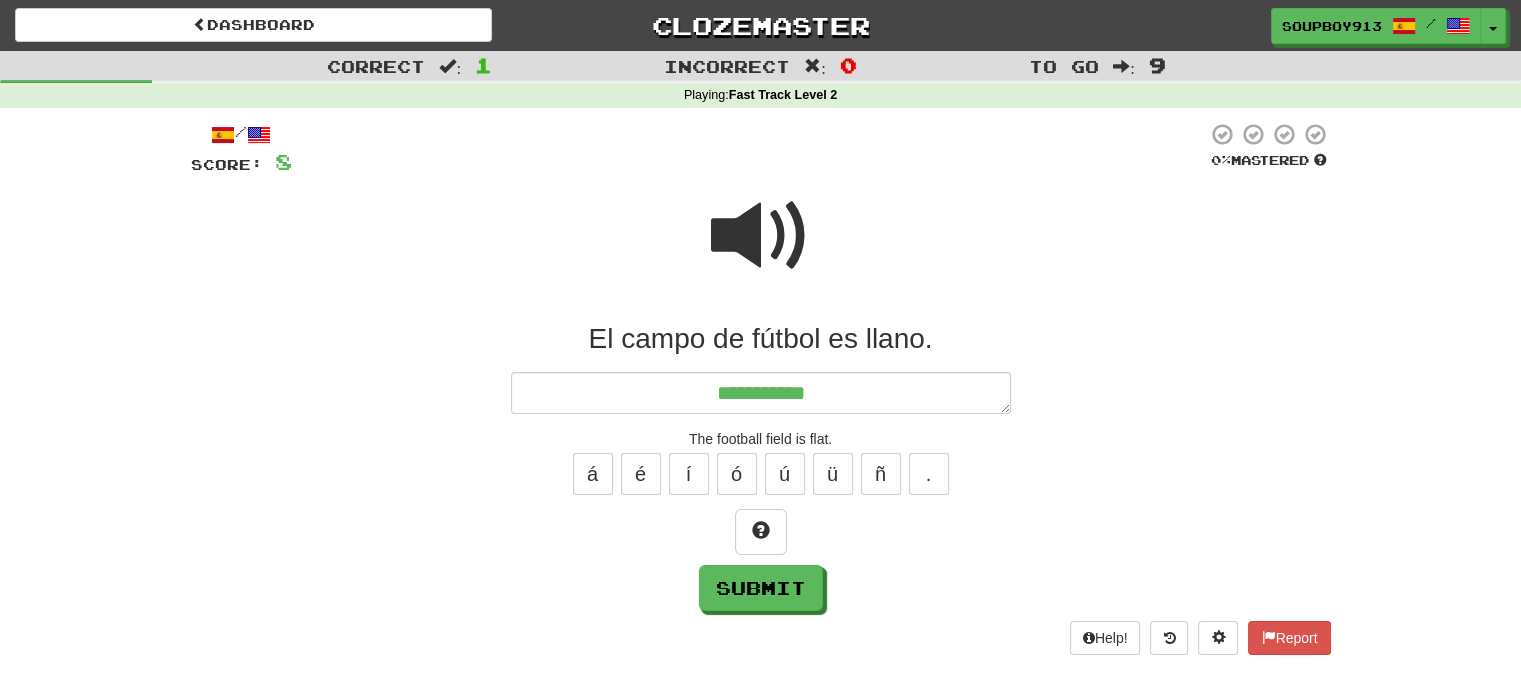 type on "*" 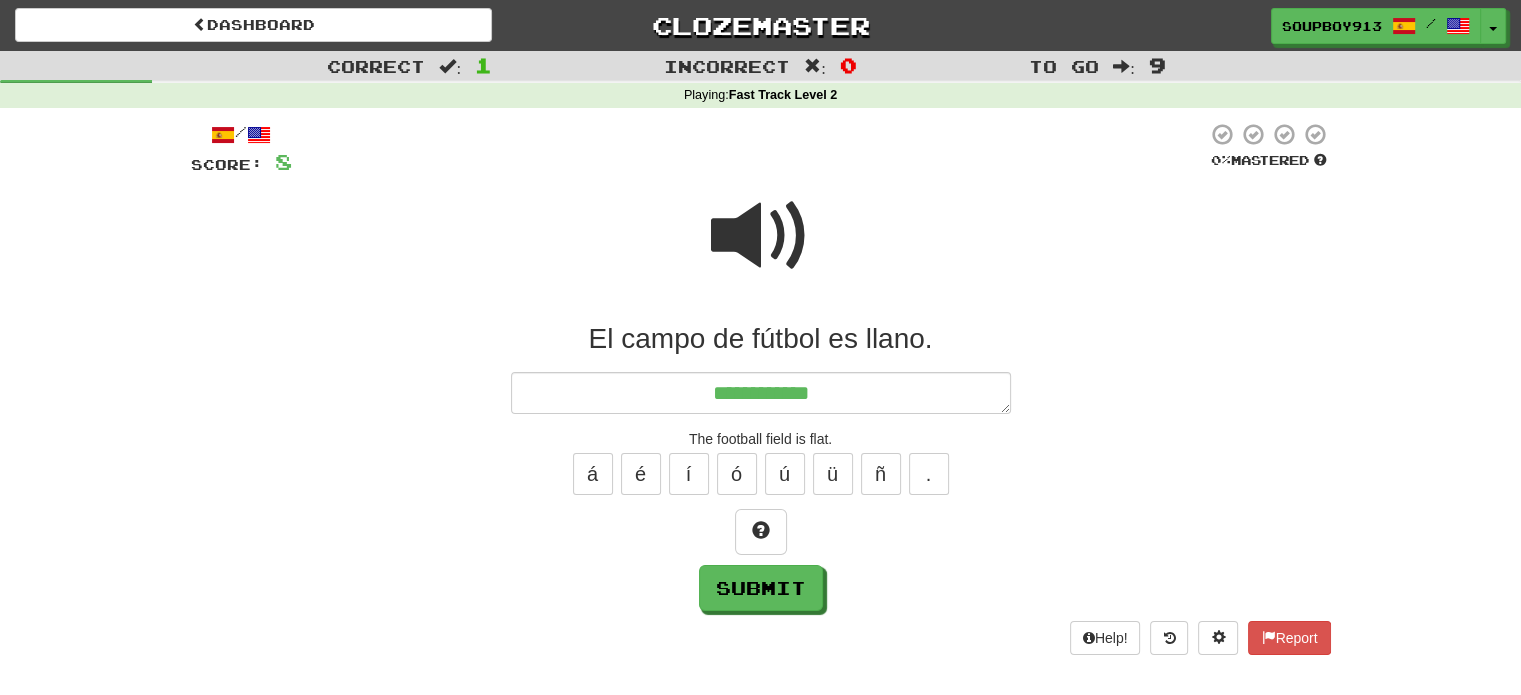 type on "*" 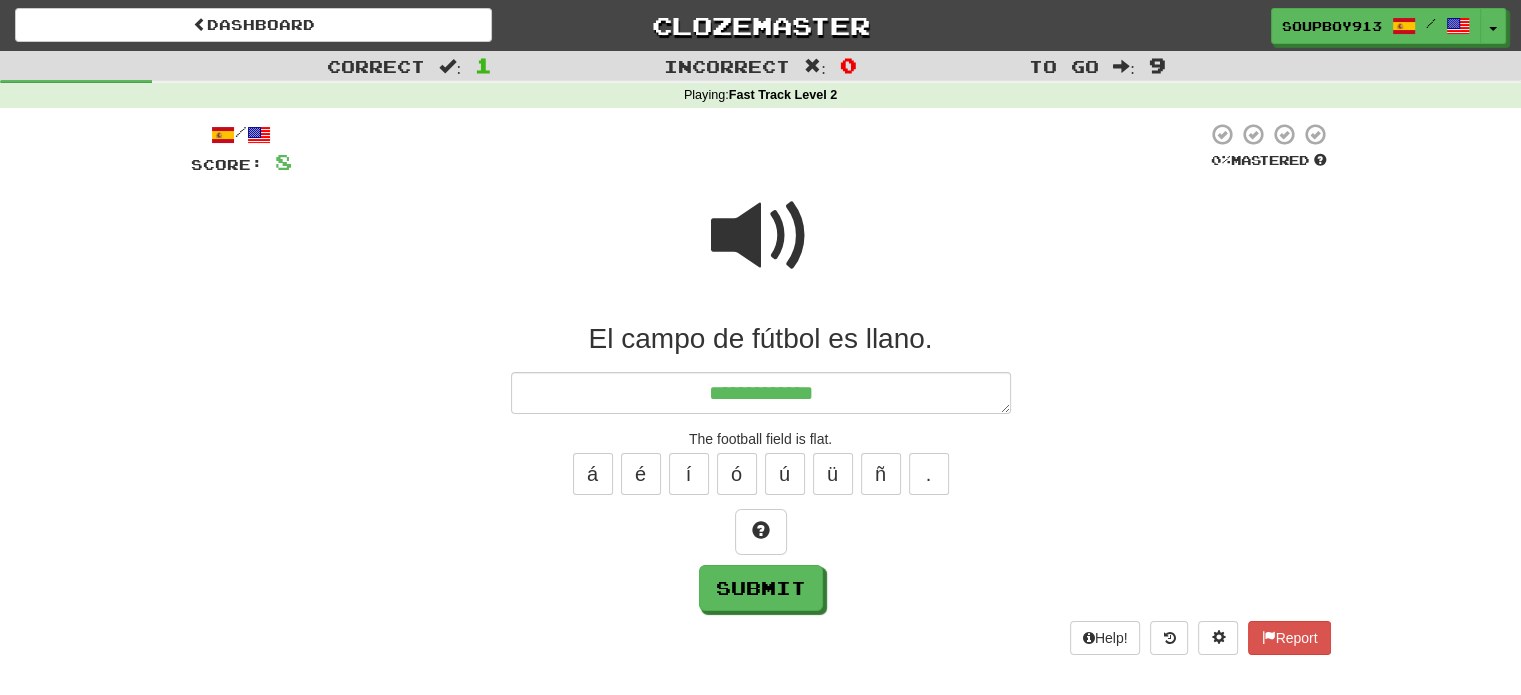 type on "*" 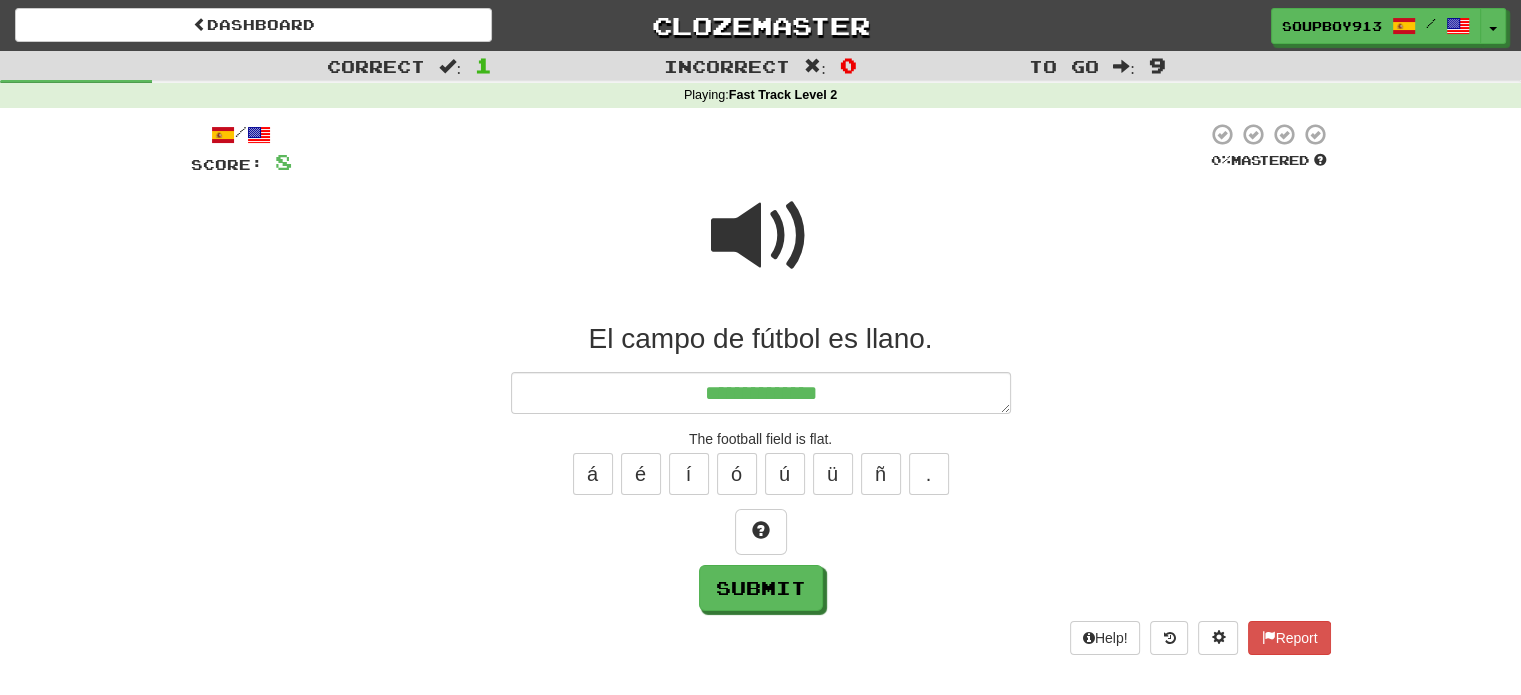 type on "**********" 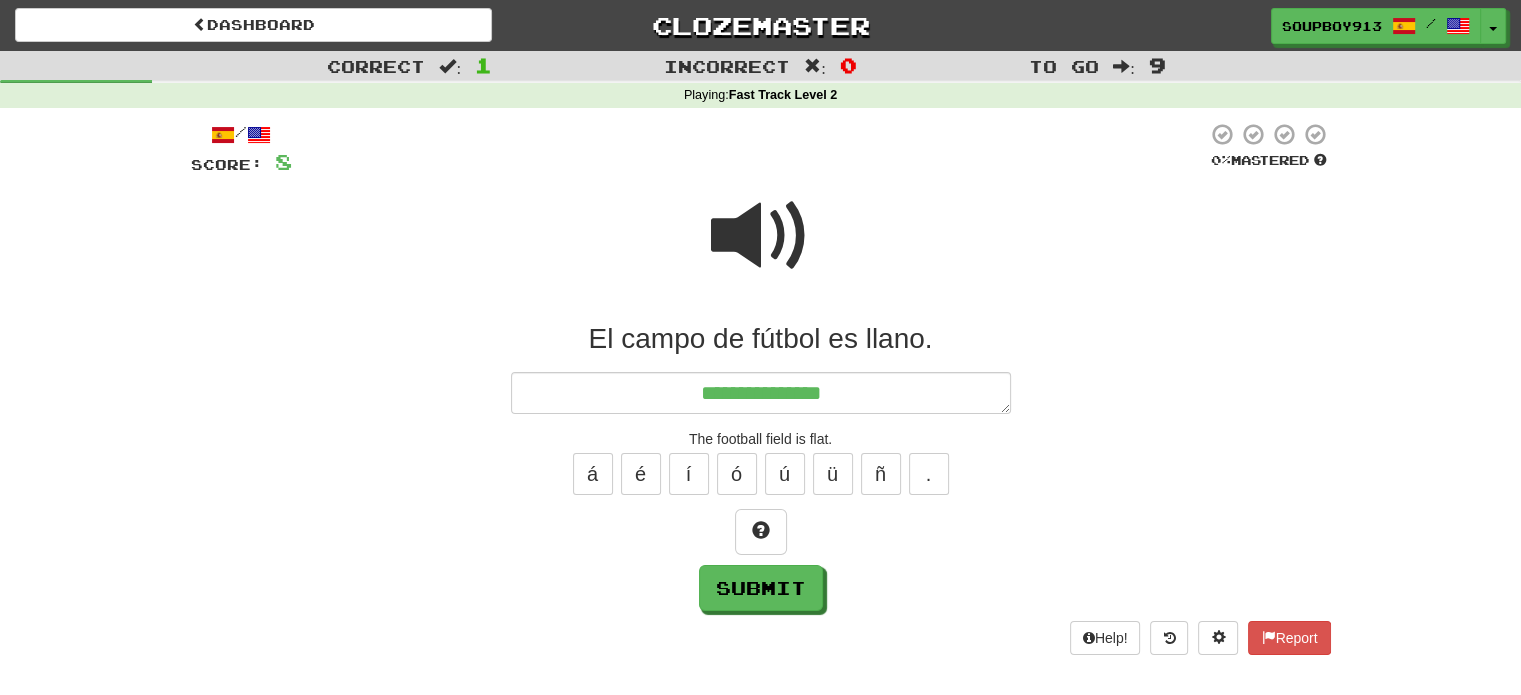 type on "*" 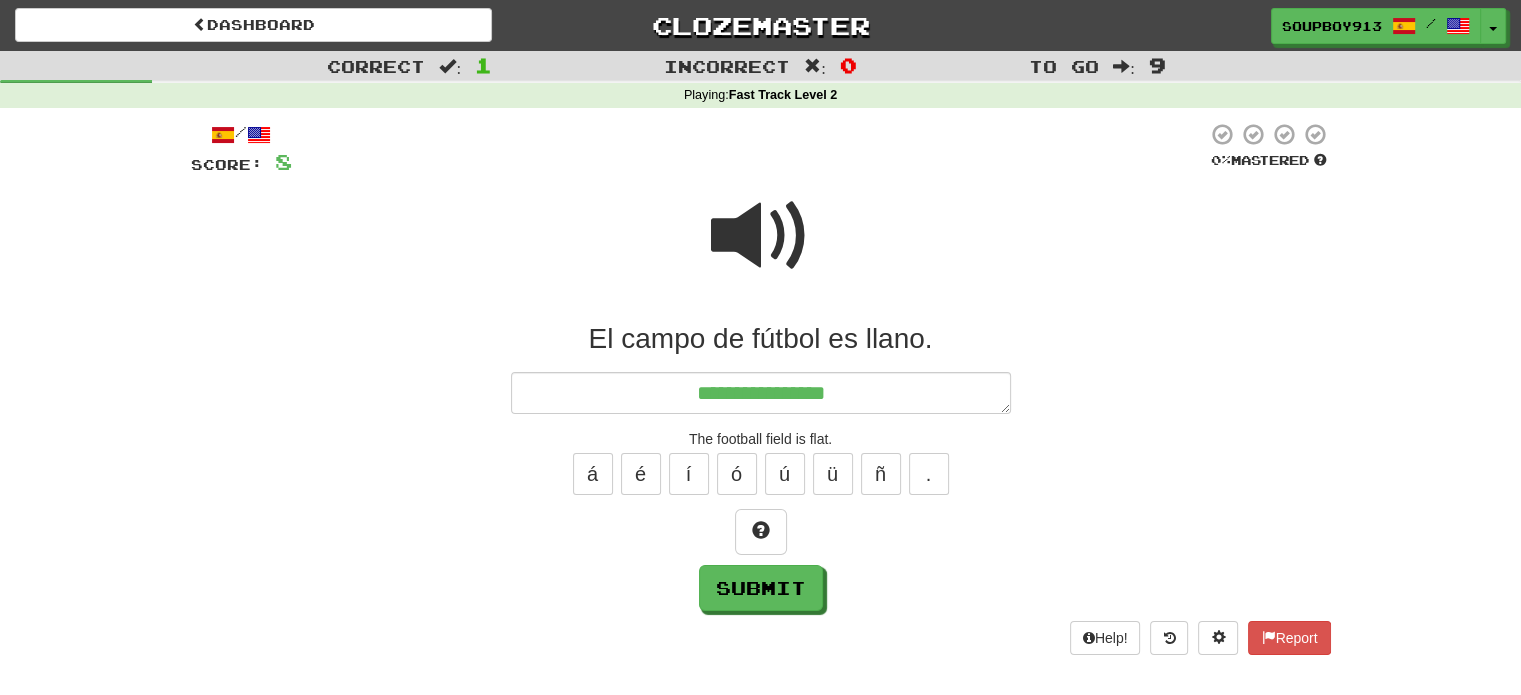 type on "*" 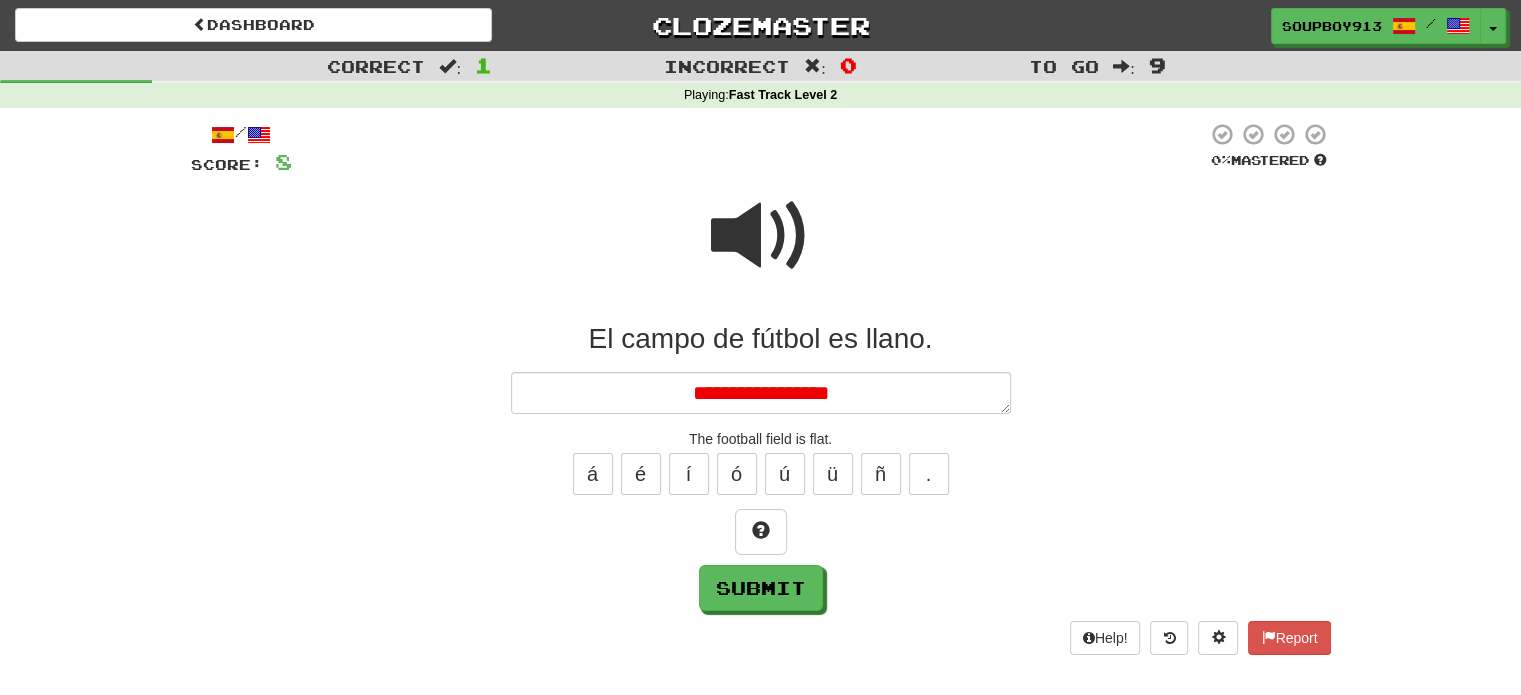 type on "*" 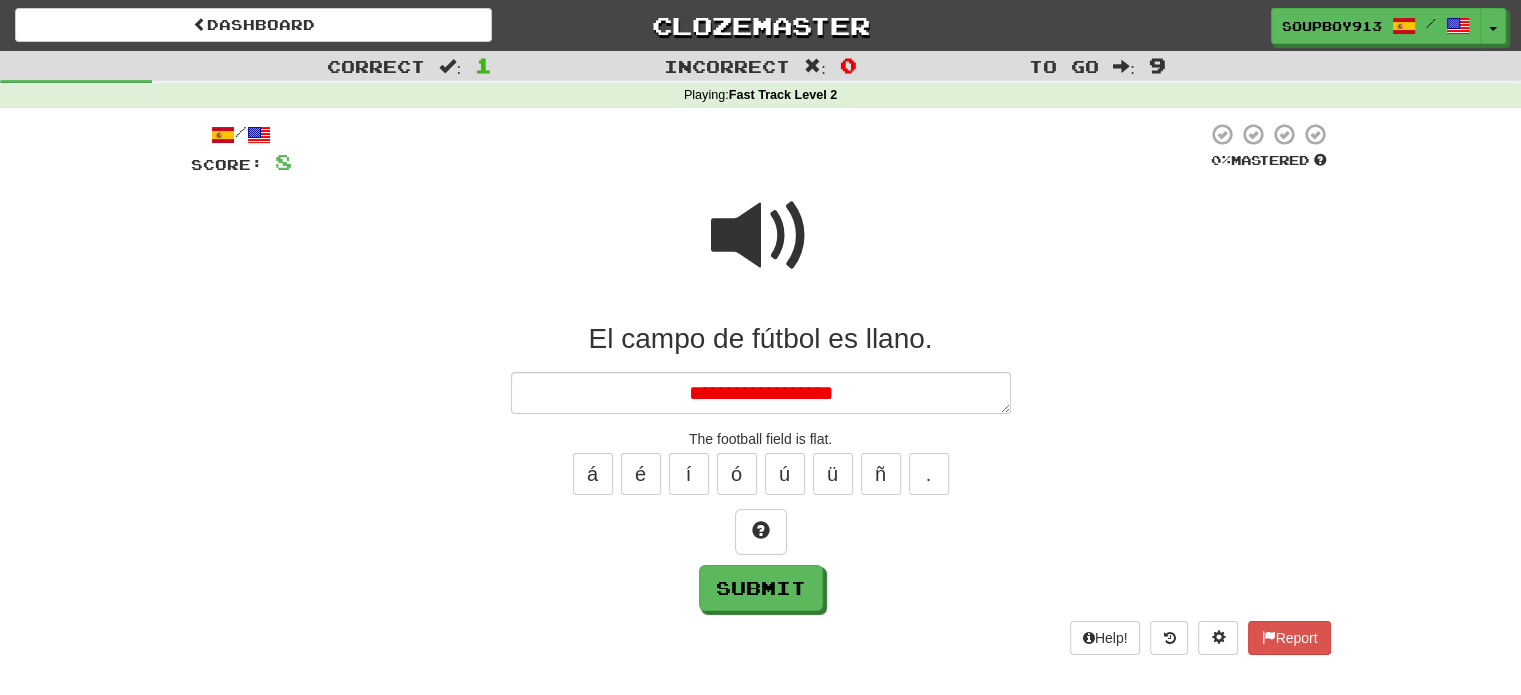 type on "*" 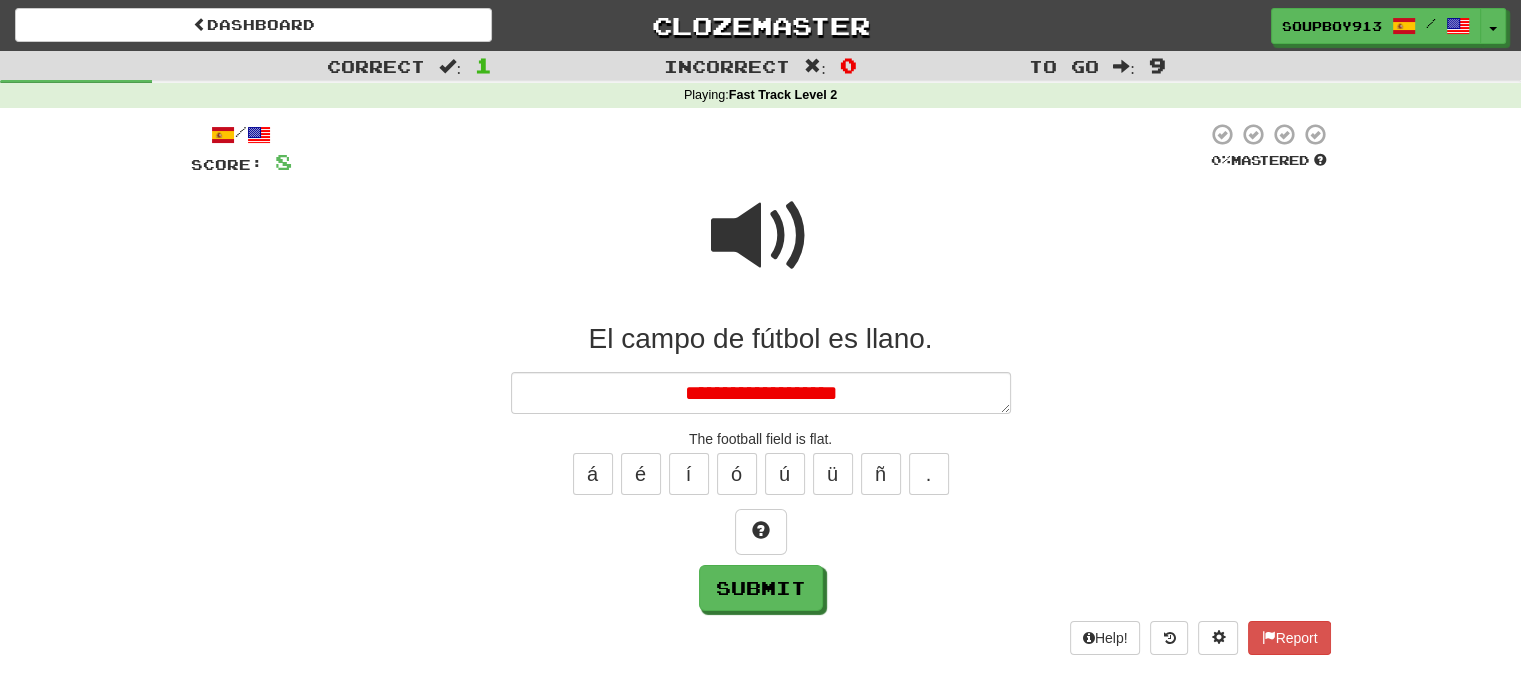type on "*" 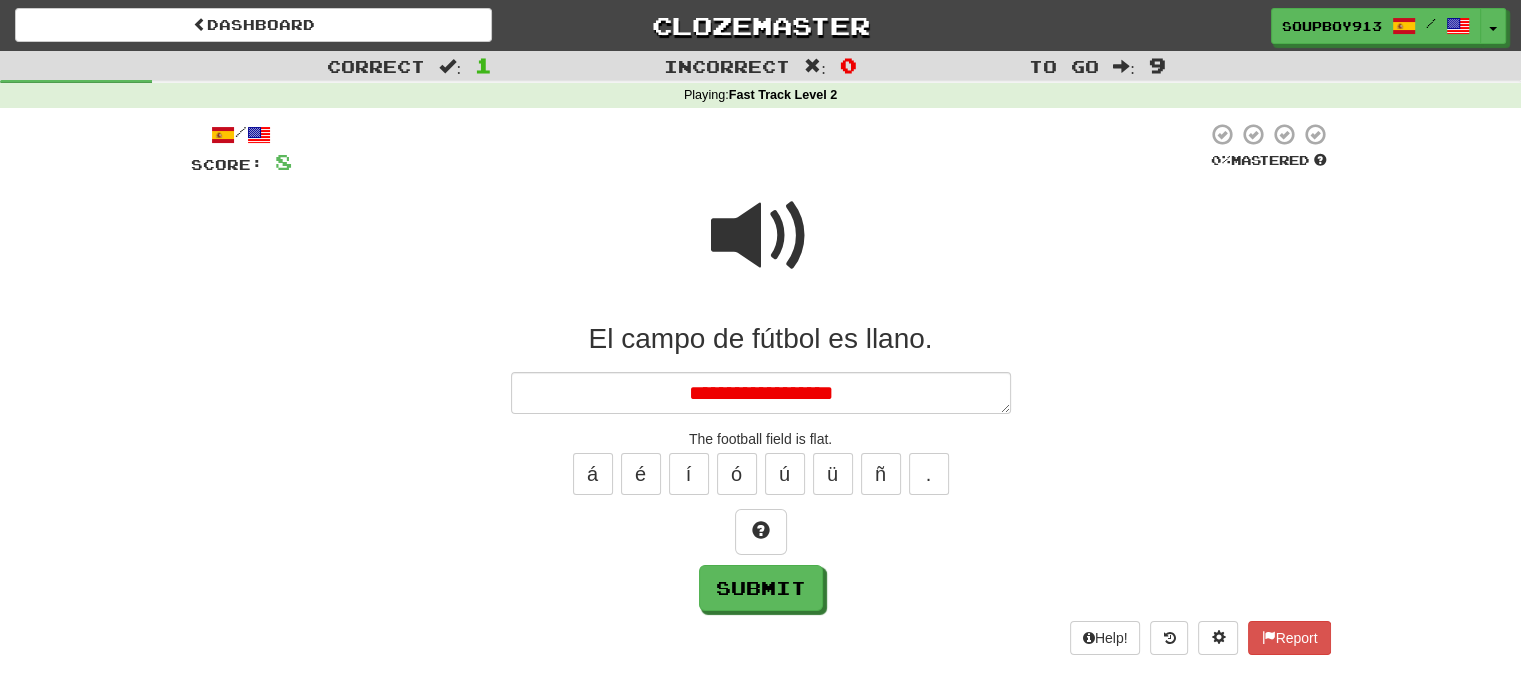 type on "*" 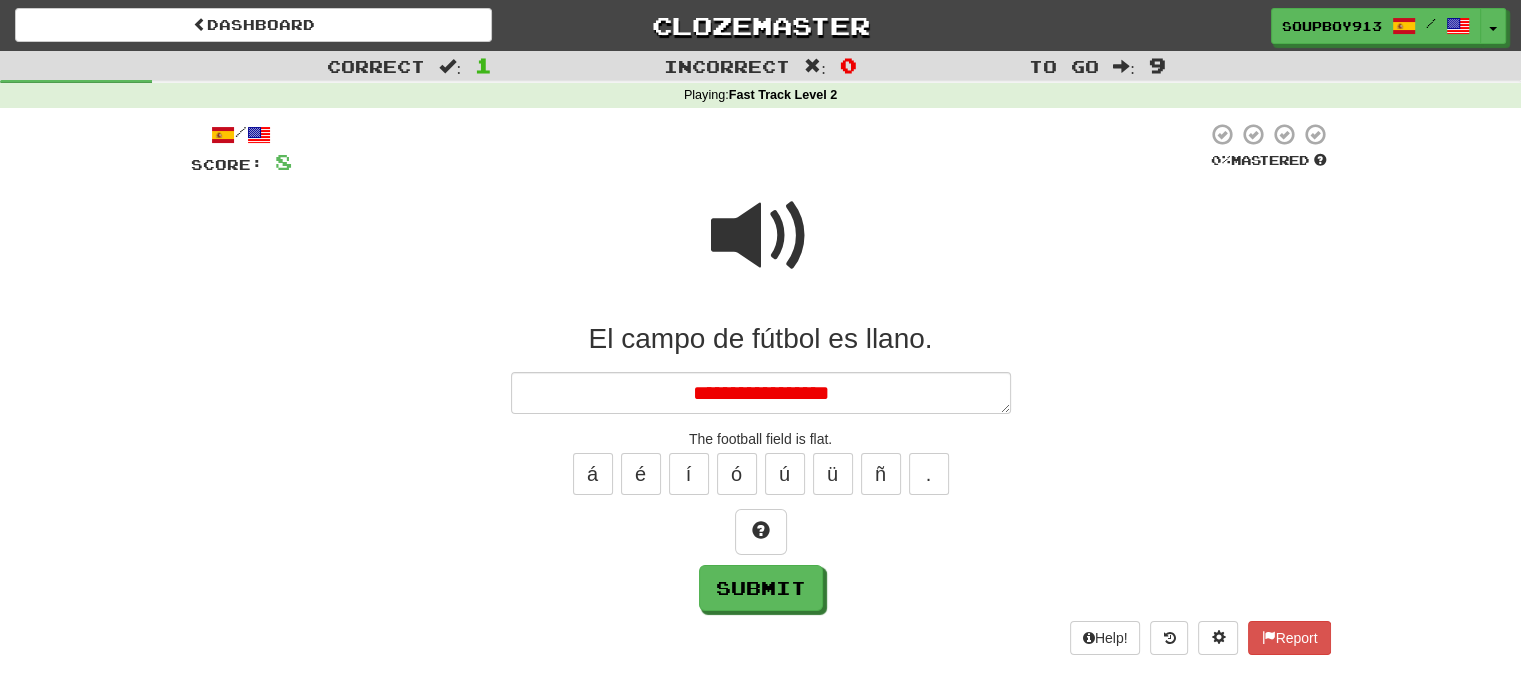 type on "*" 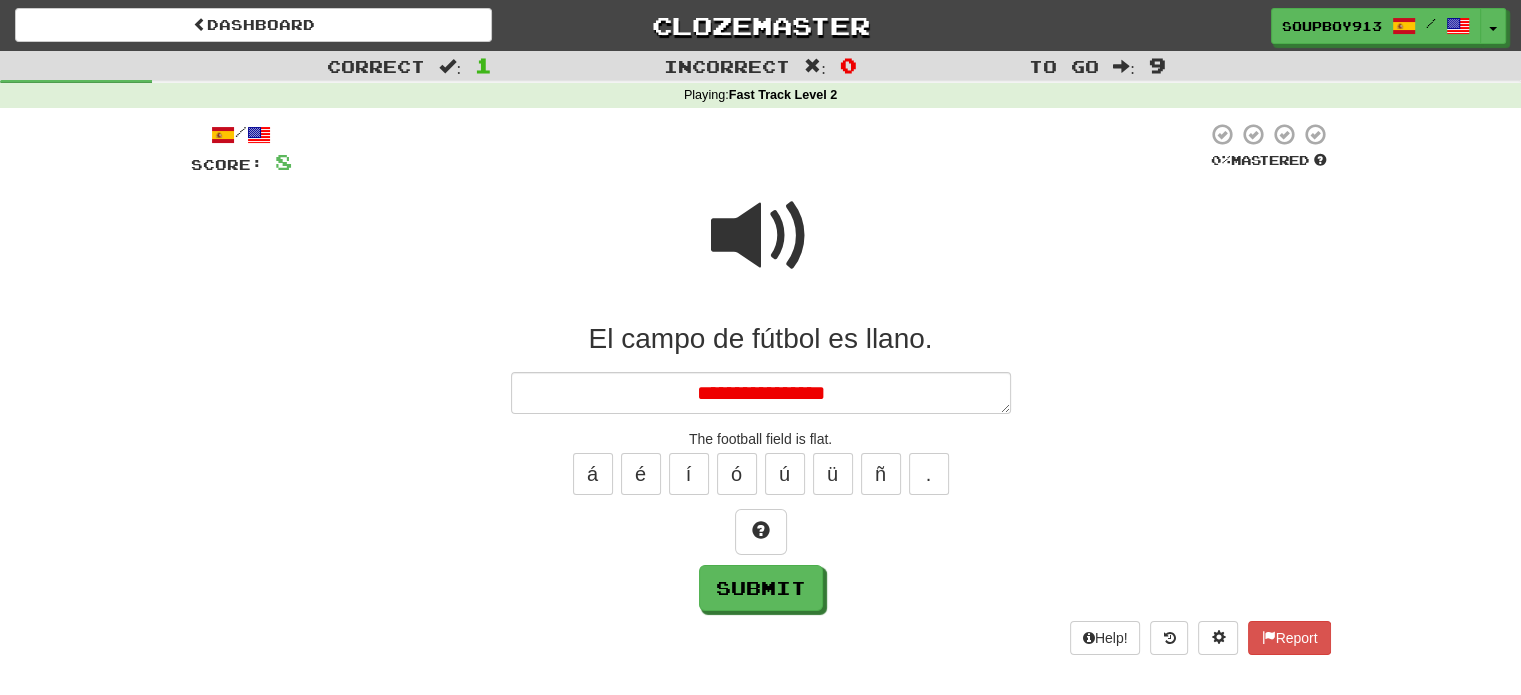 type on "*" 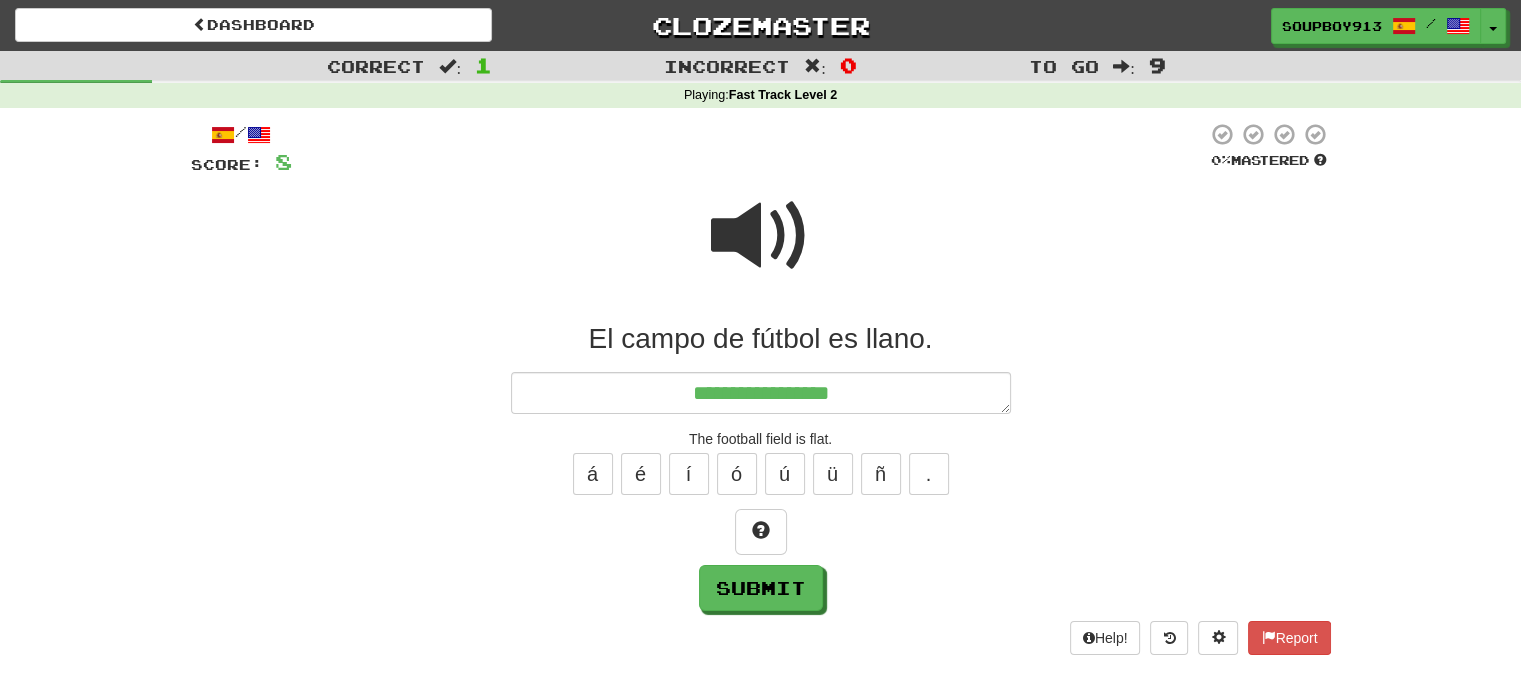 type on "*" 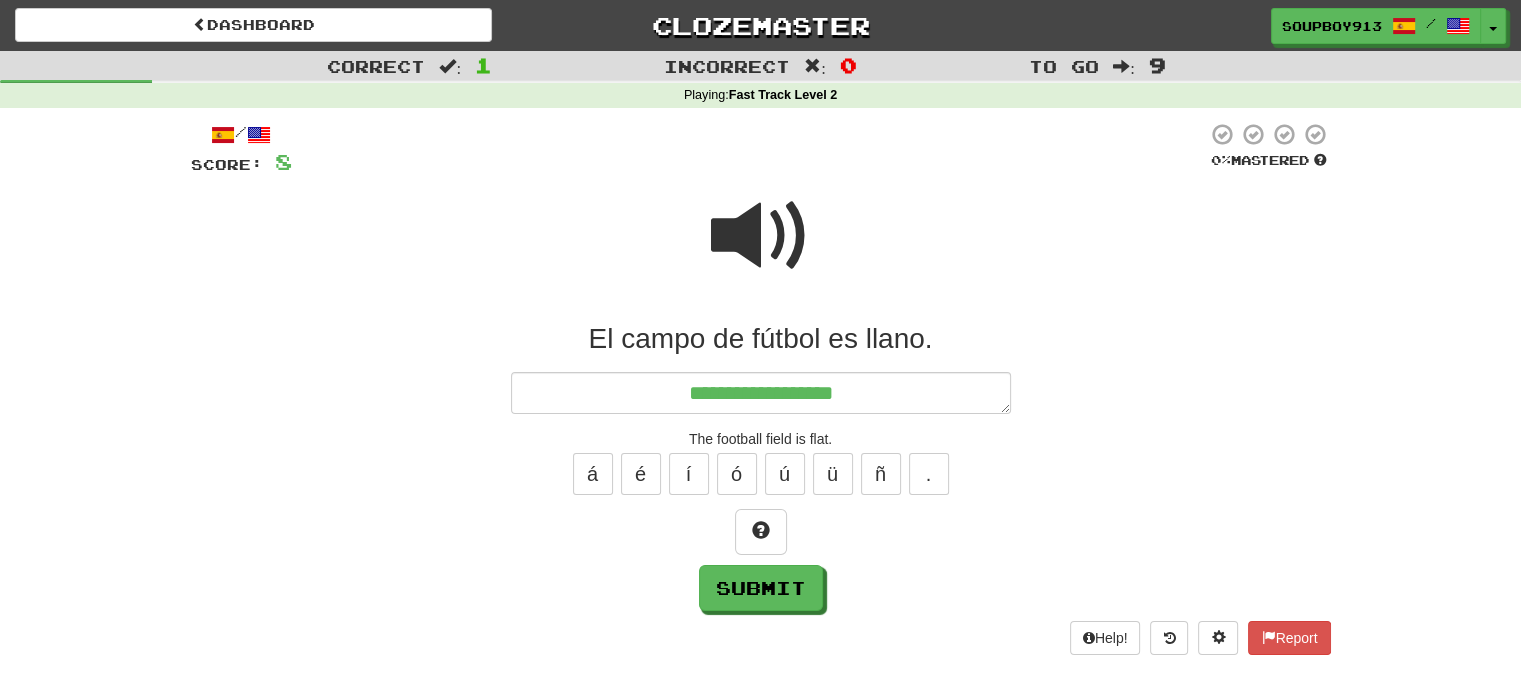 type on "*" 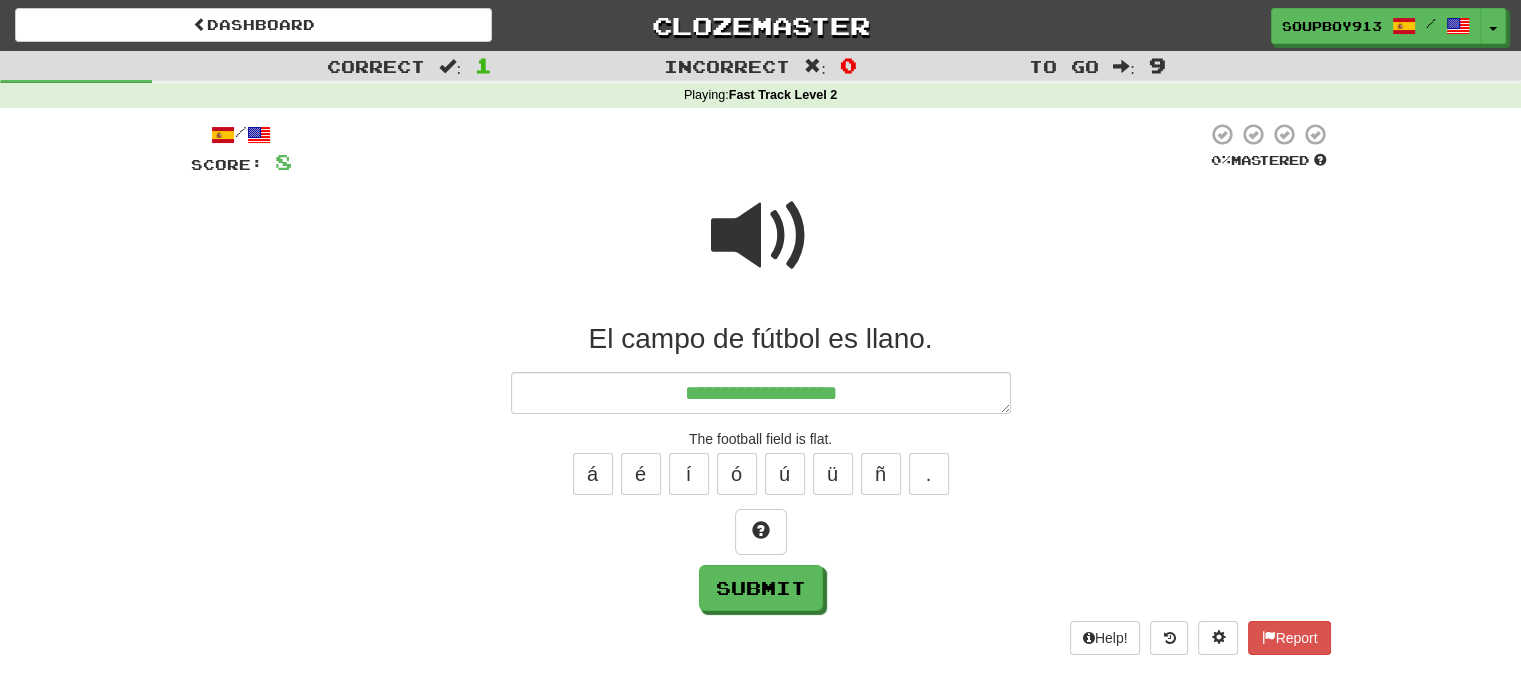 type on "*" 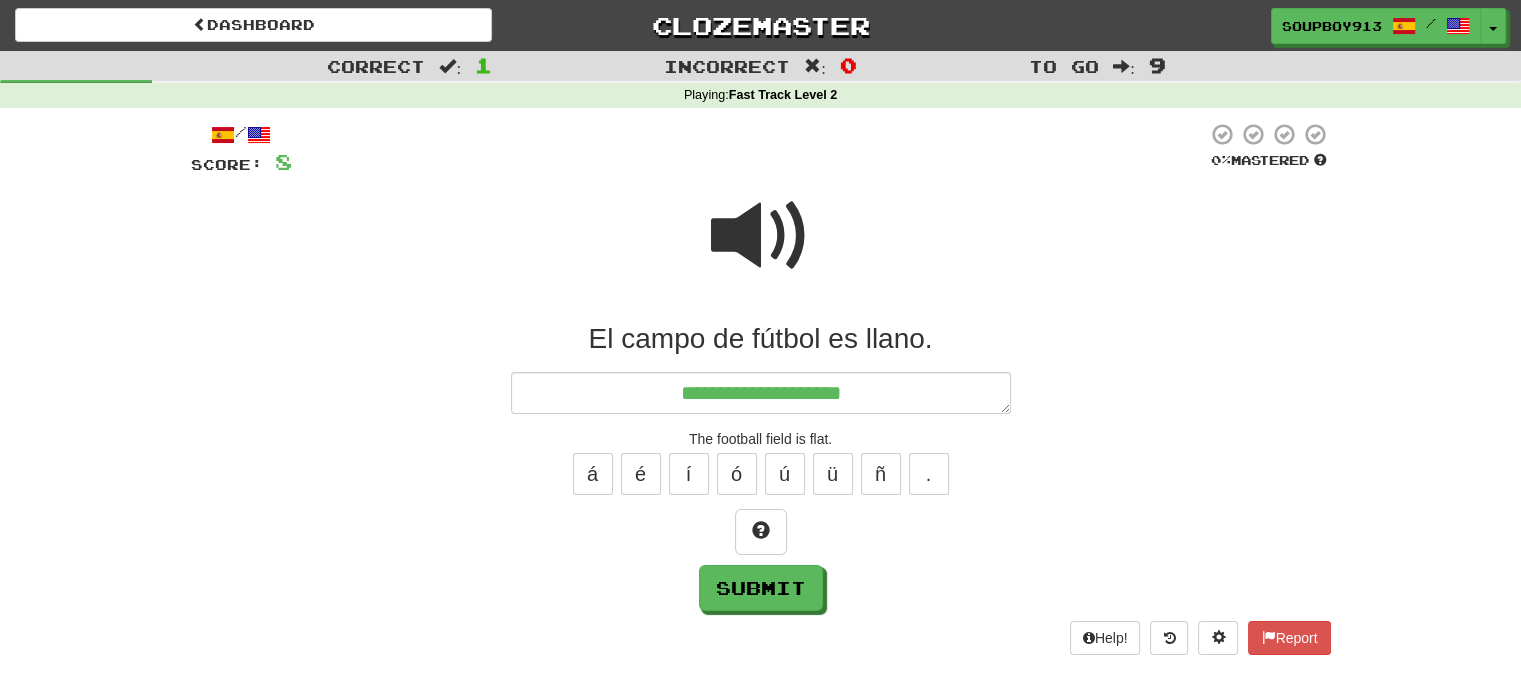 type on "*" 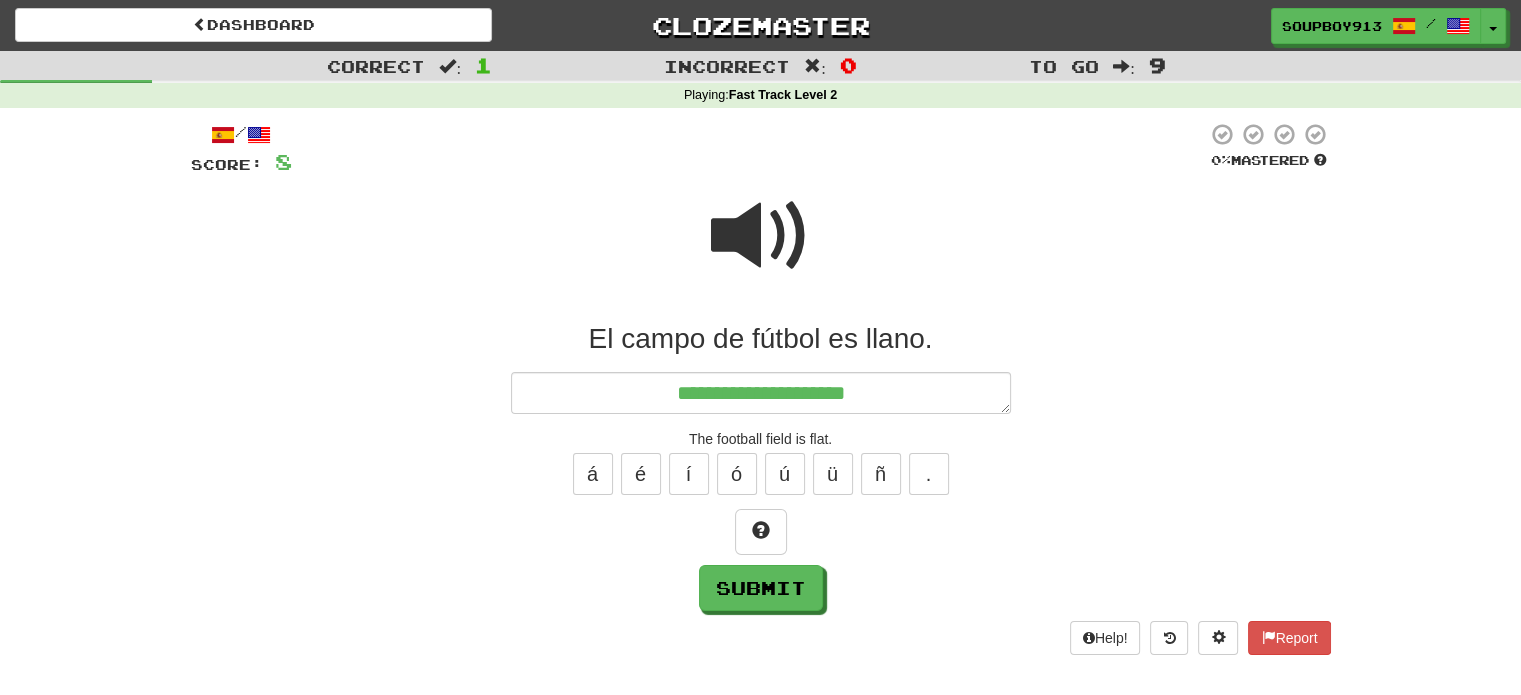 type on "*" 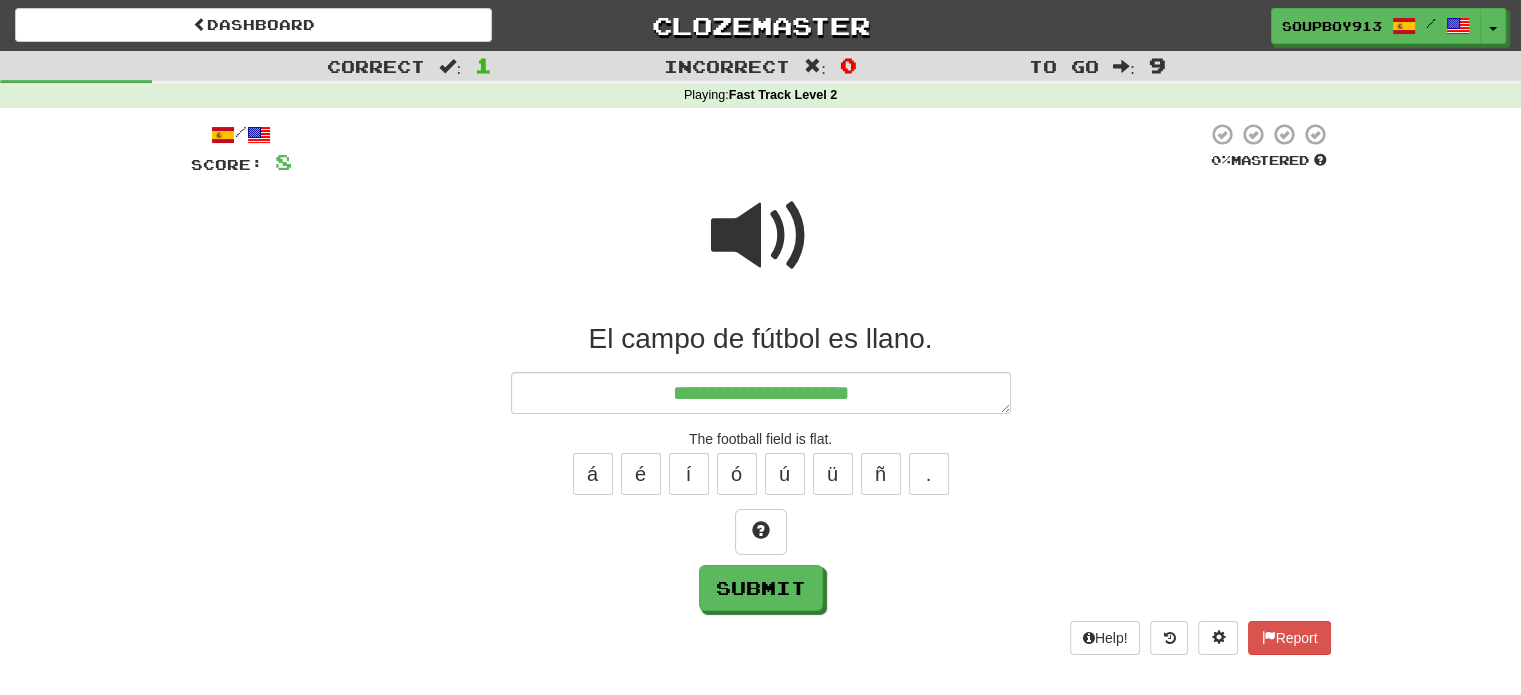 type on "*" 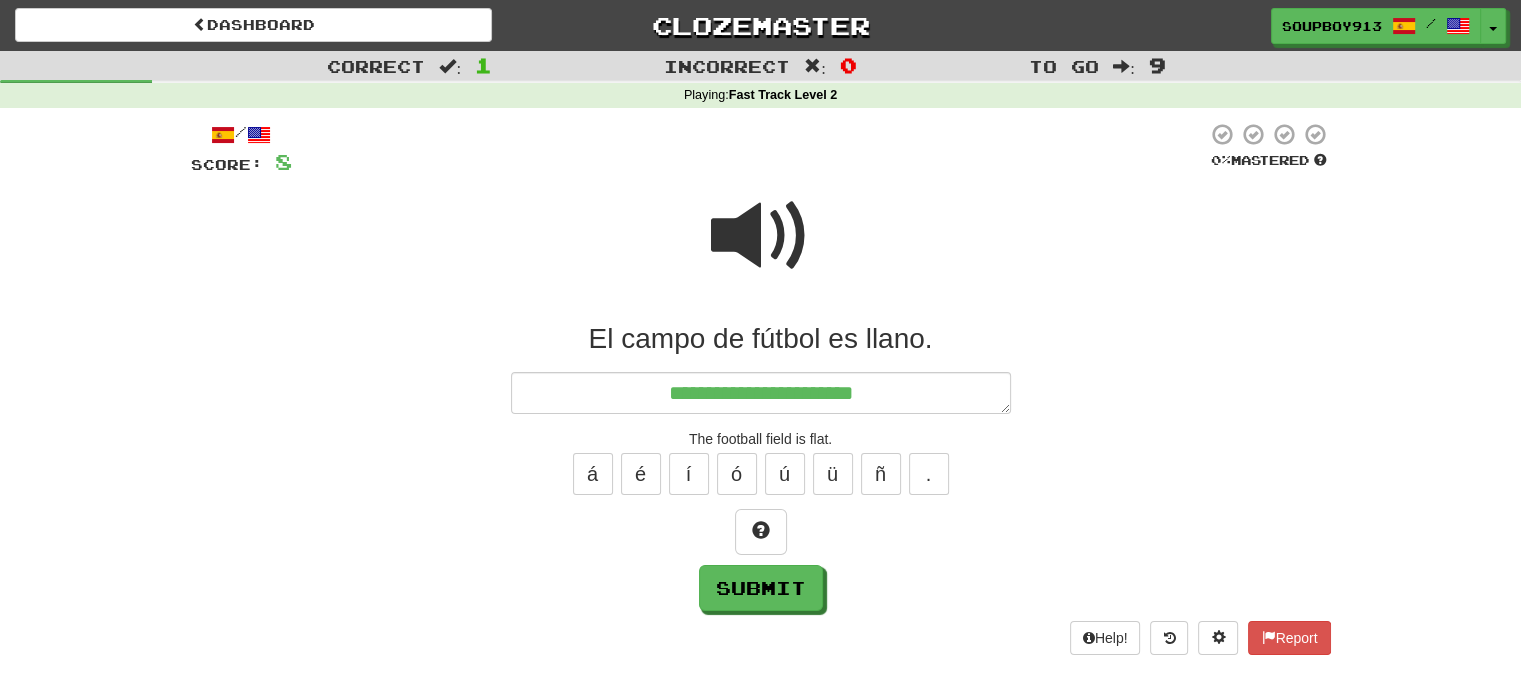 type on "*" 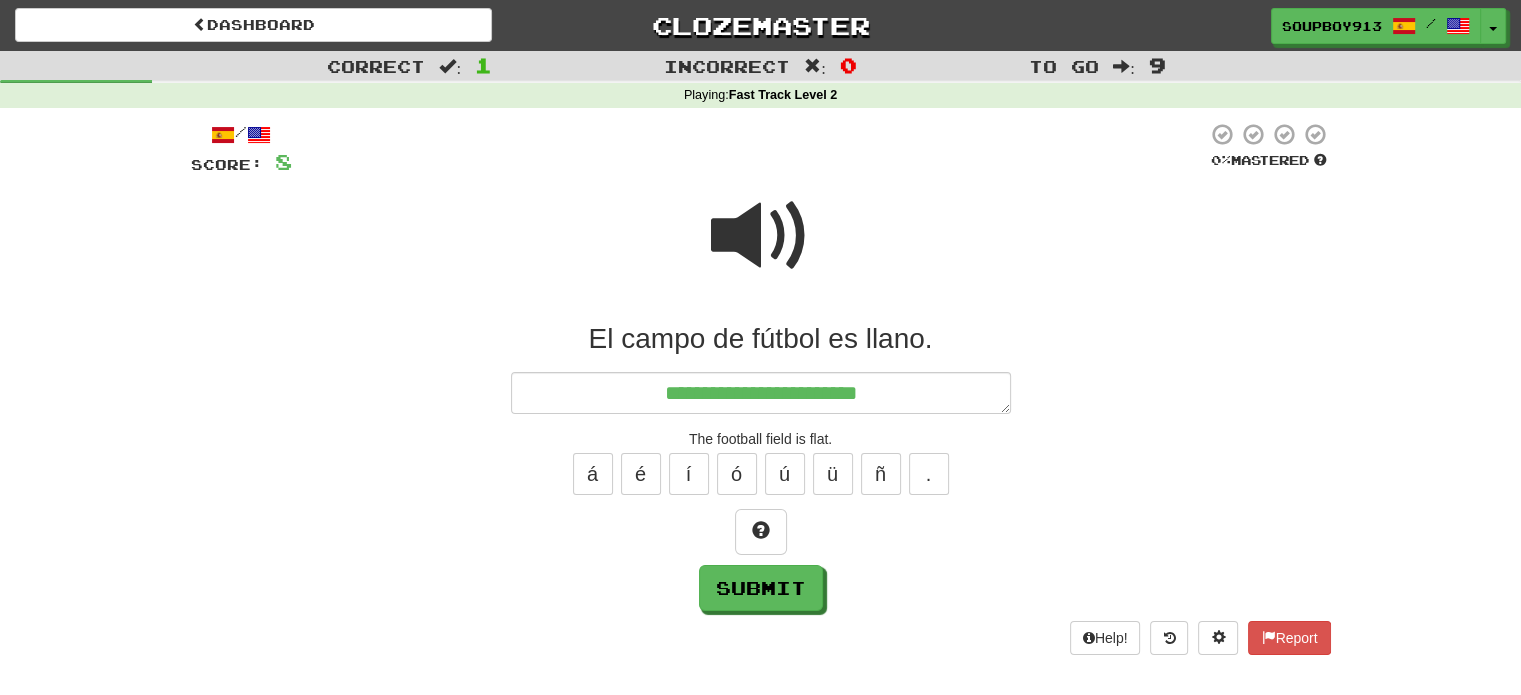 type on "*" 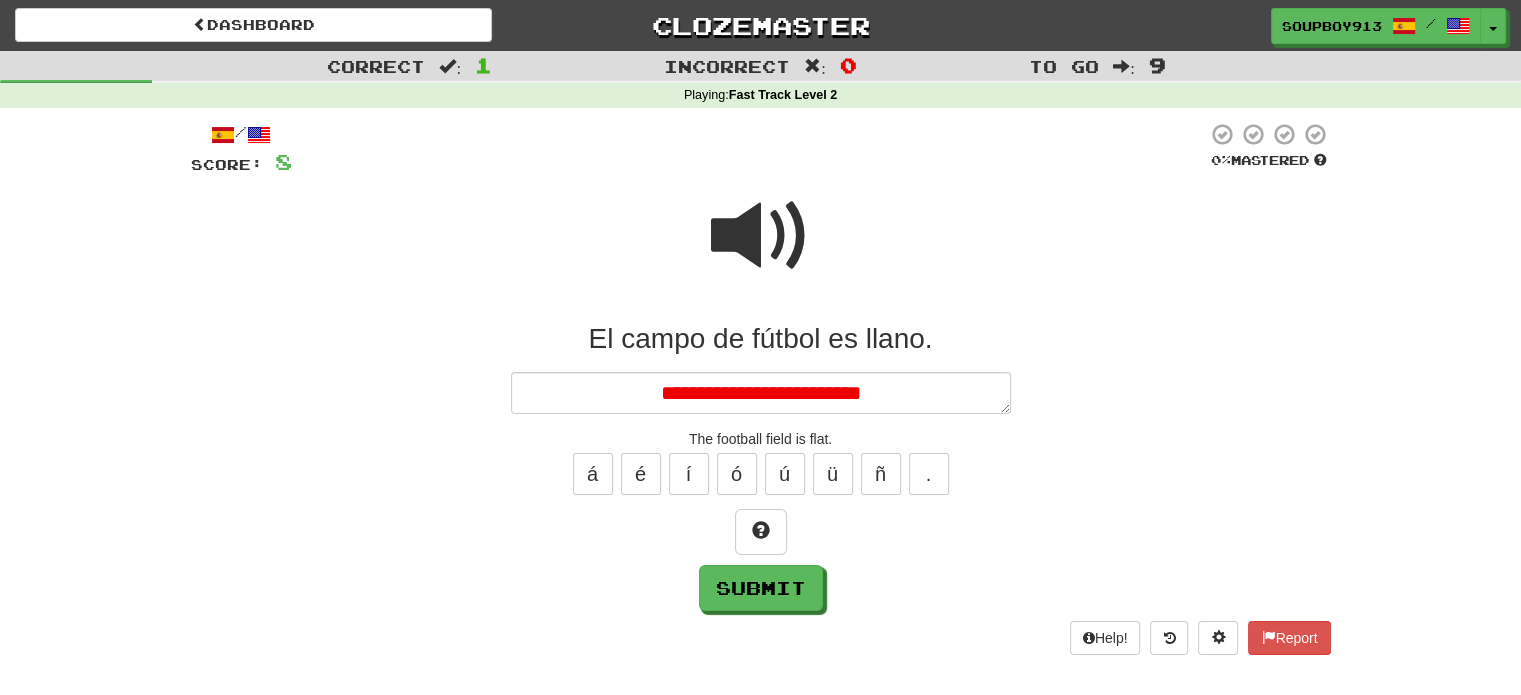 type on "*" 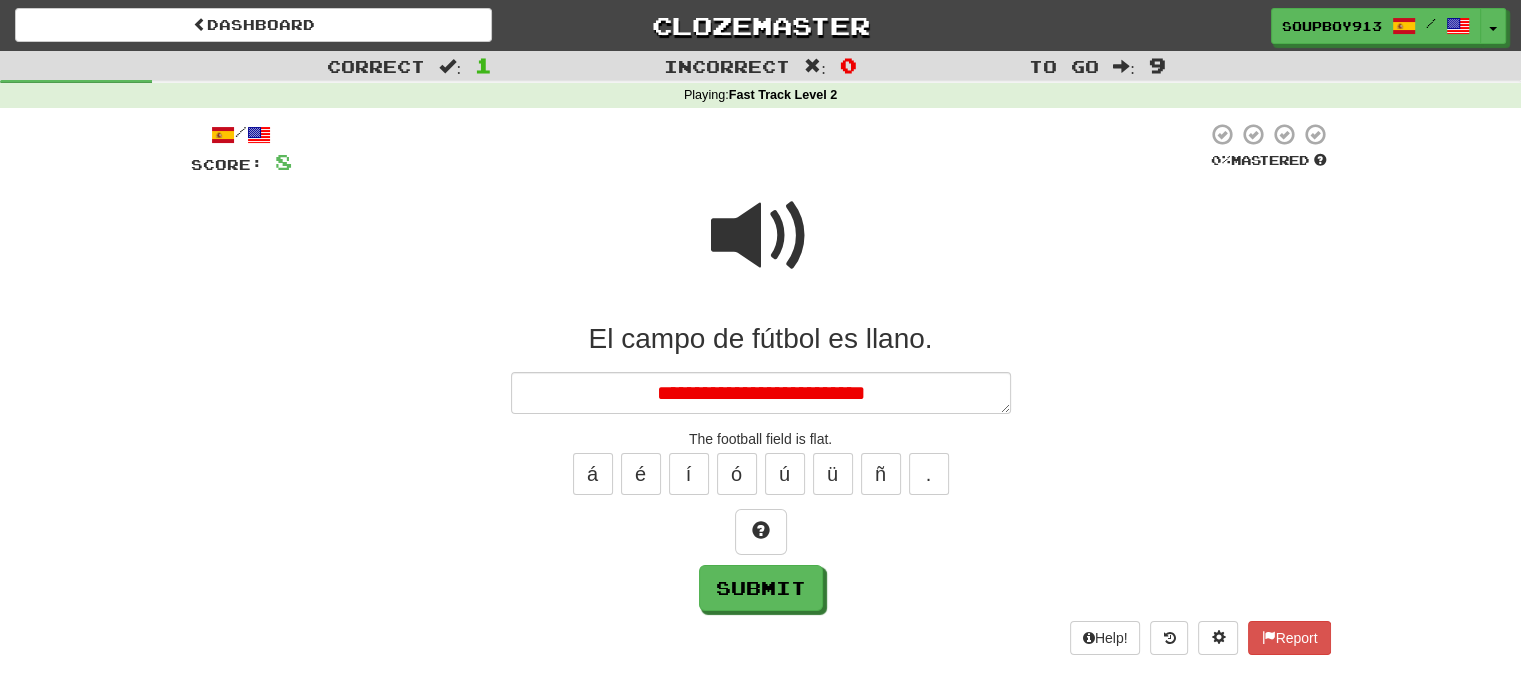 type on "*" 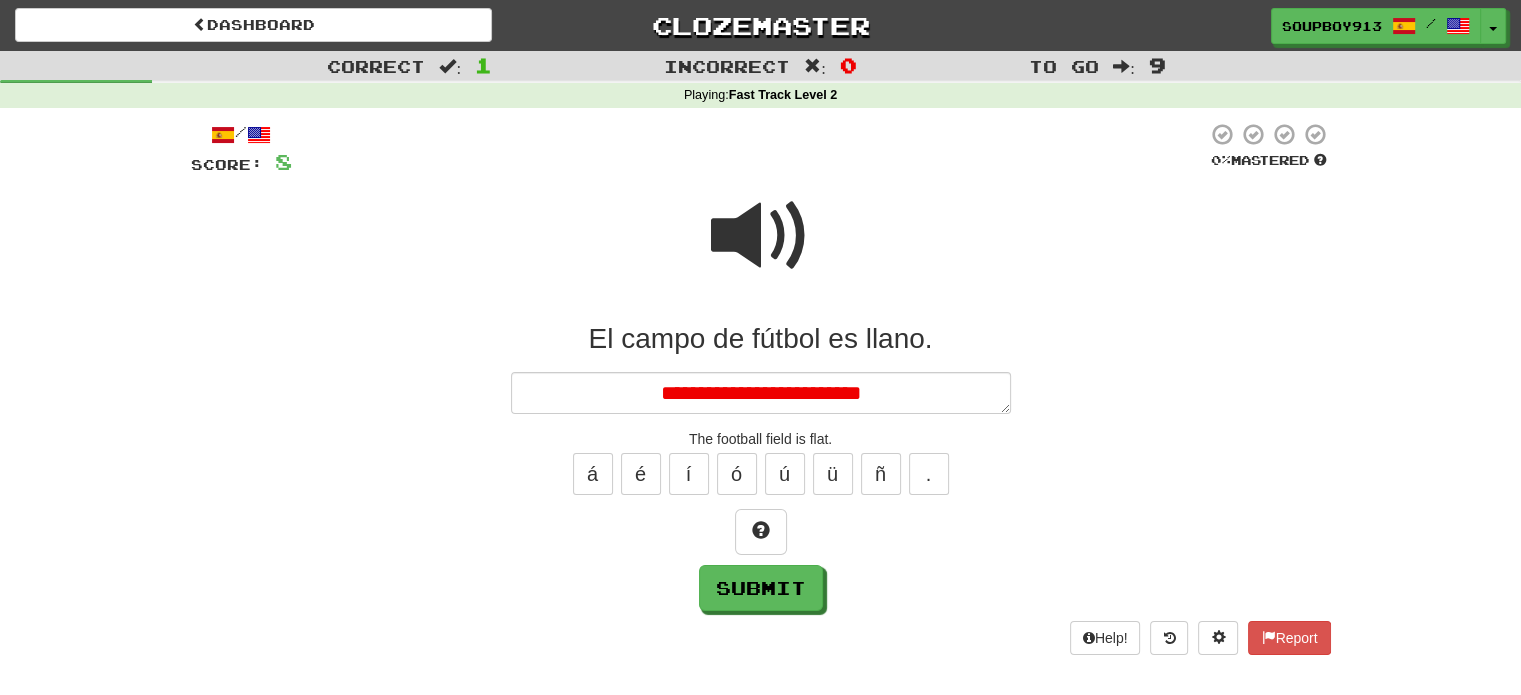 type on "*" 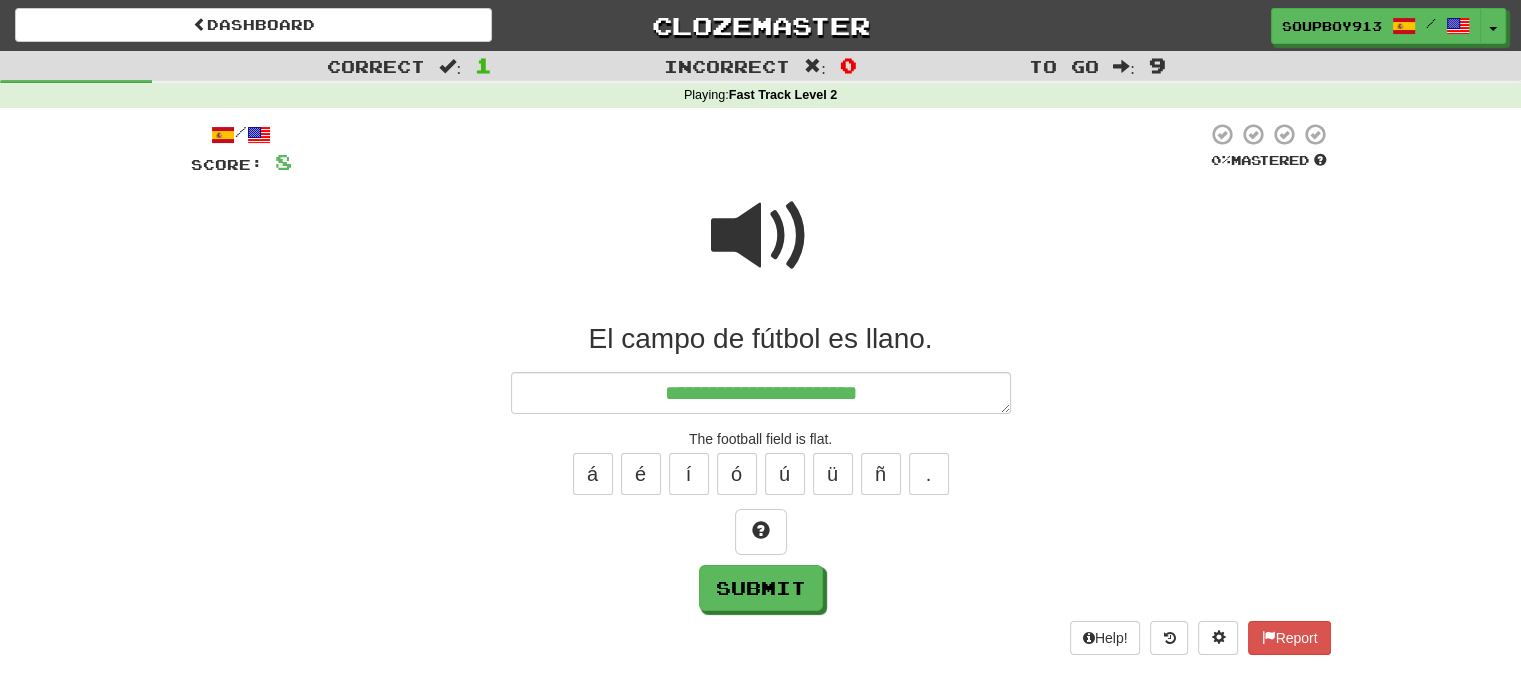 type on "*" 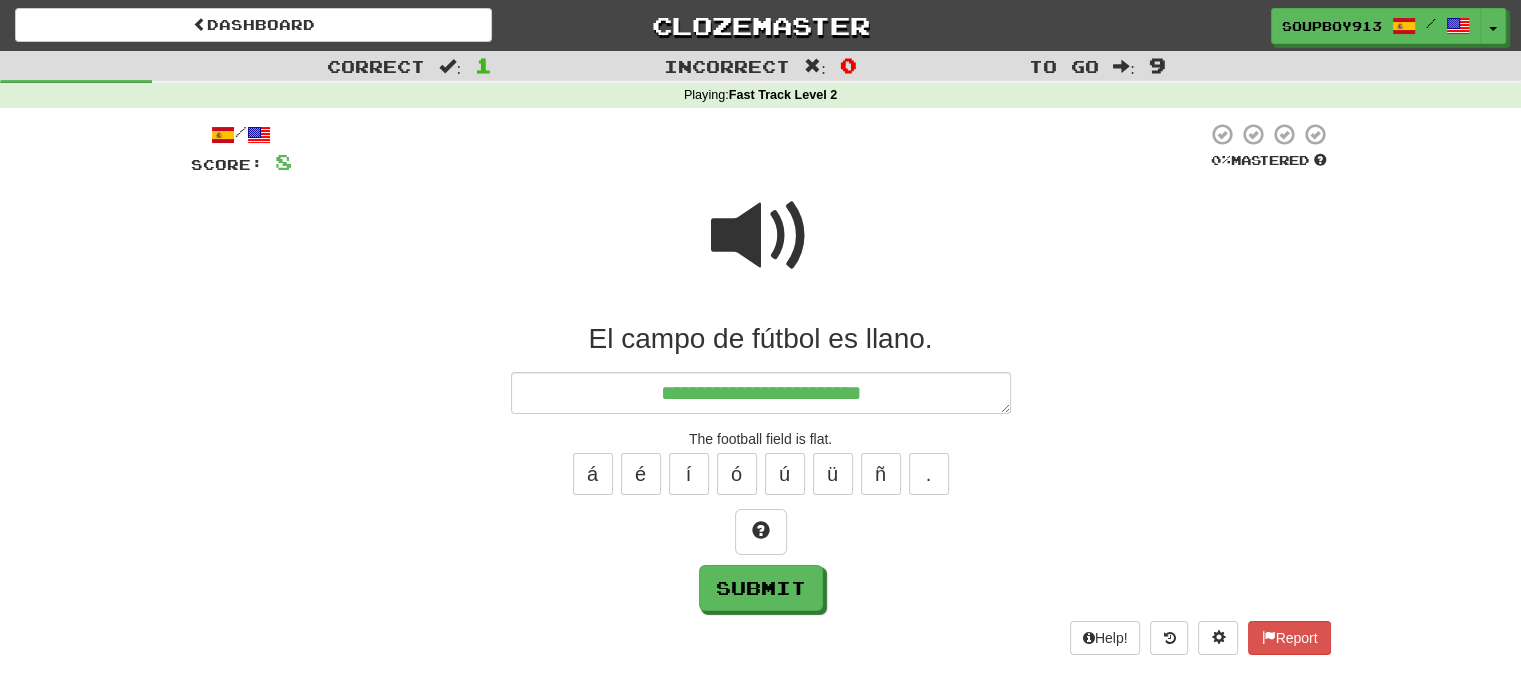 type on "*" 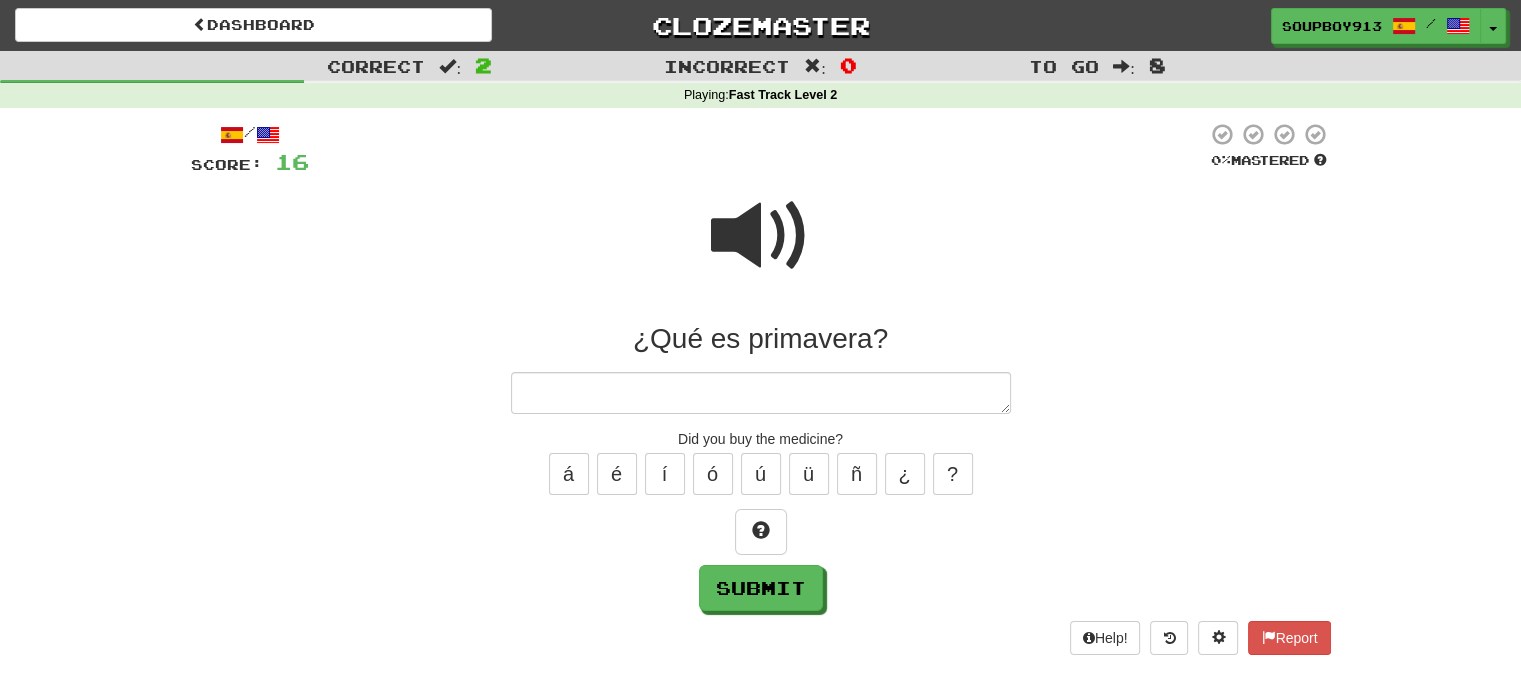 type on "*" 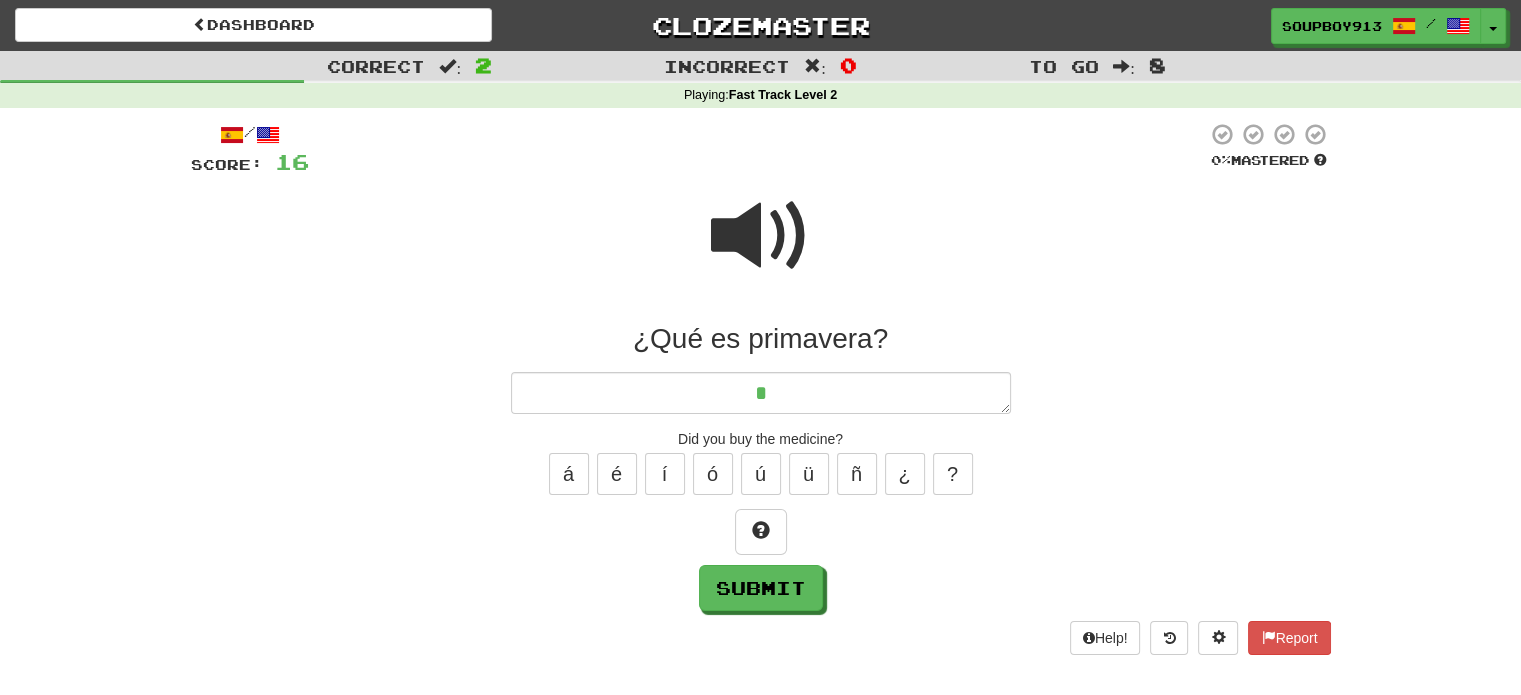 type on "*" 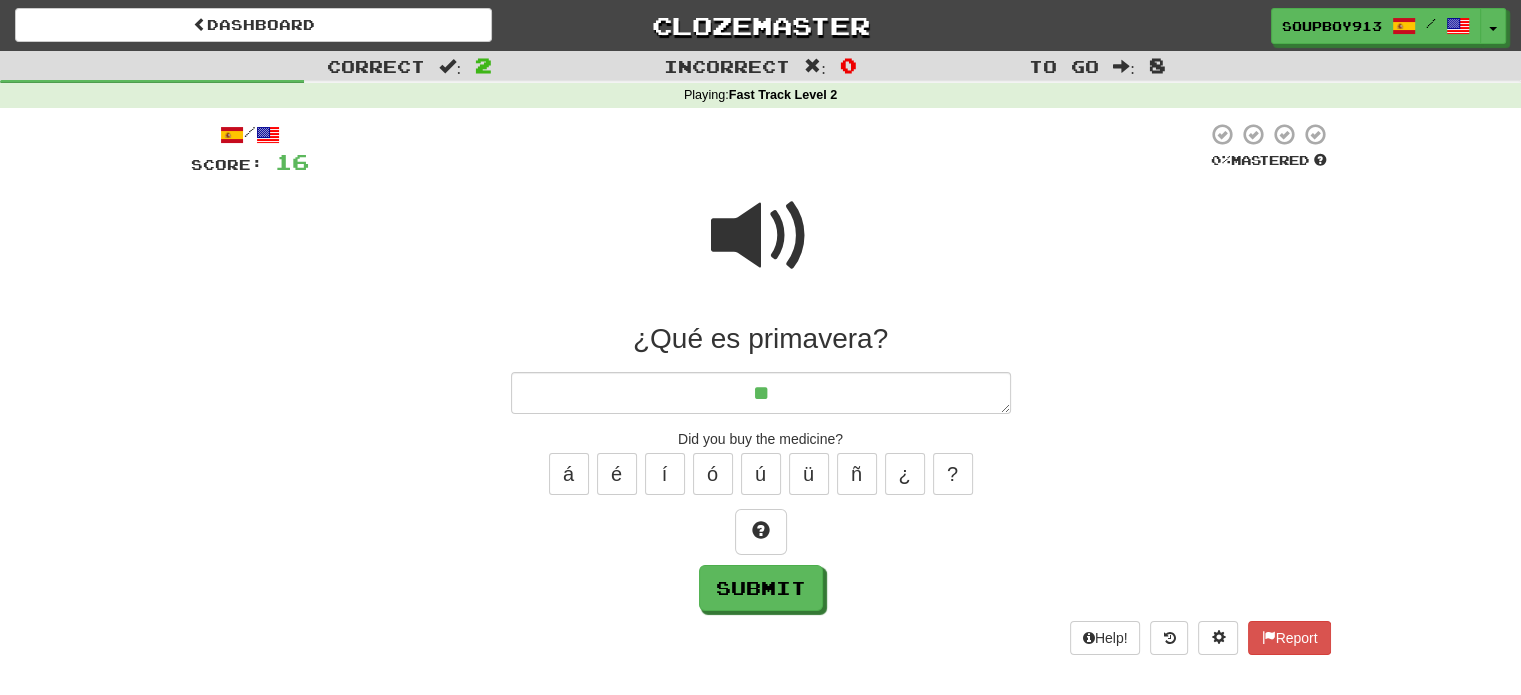 type on "*" 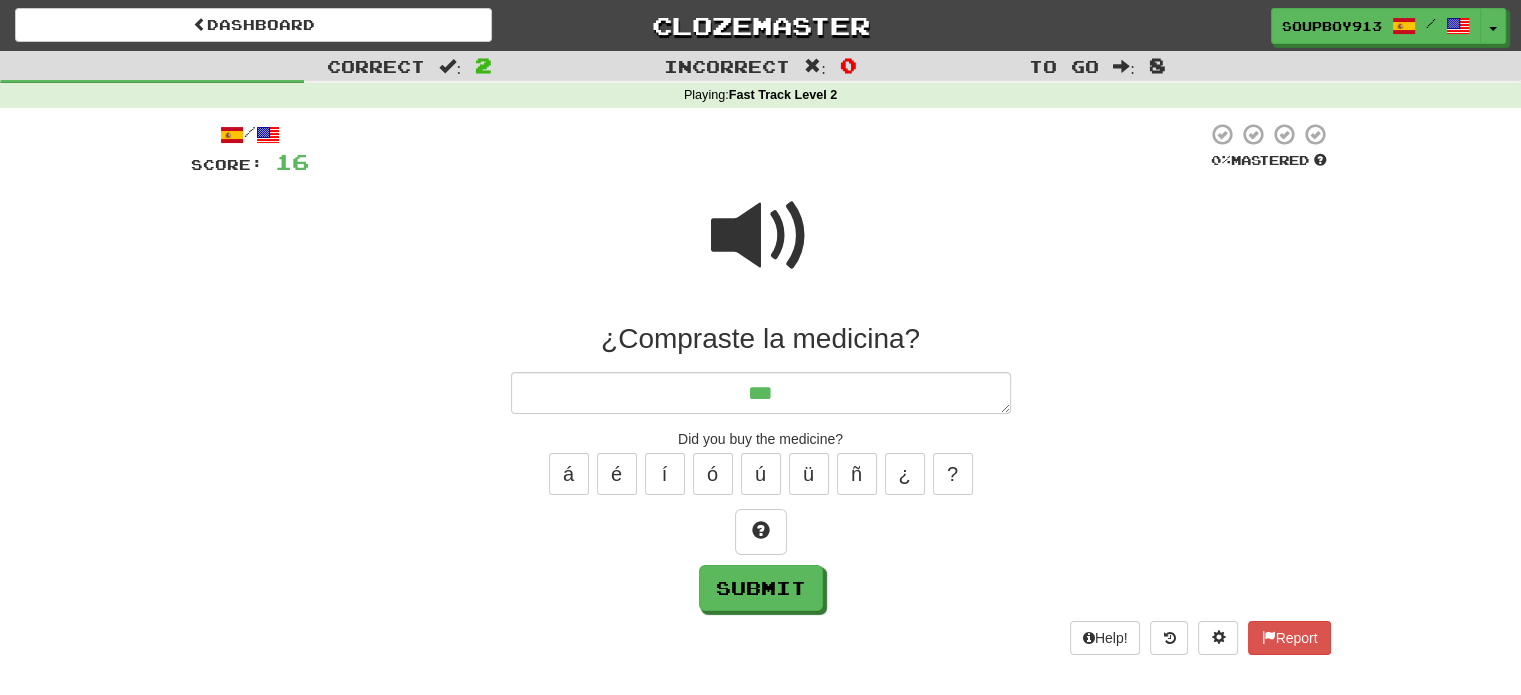 type on "*" 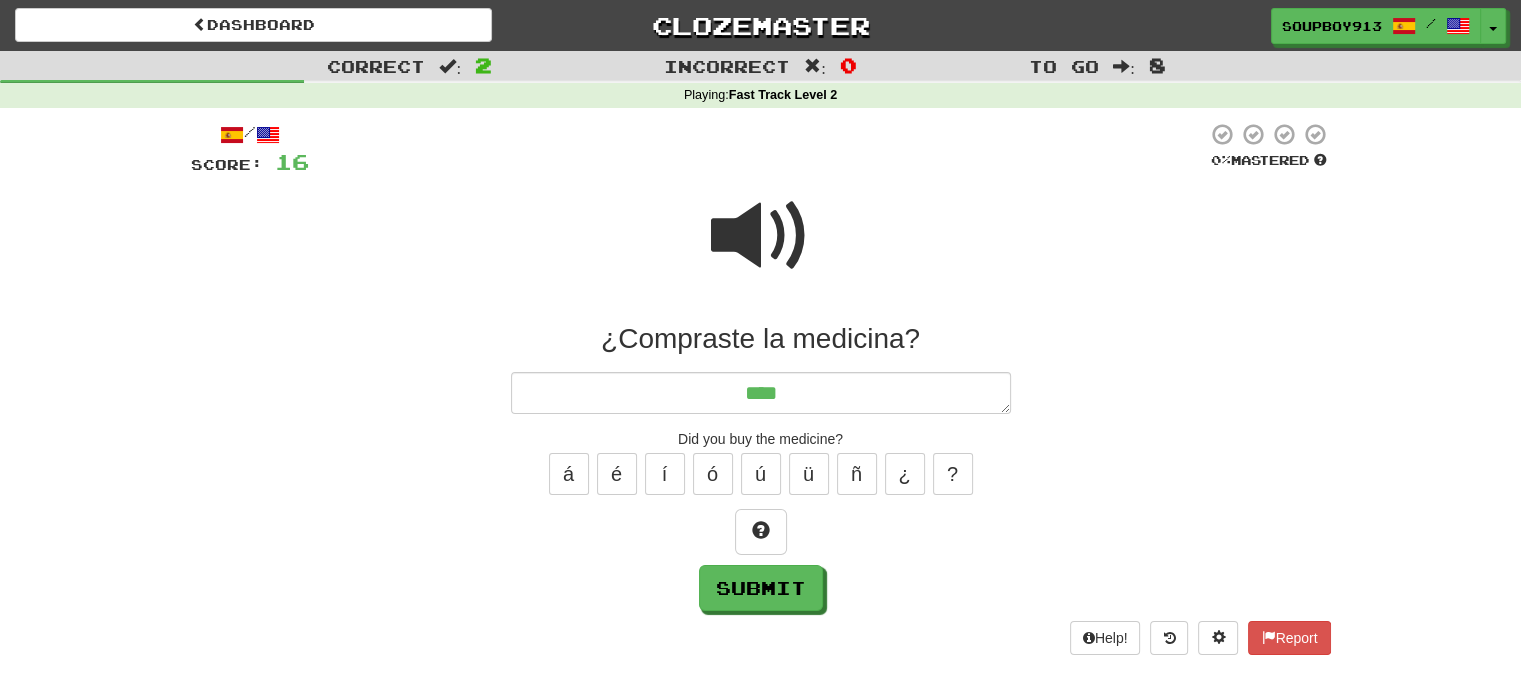 type on "*" 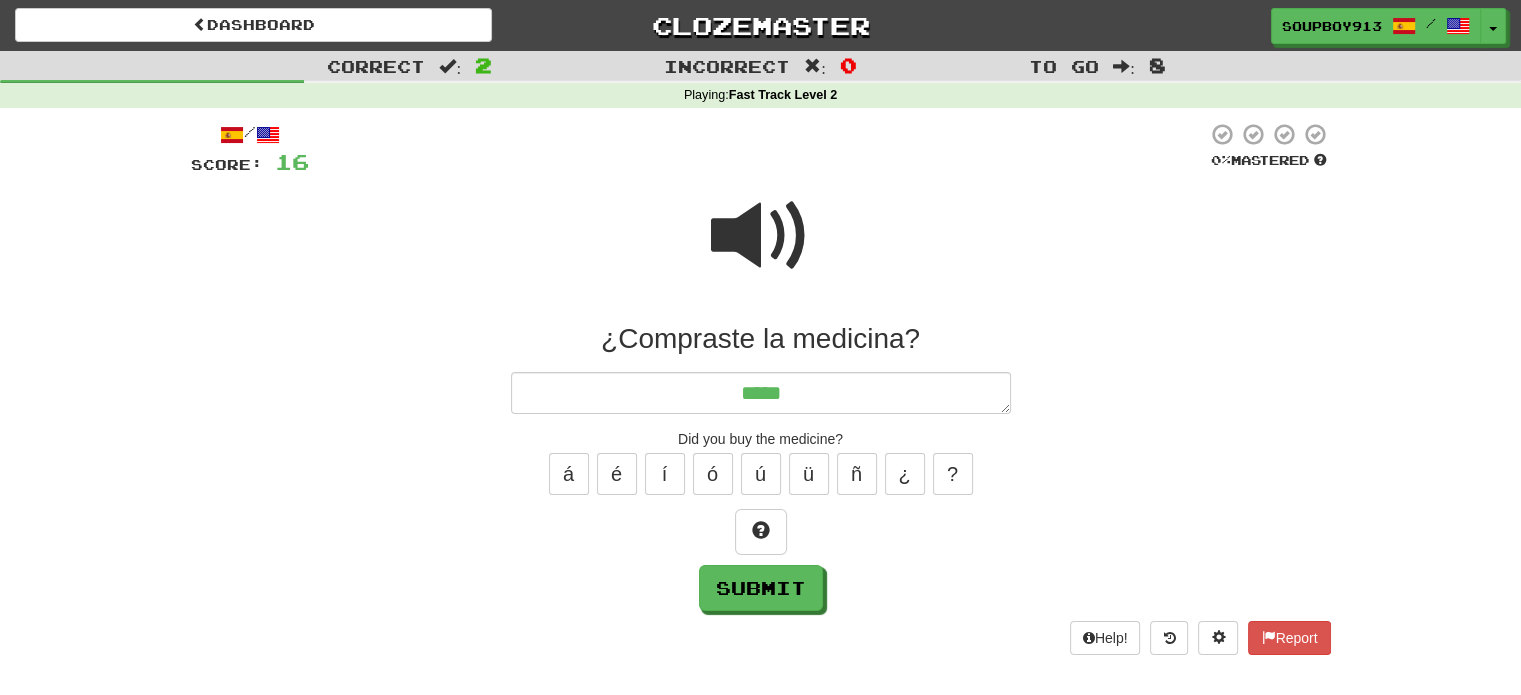 type on "*" 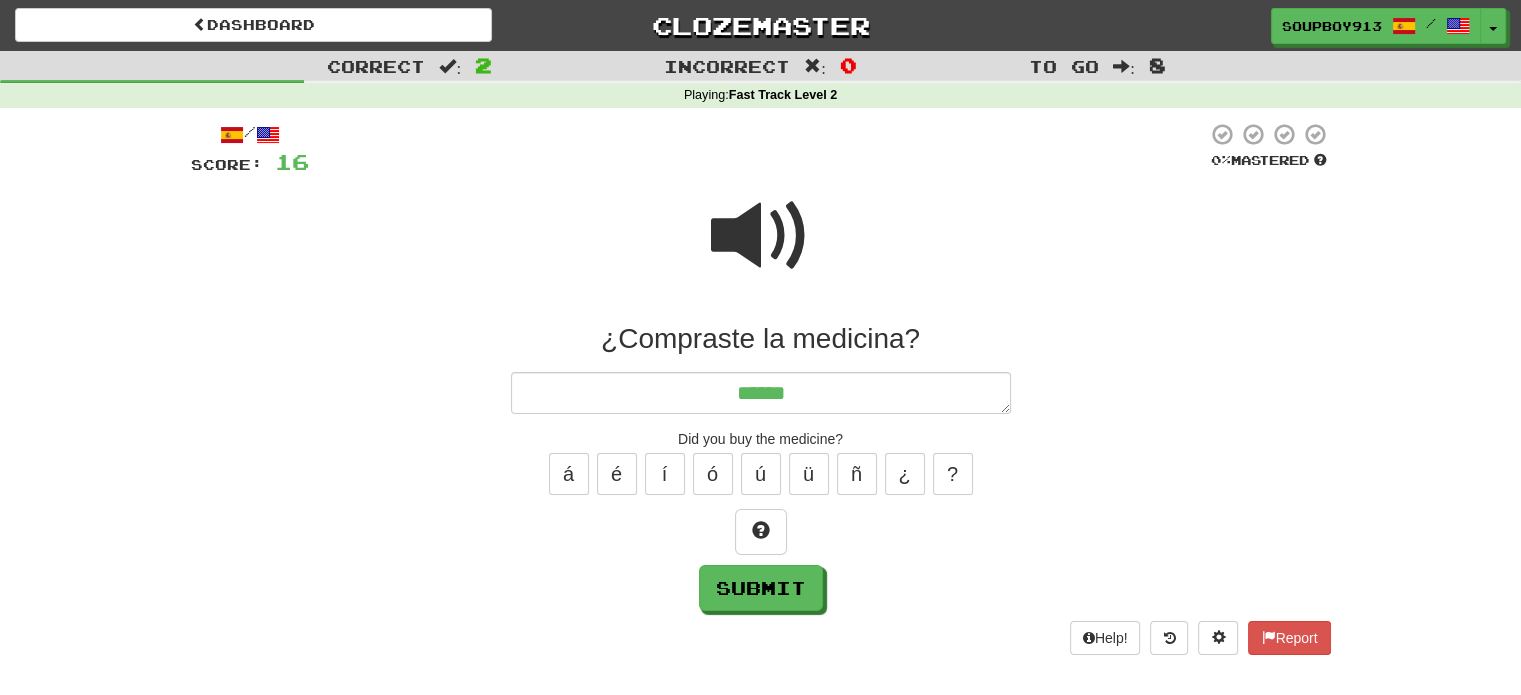 type on "*" 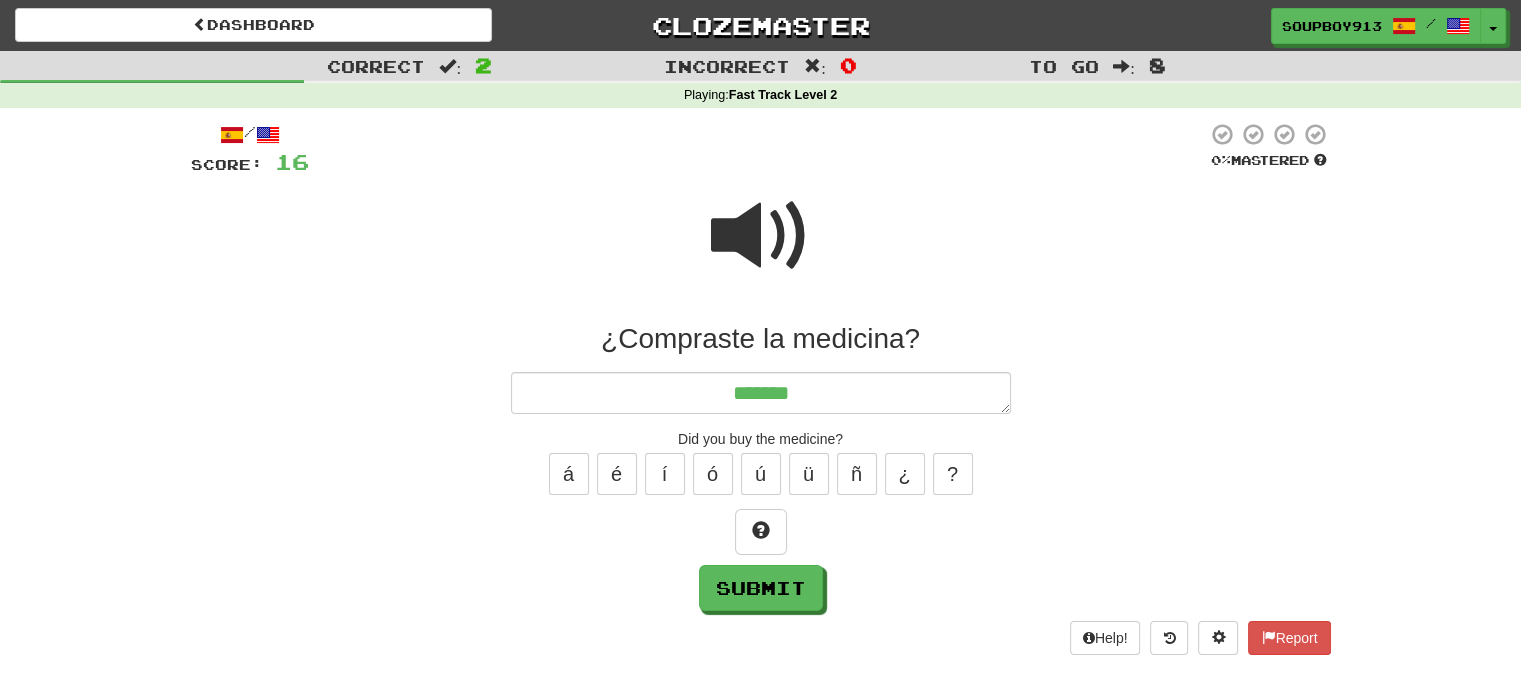 type on "*" 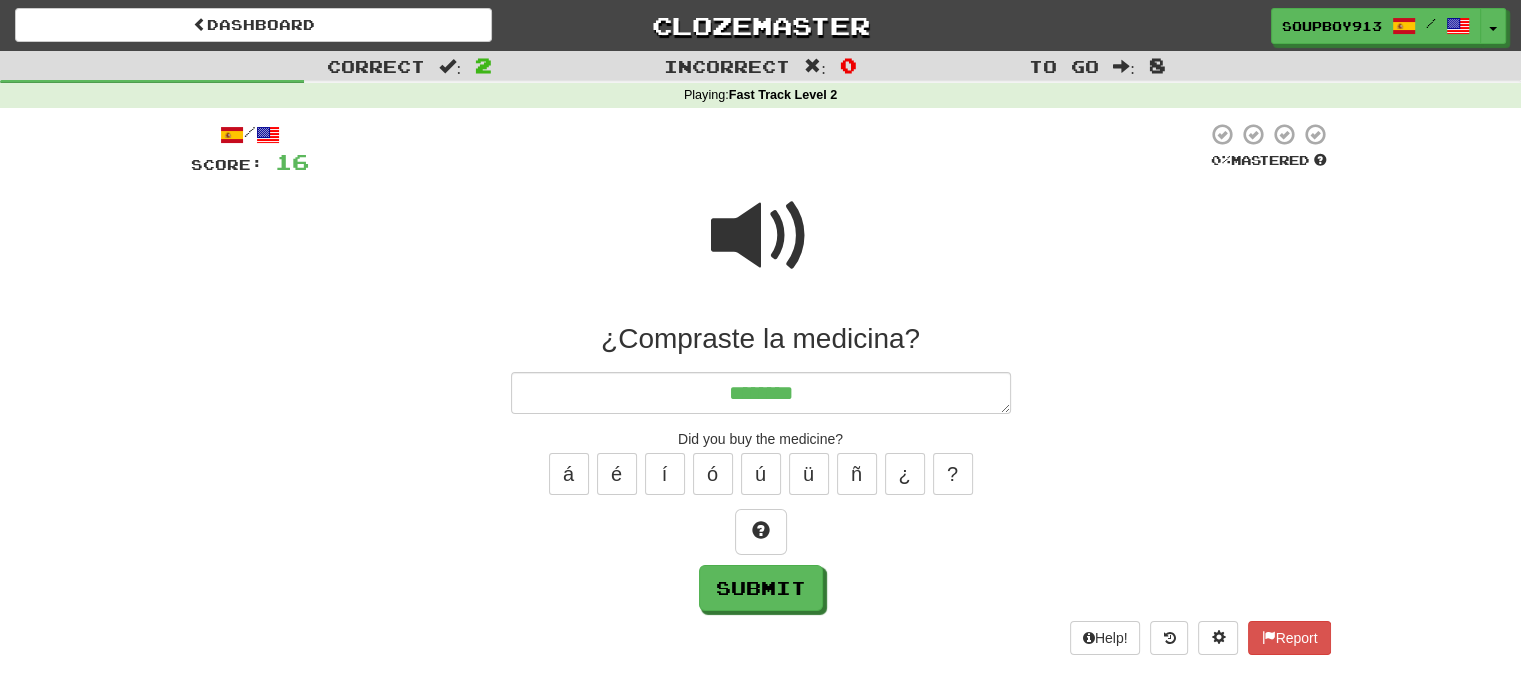 type on "*" 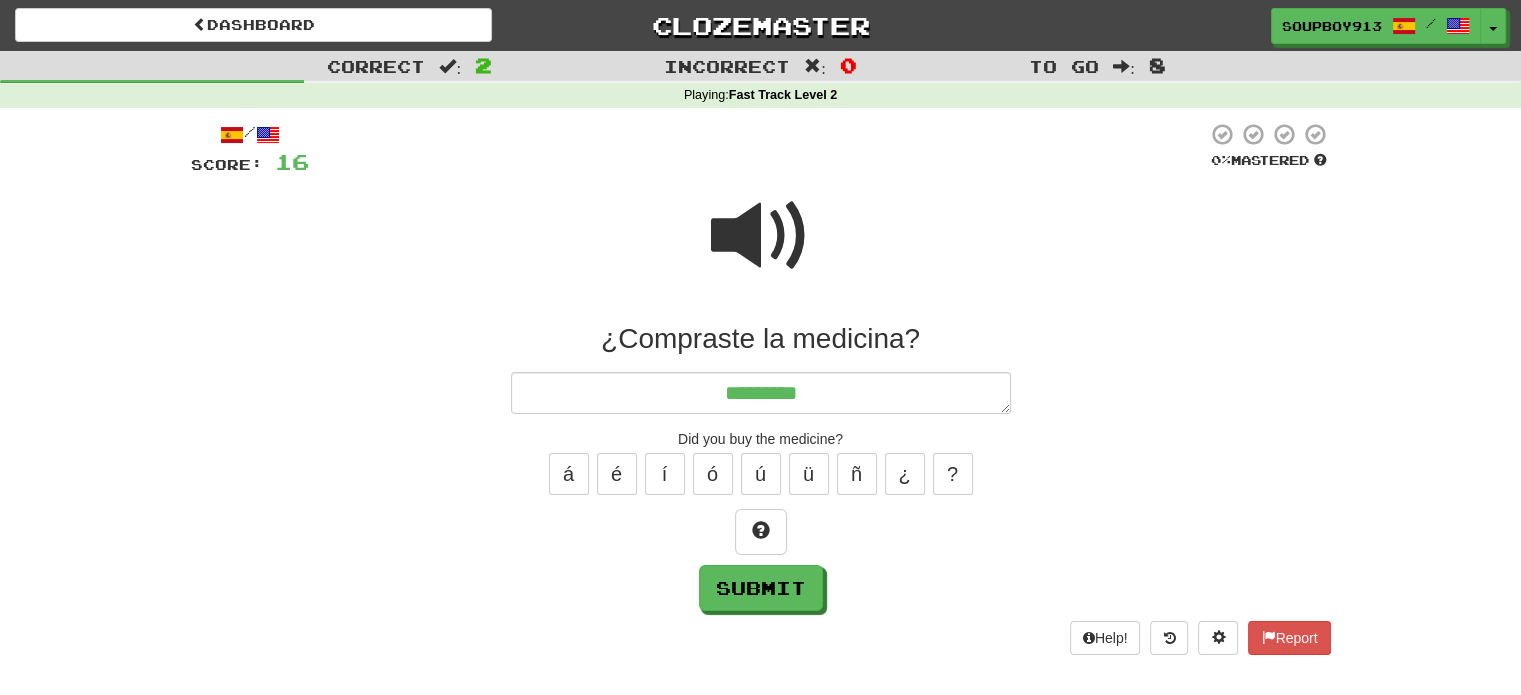 type on "*" 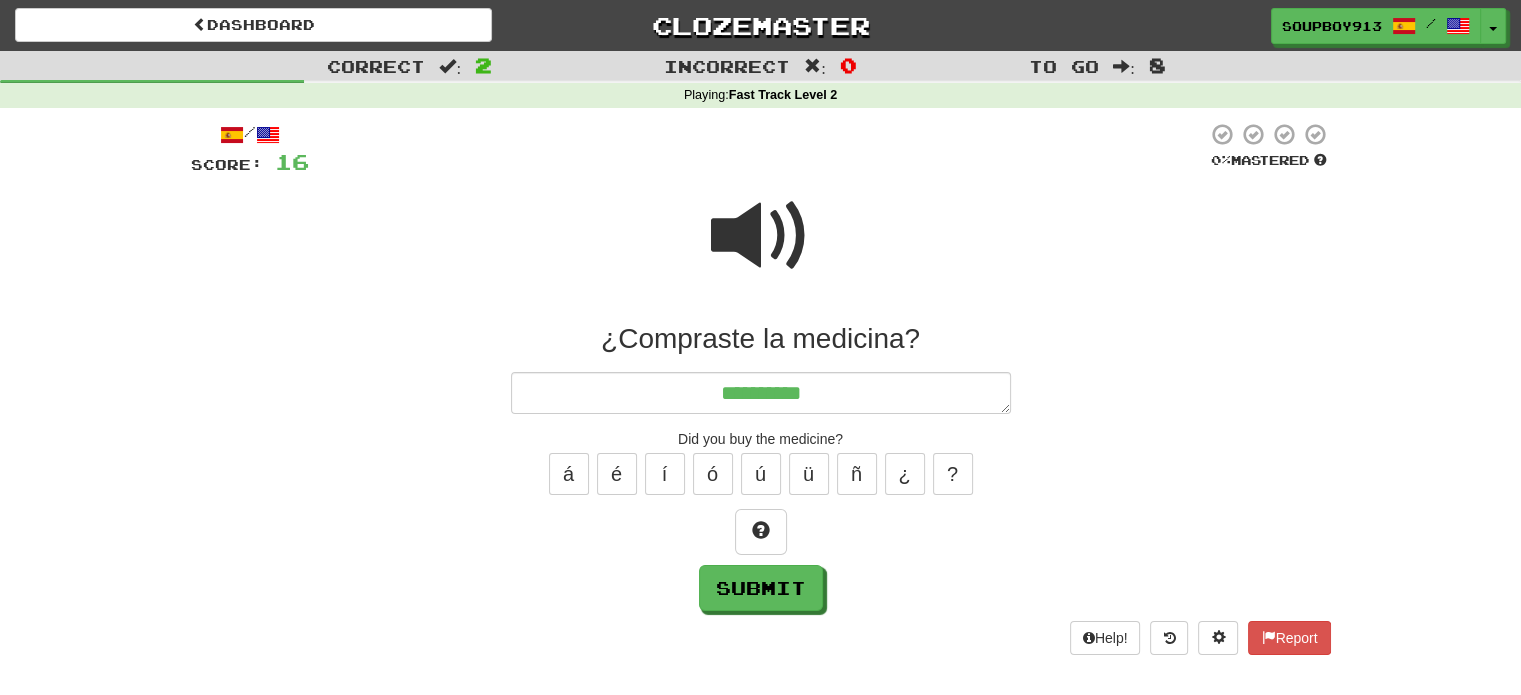 type on "**********" 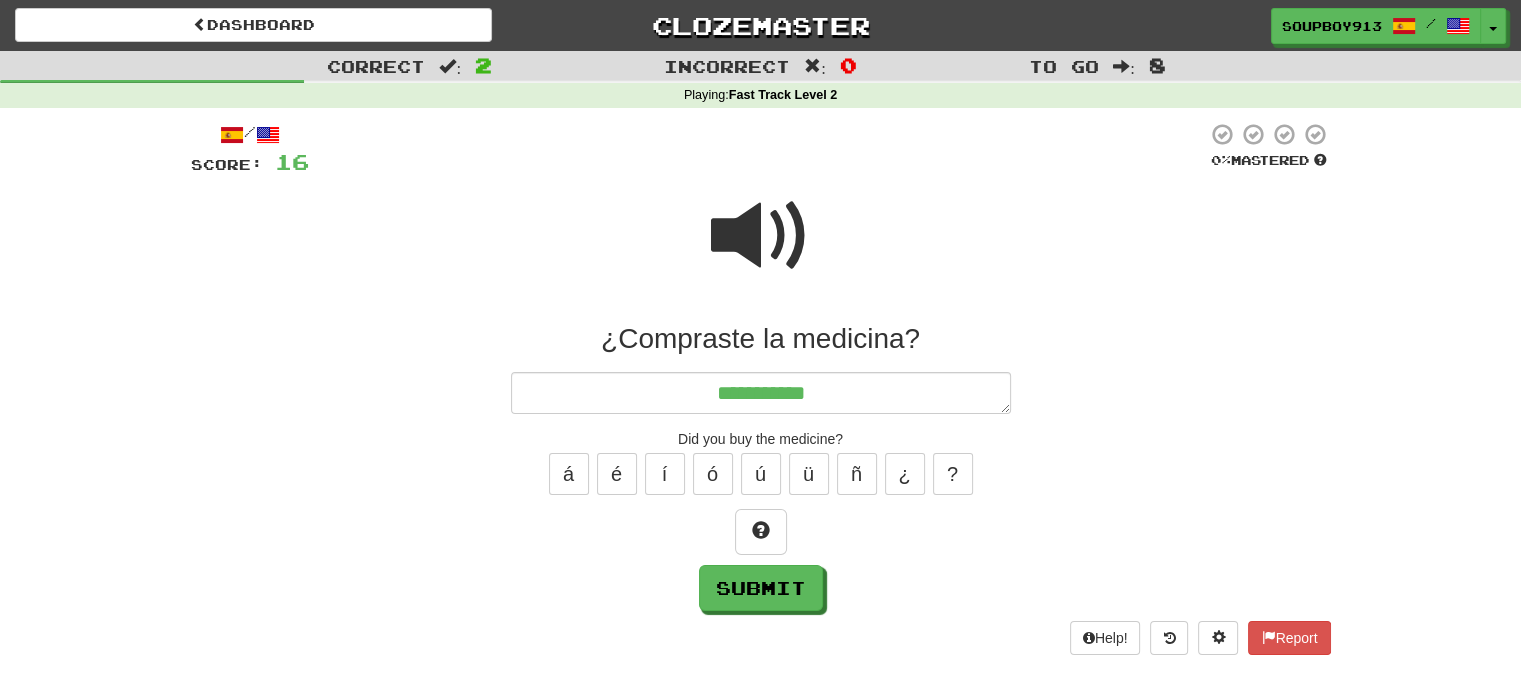 type on "*" 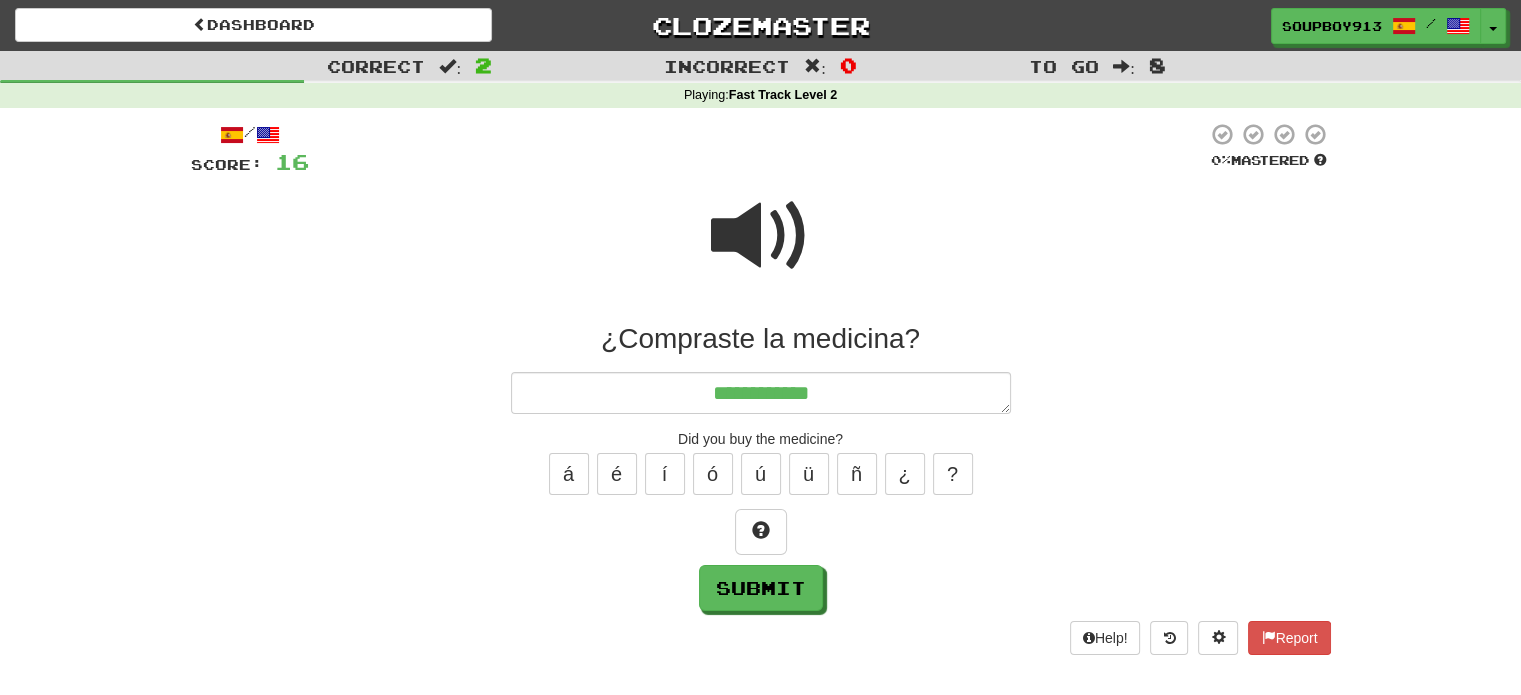 type on "*" 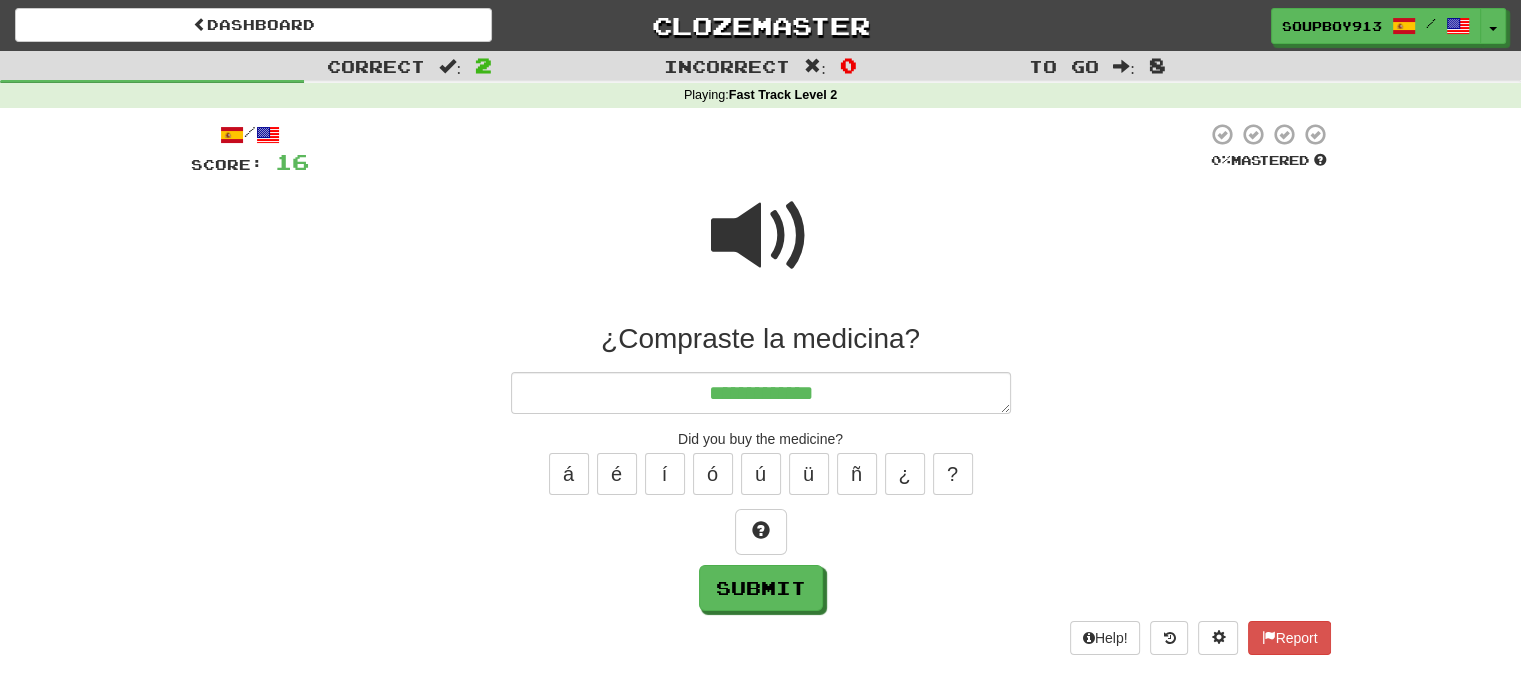type on "*" 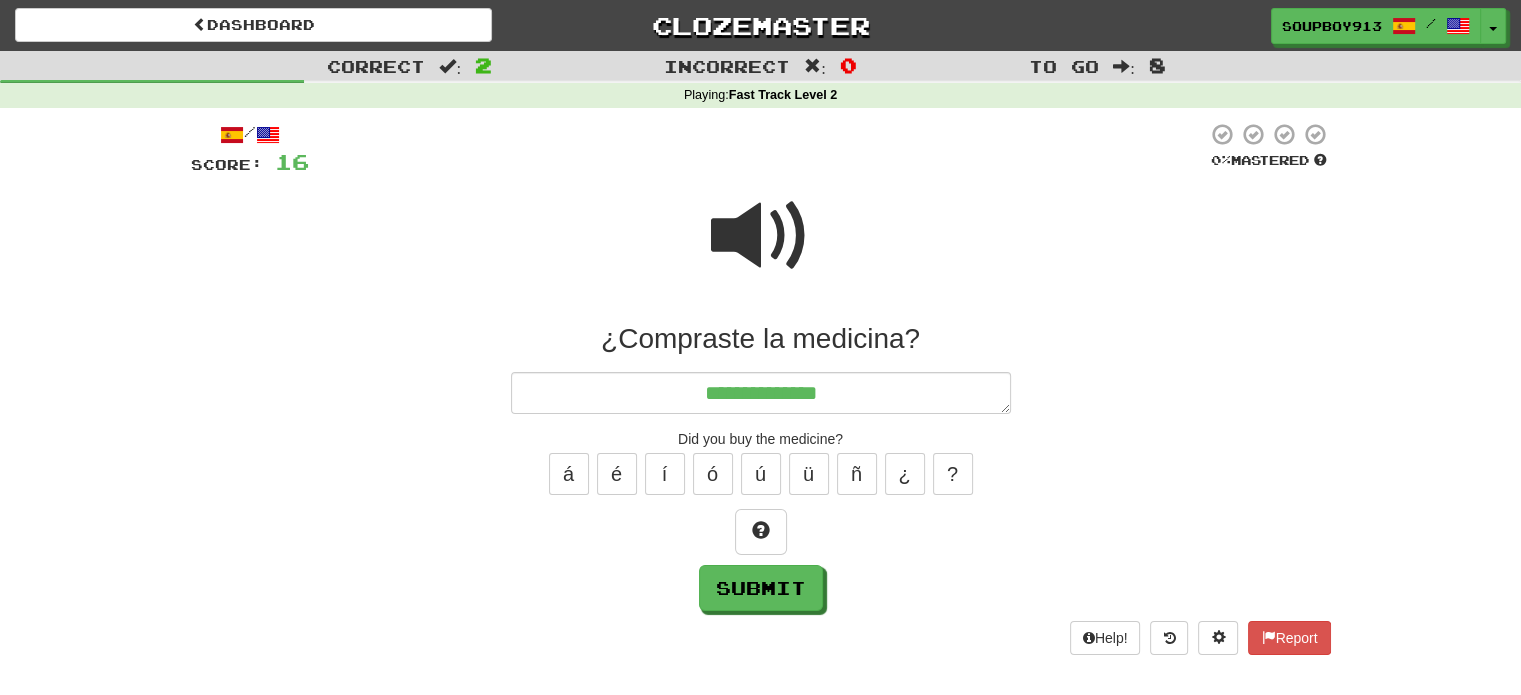 type on "*" 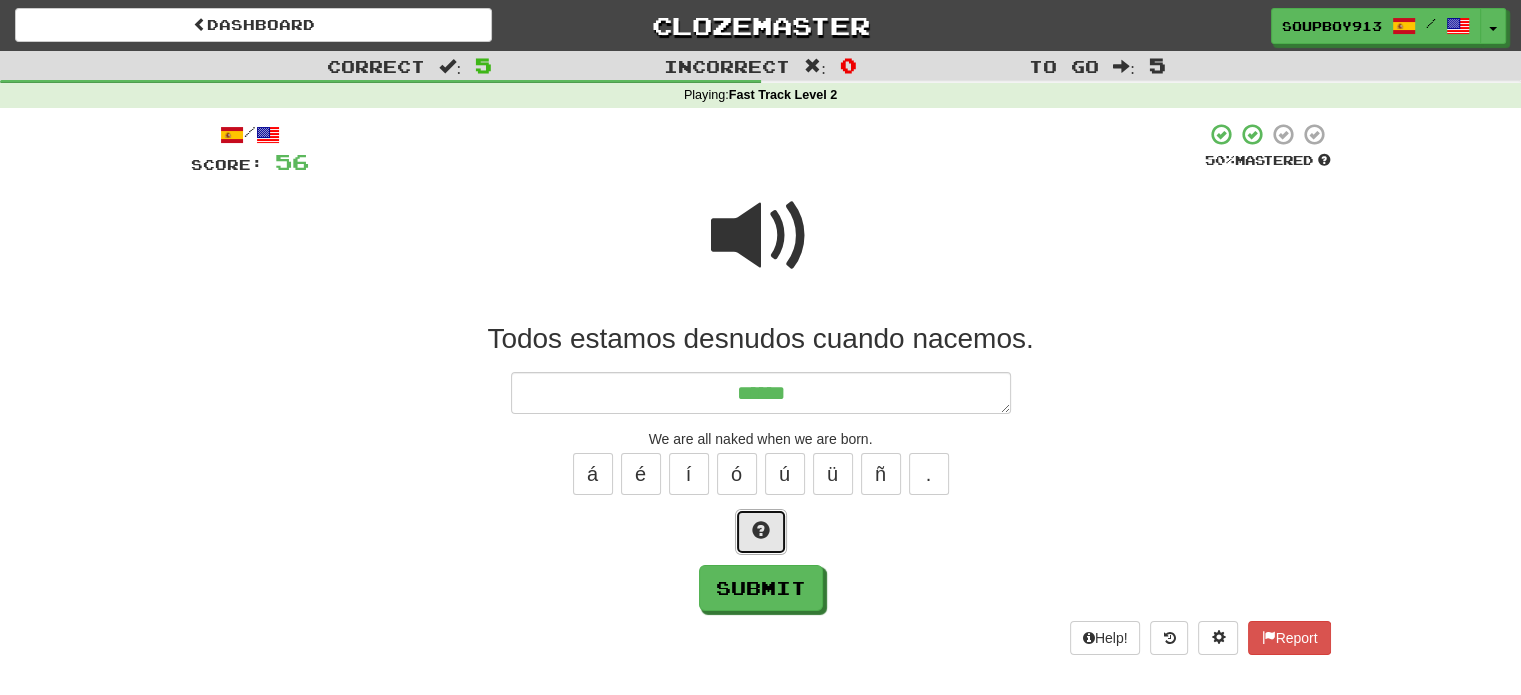 click at bounding box center [761, 532] 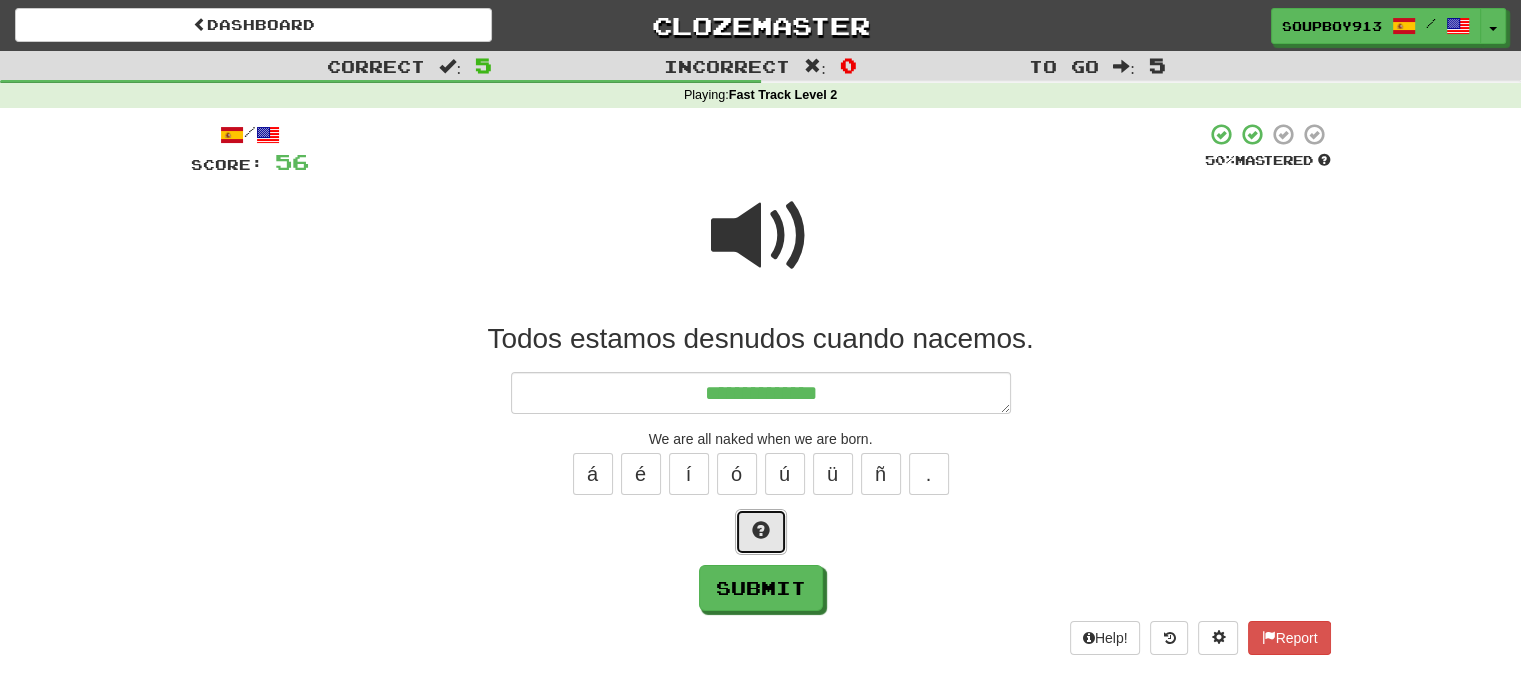 click at bounding box center (761, 532) 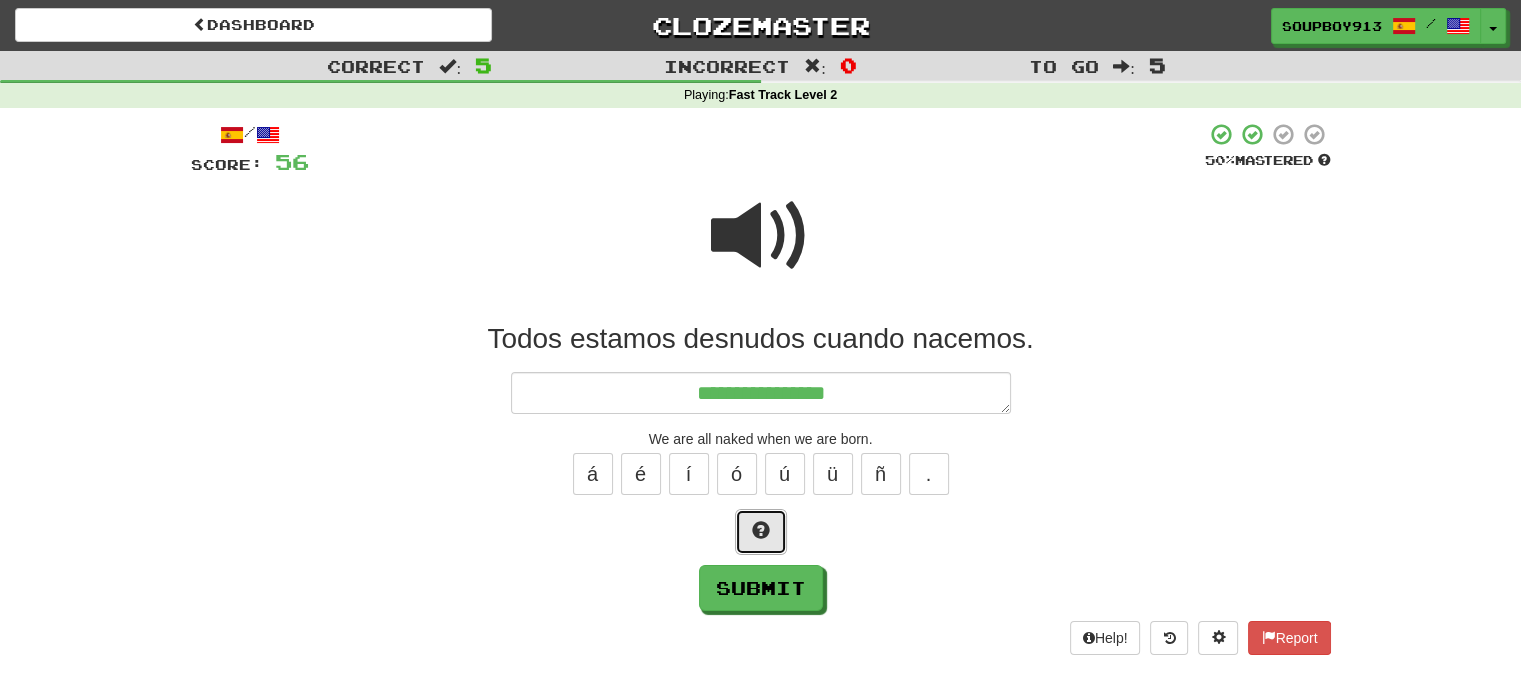 click at bounding box center (761, 532) 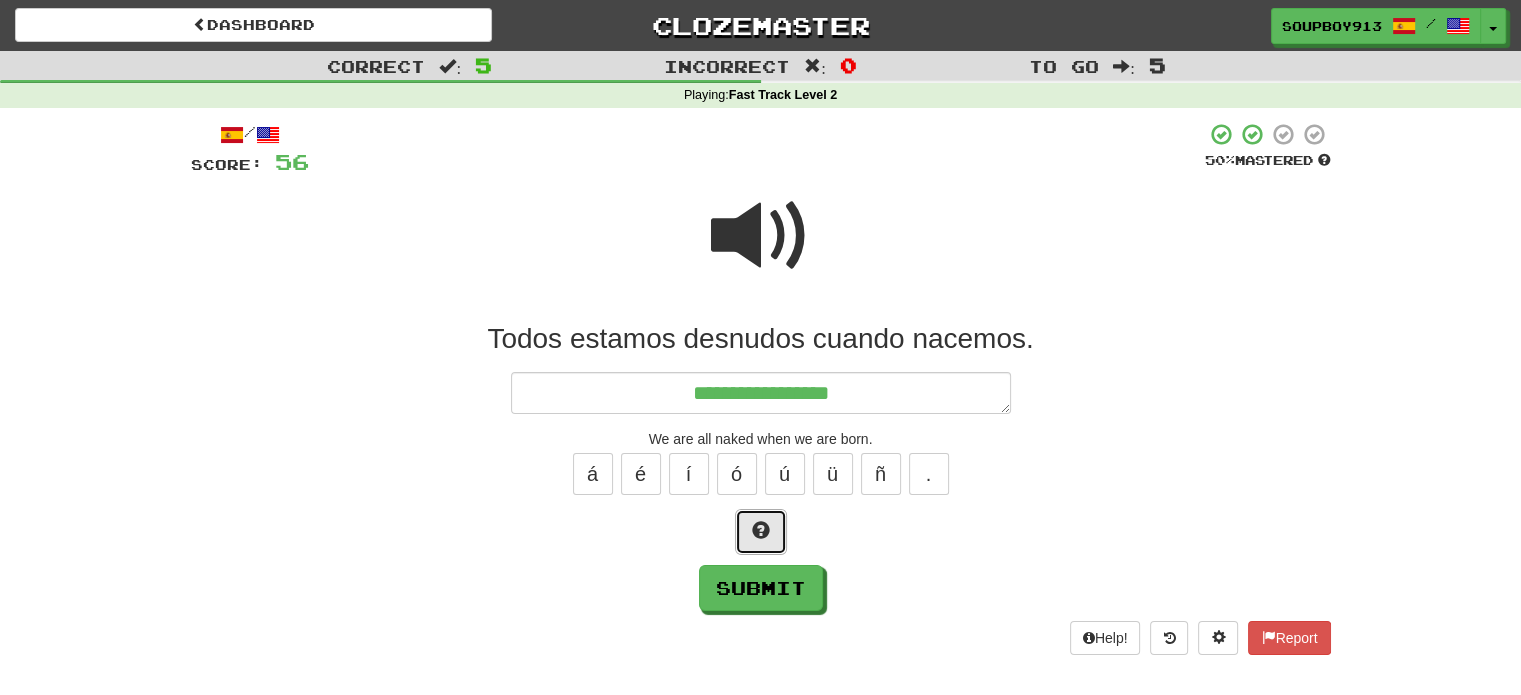 click at bounding box center (761, 532) 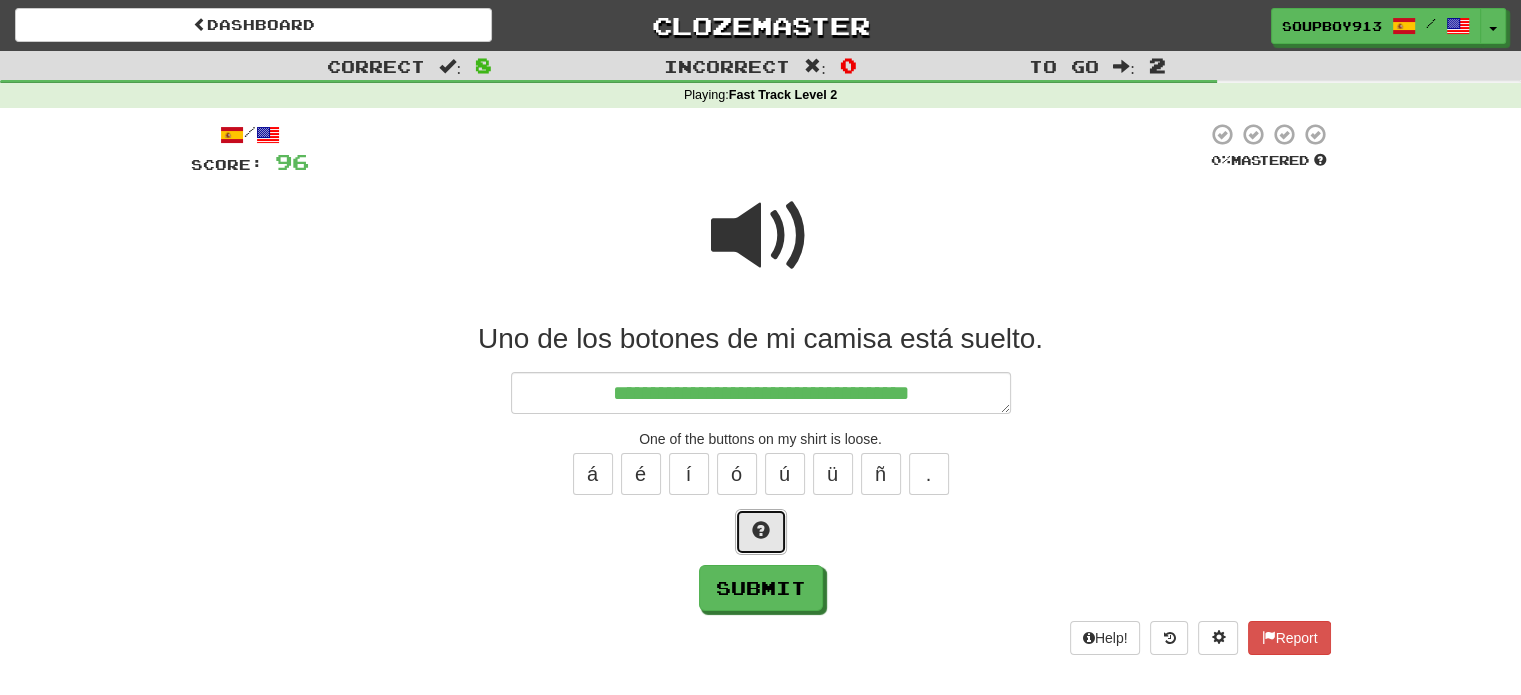 click at bounding box center [761, 532] 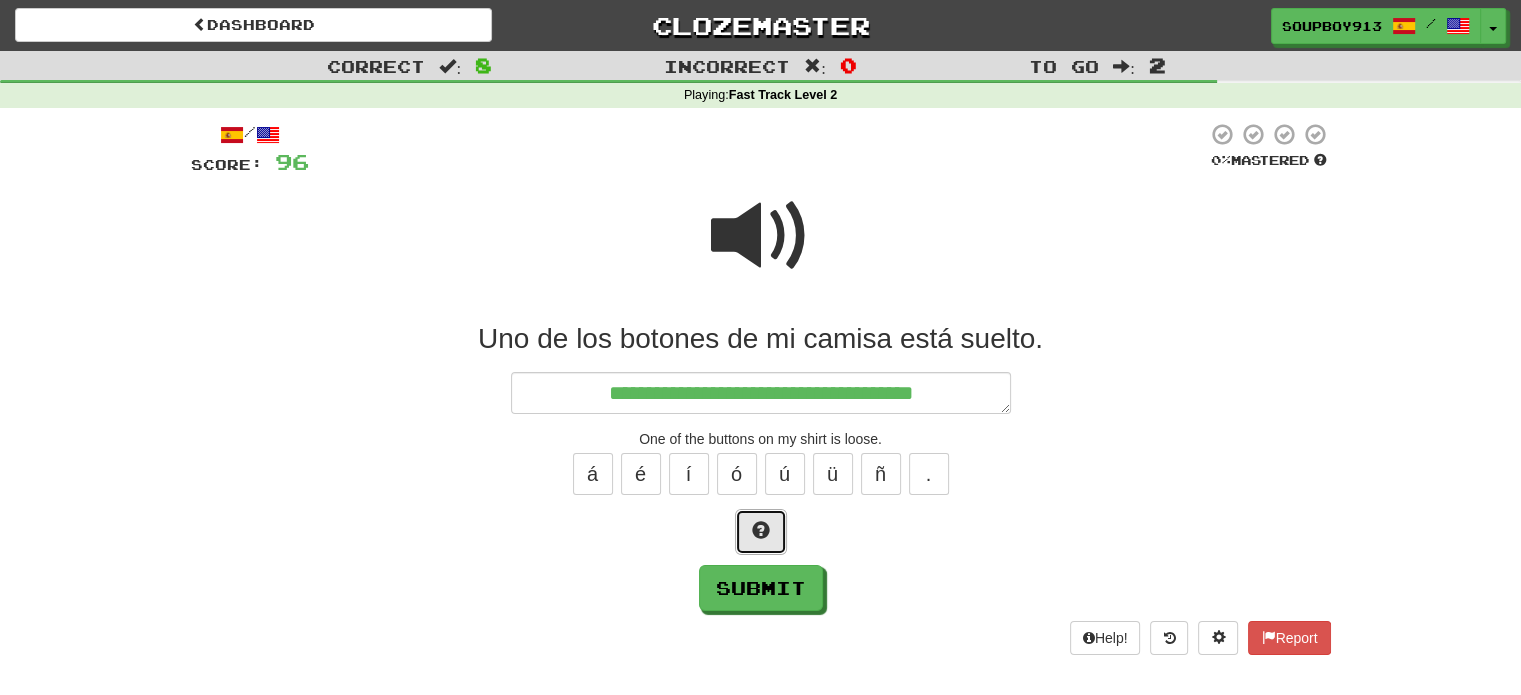 click at bounding box center (761, 532) 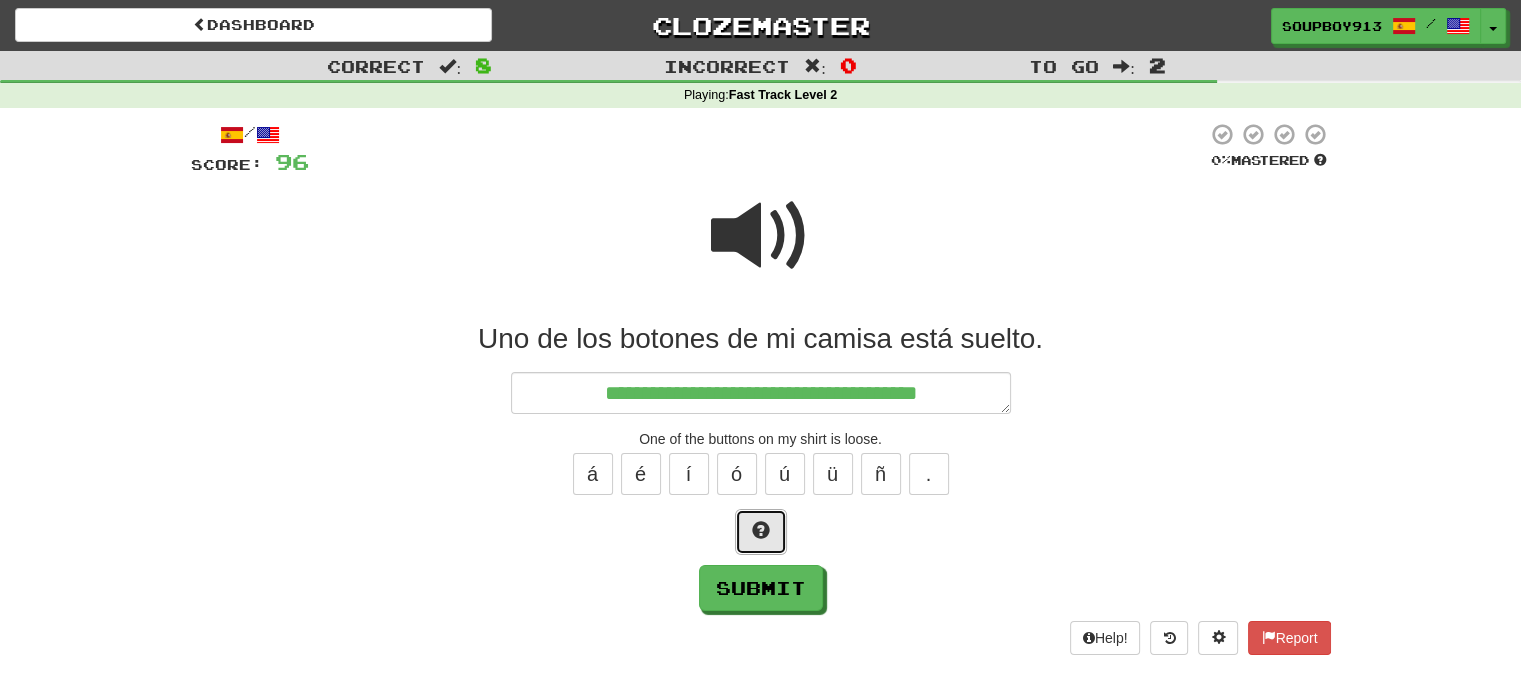 click at bounding box center [761, 532] 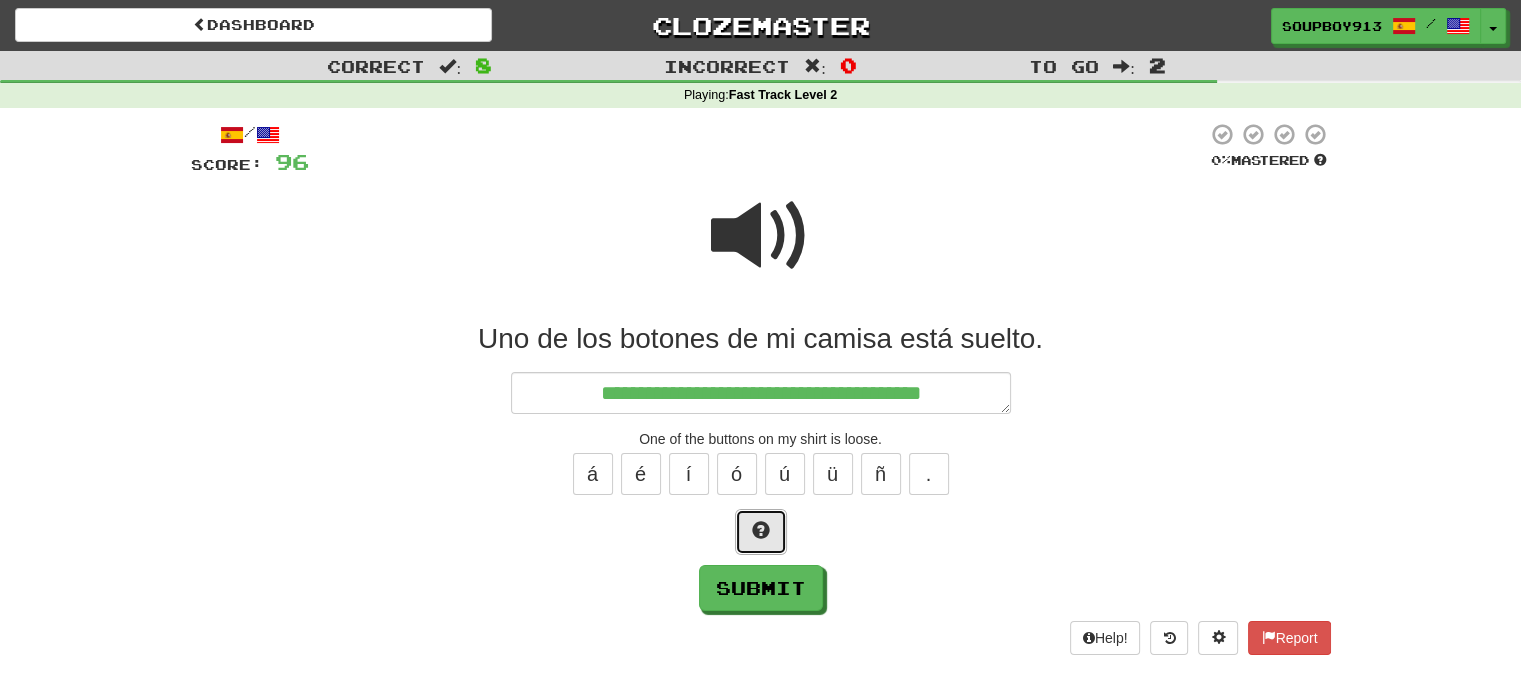click at bounding box center [761, 532] 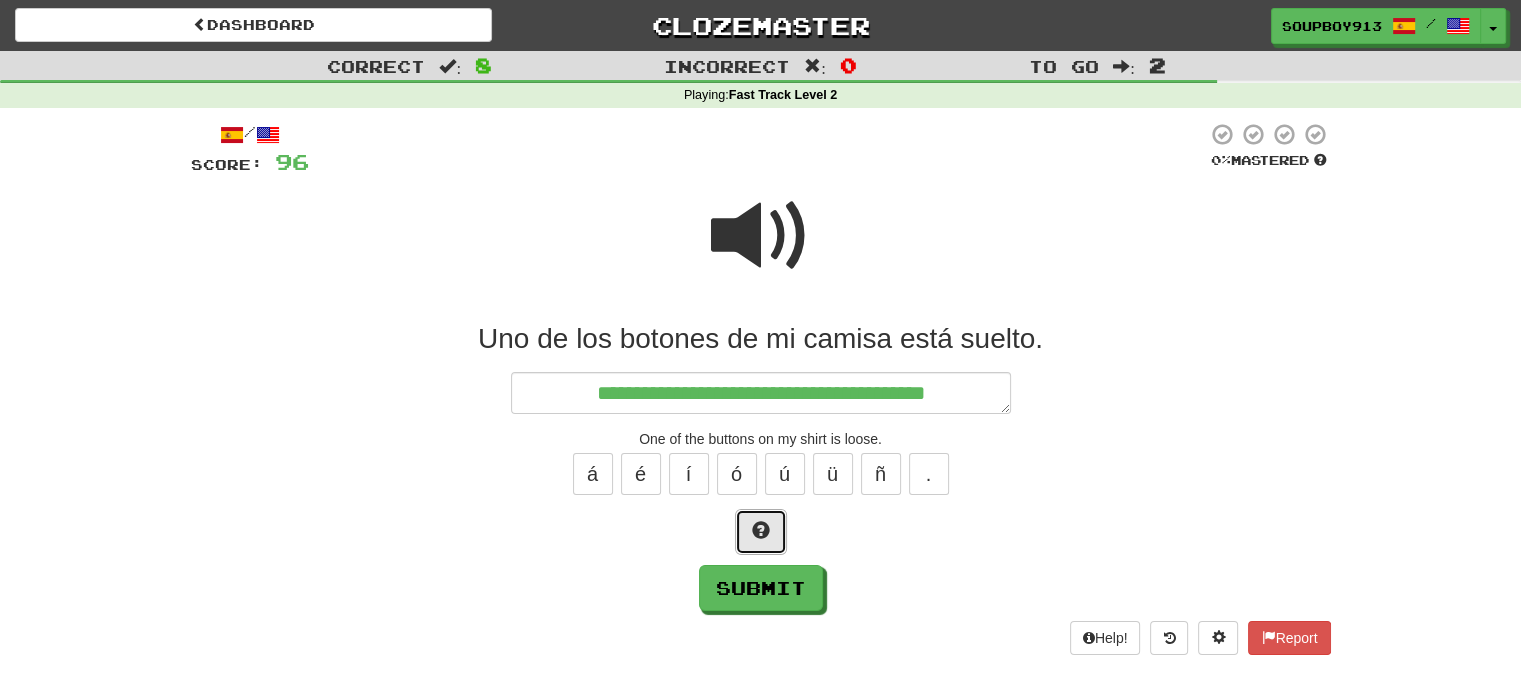 click at bounding box center (761, 532) 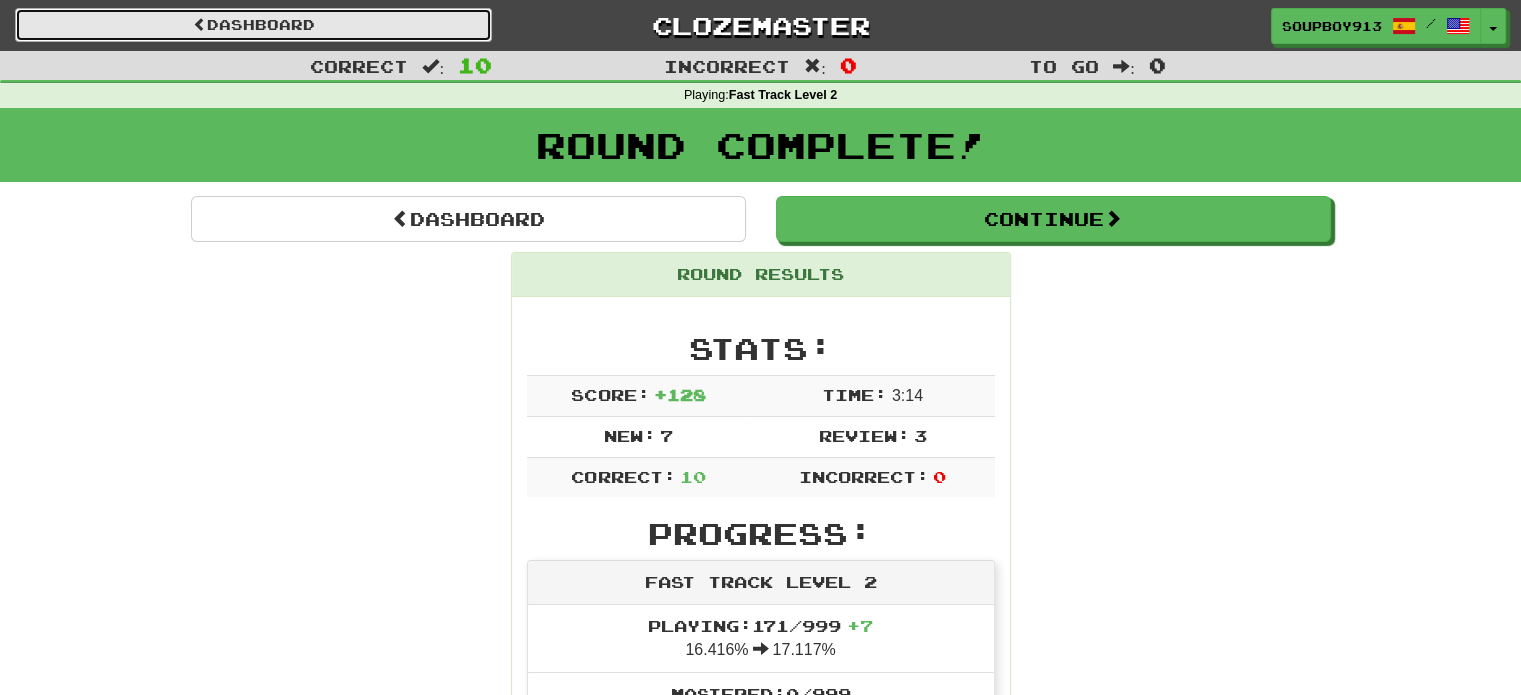 click on "Dashboard" at bounding box center (253, 25) 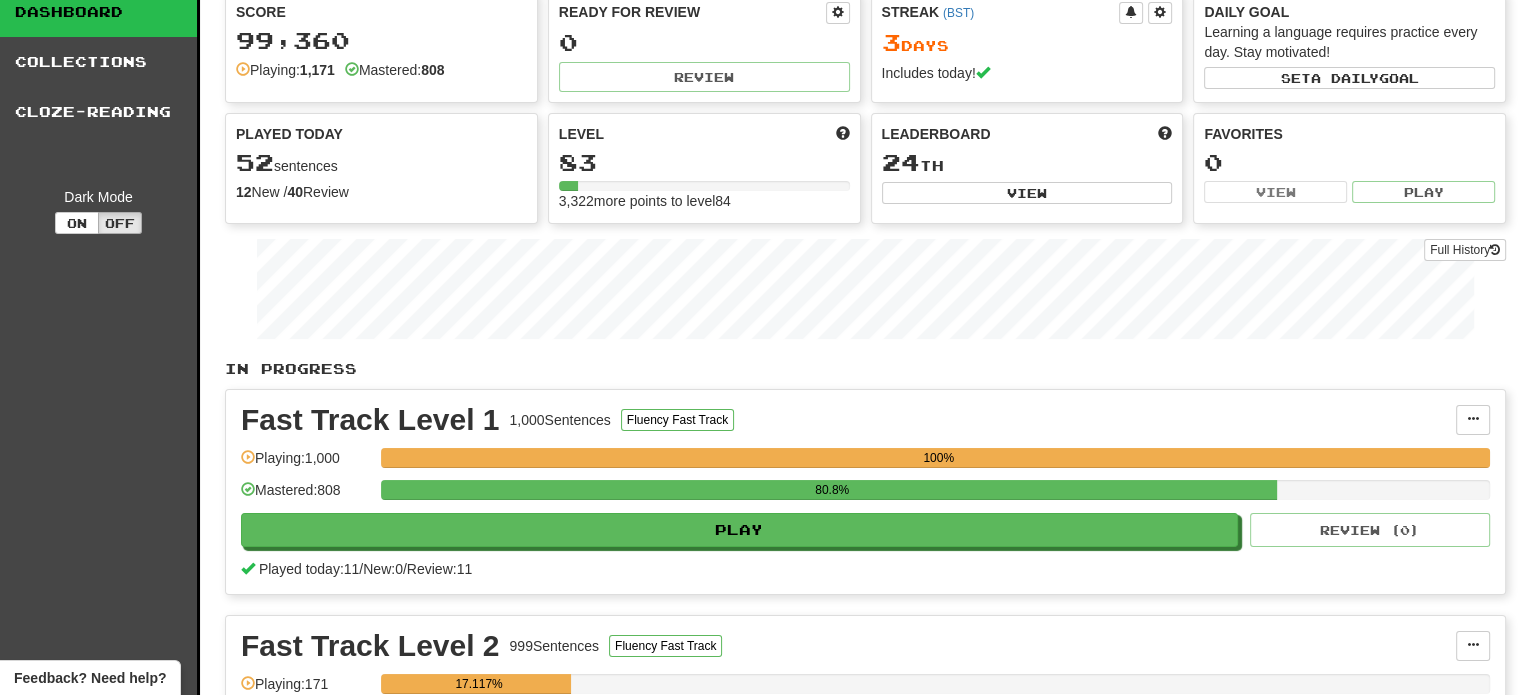 scroll, scrollTop: 0, scrollLeft: 0, axis: both 